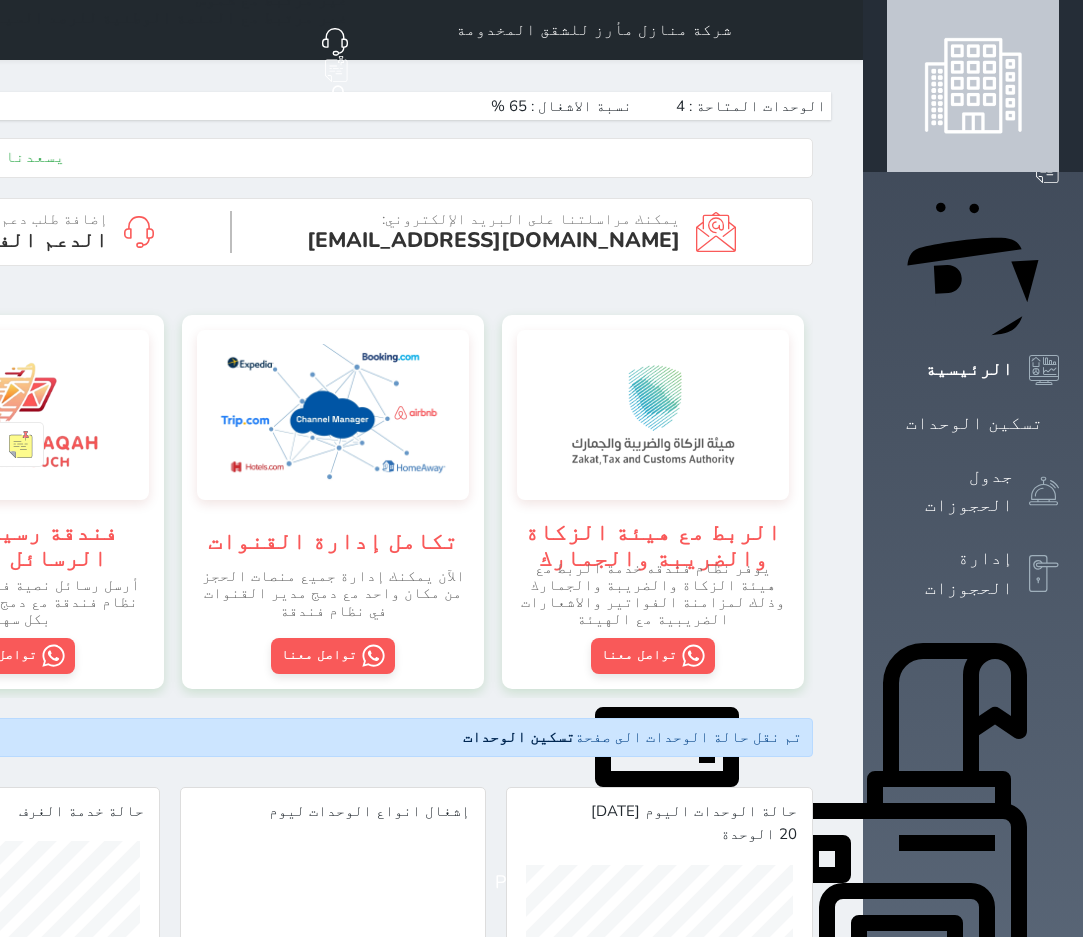 scroll, scrollTop: 0, scrollLeft: 0, axis: both 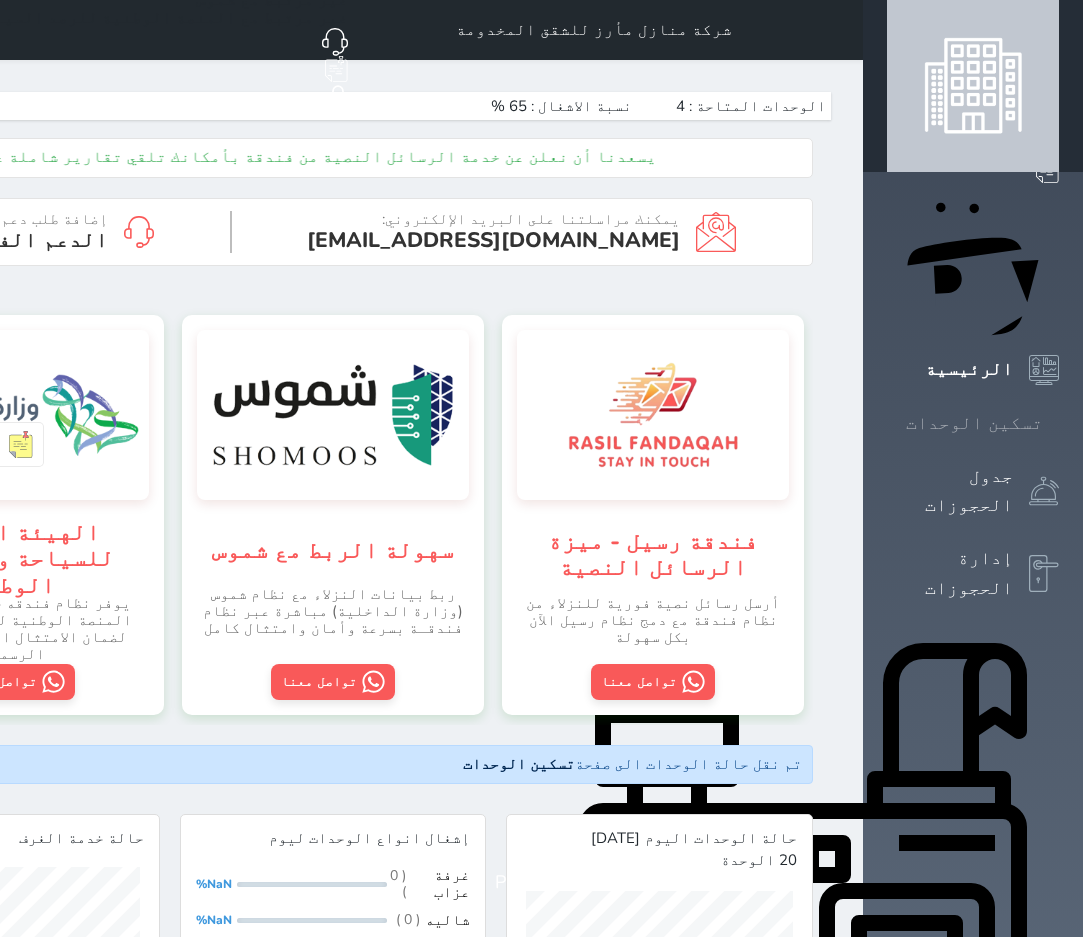 click 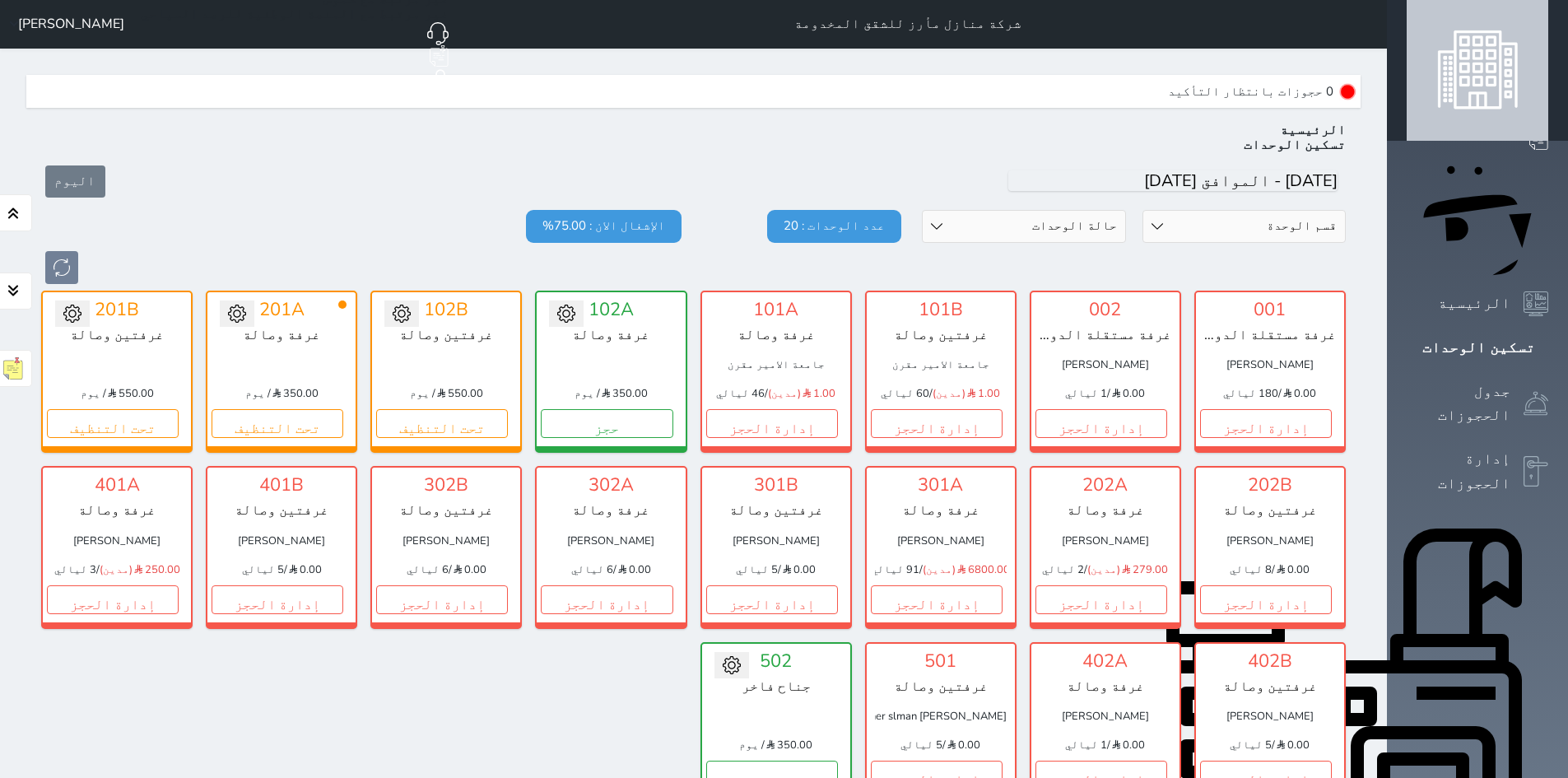 scroll, scrollTop: 0, scrollLeft: 0, axis: both 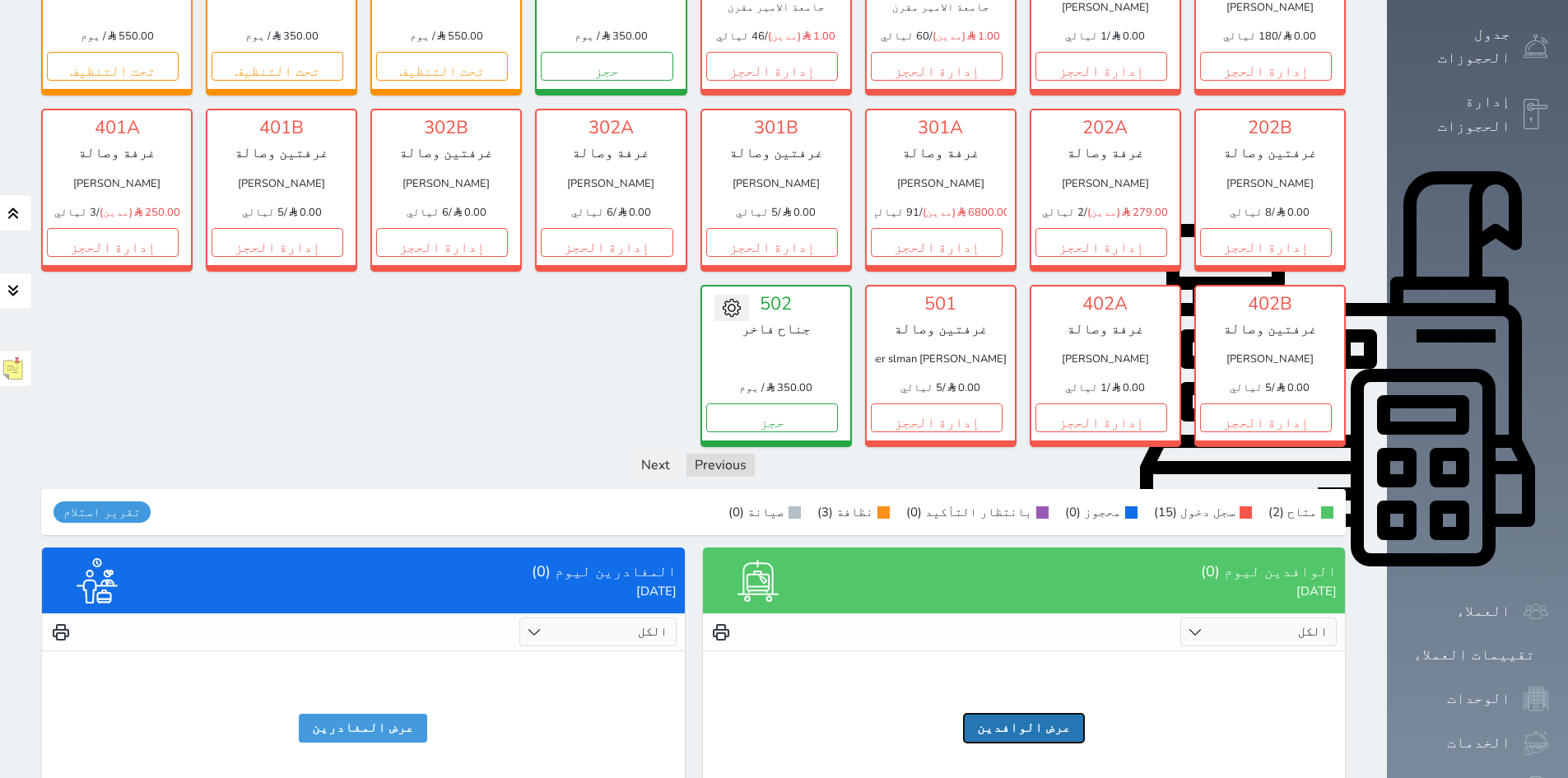 click on "عرض الوافدين" at bounding box center [1024, 728] 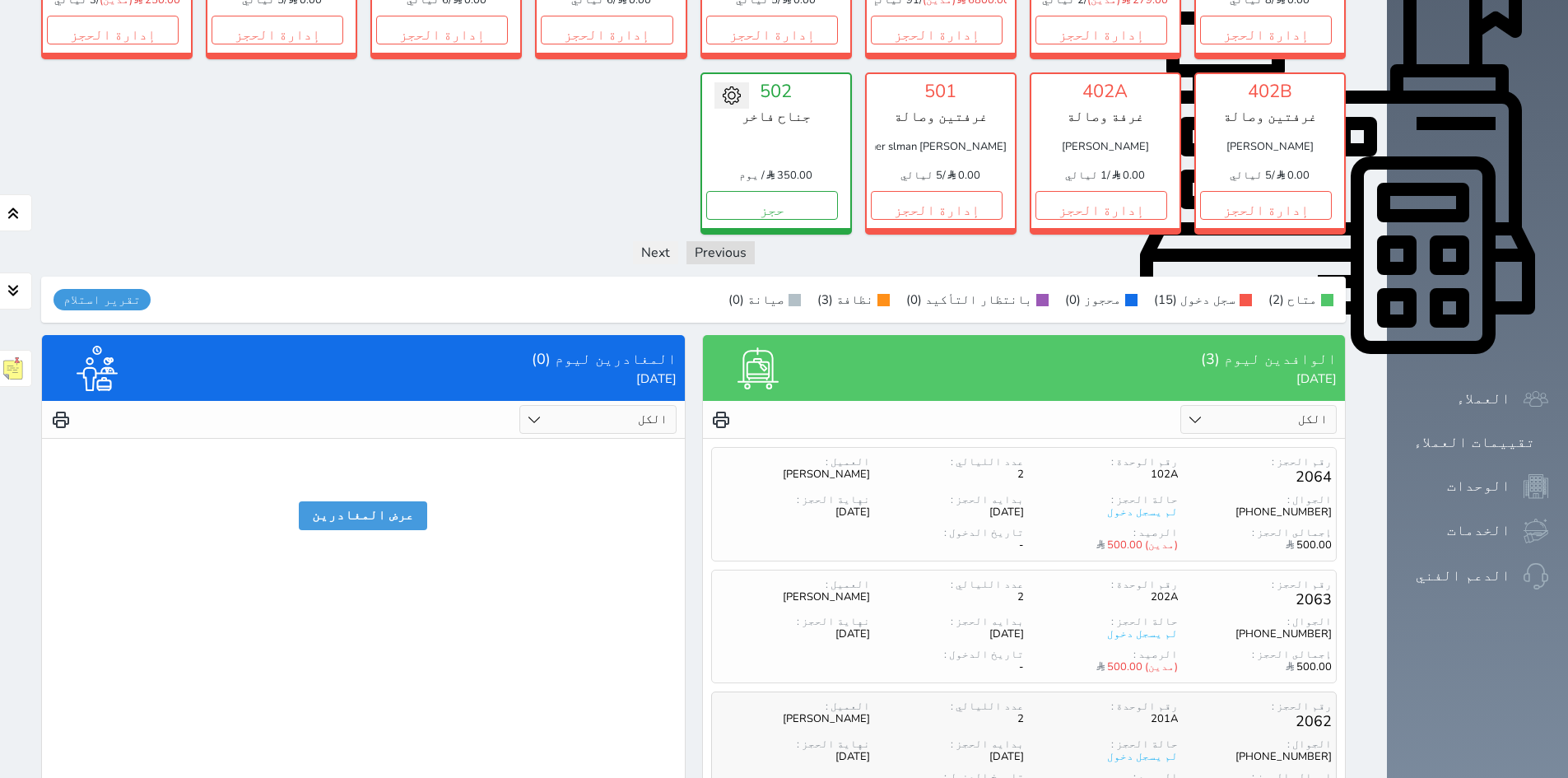 scroll, scrollTop: 601, scrollLeft: 0, axis: vertical 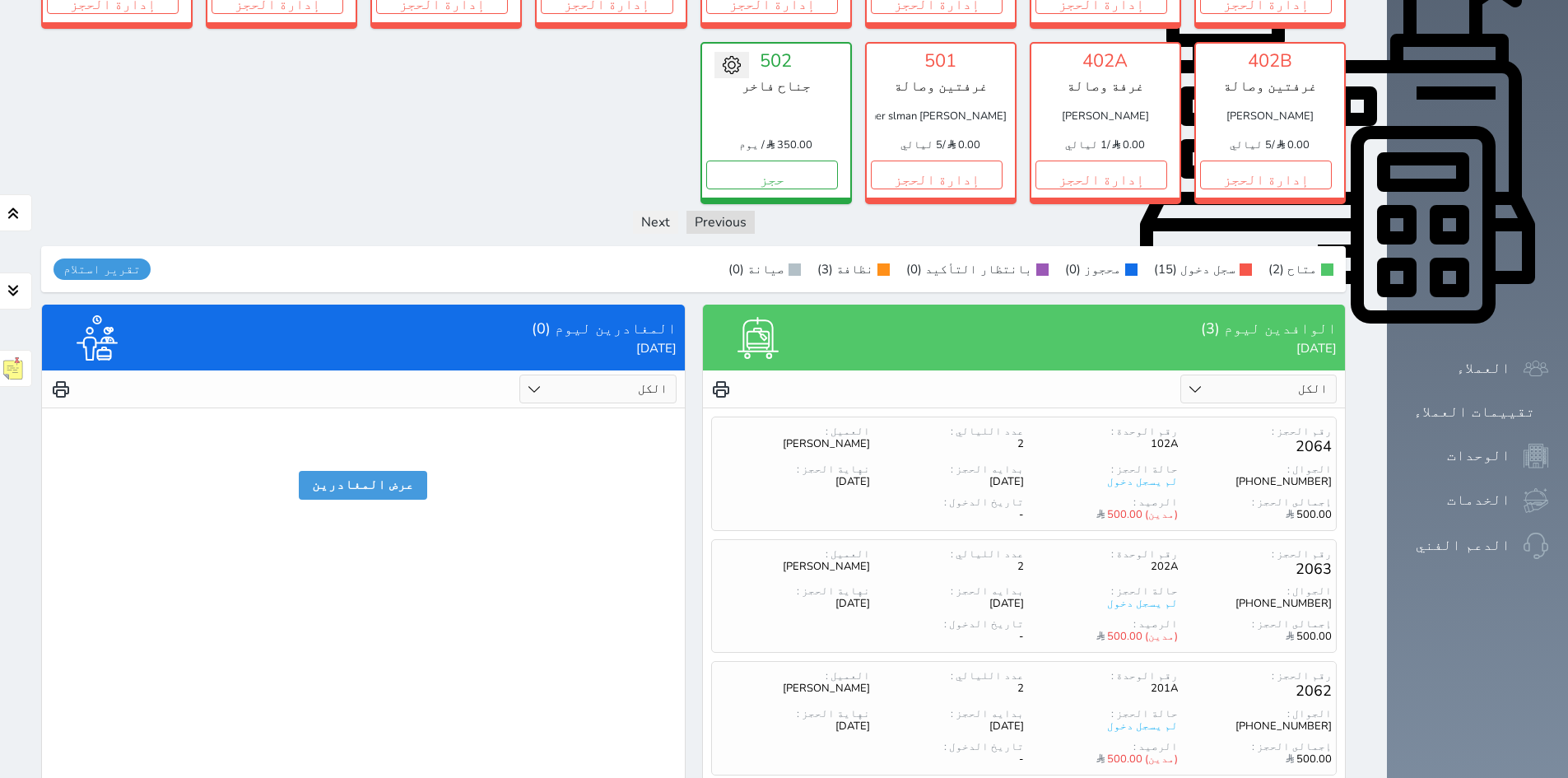 click on "الكل   لم يسجل دخول   تم الدخول" at bounding box center [1259, 389] 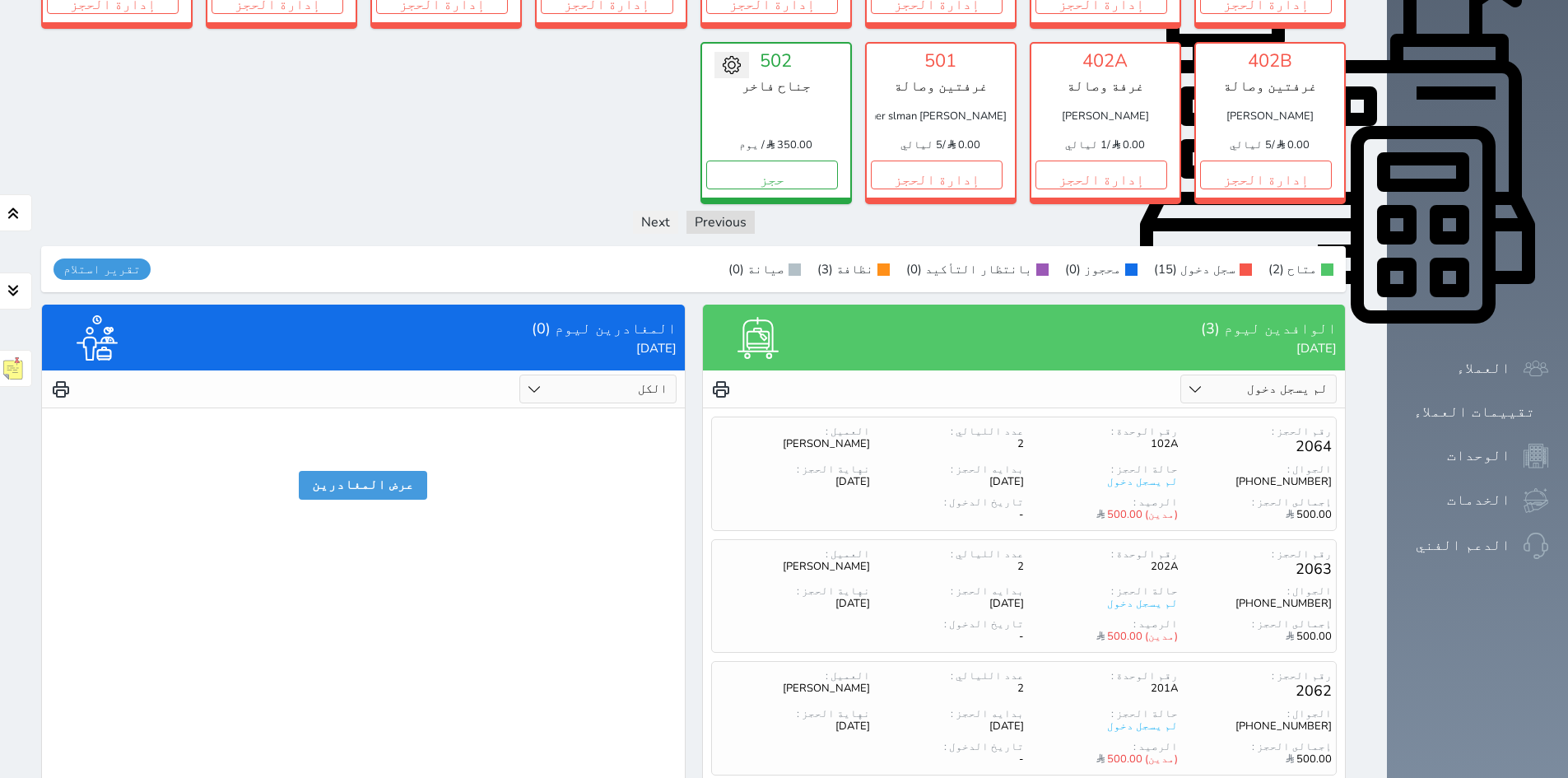 click on "الكل   لم يسجل دخول   تم الدخول" at bounding box center [1259, 389] 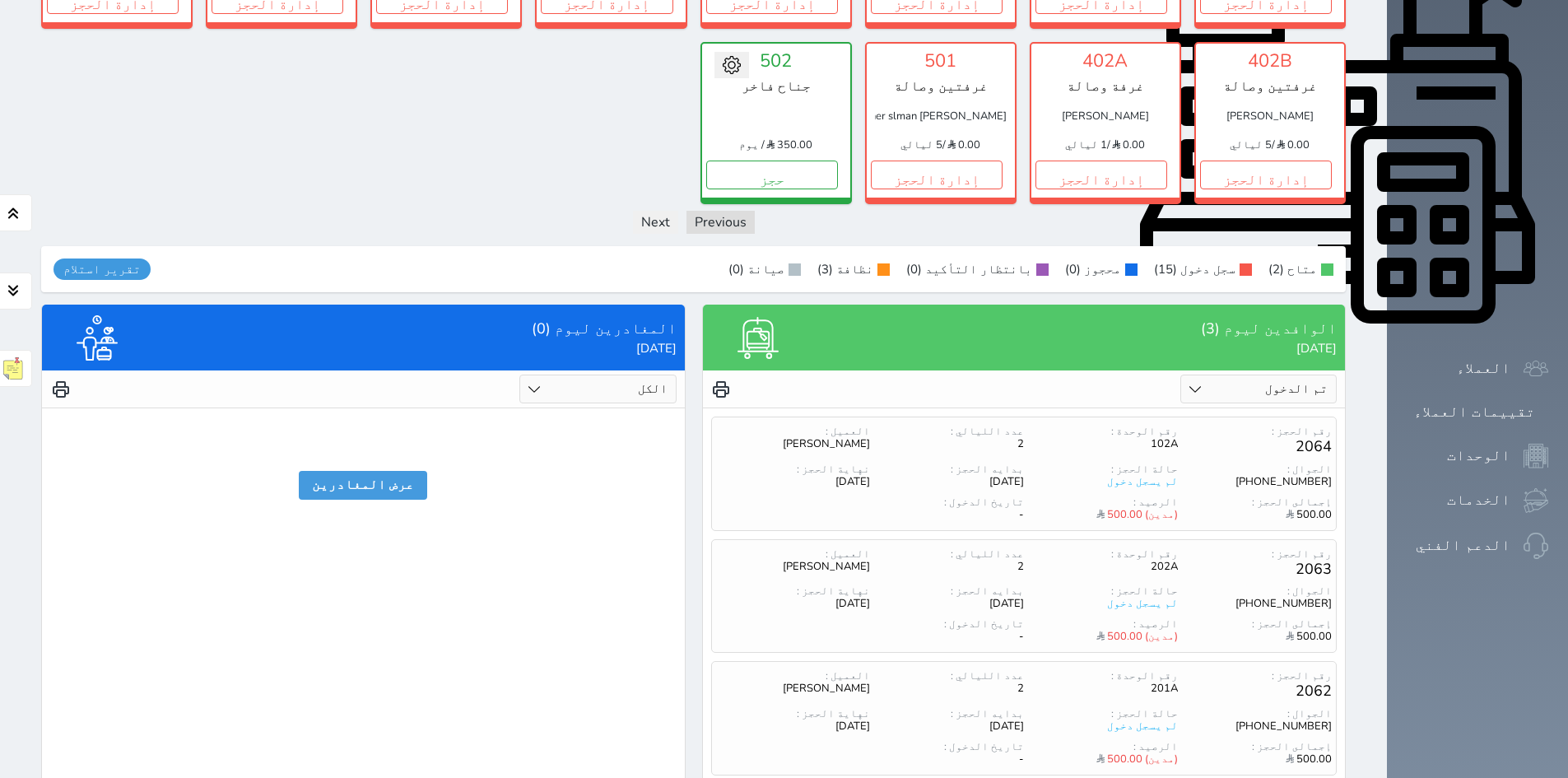 click on "الكل   لم يسجل دخول   تم الدخول" at bounding box center [1259, 389] 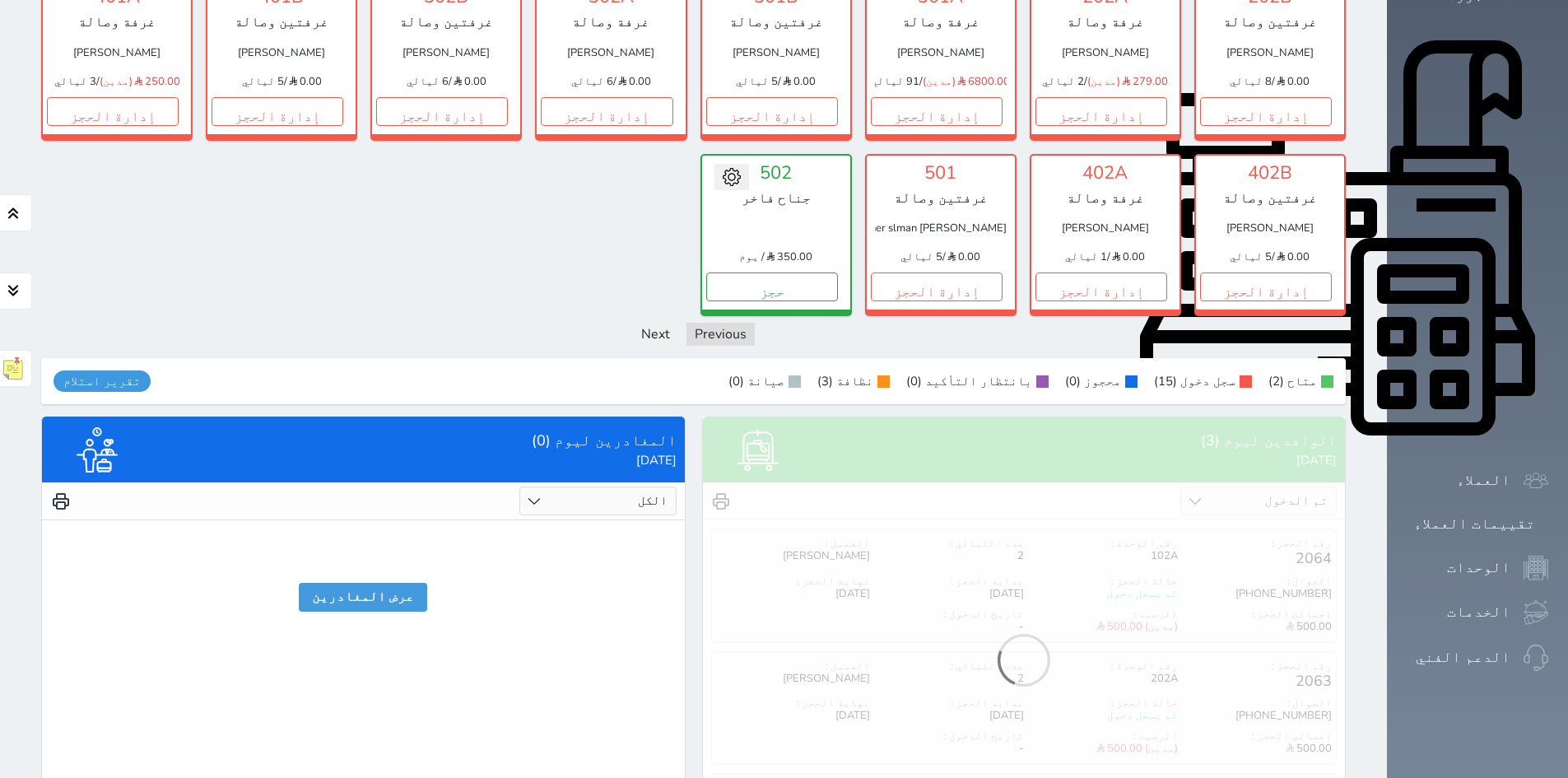 scroll, scrollTop: 519, scrollLeft: 0, axis: vertical 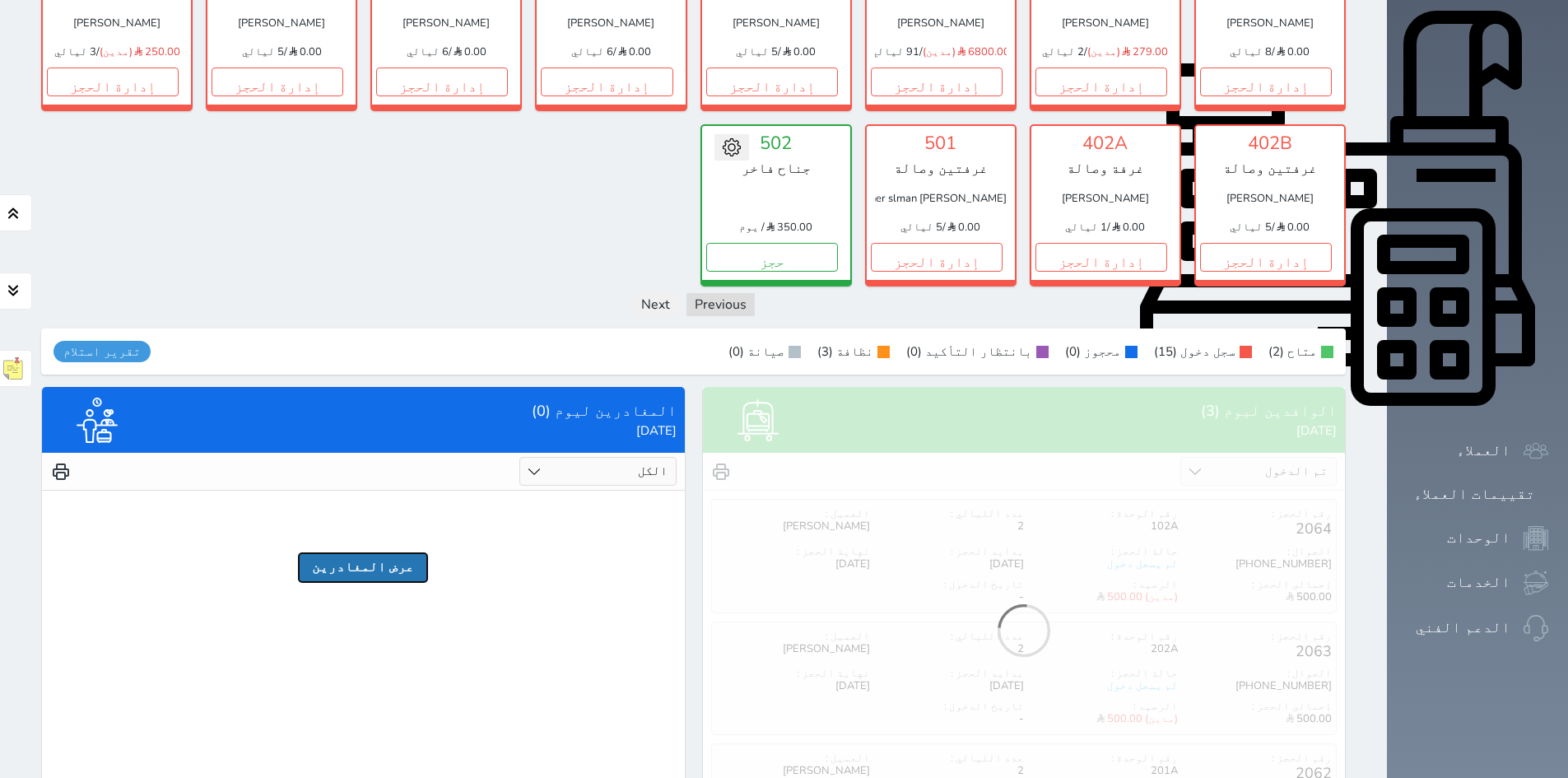 click on "عرض المغادرين" at bounding box center [363, 567] 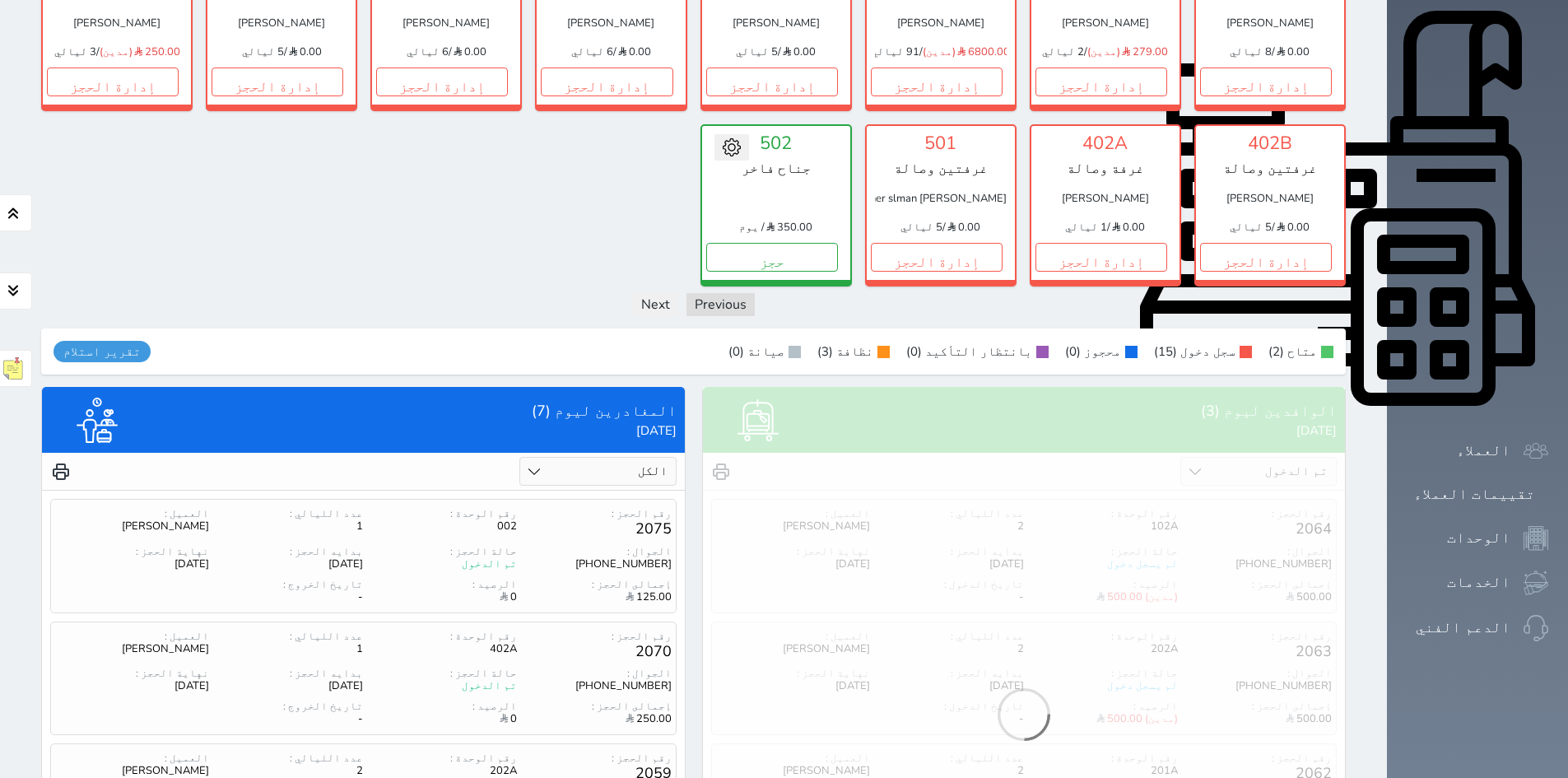 click on "الكل   تم الدخول   تم المغادرة" at bounding box center (598, 471) 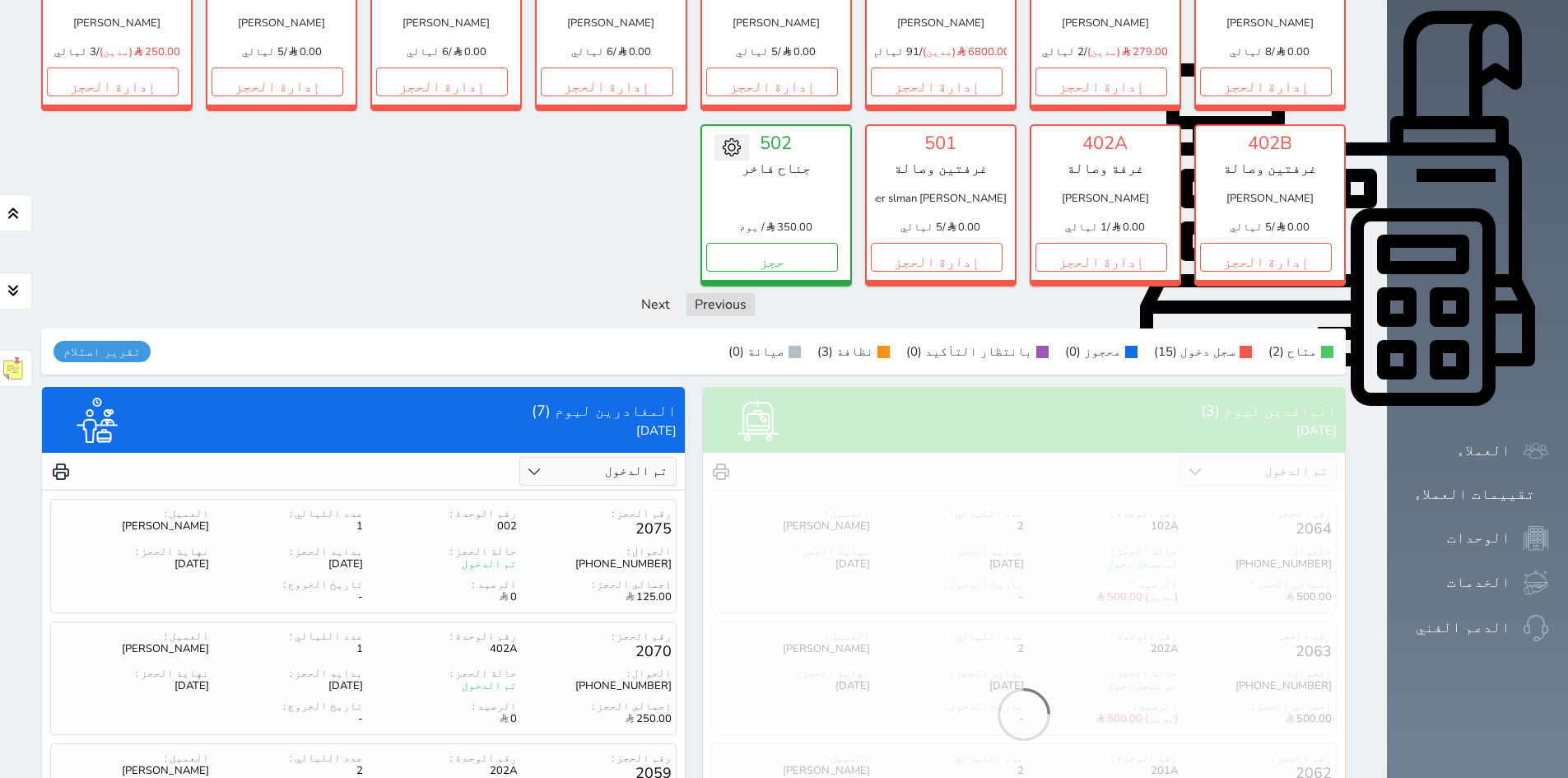 click on "الكل   تم الدخول   تم المغادرة" at bounding box center (598, 471) 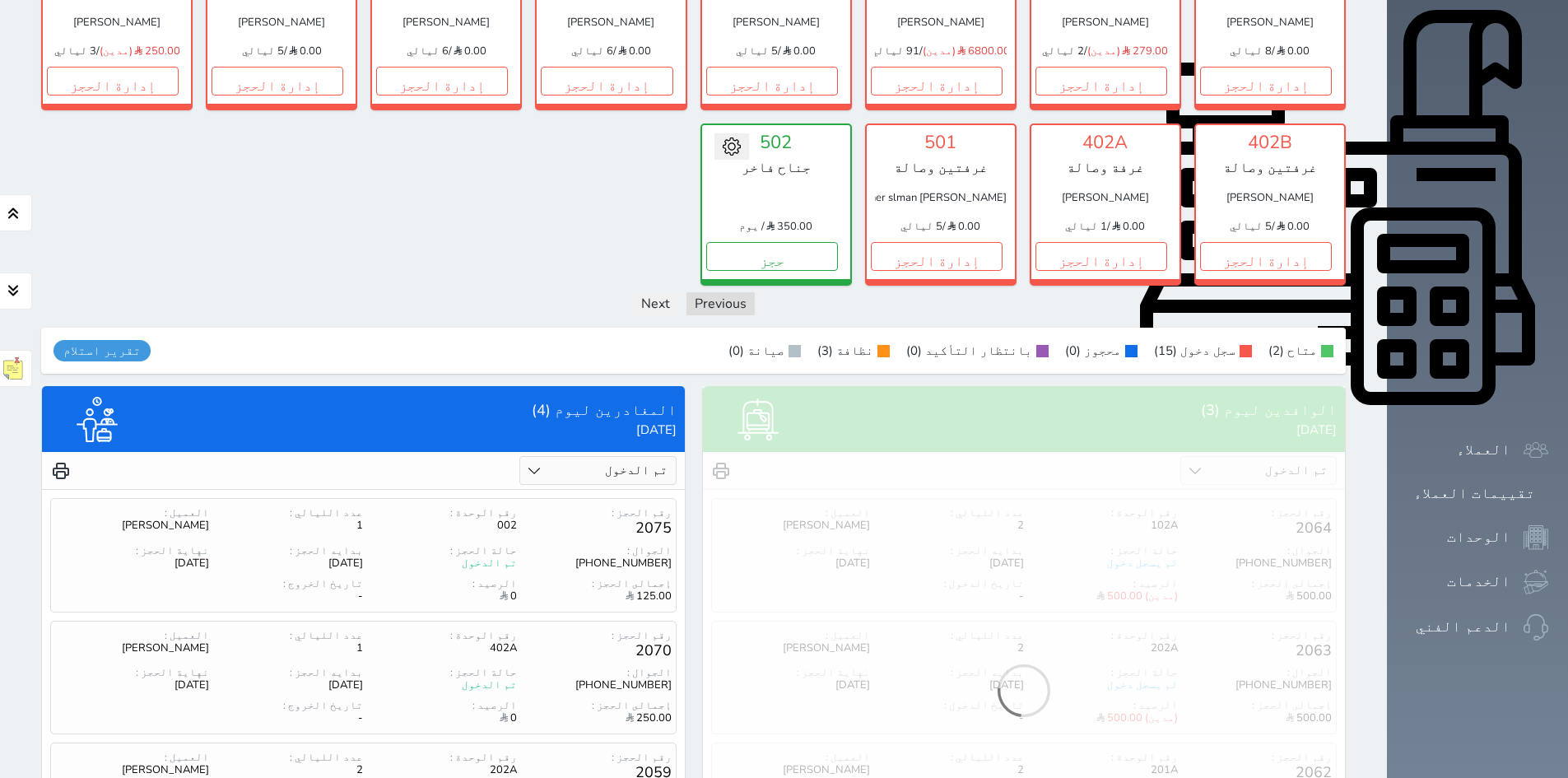 scroll, scrollTop: 477, scrollLeft: 0, axis: vertical 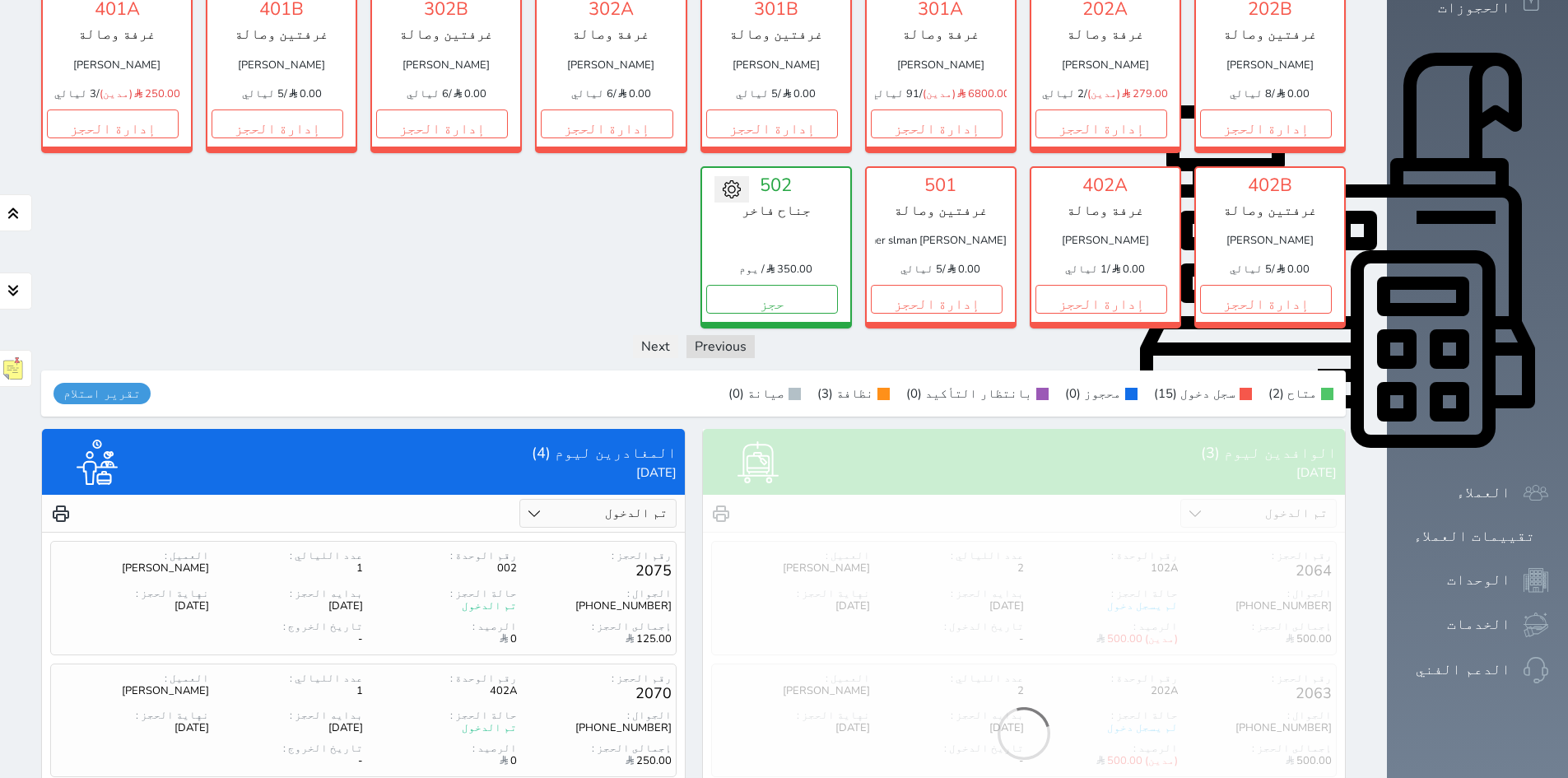 click on "الكل   تم الدخول   تم المغادرة" at bounding box center (598, 513) 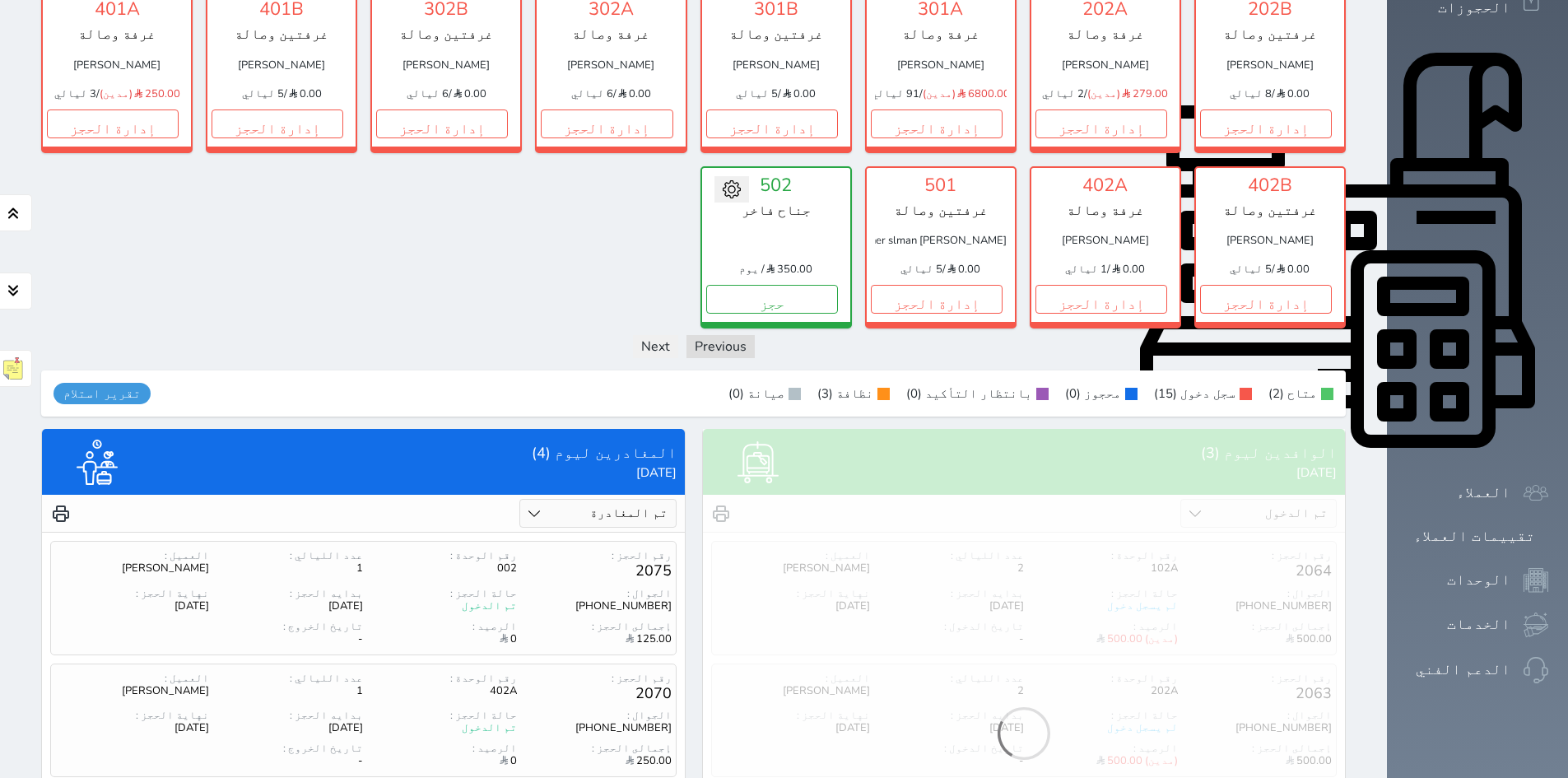 click on "الكل   تم الدخول   تم المغادرة" at bounding box center (598, 513) 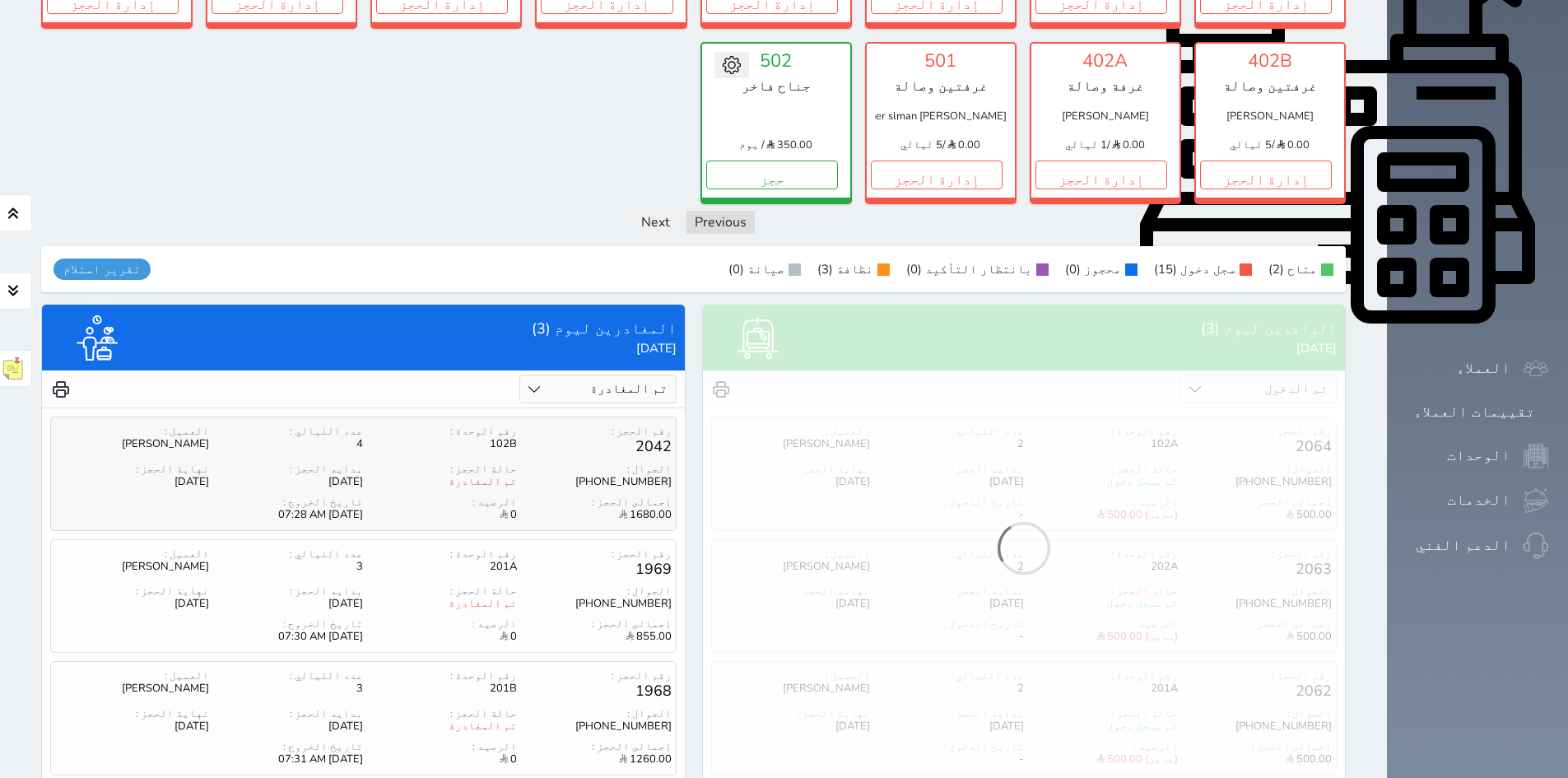 scroll, scrollTop: 436, scrollLeft: 0, axis: vertical 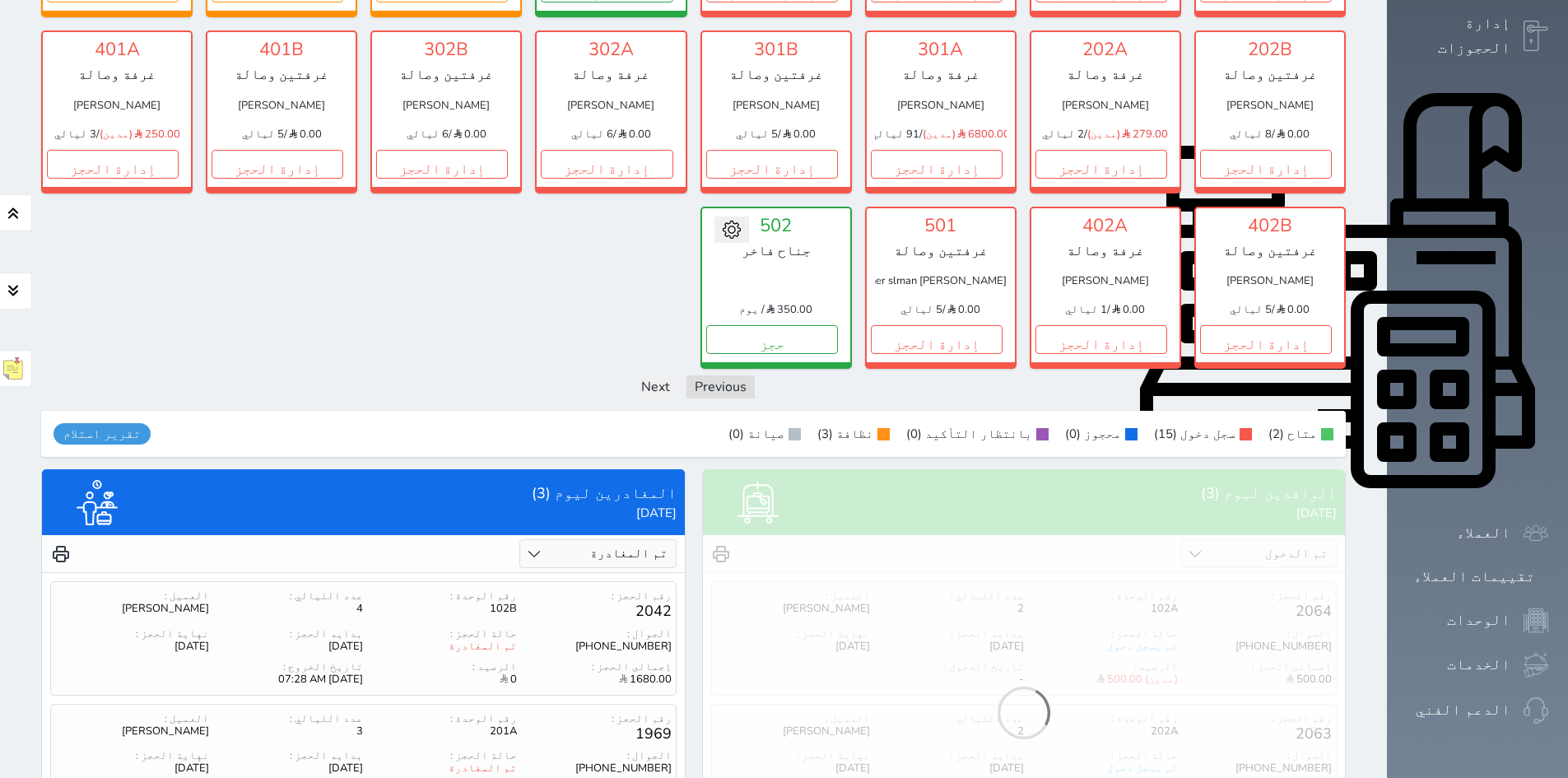click on "الكل   تم الدخول   تم المغادرة" at bounding box center [598, 553] 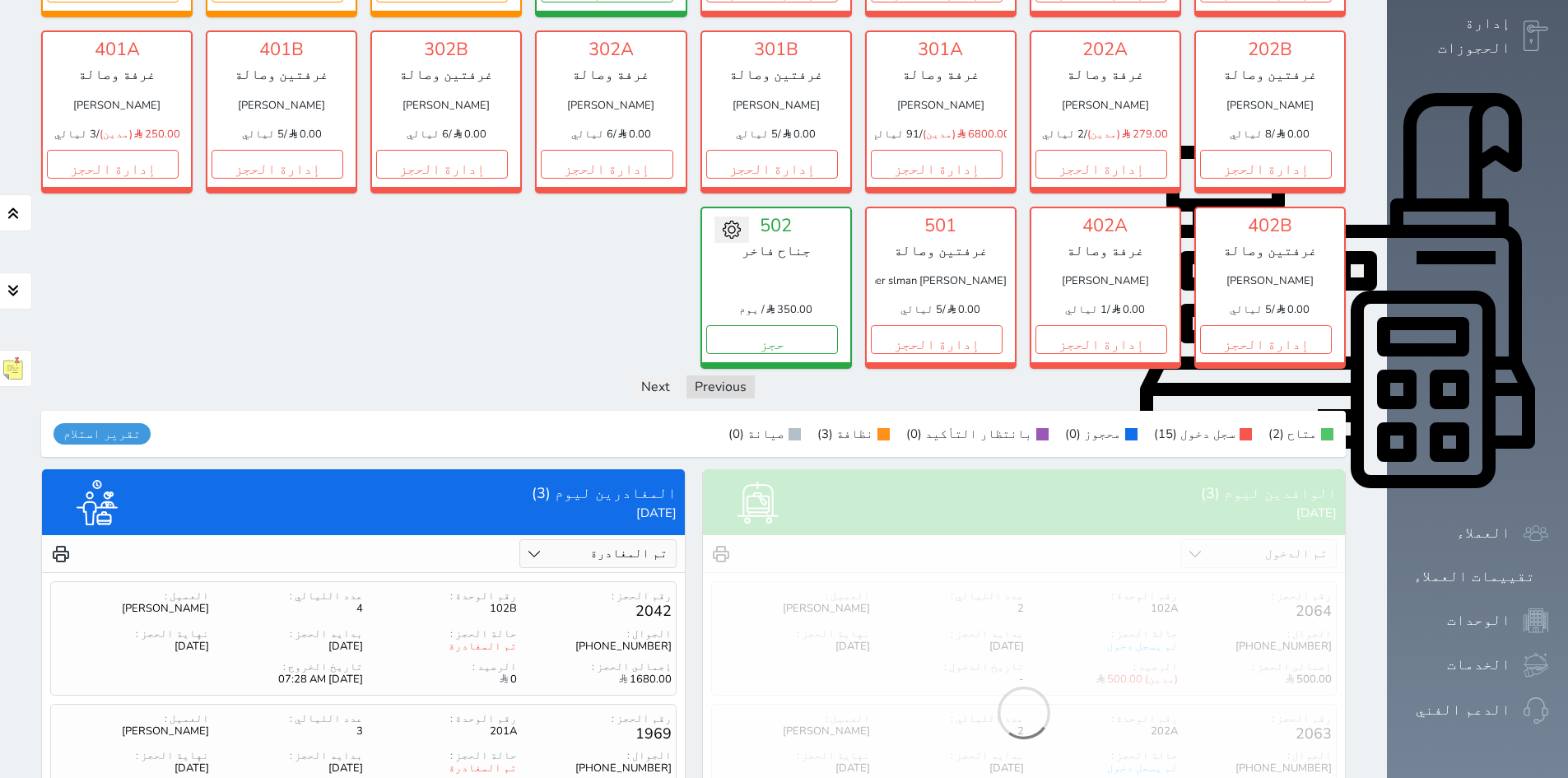 select on "checked_in" 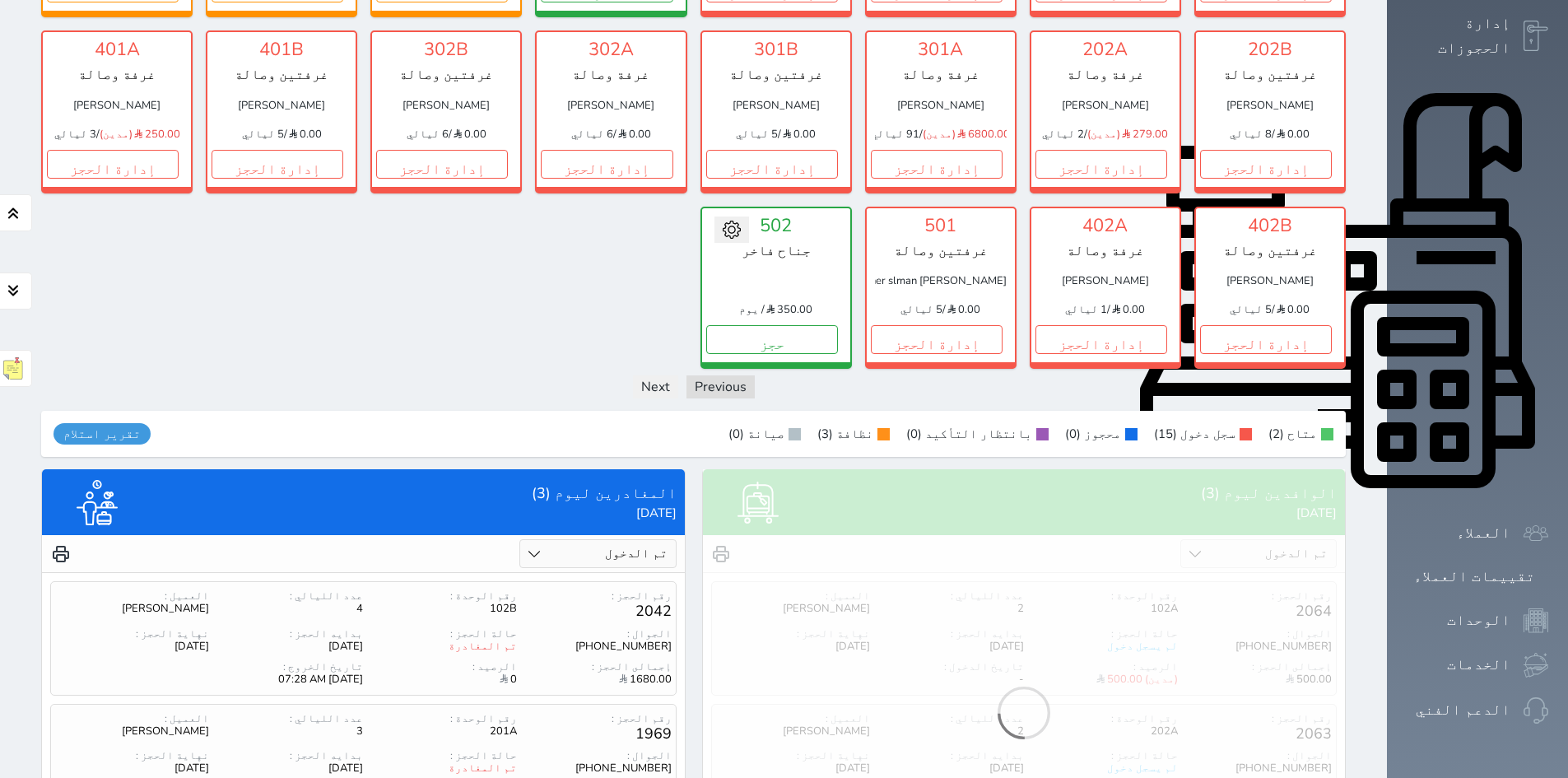click on "الكل   تم الدخول   تم المغادرة" at bounding box center (598, 553) 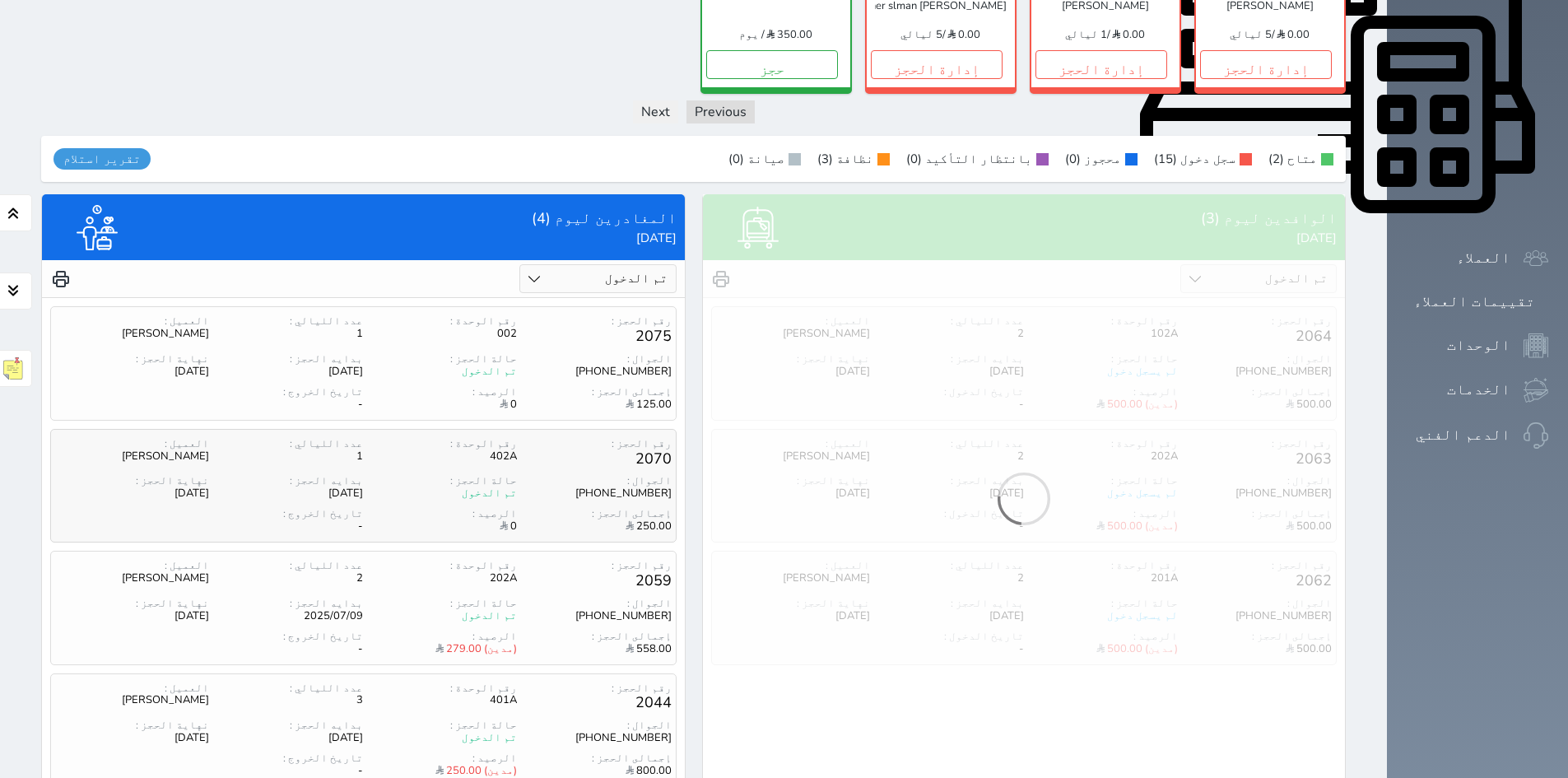 scroll, scrollTop: 724, scrollLeft: 0, axis: vertical 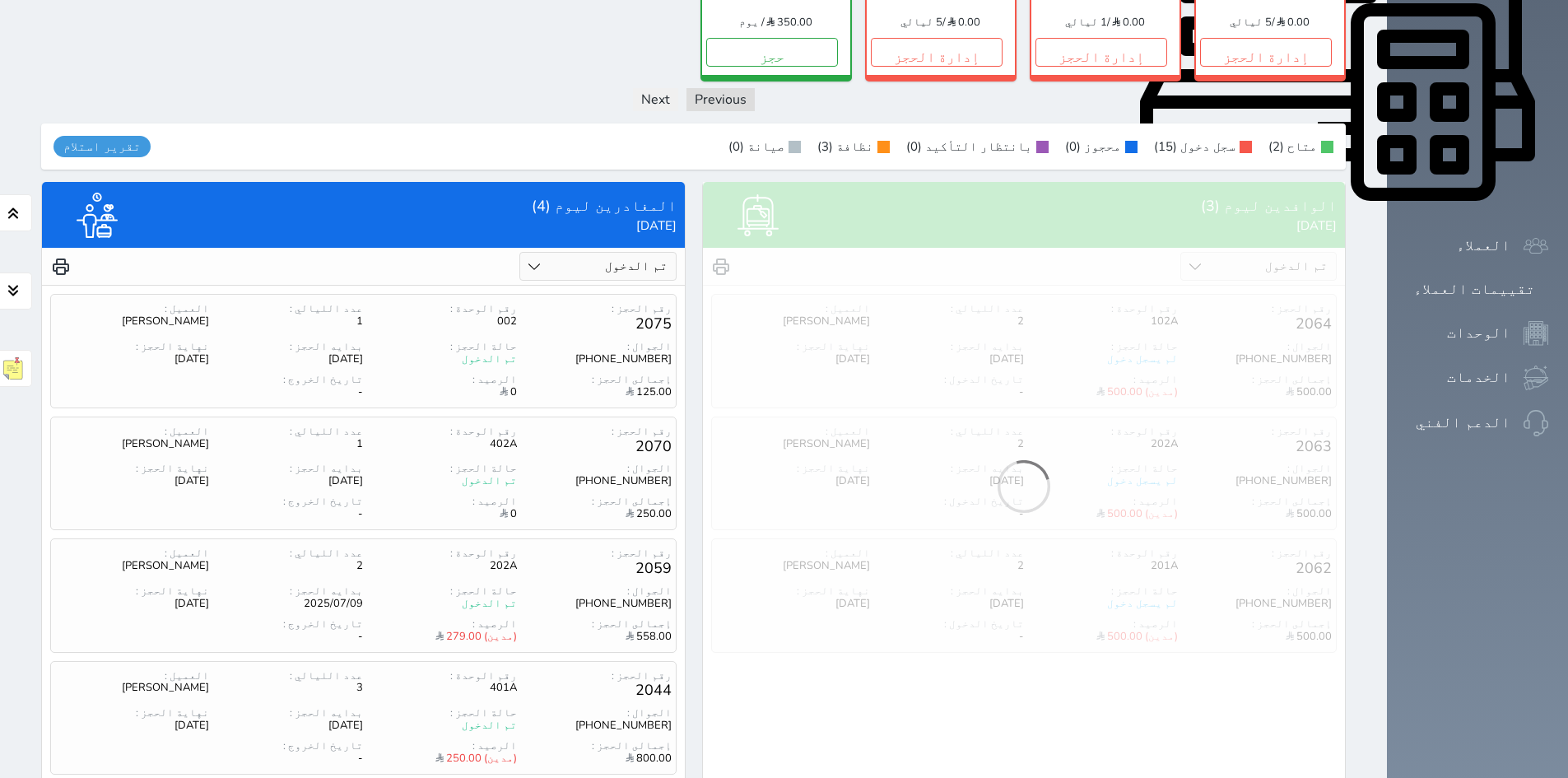 click at bounding box center [1024, 487] 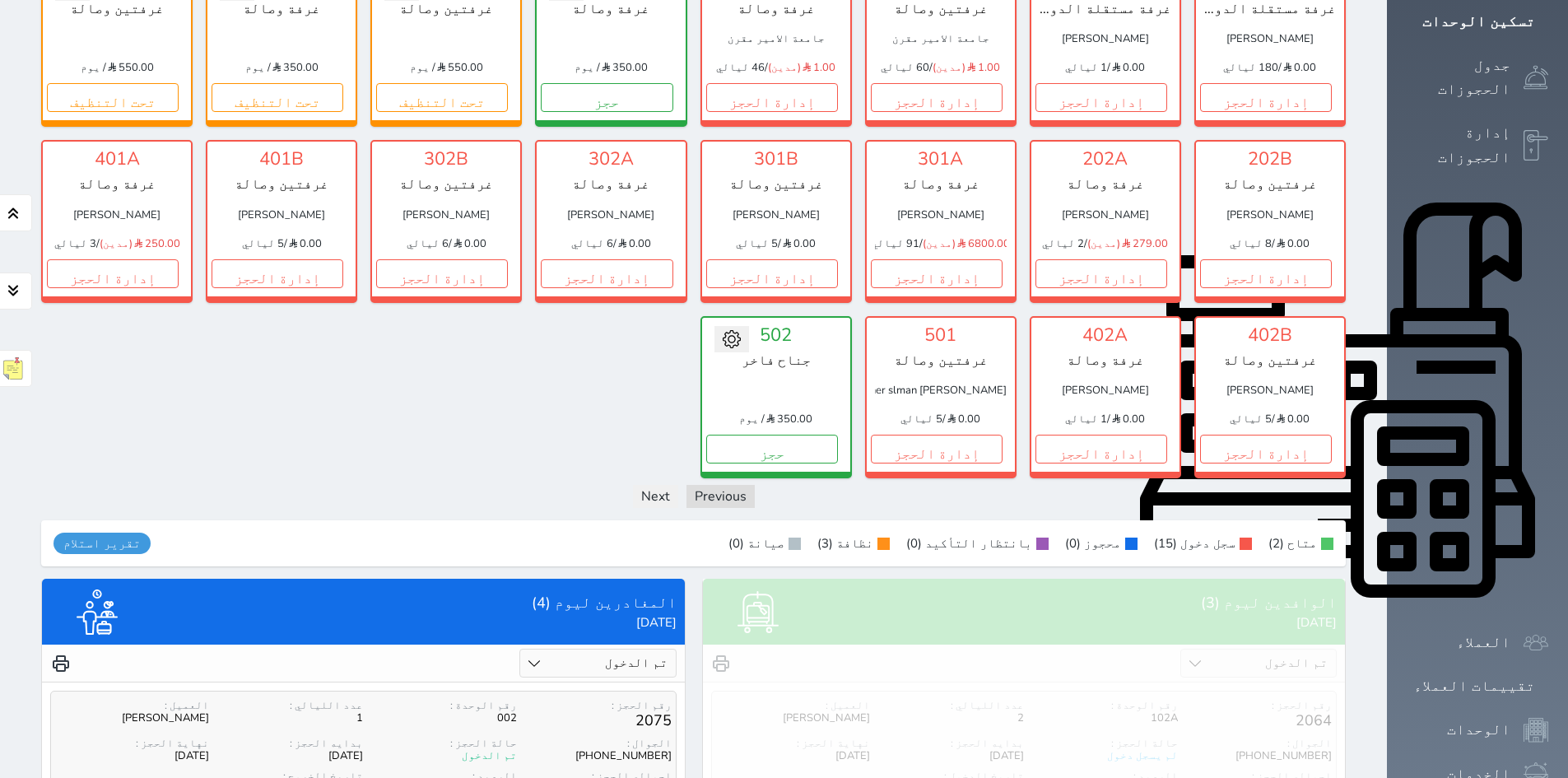 scroll, scrollTop: 312, scrollLeft: 0, axis: vertical 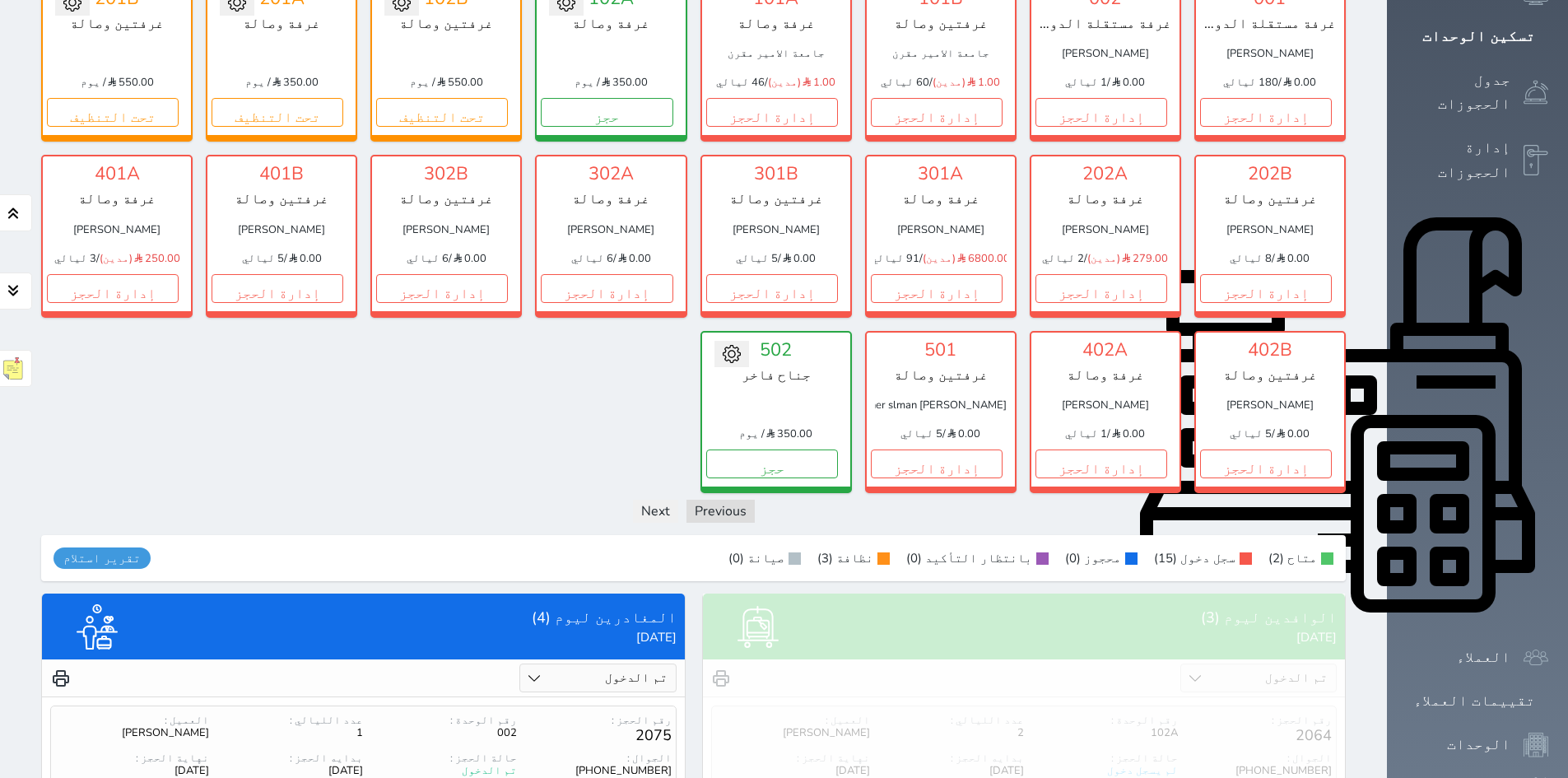 drag, startPoint x: 184, startPoint y: 369, endPoint x: 68, endPoint y: 415, distance: 124.78782 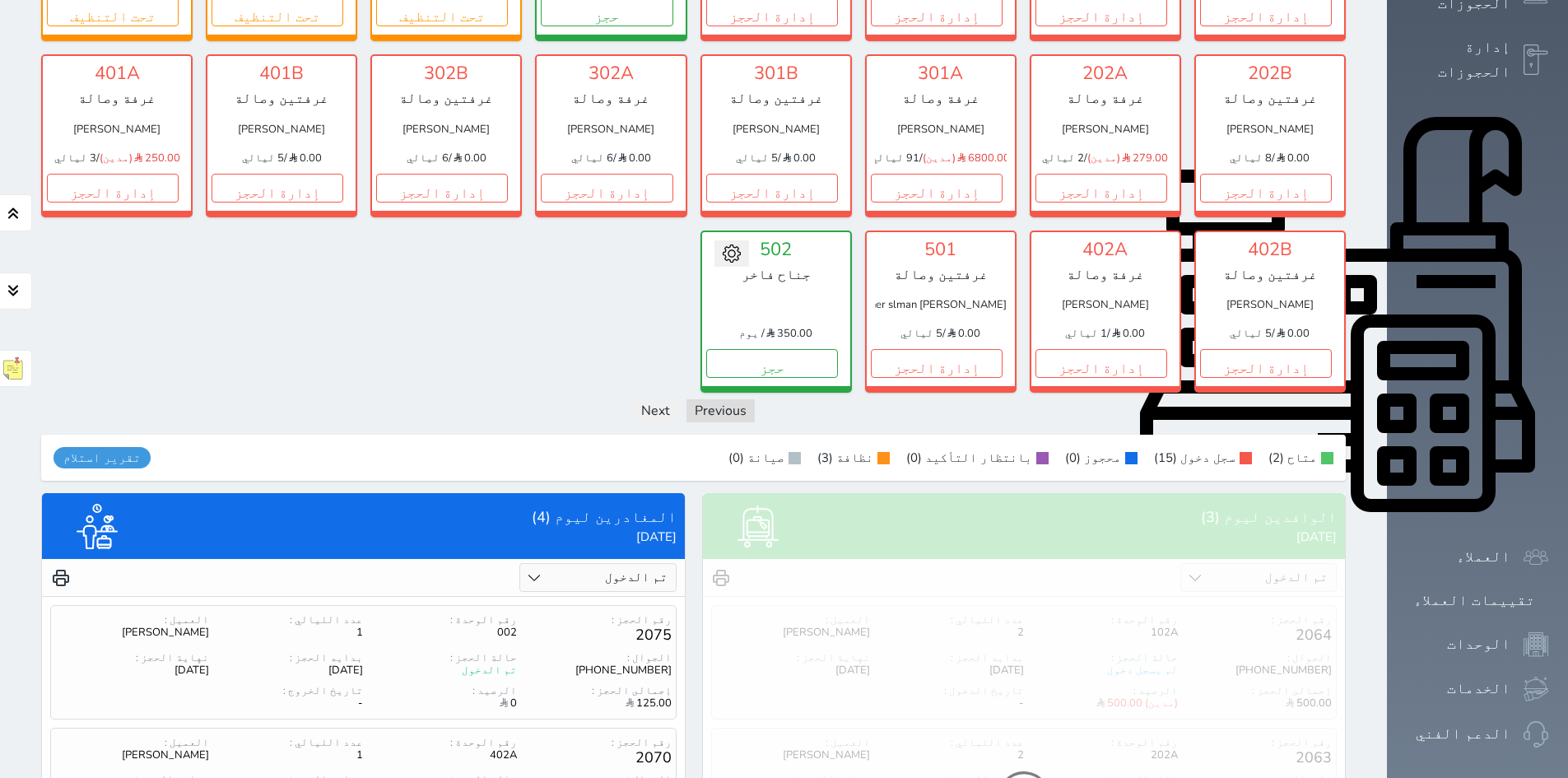 scroll, scrollTop: 394, scrollLeft: 0, axis: vertical 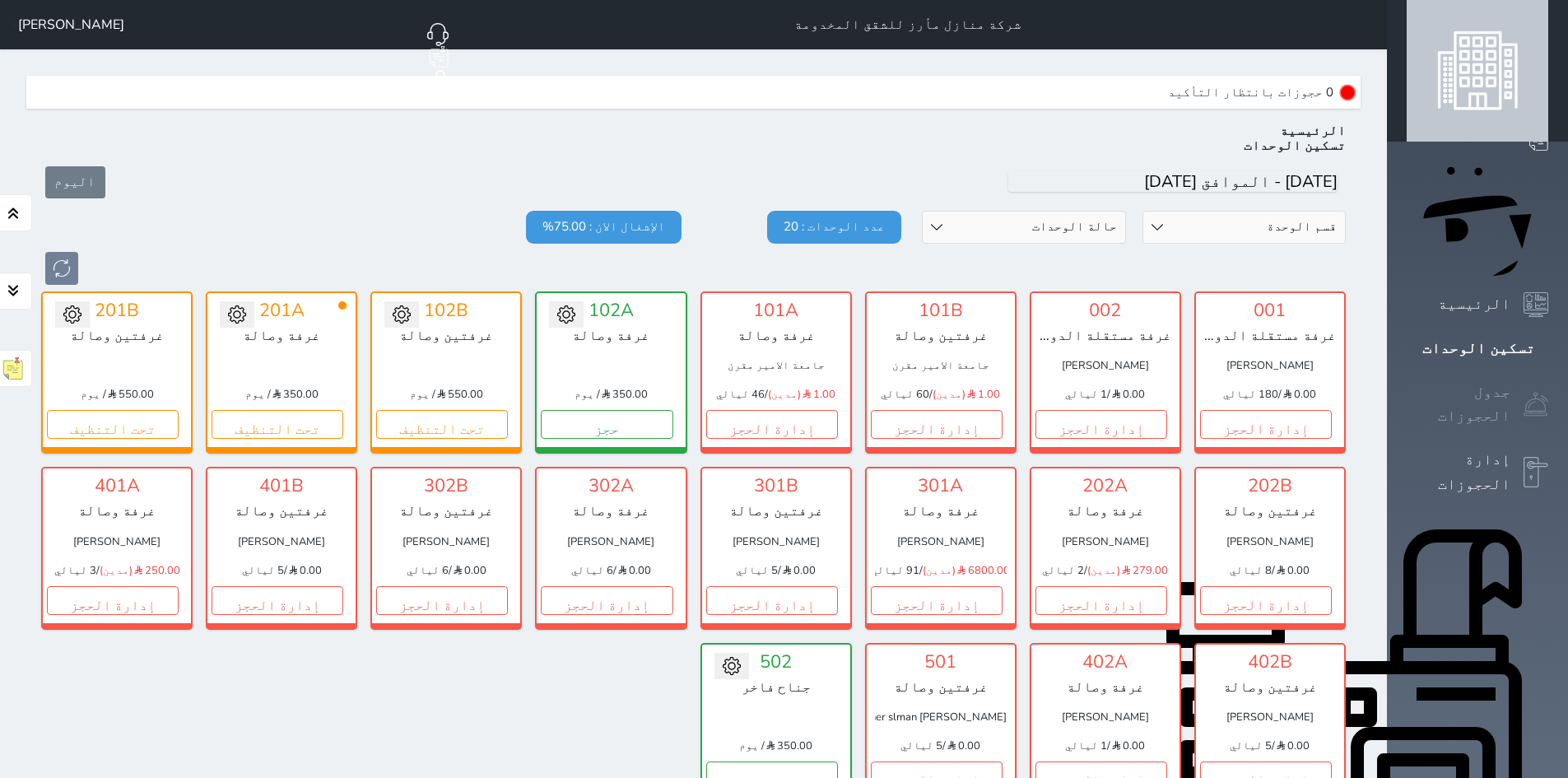 click at bounding box center (1536, 404) 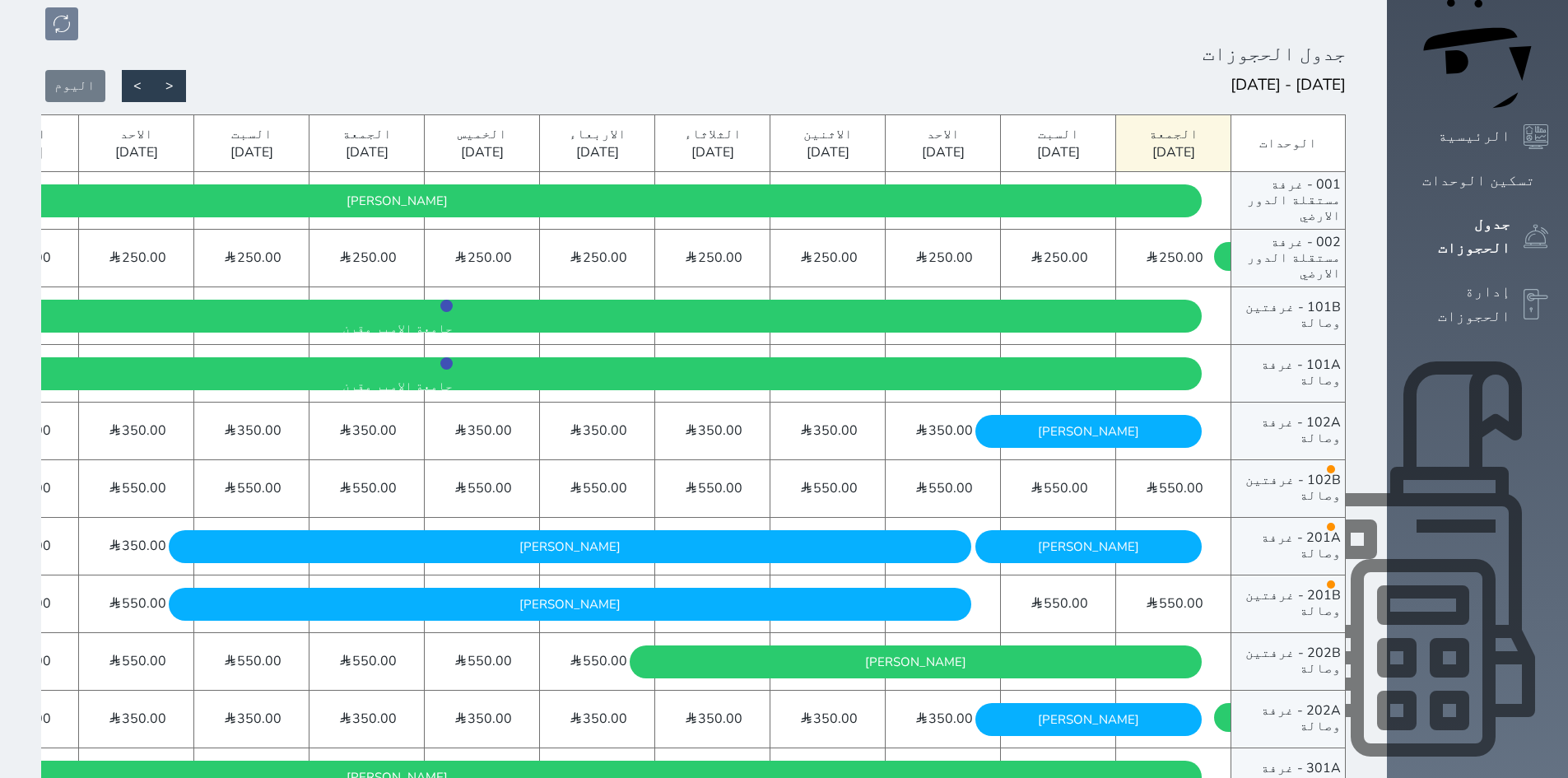 scroll, scrollTop: 0, scrollLeft: 0, axis: both 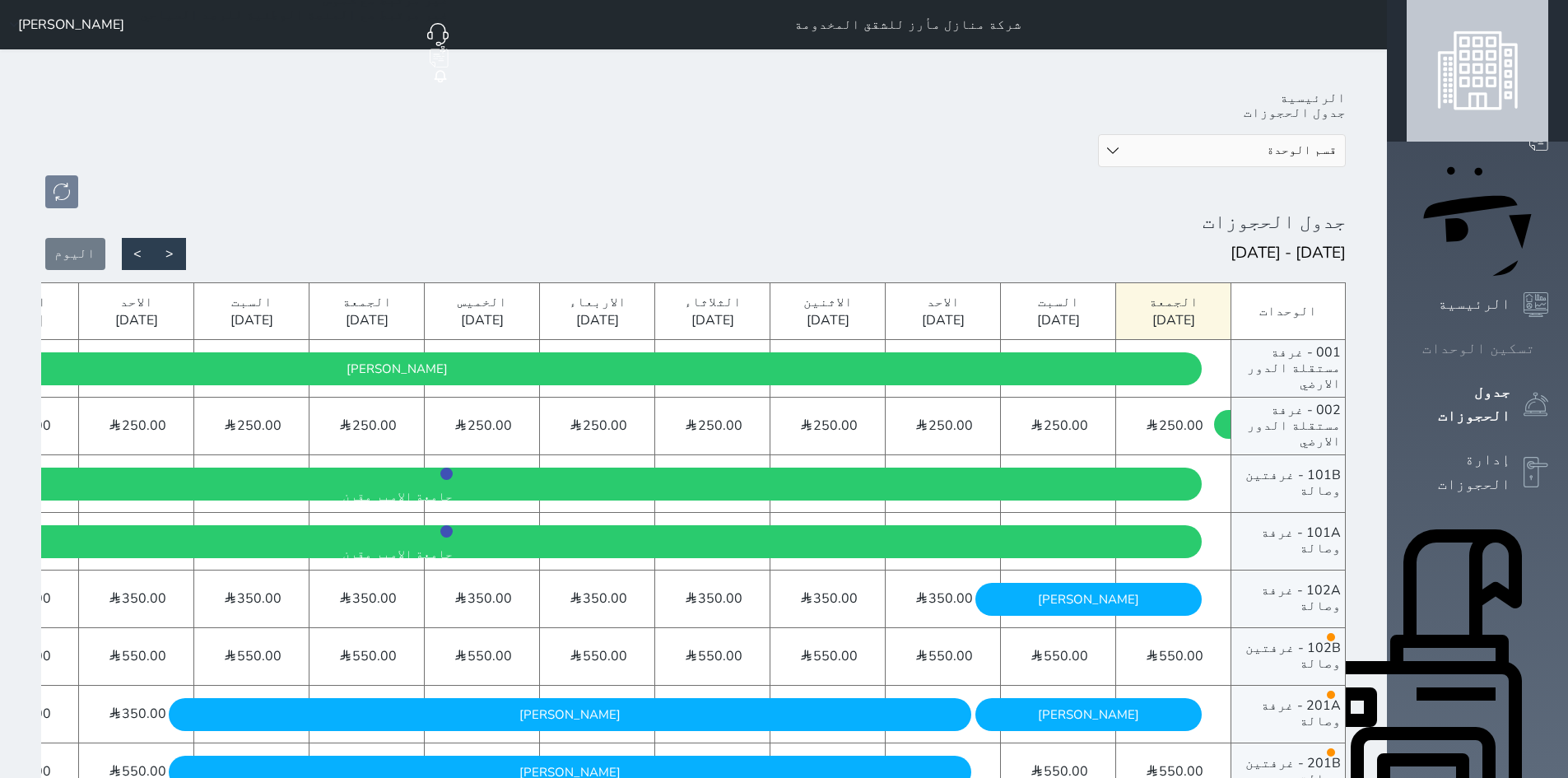 click on "تسكين الوحدات" at bounding box center [1478, 348] 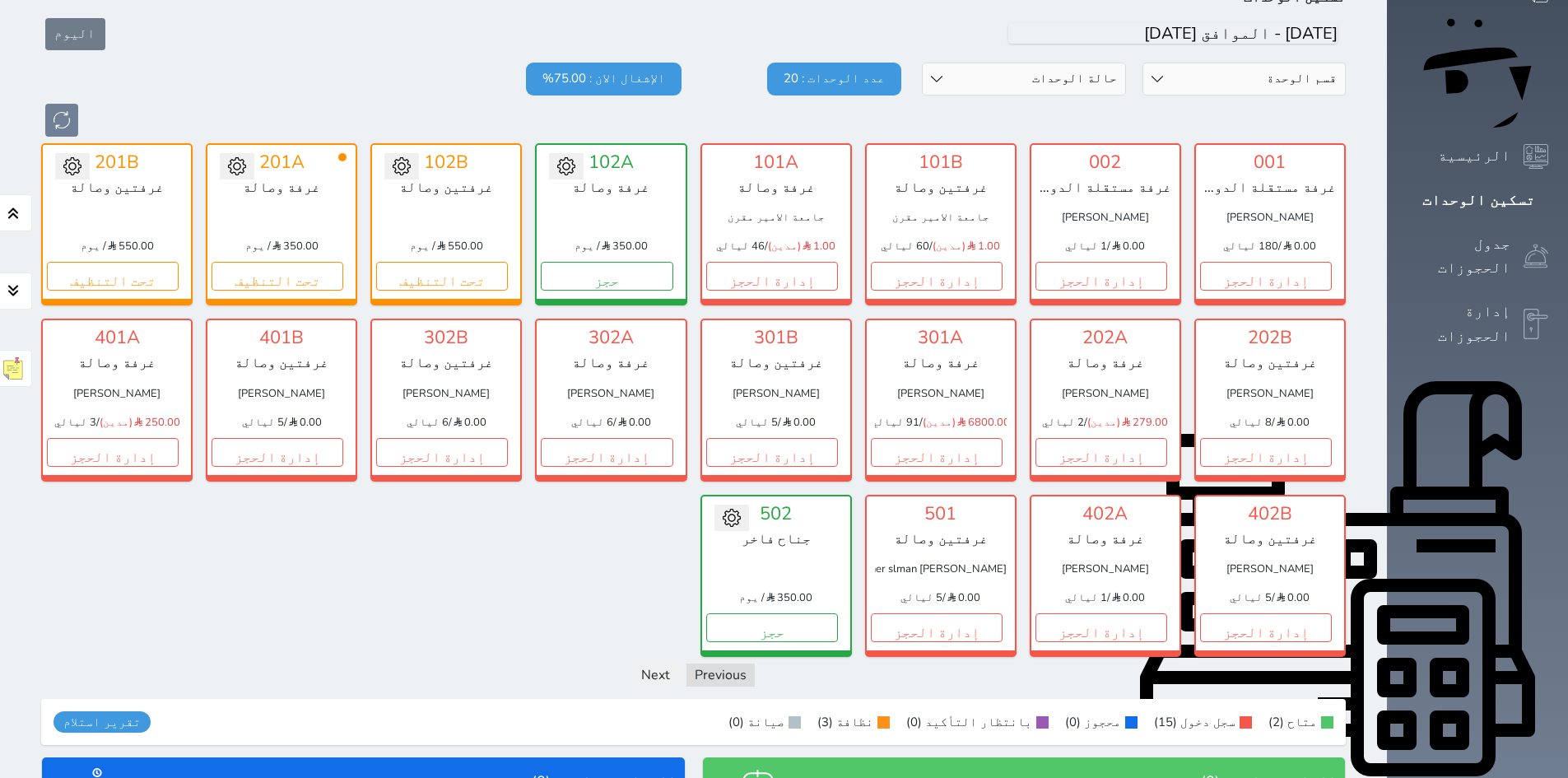 scroll, scrollTop: 111, scrollLeft: 0, axis: vertical 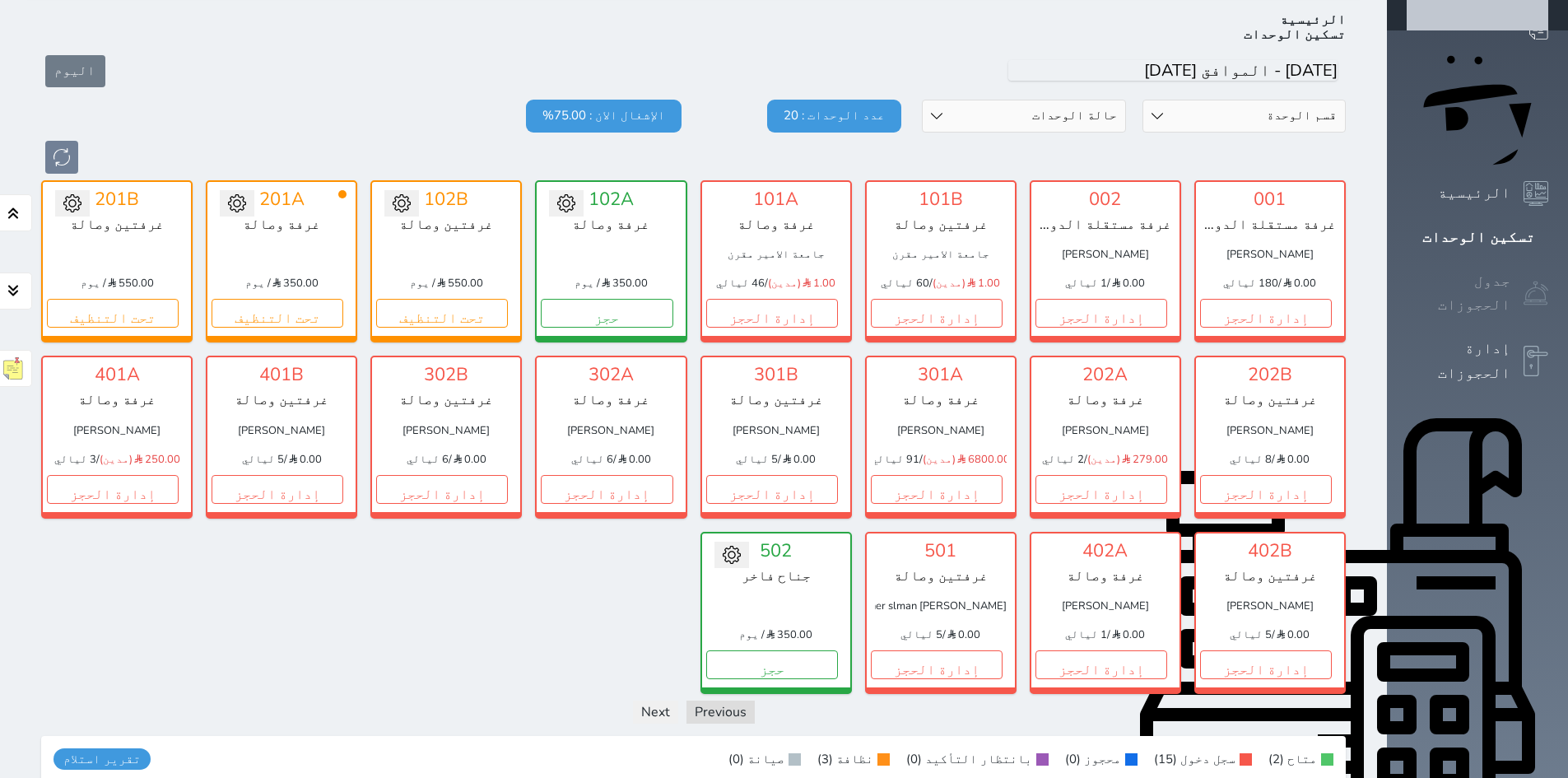 click on "جدول الحجوزات" at bounding box center (1459, 293) 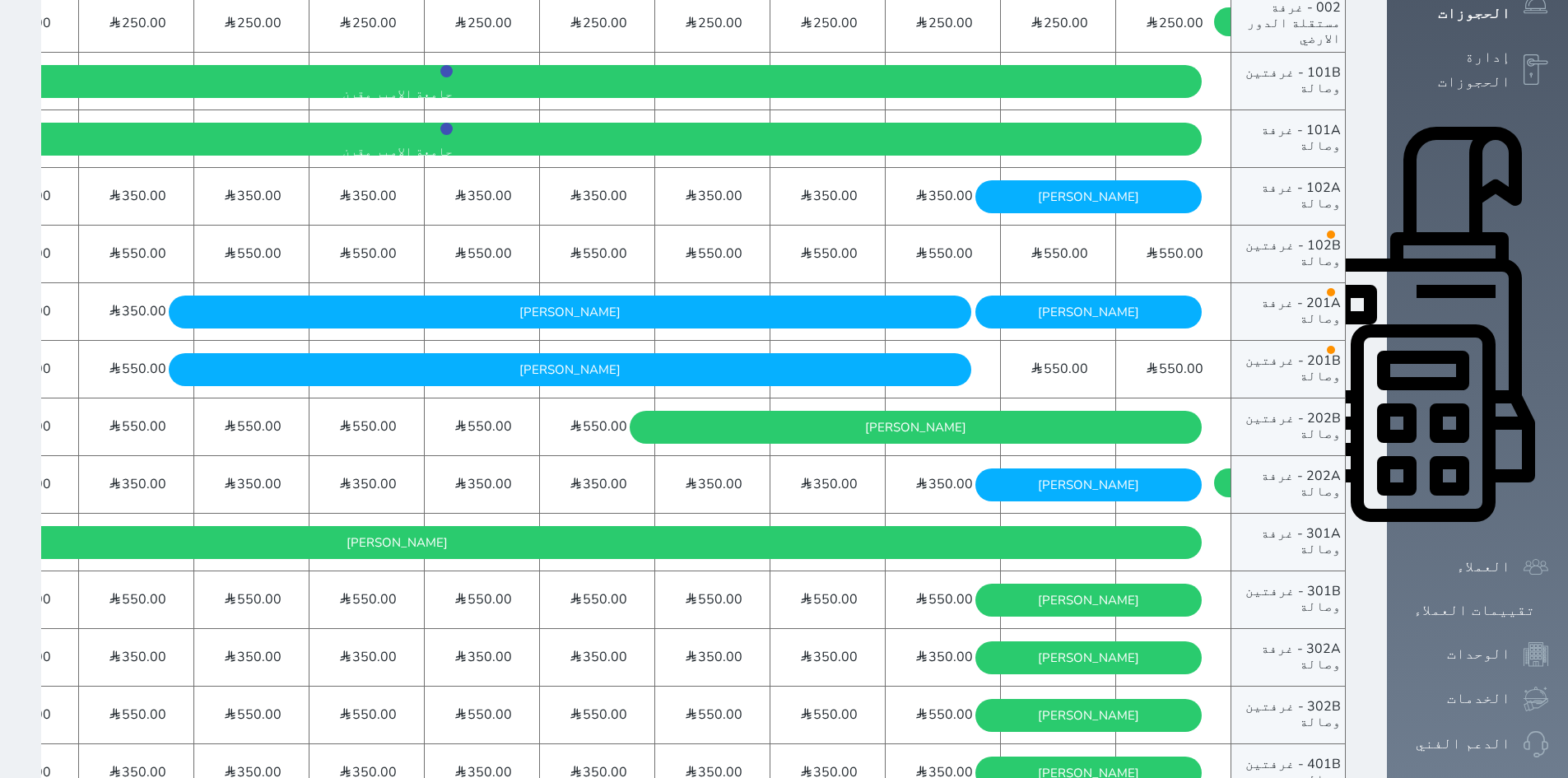 scroll, scrollTop: 398, scrollLeft: 0, axis: vertical 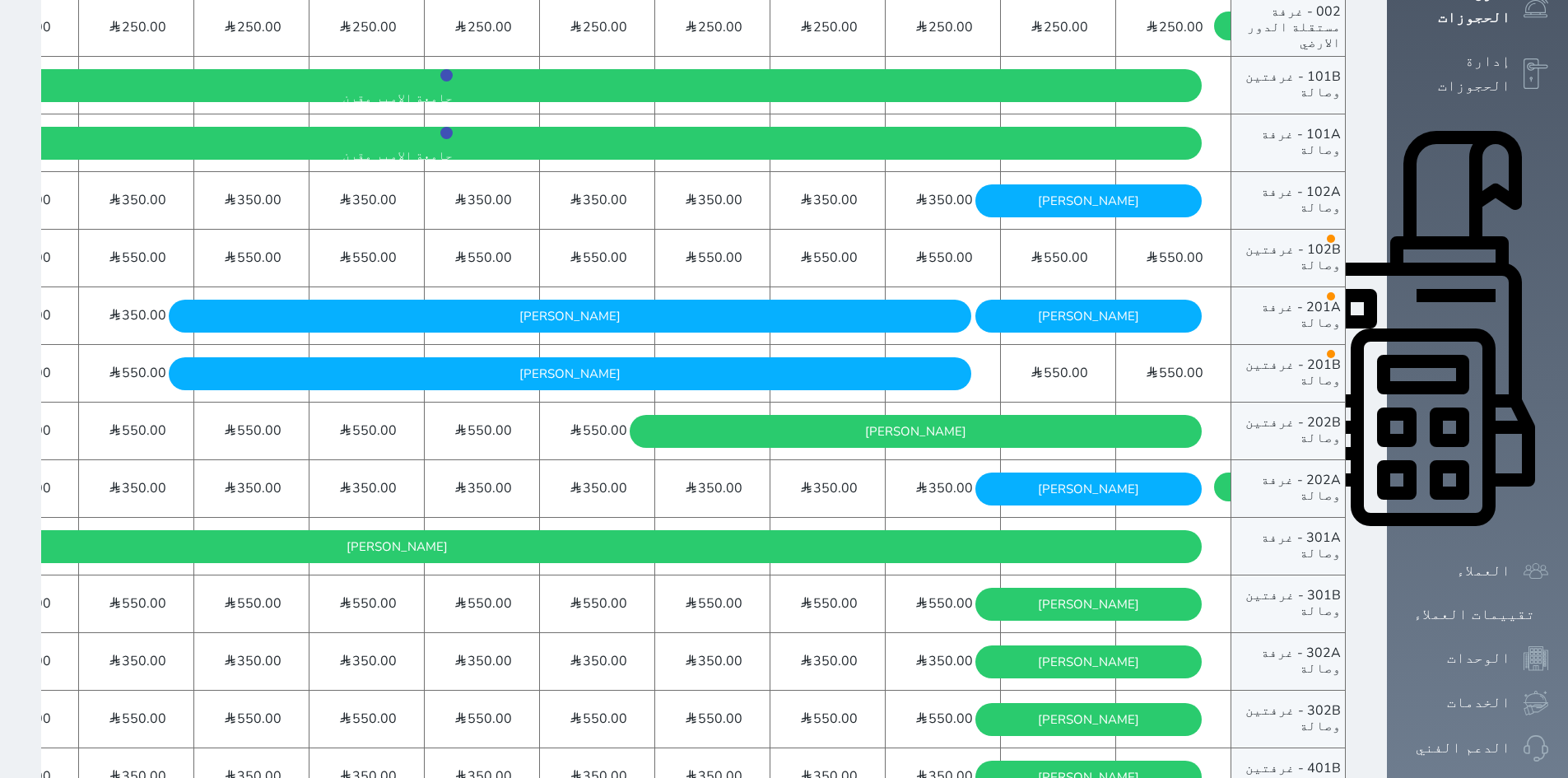 click on "[PERSON_NAME]
[DATE] - [DATE]" at bounding box center [1088, 201] 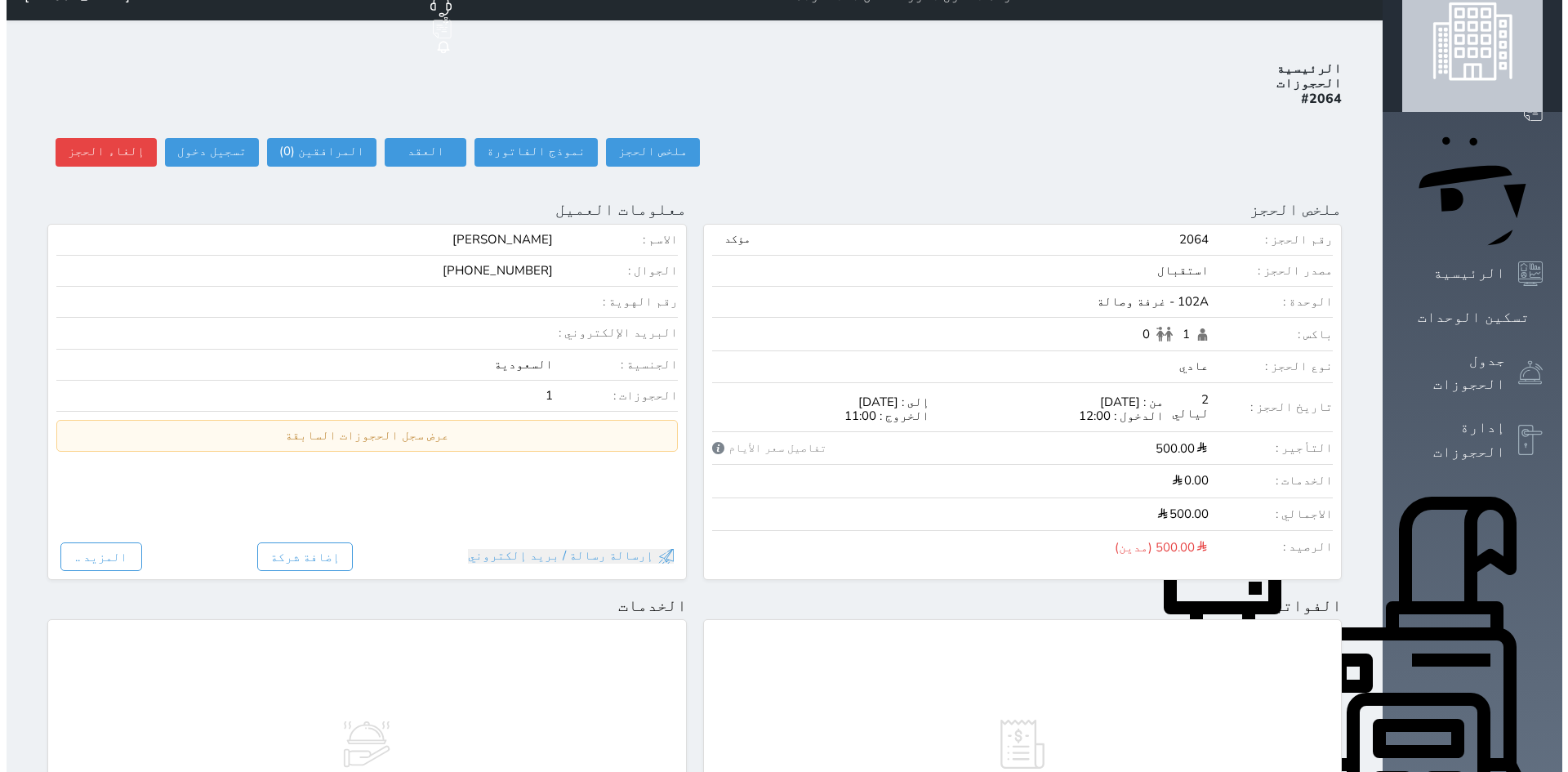 scroll, scrollTop: 0, scrollLeft: 0, axis: both 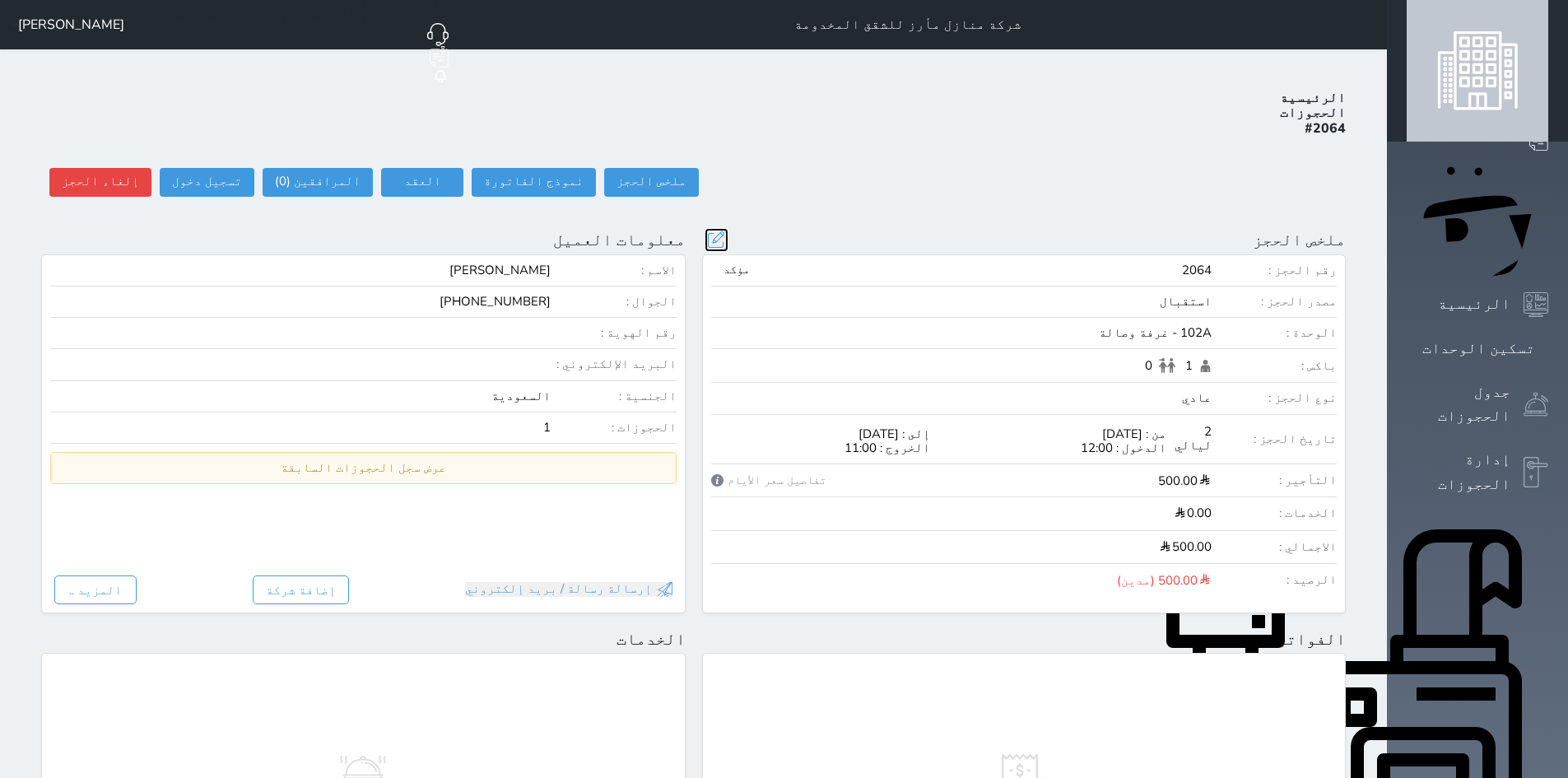 click at bounding box center [716, 240] 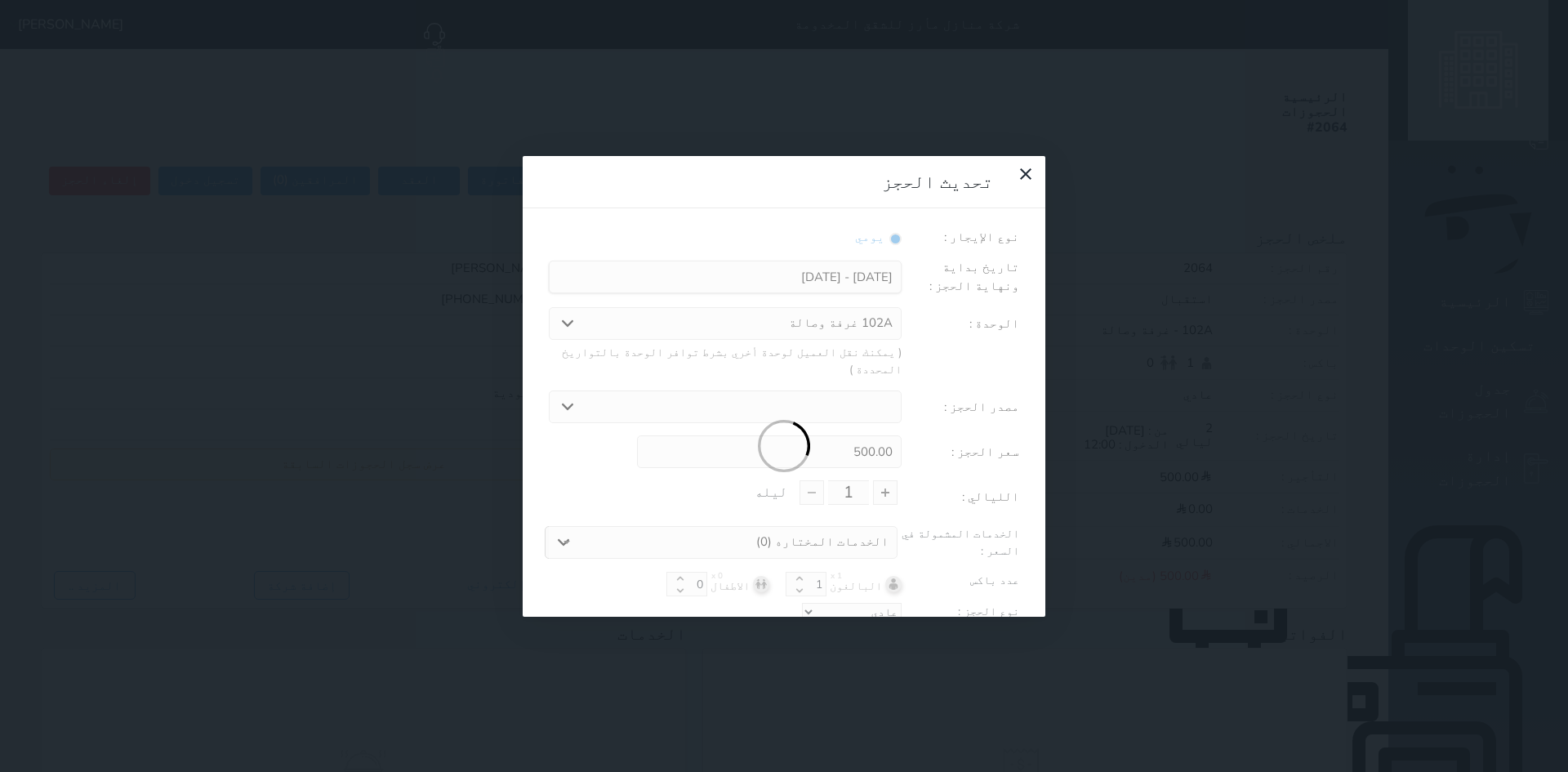 type on "2" 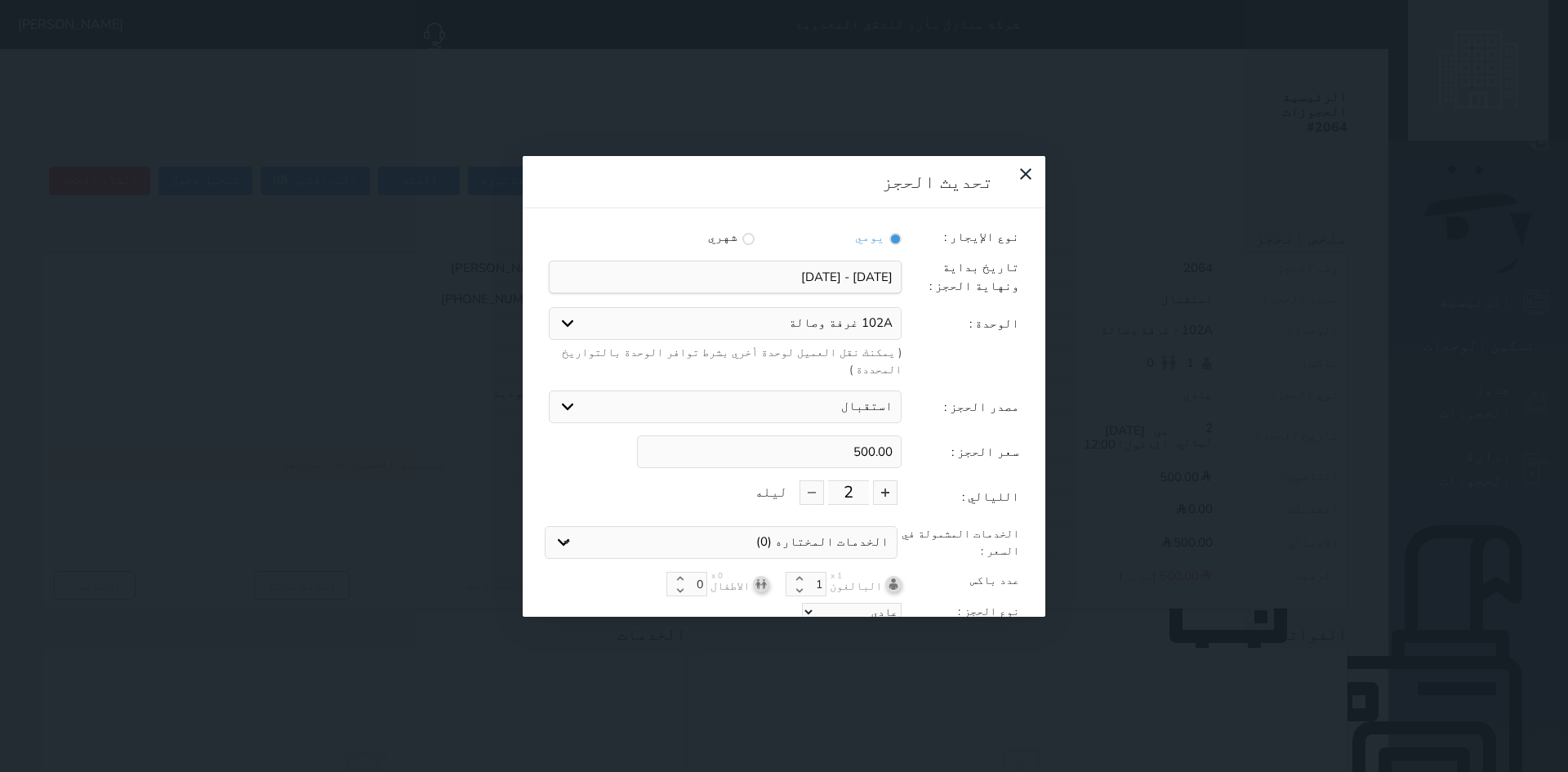 click on "102A غرفة وصالة   002 غرفة مستقلة الدور الارضي 402A غرفة وصالة 401A غرفة وصالة 502 جناح فاخر" at bounding box center (725, 324) 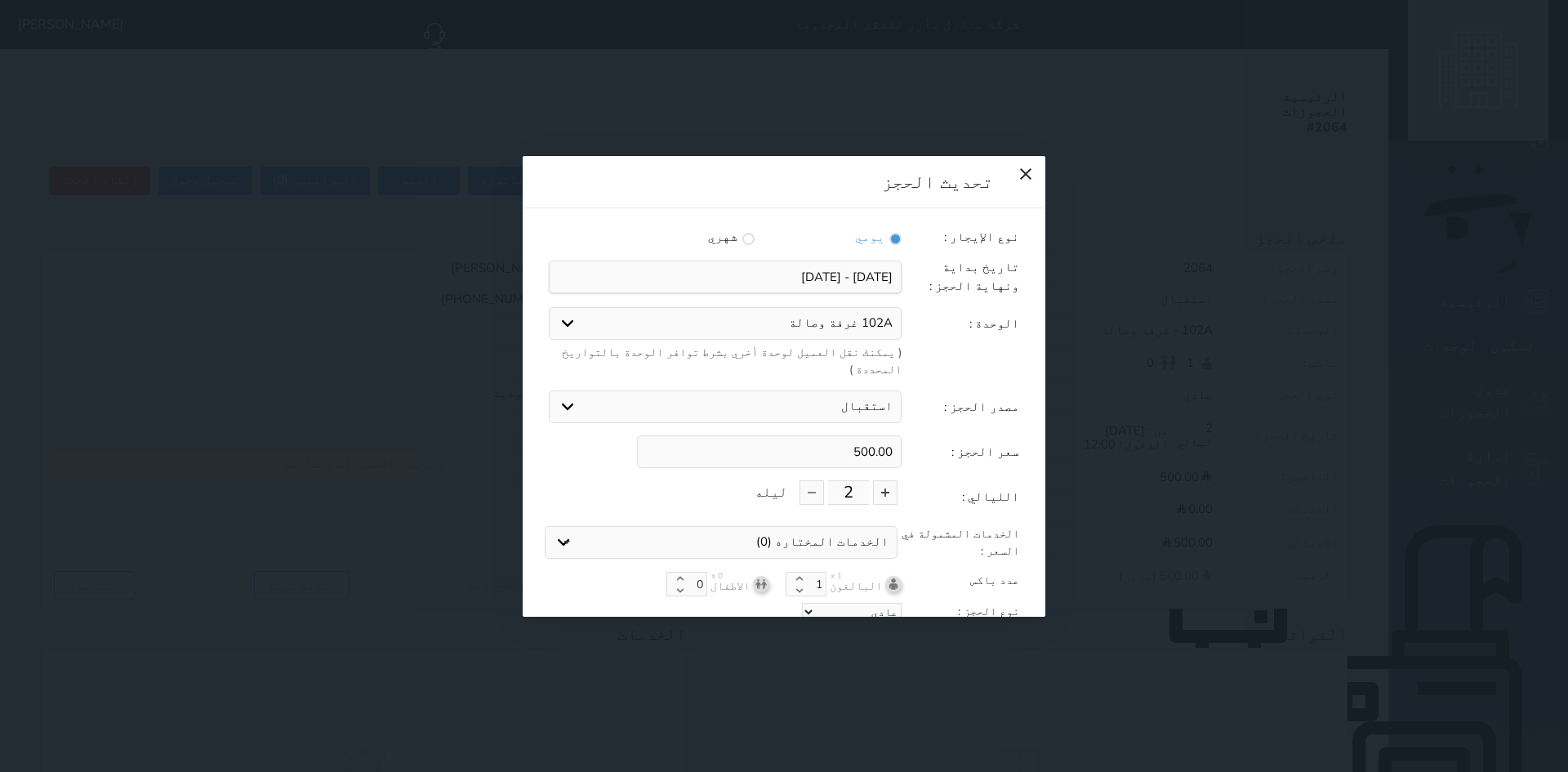 select on "57343" 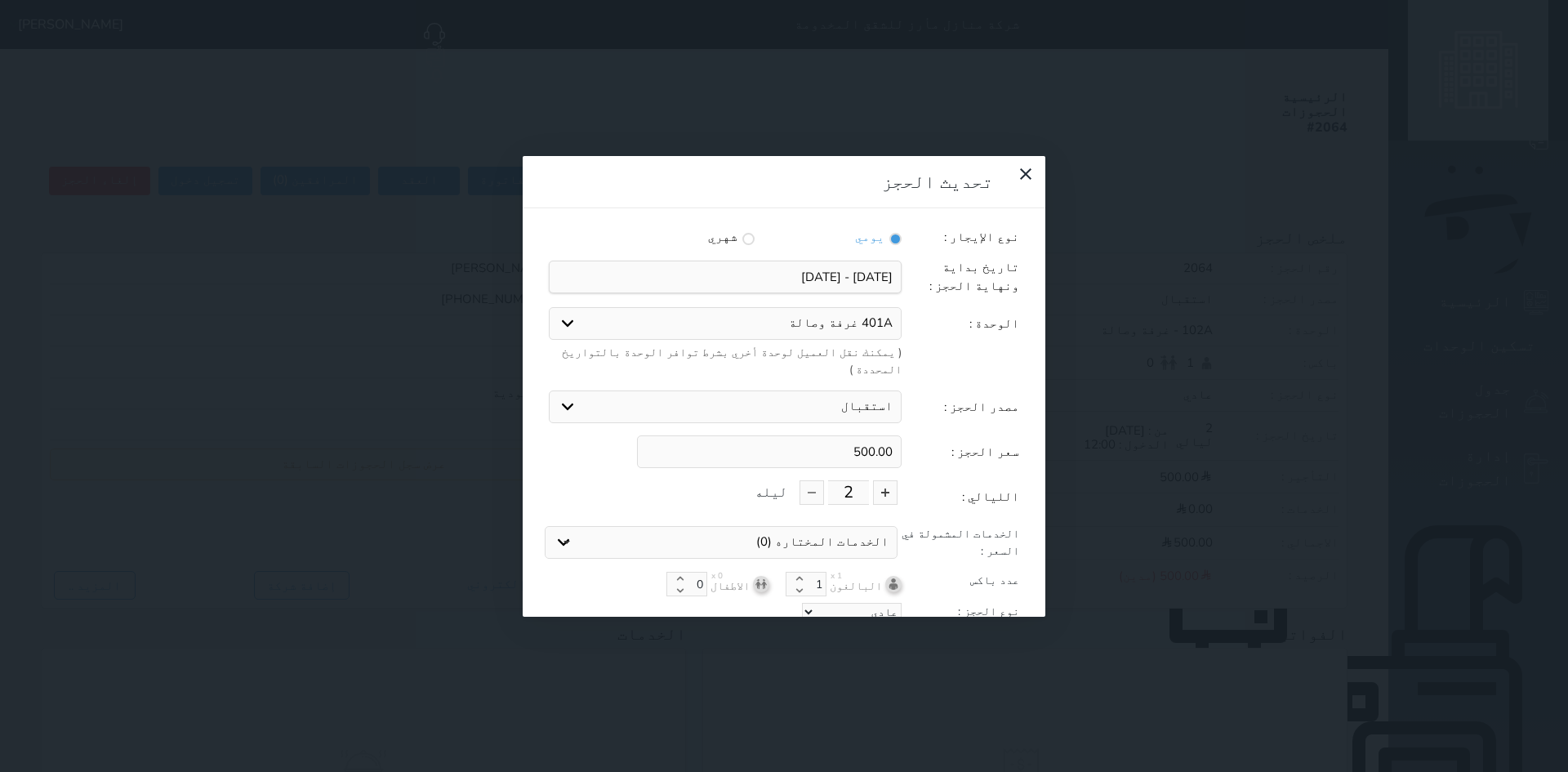 click on "102A غرفة وصالة   002 غرفة مستقلة الدور الارضي 402A غرفة وصالة 401A غرفة وصالة 502 جناح فاخر" at bounding box center (725, 324) 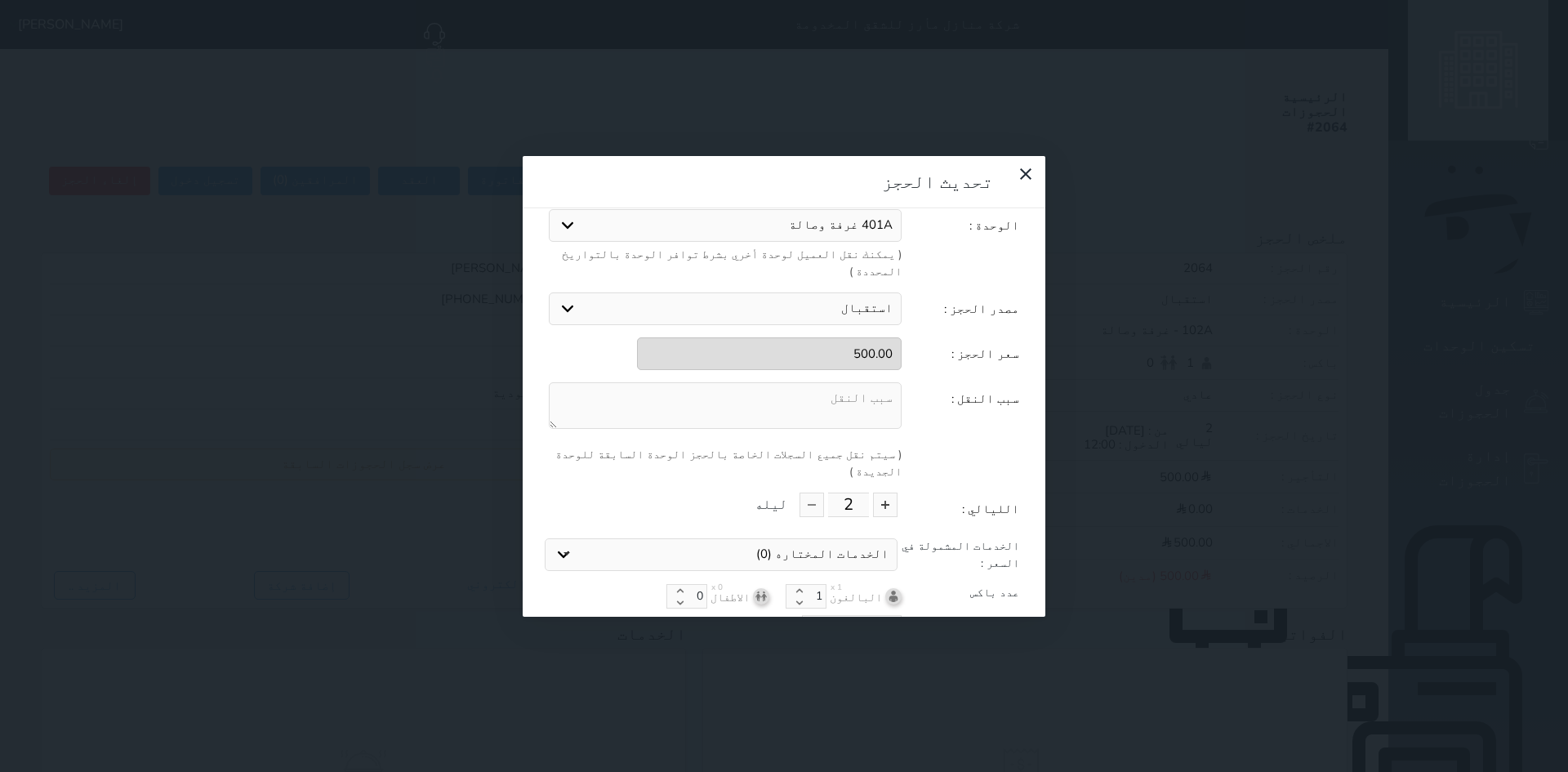 scroll, scrollTop: 179, scrollLeft: 0, axis: vertical 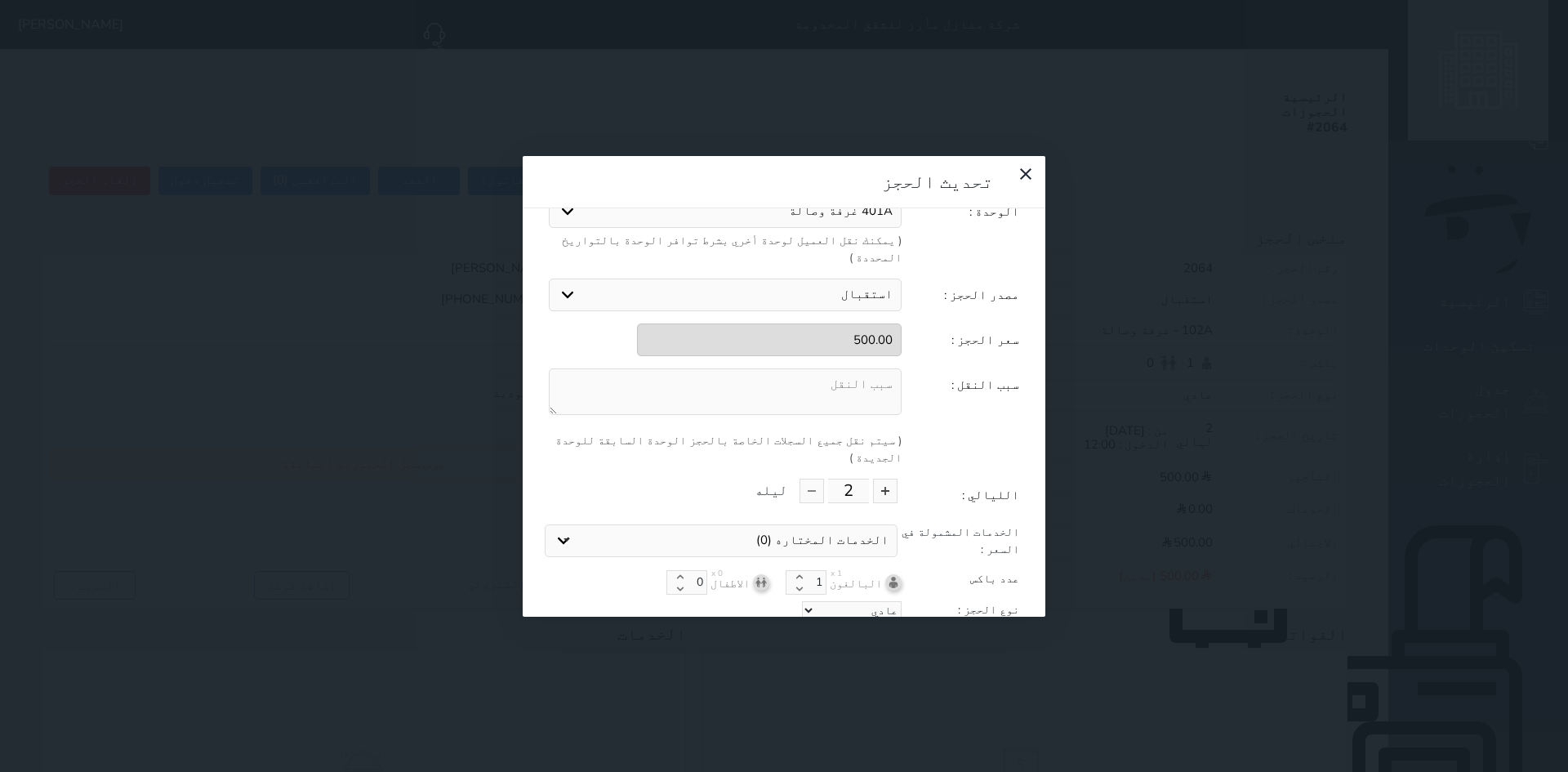 click at bounding box center [725, 391] 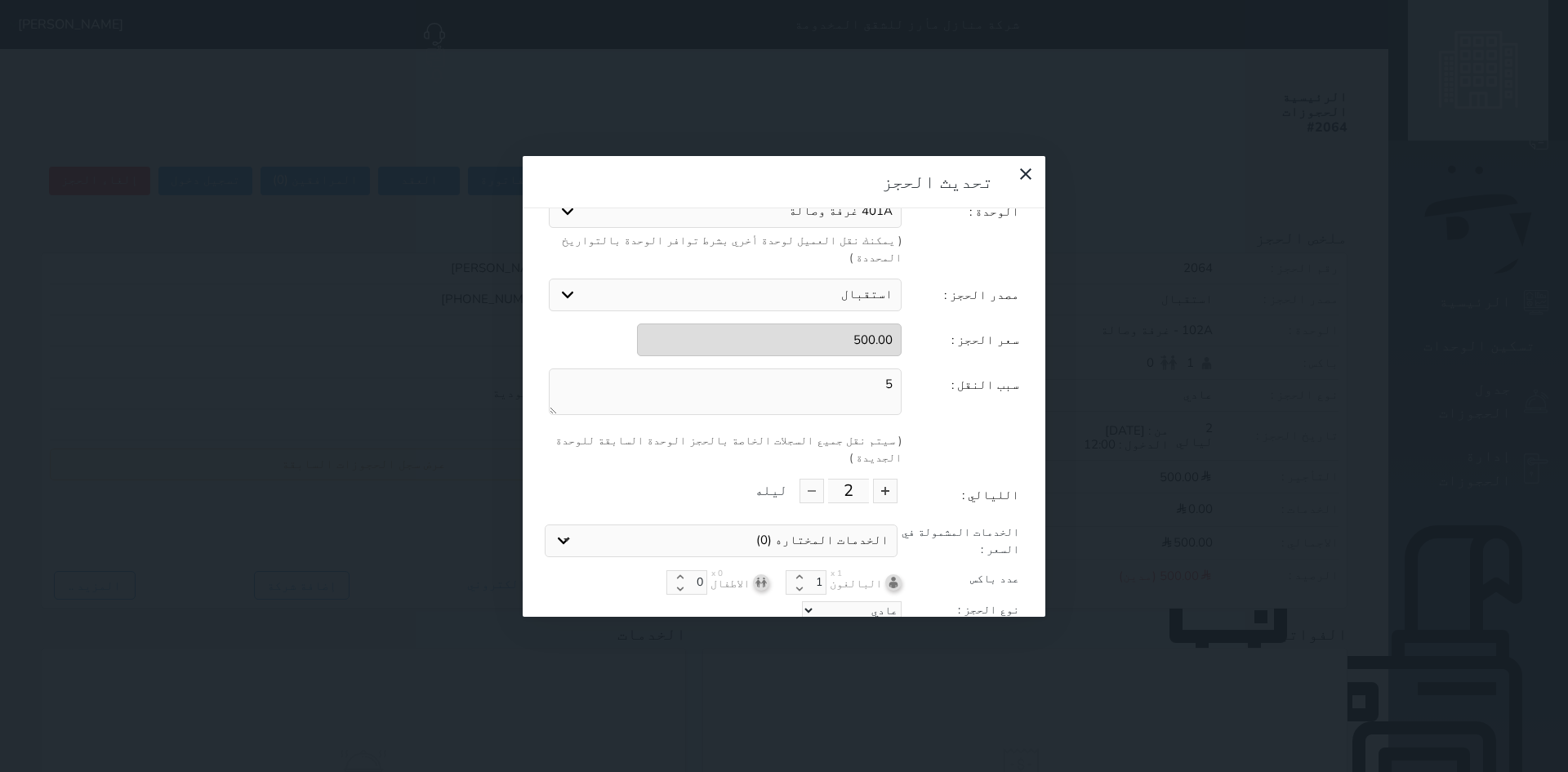 type on "5" 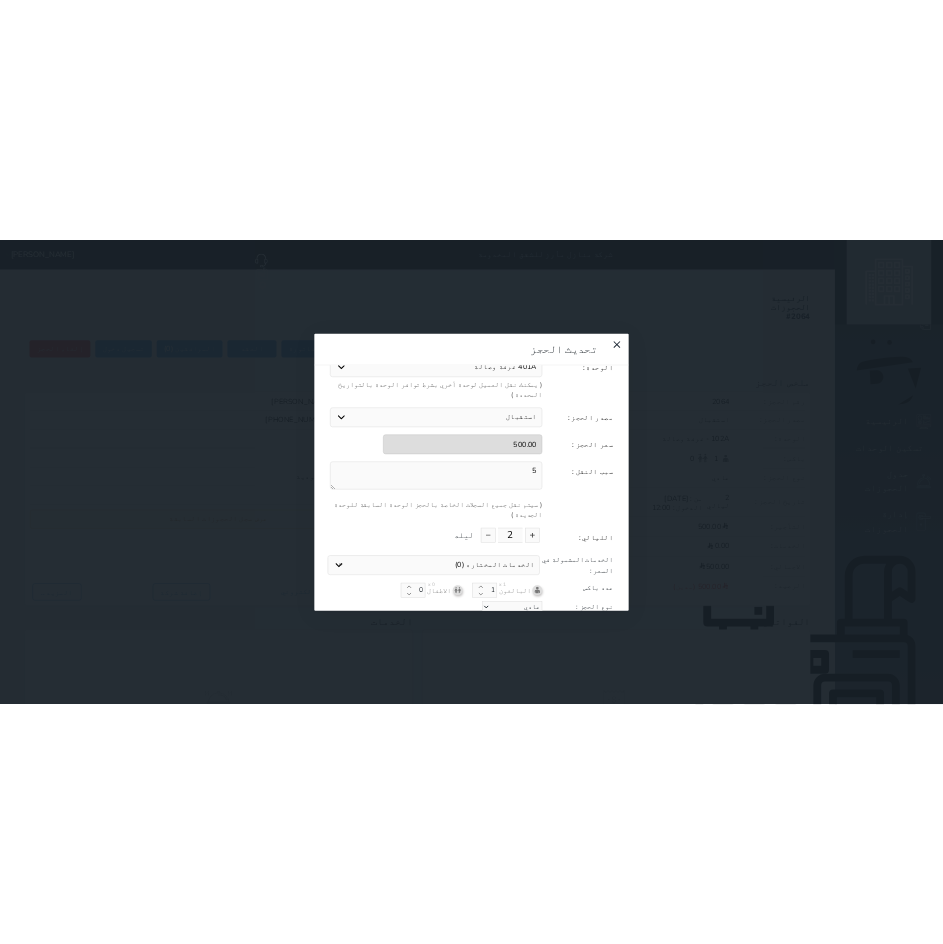 scroll, scrollTop: 104, scrollLeft: 0, axis: vertical 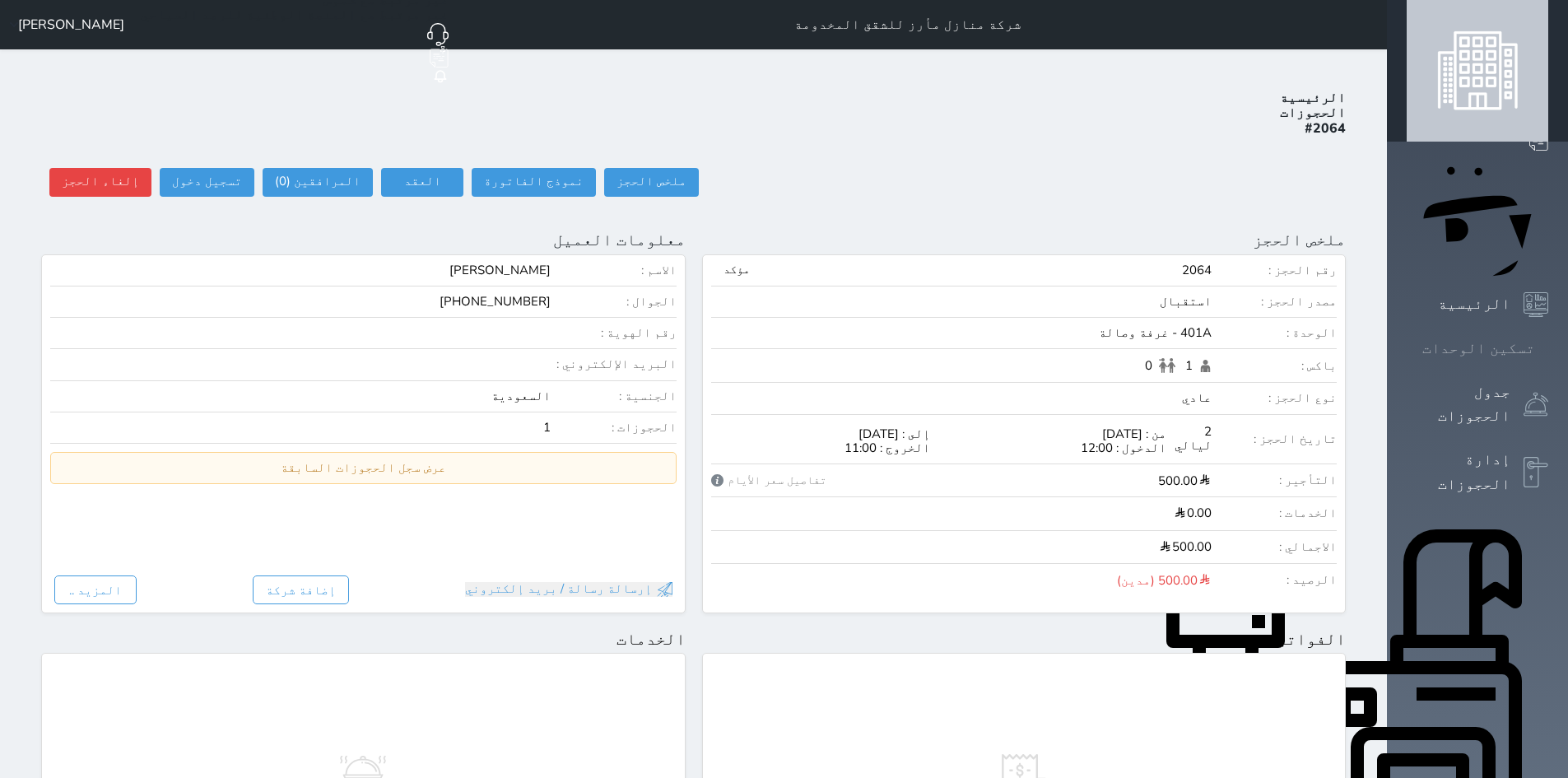 click on "تسكين الوحدات" at bounding box center (1477, 348) 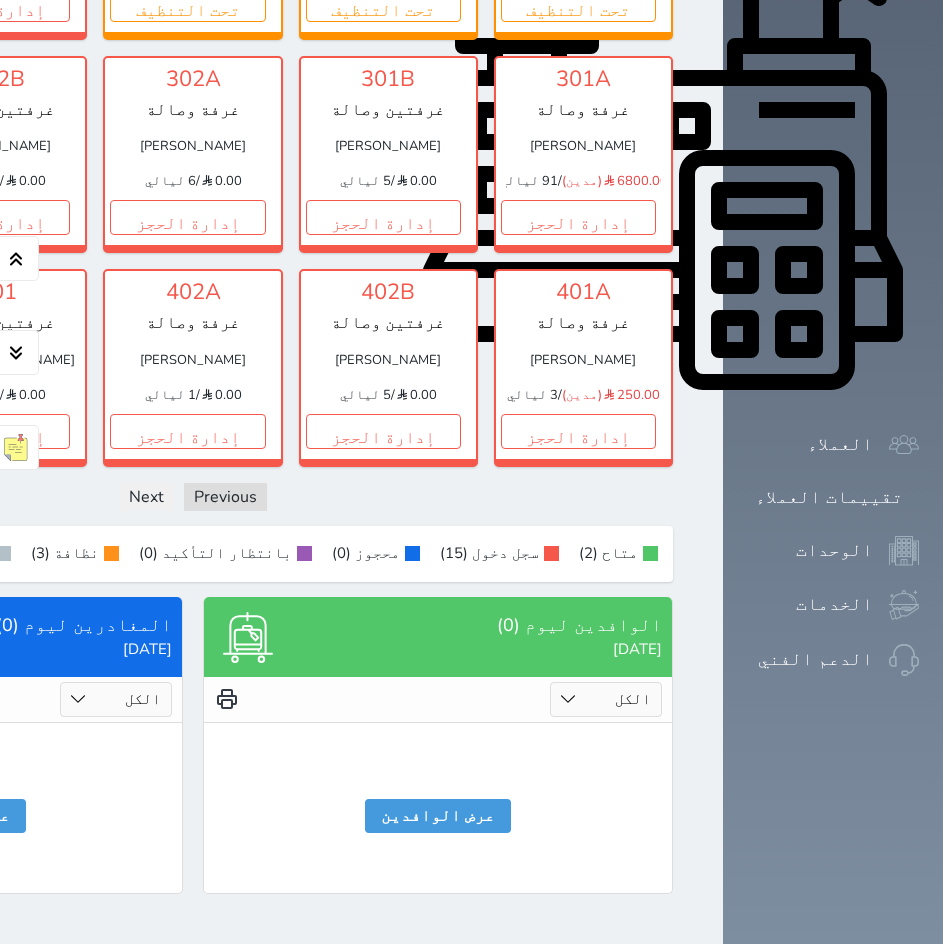 scroll, scrollTop: 879, scrollLeft: 0, axis: vertical 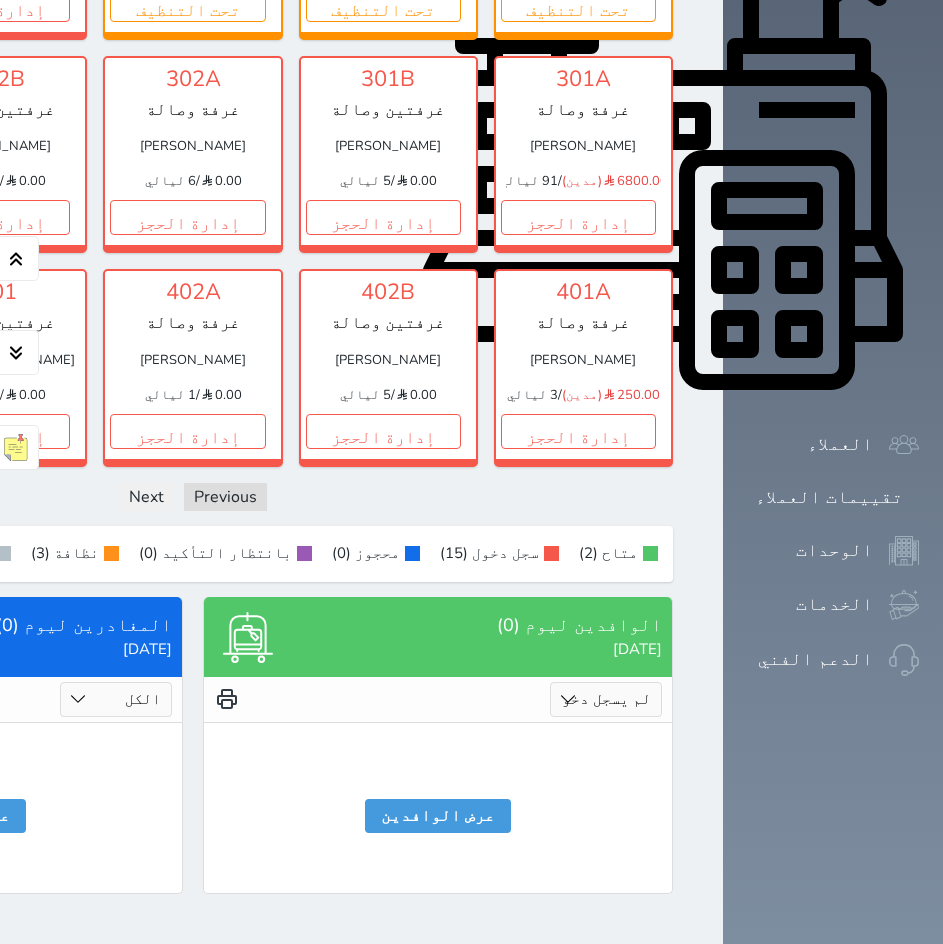 click on "الكل   لم يسجل دخول   تم الدخول" at bounding box center (606, 699) 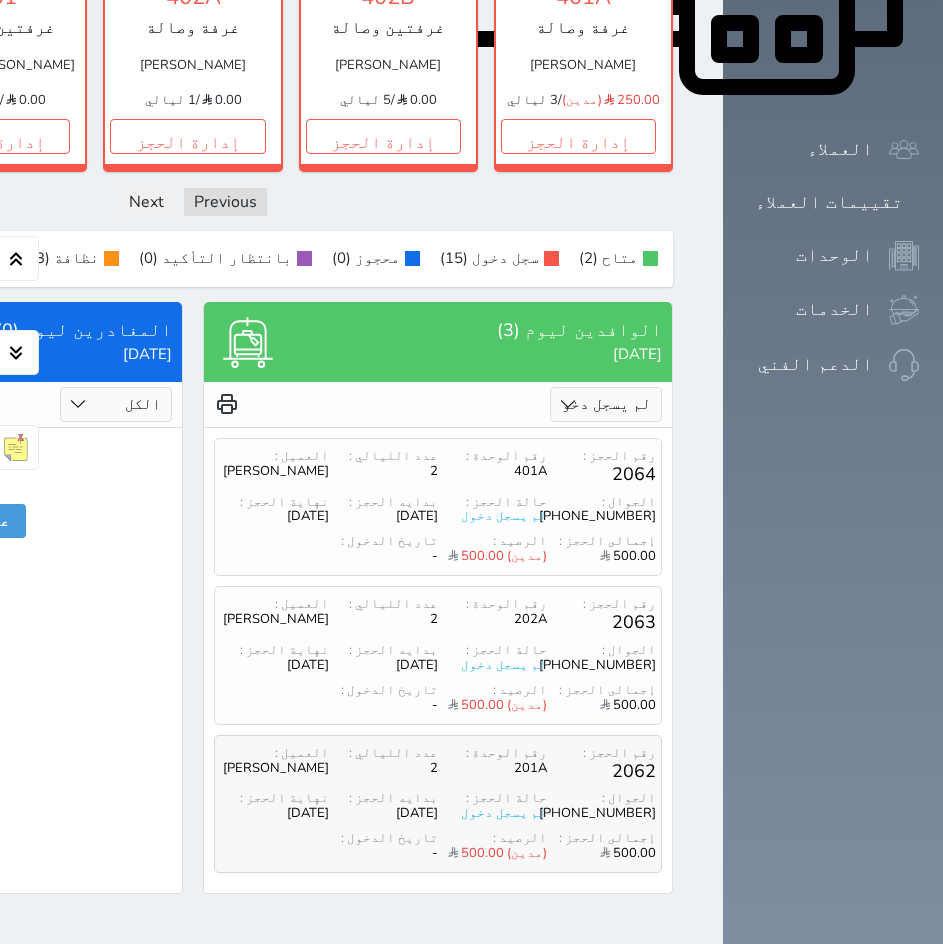 scroll, scrollTop: 1002, scrollLeft: 0, axis: vertical 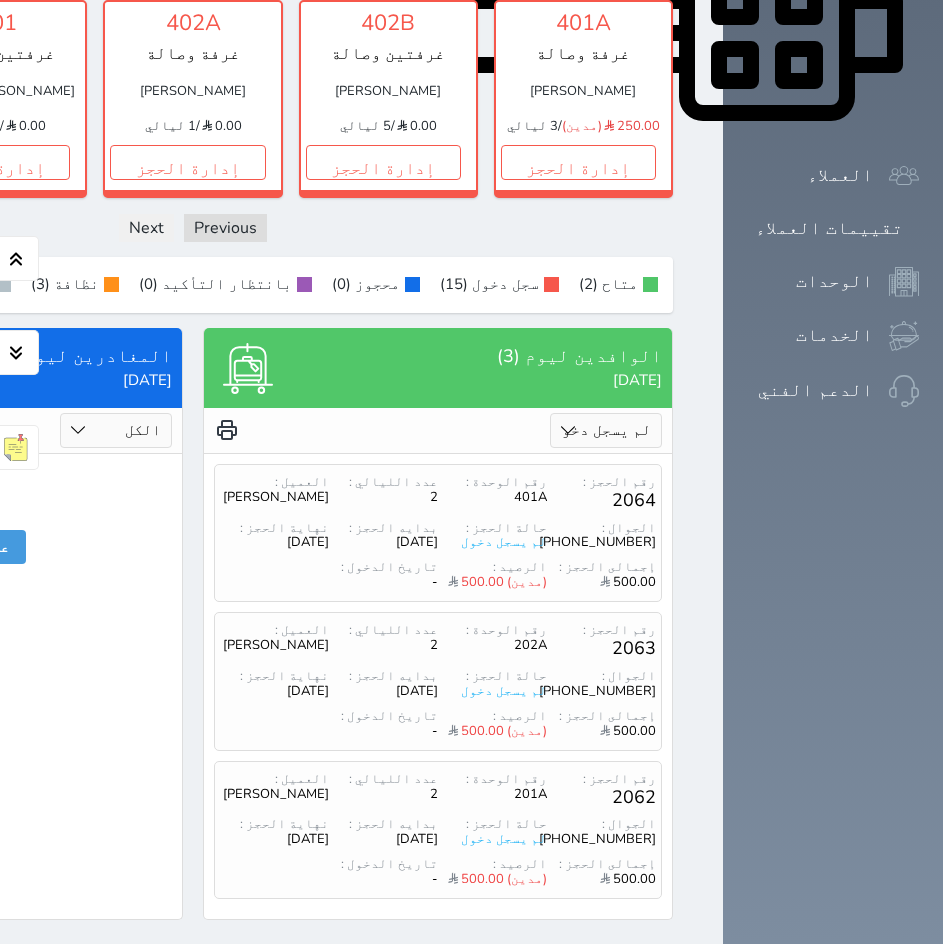 click on "الكل   لم يسجل دخول   تم الدخول" at bounding box center [606, 430] 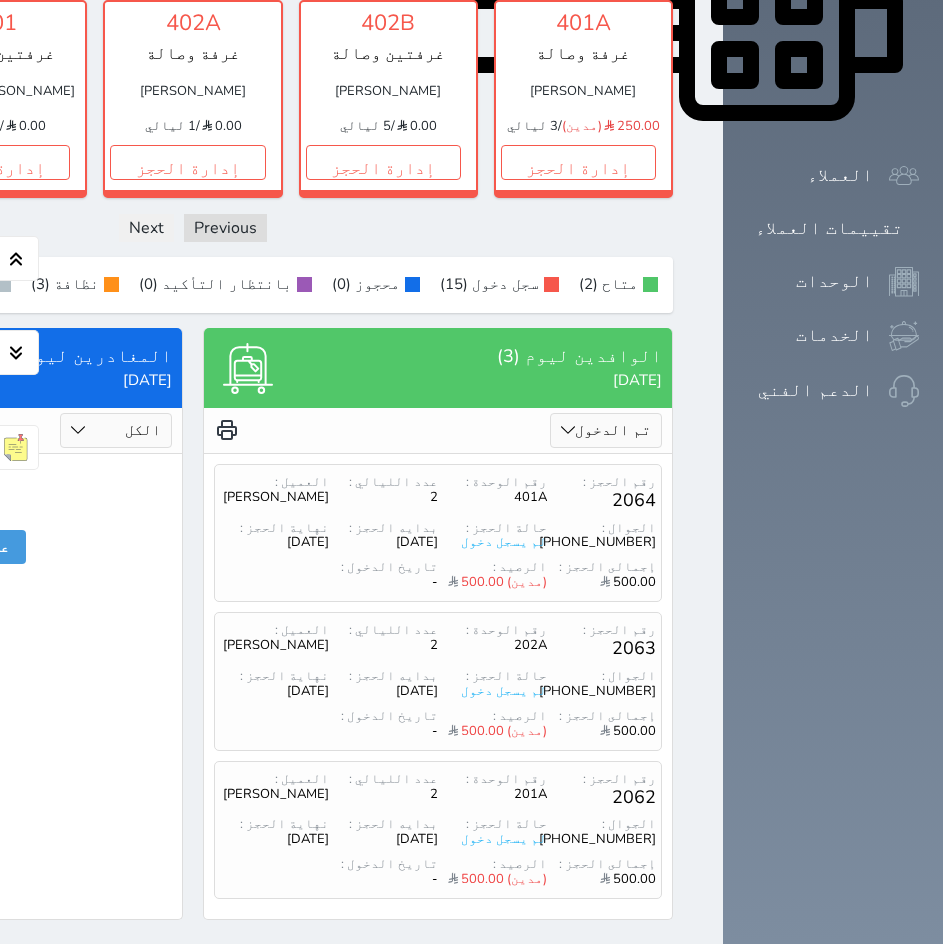 click on "الكل   لم يسجل دخول   تم الدخول" at bounding box center (606, 430) 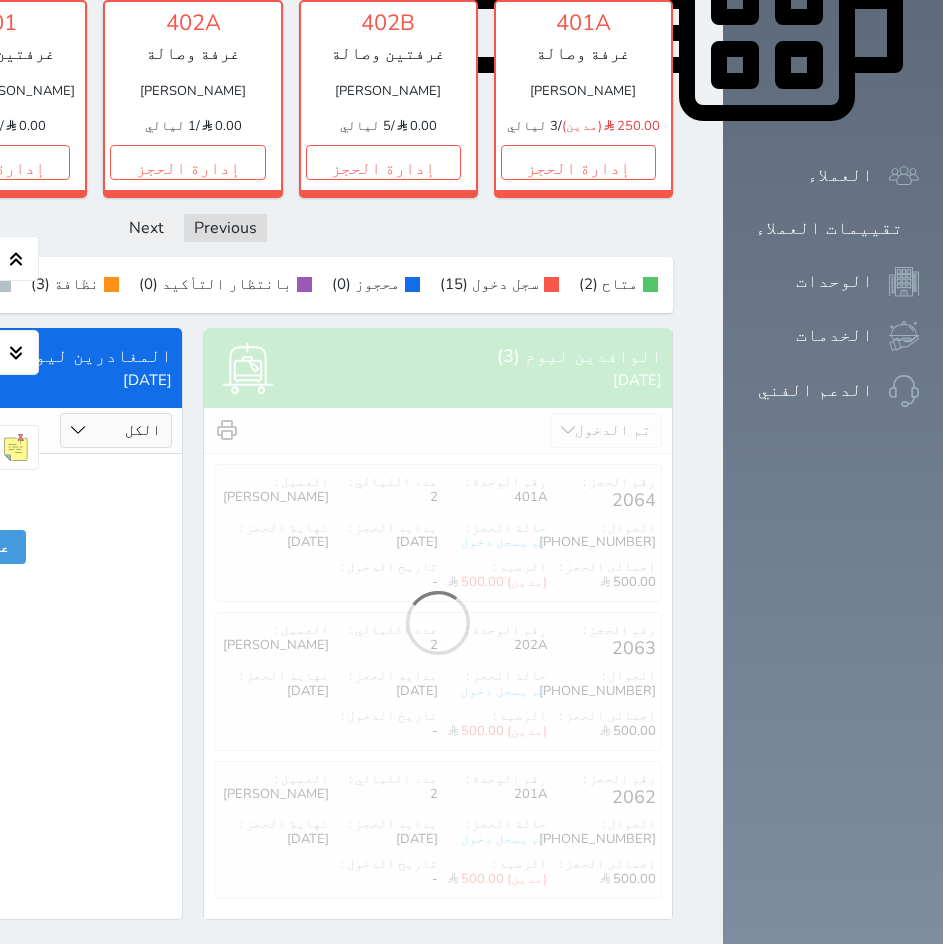 scroll, scrollTop: 970, scrollLeft: 0, axis: vertical 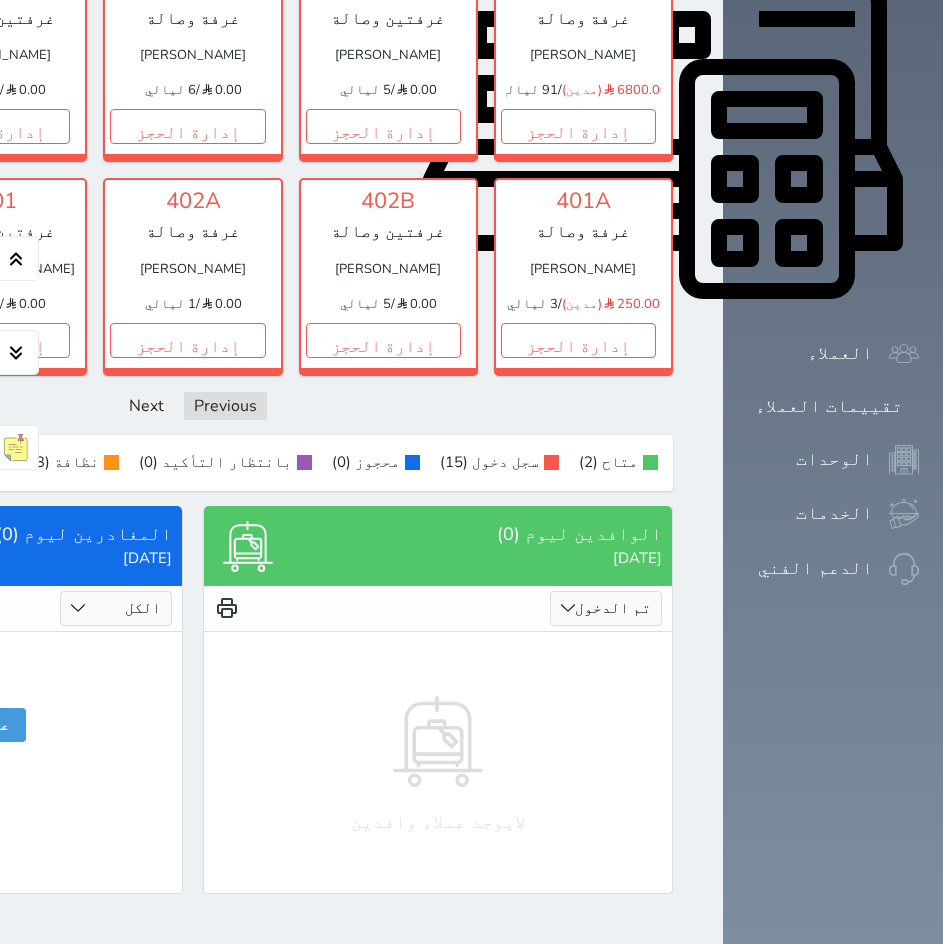 click on "الكل   لم يسجل دخول   تم الدخول" at bounding box center [606, 608] 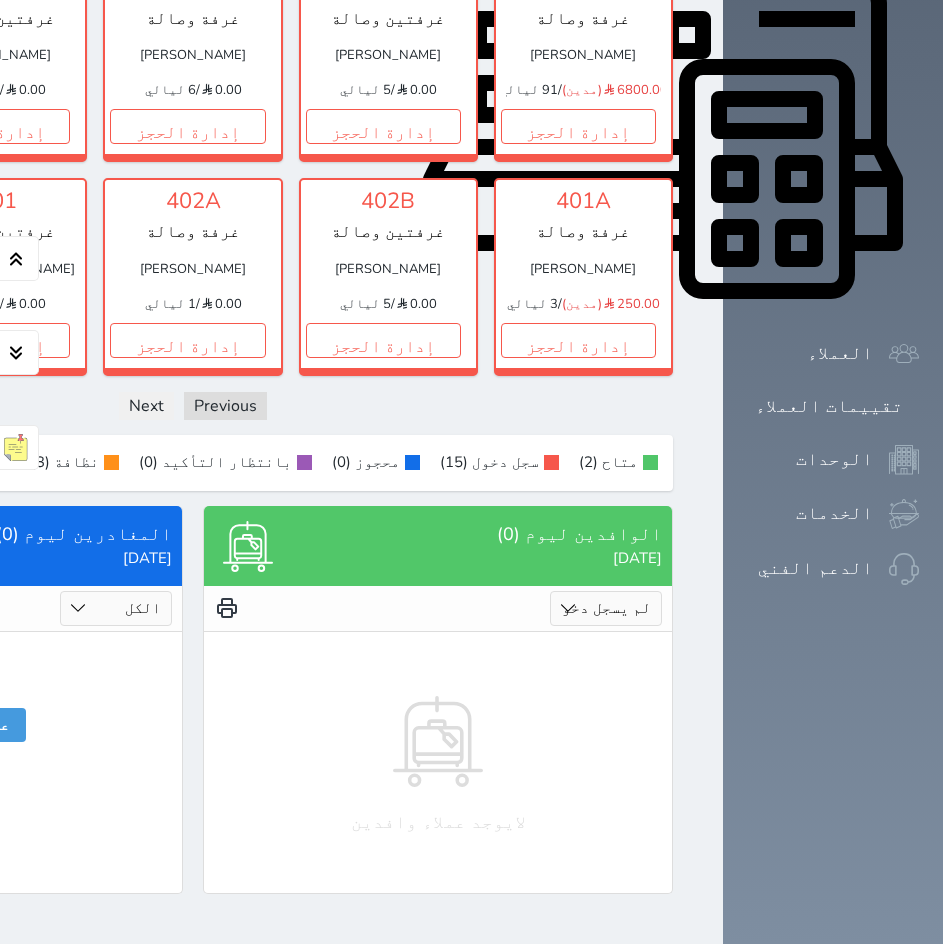 click on "الكل   لم يسجل دخول   تم الدخول" at bounding box center [606, 608] 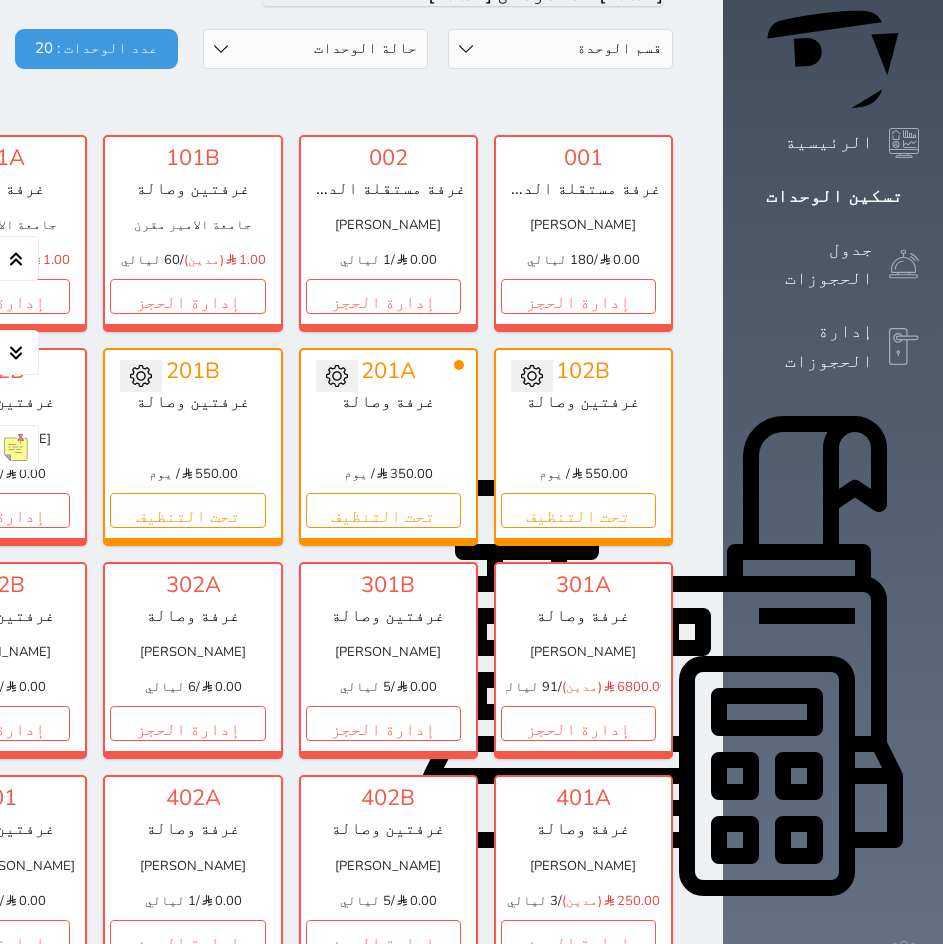 scroll, scrollTop: 202, scrollLeft: 0, axis: vertical 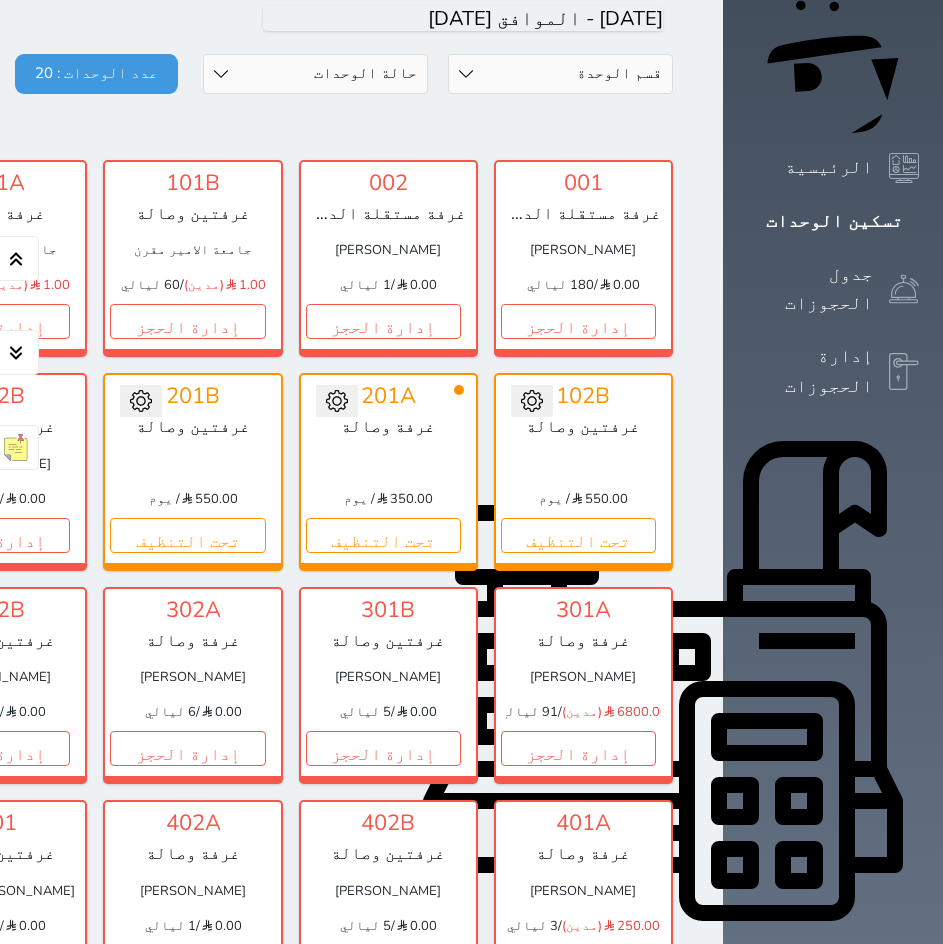 click at bounding box center [699, -172] 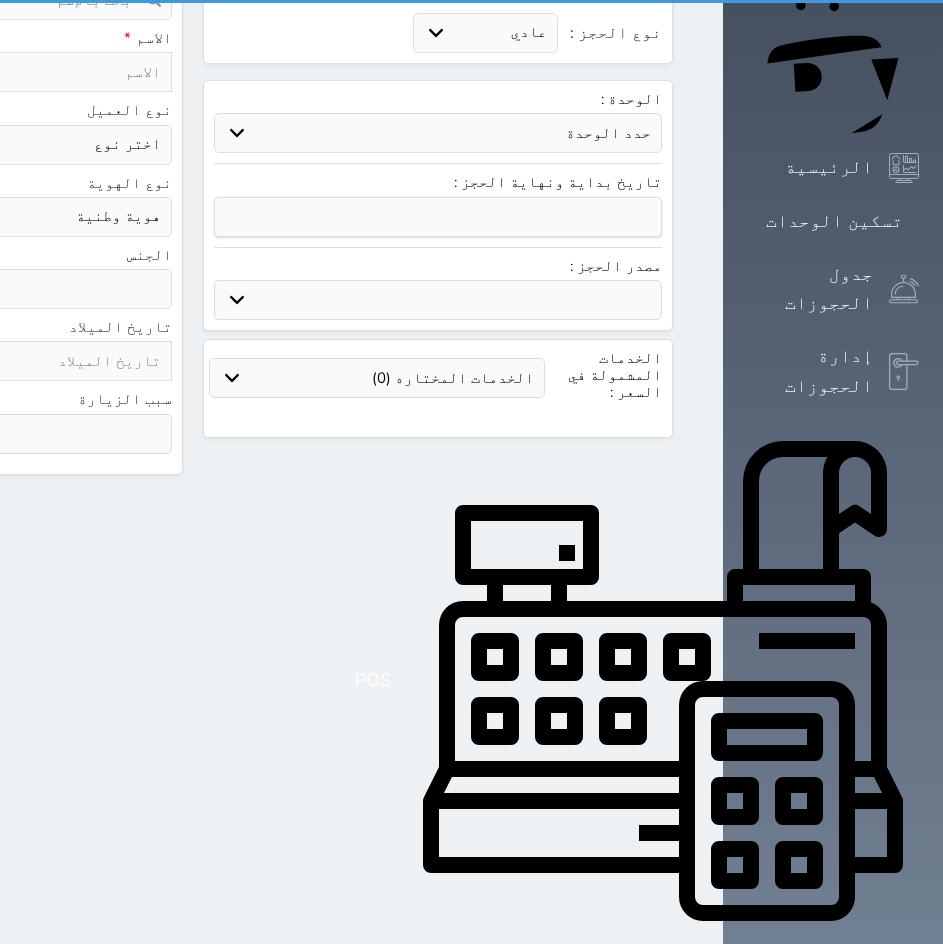 scroll, scrollTop: 0, scrollLeft: 0, axis: both 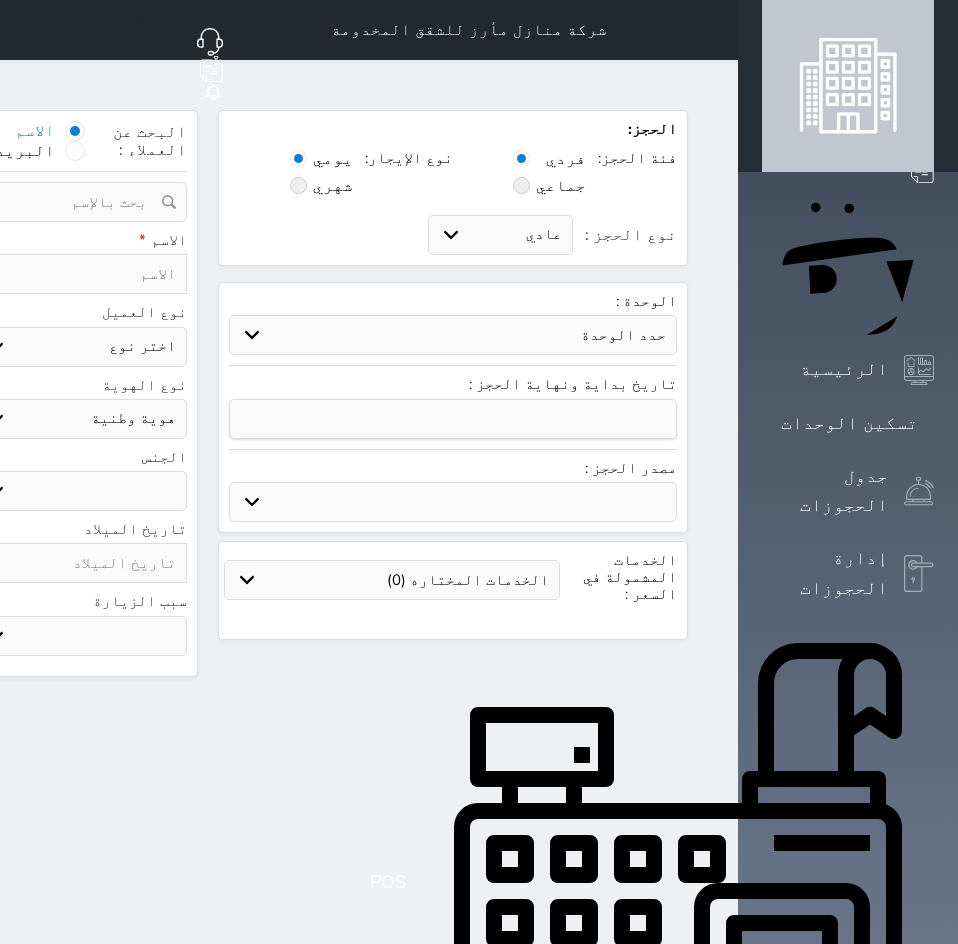 select 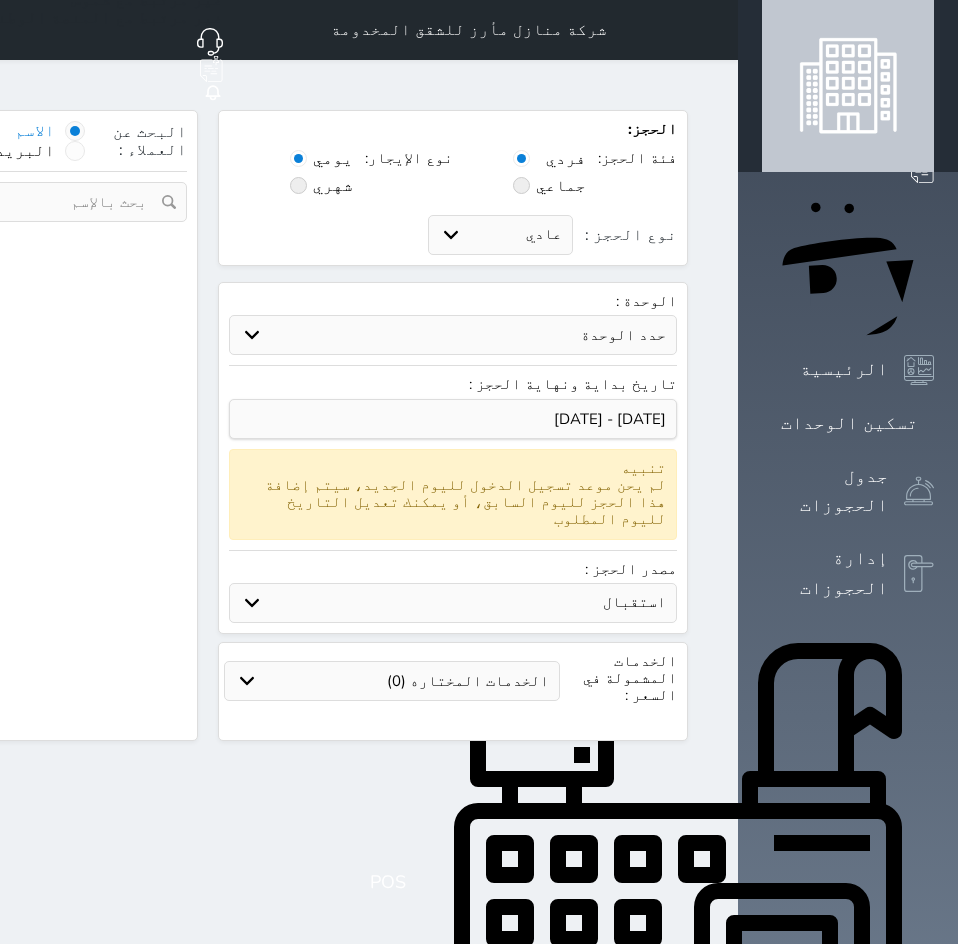 select 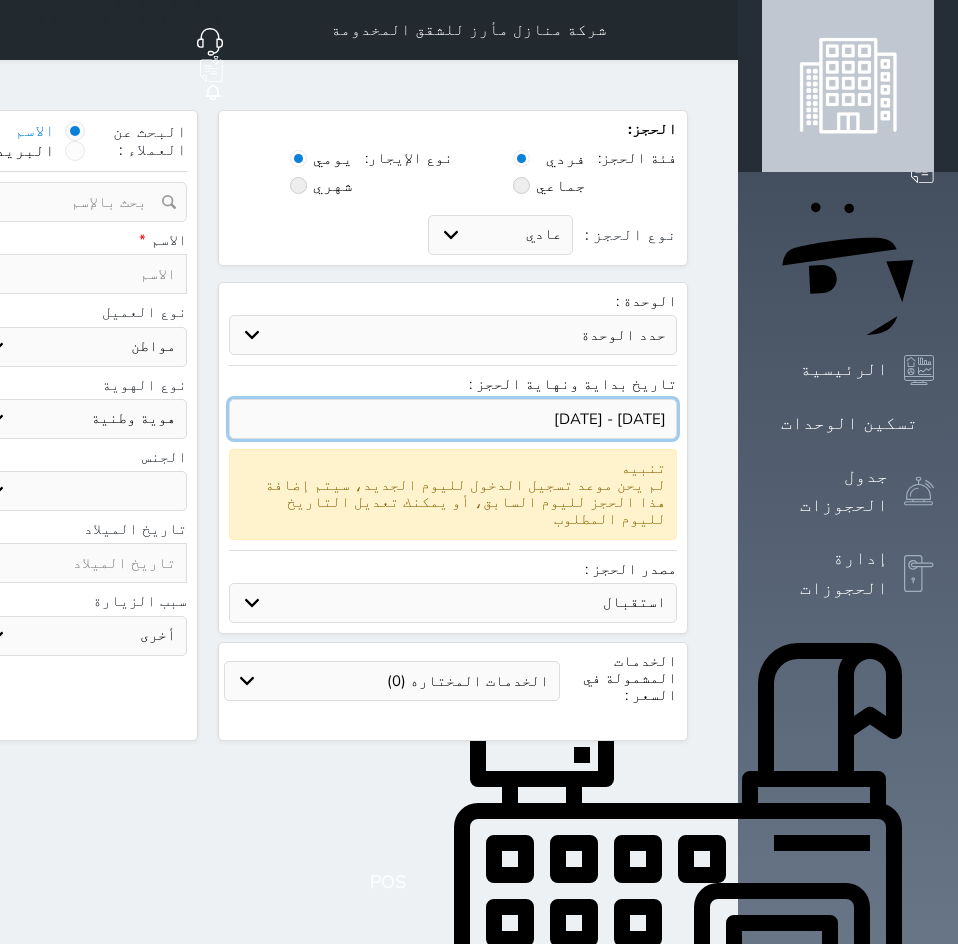 click at bounding box center (453, 419) 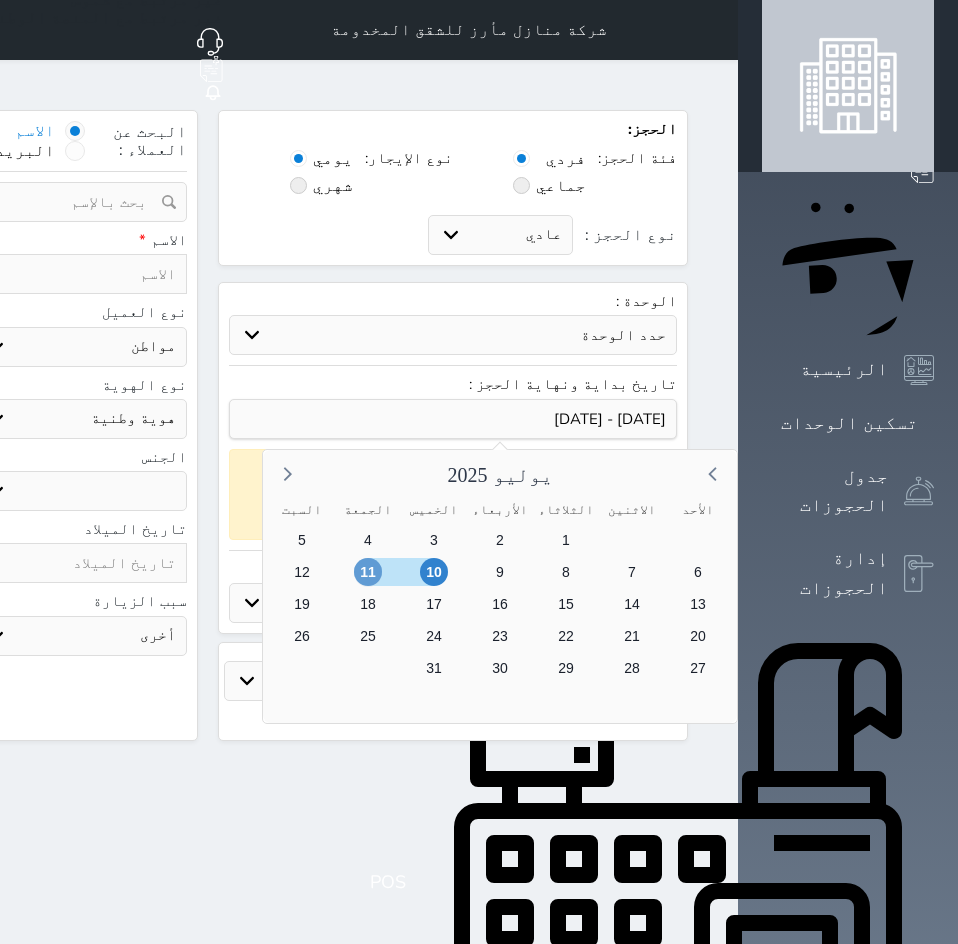 click on "11" at bounding box center (368, 572) 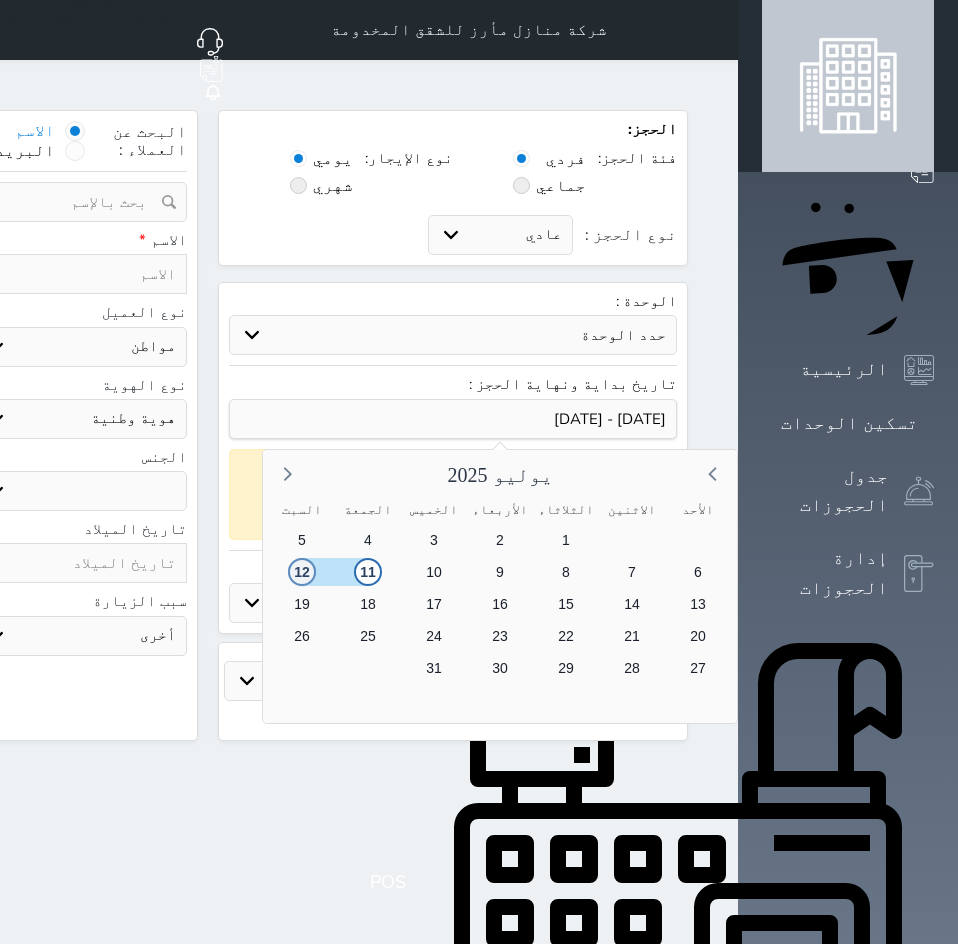 click on "12" at bounding box center [302, 572] 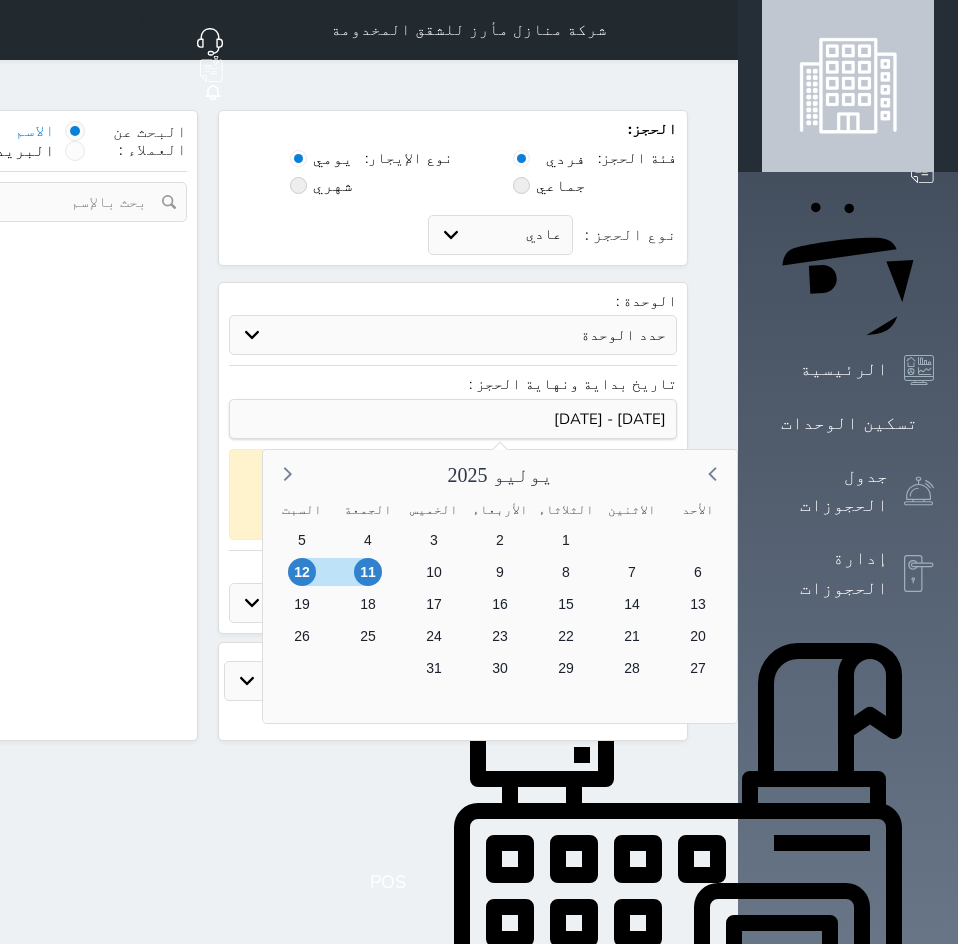 select 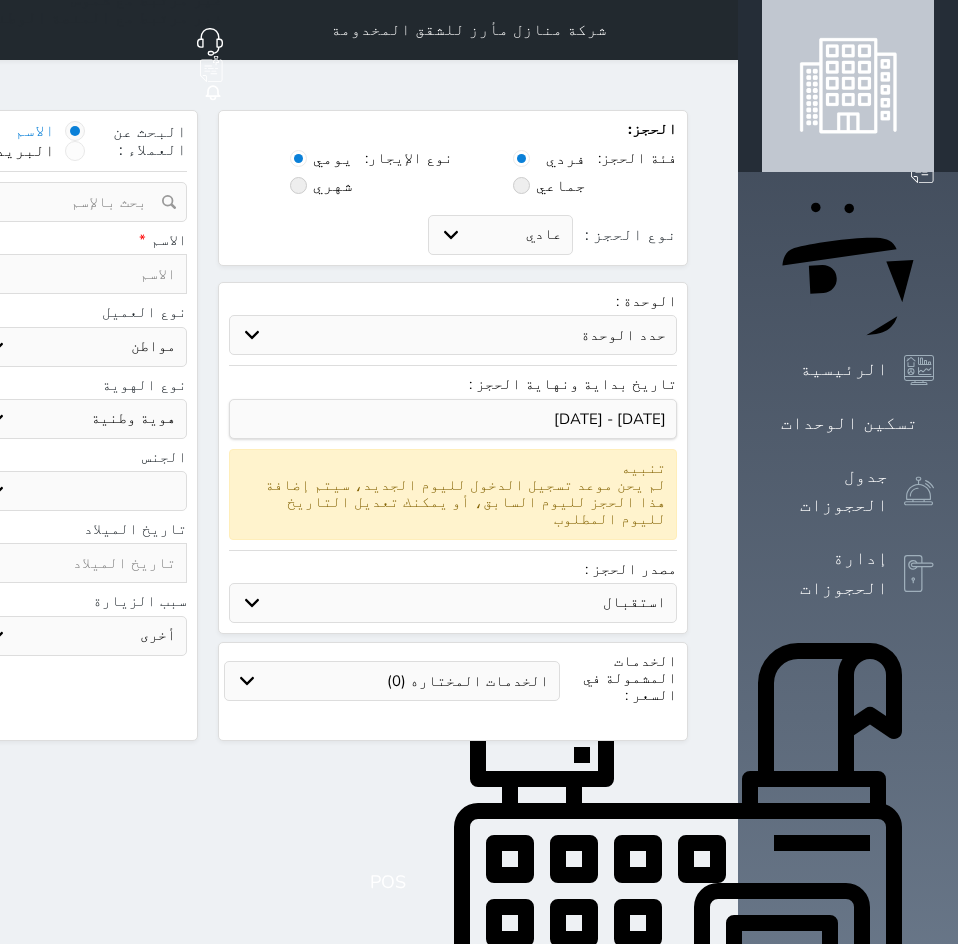 click on "حدد الوحدة
#502 - جناح فاخر
#402A - غرفة وصالة
#201B - غرفتين وصالة
#102B - غرفتين وصالة
#102A - غرفة وصالة
#002 - غرفة مستقلة الدور الارضي" at bounding box center (453, 335) 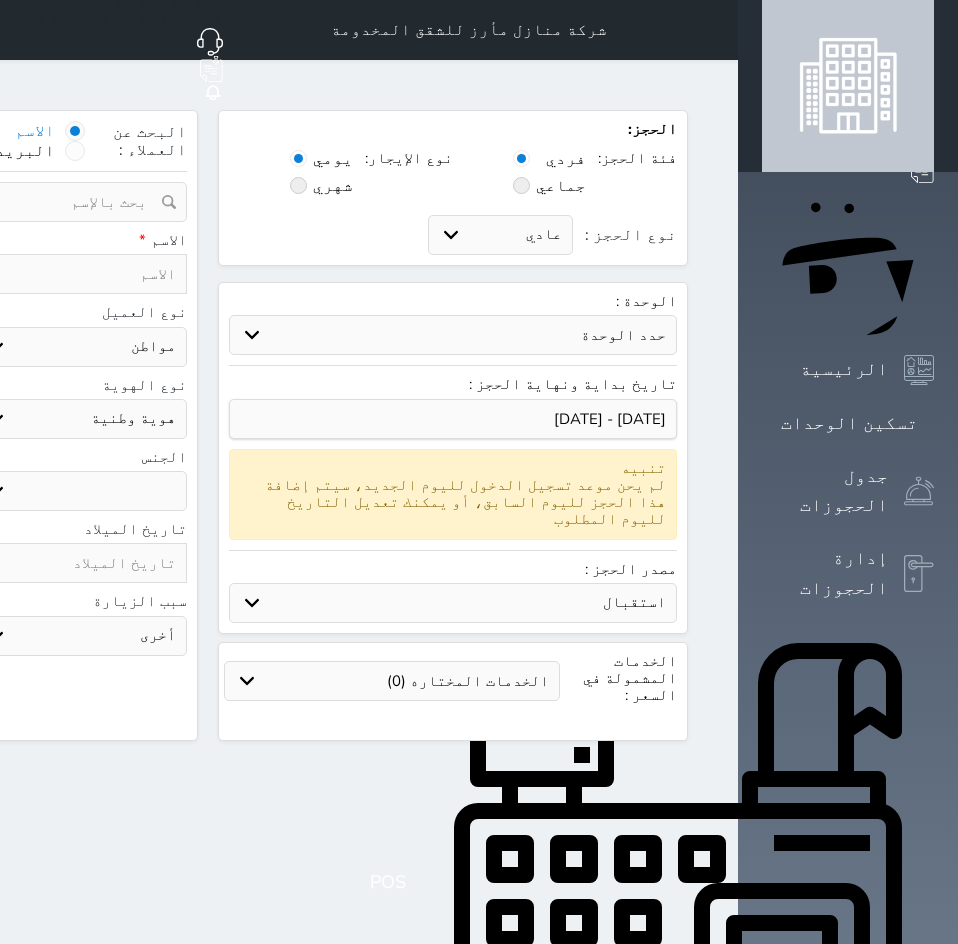 select on "57691" 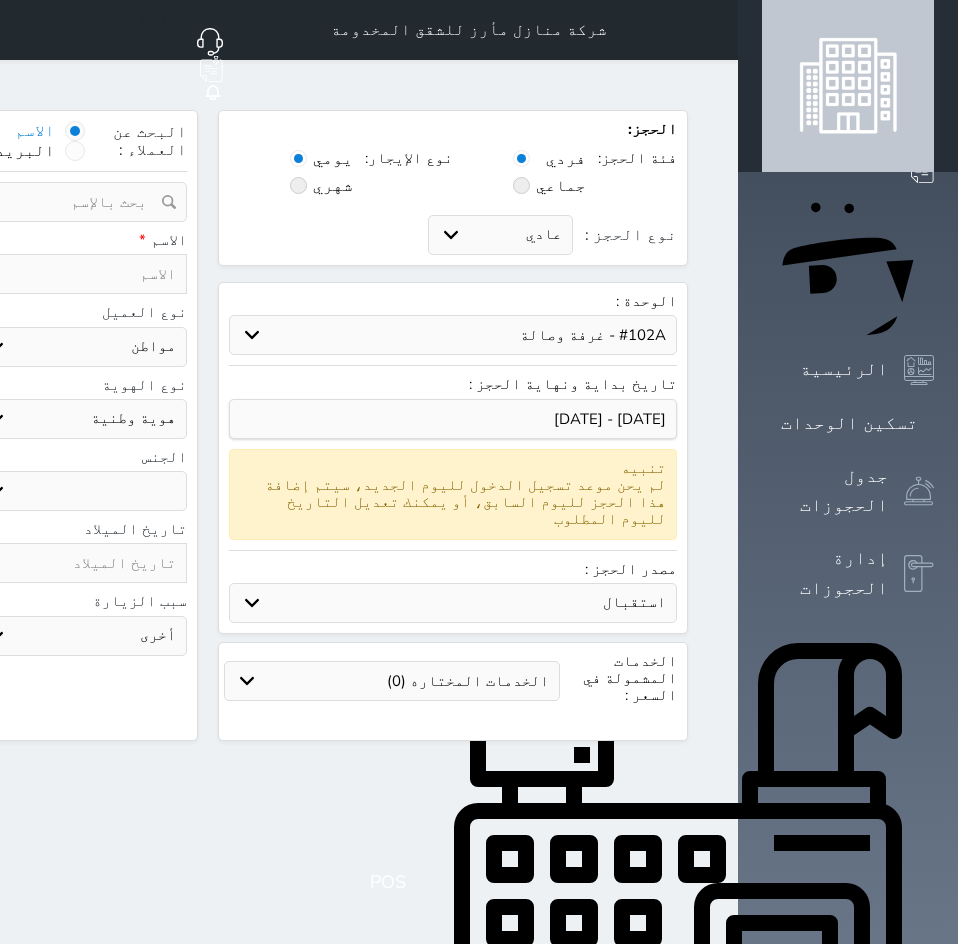 click on "حدد الوحدة
#502 - جناح فاخر
#402A - غرفة وصالة
#201B - غرفتين وصالة
#102B - غرفتين وصالة
#102A - غرفة وصالة
#002 - غرفة مستقلة الدور الارضي" at bounding box center [453, 335] 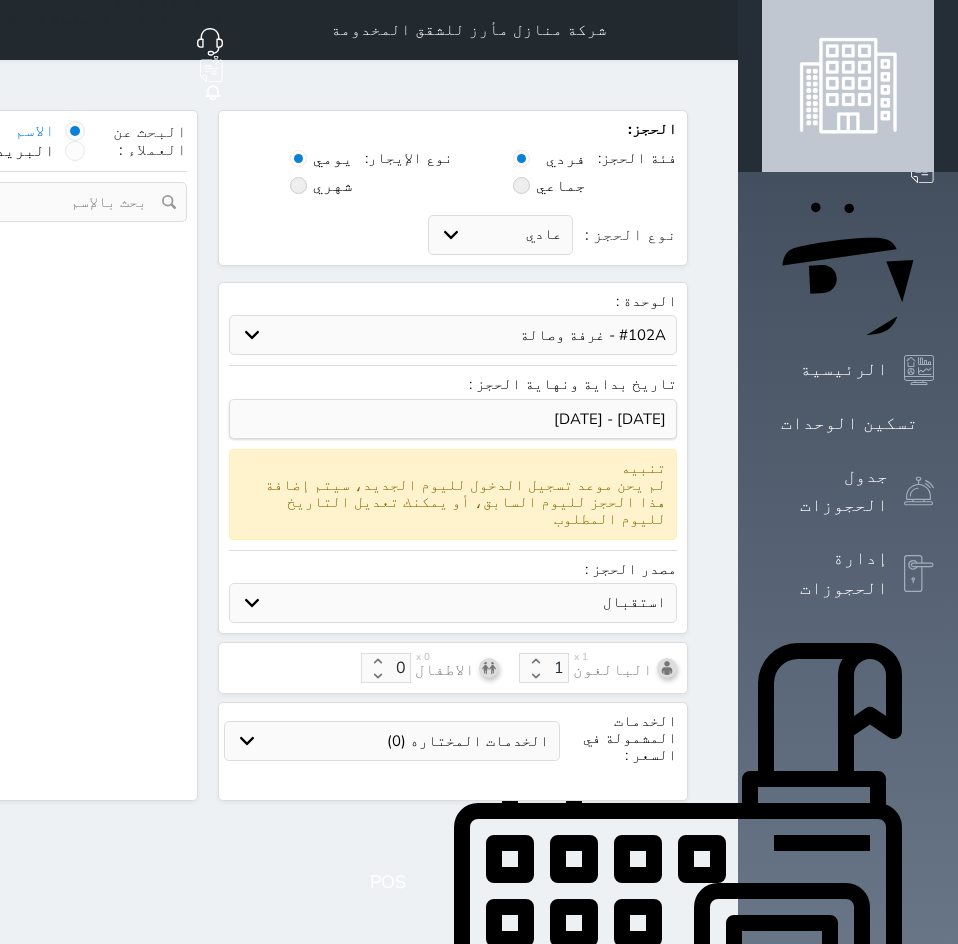 select on "1" 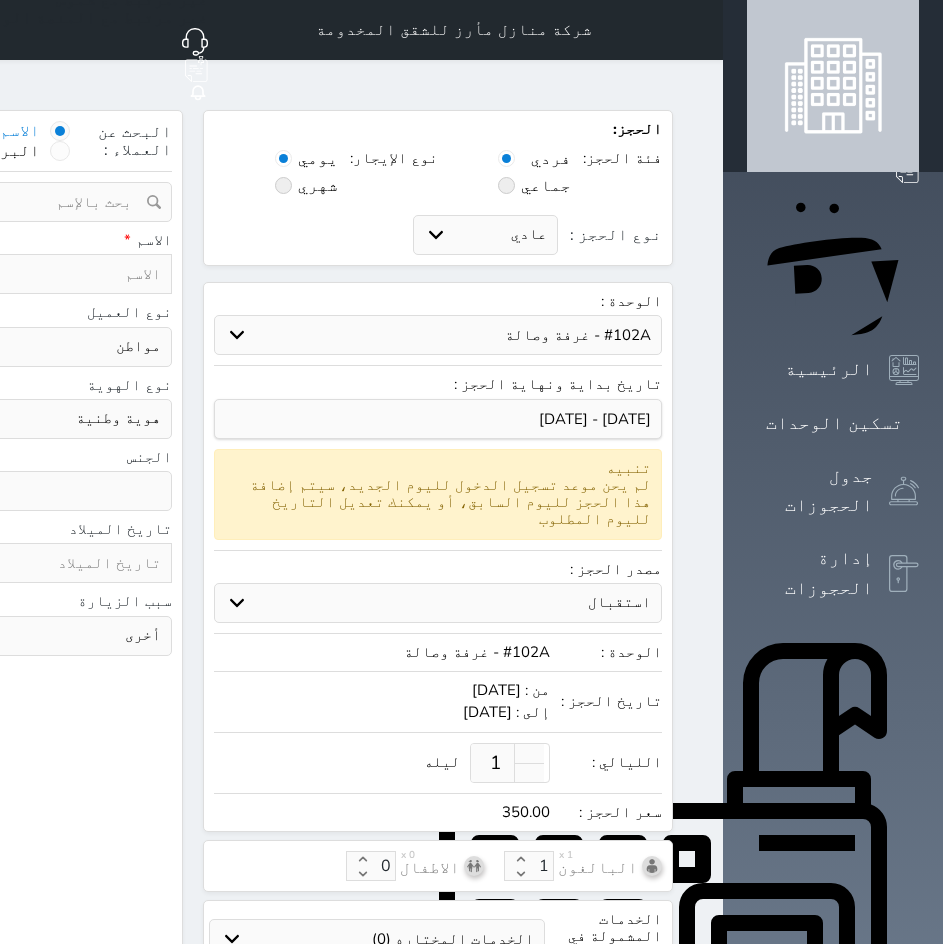 select 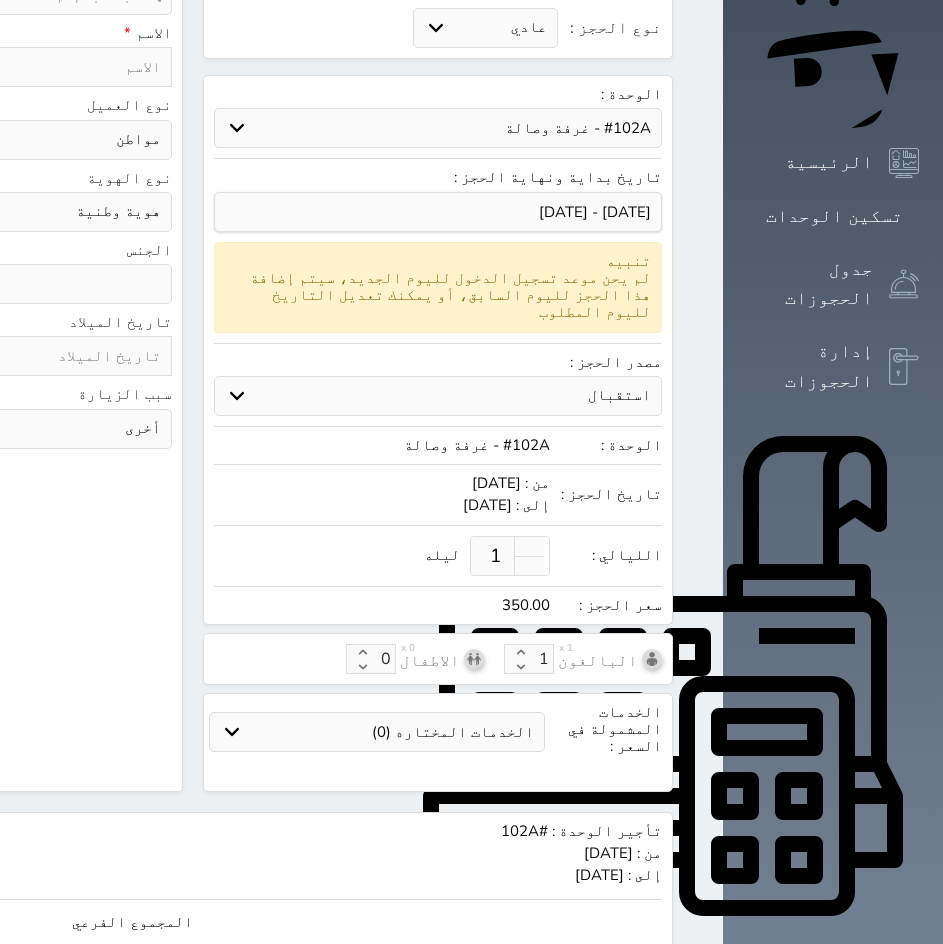 scroll, scrollTop: 262, scrollLeft: 0, axis: vertical 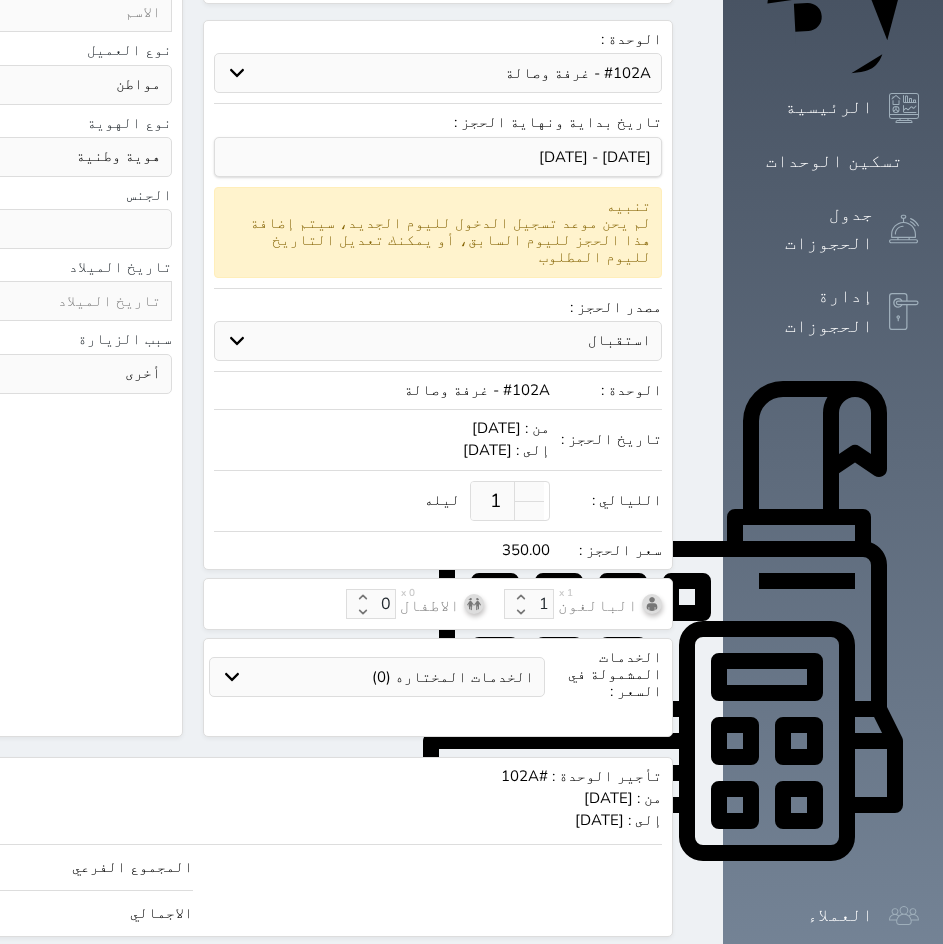 click on "350.00" at bounding box center (-200, 801) 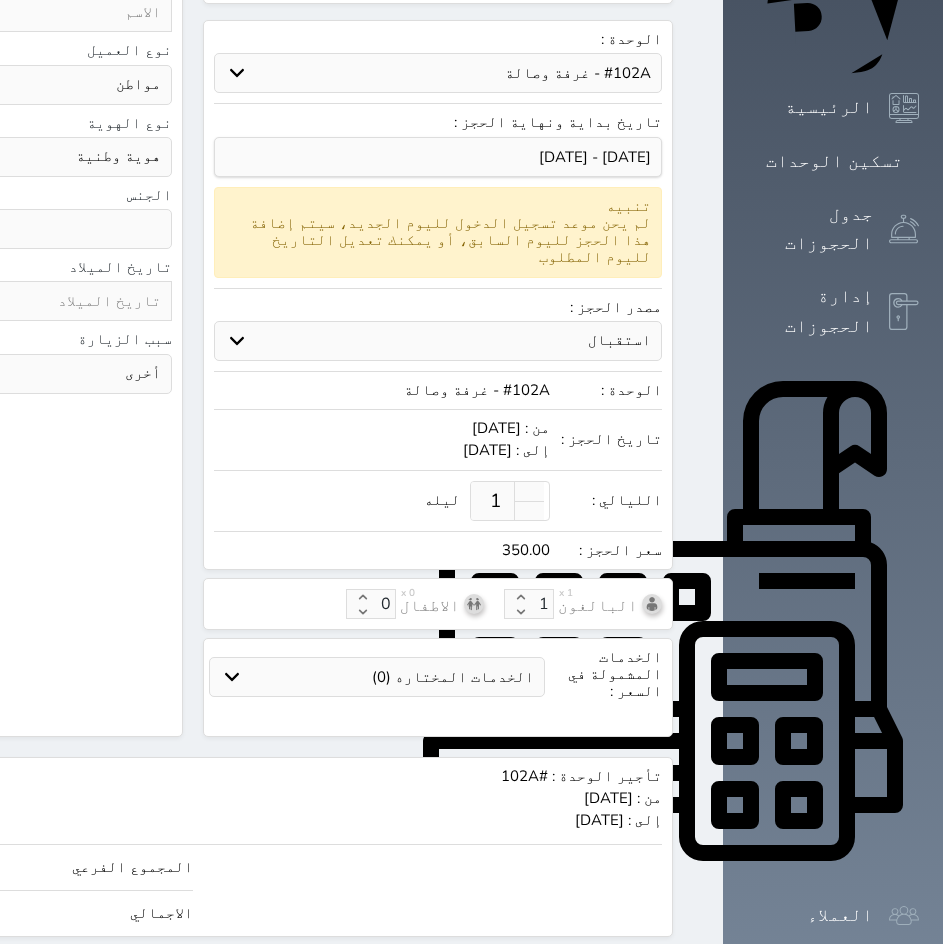 type on "2" 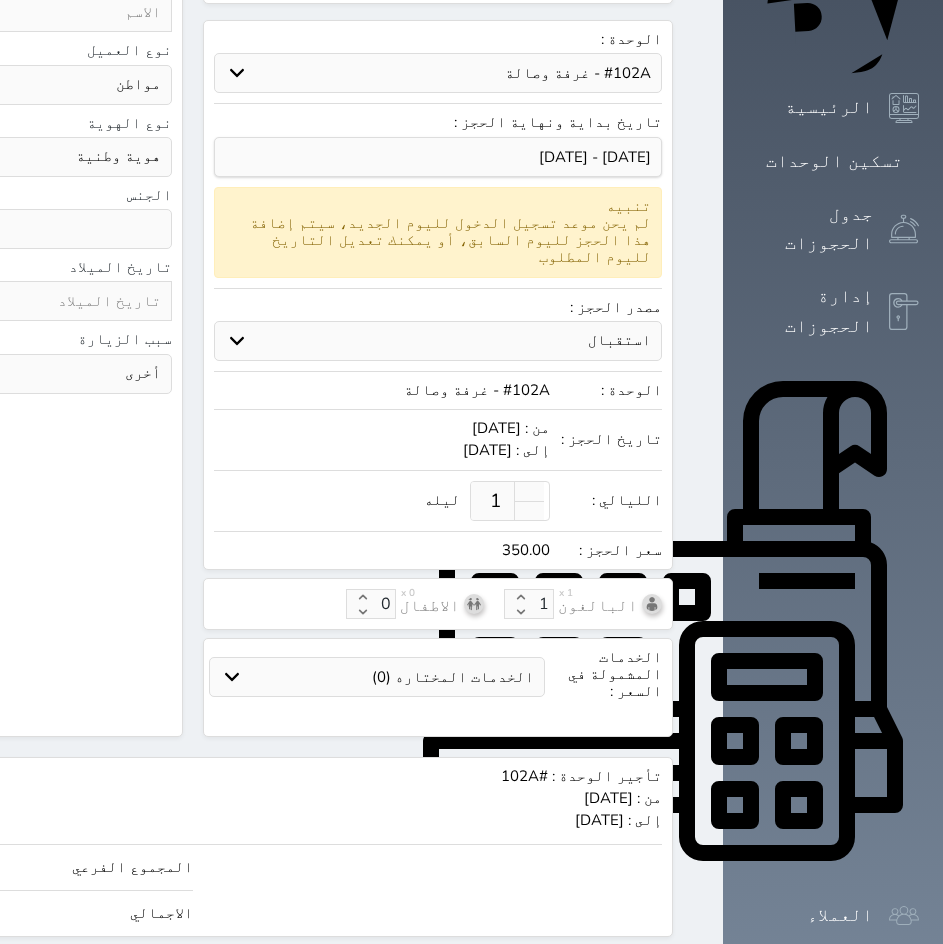 type on "2.00" 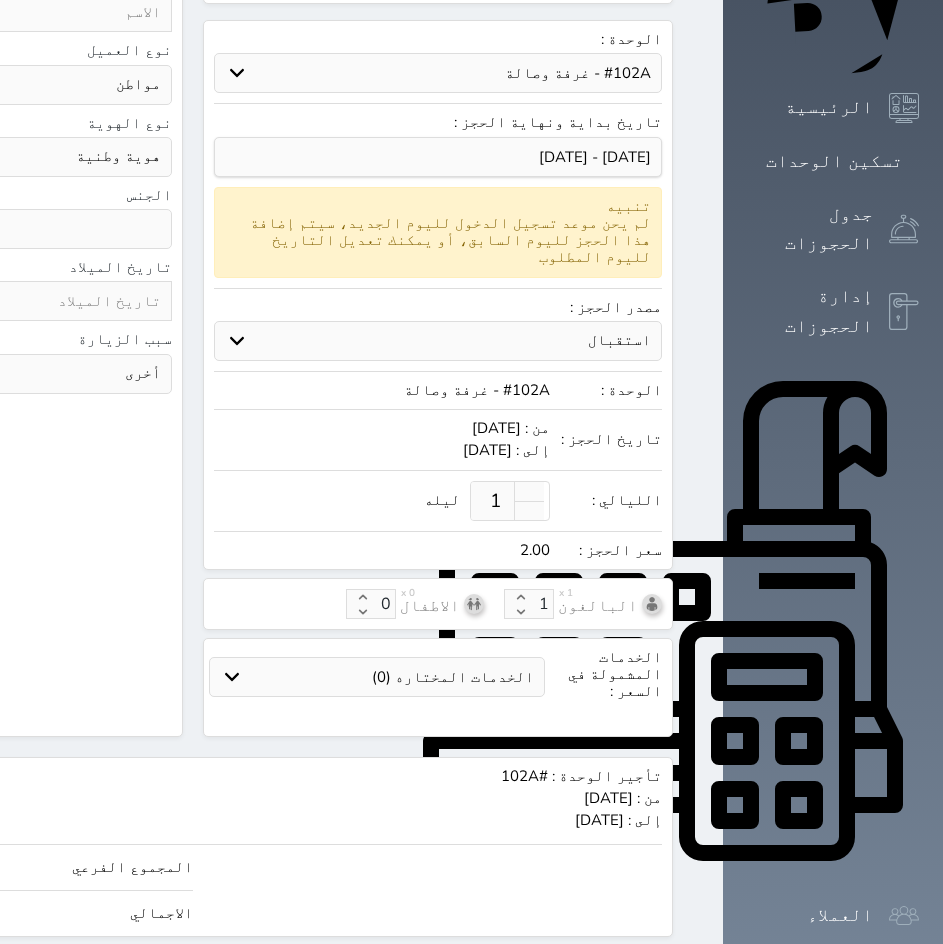 type on "27" 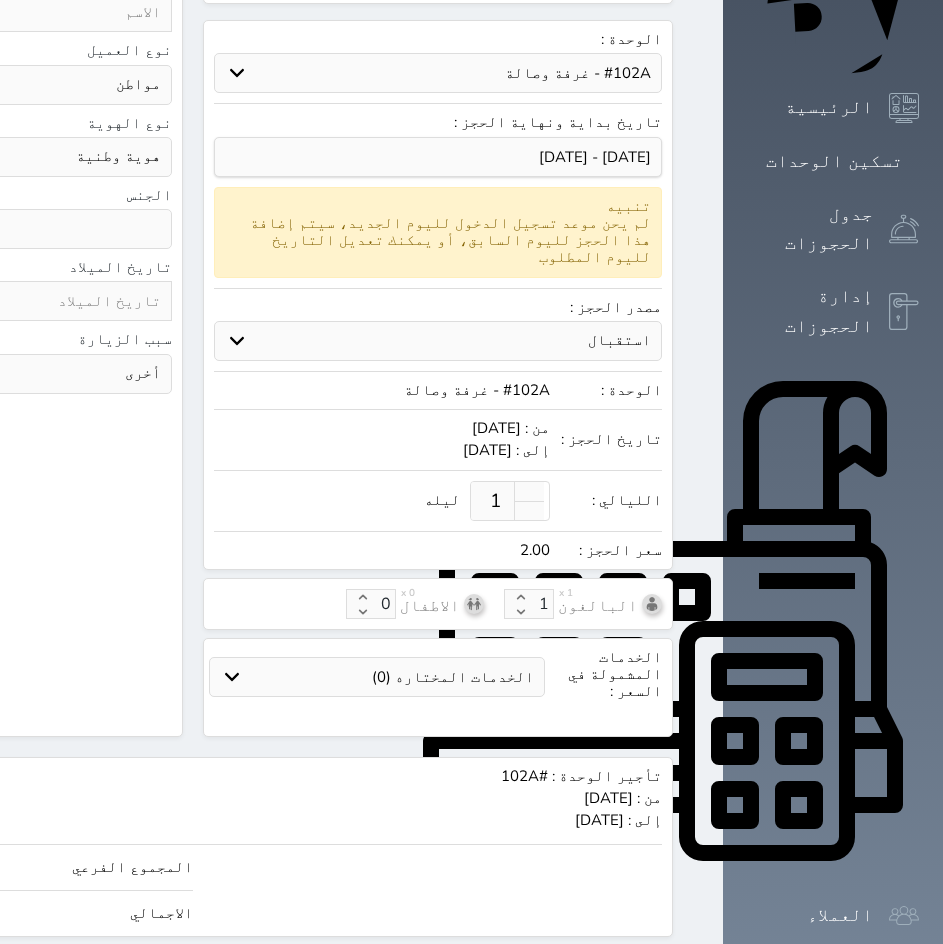 type on "27.00" 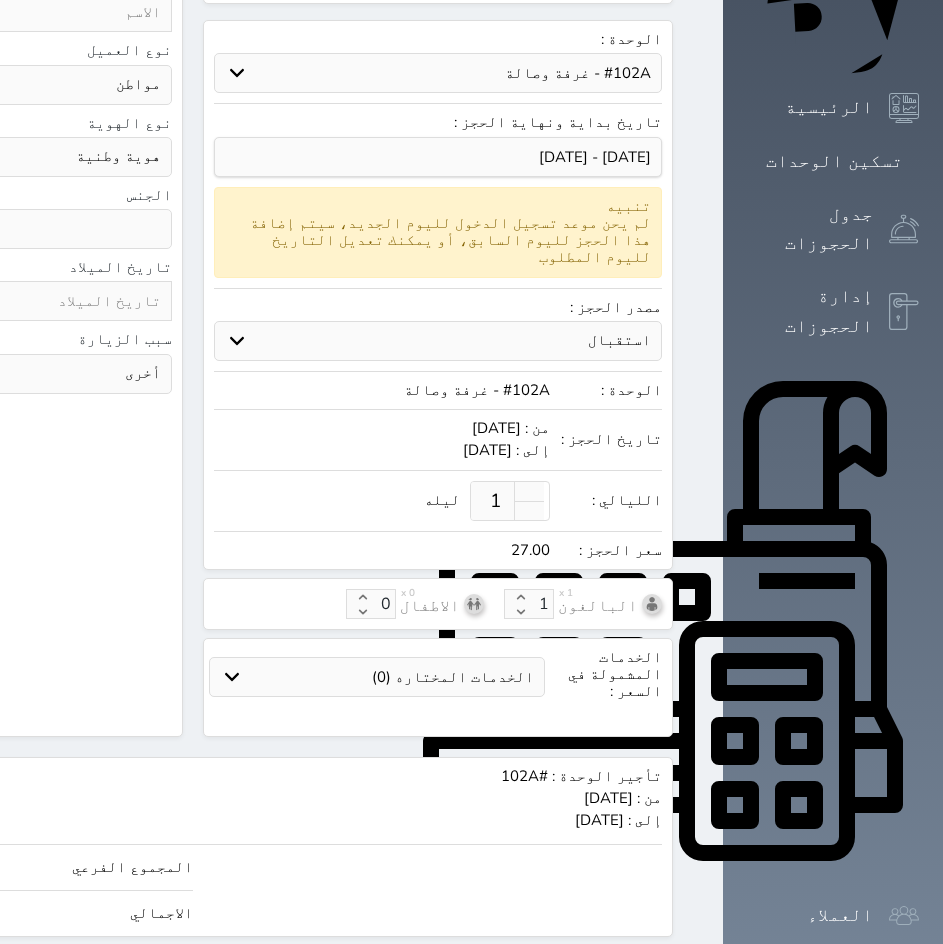 type on "279" 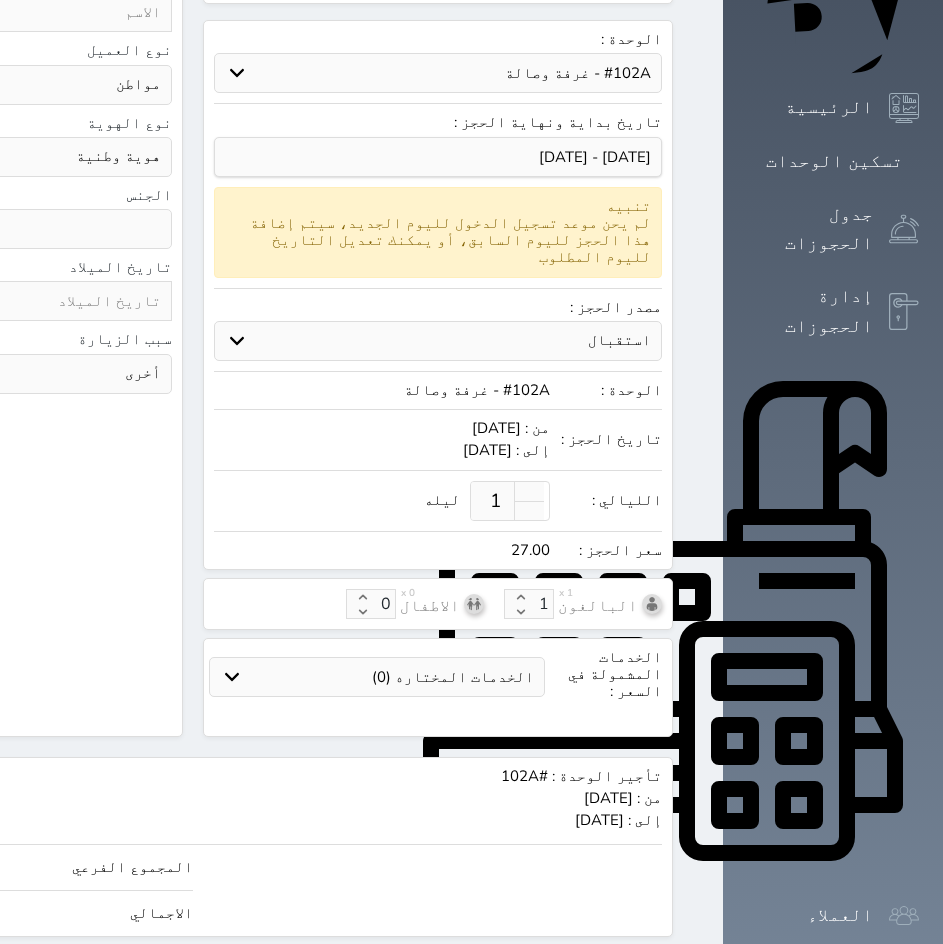 type on "279.00" 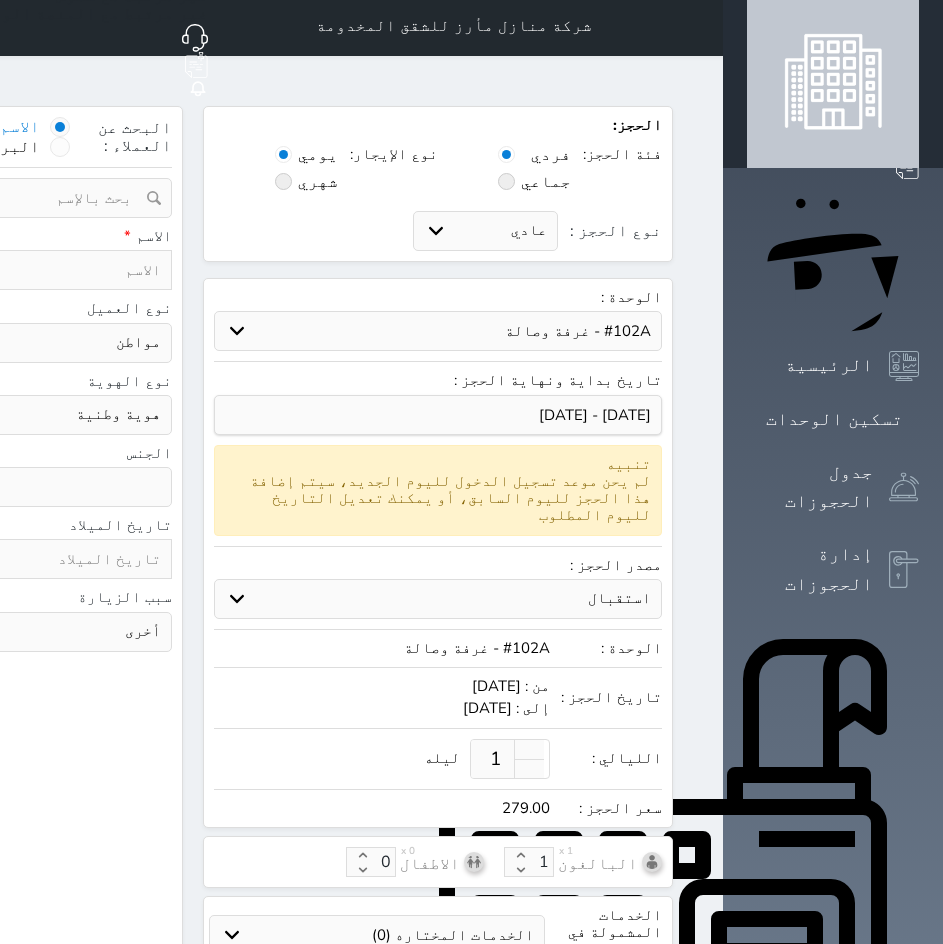 scroll, scrollTop: 0, scrollLeft: 0, axis: both 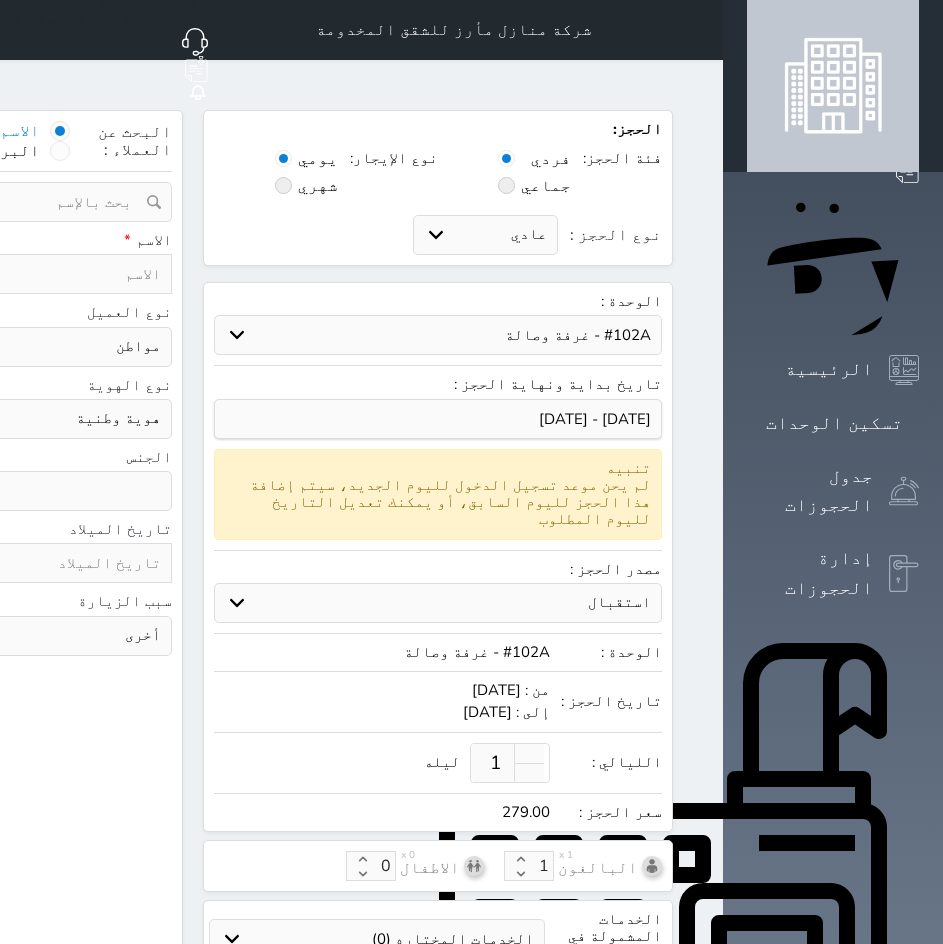 type on "279.00" 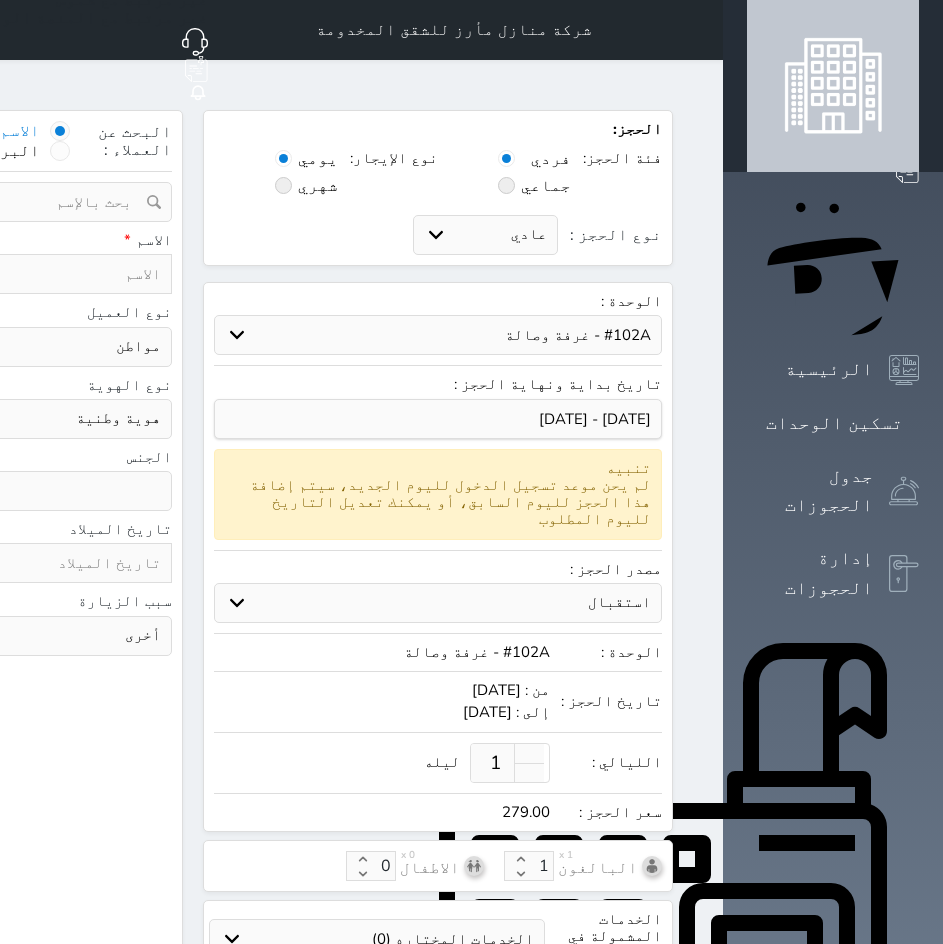 type on "ص" 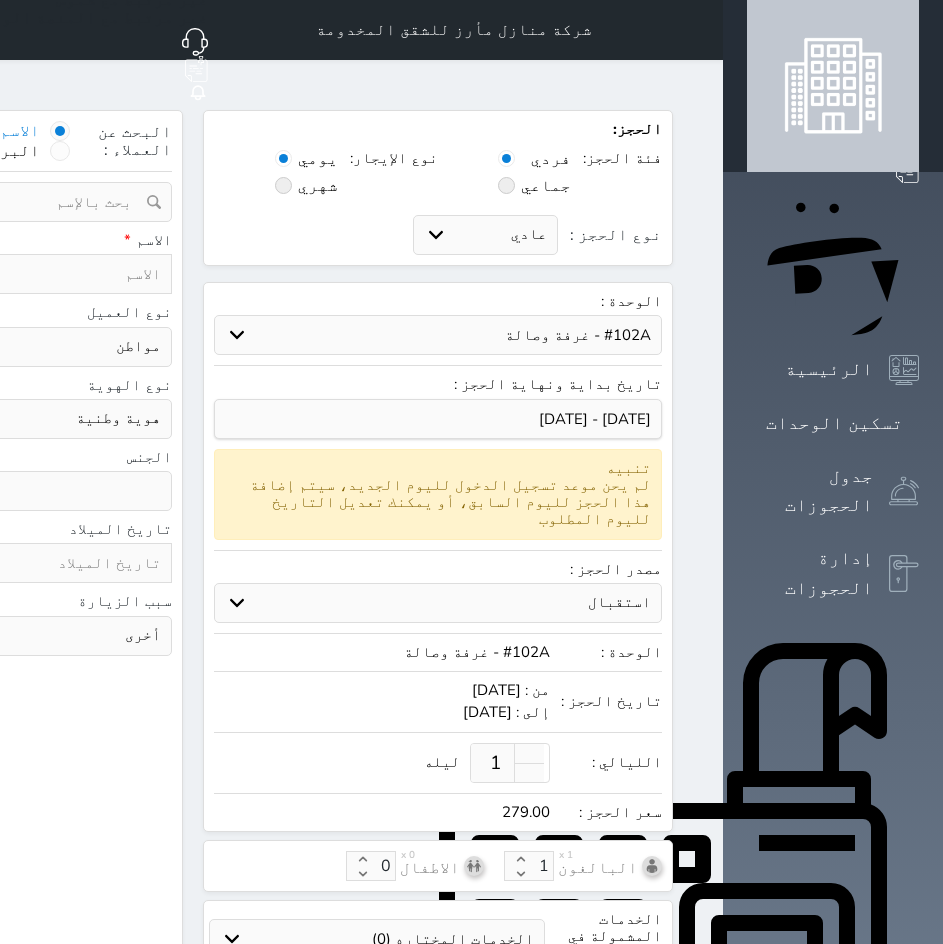 select 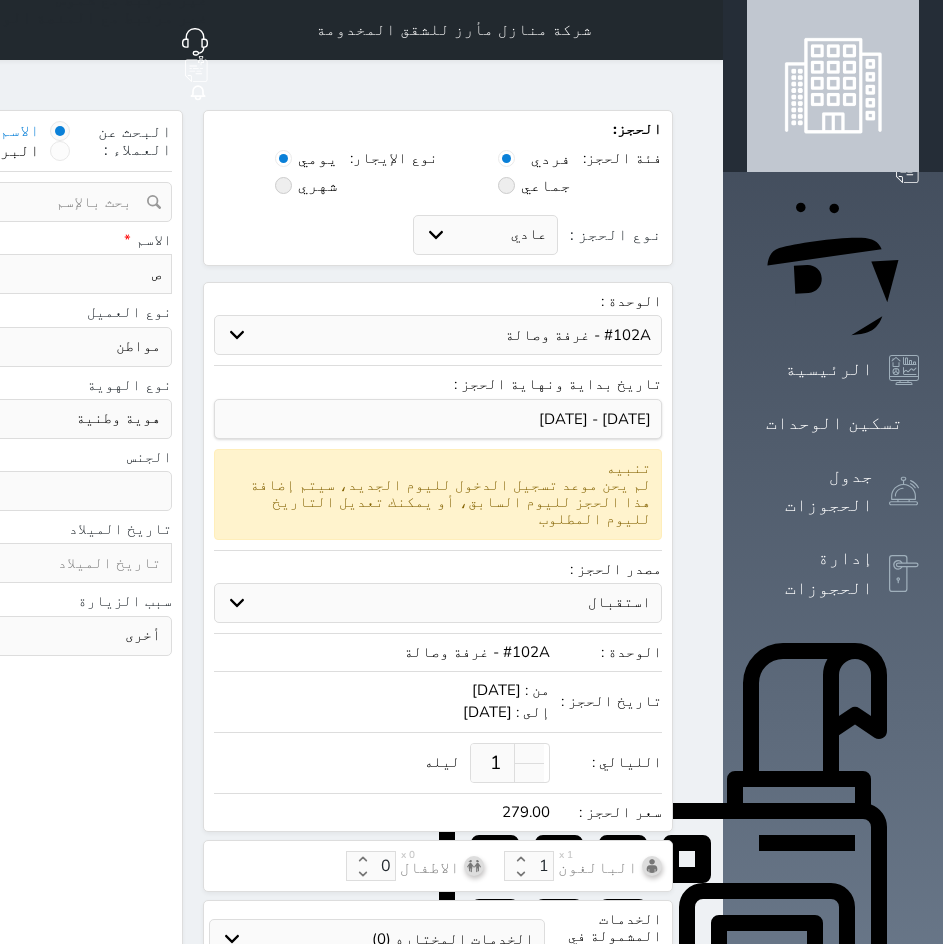 type on "صا" 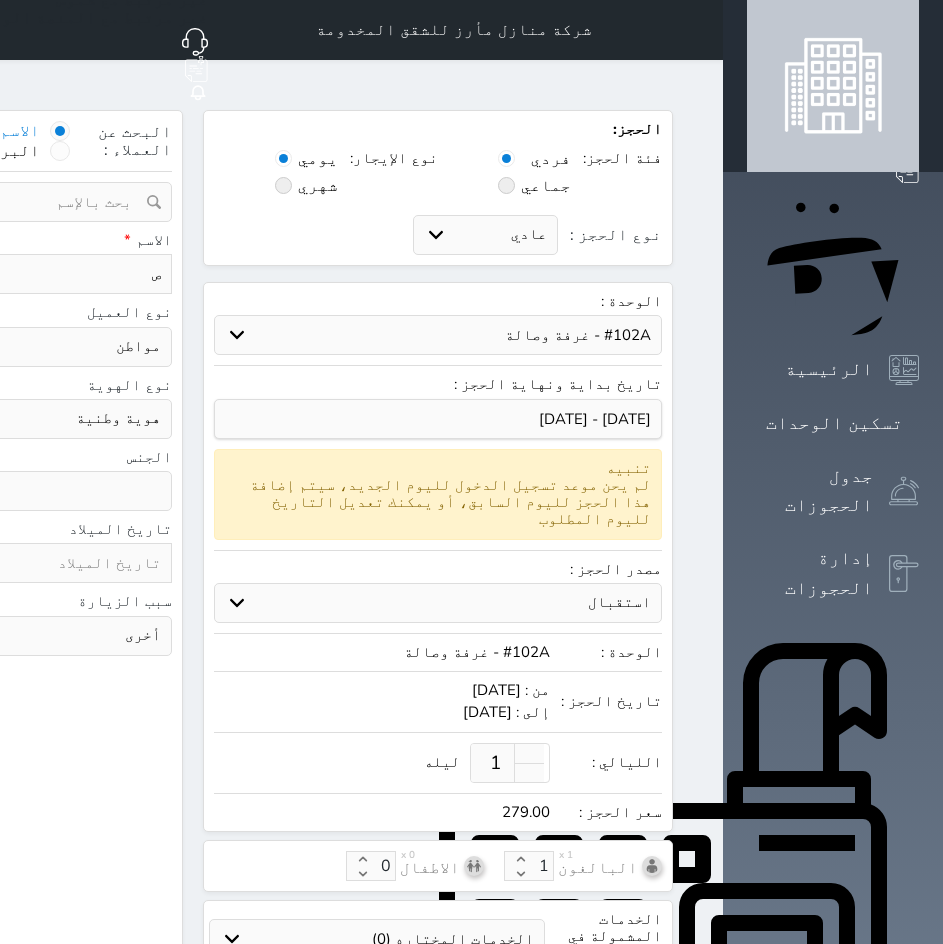 select 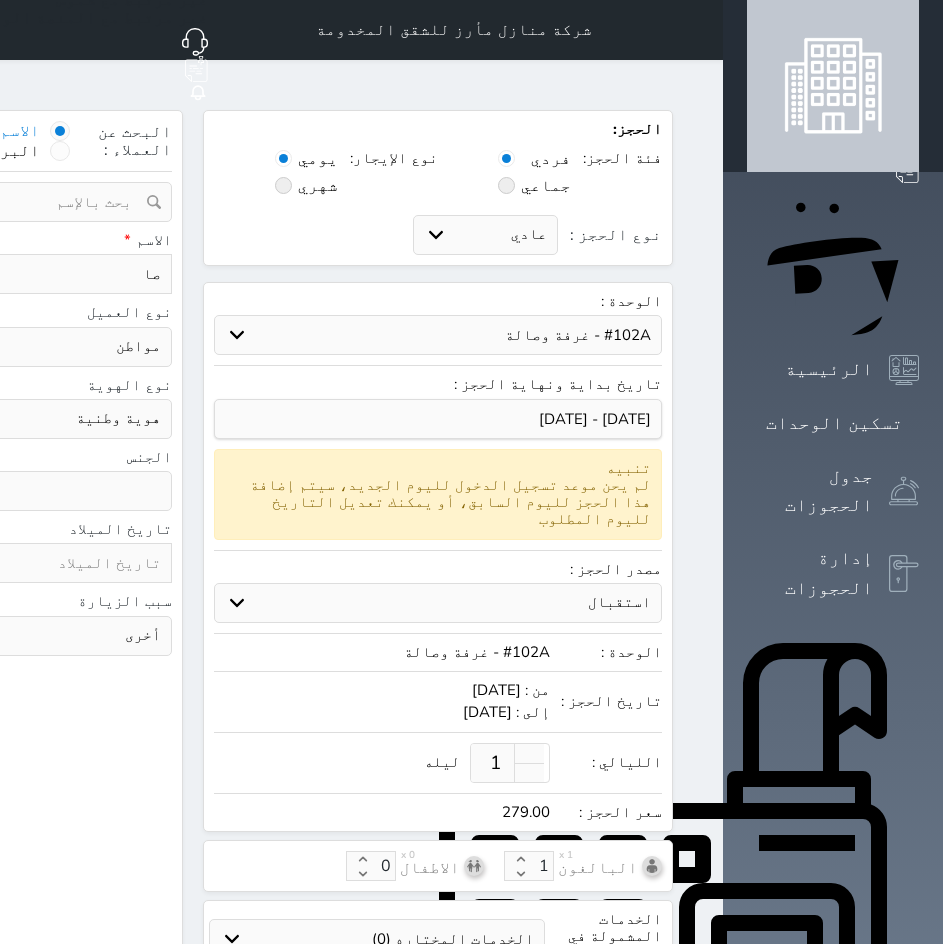 type on "صاد" 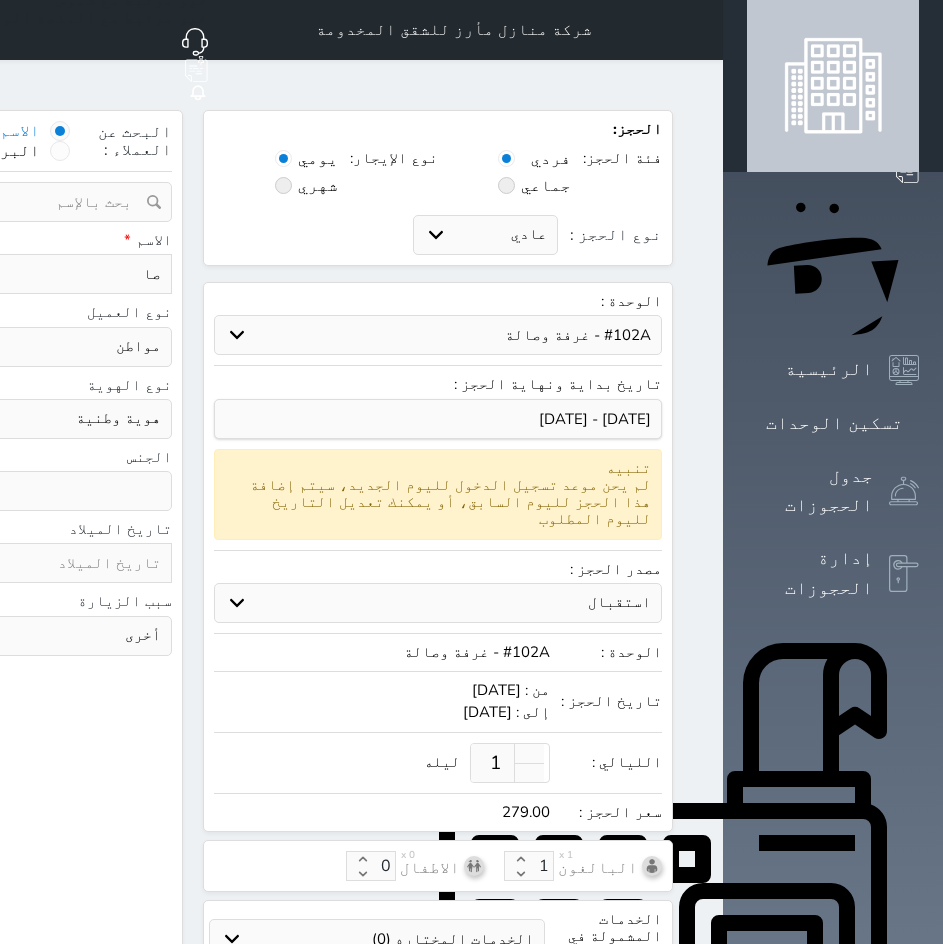 select 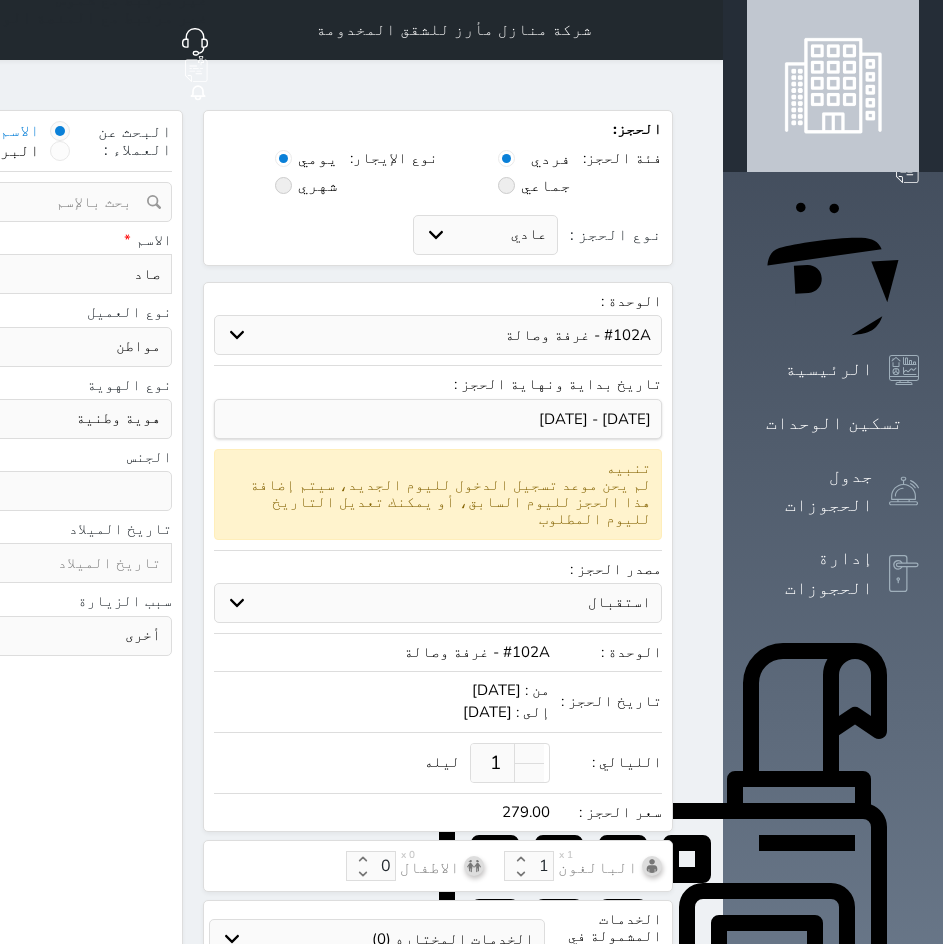 type on "صادق" 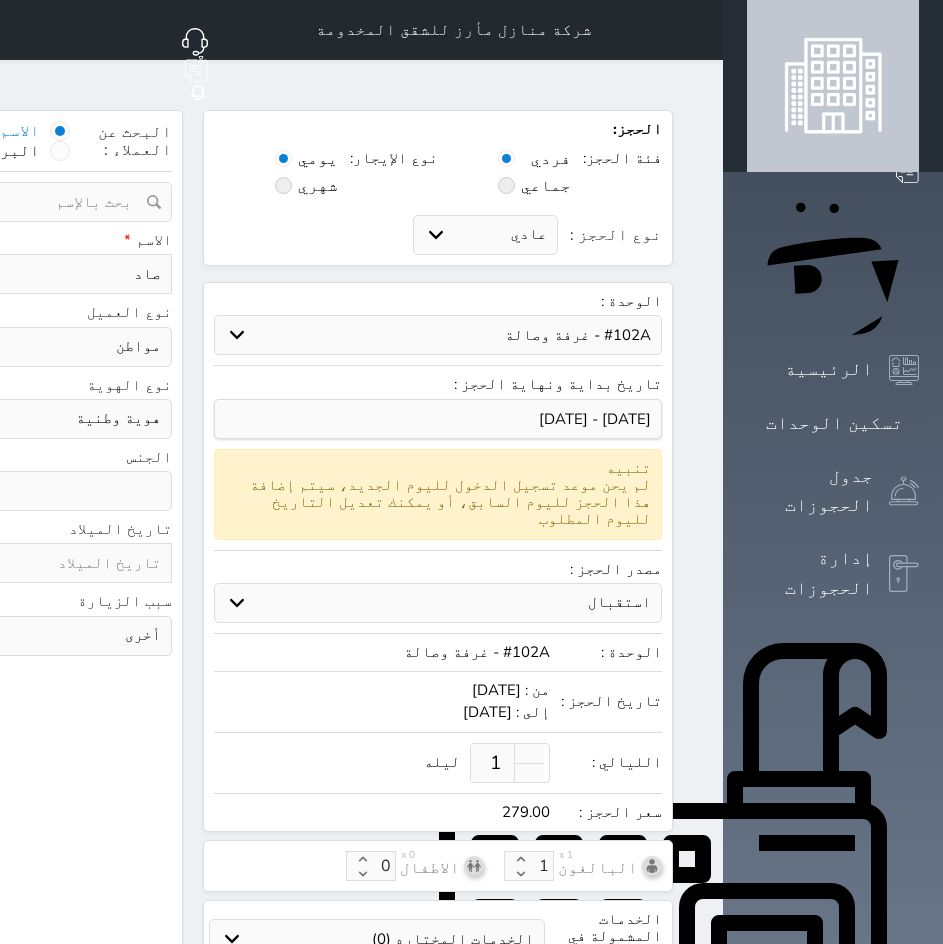 select 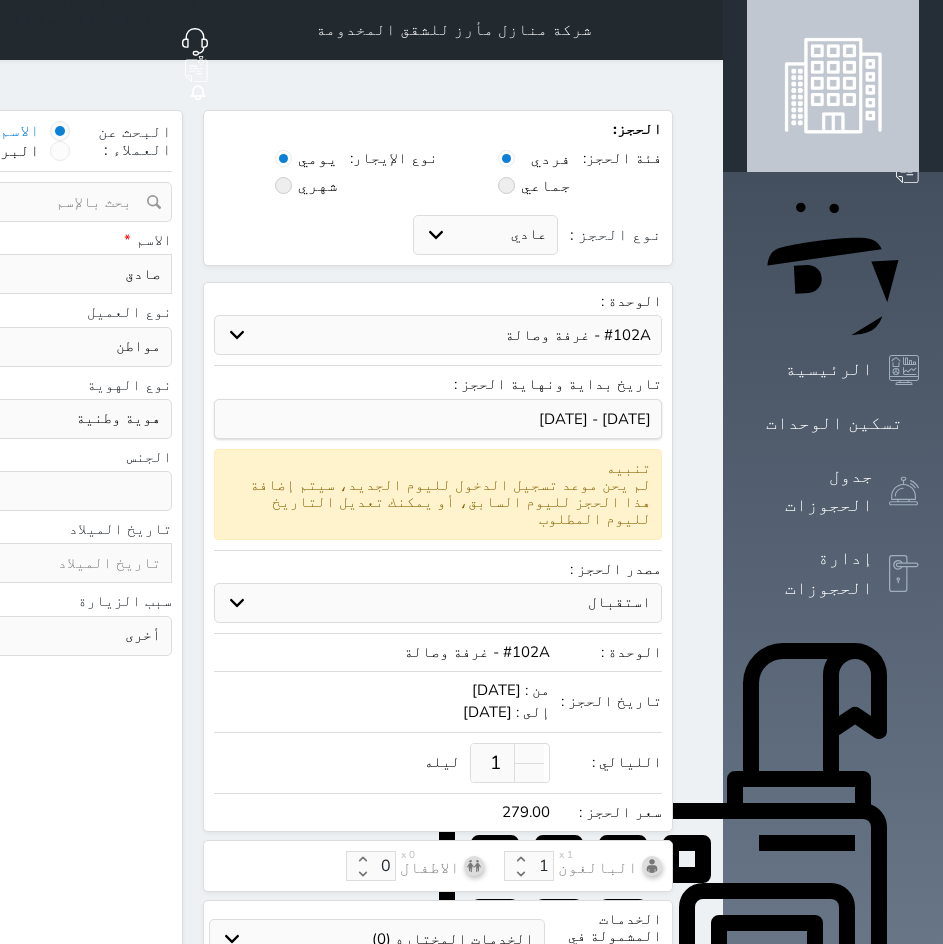 type on "صادق" 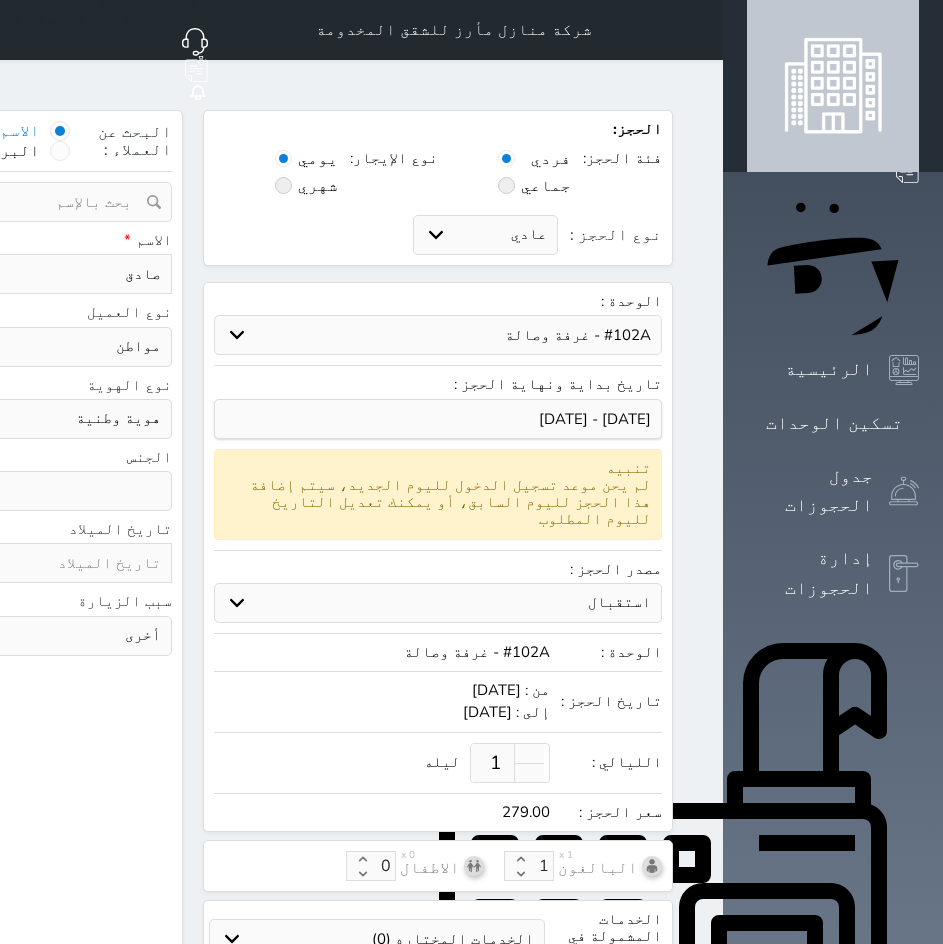 select 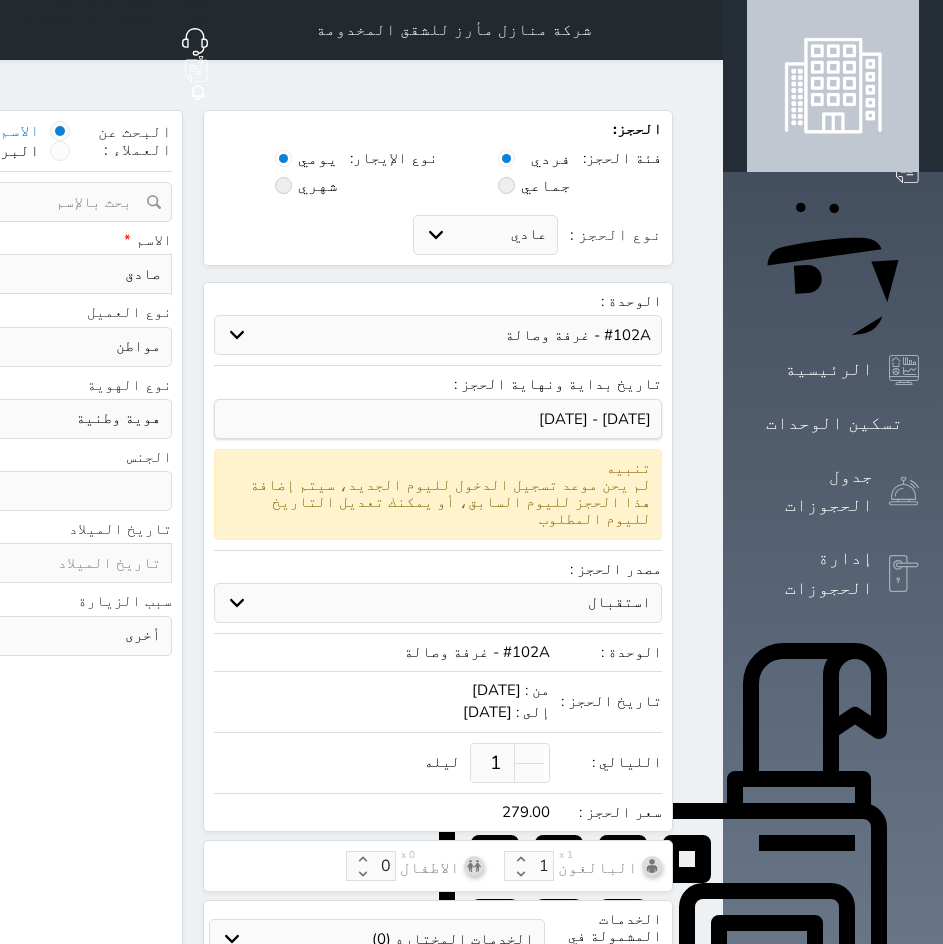 type on "[PERSON_NAME]" 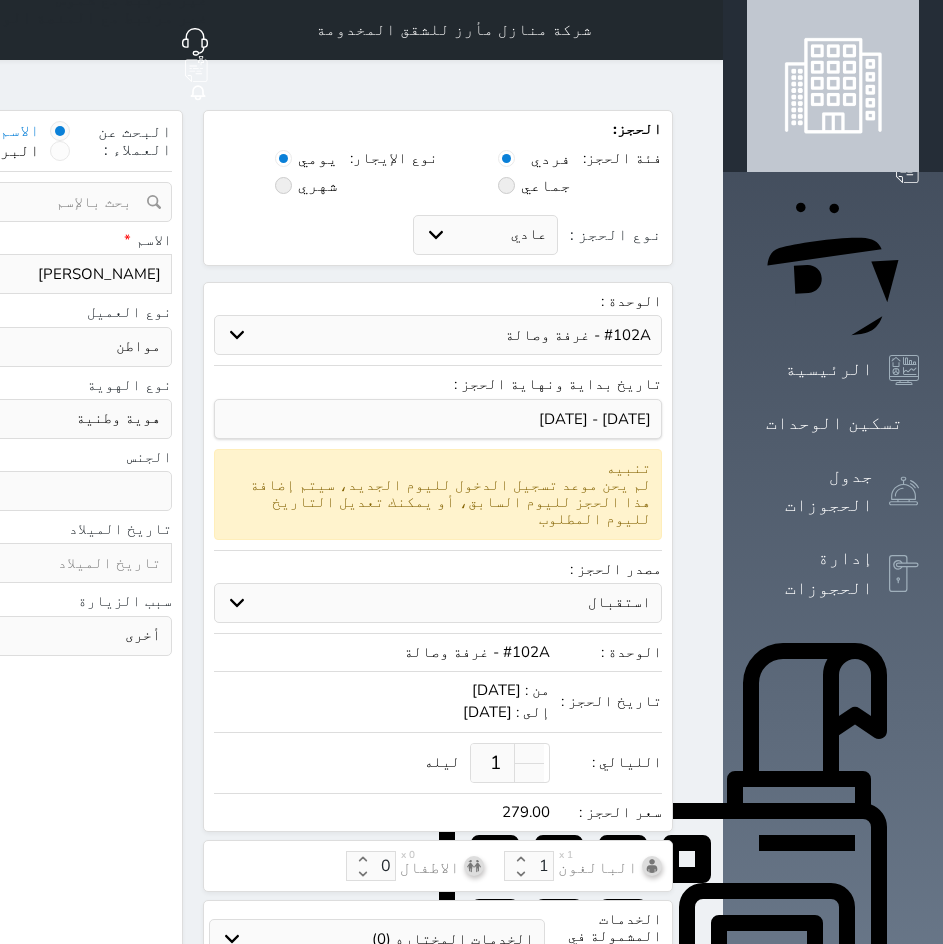 type on "[PERSON_NAME]" 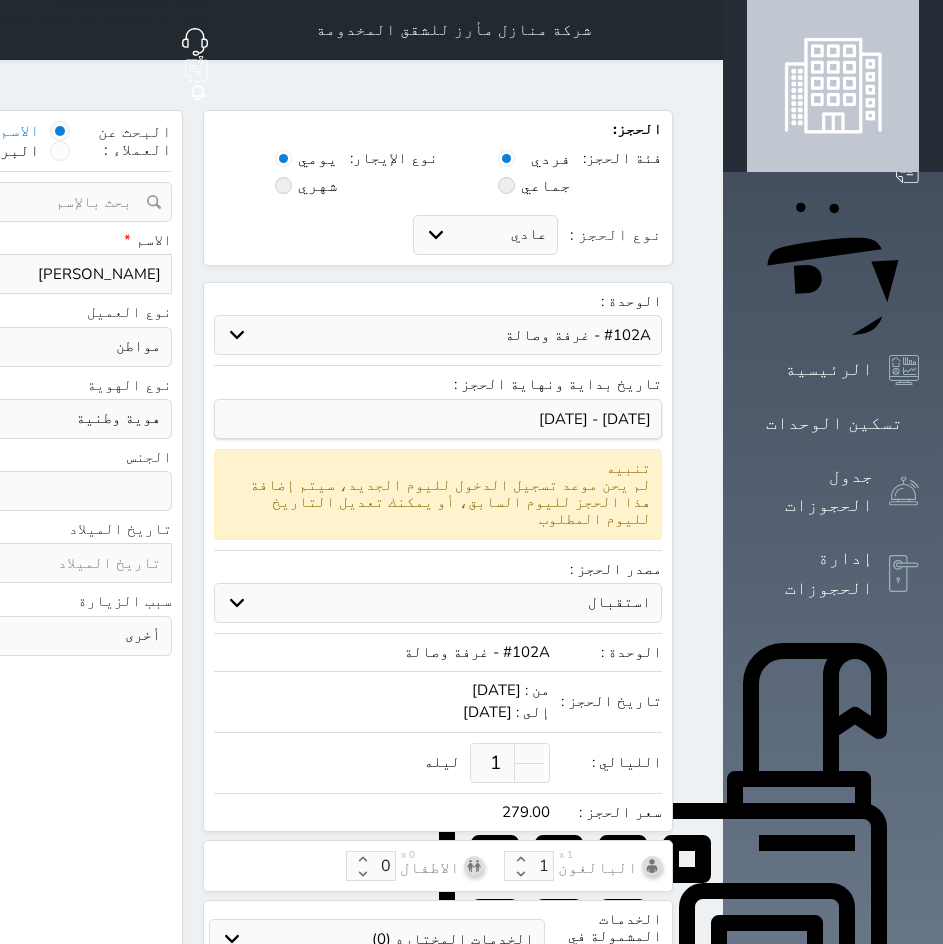 type on "[PERSON_NAME]" 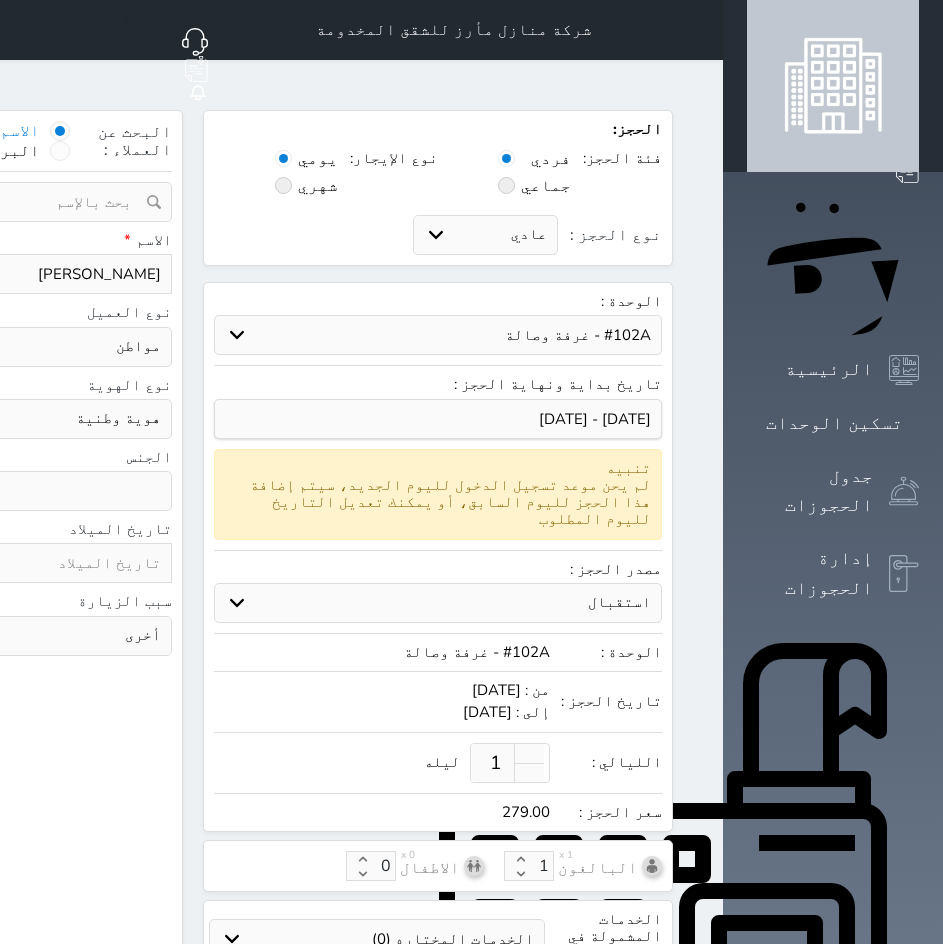 select 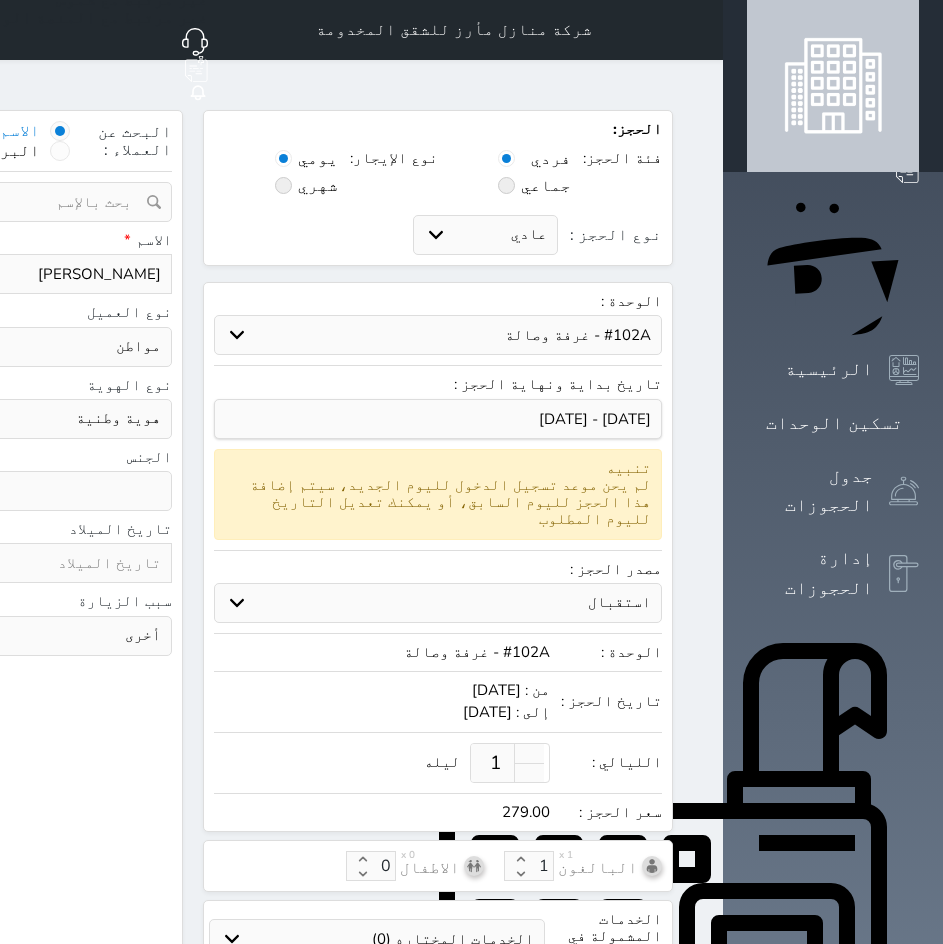 type on "[PERSON_NAME] ا" 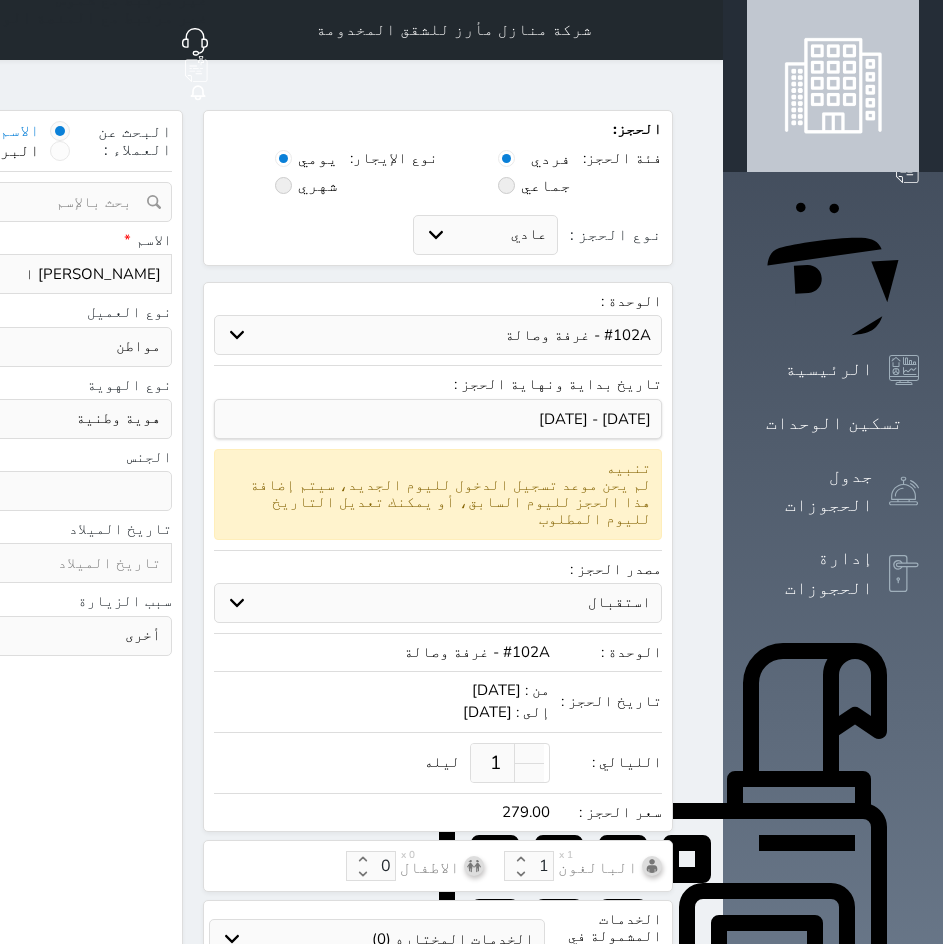 type on "[PERSON_NAME] ال" 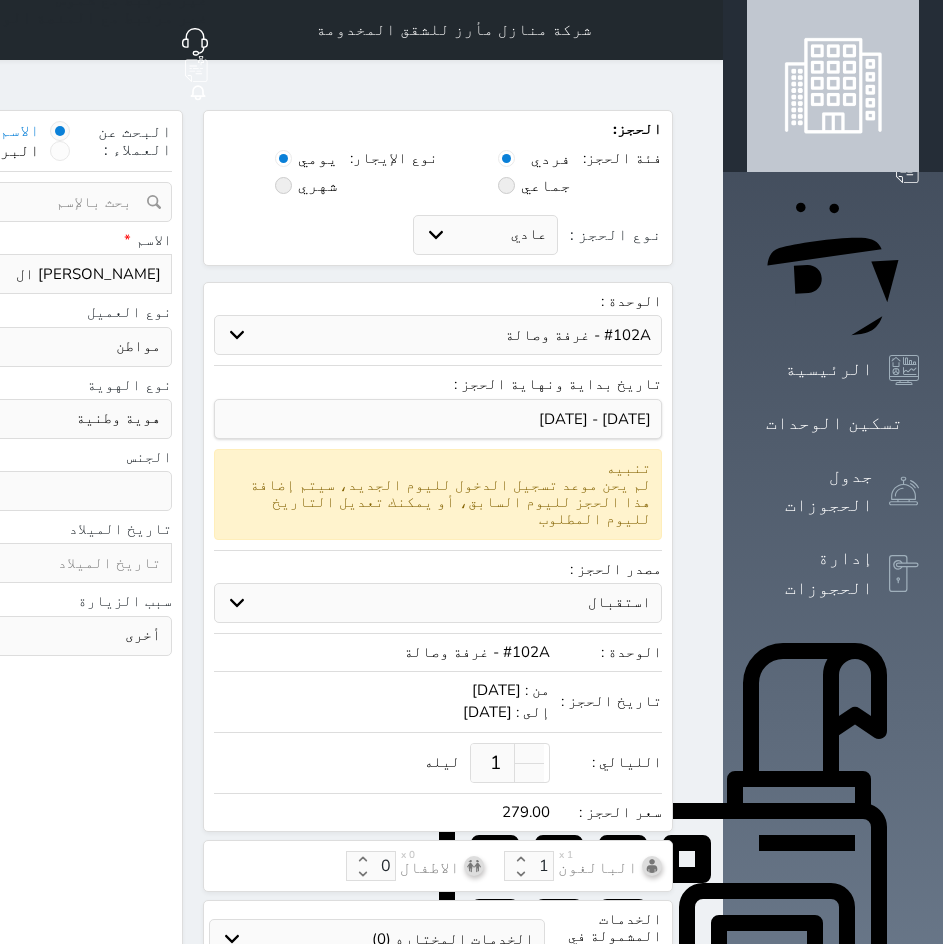 type on "[PERSON_NAME]" 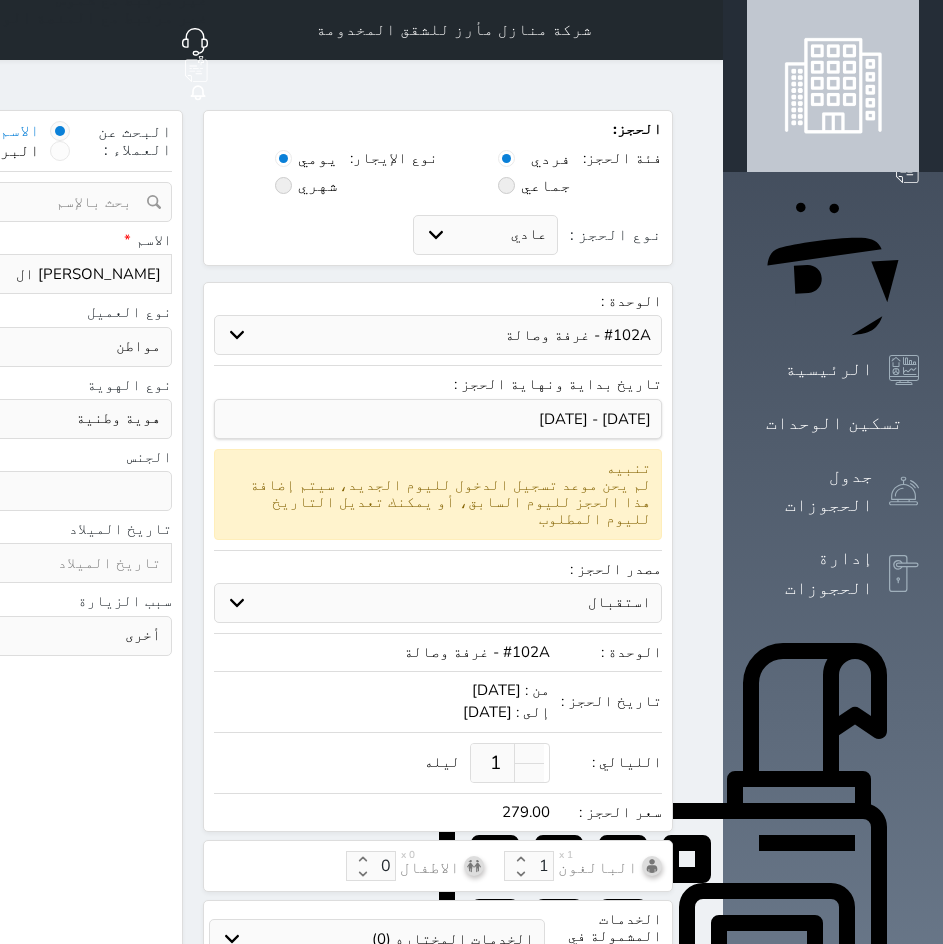 select 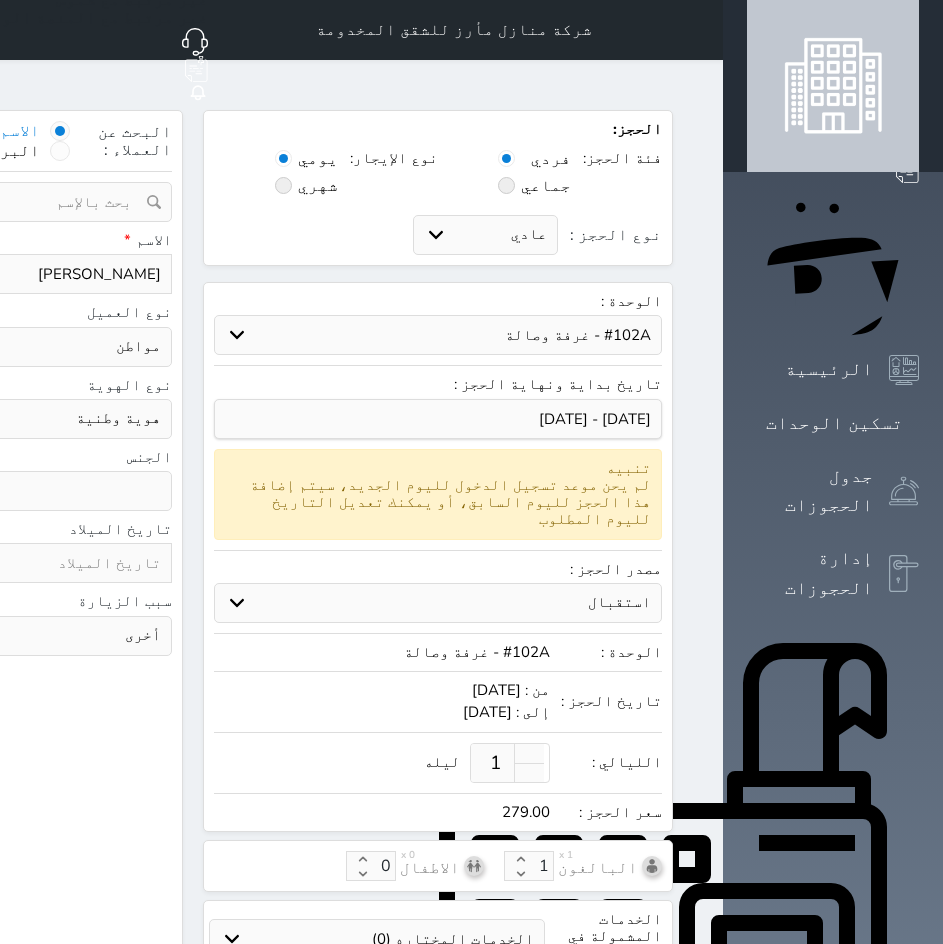type on "[PERSON_NAME] المق" 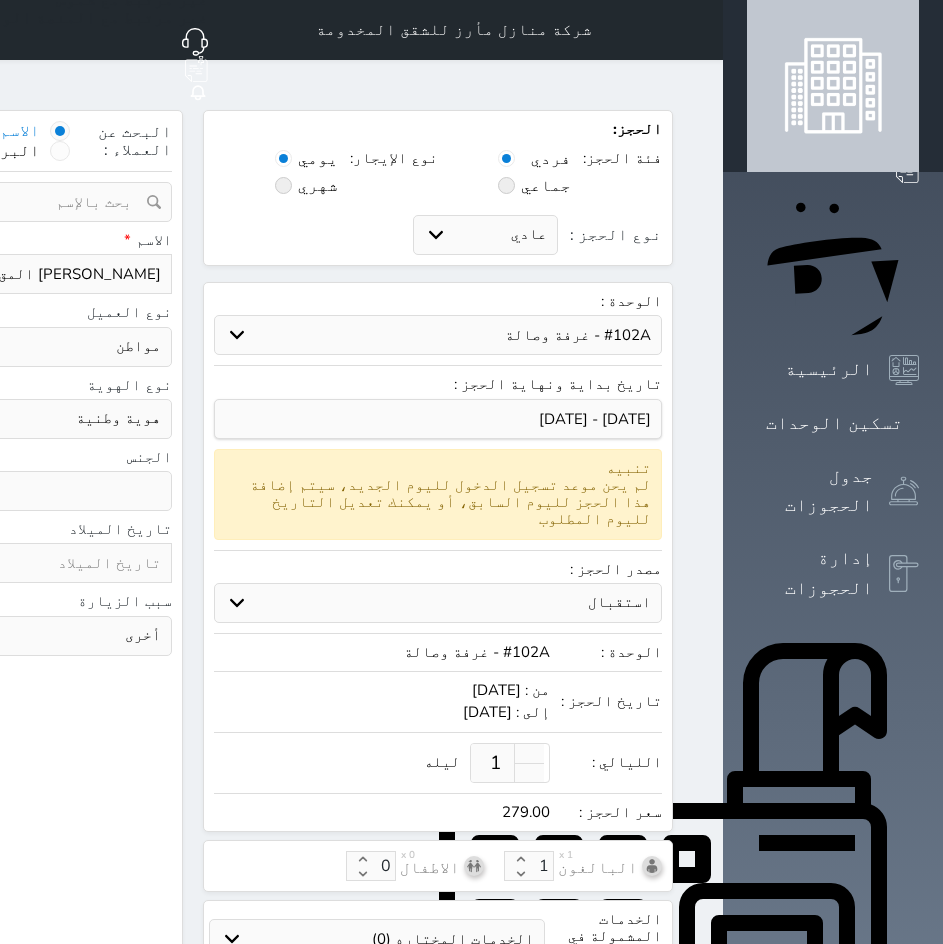 type on "[PERSON_NAME] المقر" 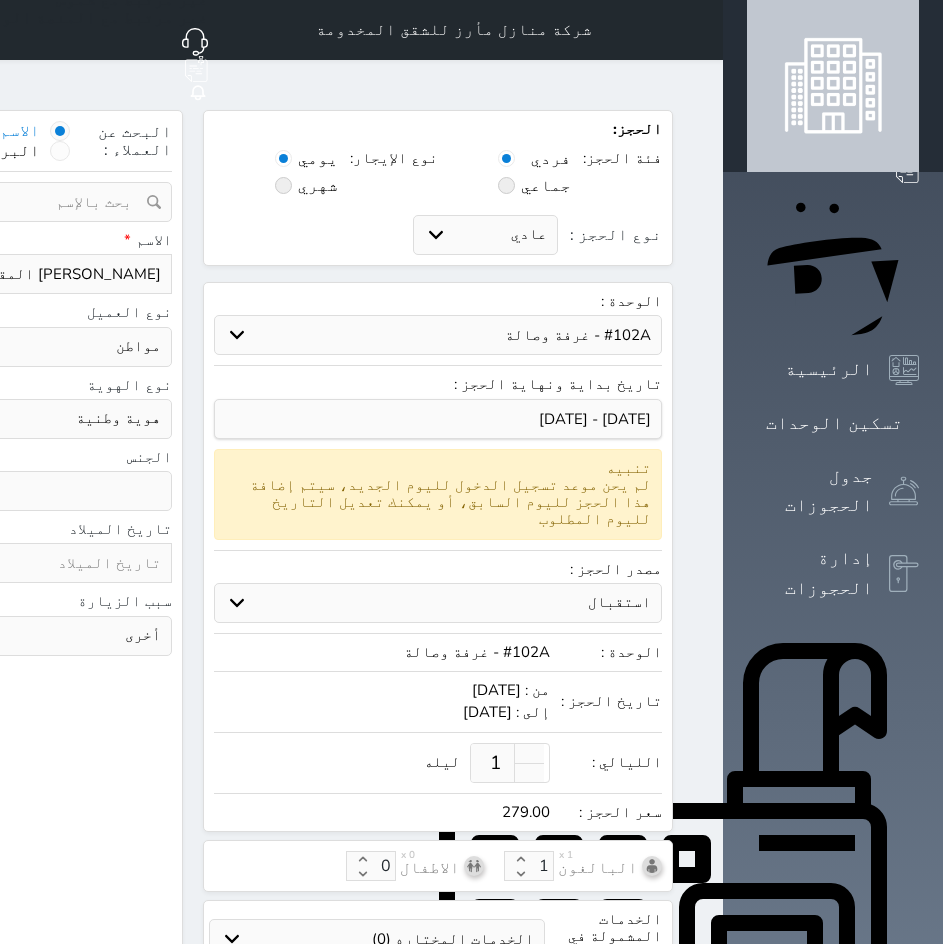 type on "[PERSON_NAME] المقرب" 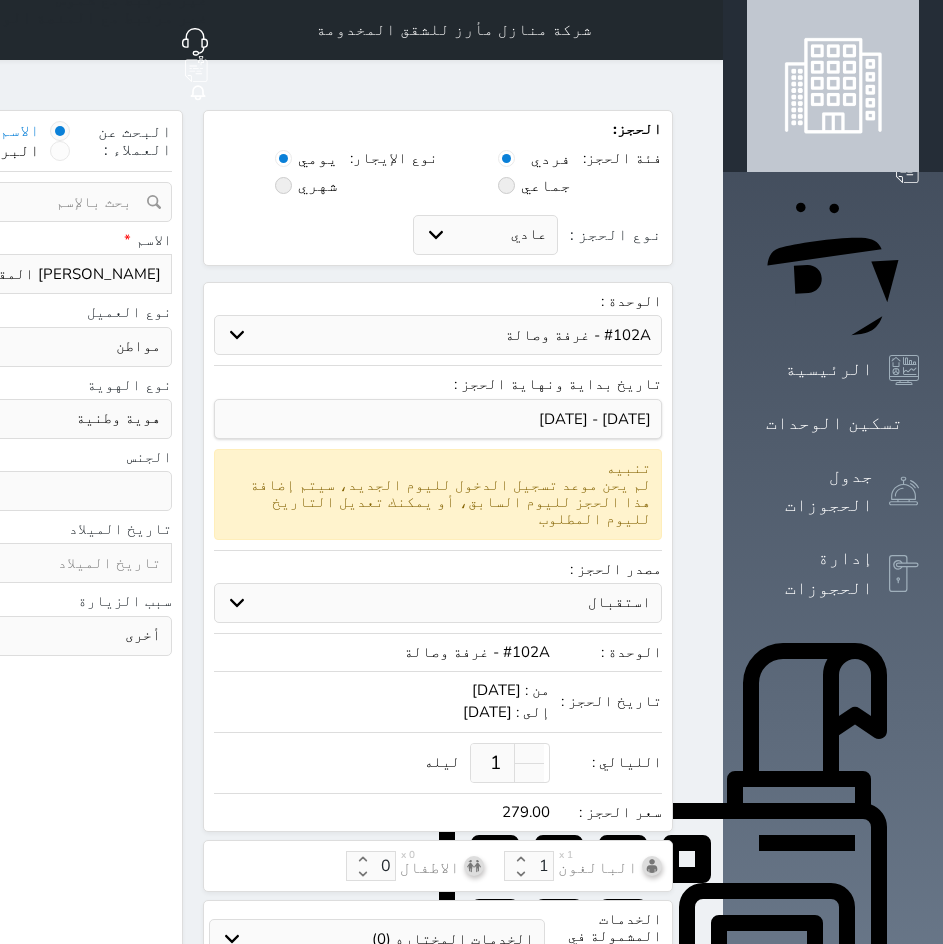 type on "[PERSON_NAME] المقرب" 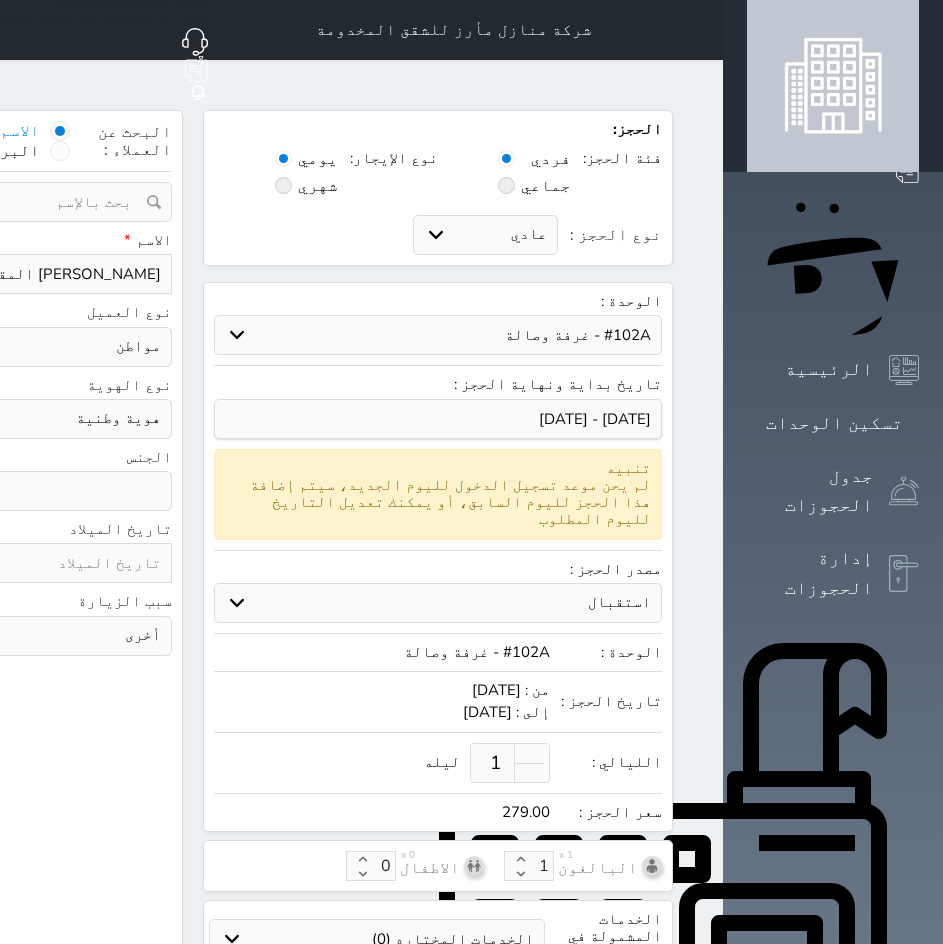 type on "0" 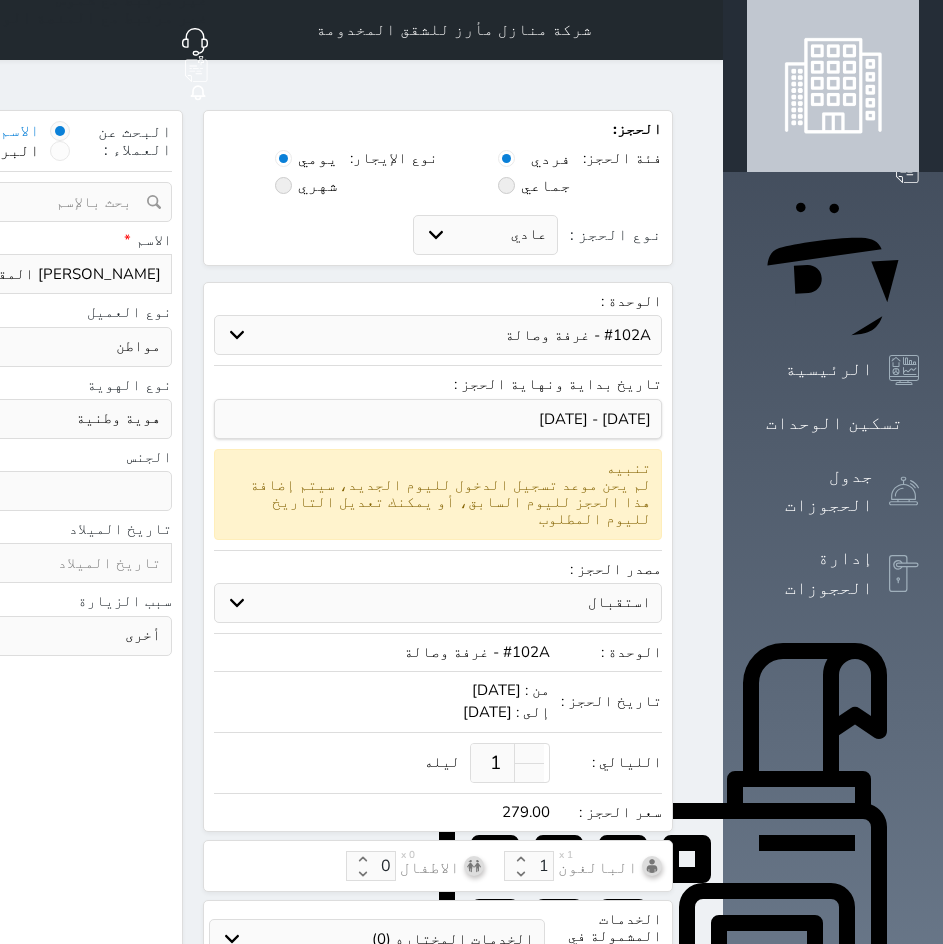 select 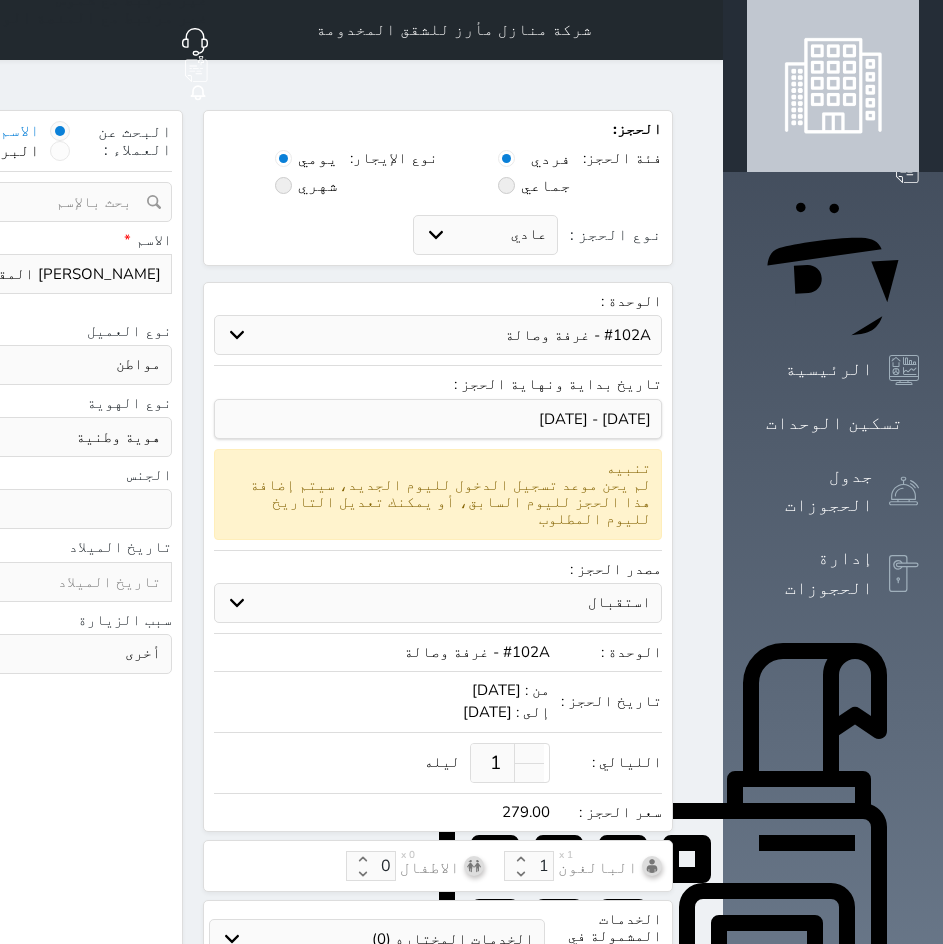 type on "05" 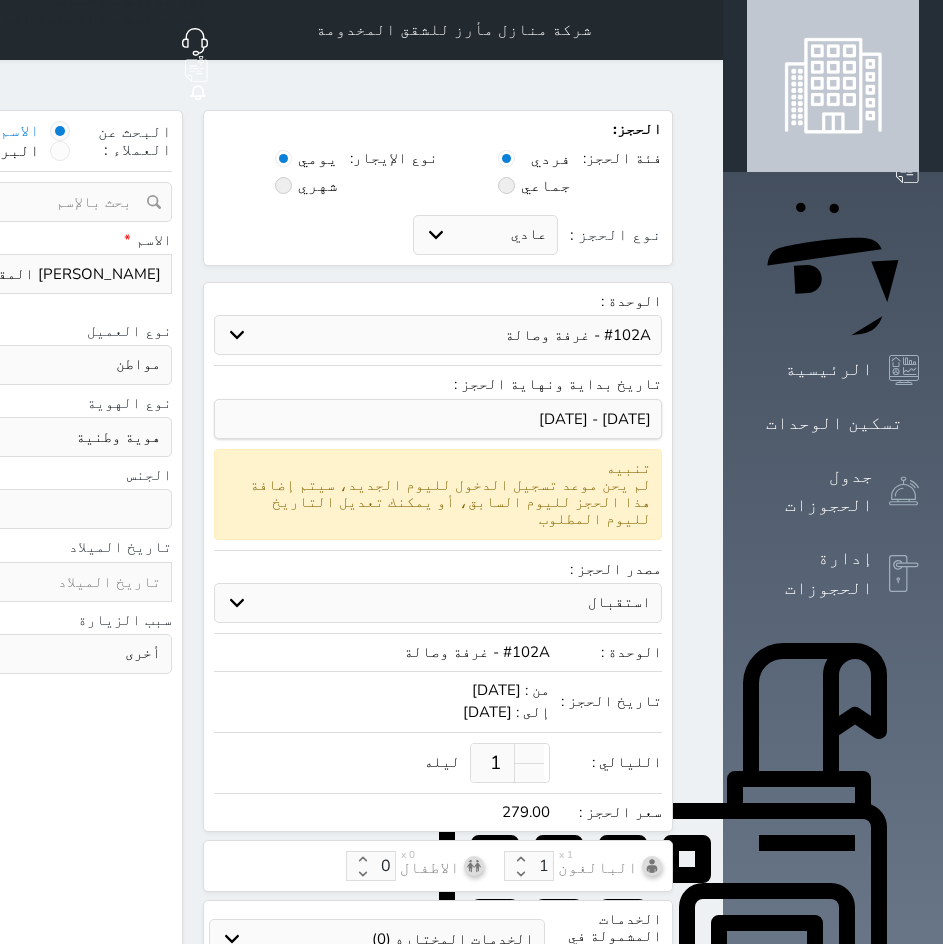 select 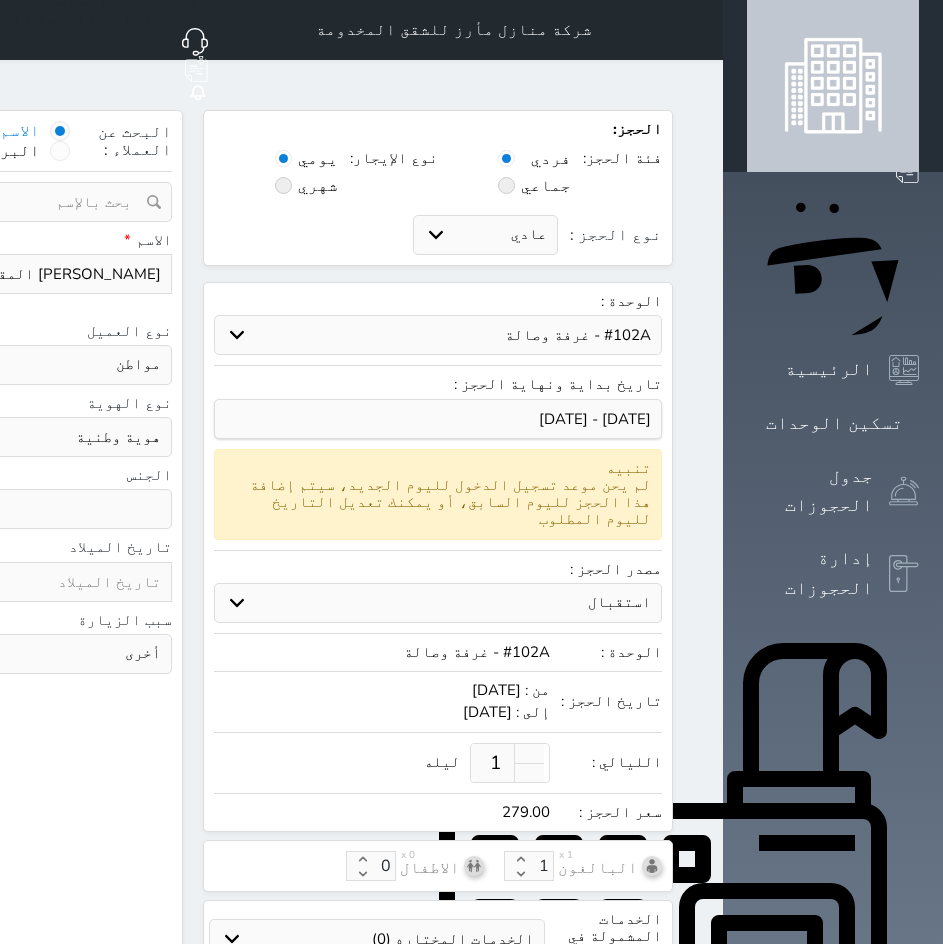 type on "054" 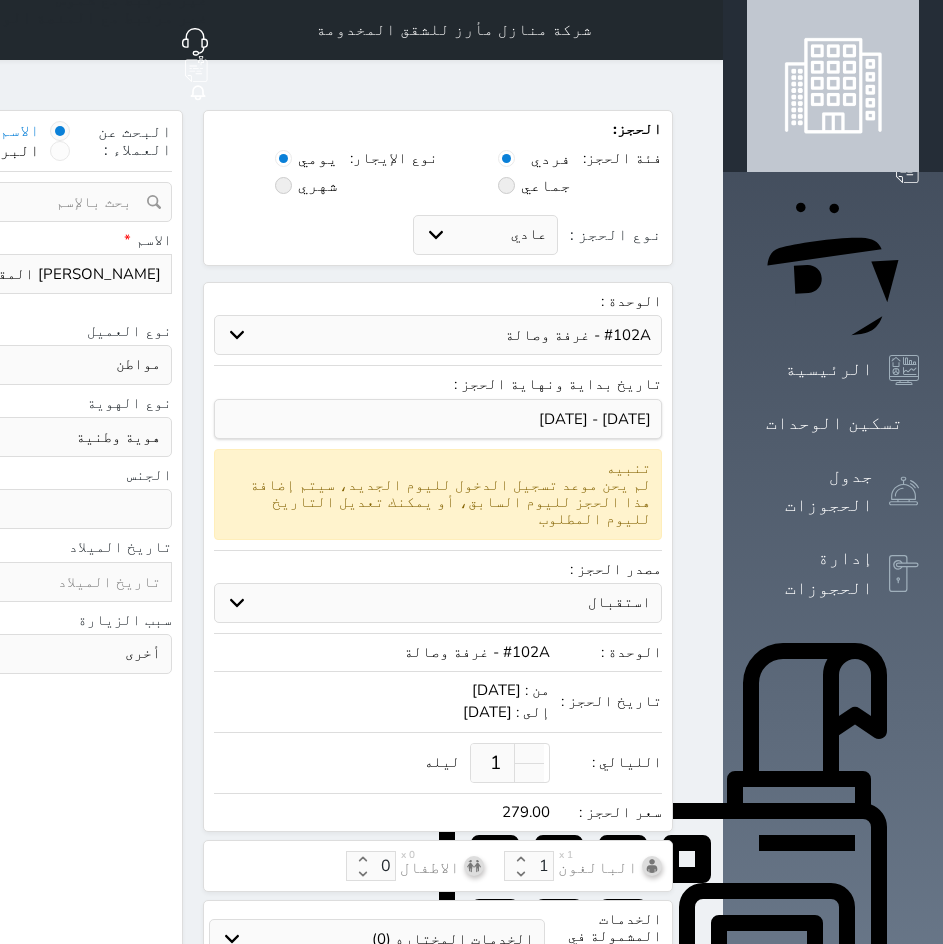 select 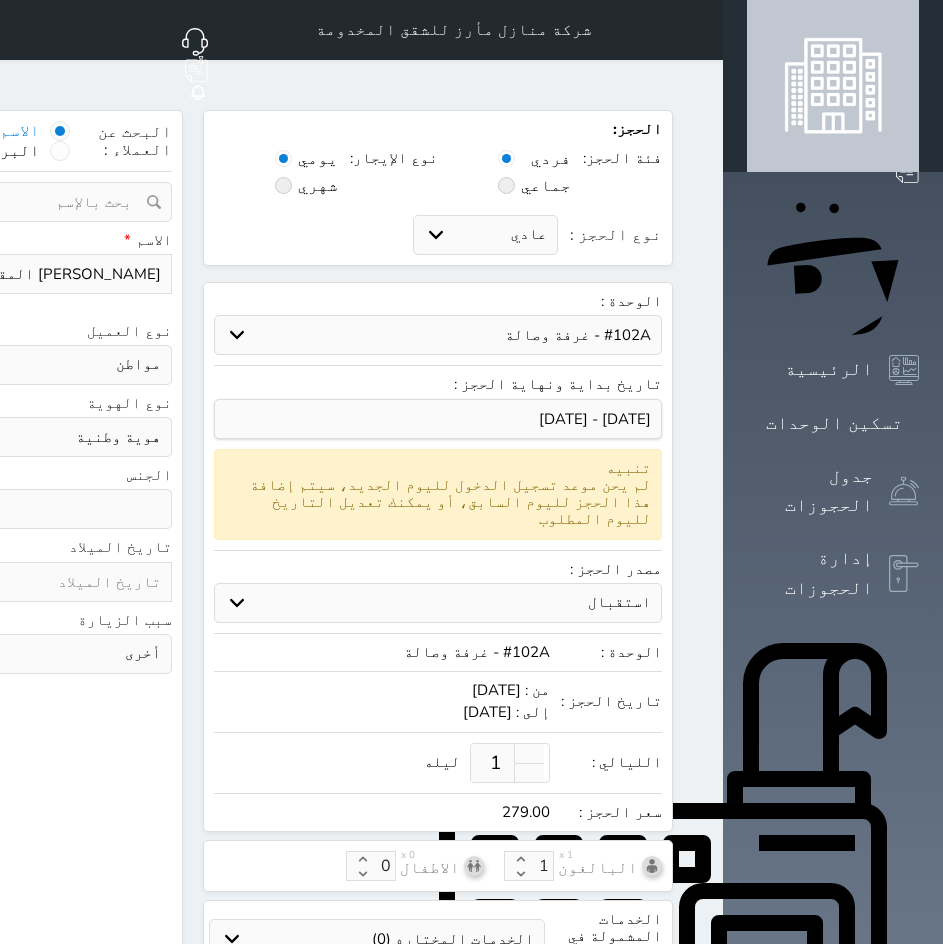 type on "0547" 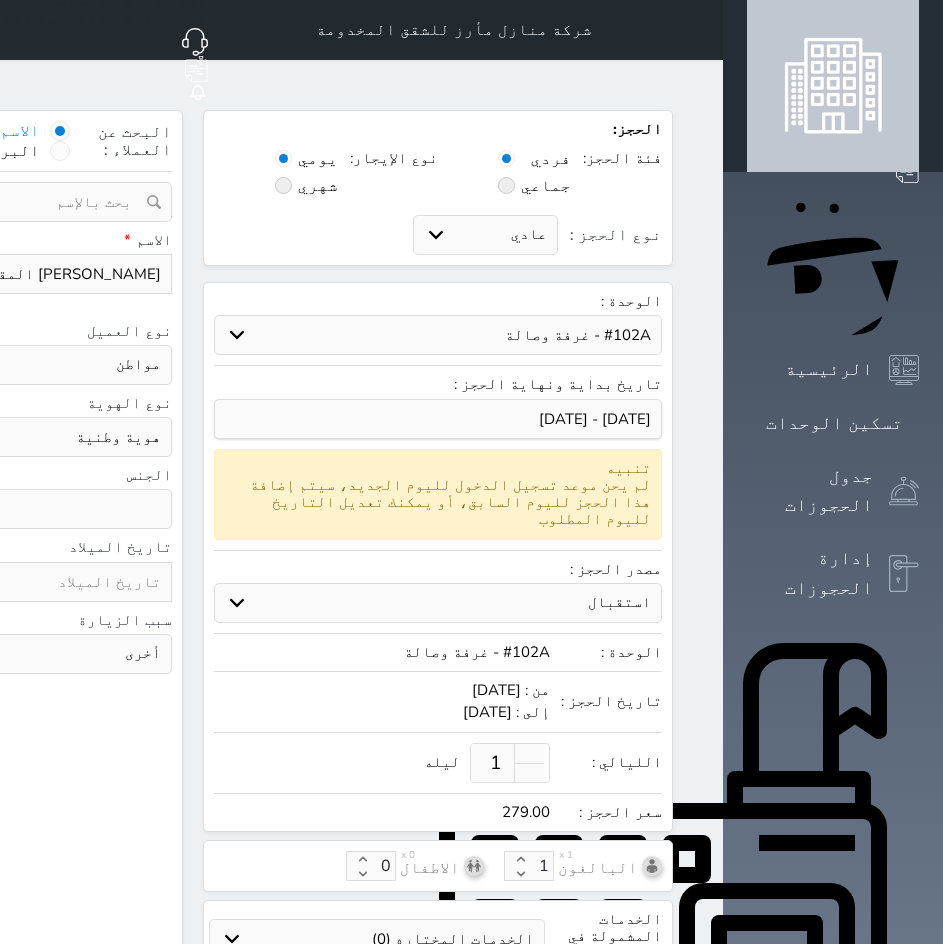 select 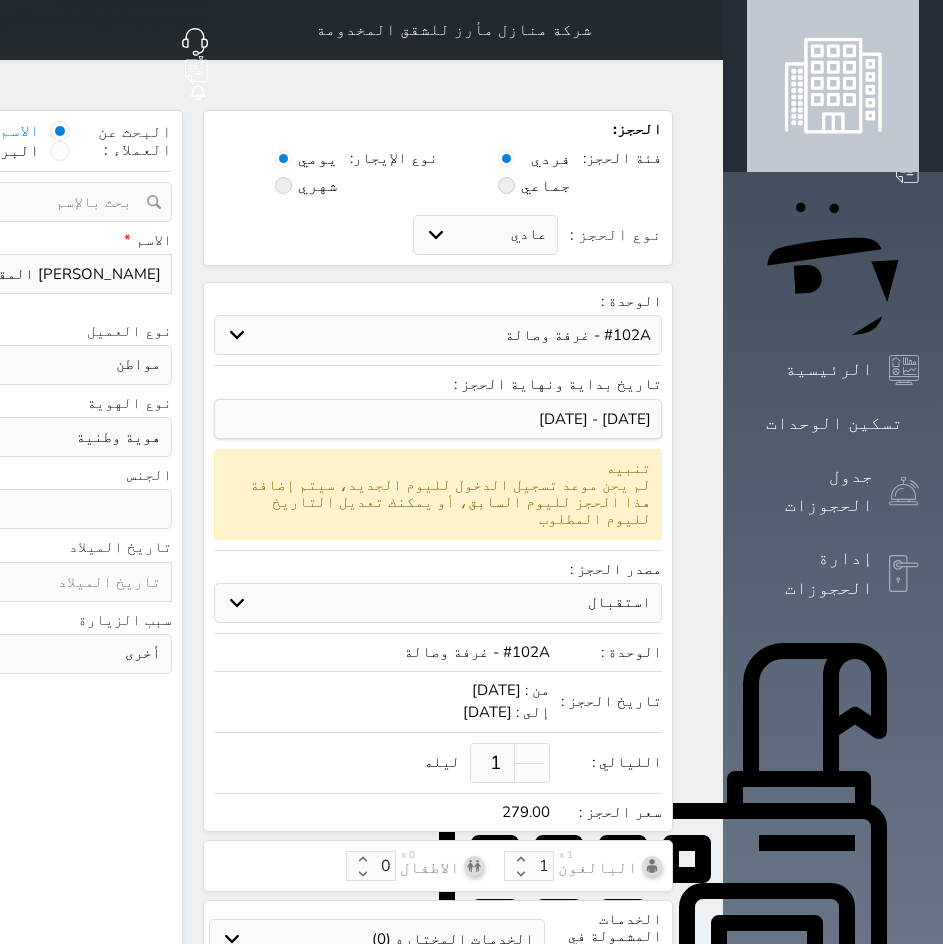 type on "05476" 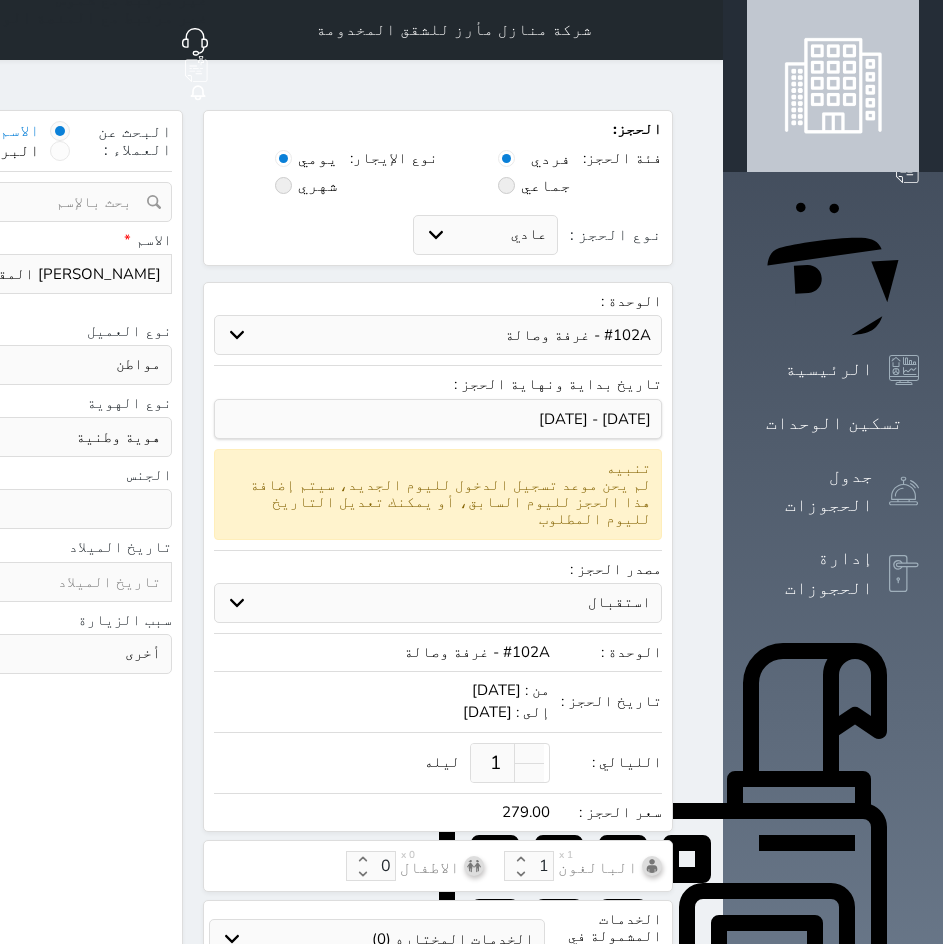 select 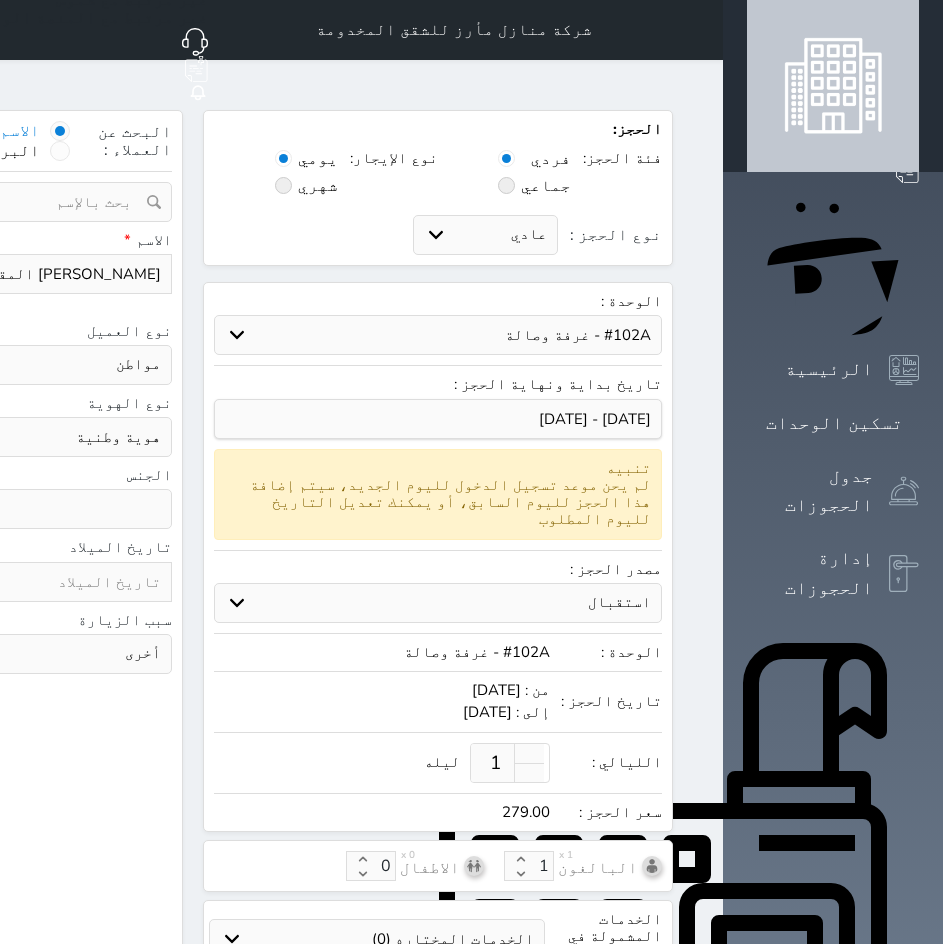 type on "054769" 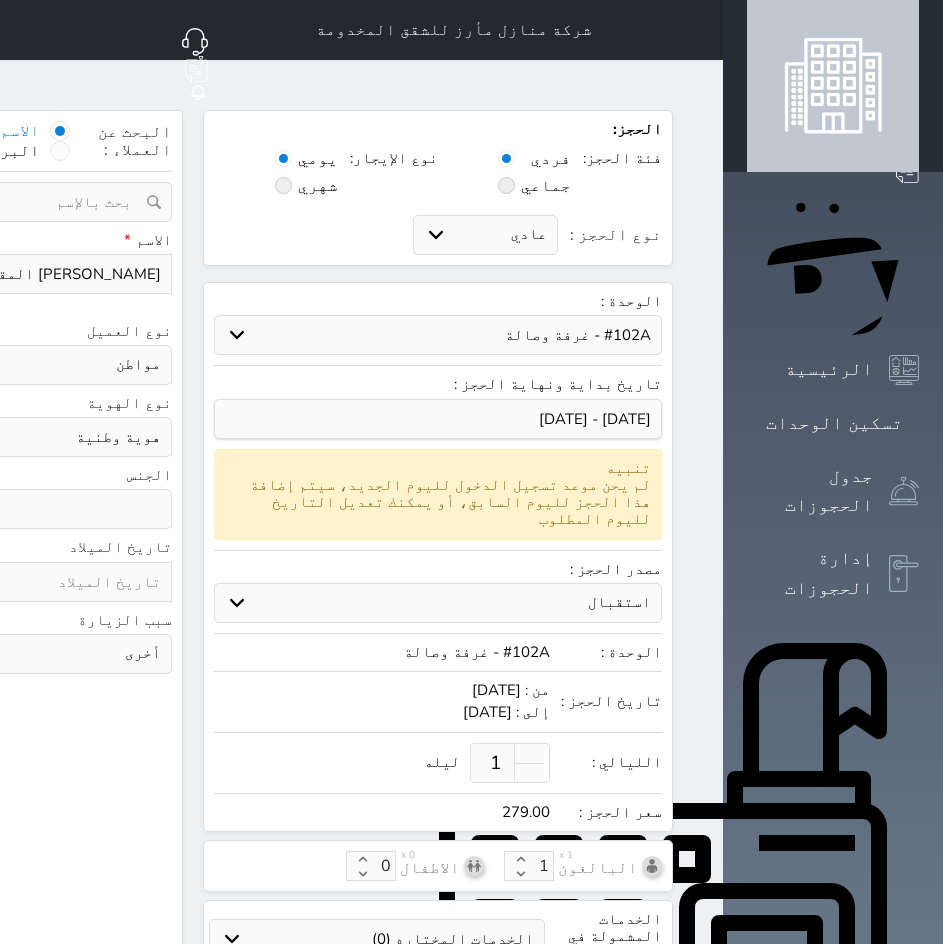 type on "0547690" 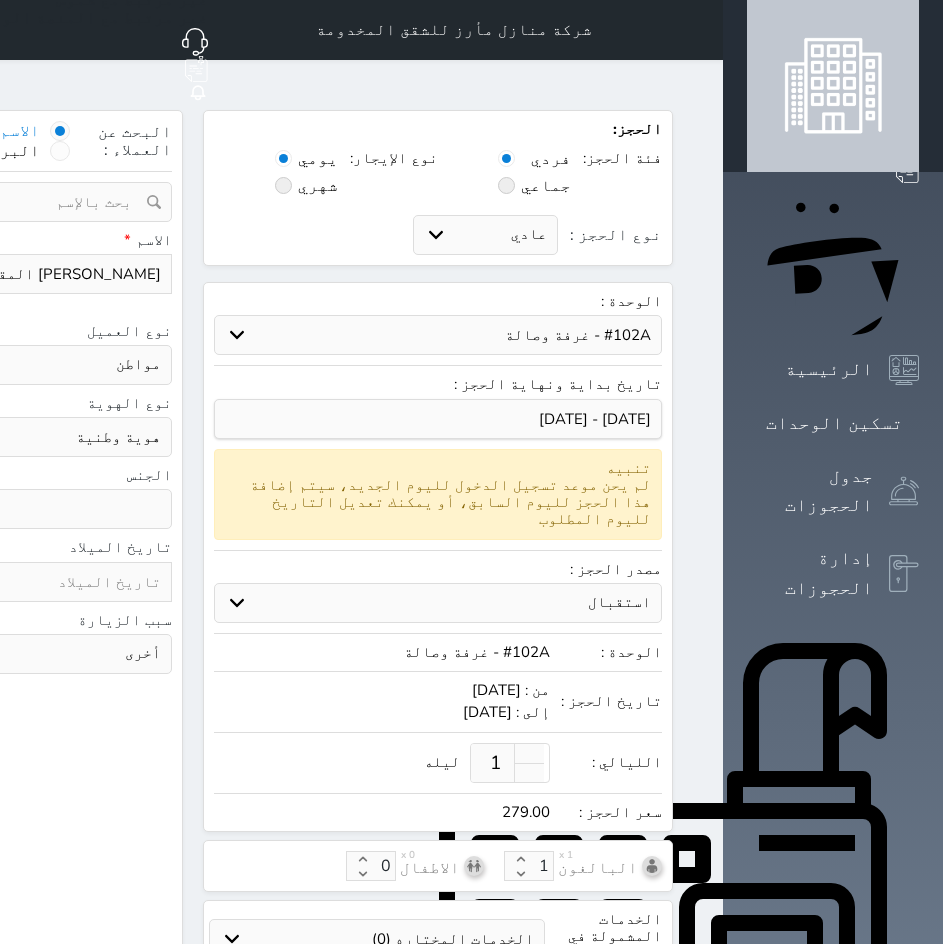 select 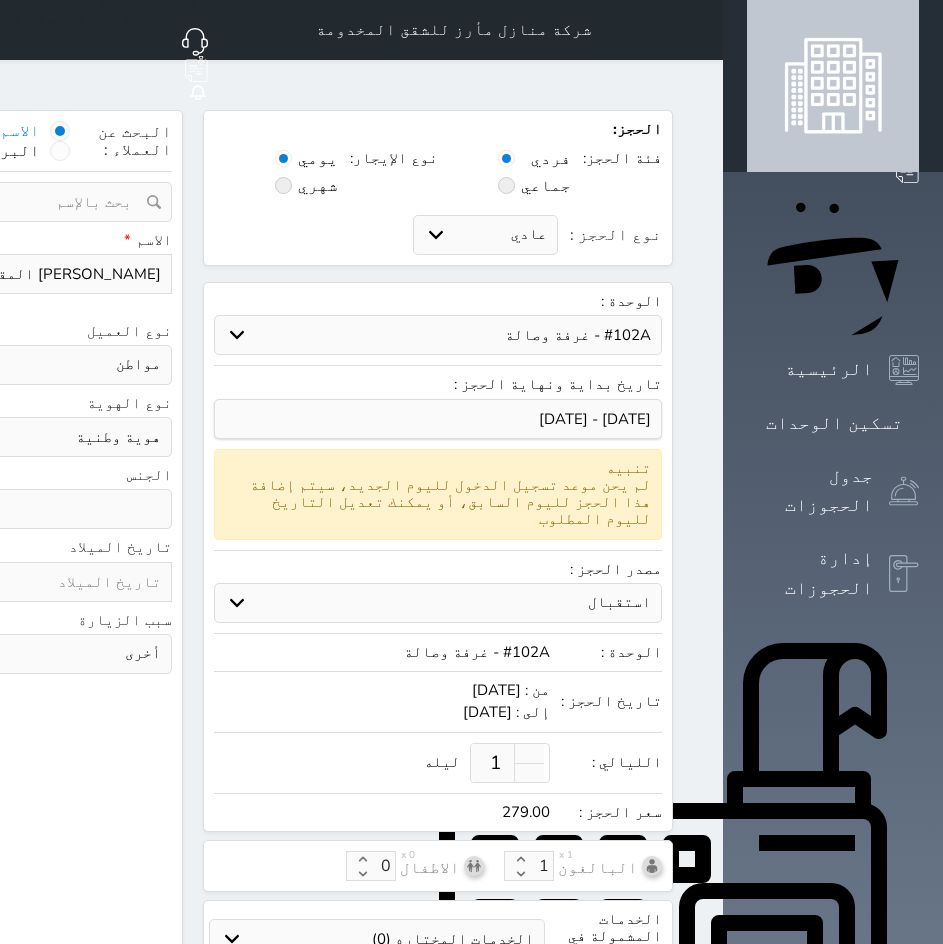 type on "05476902" 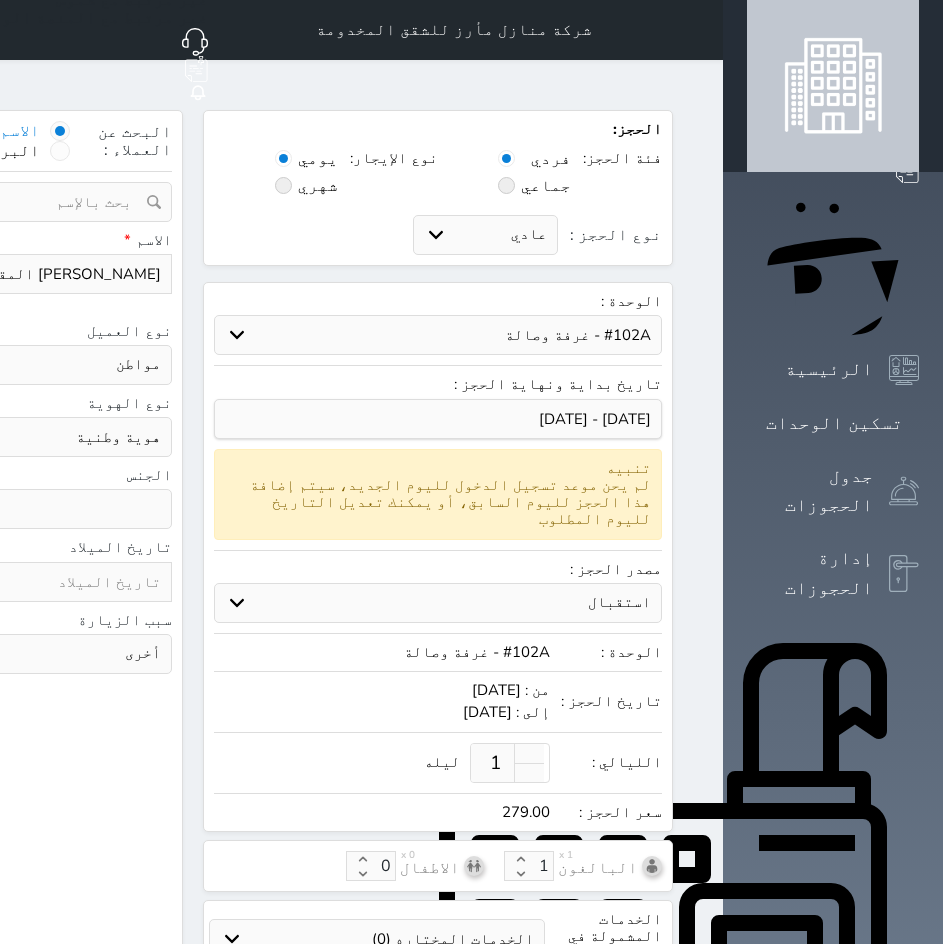 select 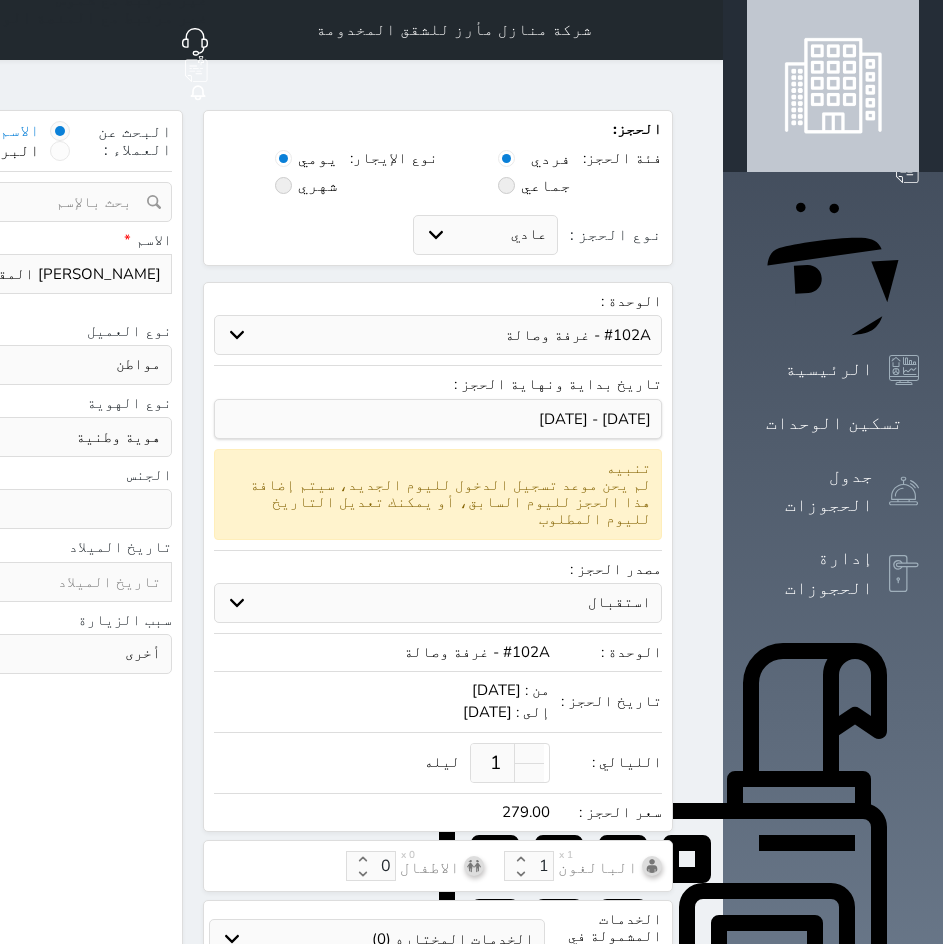 type on "054769020" 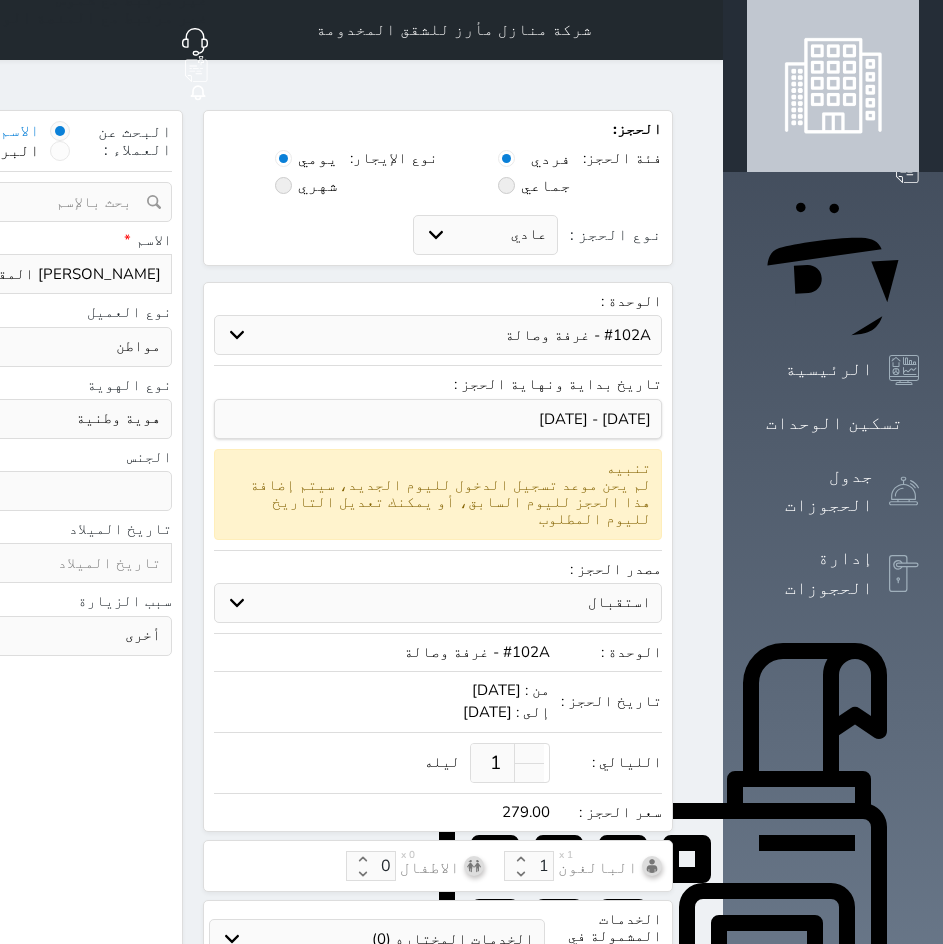 type on "[PHONE_NUMBER]" 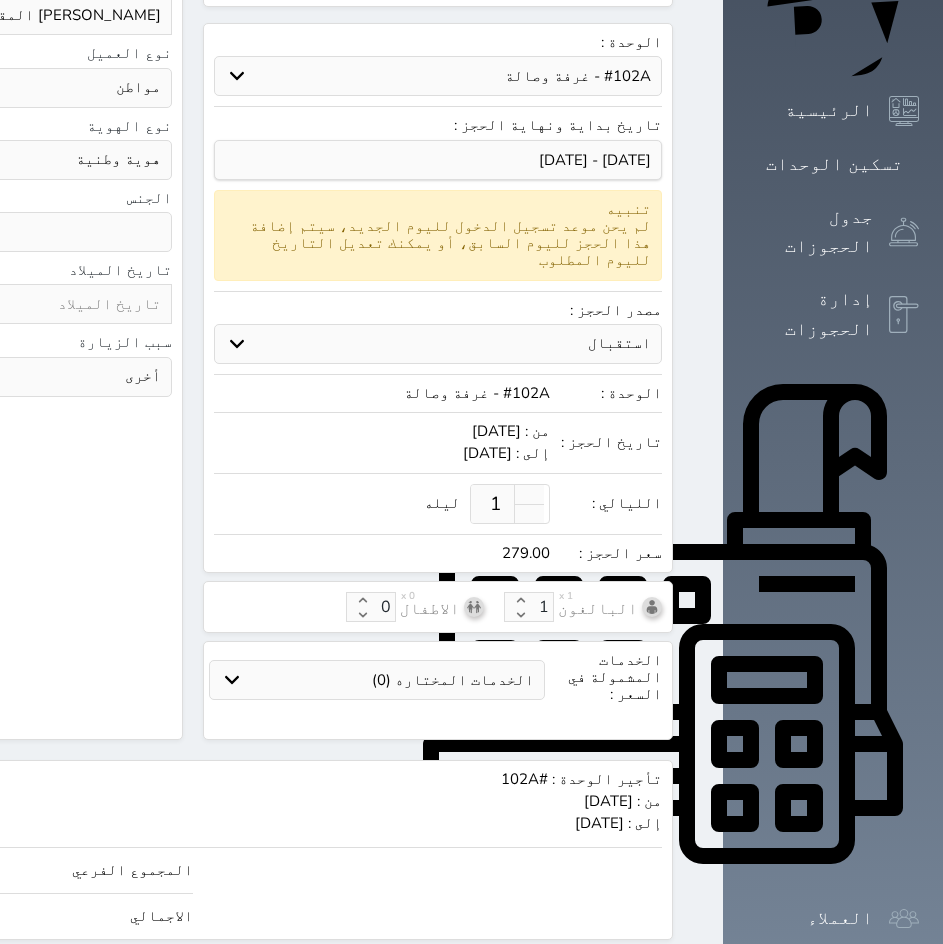 scroll, scrollTop: 262, scrollLeft: 0, axis: vertical 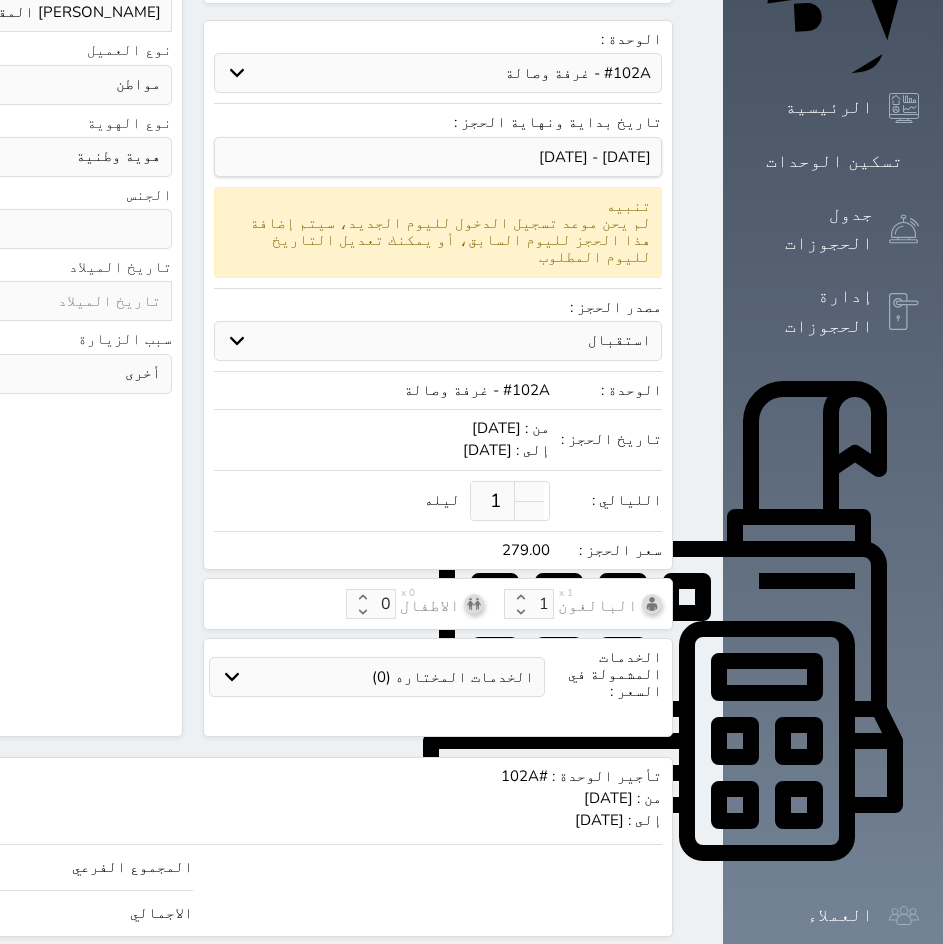 click on "حجز" at bounding box center [-42, 974] 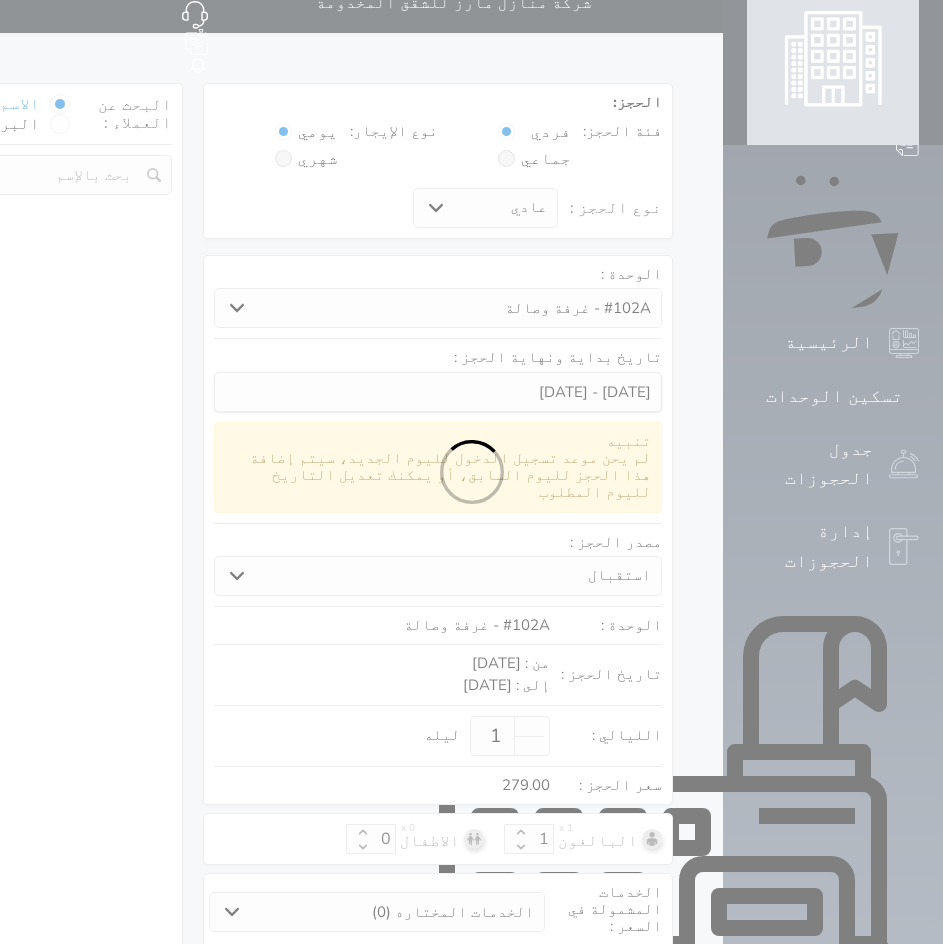 select on "1" 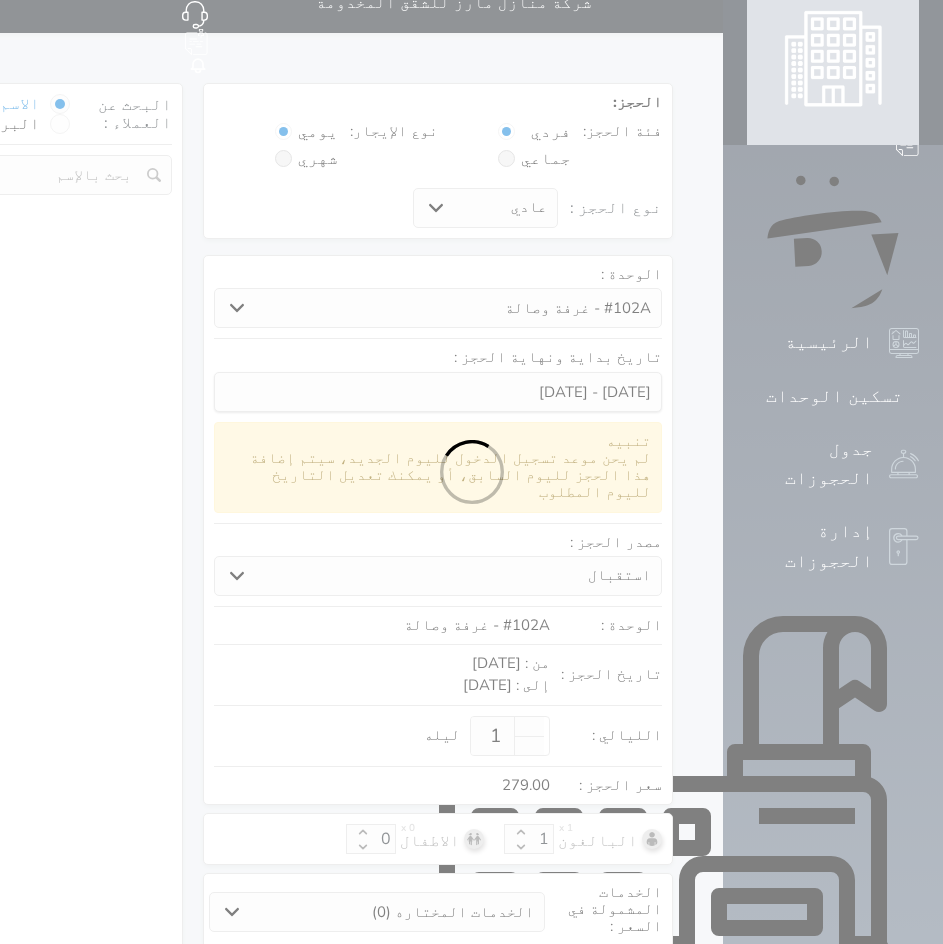 select on "113" 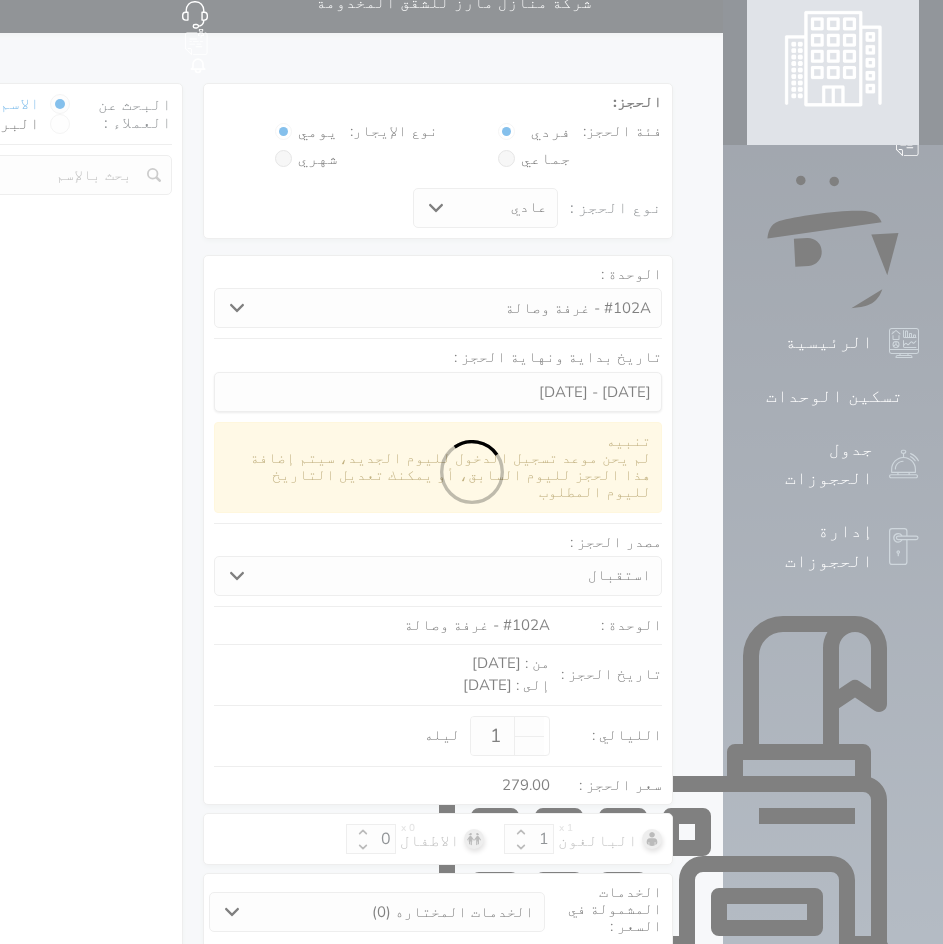 select on "1" 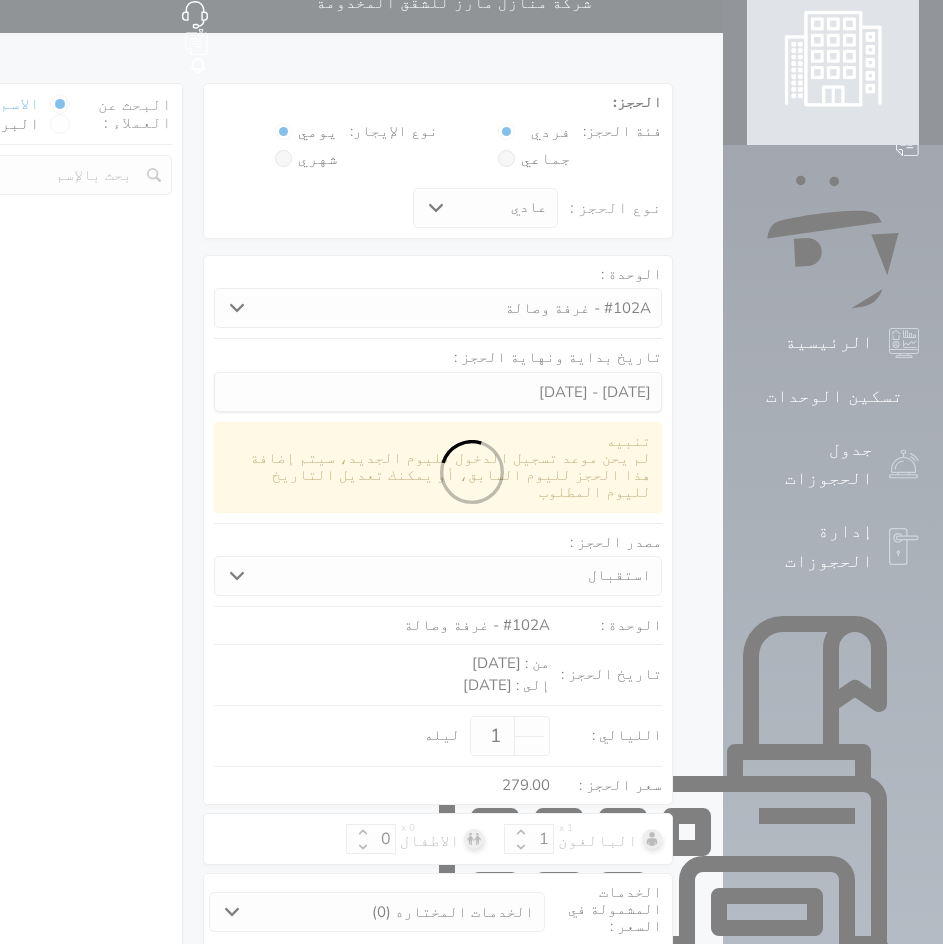 select 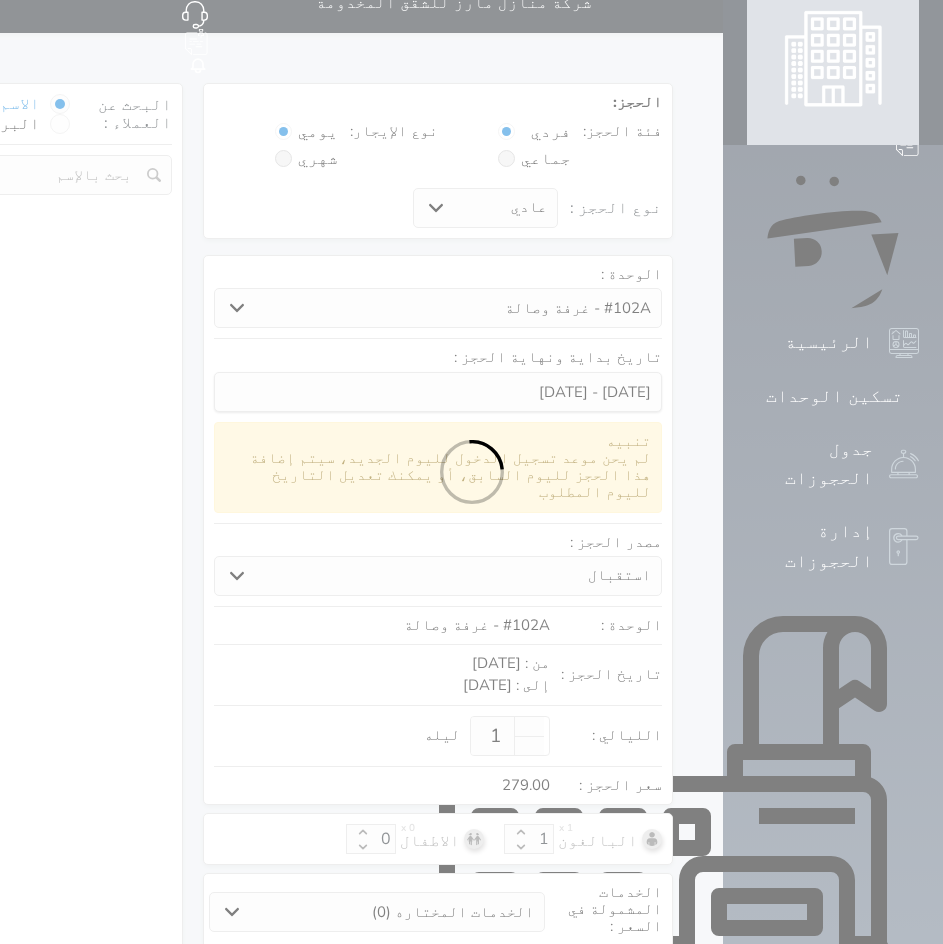 select on "7" 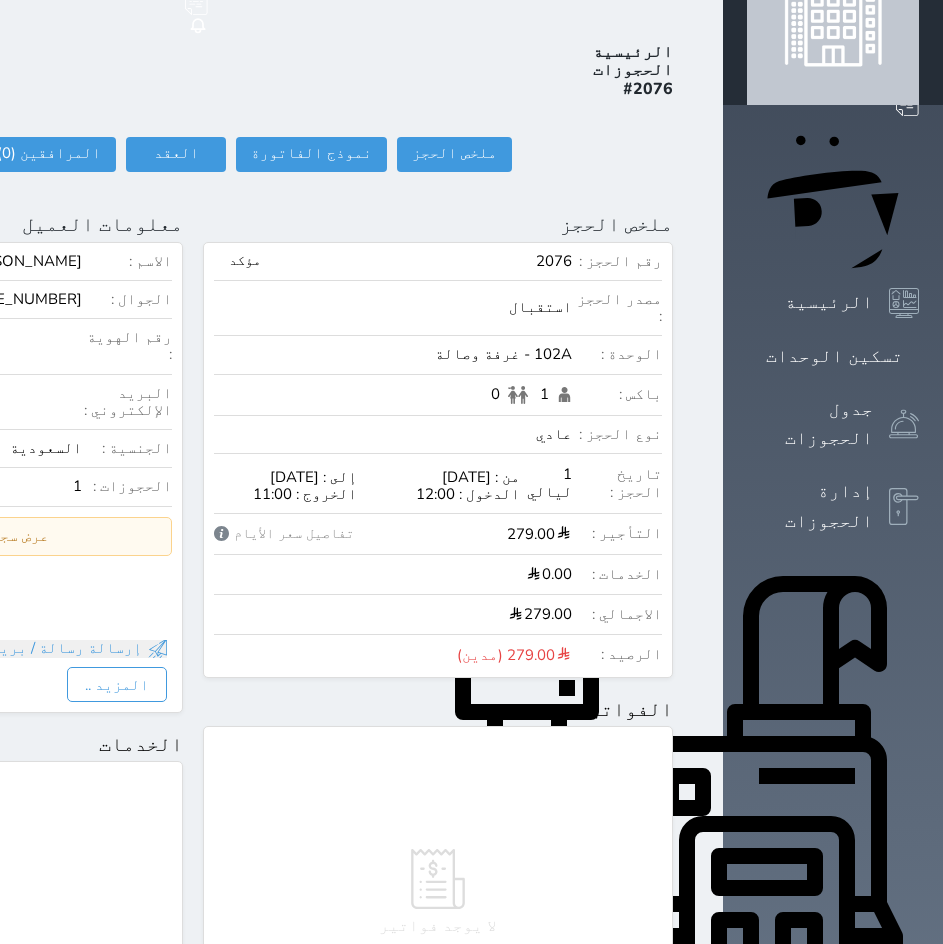 scroll, scrollTop: 0, scrollLeft: 0, axis: both 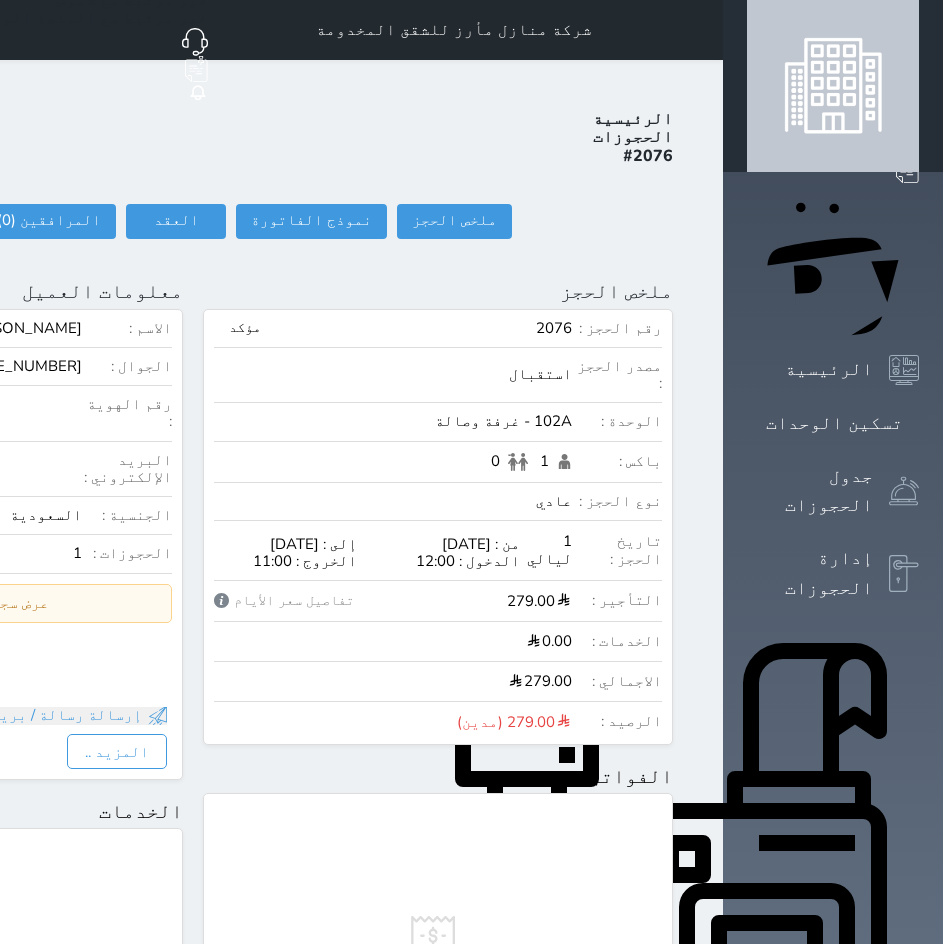 click at bounding box center [699, 30] 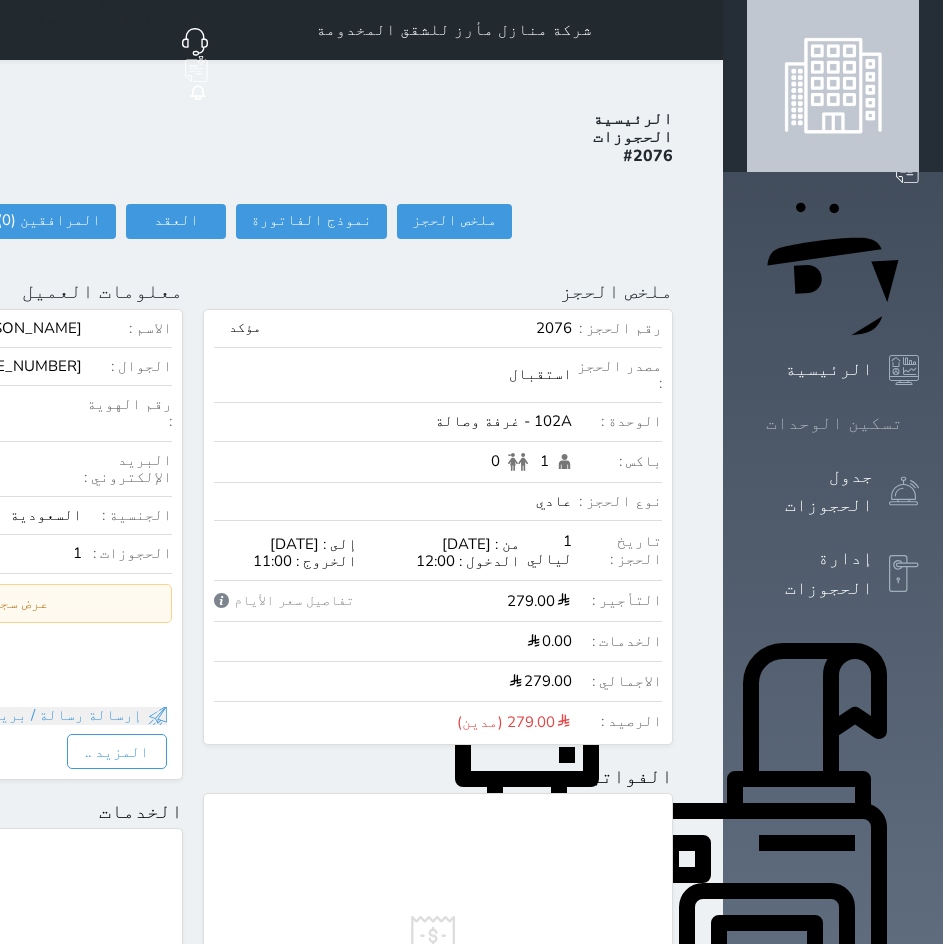 click on "تسكين الوحدات" at bounding box center [834, 423] 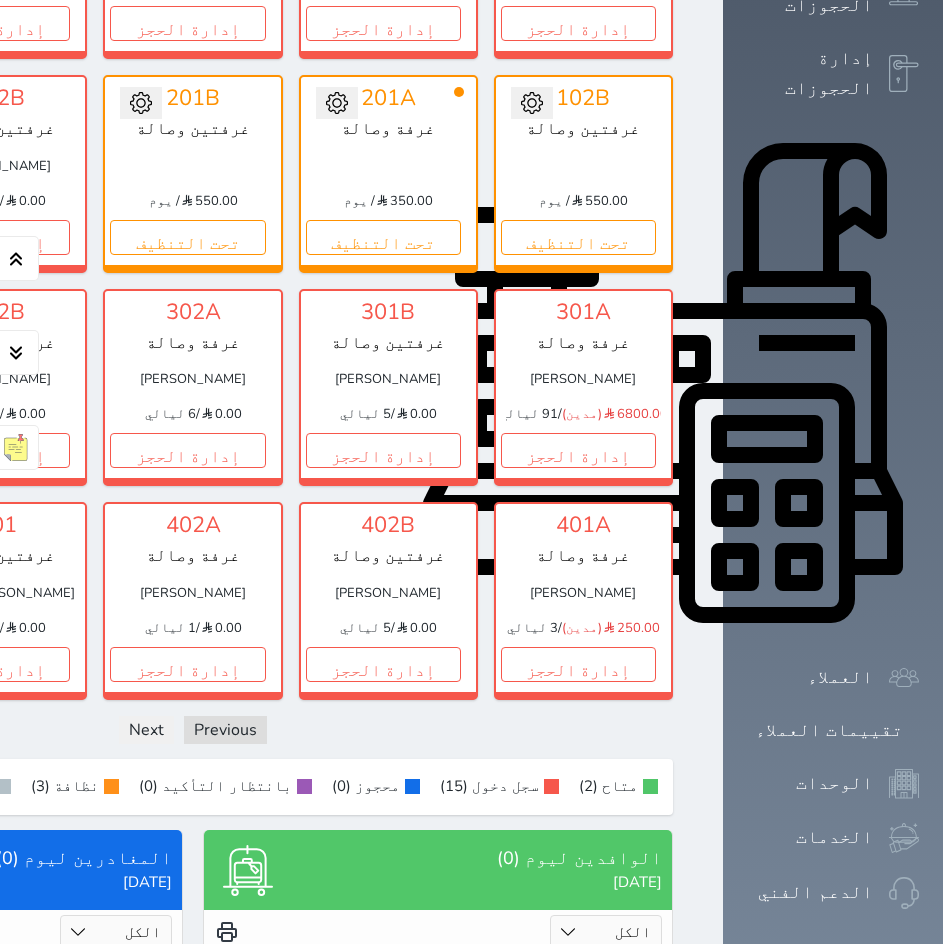scroll, scrollTop: 879, scrollLeft: 0, axis: vertical 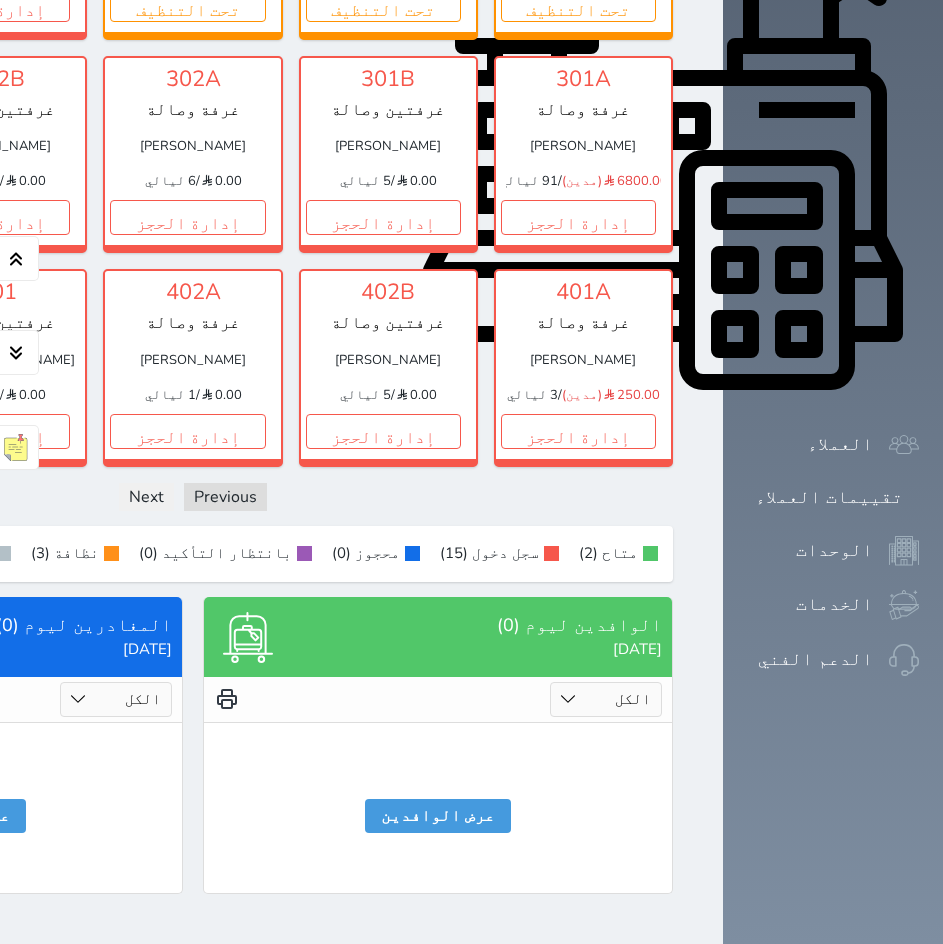click on "الكل   لم يسجل دخول   تم الدخول" at bounding box center [606, 699] 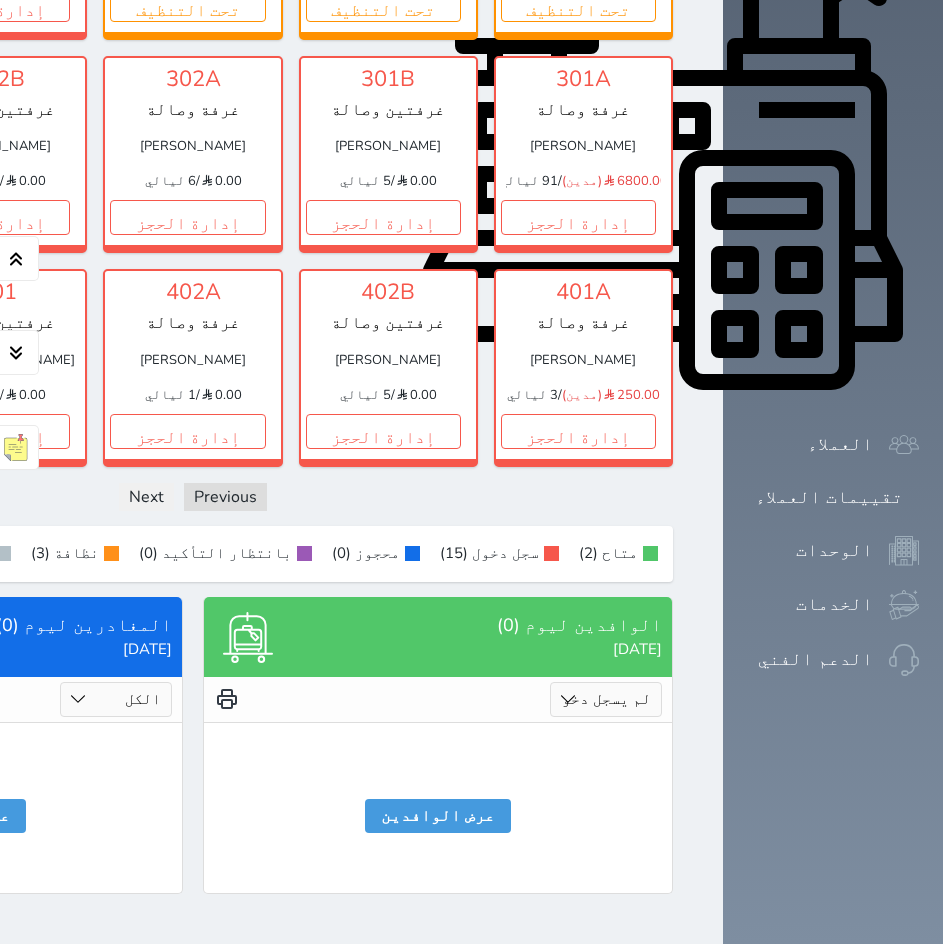 click on "الكل   لم يسجل دخول   تم الدخول" at bounding box center (606, 699) 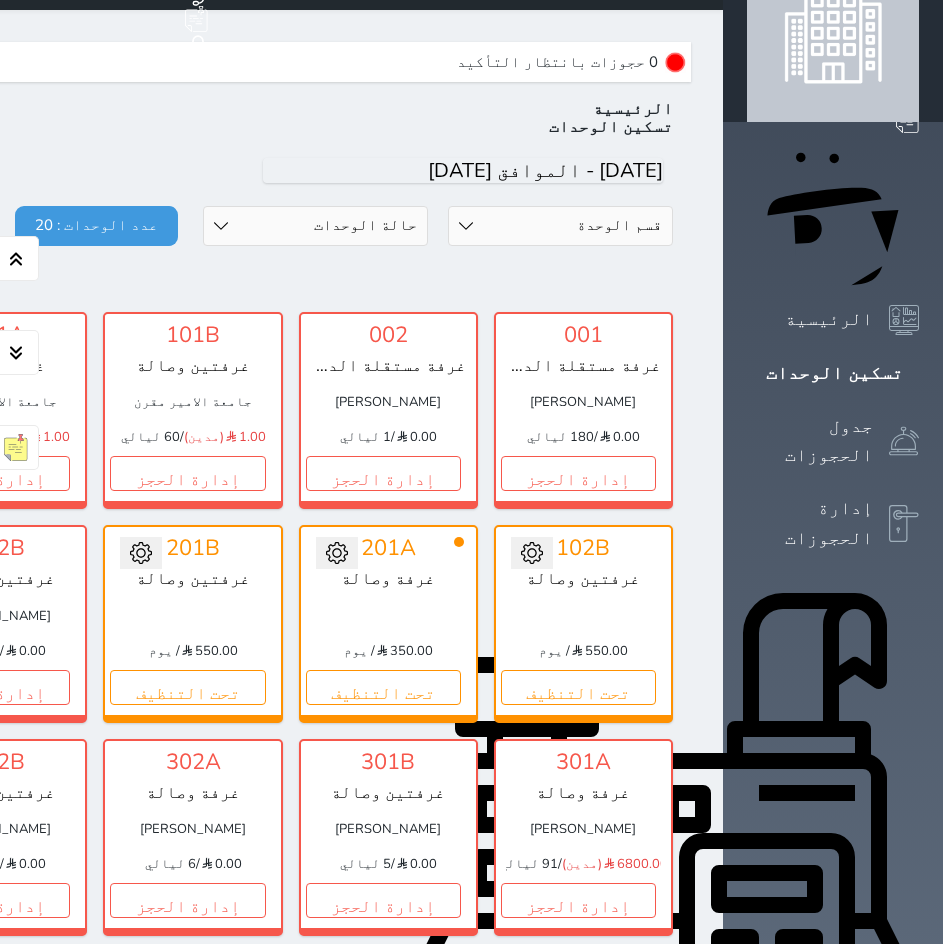 scroll, scrollTop: 0, scrollLeft: 0, axis: both 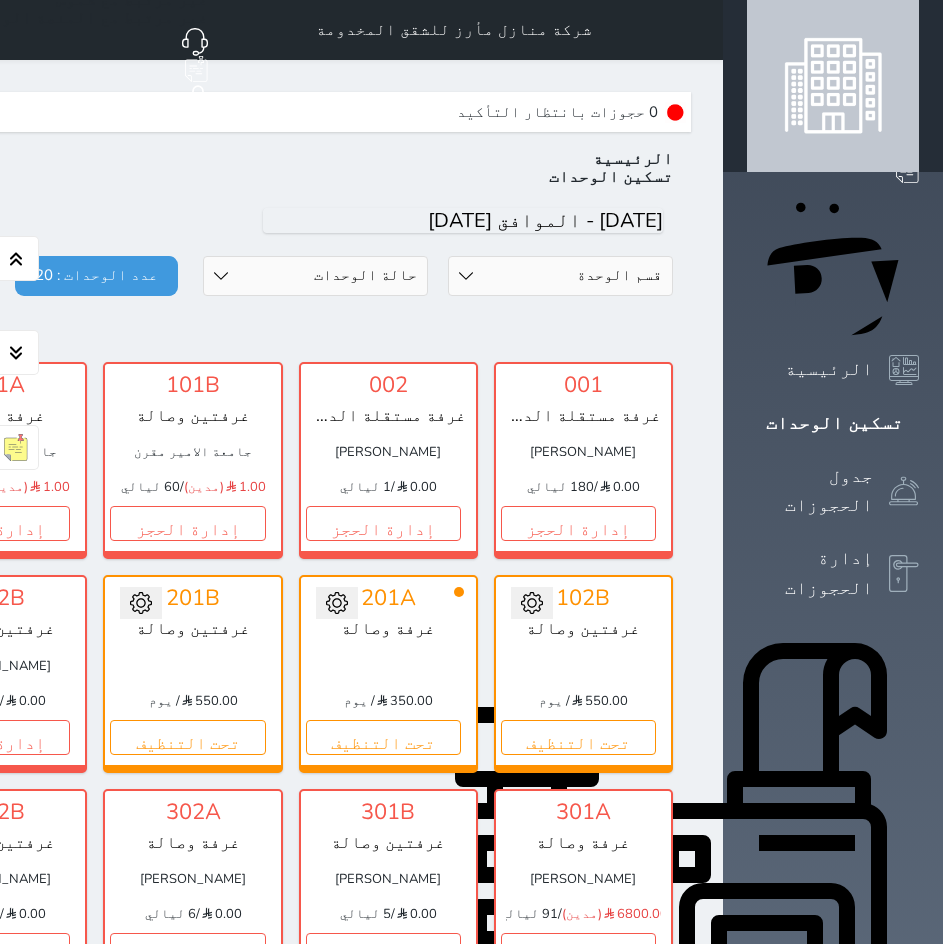click at bounding box center [699, 30] 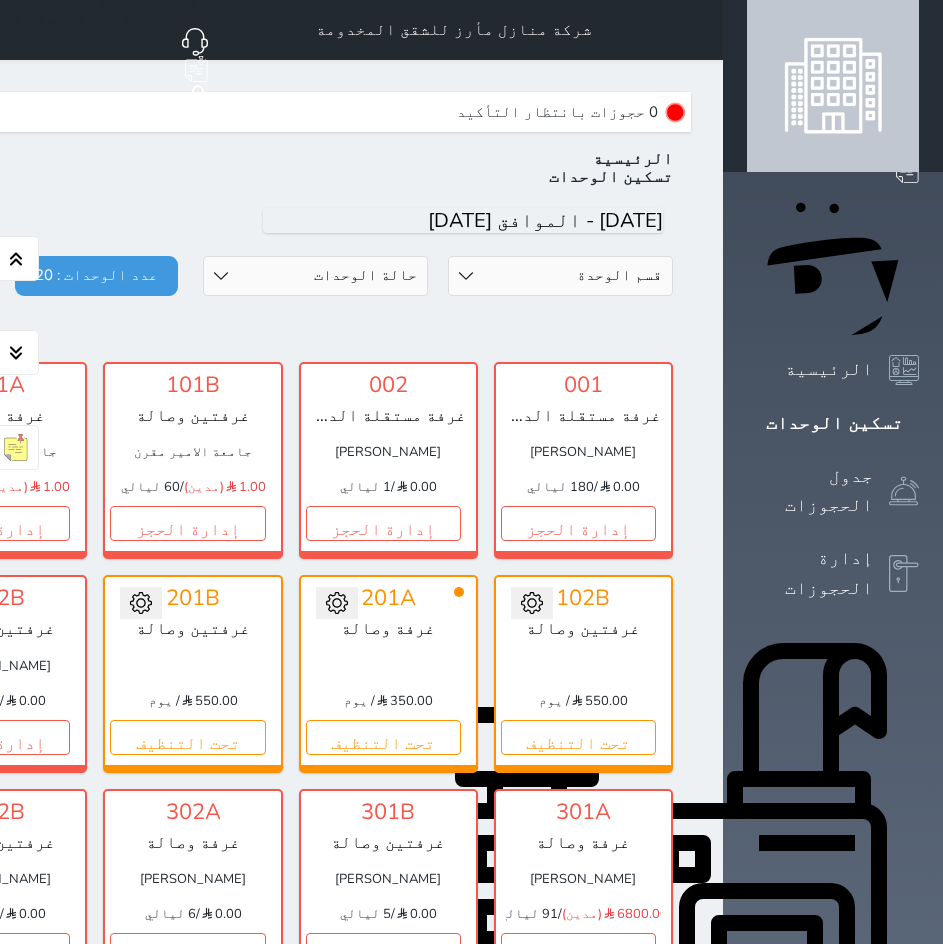 click on "حجز جديد" at bounding box center [838, 110] 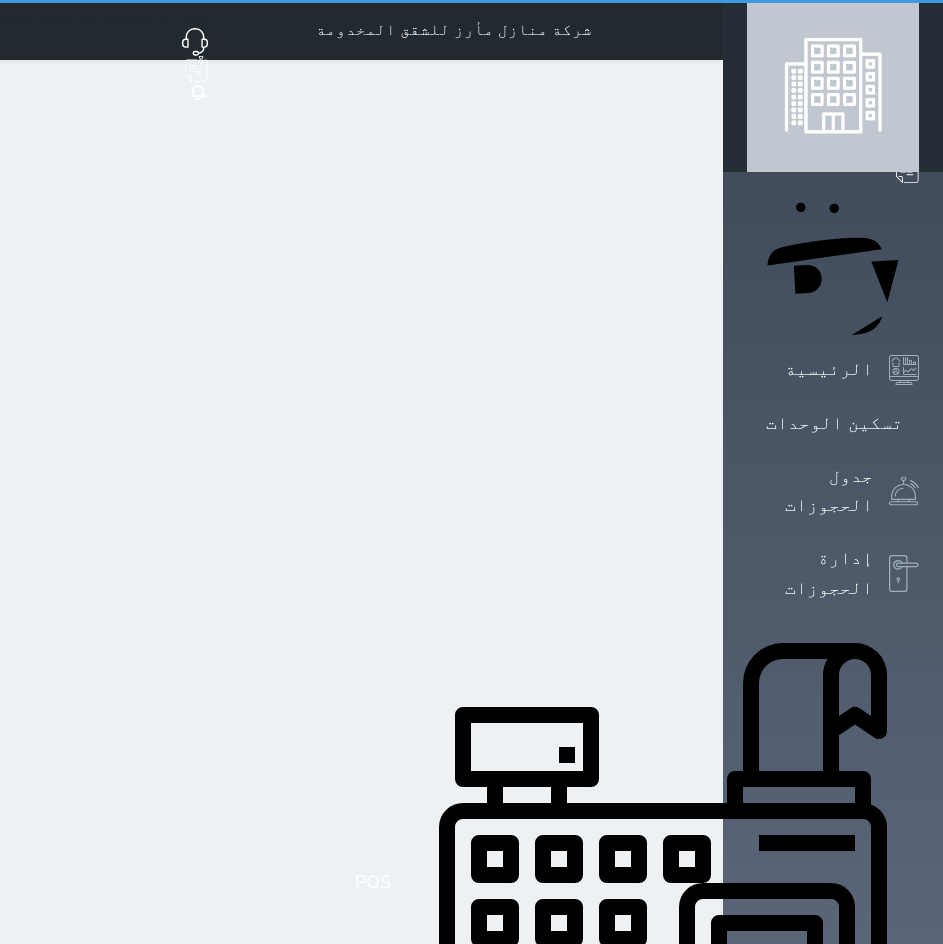 select on "1" 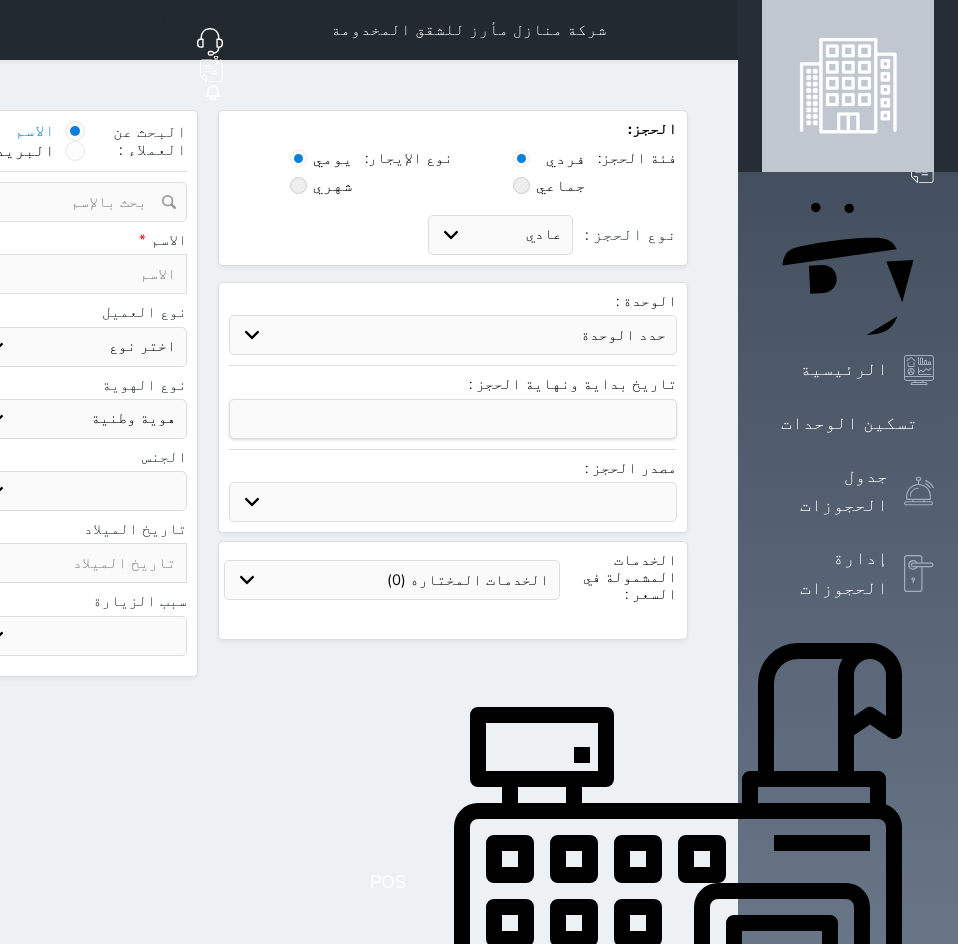 select 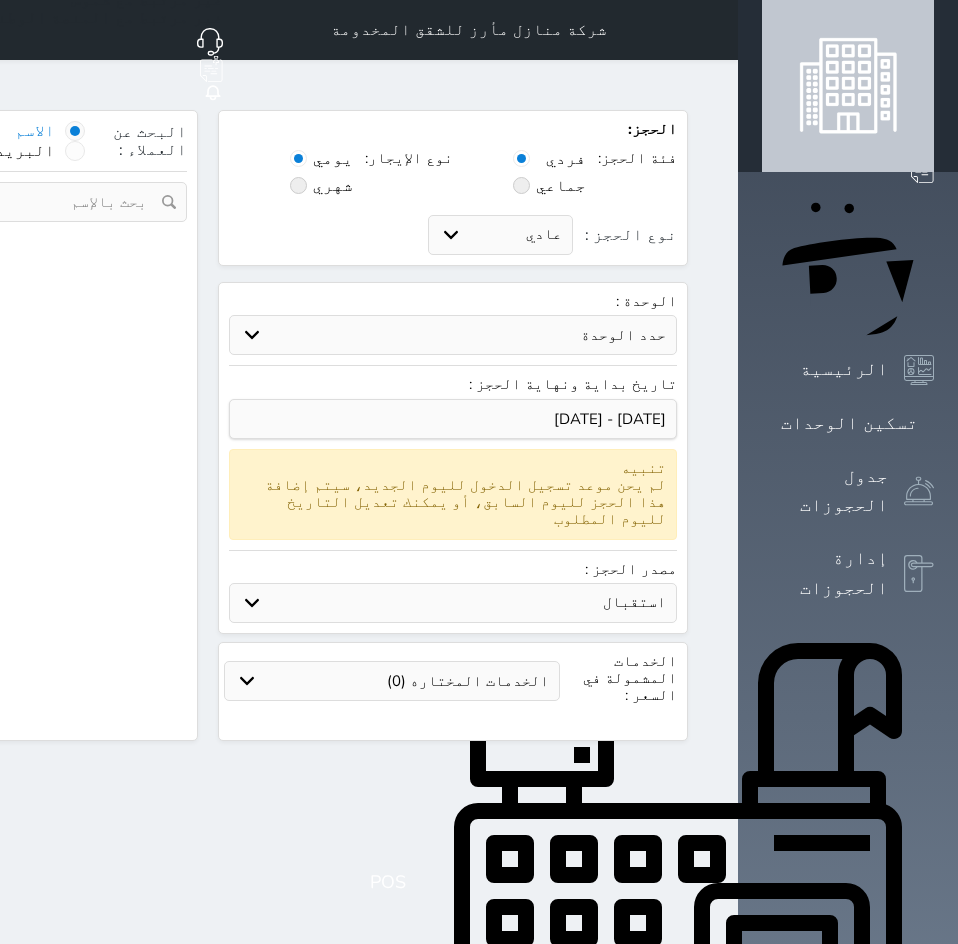 select 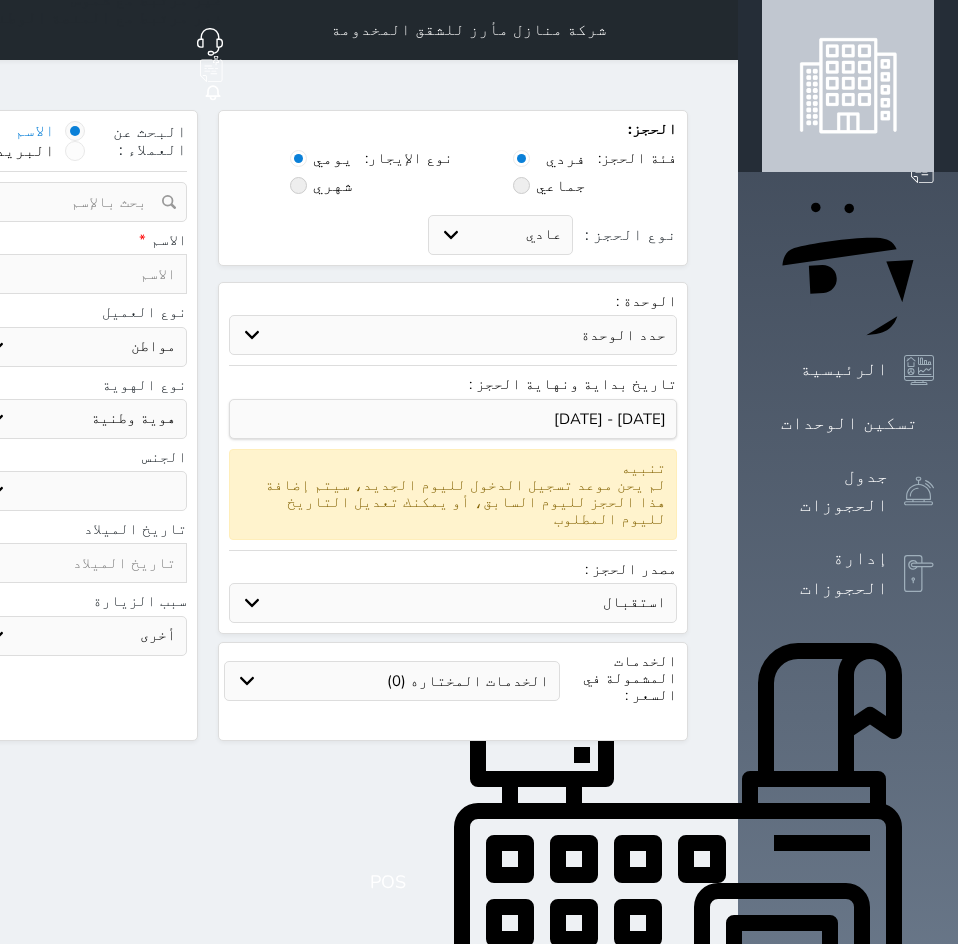 click on "حدد الوحدة
#502 - جناح فاخر
#201B - غرفتين وصالة
#201A - غرفة وصالة
#102B - غرفتين وصالة
#102A - غرفة وصالة" at bounding box center (453, 335) 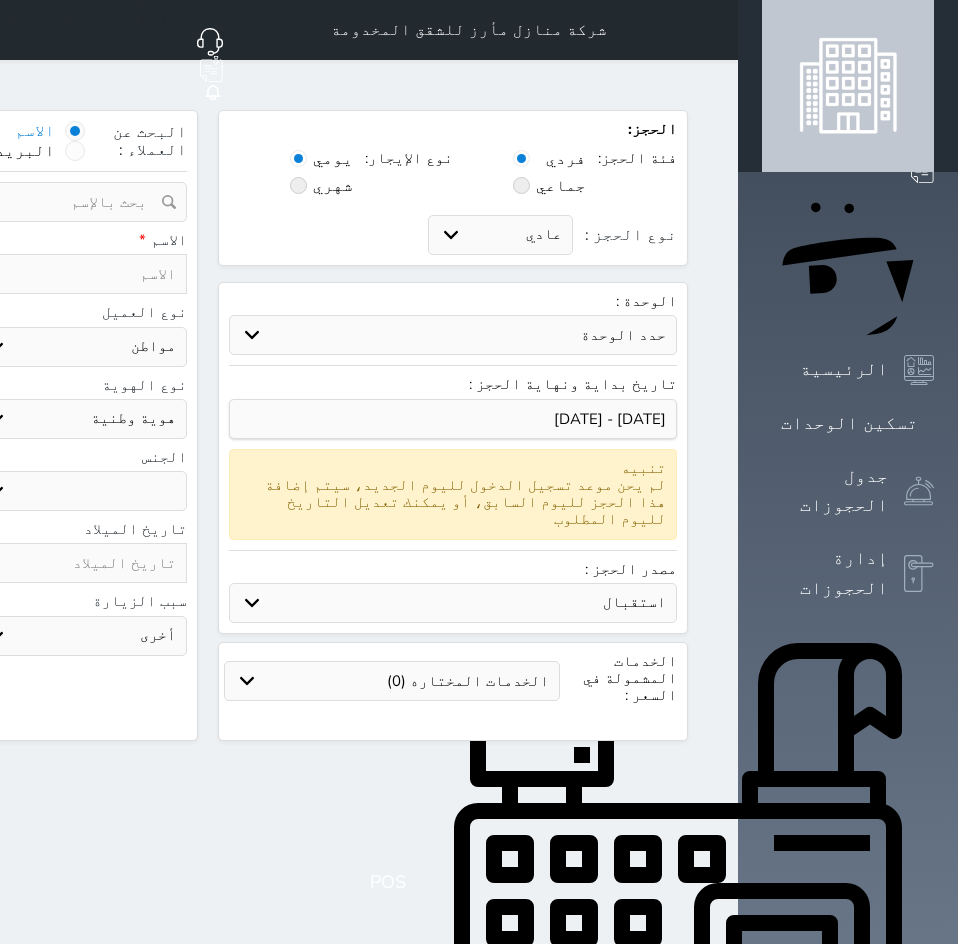 select on "69291" 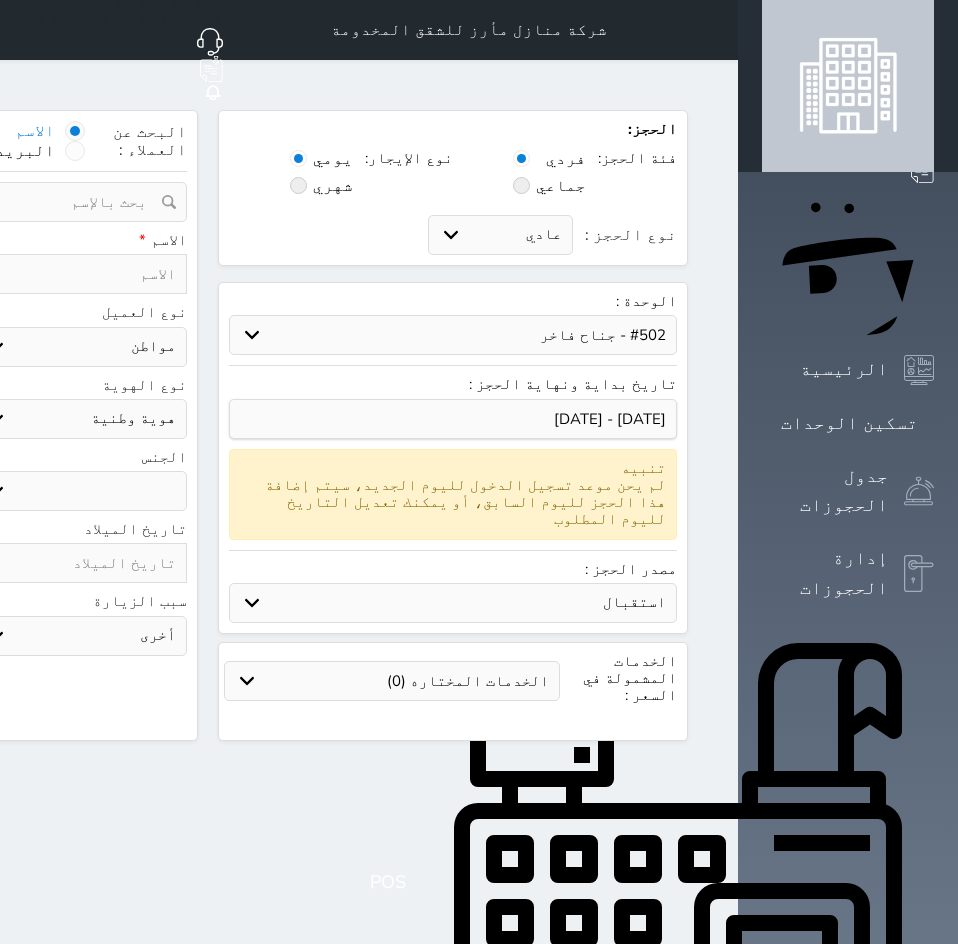 click on "حدد الوحدة
#502 - جناح فاخر
#201B - غرفتين وصالة
#201A - غرفة وصالة
#102B - غرفتين وصالة
#102A - غرفة وصالة" at bounding box center [453, 335] 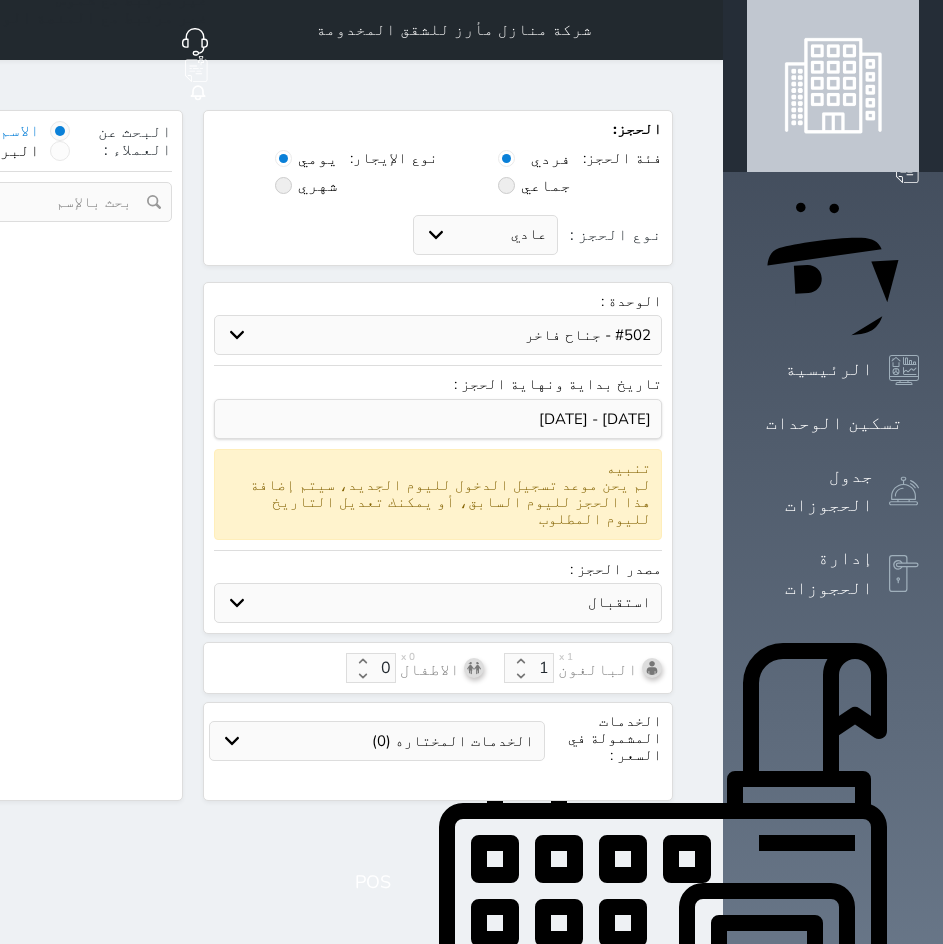 select on "1" 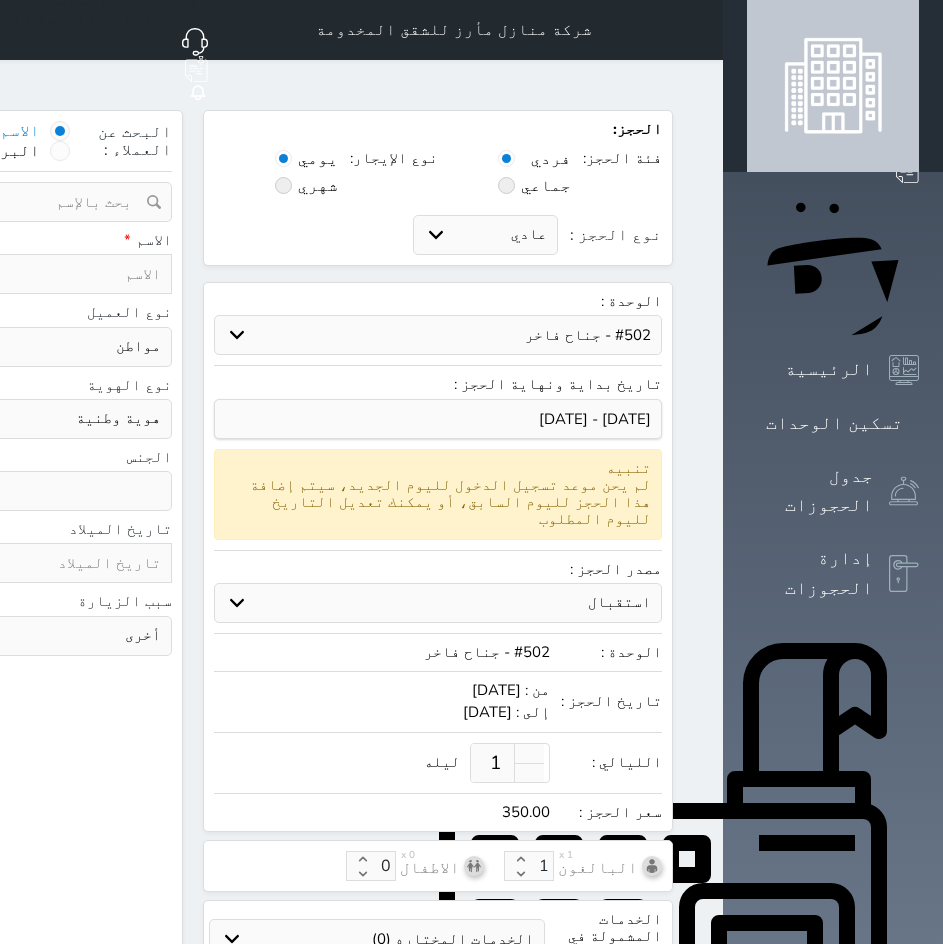 select 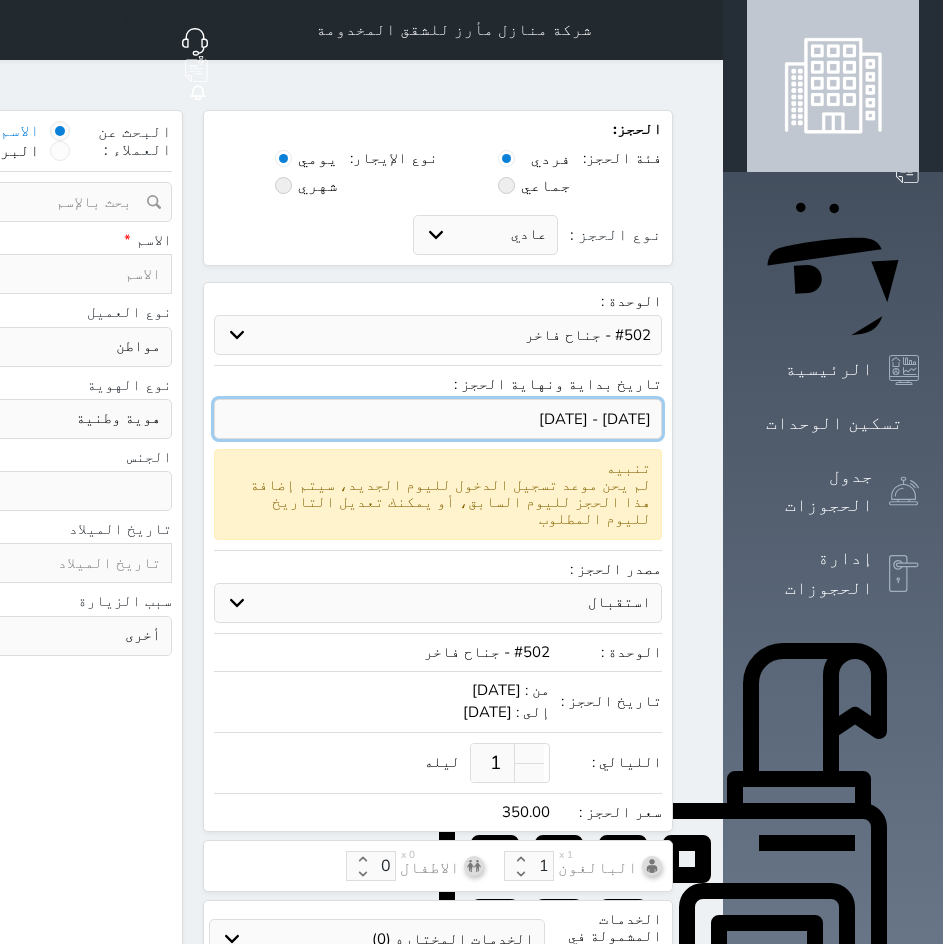 click at bounding box center [438, 419] 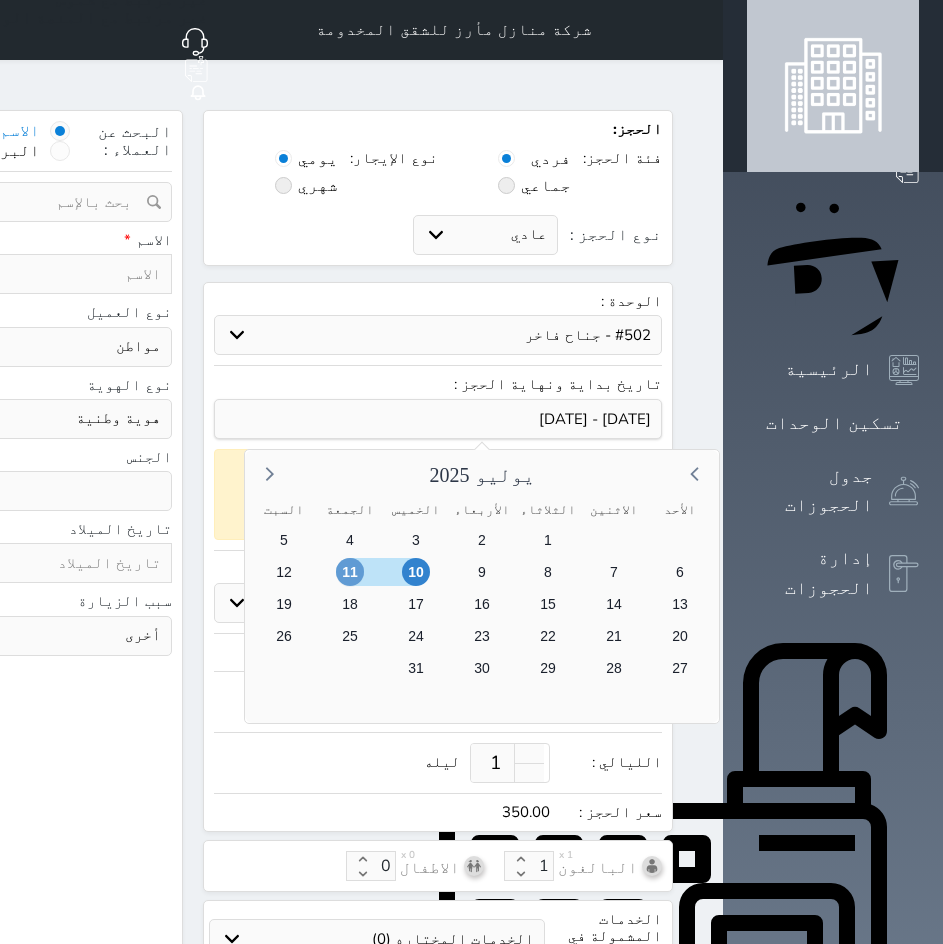 click on "11" at bounding box center (350, 572) 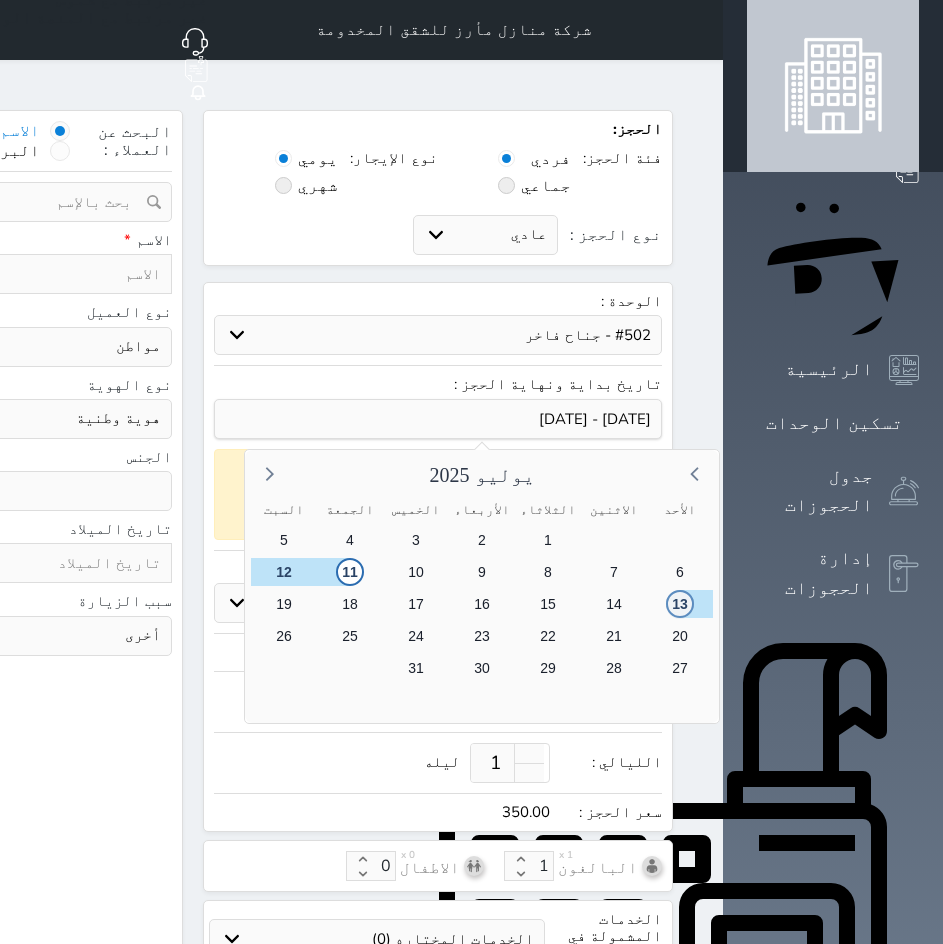 click on "13" at bounding box center [680, 604] 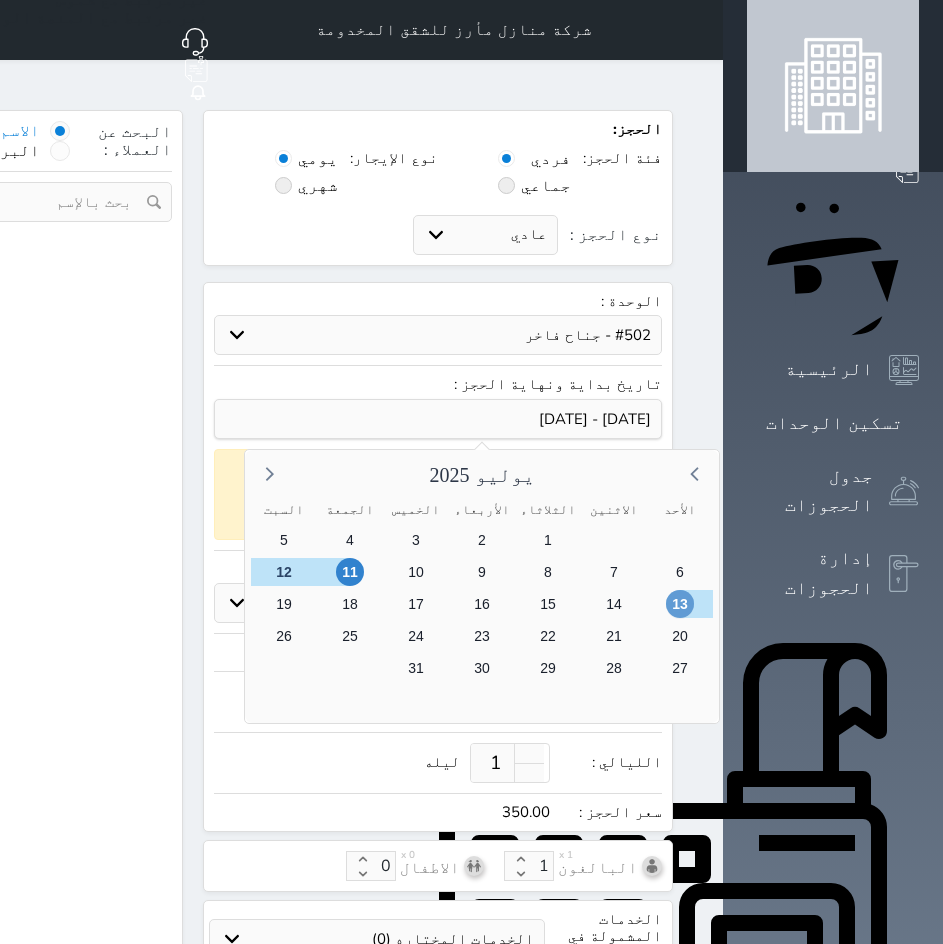 type on "2" 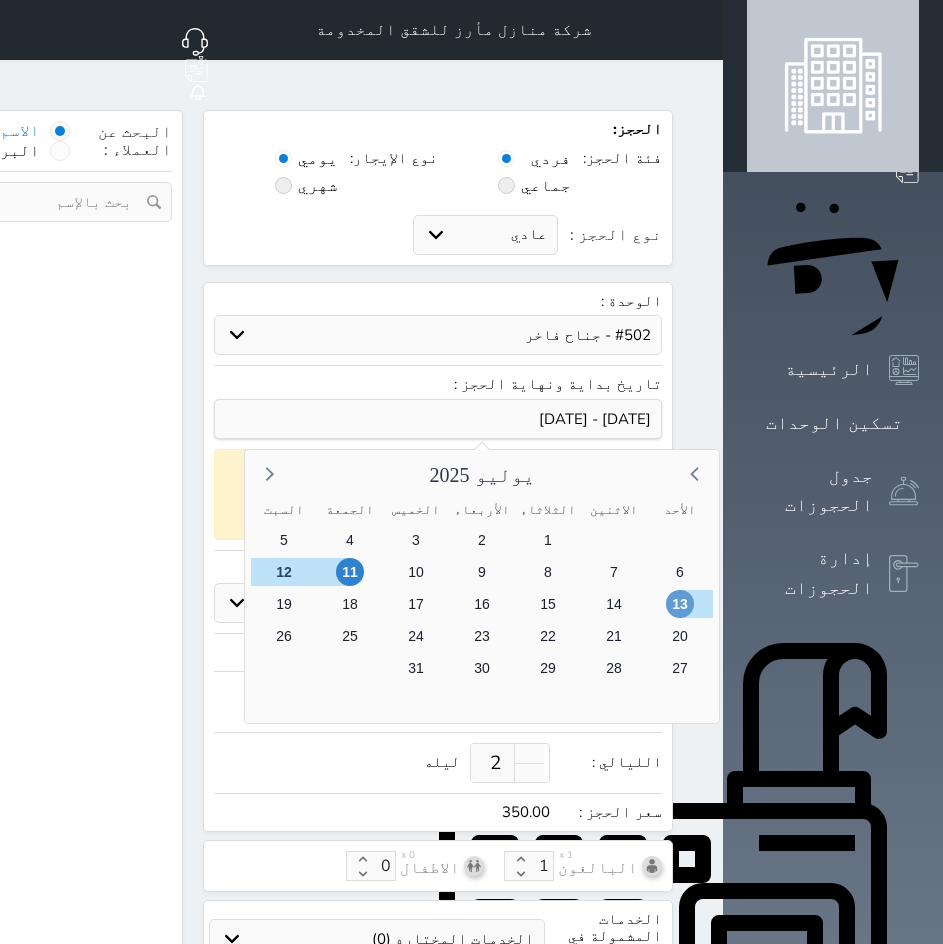 select on "1" 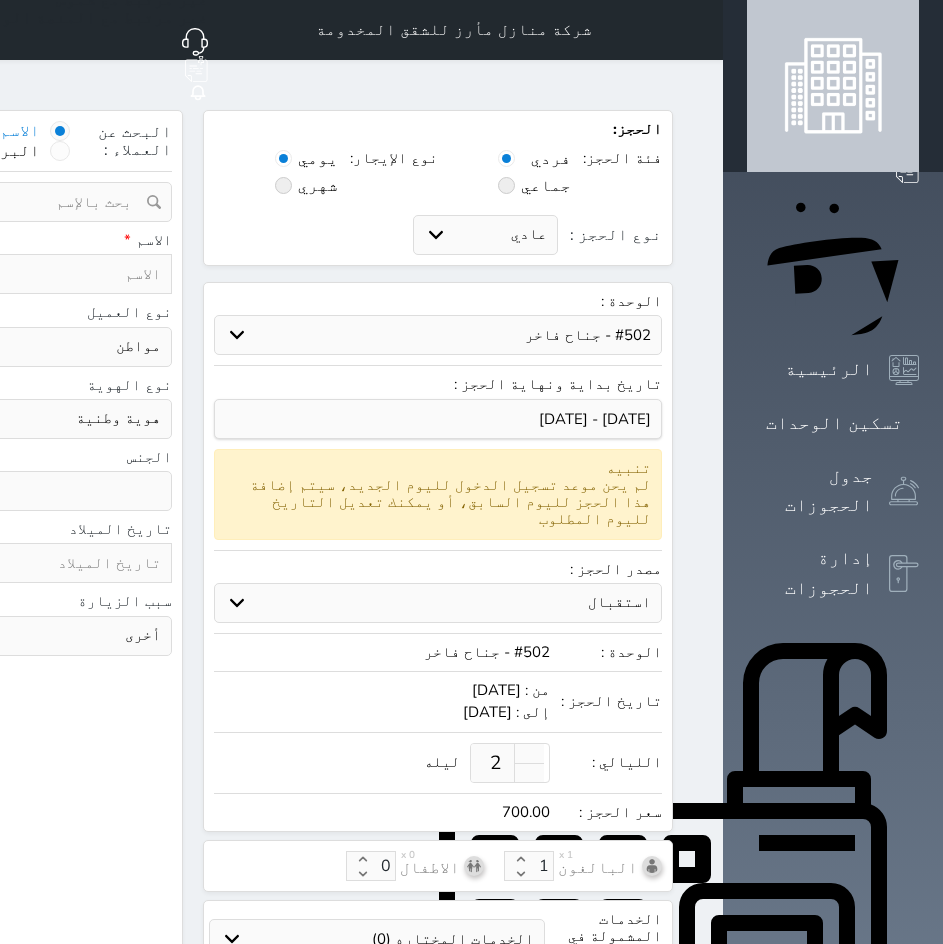 select 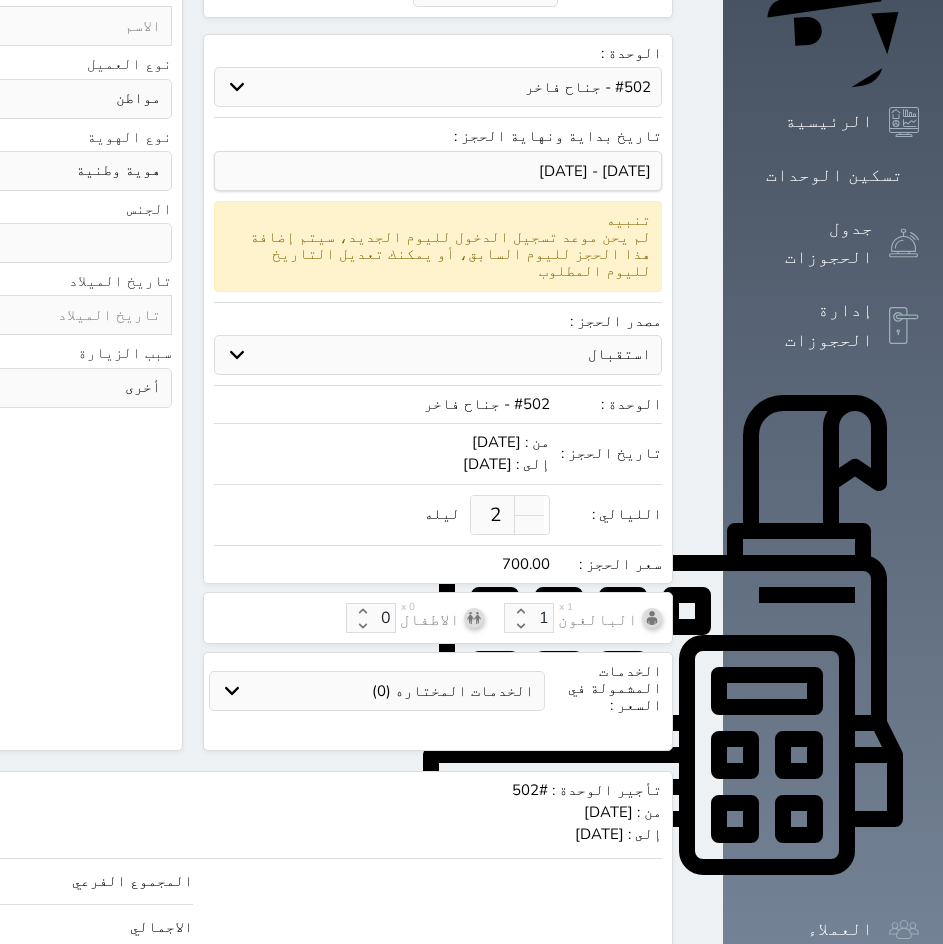 scroll, scrollTop: 262, scrollLeft: 0, axis: vertical 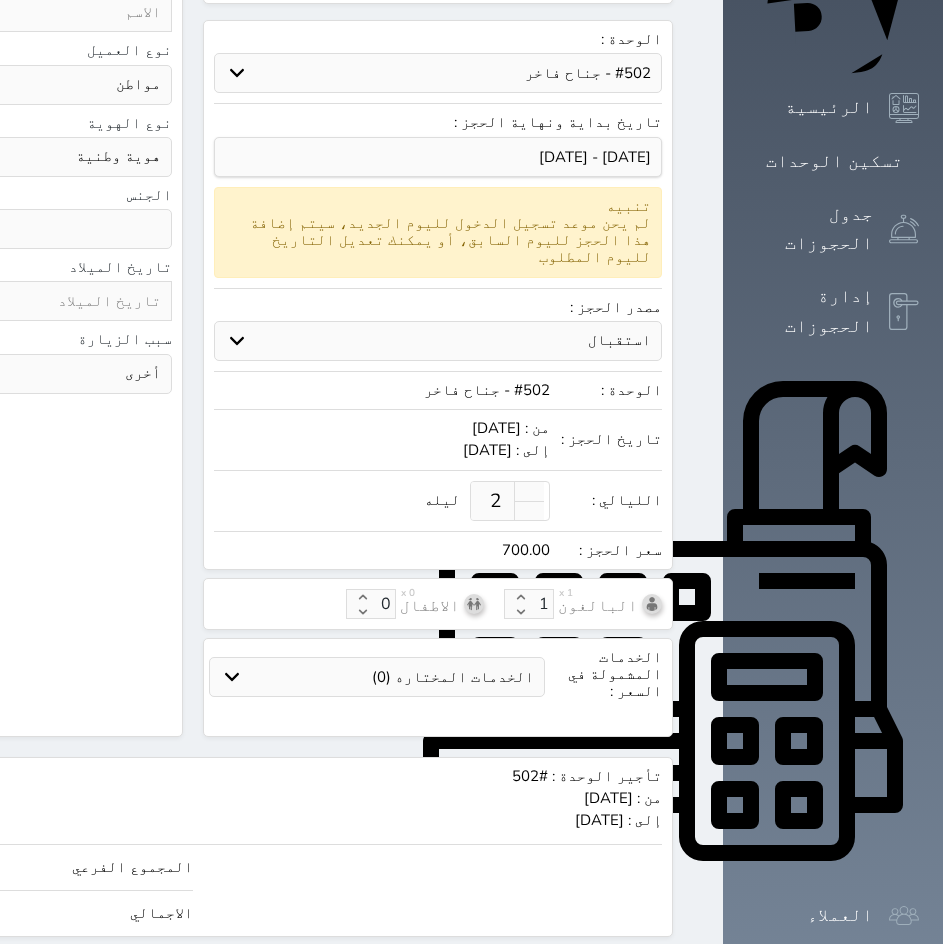 click on "700" at bounding box center (-211, 867) 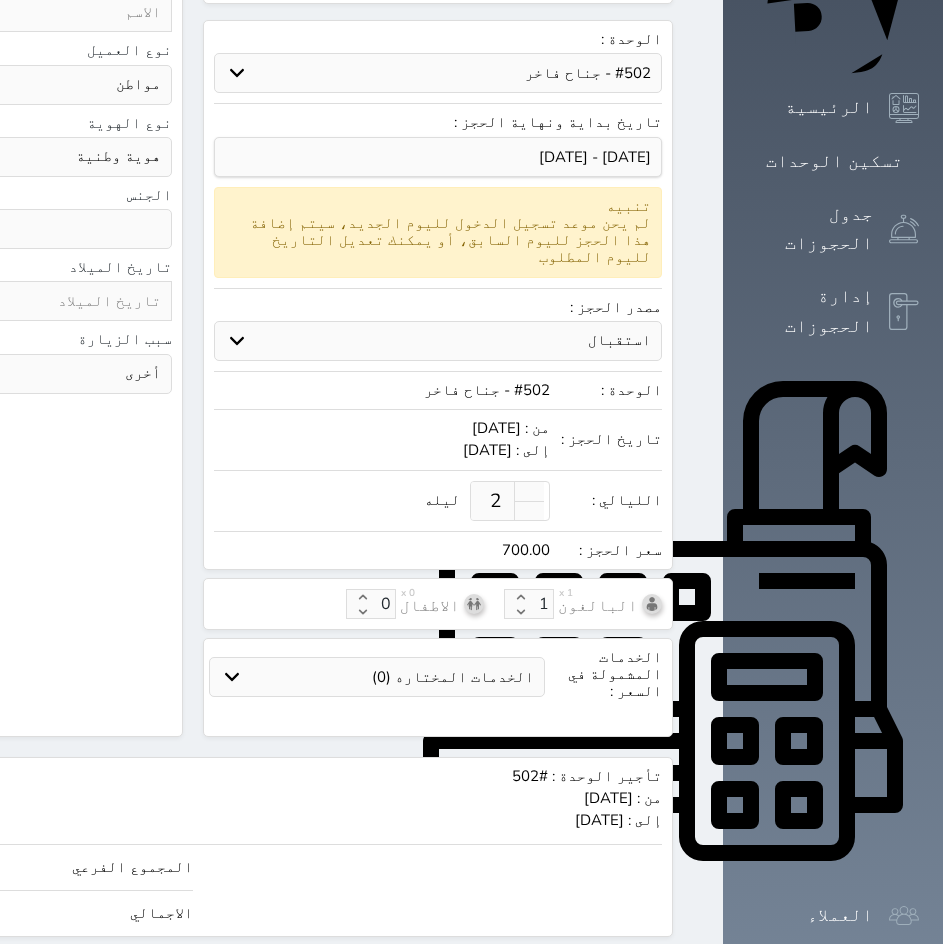 type on "1" 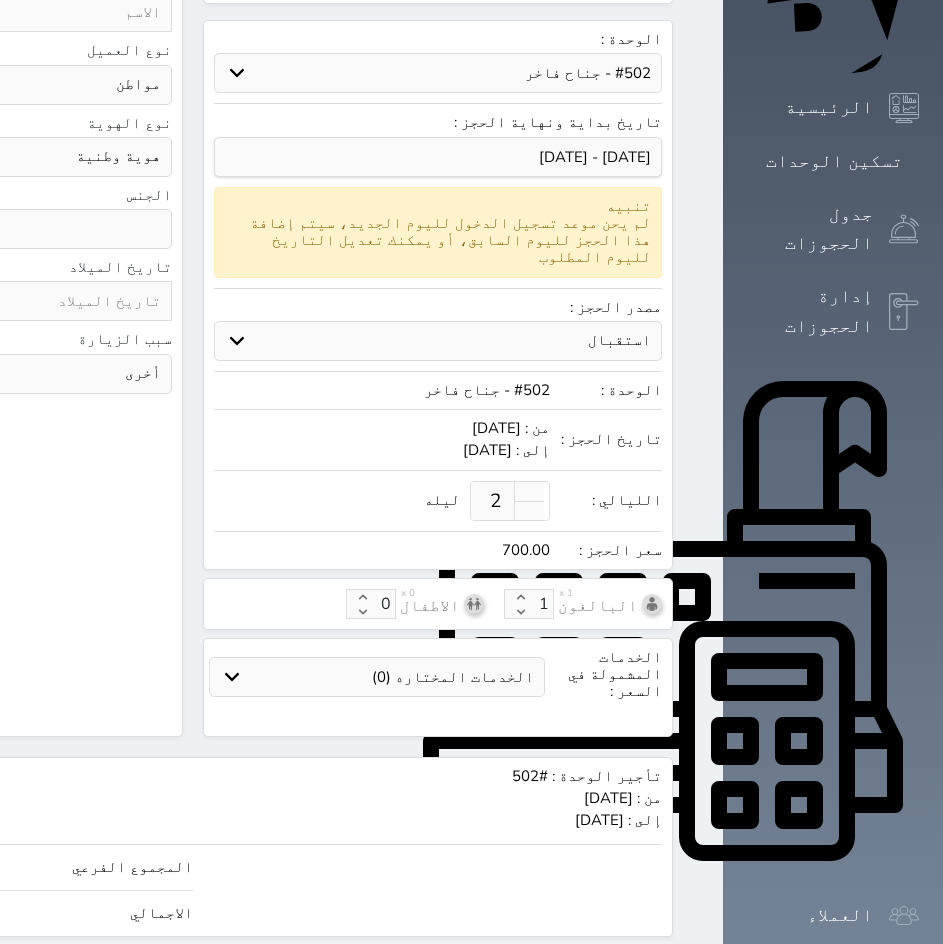 type on "1.00" 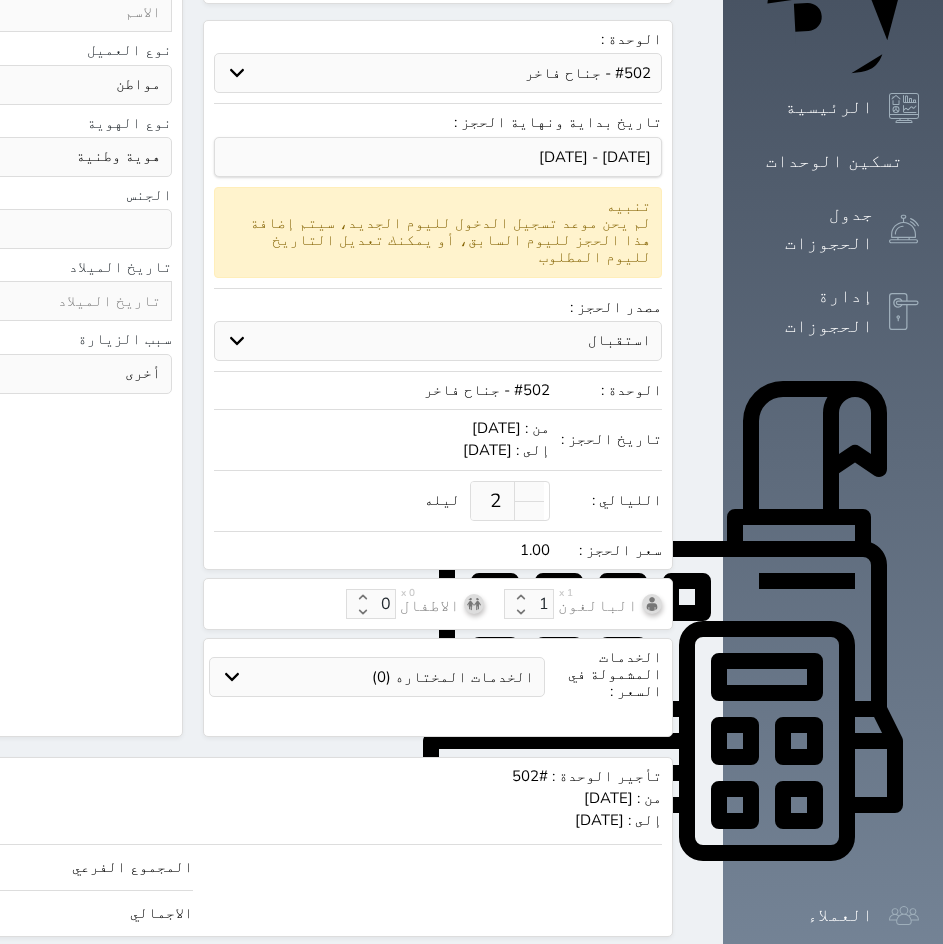 type on "1." 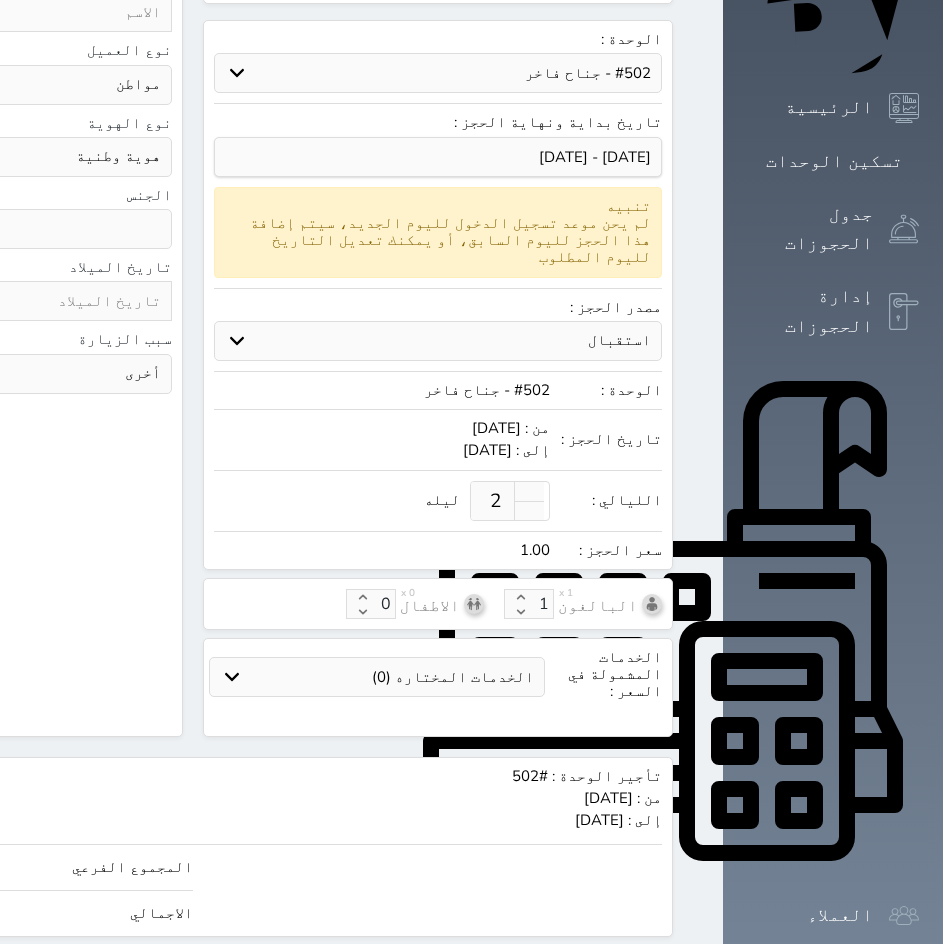 select 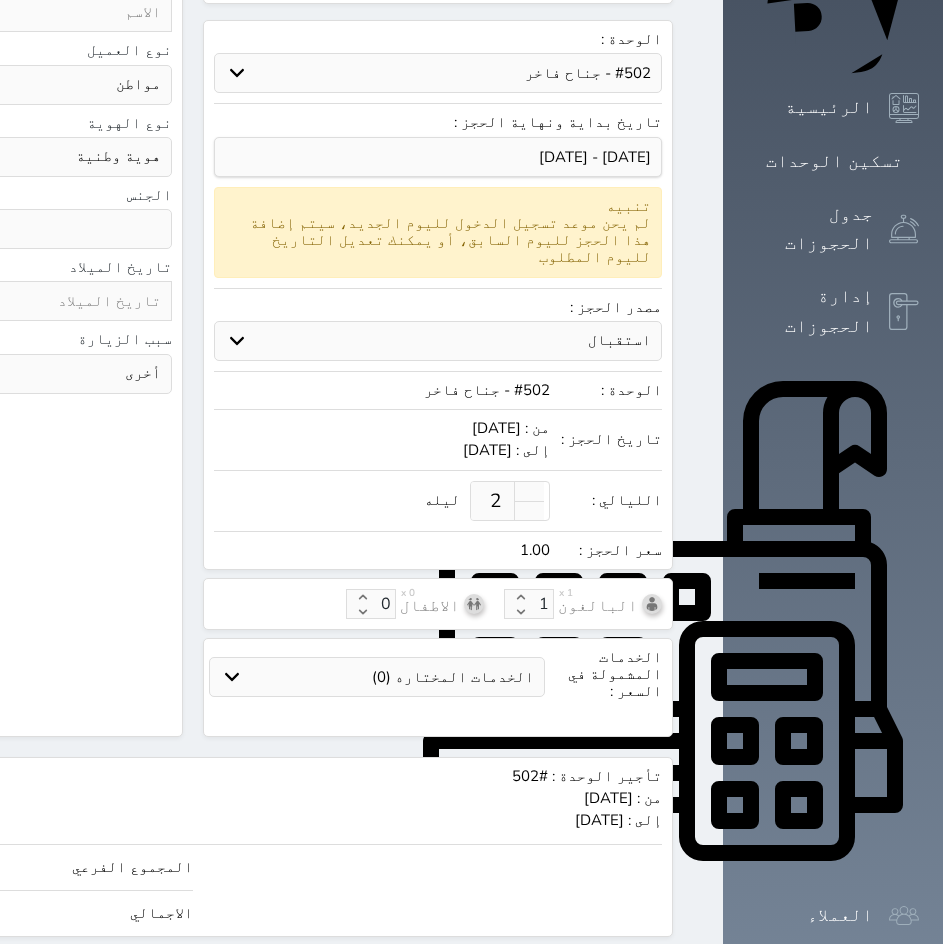 type on "1.0" 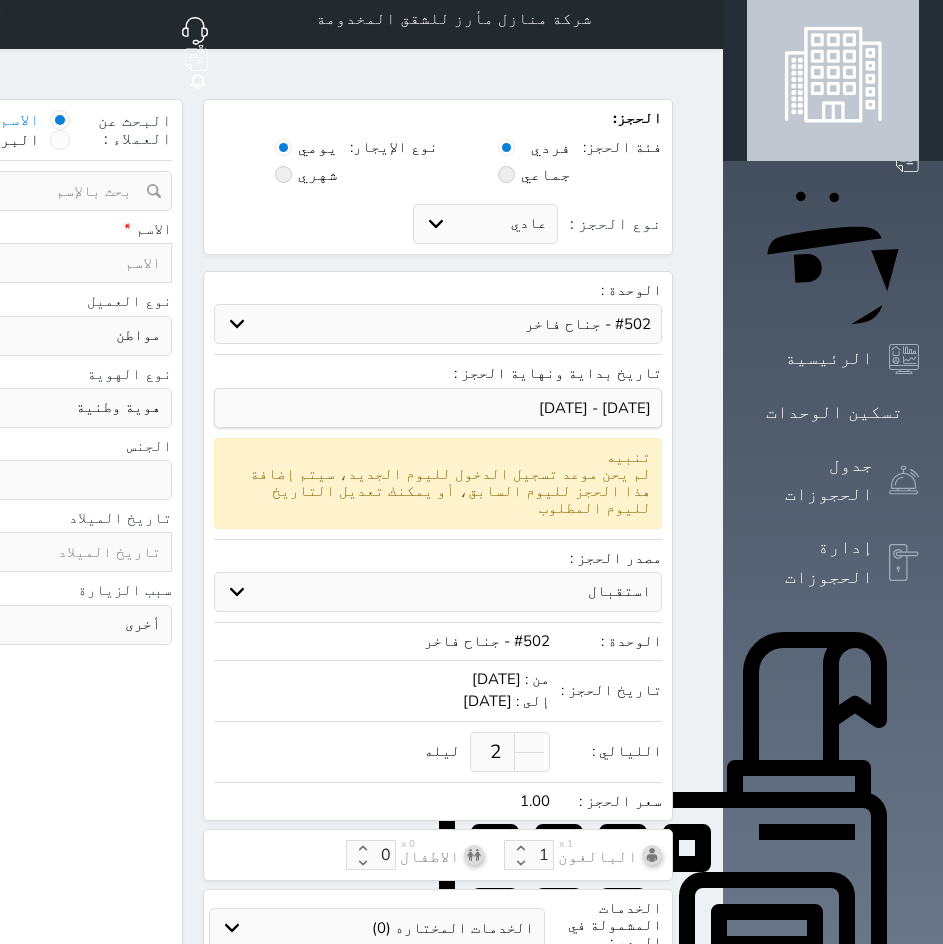scroll, scrollTop: 0, scrollLeft: 0, axis: both 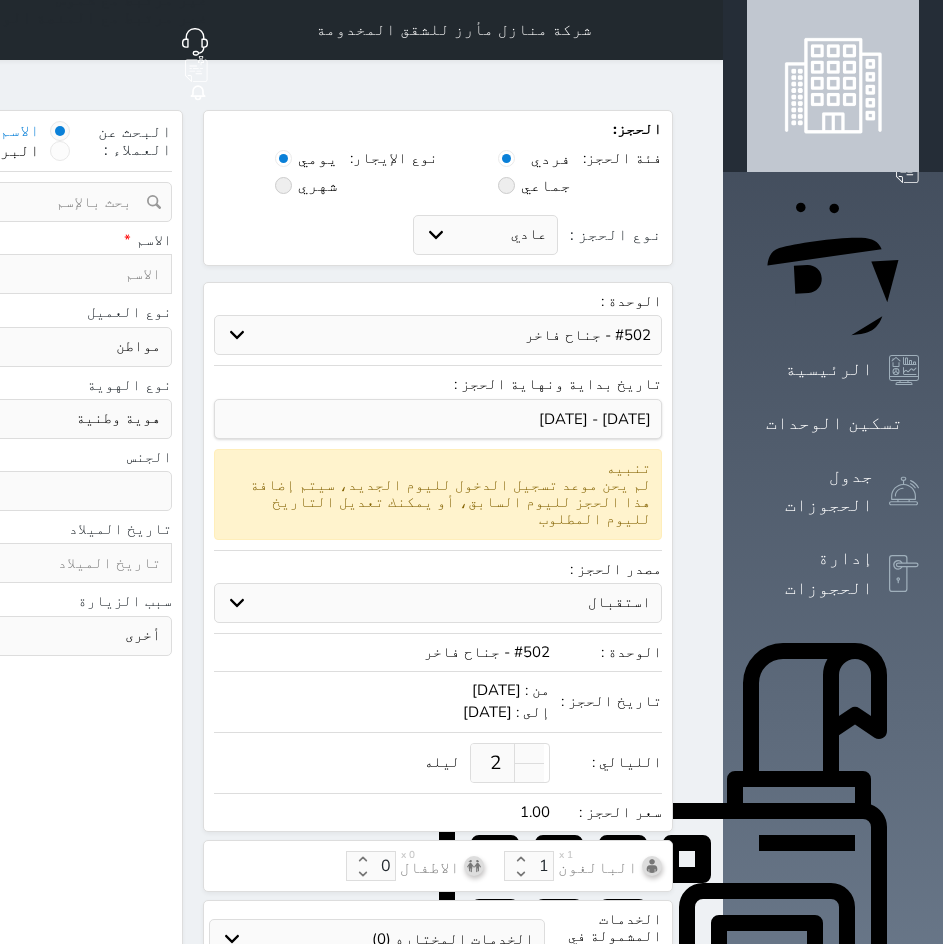 type on "1.00" 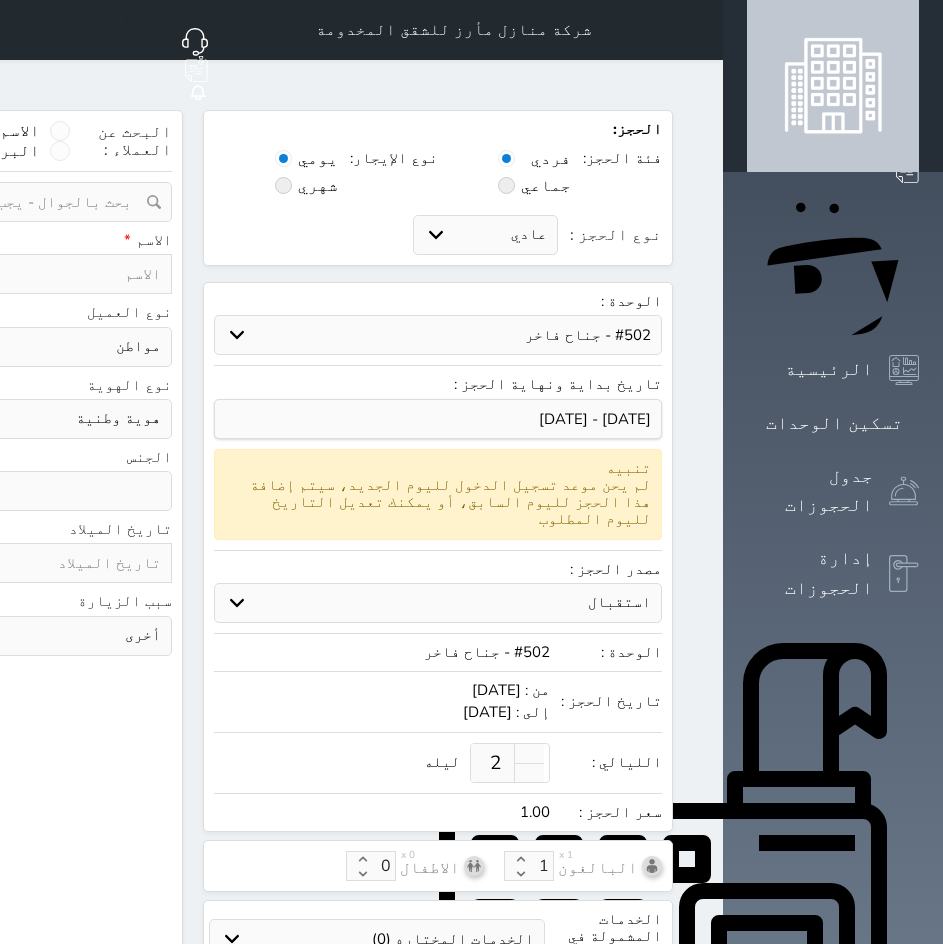 click at bounding box center [-59, 202] 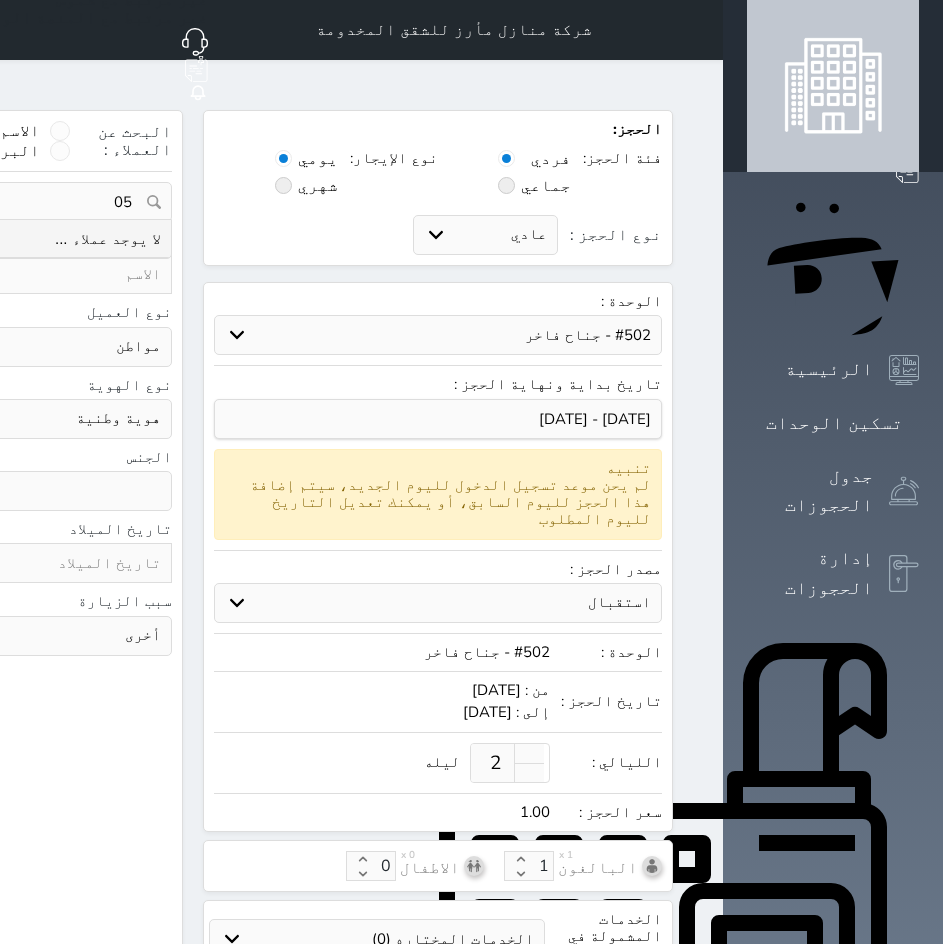 type on "0" 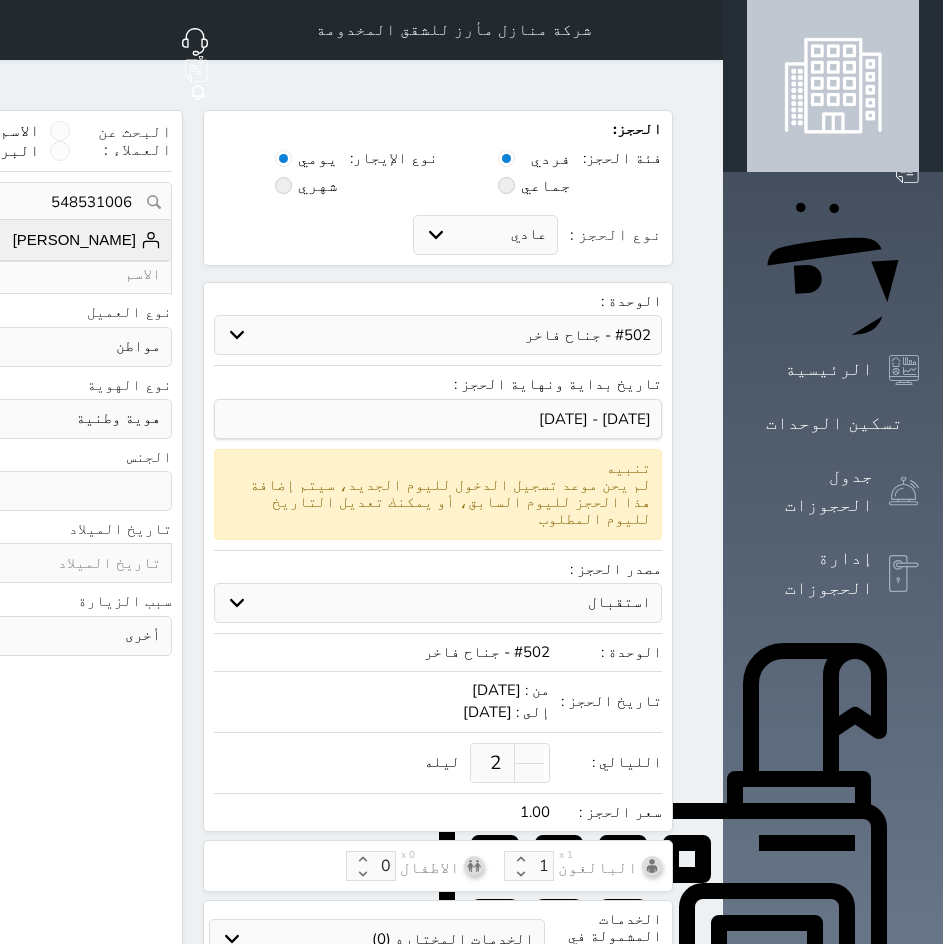 click on "[PERSON_NAME]" at bounding box center (87, 240) 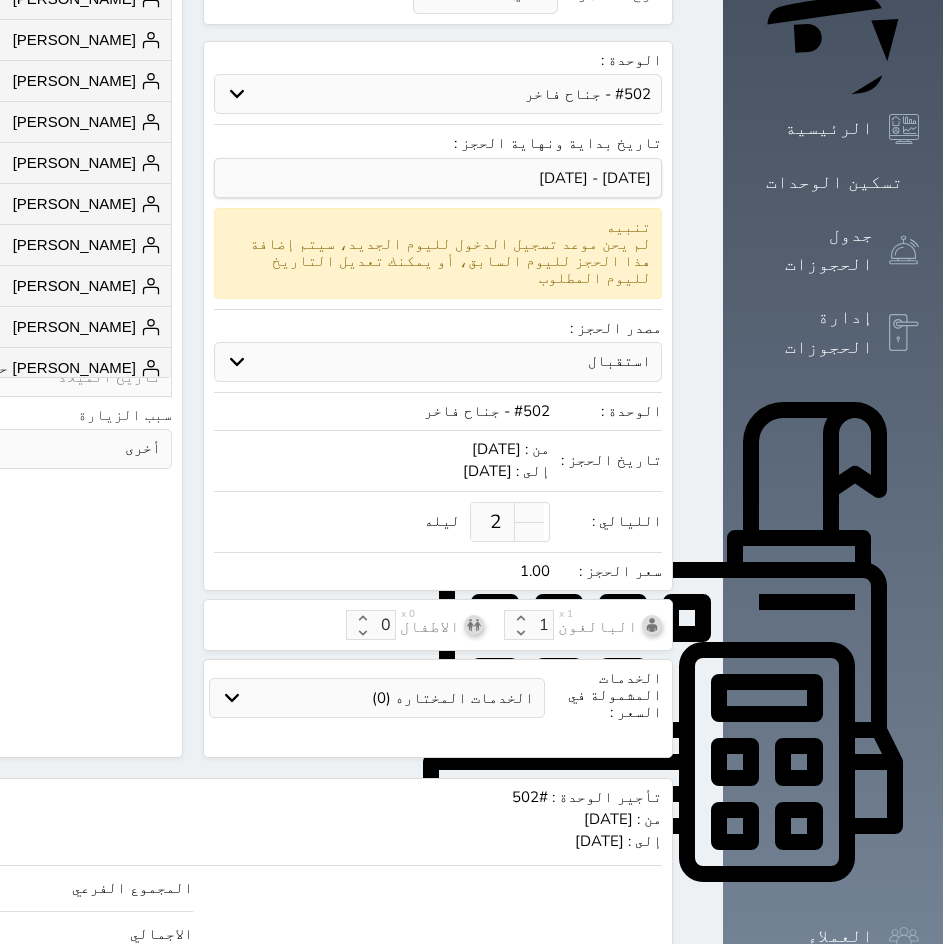 scroll, scrollTop: 262, scrollLeft: 0, axis: vertical 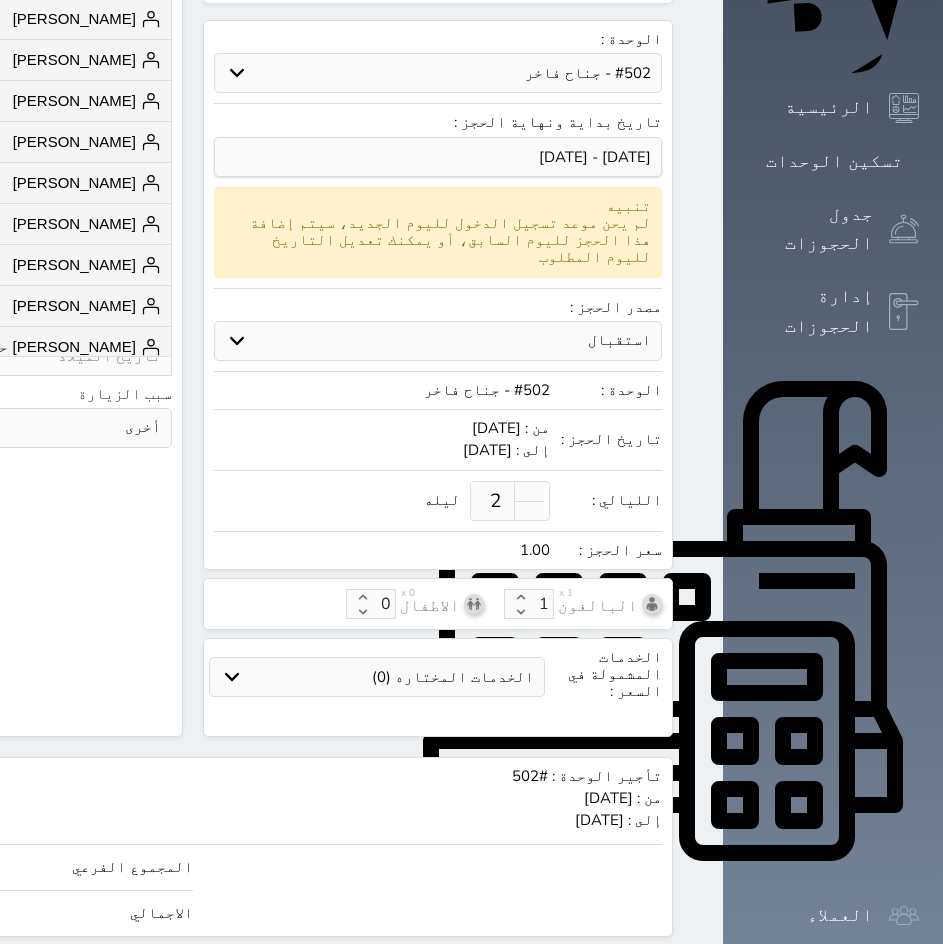 select 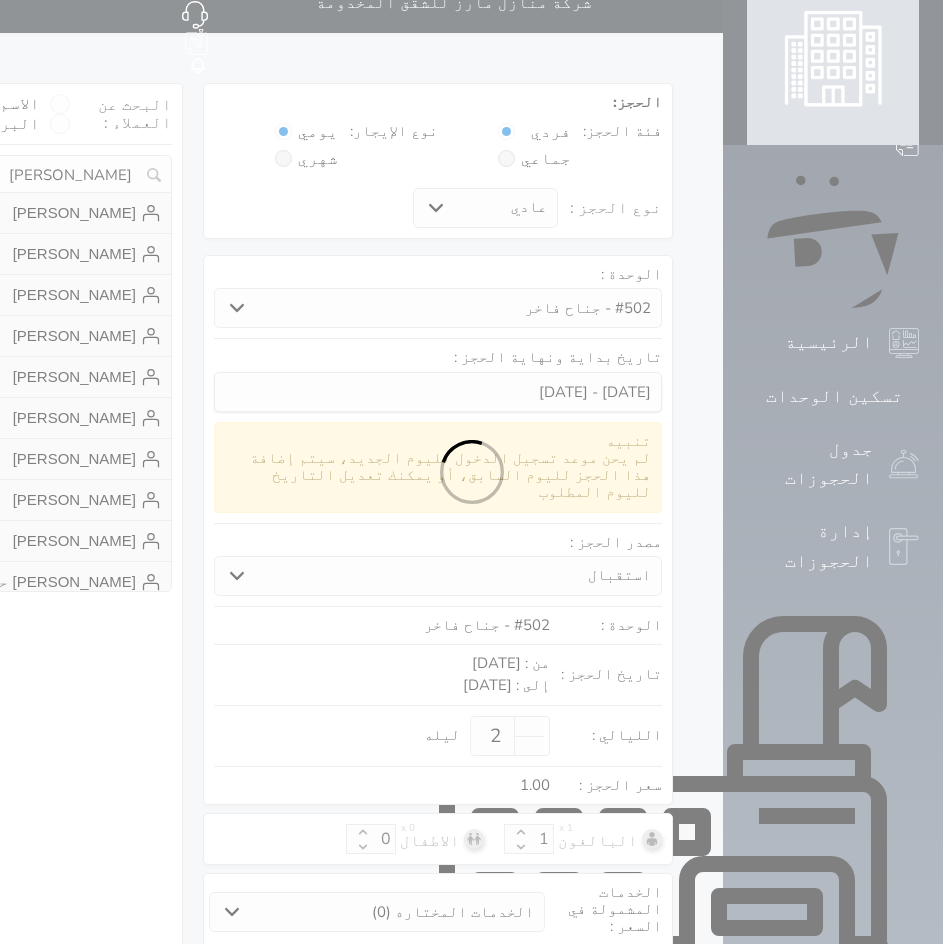 select on "1" 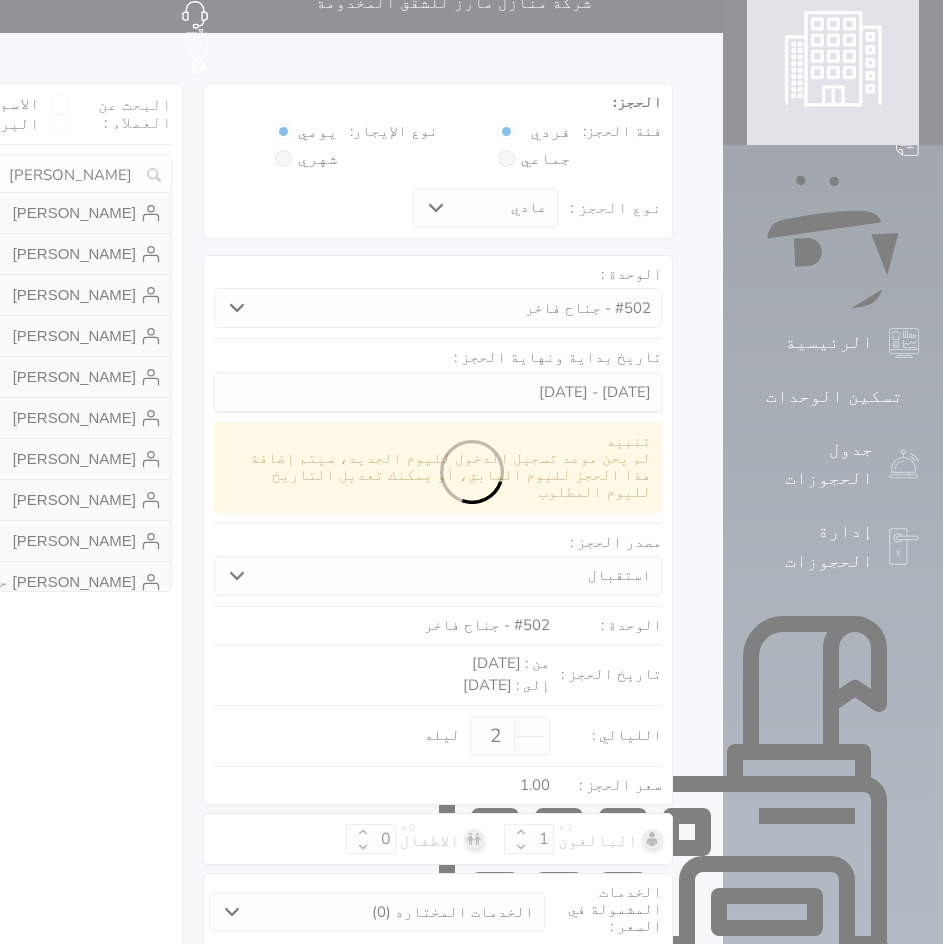 select on "113" 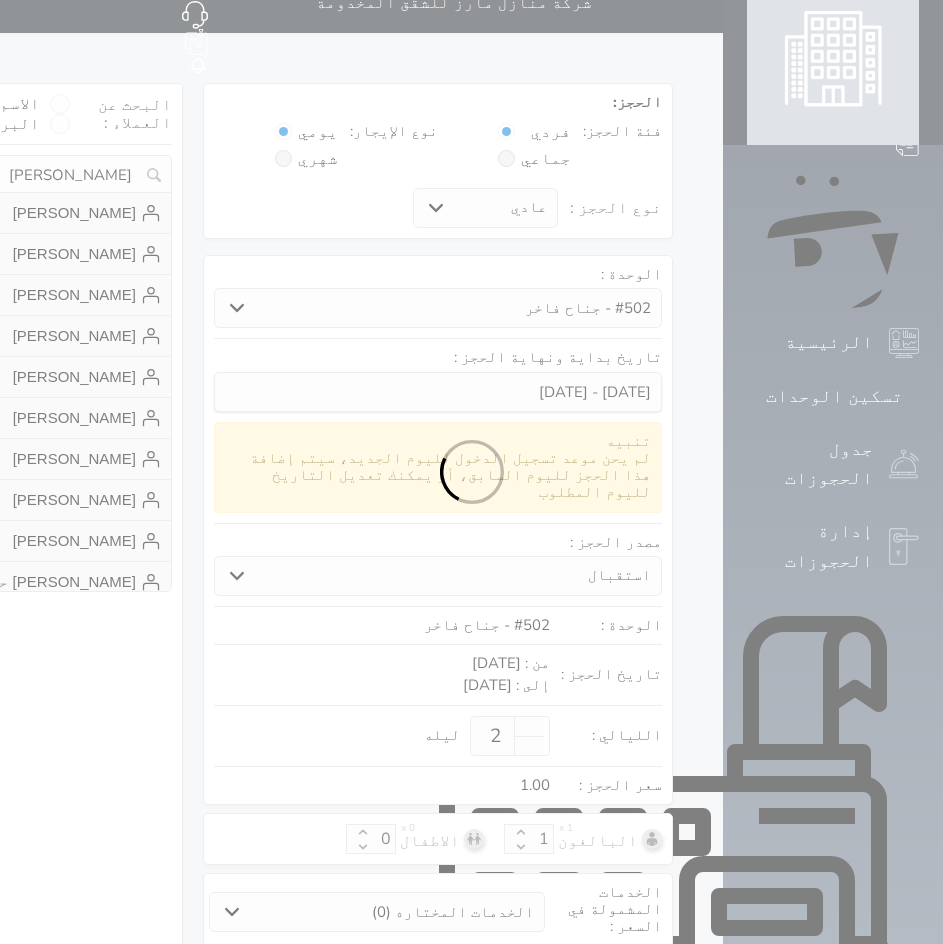 select on "1" 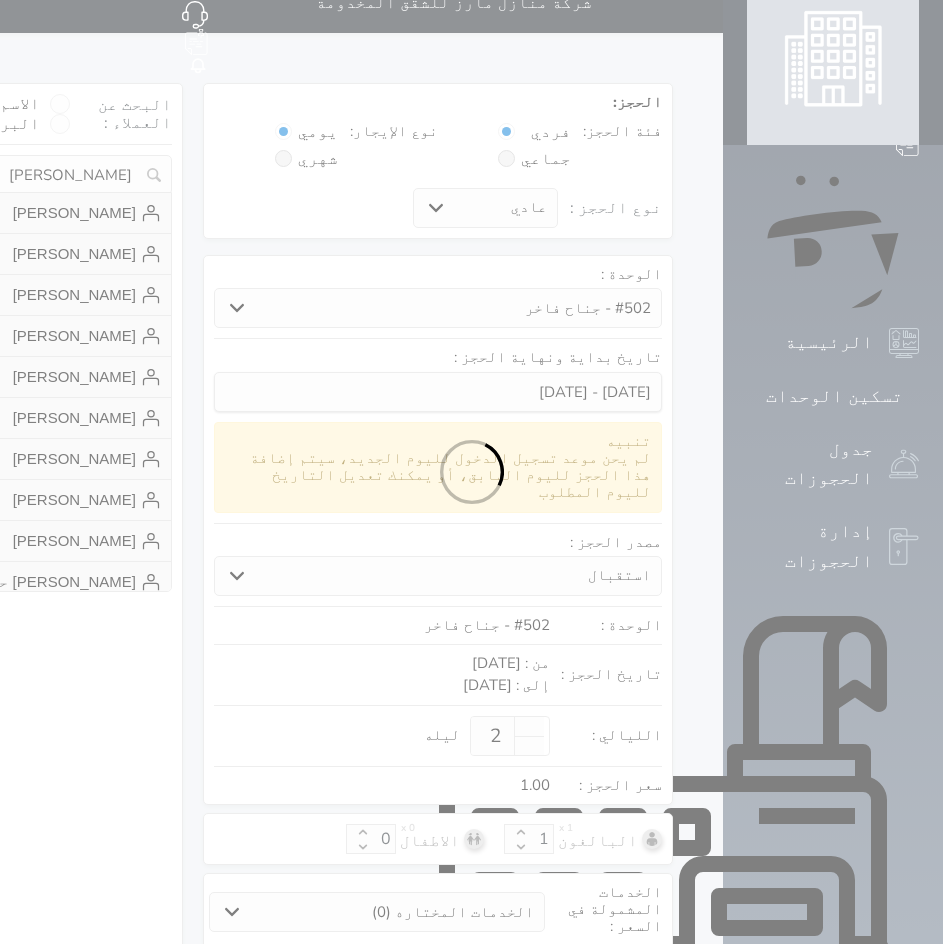select 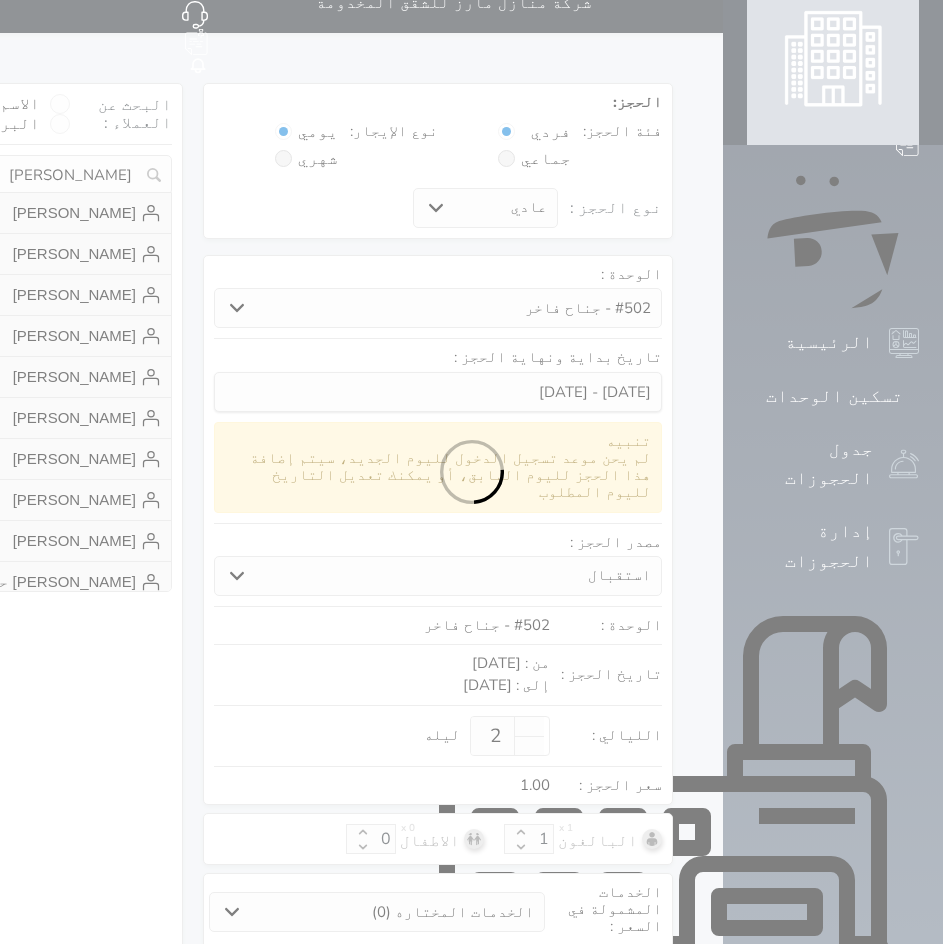 select on "7" 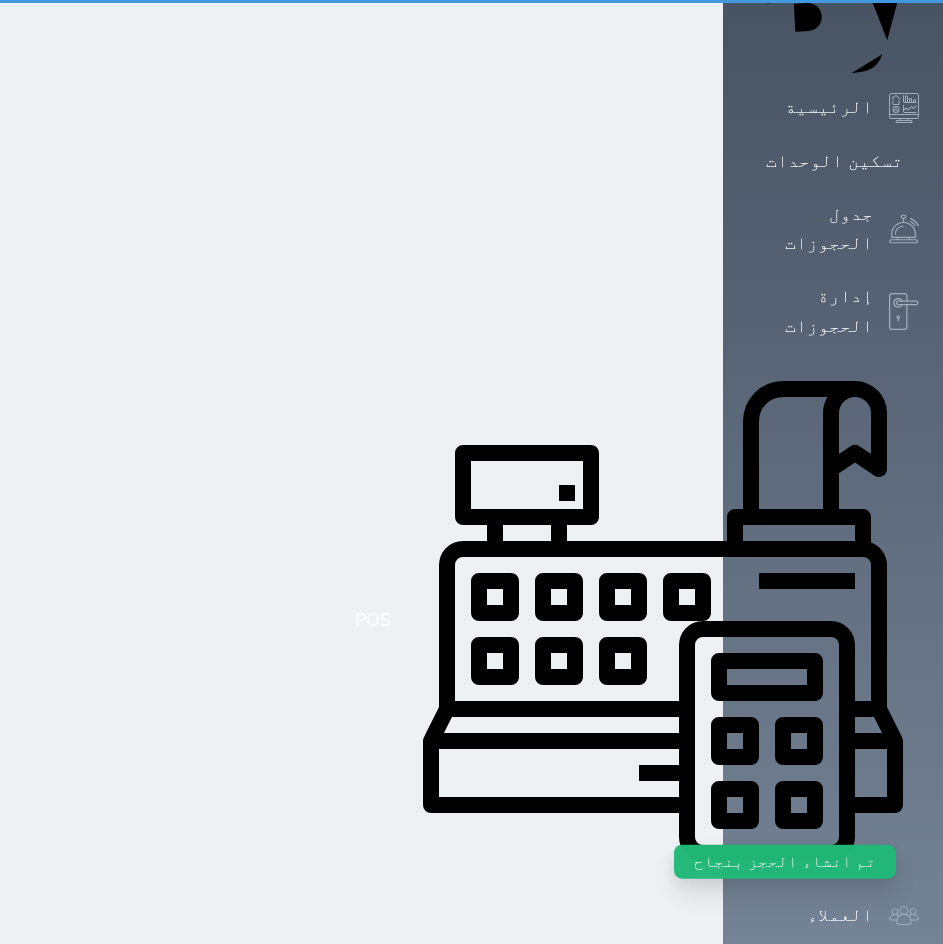 scroll, scrollTop: 0, scrollLeft: 0, axis: both 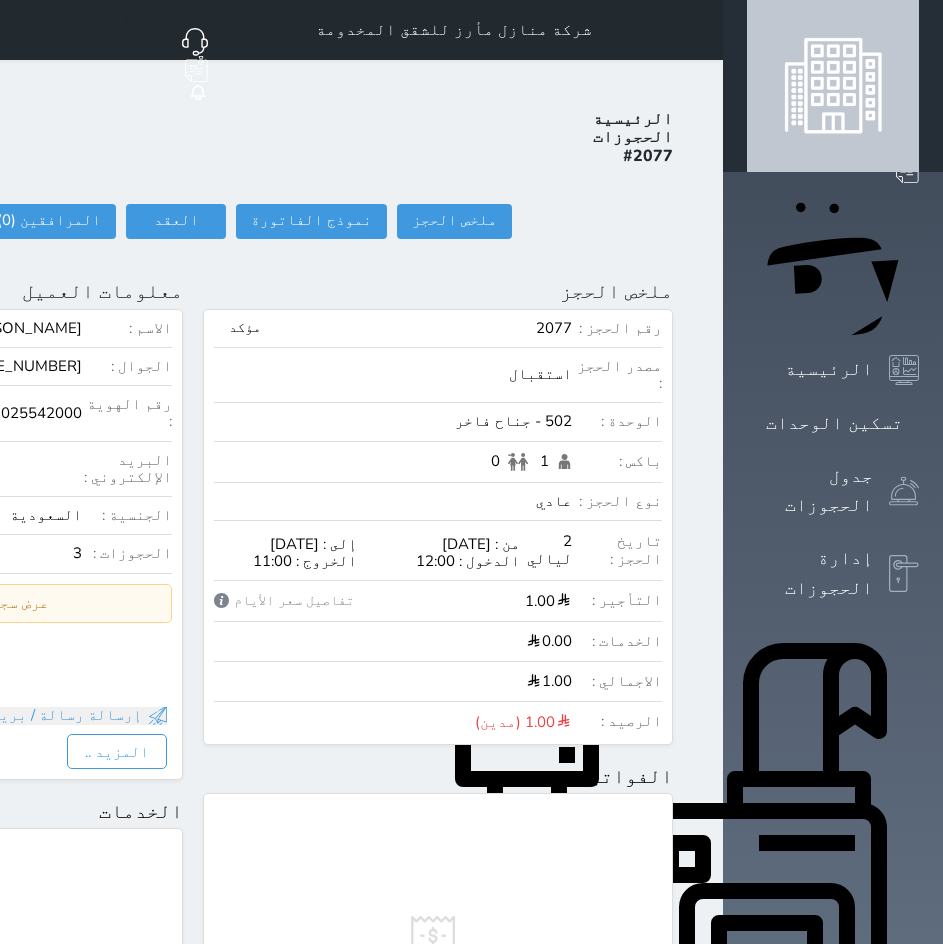 click at bounding box center (699, 30) 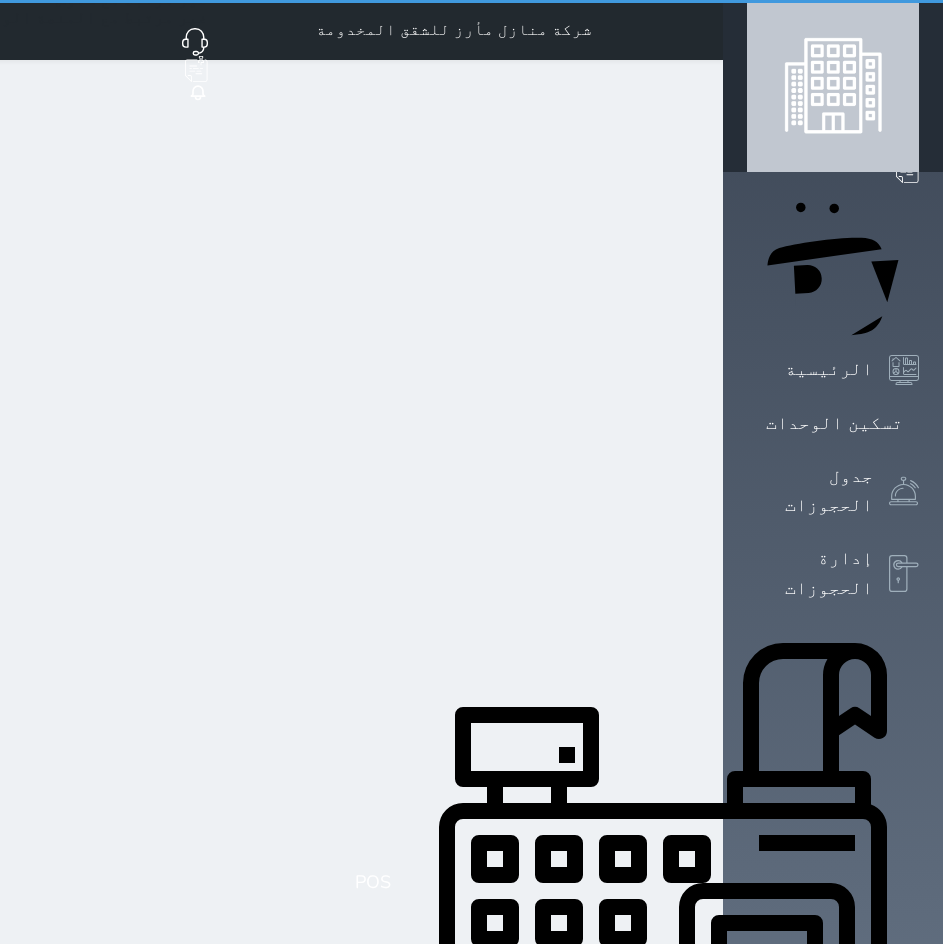 select on "1" 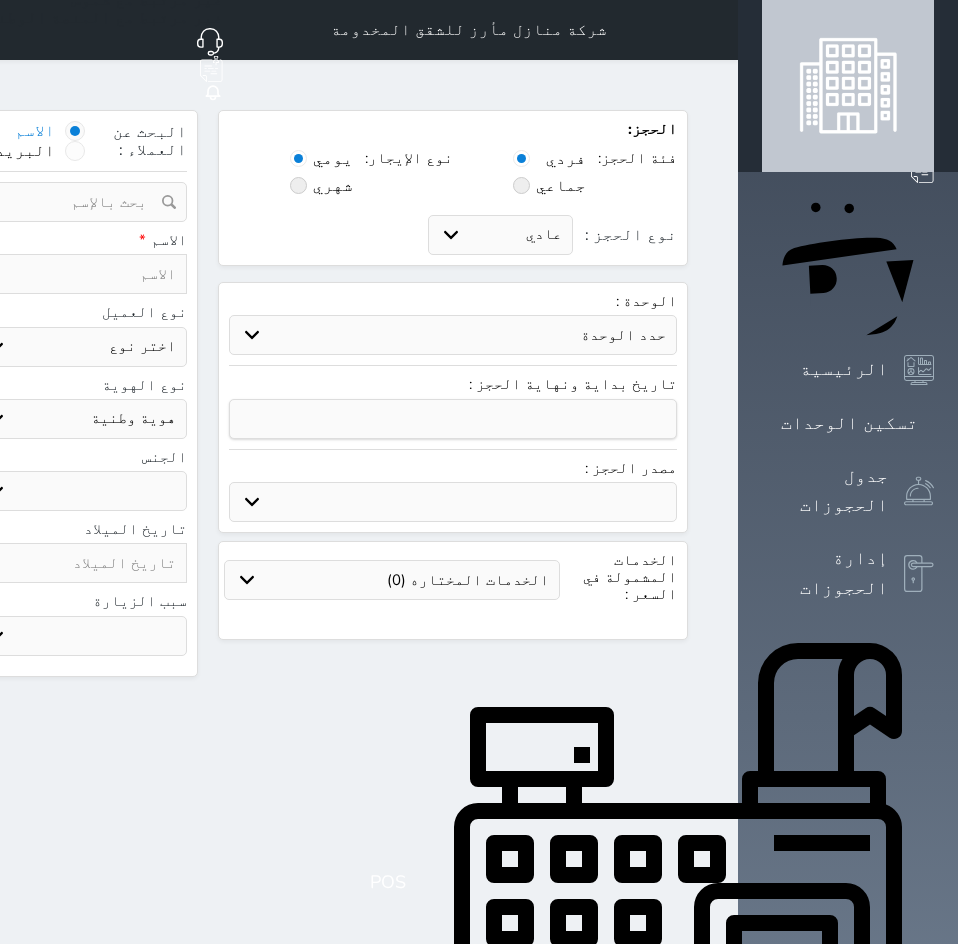 select 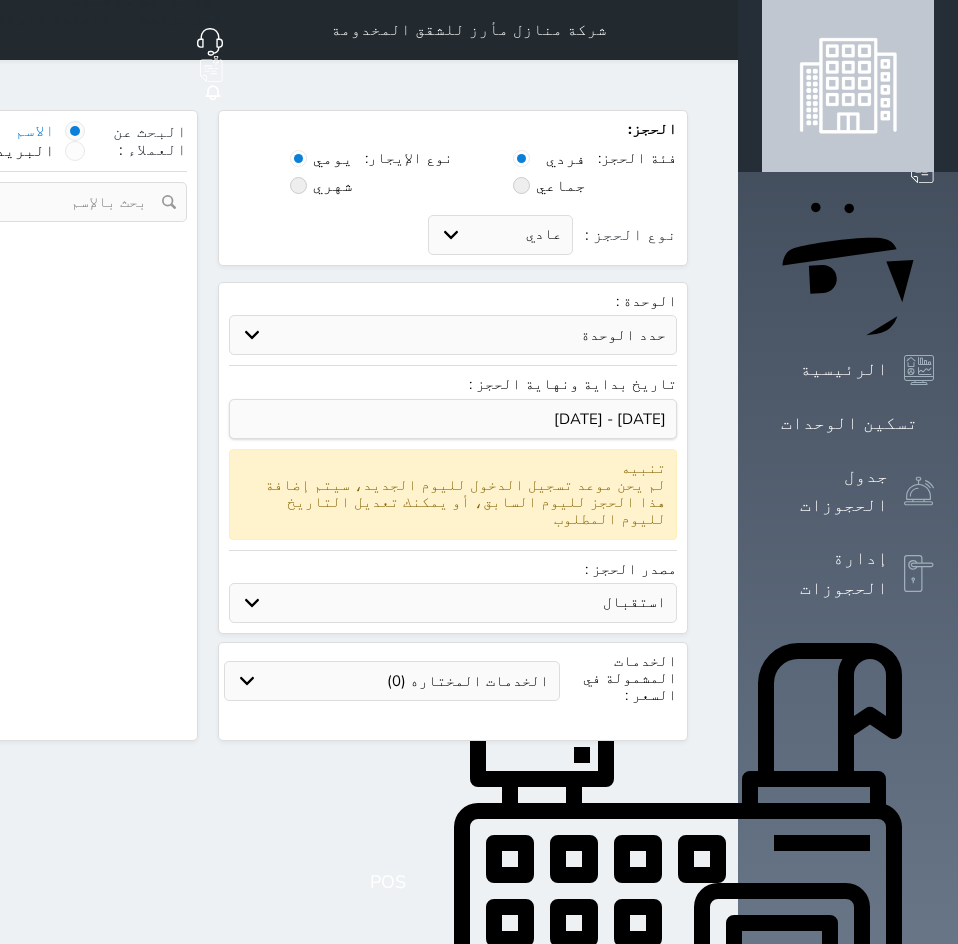 select 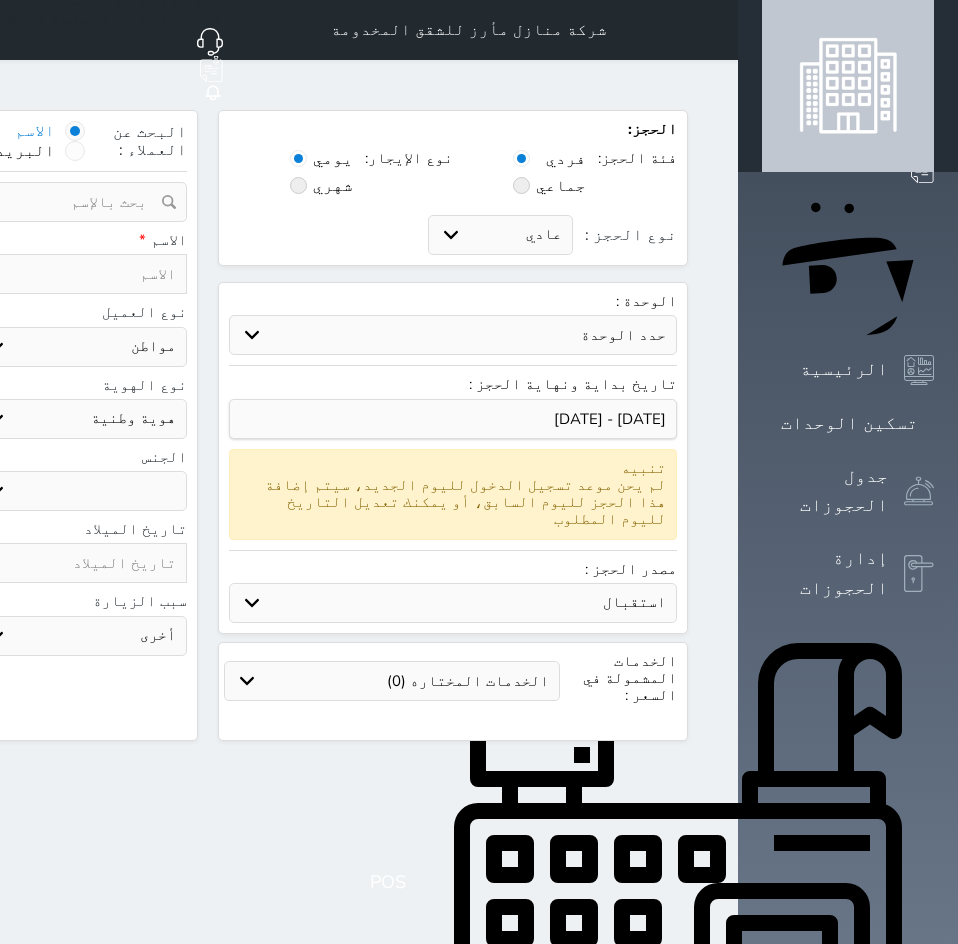 click at bounding box center (80, 274) 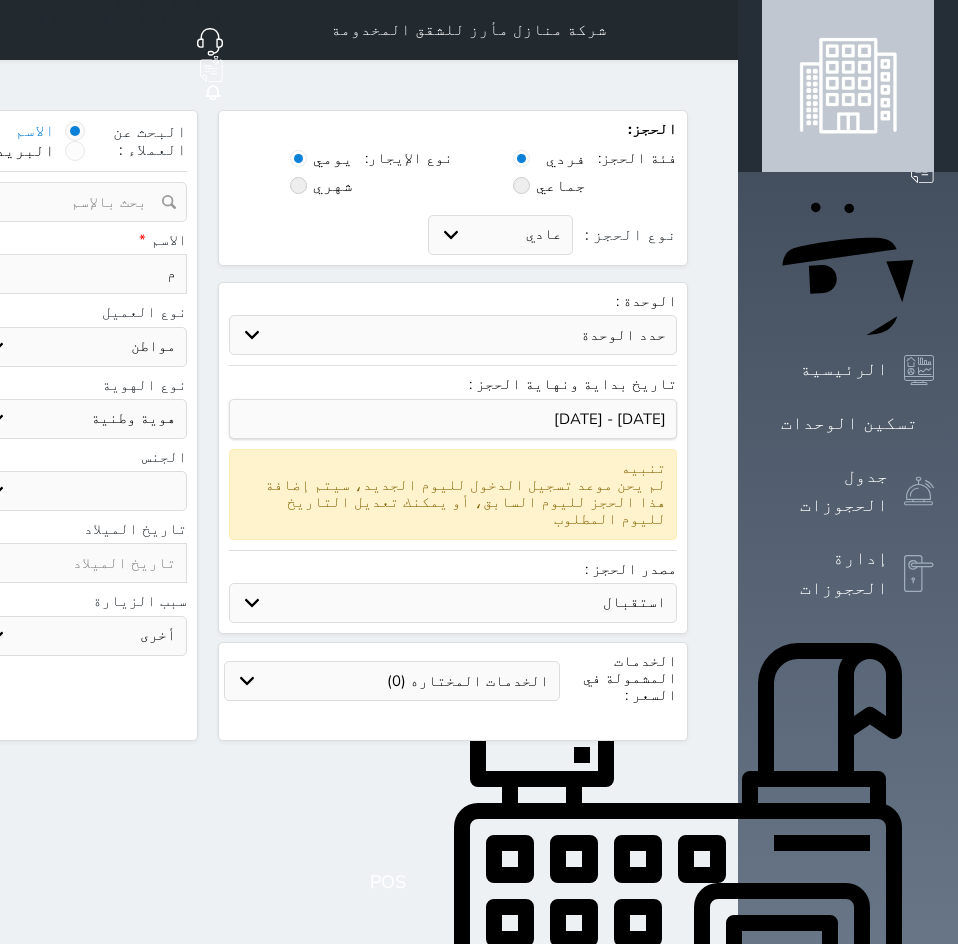 type on "ما" 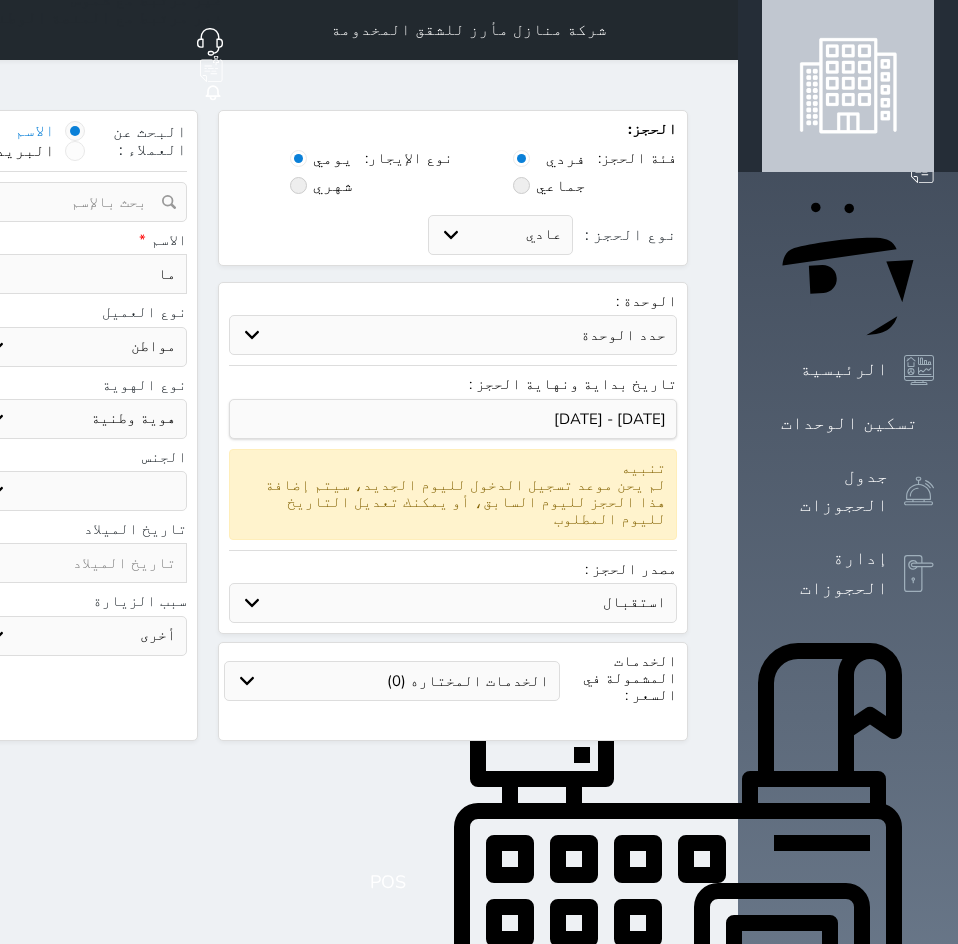 select 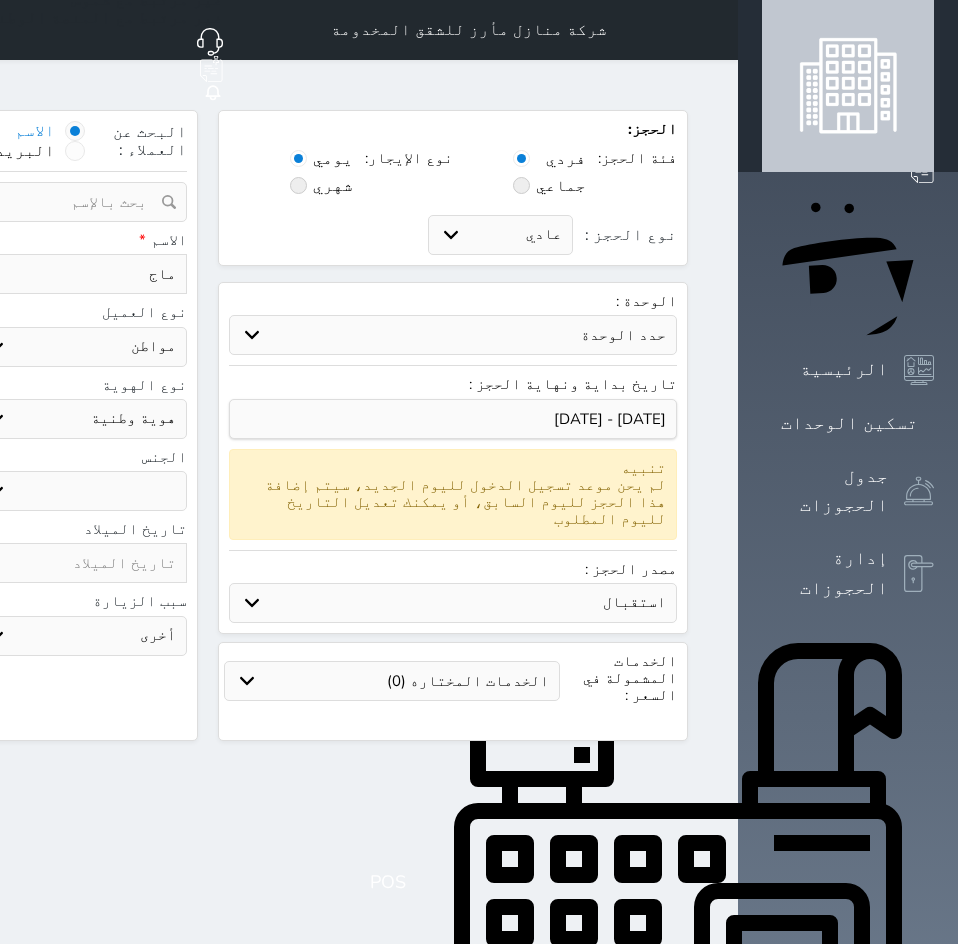 type on "ما" 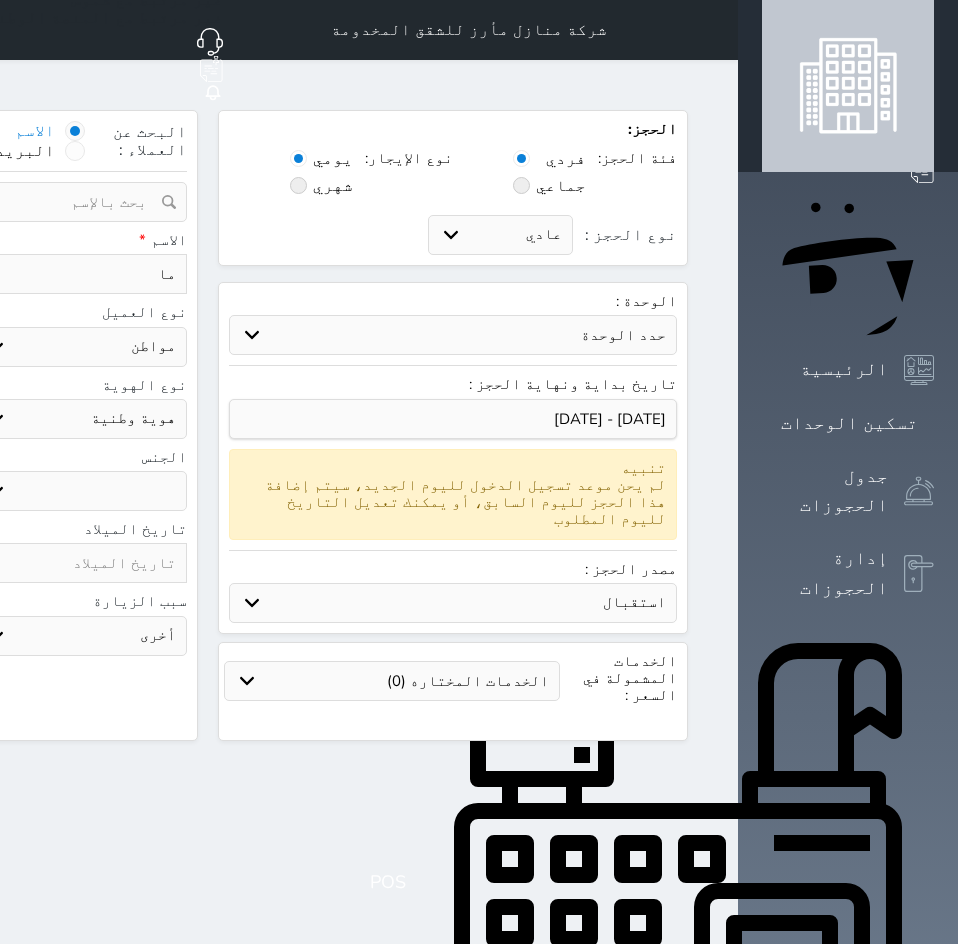 type on "م" 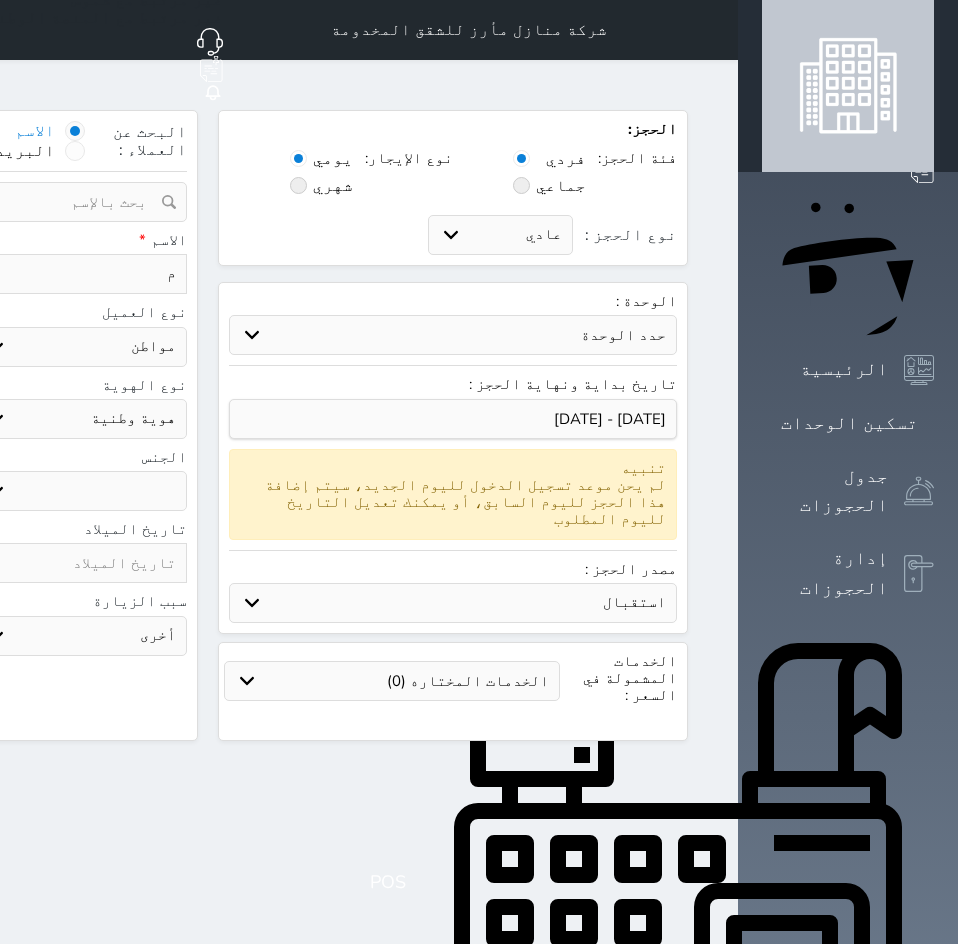 type 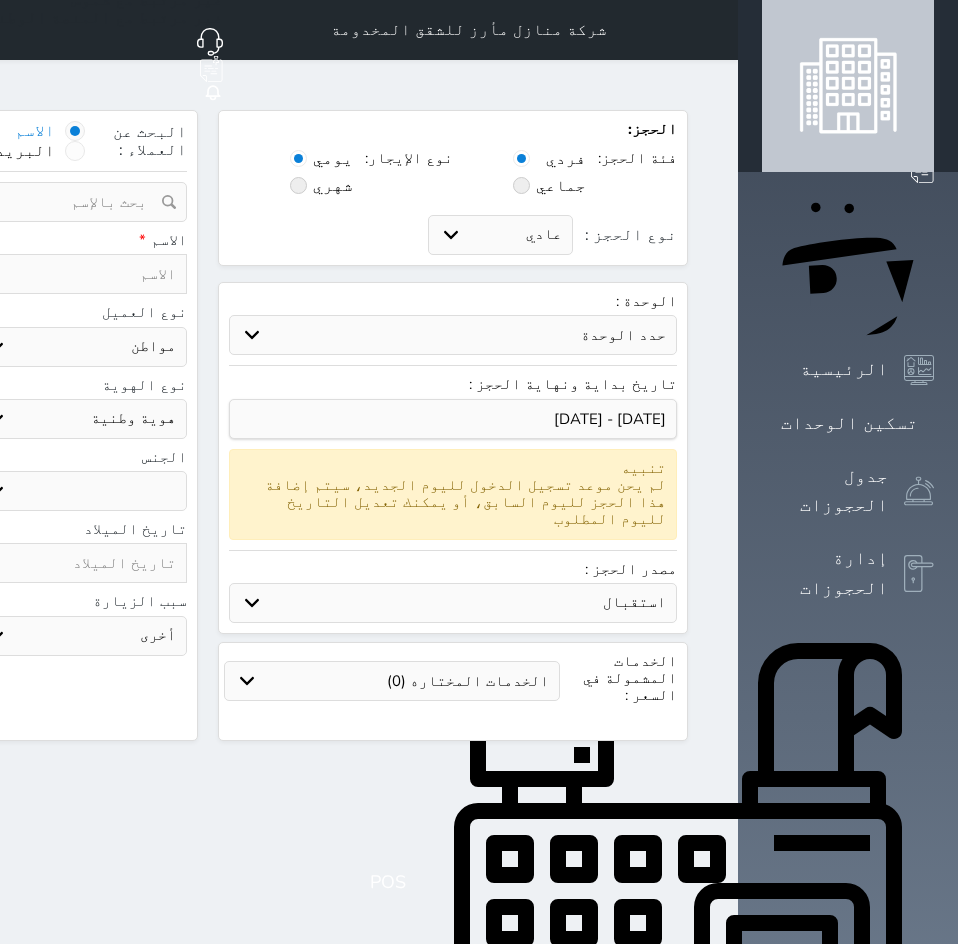 click at bounding box center [80, 274] 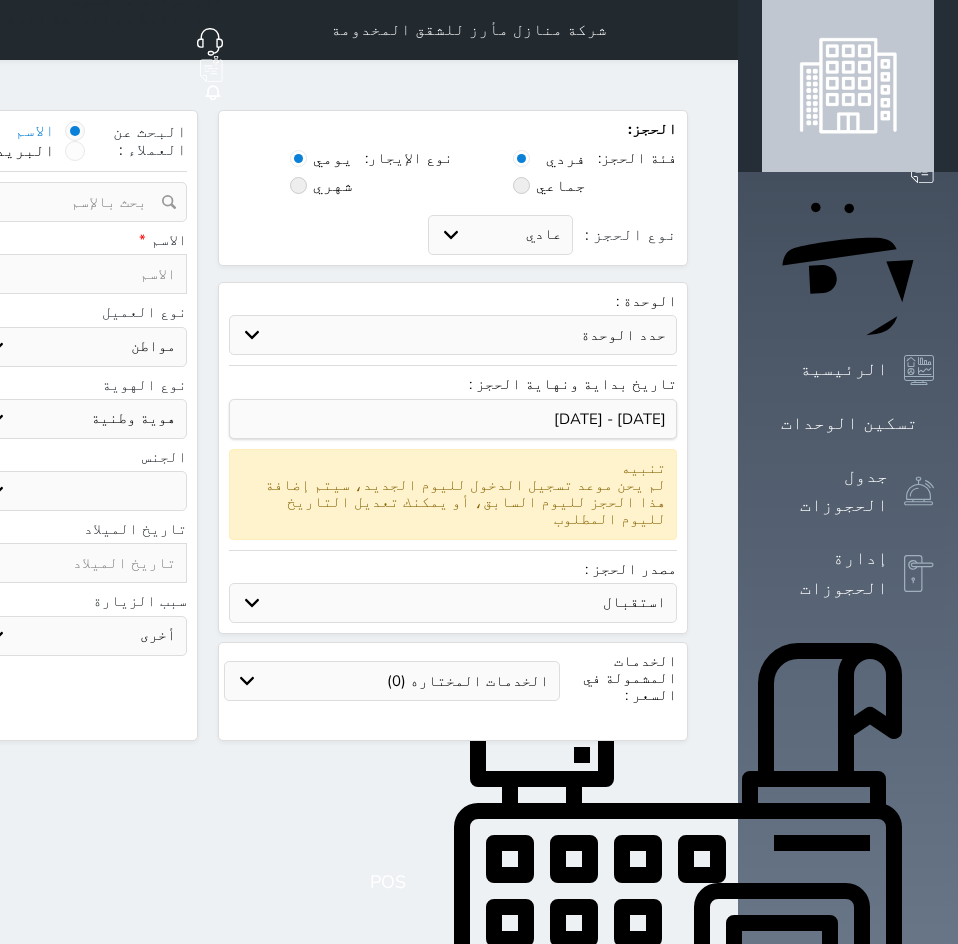 type on "م" 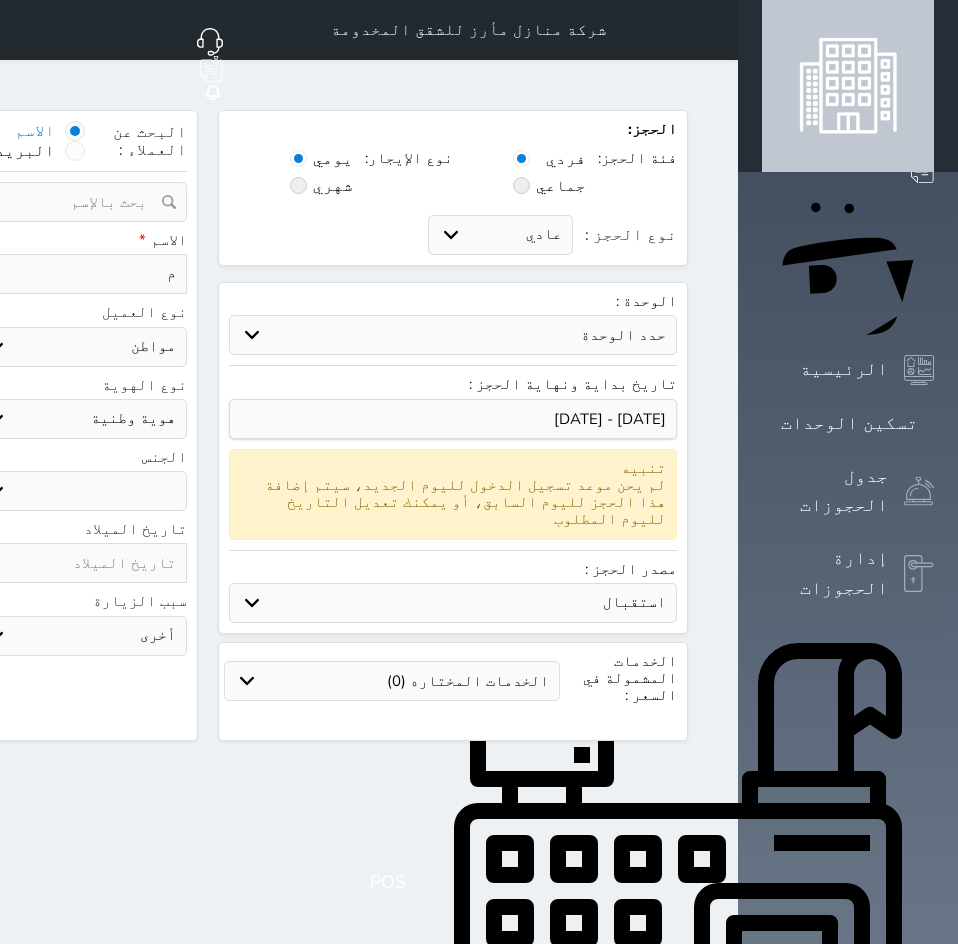 type on "ما" 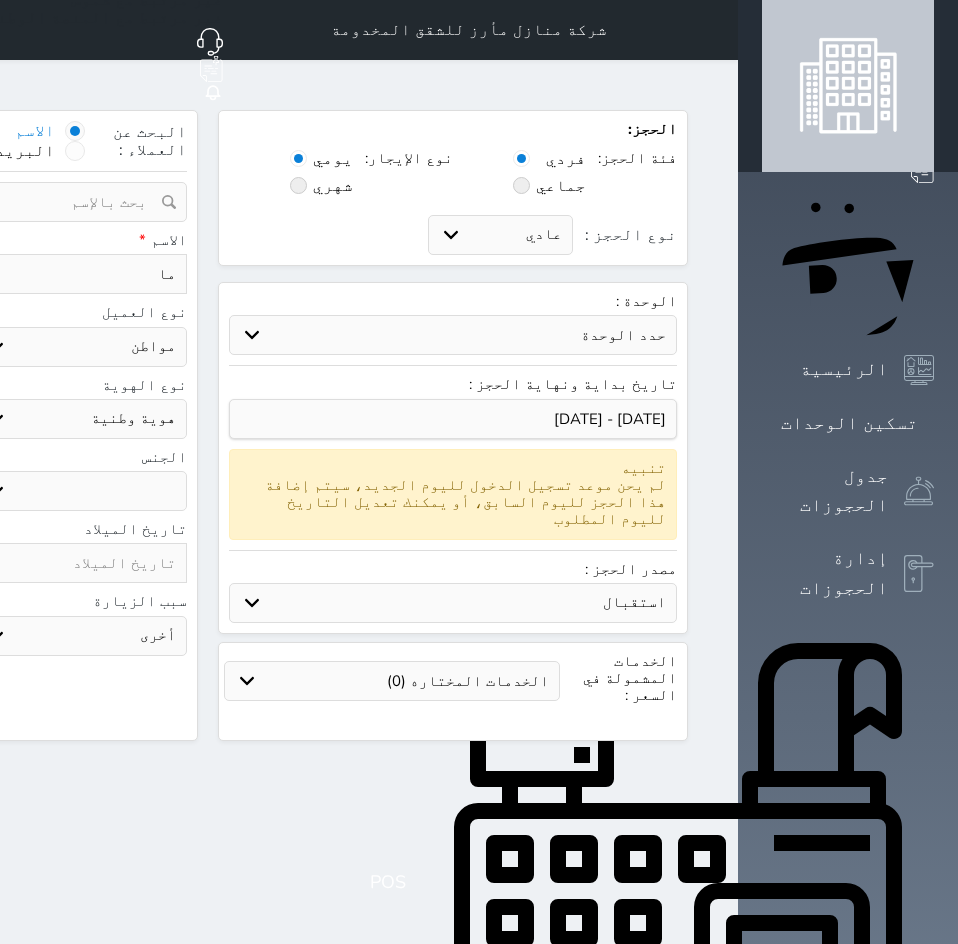 type on "ماج" 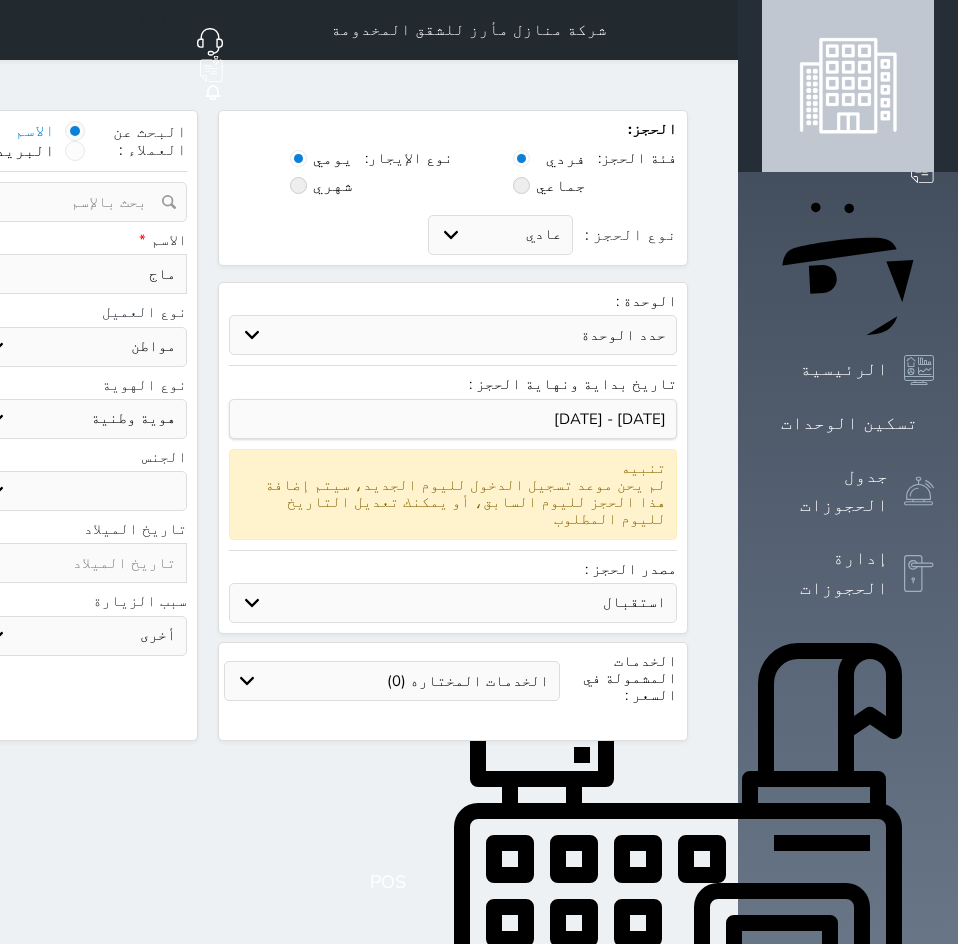 type on "ماجد" 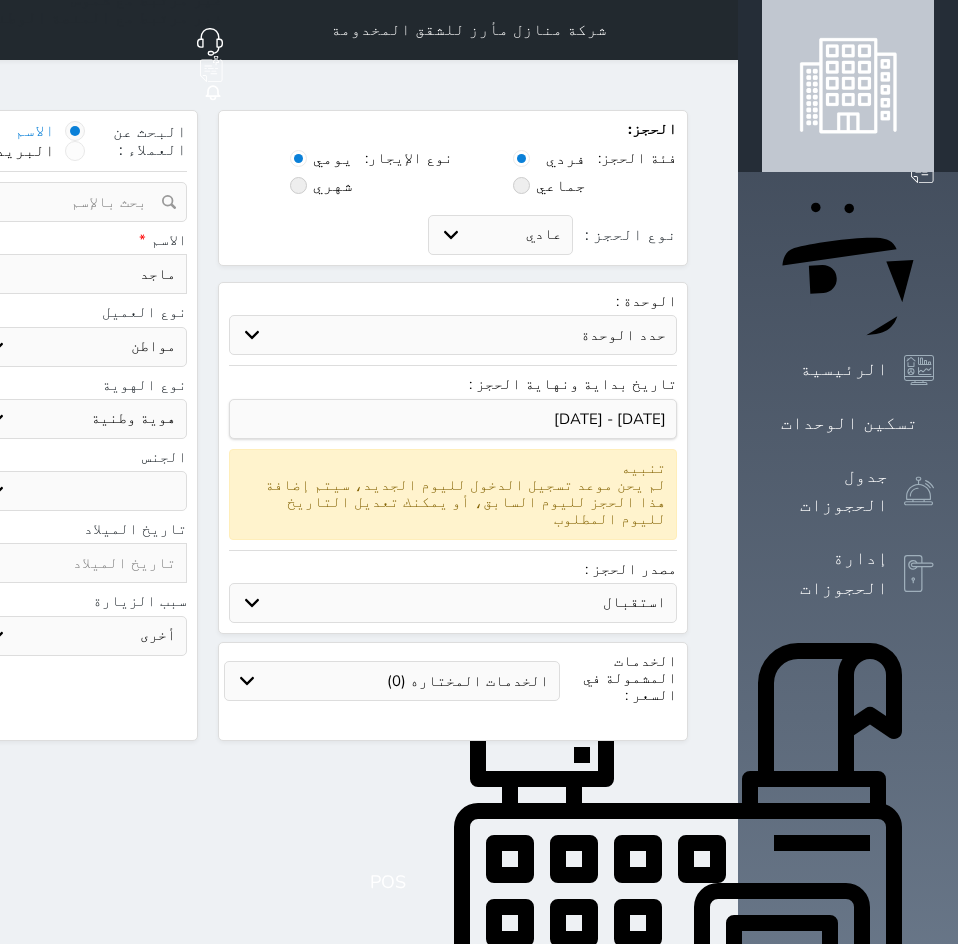 type on "ماجد" 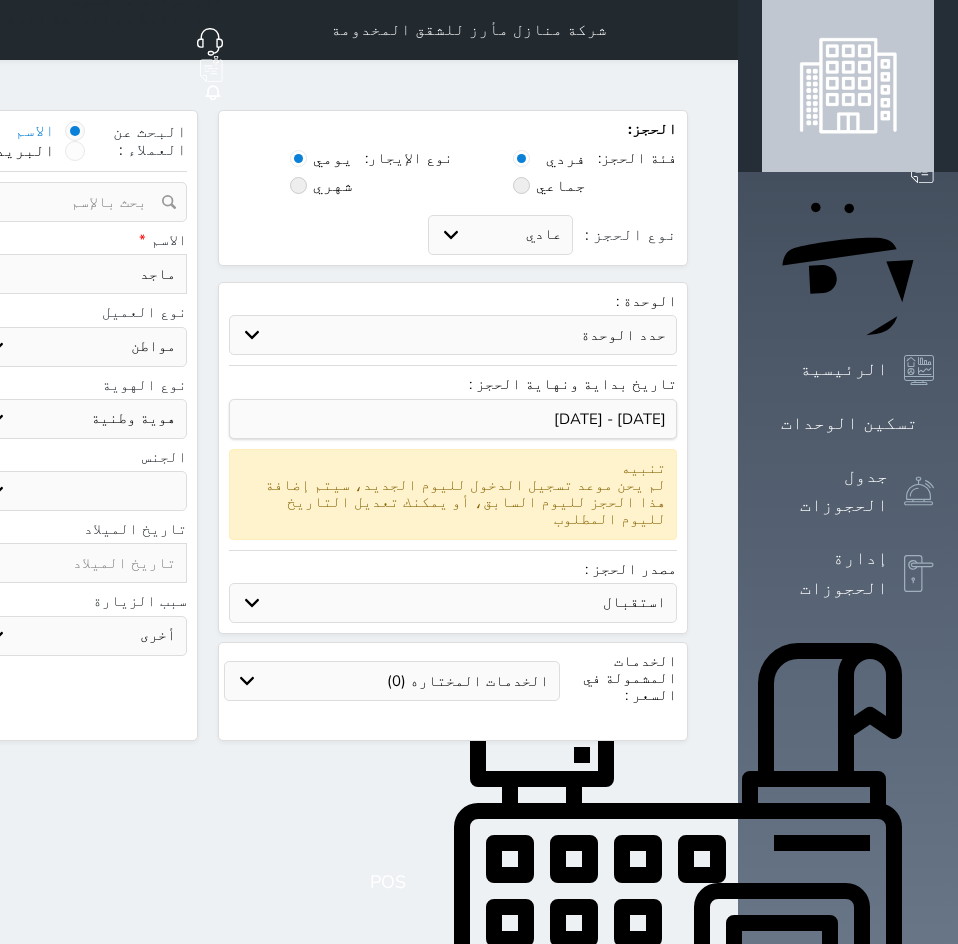 type on "ماجد ع" 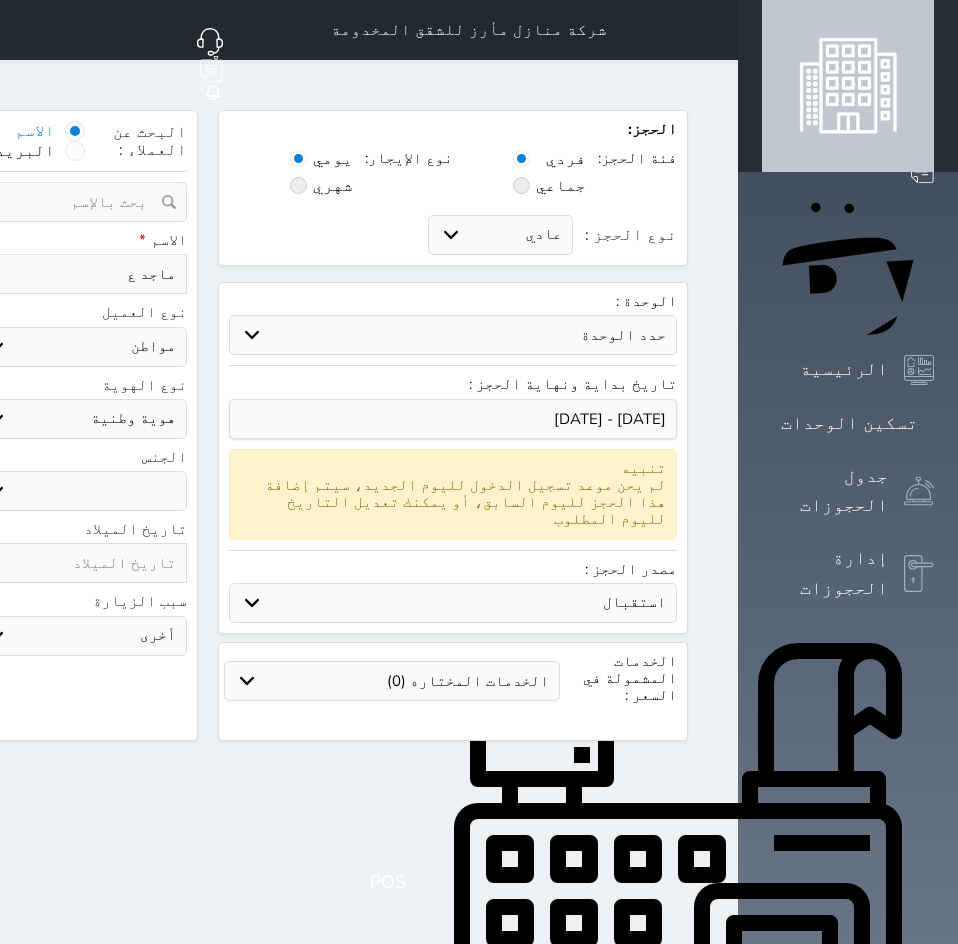 type on "[PERSON_NAME]" 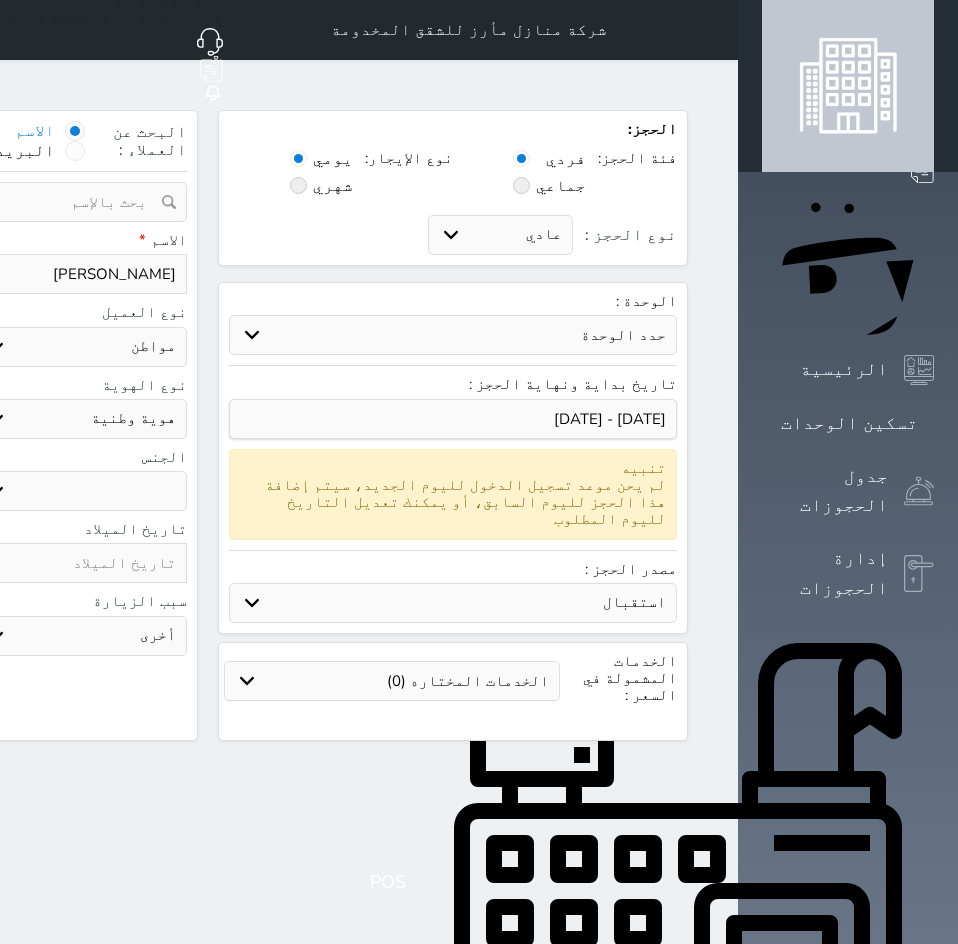 type on "[PERSON_NAME]" 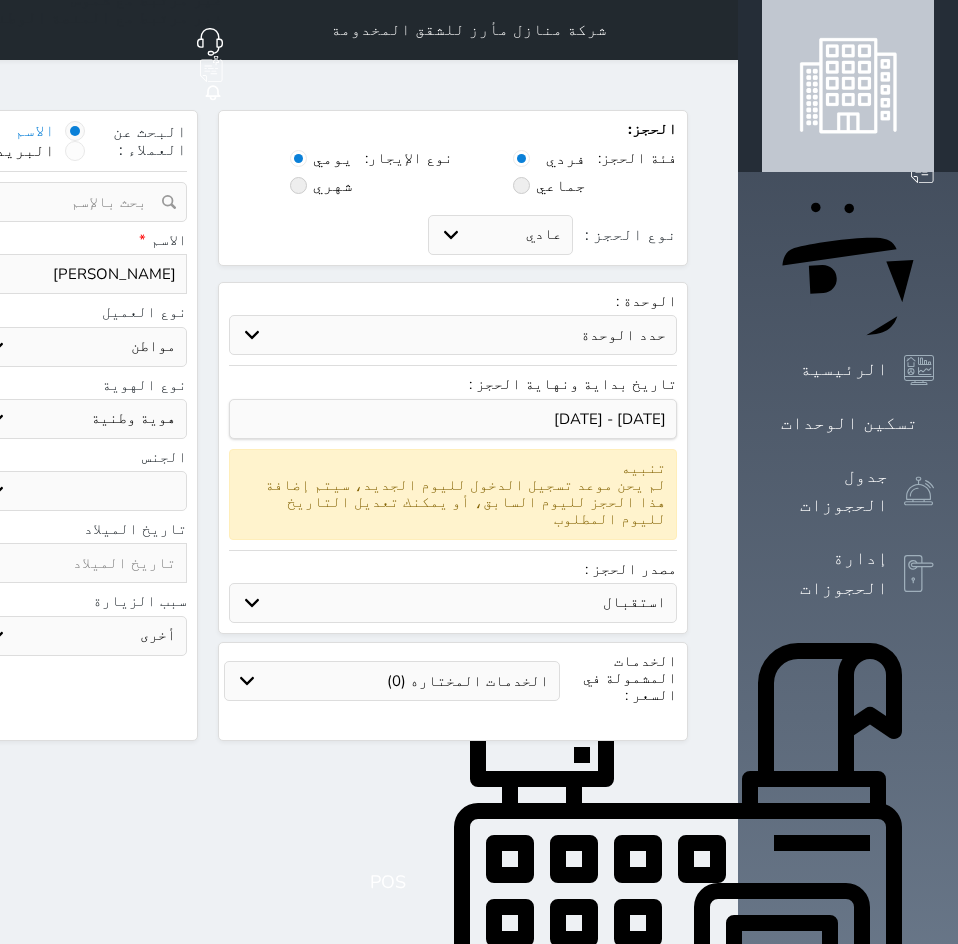 type on "[PERSON_NAME]" 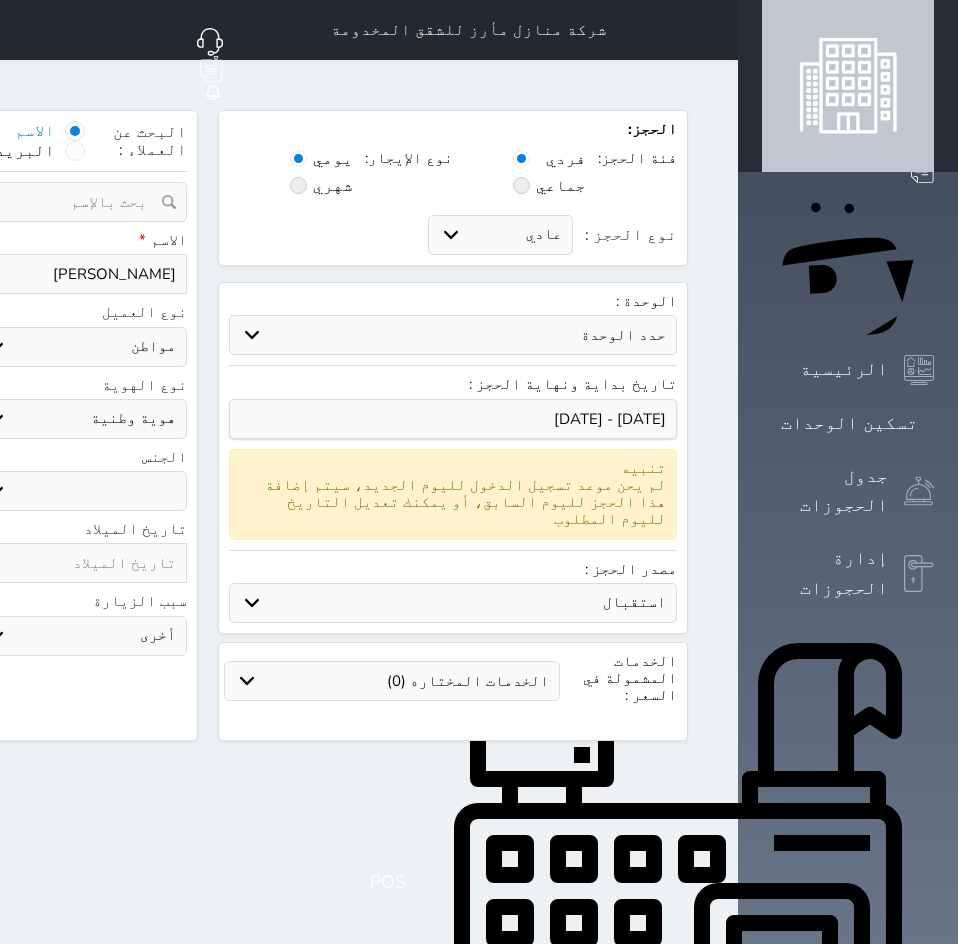 type 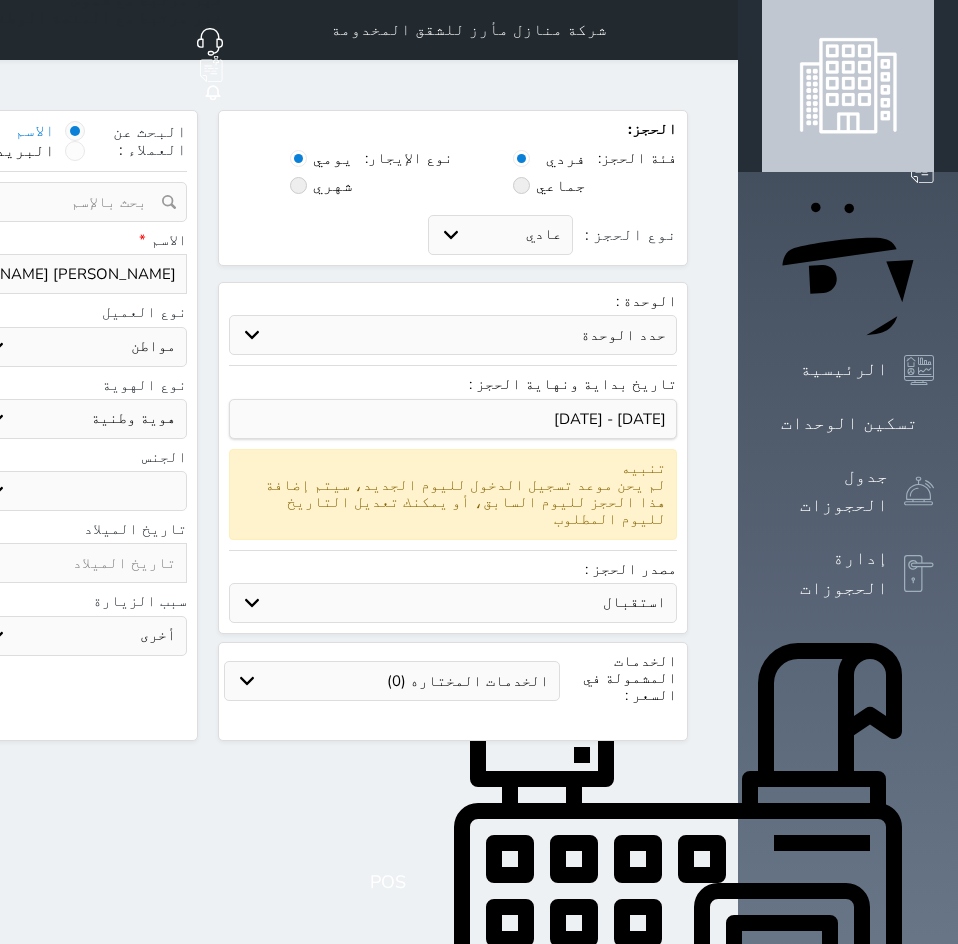 click on "نوع الحجز :" at bounding box center (-186, 274) 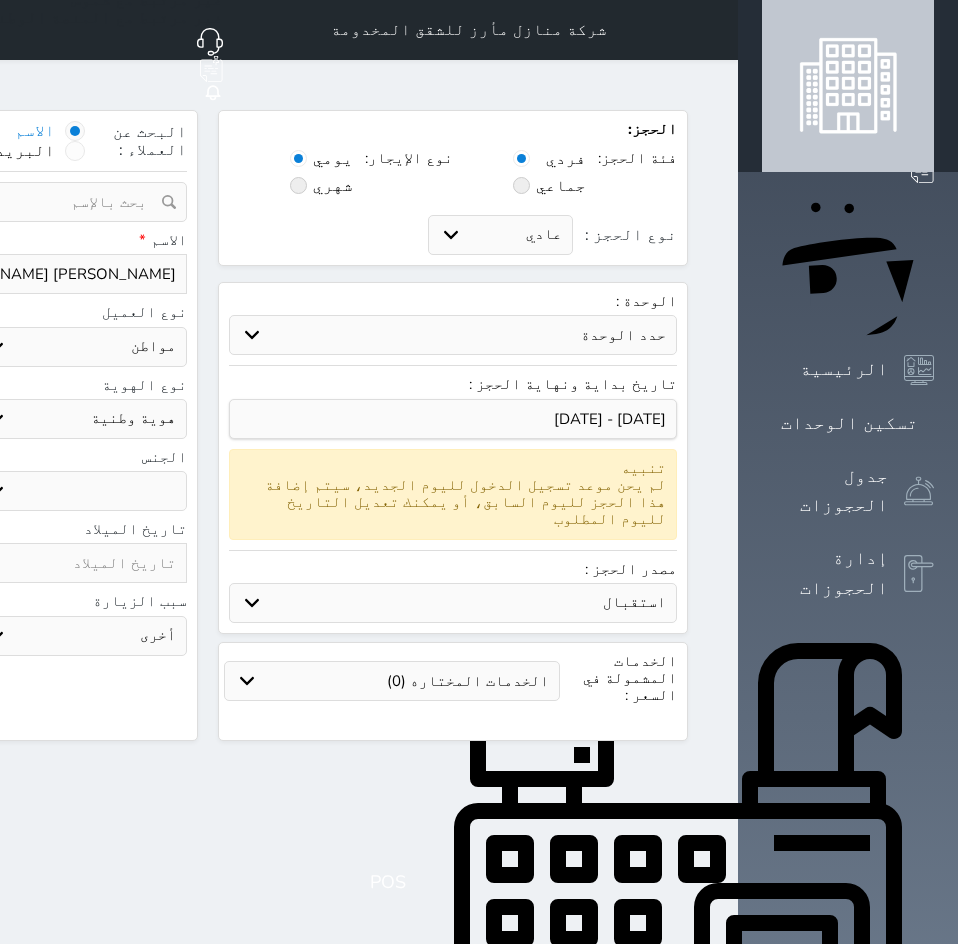 click on "حدد الوحدة
#502 - جناح فاخر
#201B - غرفتين وصالة
#201A - غرفة وصالة
#102B - غرفتين وصالة
#102A - غرفة وصالة" at bounding box center [453, 335] 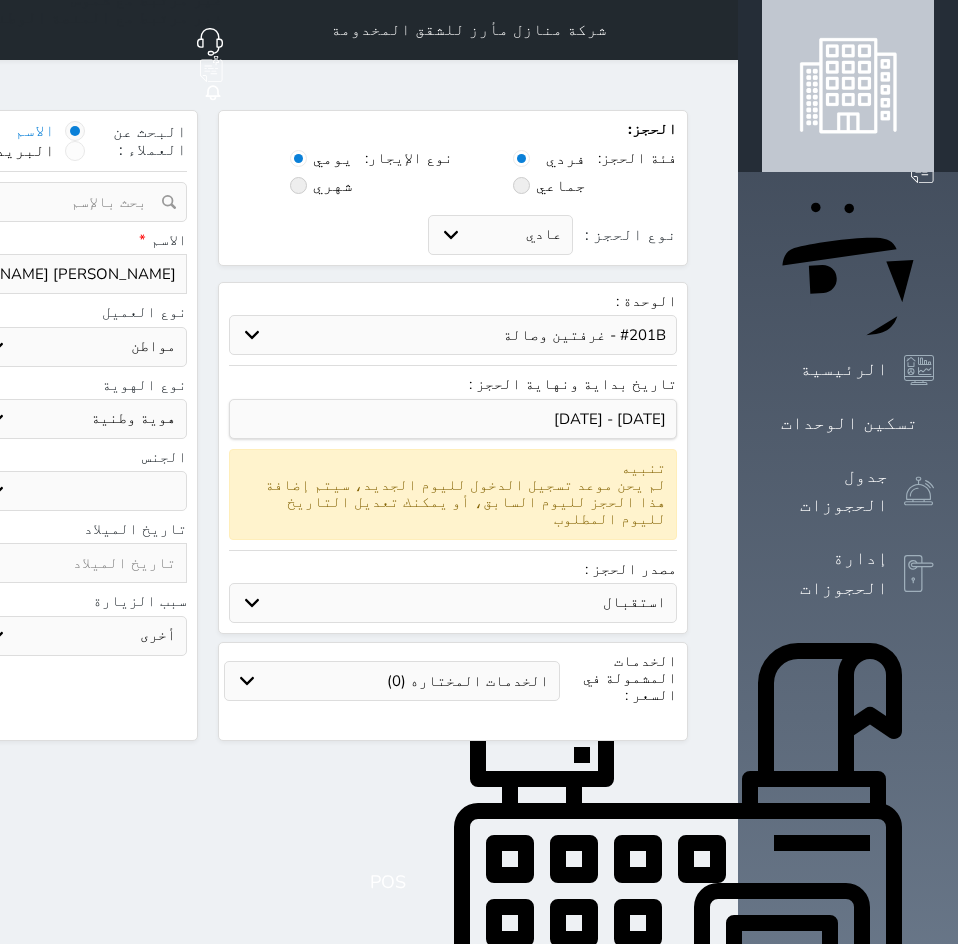 click on "حدد الوحدة
#502 - جناح فاخر
#201B - غرفتين وصالة
#201A - غرفة وصالة
#102B - غرفتين وصالة
#102A - غرفة وصالة" at bounding box center [453, 335] 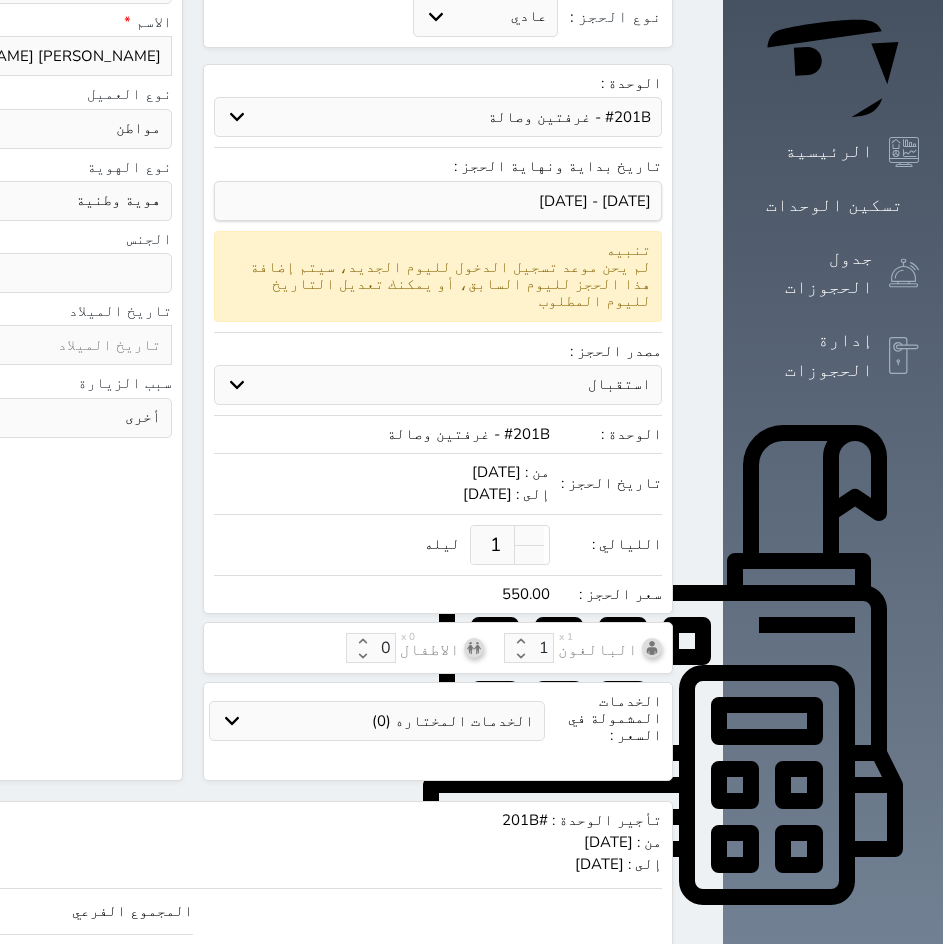 scroll, scrollTop: 262, scrollLeft: 0, axis: vertical 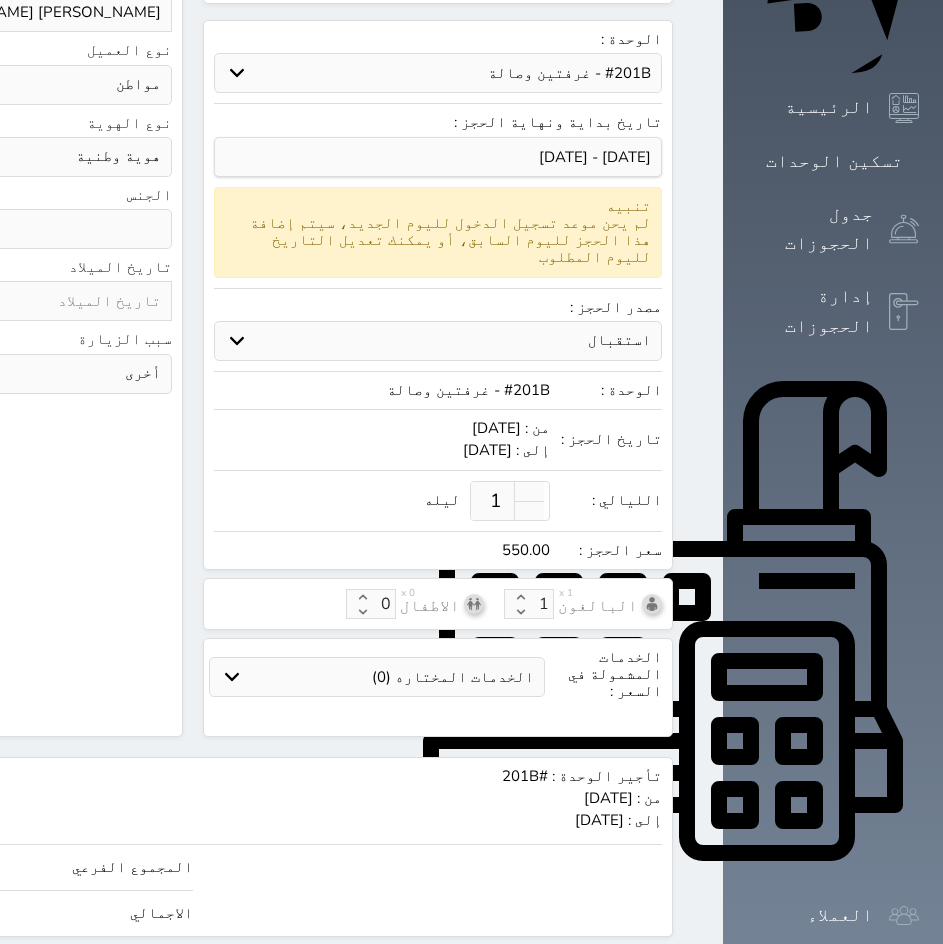 click on "550" at bounding box center (-211, 867) 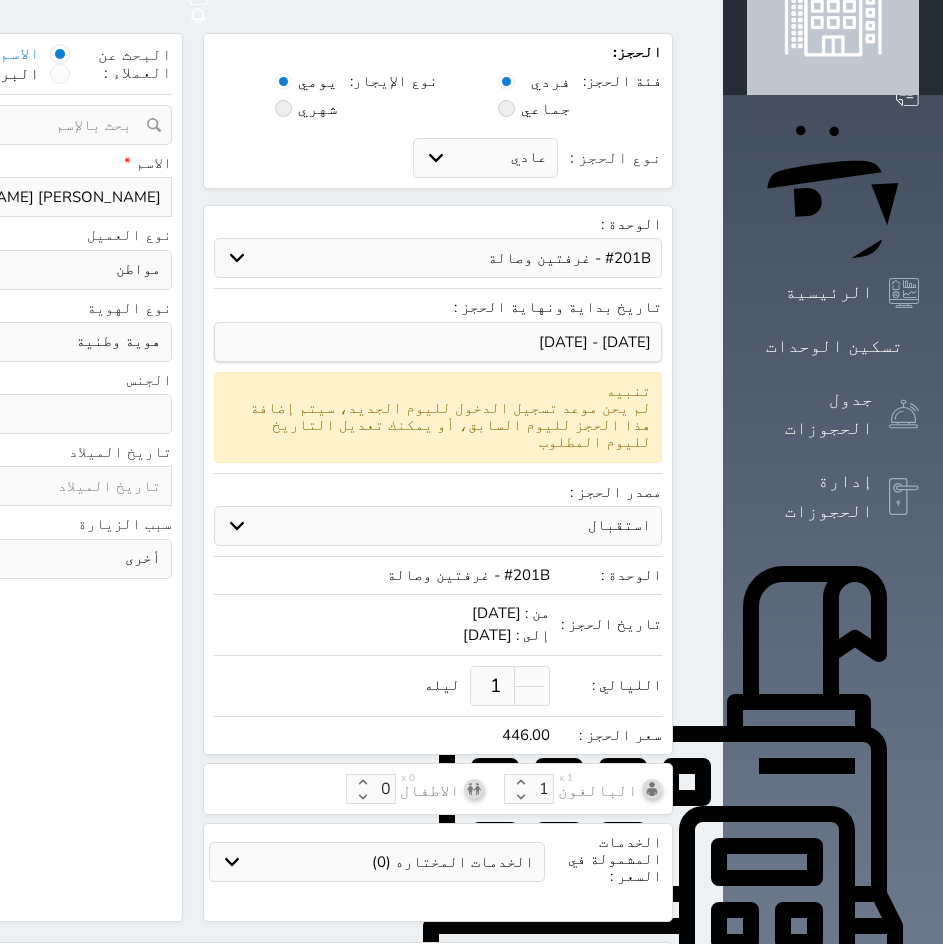 scroll, scrollTop: 100, scrollLeft: 0, axis: vertical 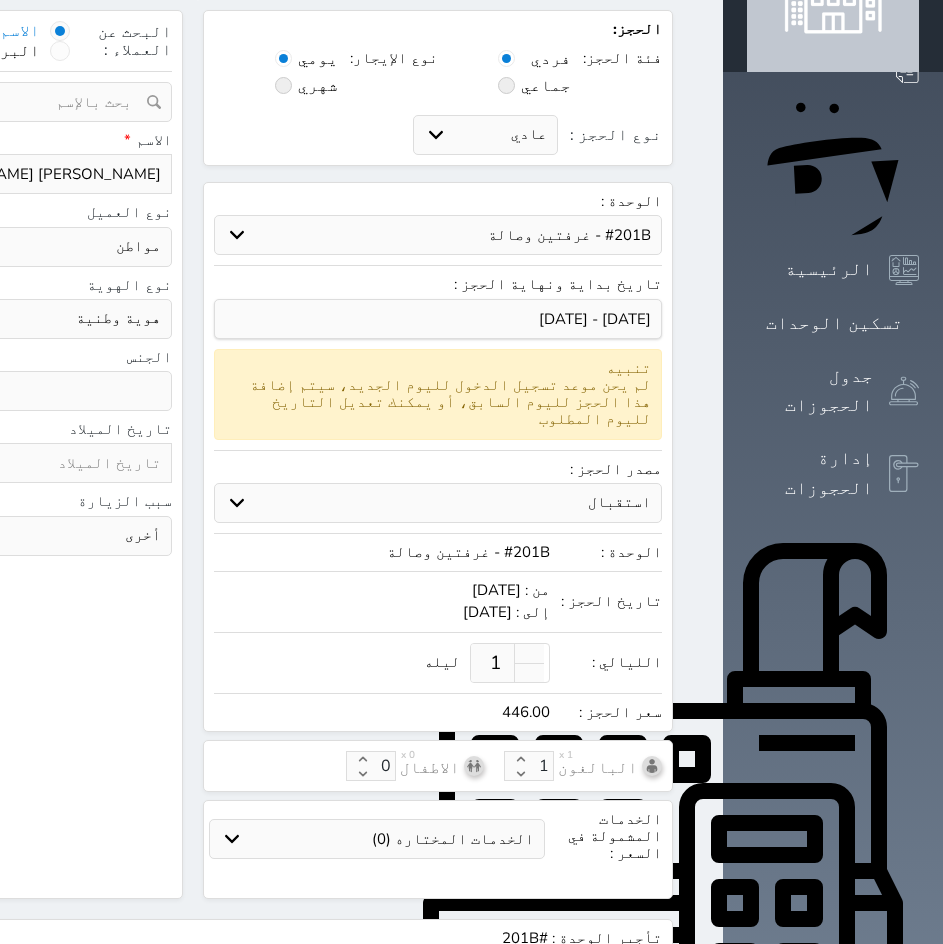 click on "إلى : [DATE]" at bounding box center (382, 612) 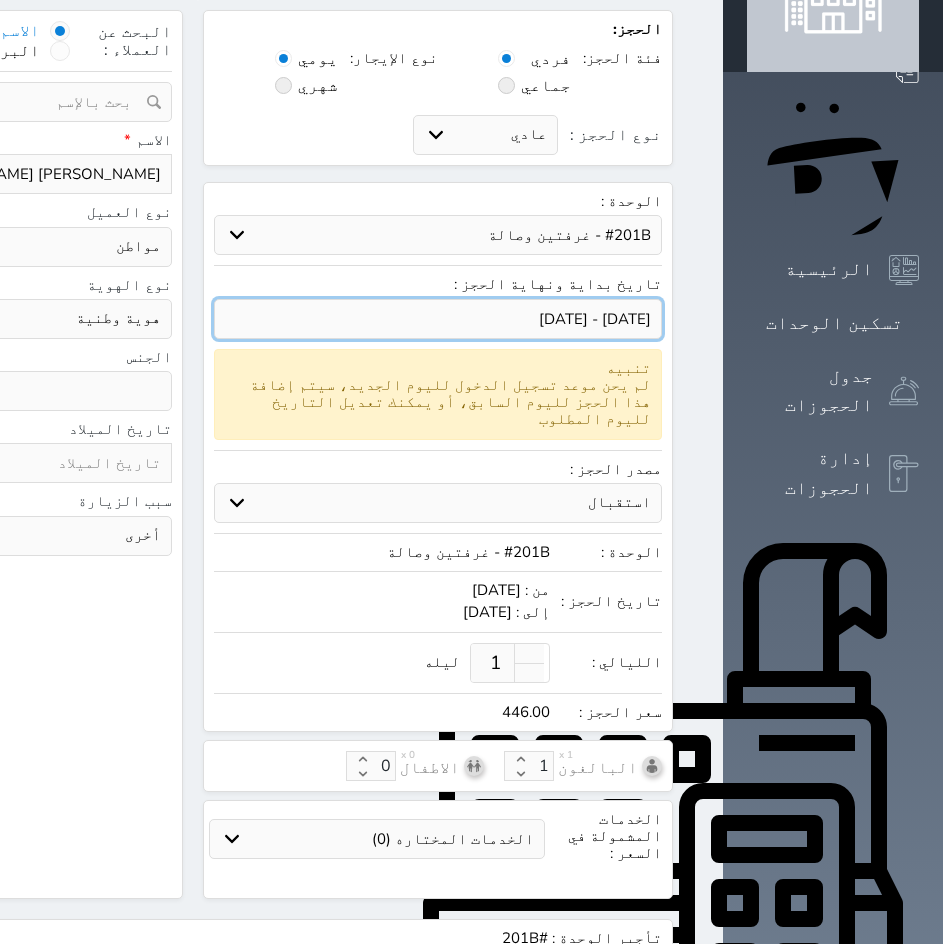 click at bounding box center (438, 319) 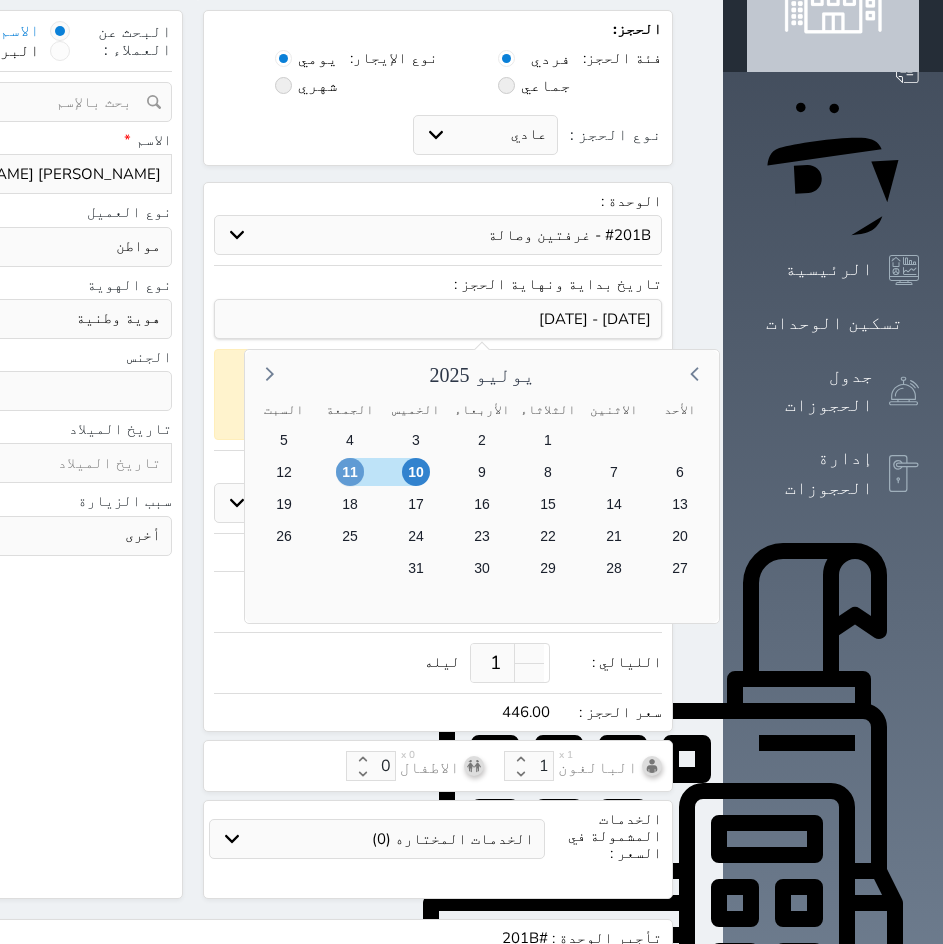 click on "11" at bounding box center [350, 472] 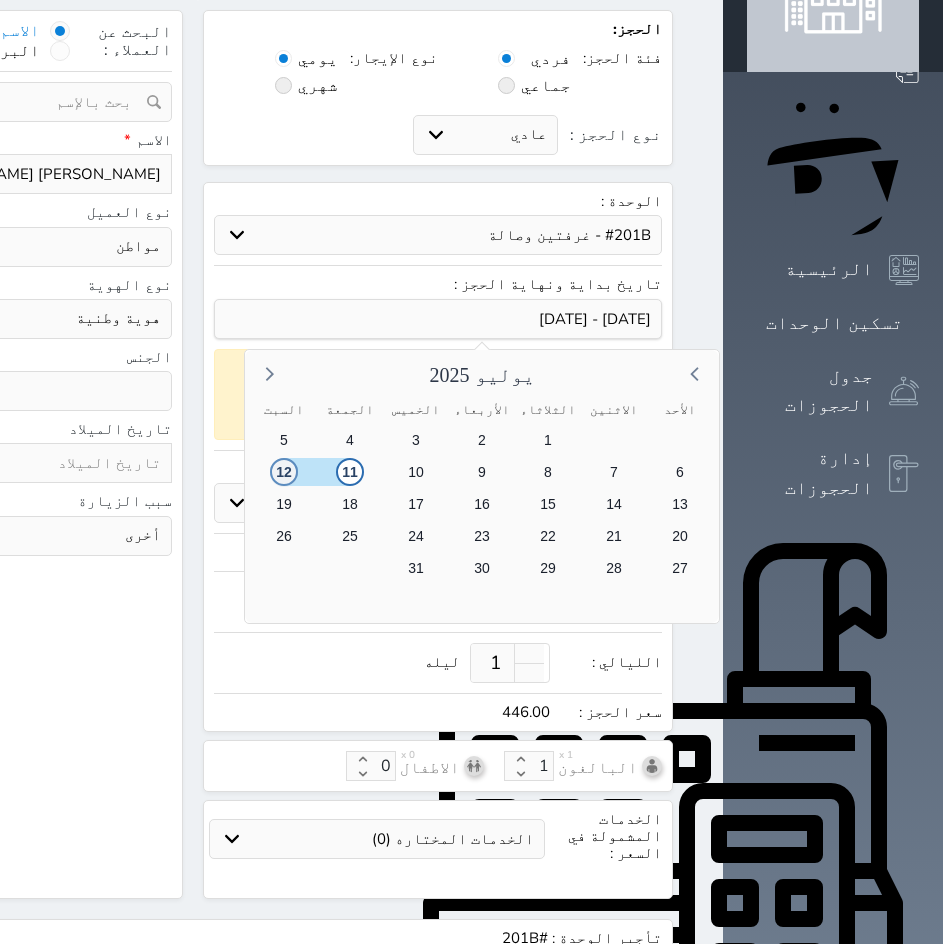 click on "12" at bounding box center [284, 472] 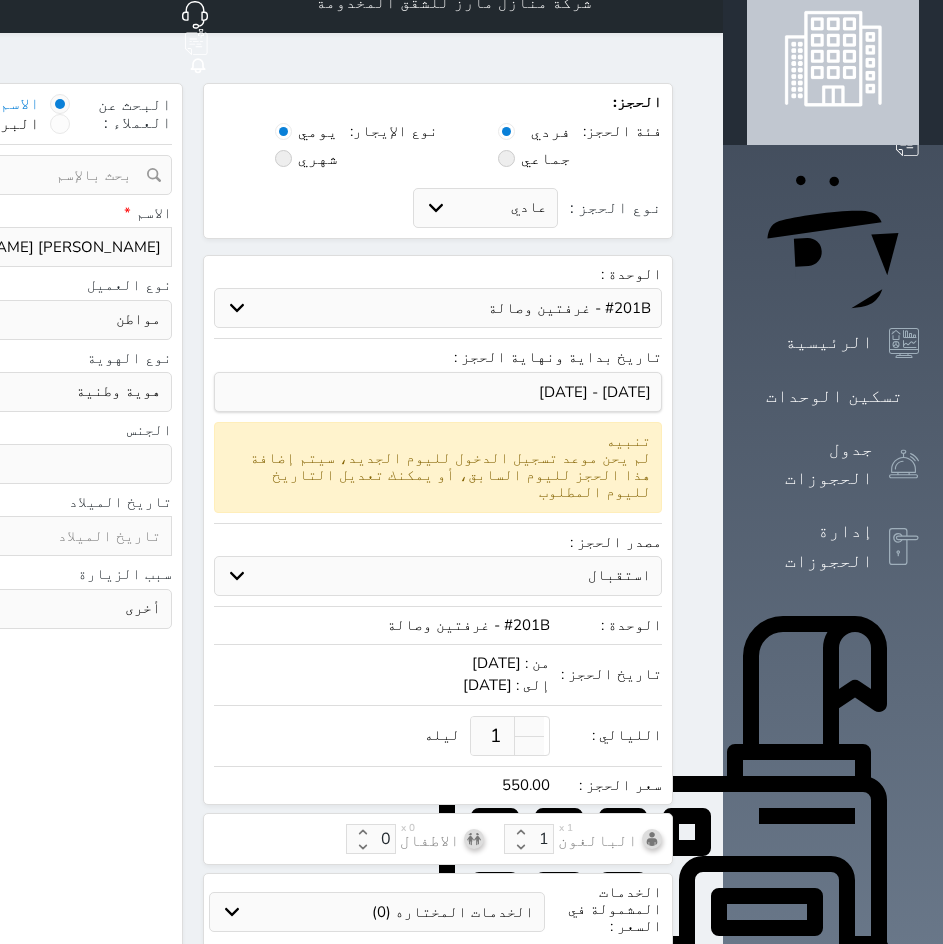 scroll, scrollTop: 100, scrollLeft: 0, axis: vertical 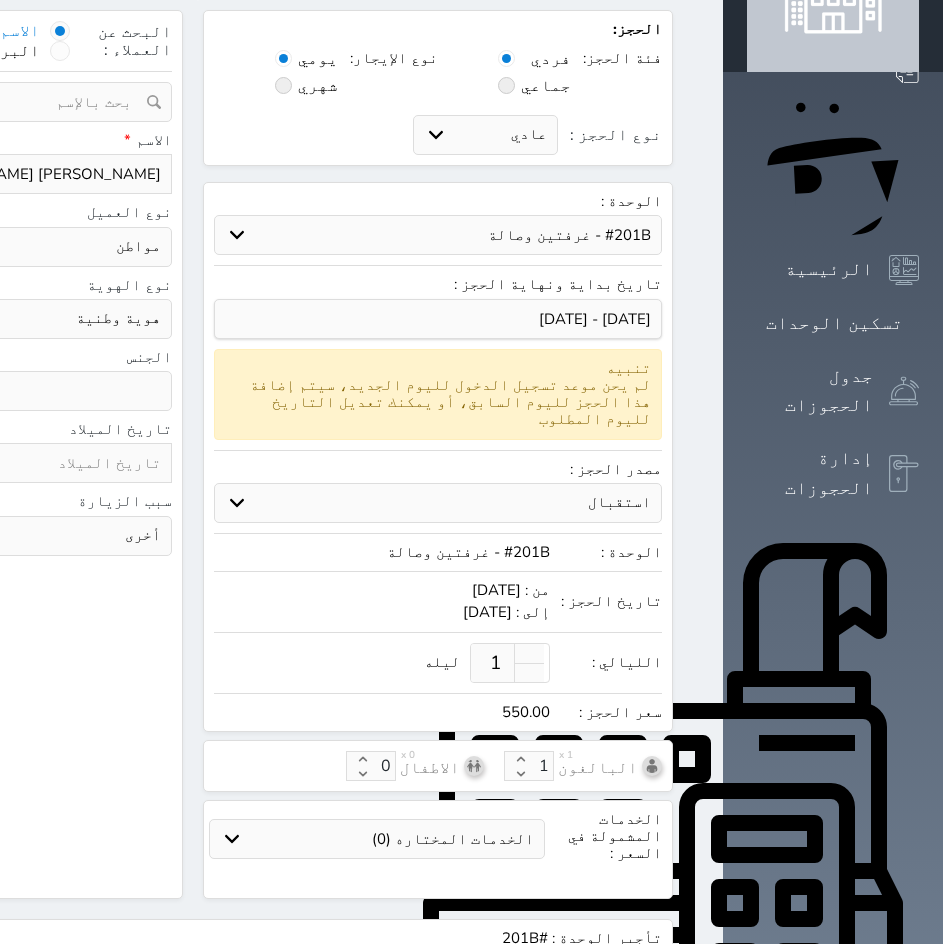 click on "حدد الوحدة
#402A - غرفة وصالة
#201B - غرفتين وصالة
#102B - غرفتين وصالة
#002 - غرفة مستقلة الدور الارضي" at bounding box center (438, 235) 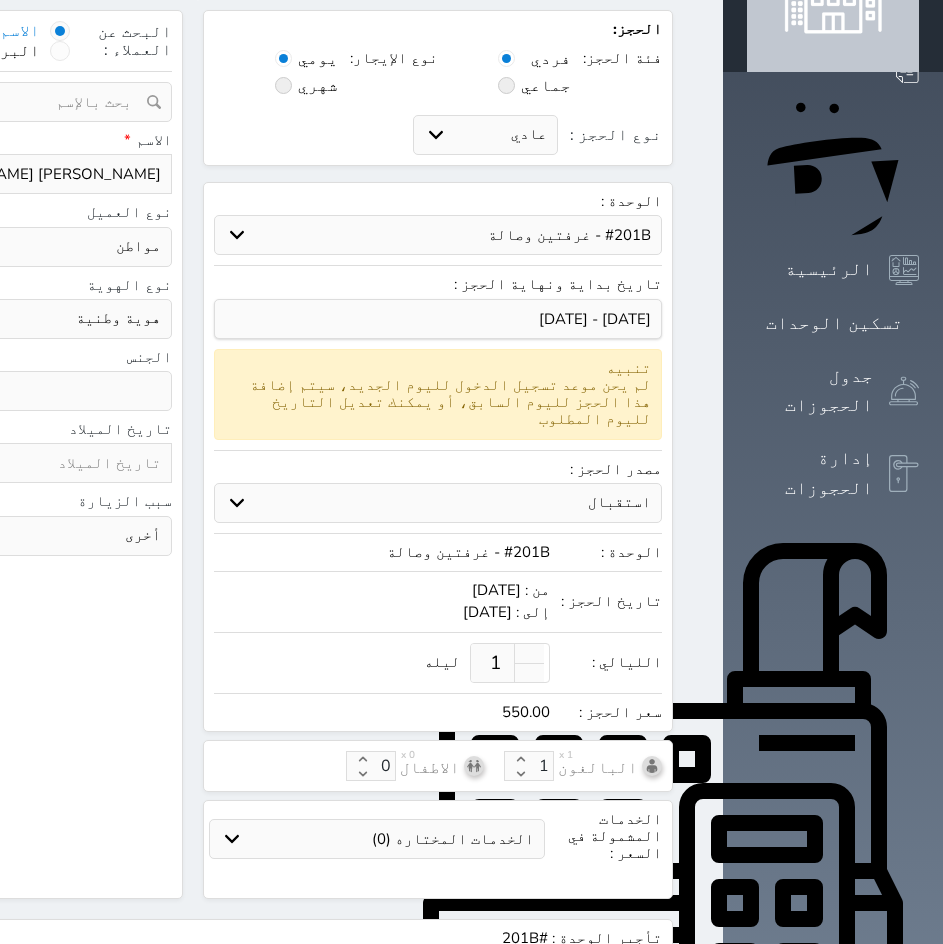 click on "حدد الوحدة
#402A - غرفة وصالة
#201B - غرفتين وصالة
#102B - غرفتين وصالة
#002 - غرفة مستقلة الدور الارضي" at bounding box center [438, 235] 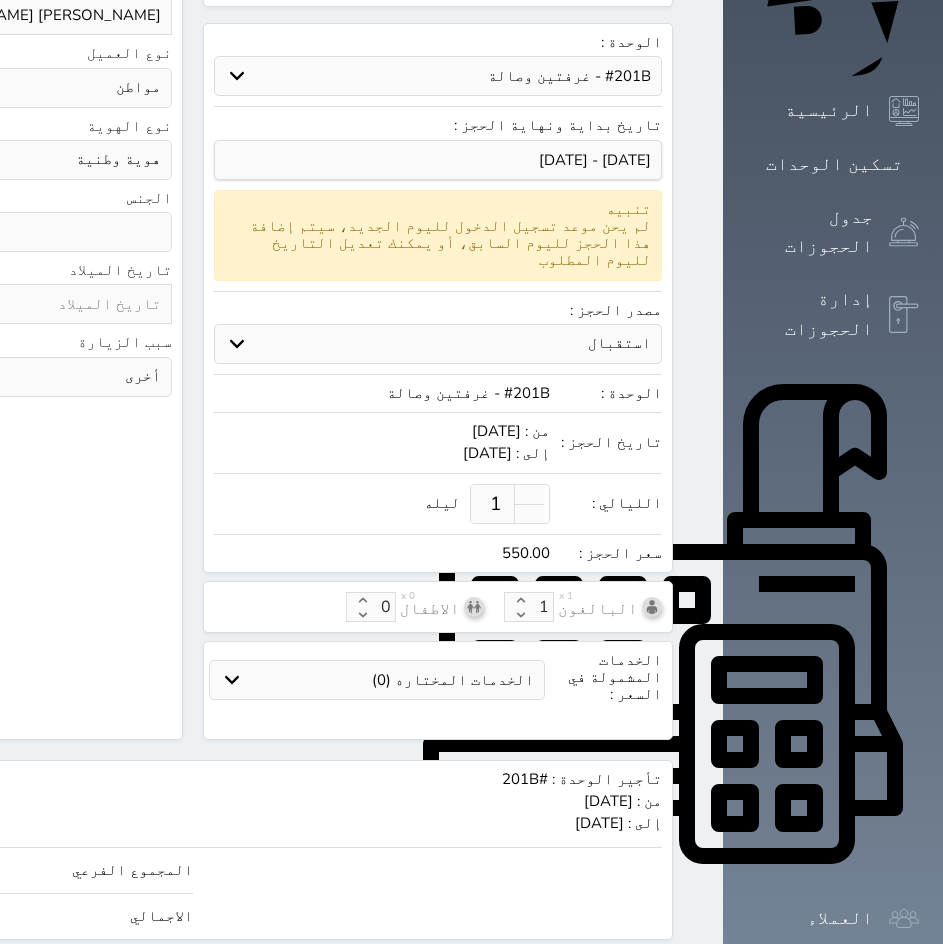 scroll, scrollTop: 262, scrollLeft: 0, axis: vertical 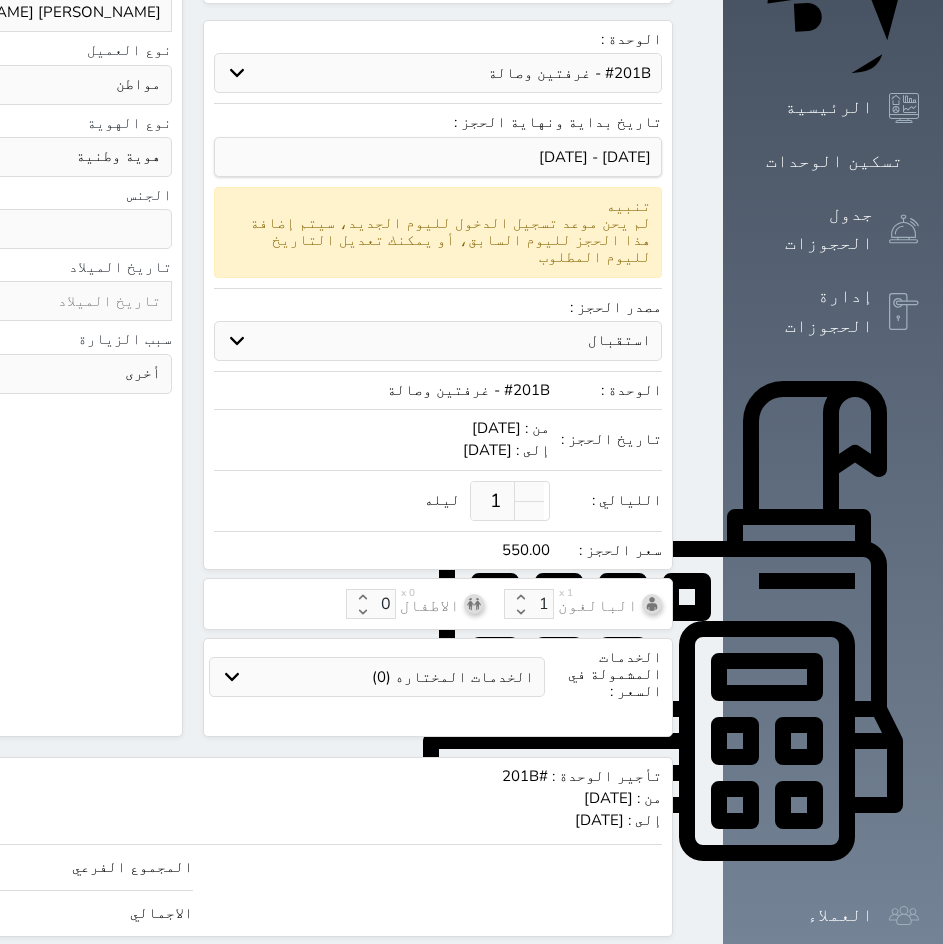 click on "550" at bounding box center [-211, 867] 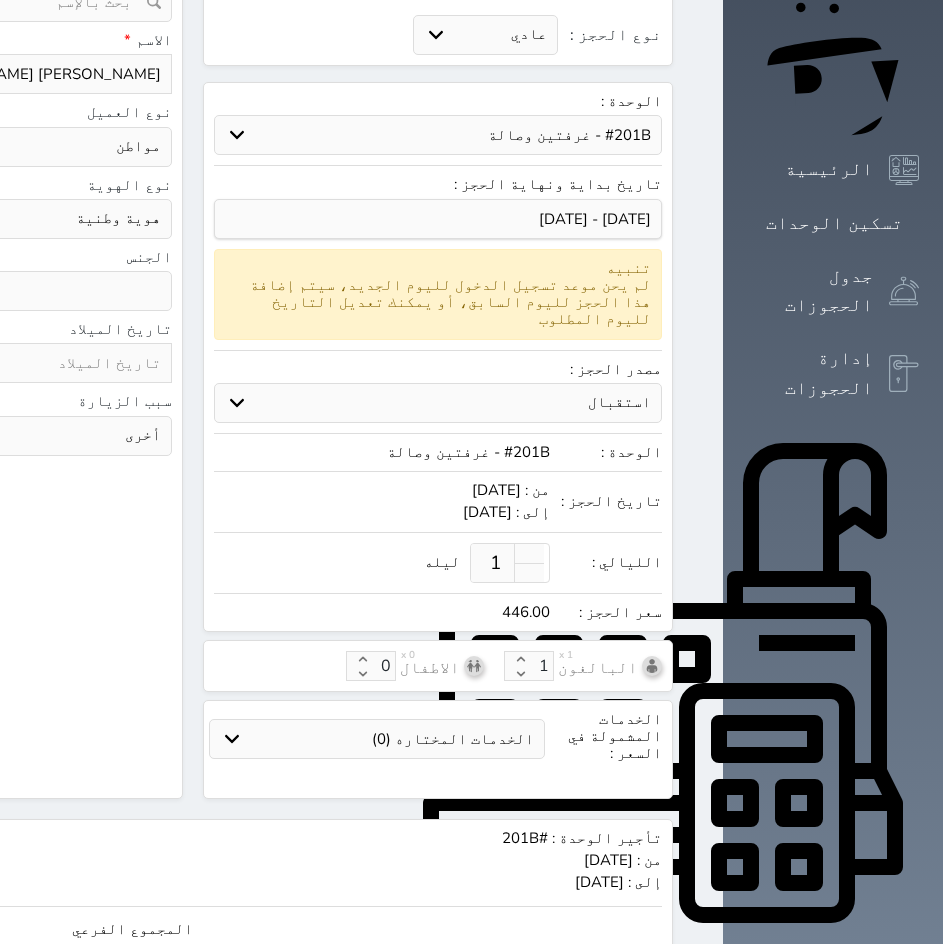 scroll, scrollTop: 262, scrollLeft: 0, axis: vertical 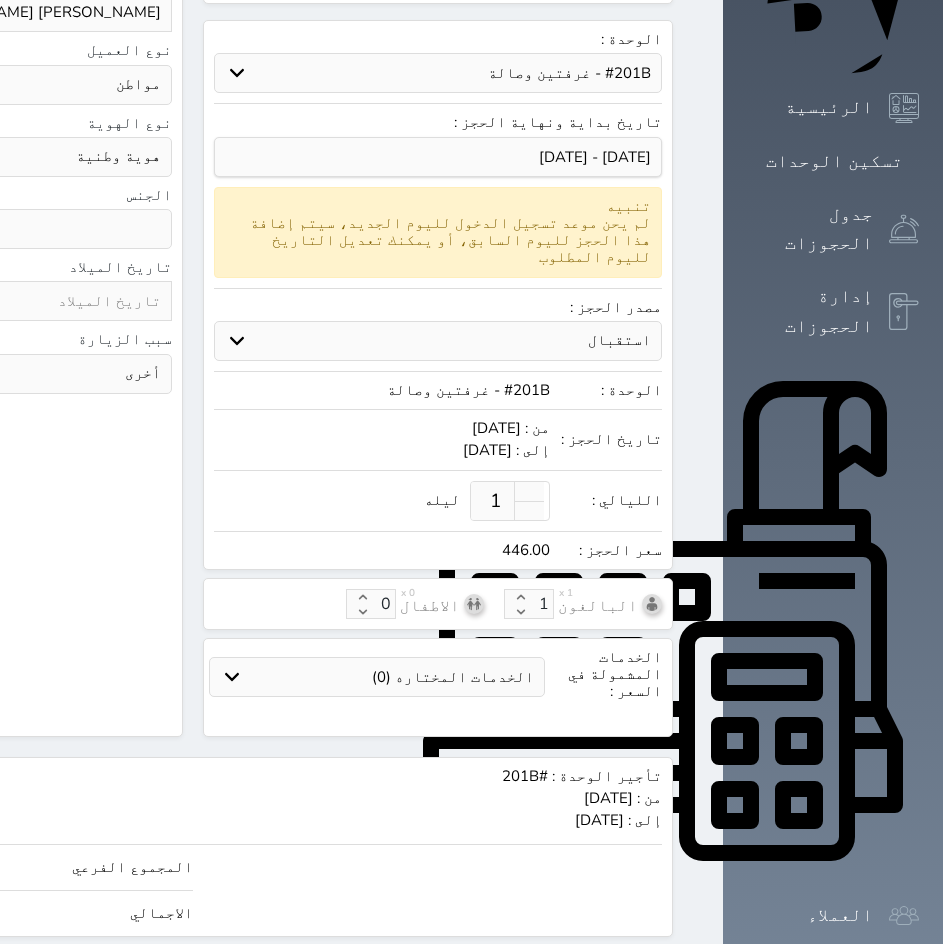 click on "حجز" at bounding box center (-42, 974) 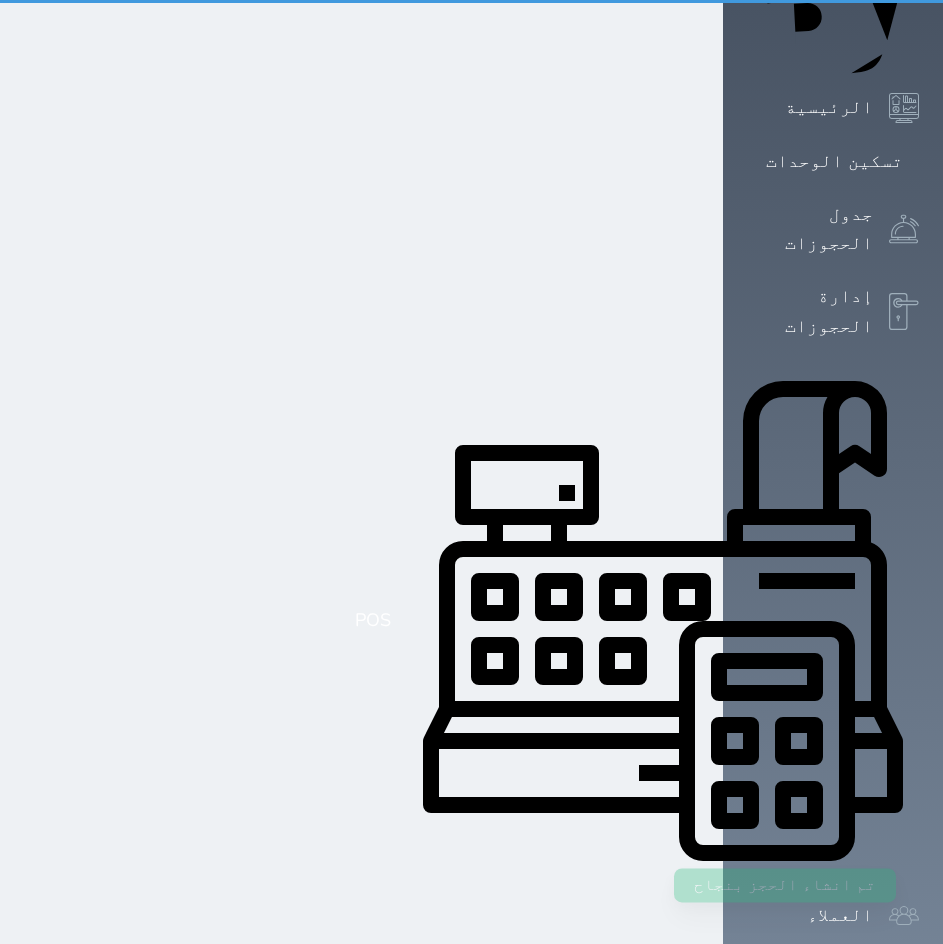 scroll, scrollTop: 0, scrollLeft: 0, axis: both 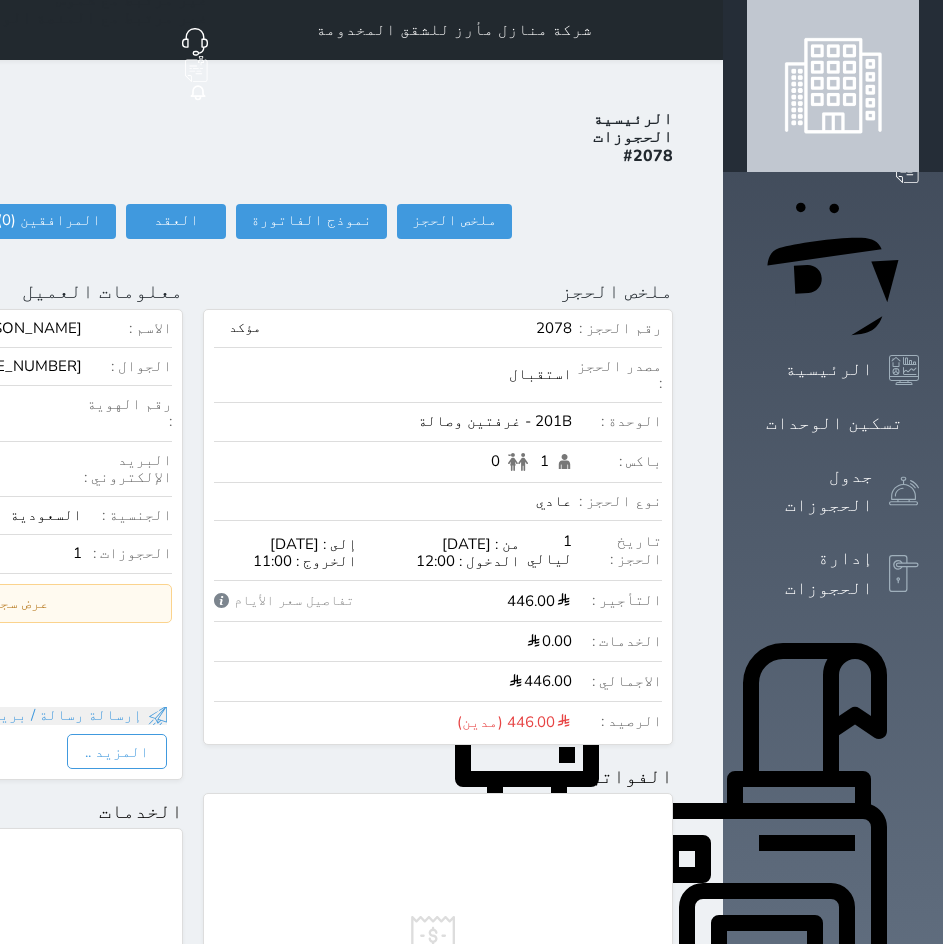 click at bounding box center [699, 30] 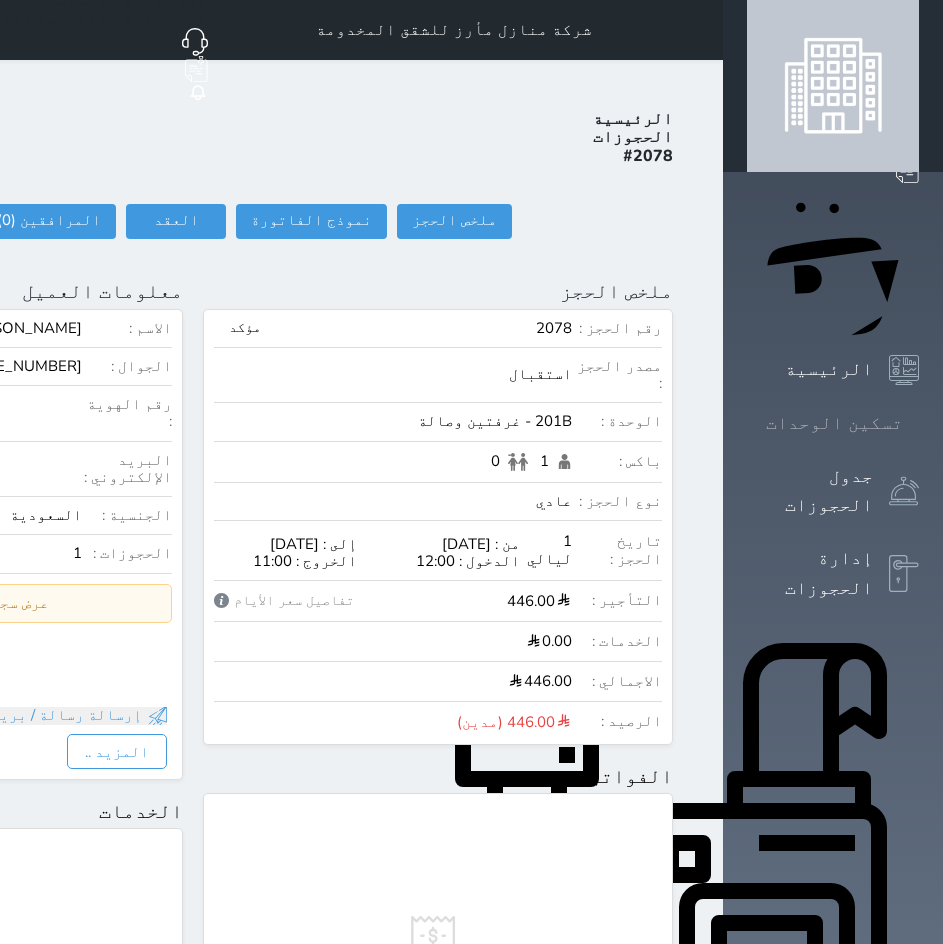 click on "تسكين الوحدات" at bounding box center (834, 423) 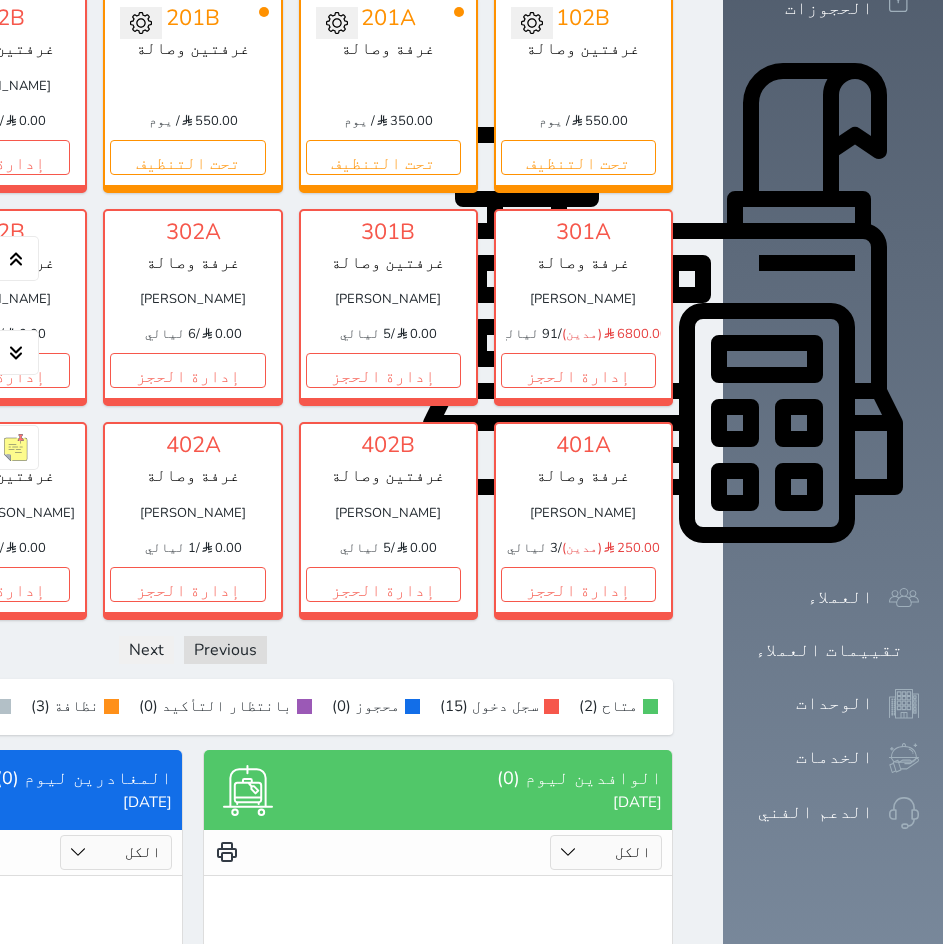scroll, scrollTop: 879, scrollLeft: 0, axis: vertical 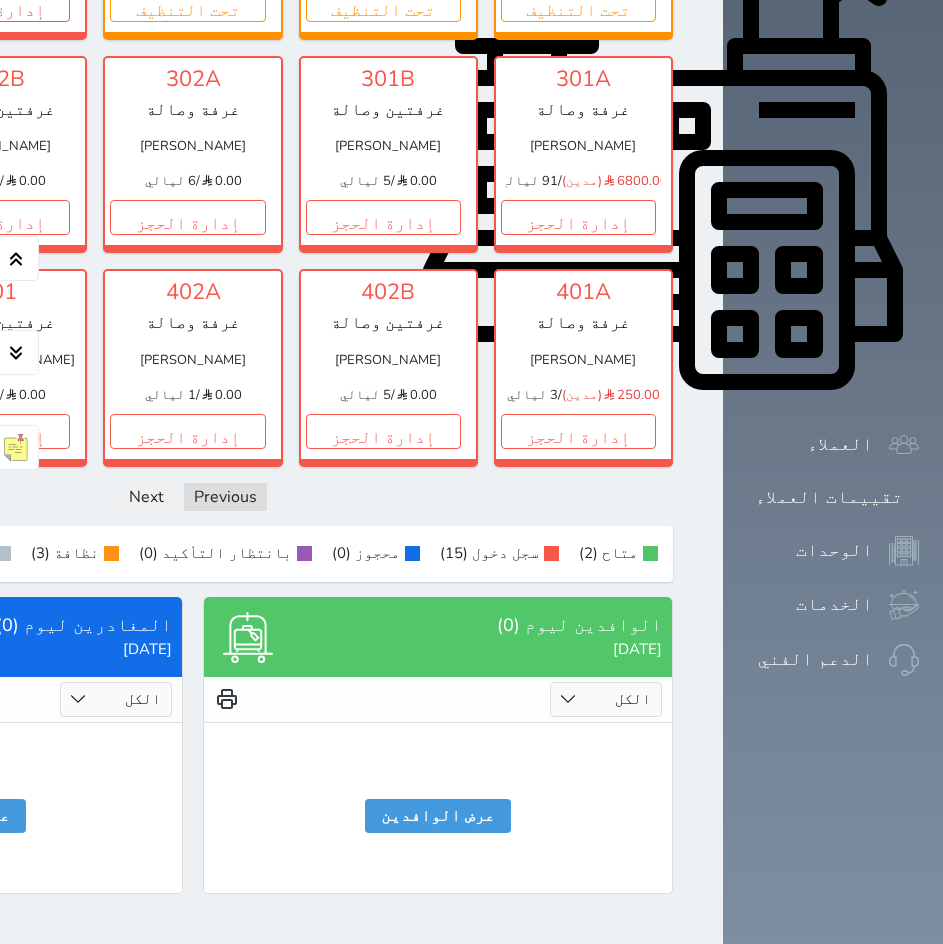 click on "الكل   لم يسجل دخول   تم الدخول" at bounding box center (606, 699) 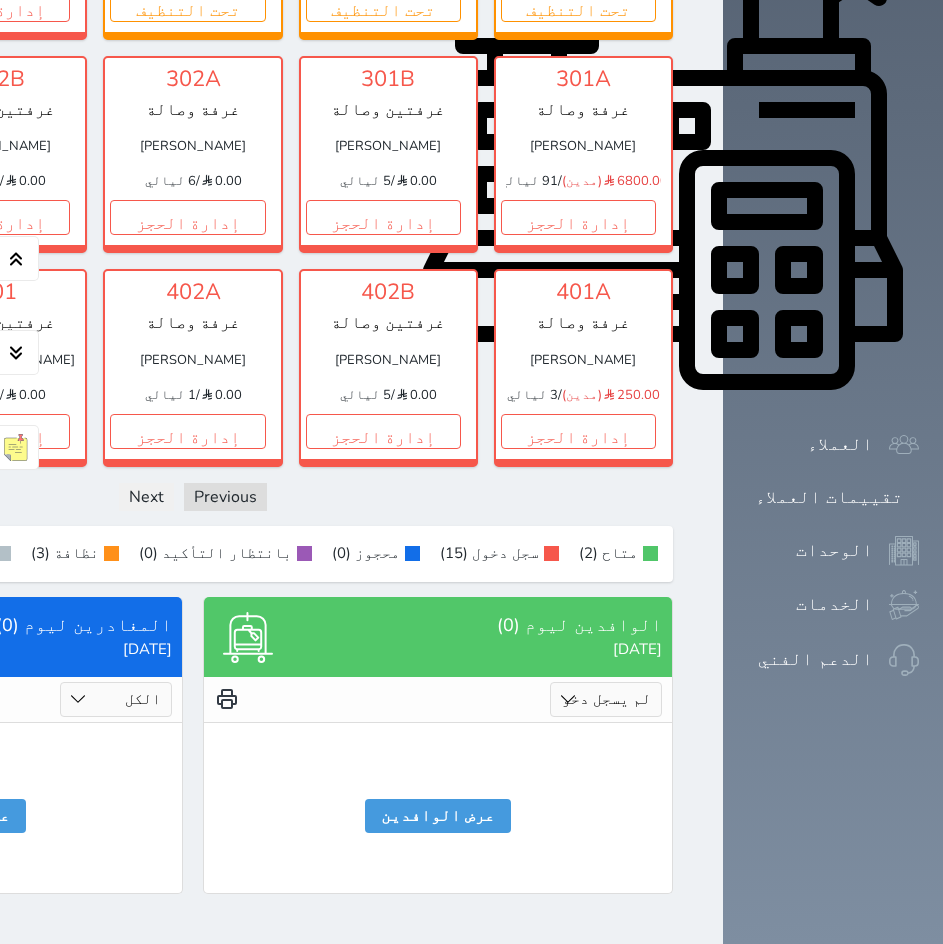 click on "الكل   لم يسجل دخول   تم الدخول" at bounding box center [606, 699] 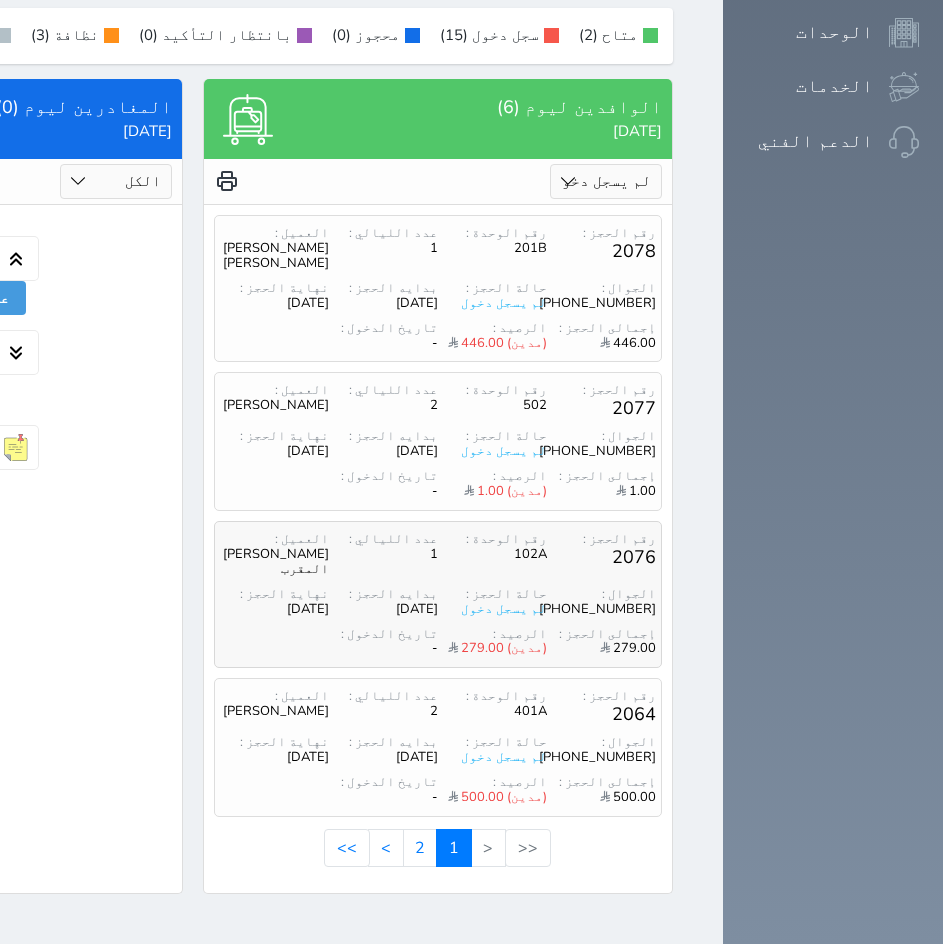 scroll, scrollTop: 1397, scrollLeft: 0, axis: vertical 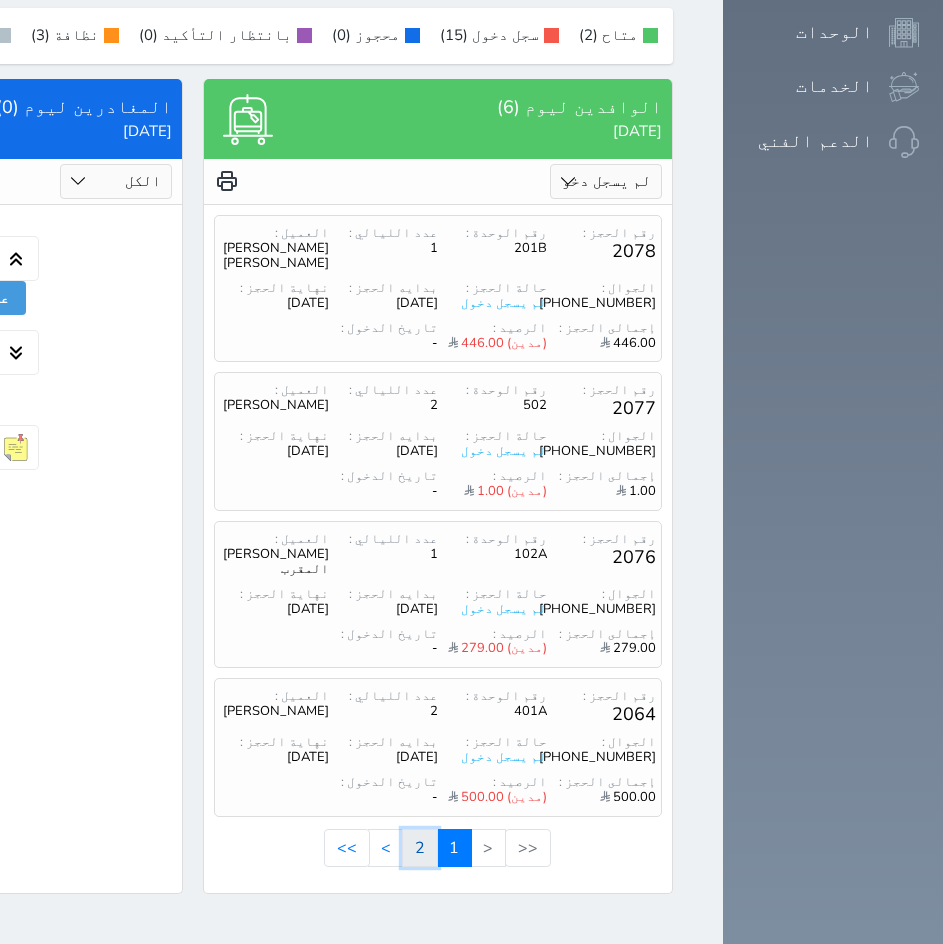 click on "2" at bounding box center (420, 848) 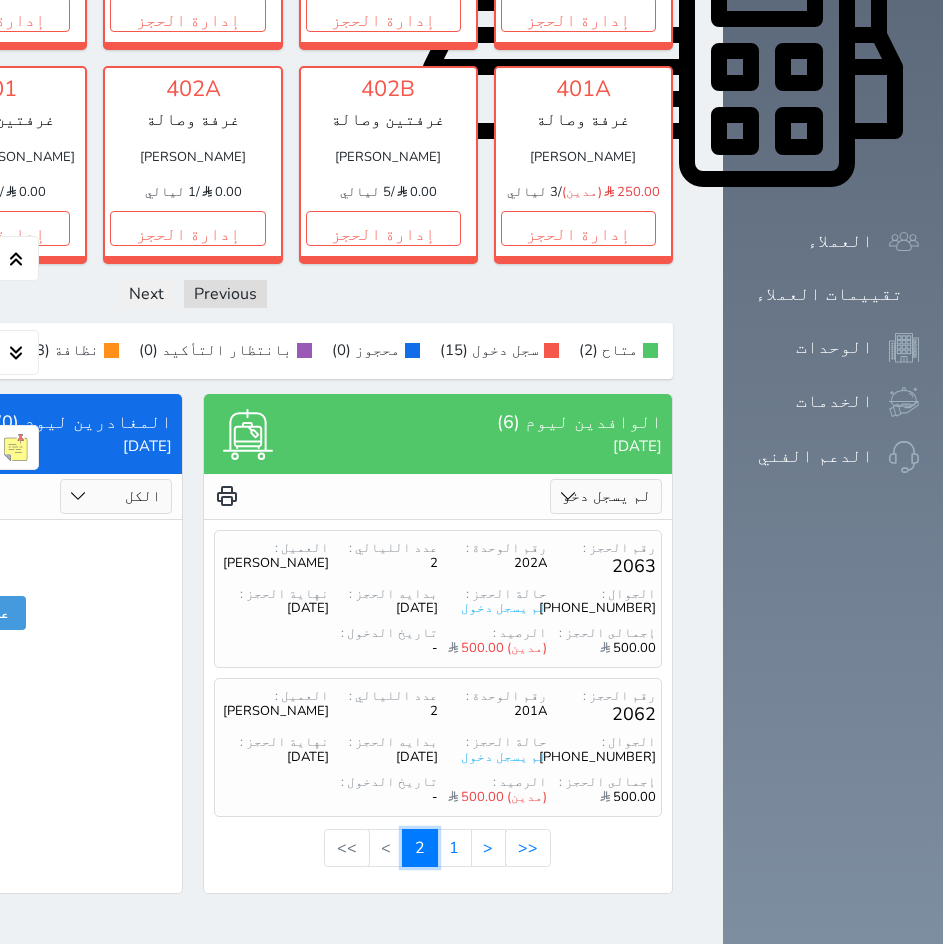 scroll, scrollTop: 1100, scrollLeft: 0, axis: vertical 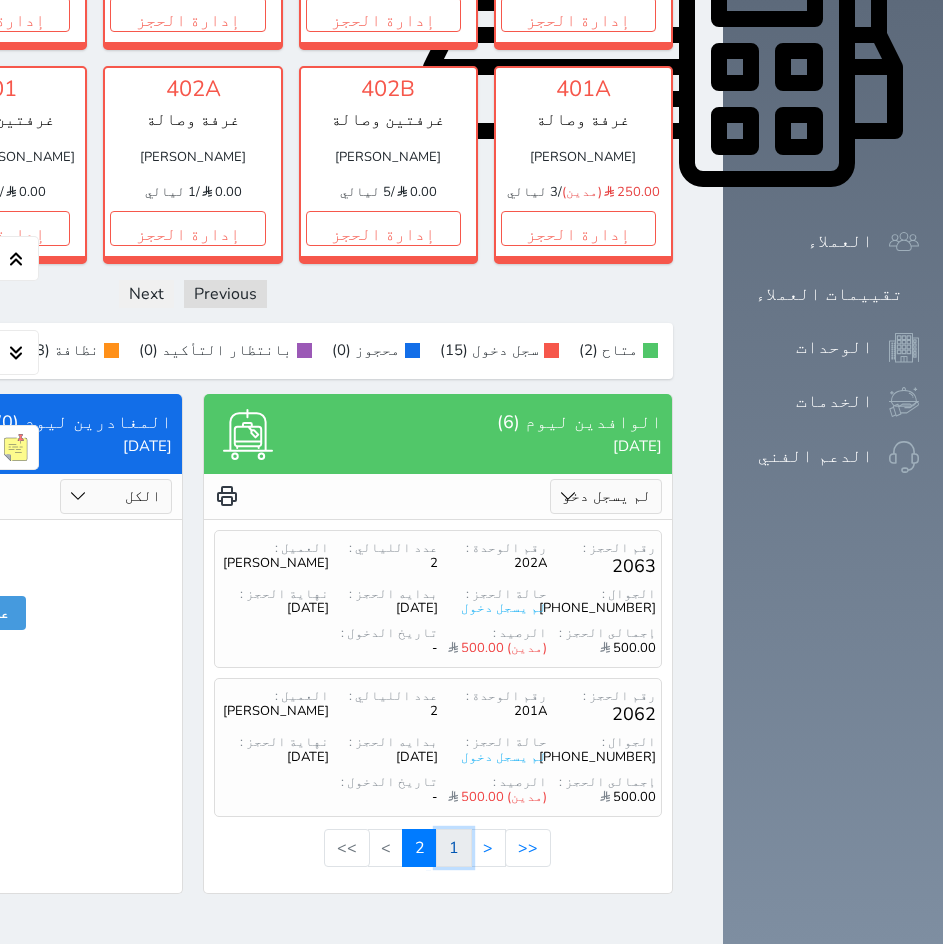click on "1" at bounding box center [454, 848] 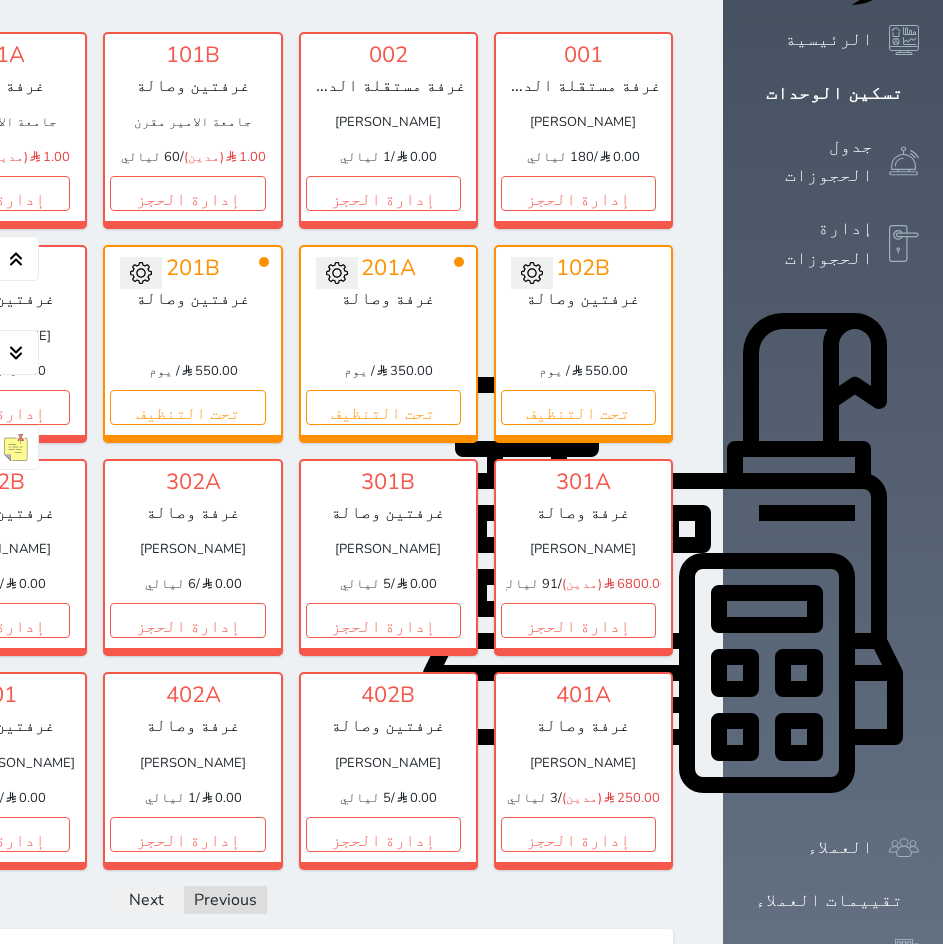 scroll, scrollTop: 297, scrollLeft: 0, axis: vertical 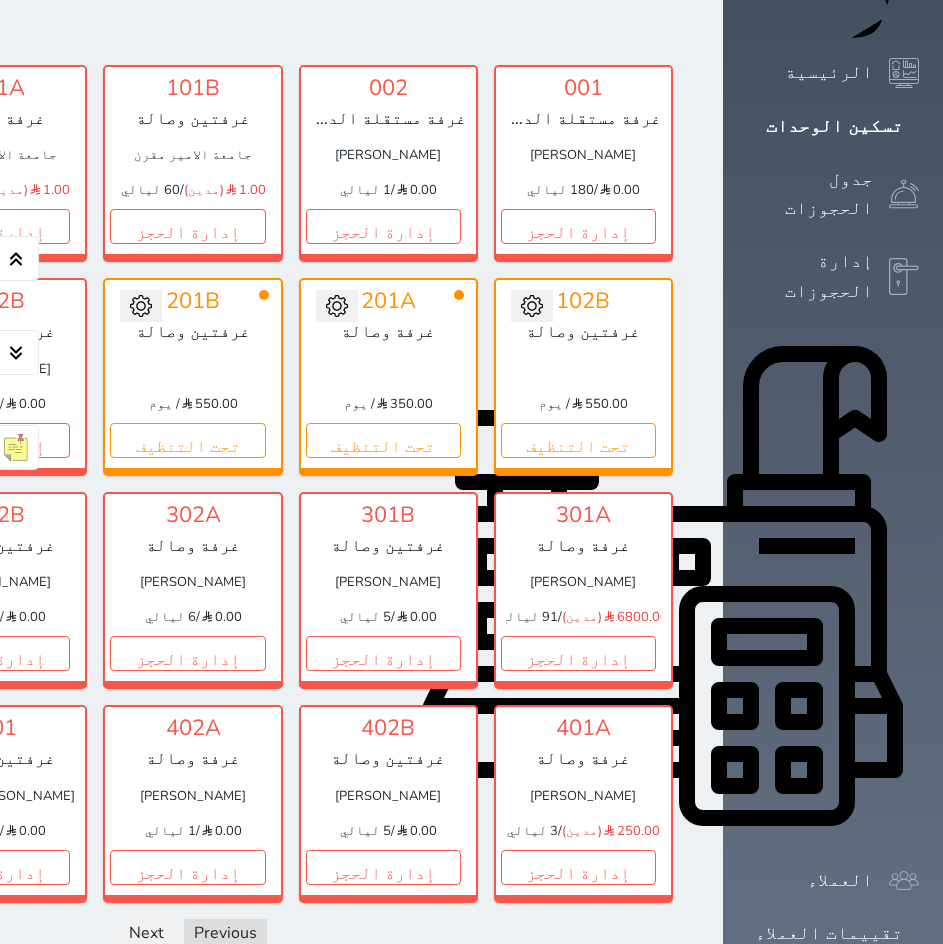 click at bounding box center (699, -267) 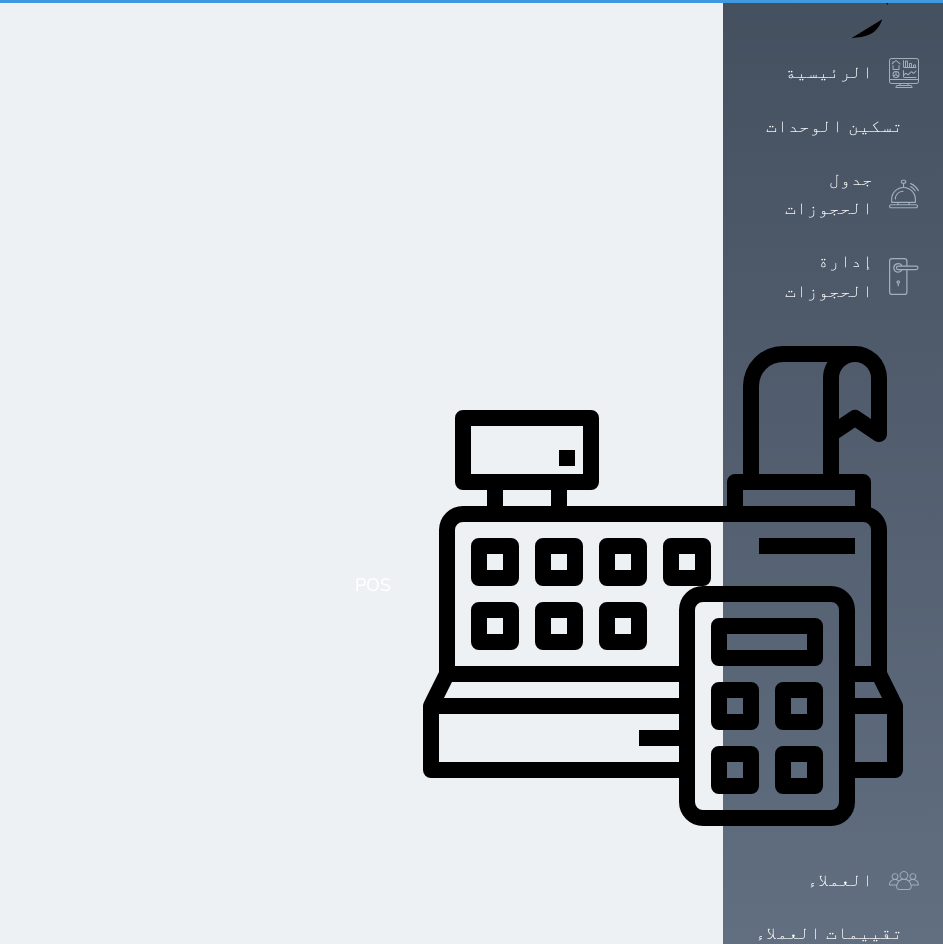 scroll, scrollTop: 0, scrollLeft: 0, axis: both 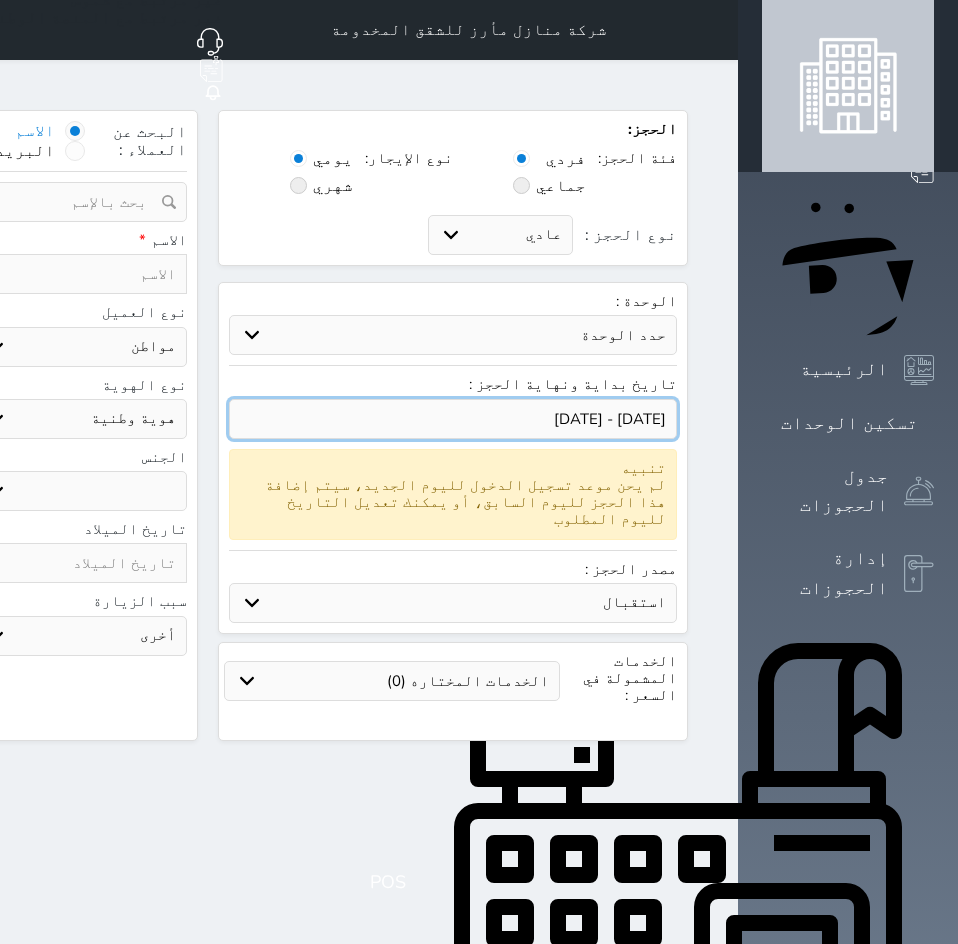 click at bounding box center (453, 419) 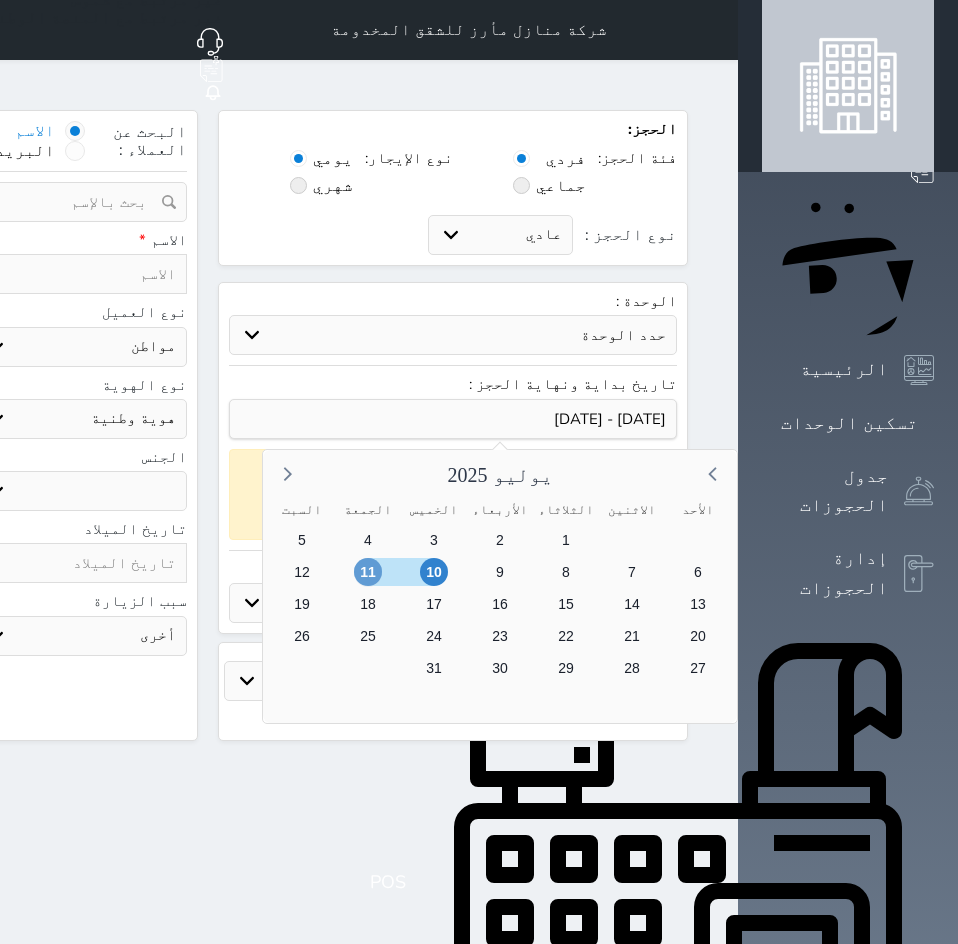 click on "11" at bounding box center [368, 572] 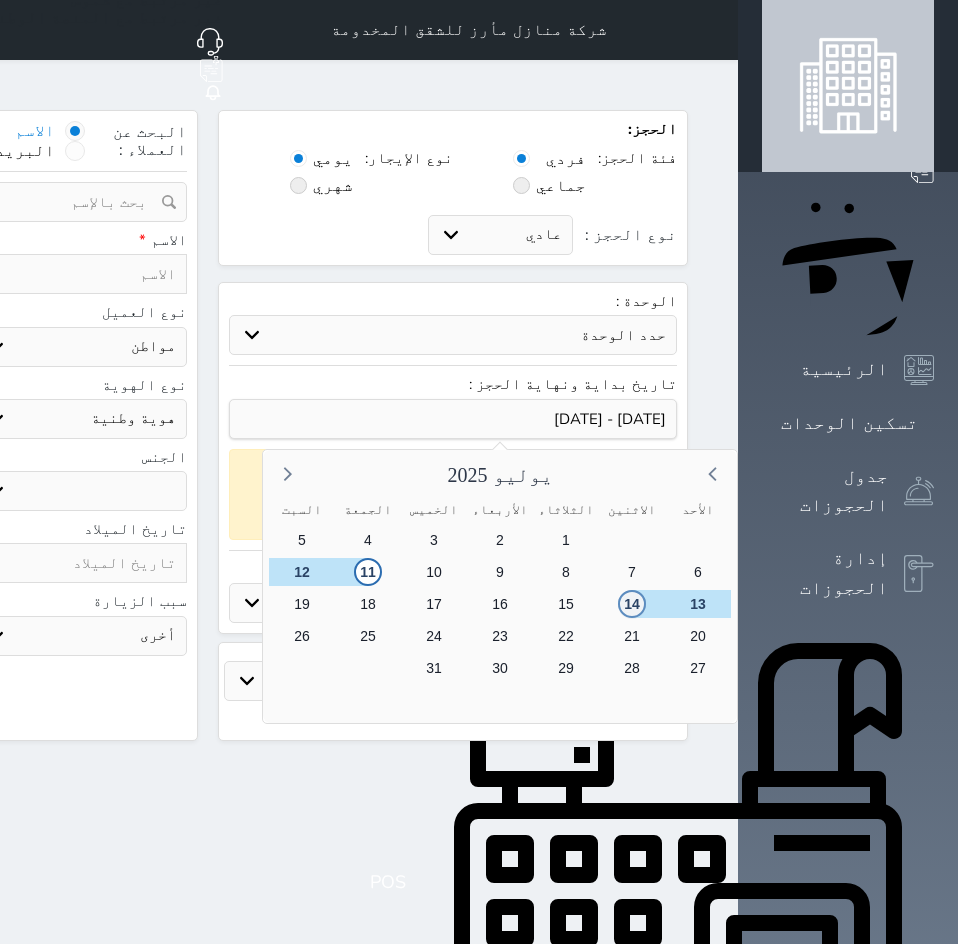 click on "14" at bounding box center [632, 604] 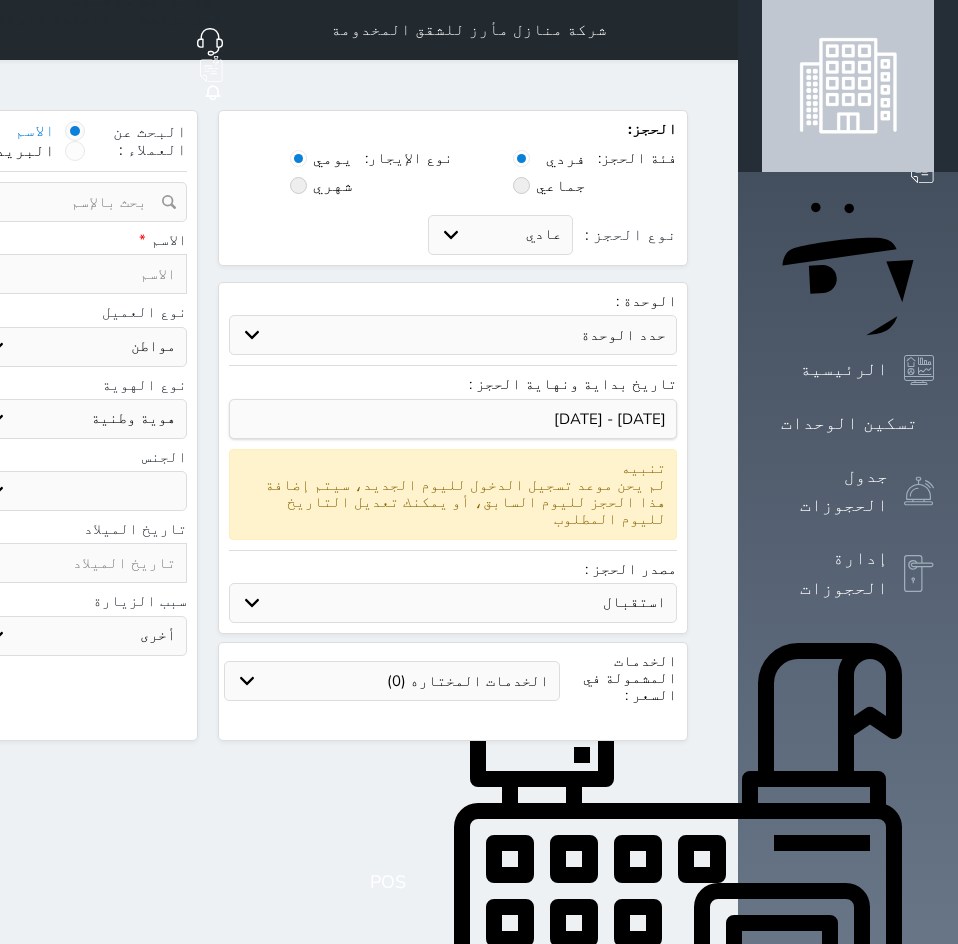 click on "حدد الوحدة
#402A - غرفة وصالة
#102B - غرفتين وصالة
#002 - غرفة مستقلة الدور الارضي" at bounding box center (453, 335) 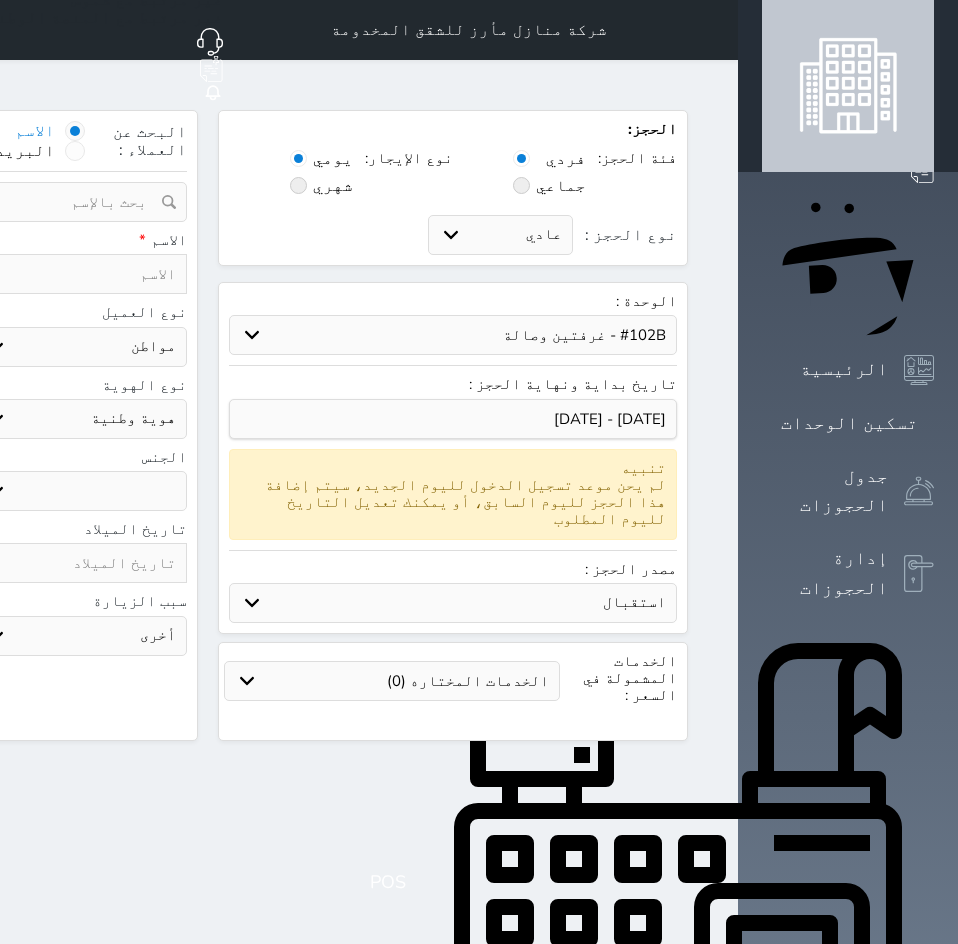 click on "حدد الوحدة
#402A - غرفة وصالة
#102B - غرفتين وصالة
#002 - غرفة مستقلة الدور الارضي" at bounding box center [453, 335] 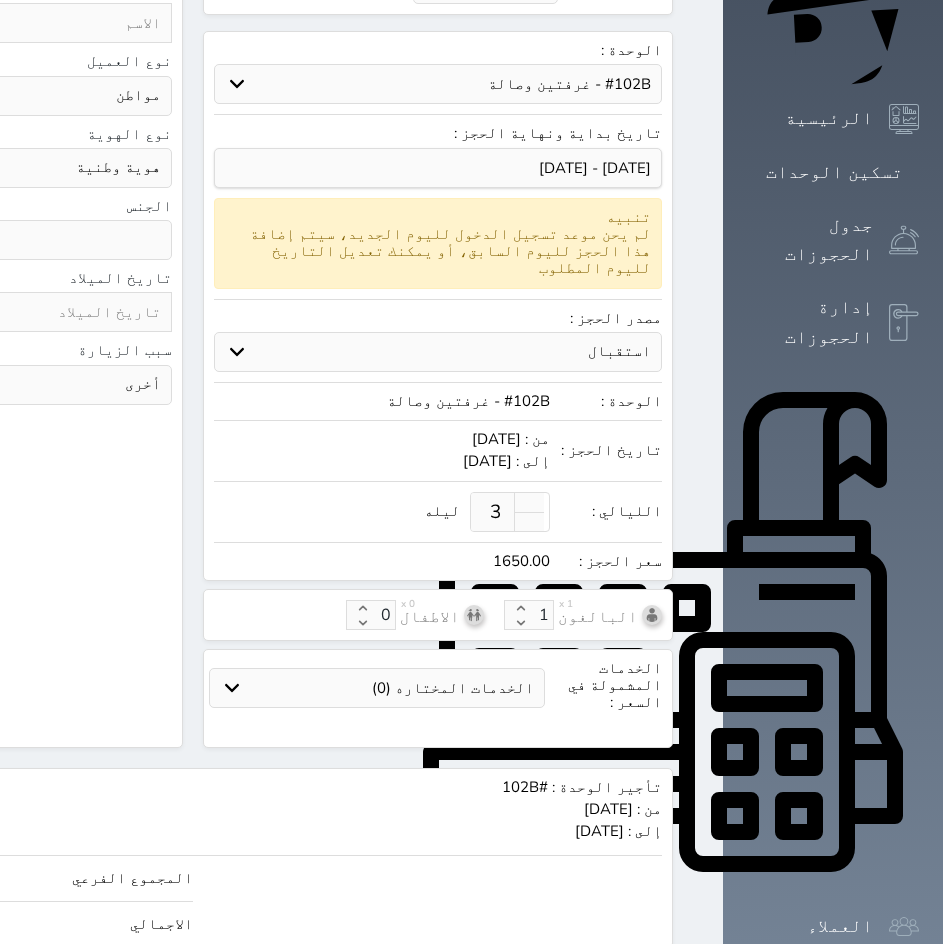 scroll, scrollTop: 262, scrollLeft: 0, axis: vertical 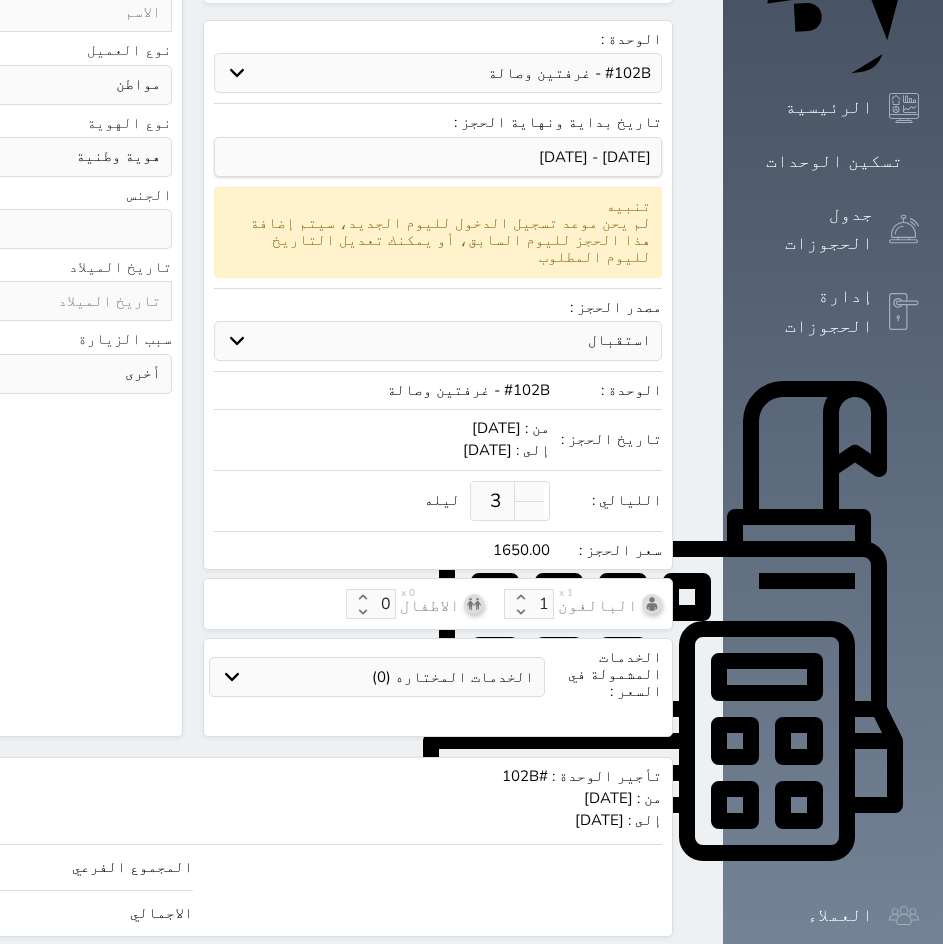 click on "1650" at bounding box center [-211, 867] 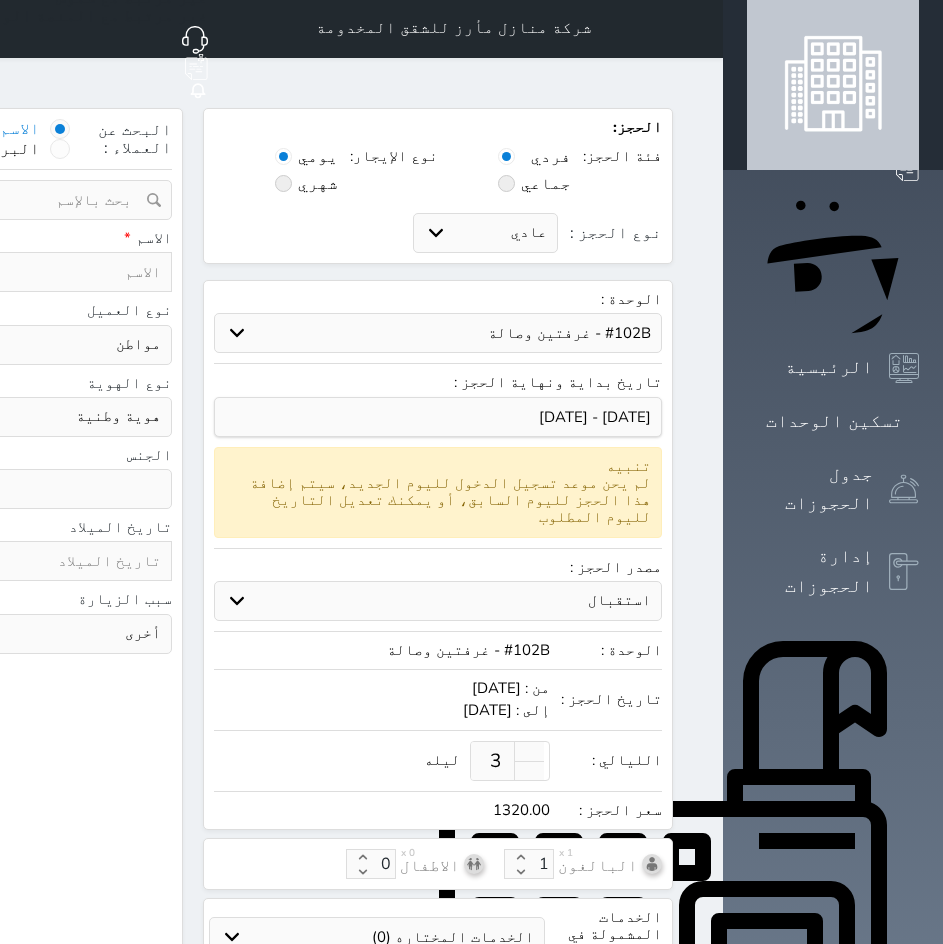 scroll, scrollTop: 0, scrollLeft: 0, axis: both 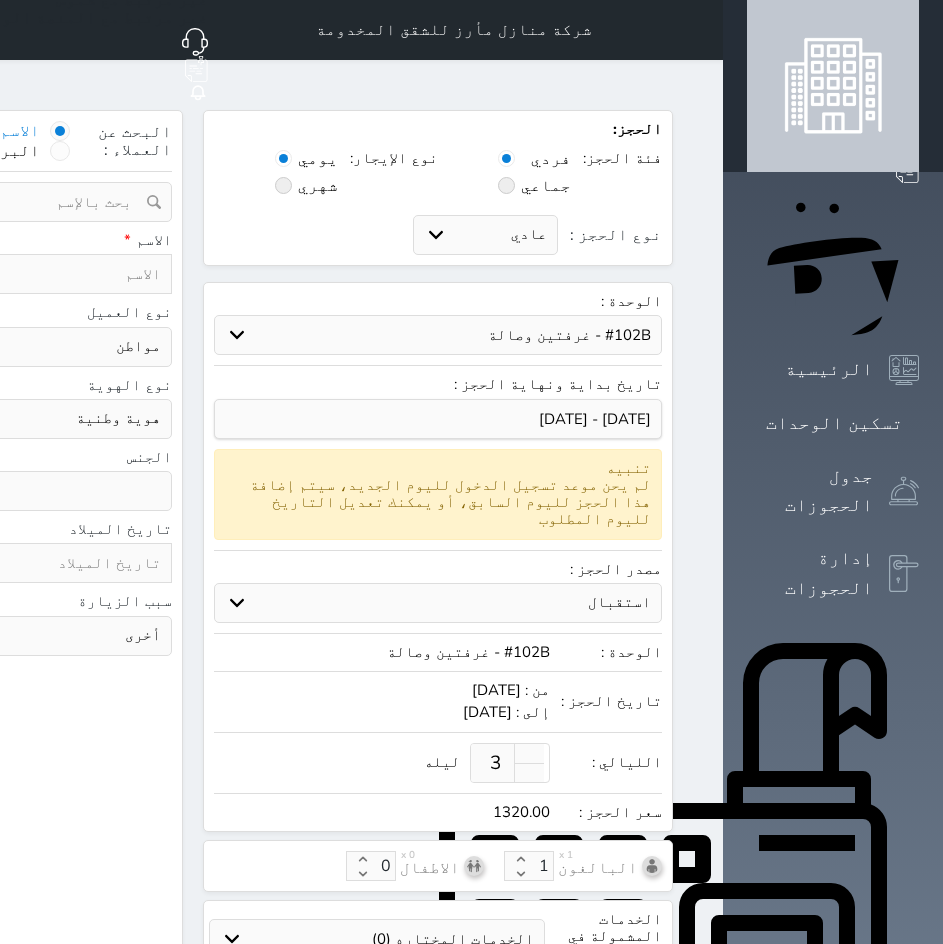 click on "نوع الحجز :" at bounding box center (-201, 274) 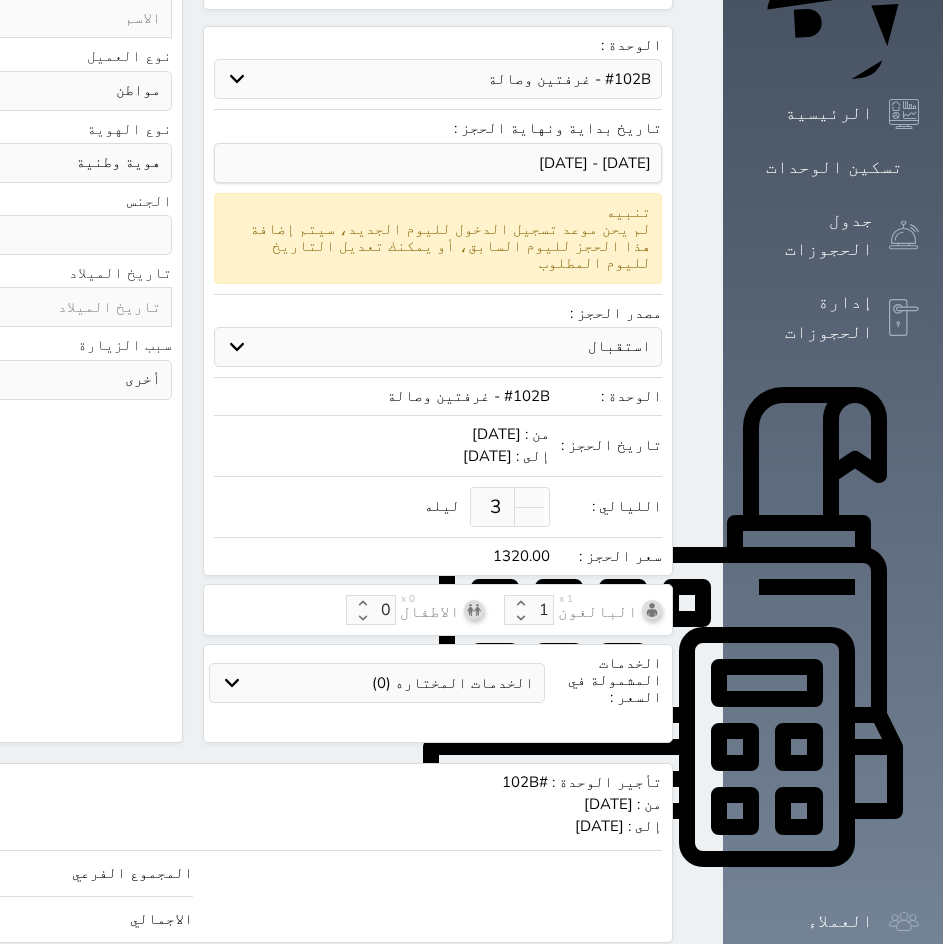 scroll, scrollTop: 262, scrollLeft: 0, axis: vertical 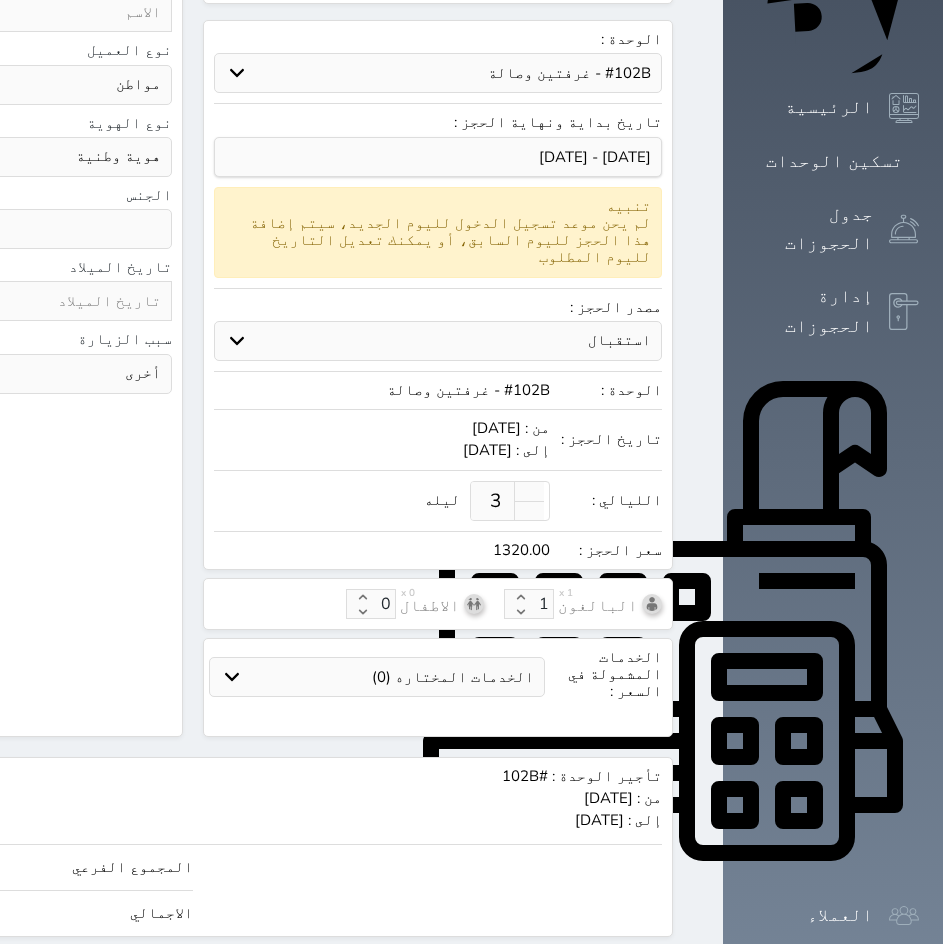 click on "حجز" at bounding box center (-42, 974) 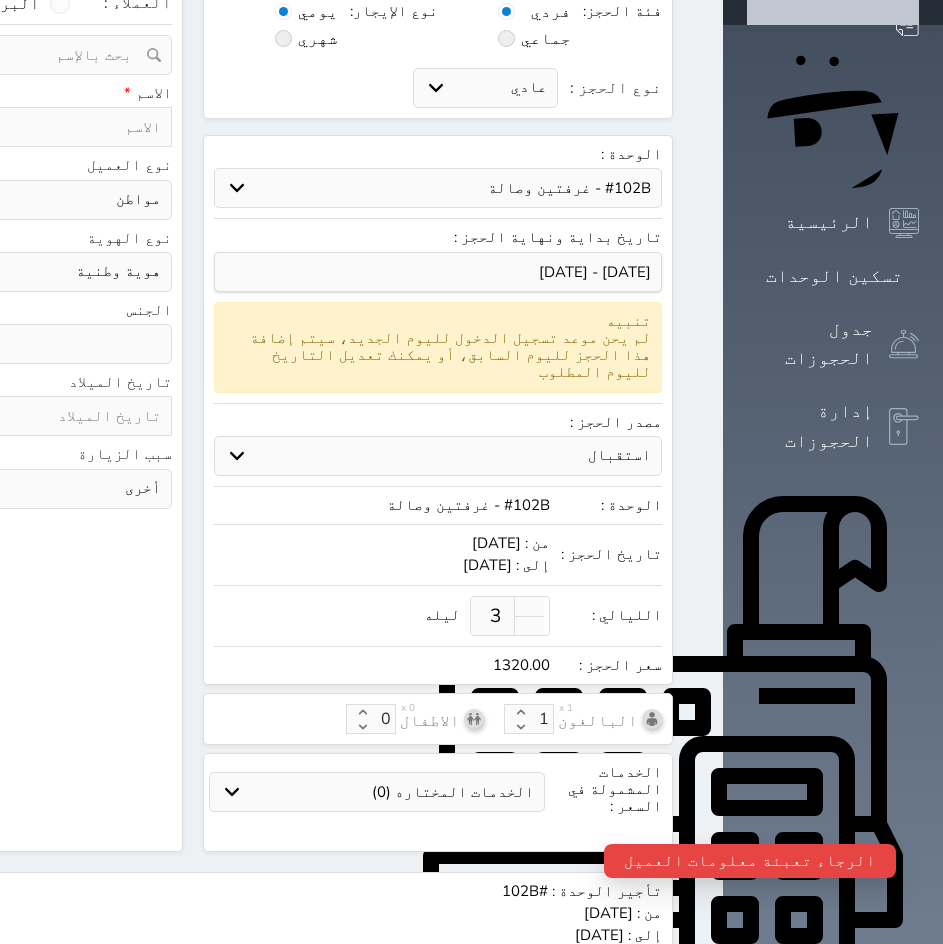 scroll, scrollTop: 0, scrollLeft: 0, axis: both 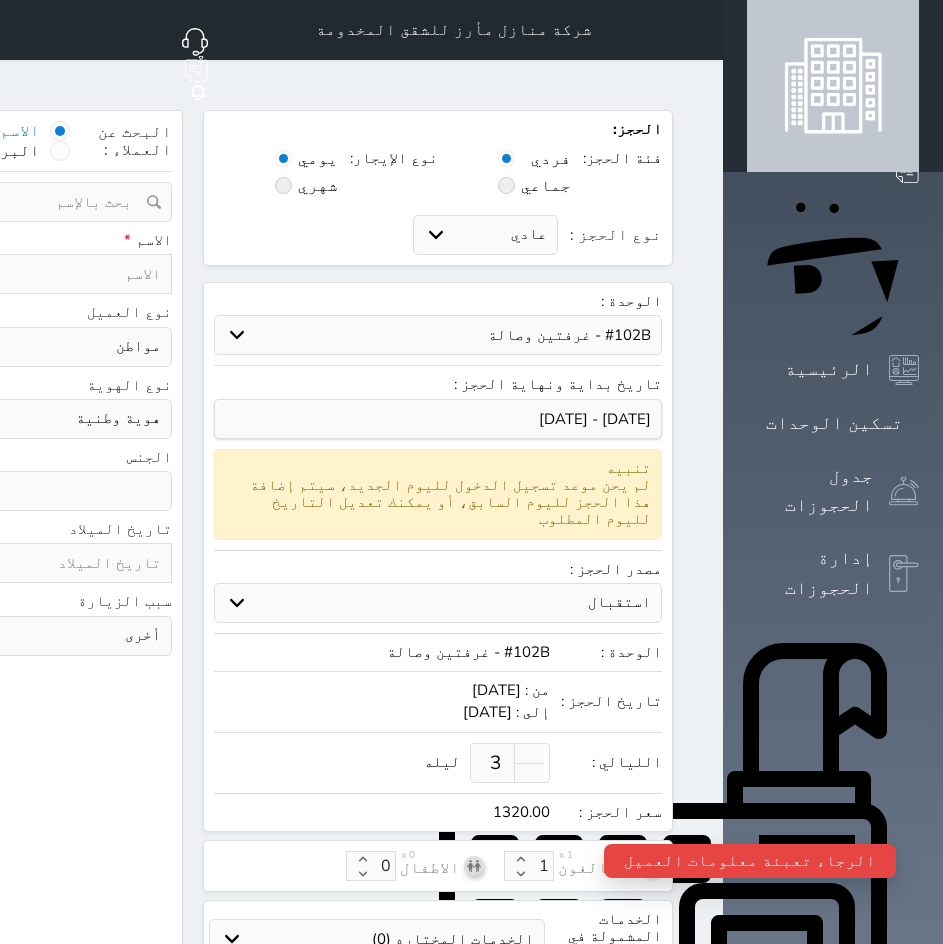 click at bounding box center [65, 274] 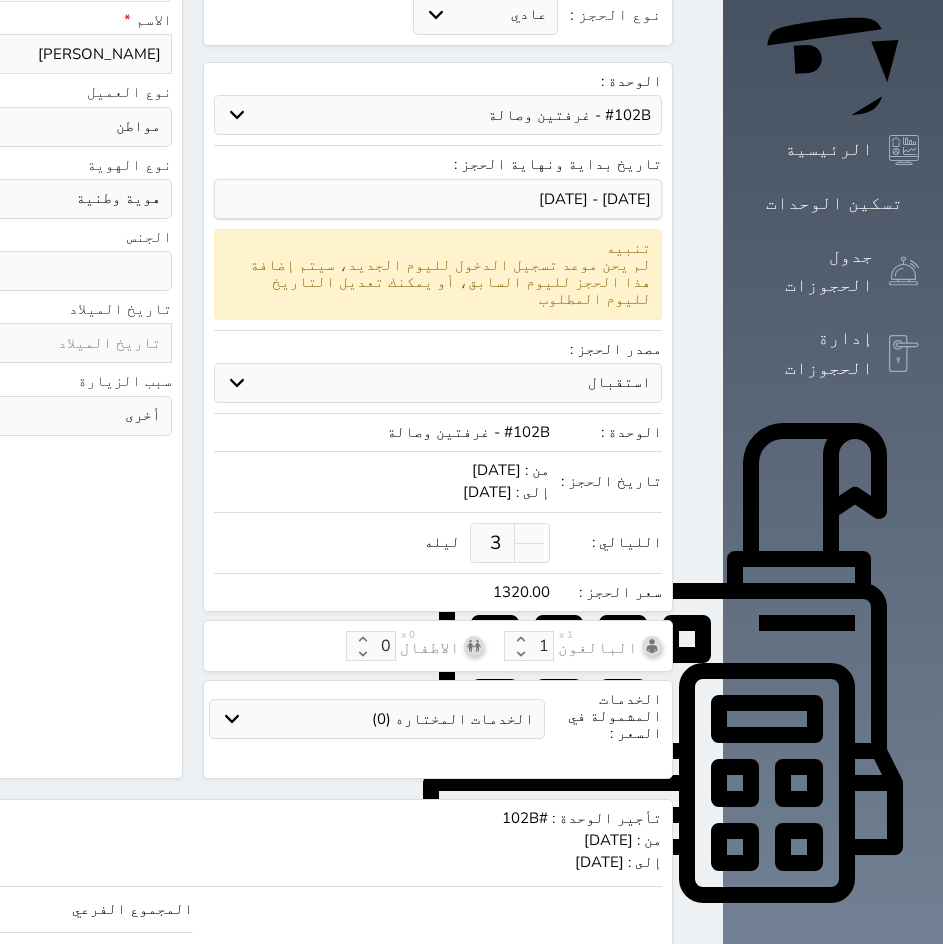scroll, scrollTop: 262, scrollLeft: 0, axis: vertical 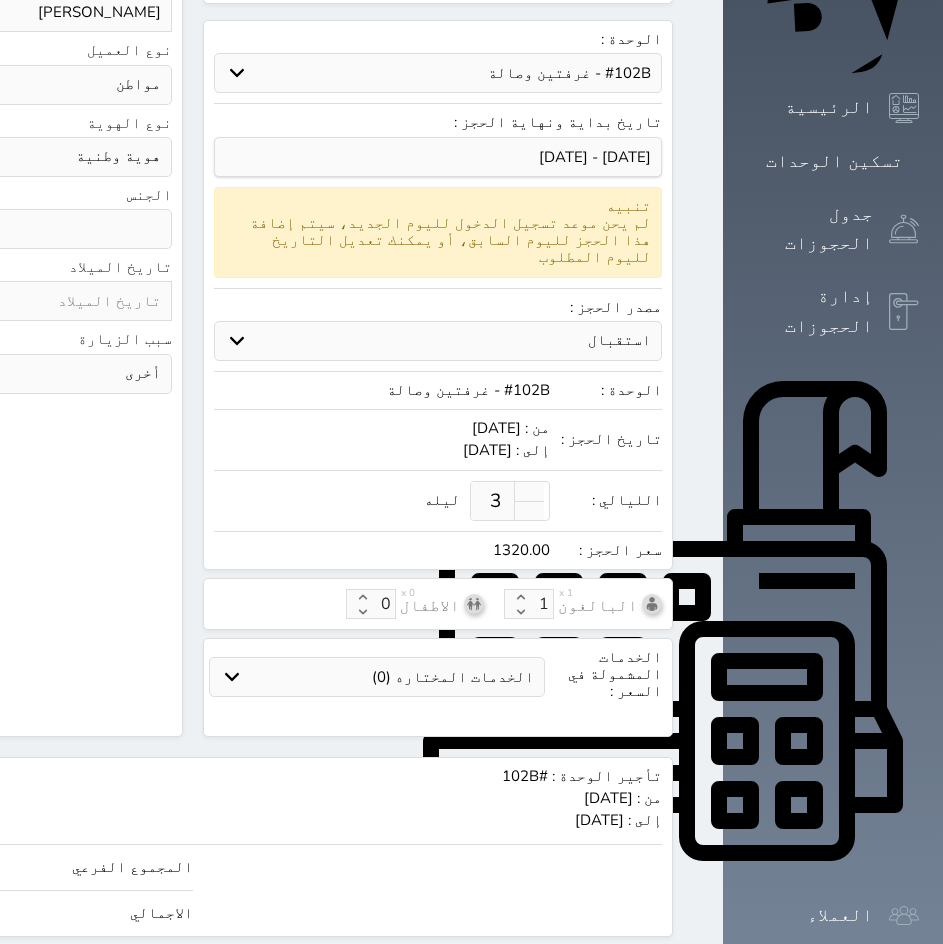 click on "حجز" at bounding box center [-42, 974] 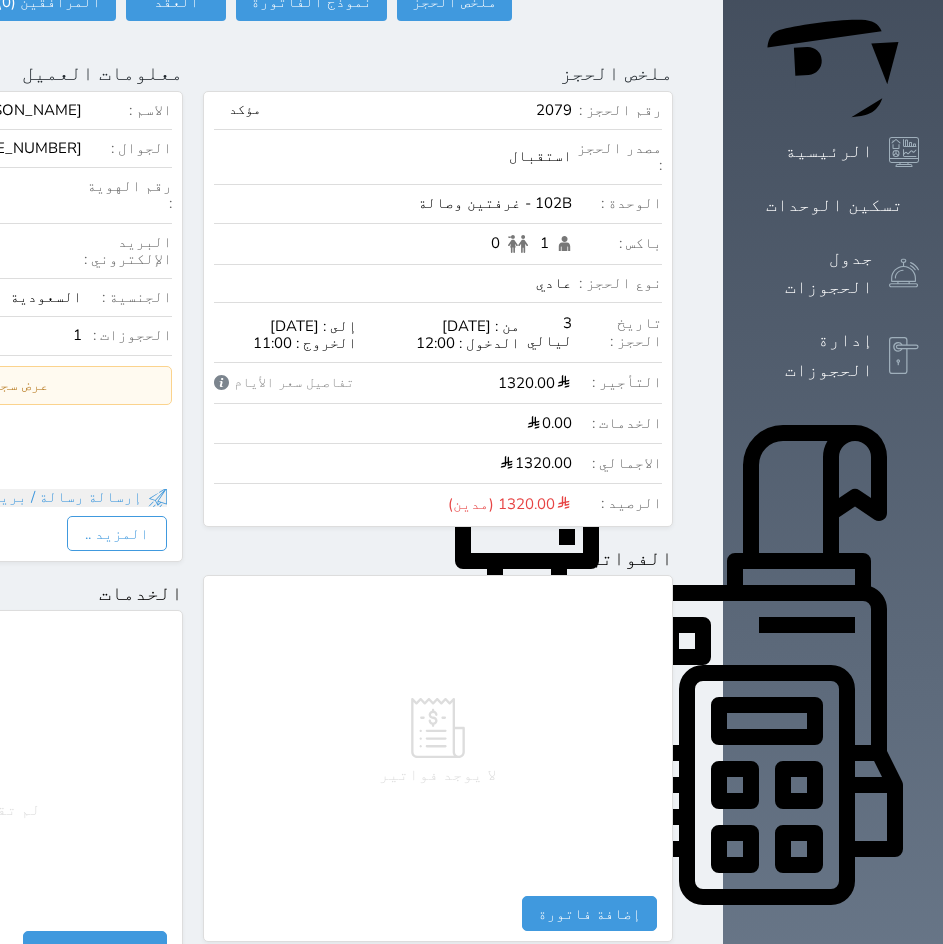 scroll, scrollTop: 113, scrollLeft: 0, axis: vertical 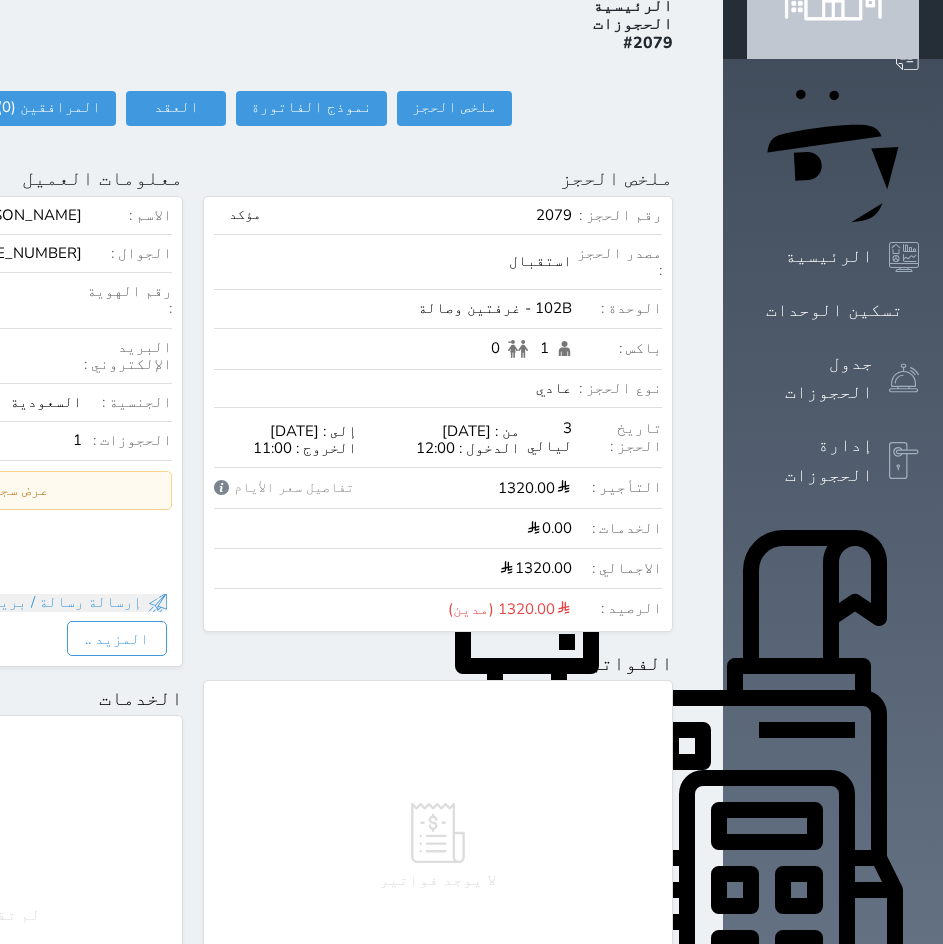 click at bounding box center [699, -83] 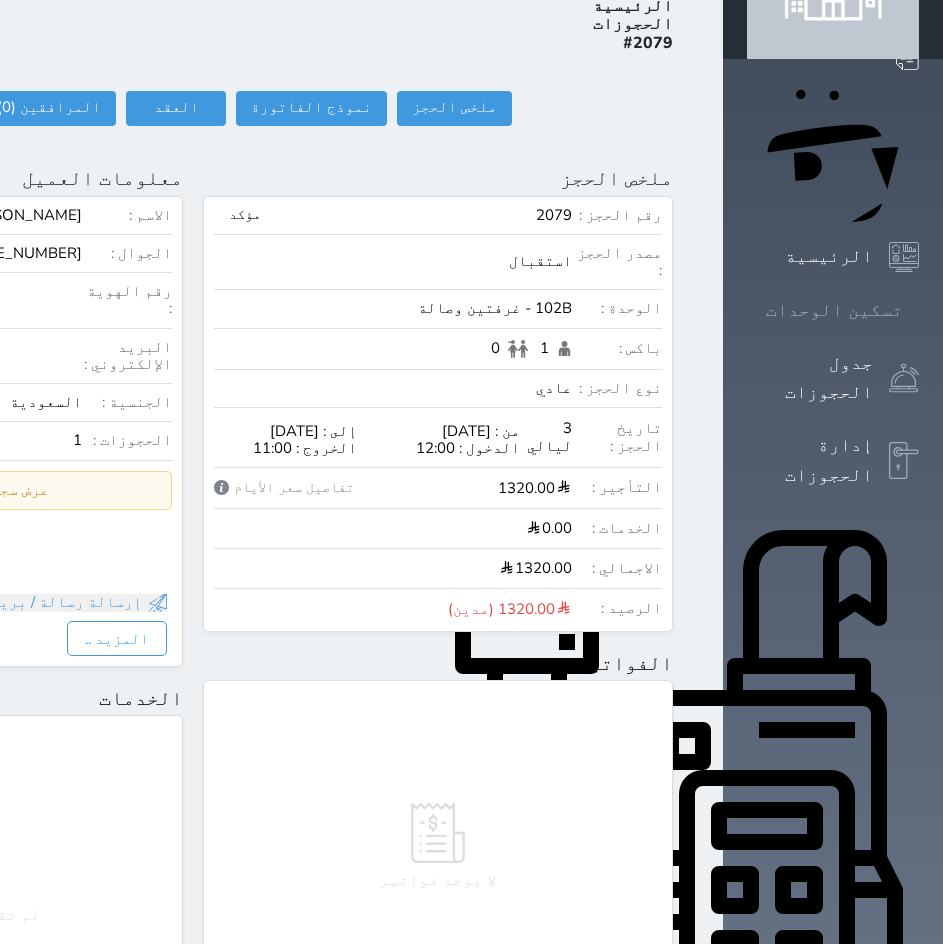 click on "تسكين الوحدات" at bounding box center (834, 310) 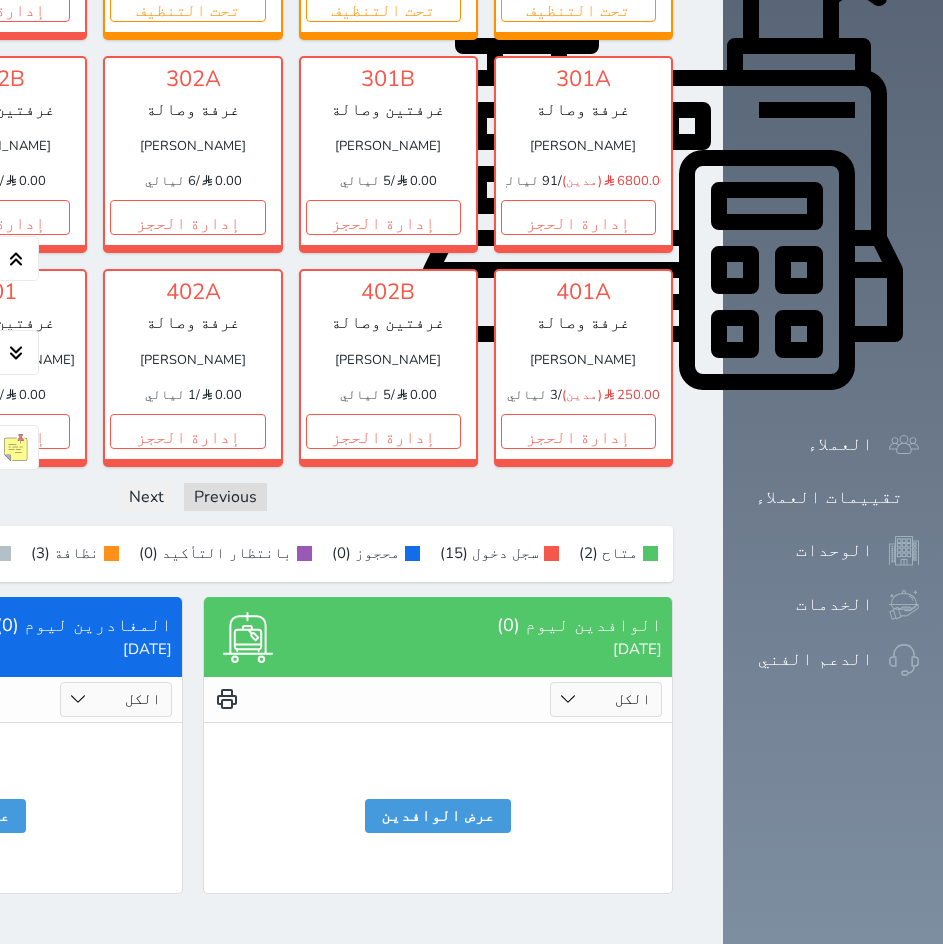 scroll, scrollTop: 879, scrollLeft: 0, axis: vertical 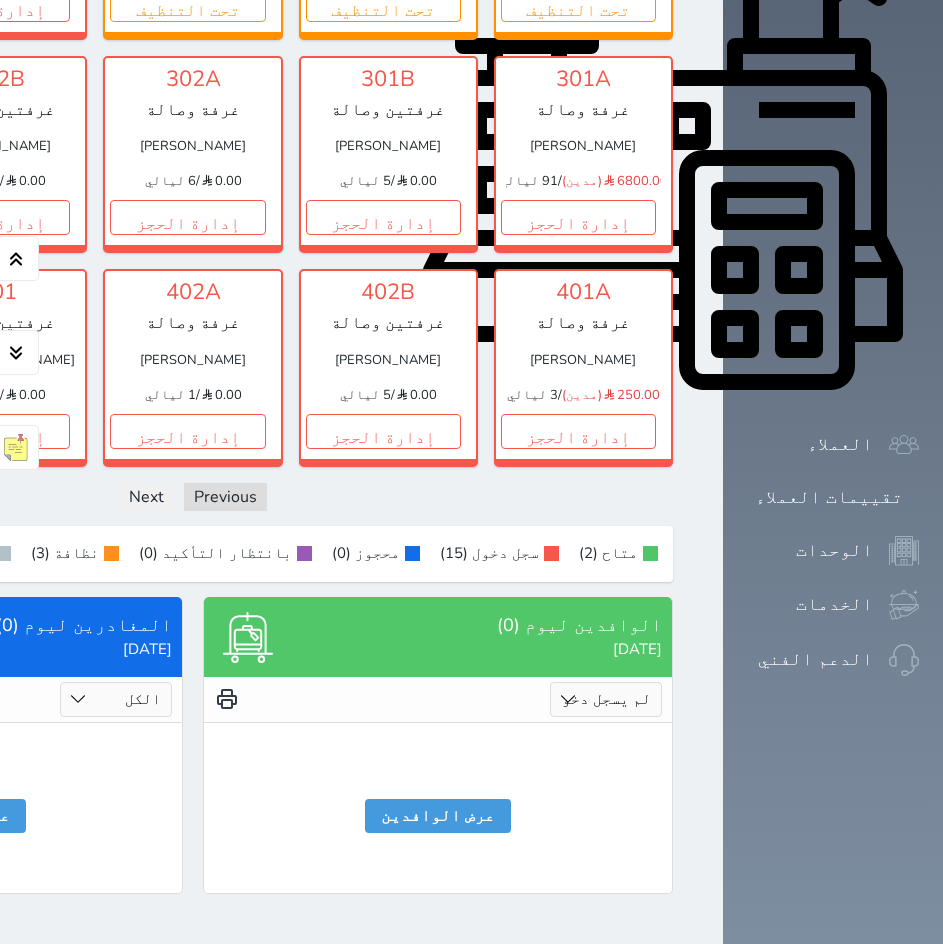 click on "الكل   لم يسجل دخول   تم الدخول" at bounding box center (606, 699) 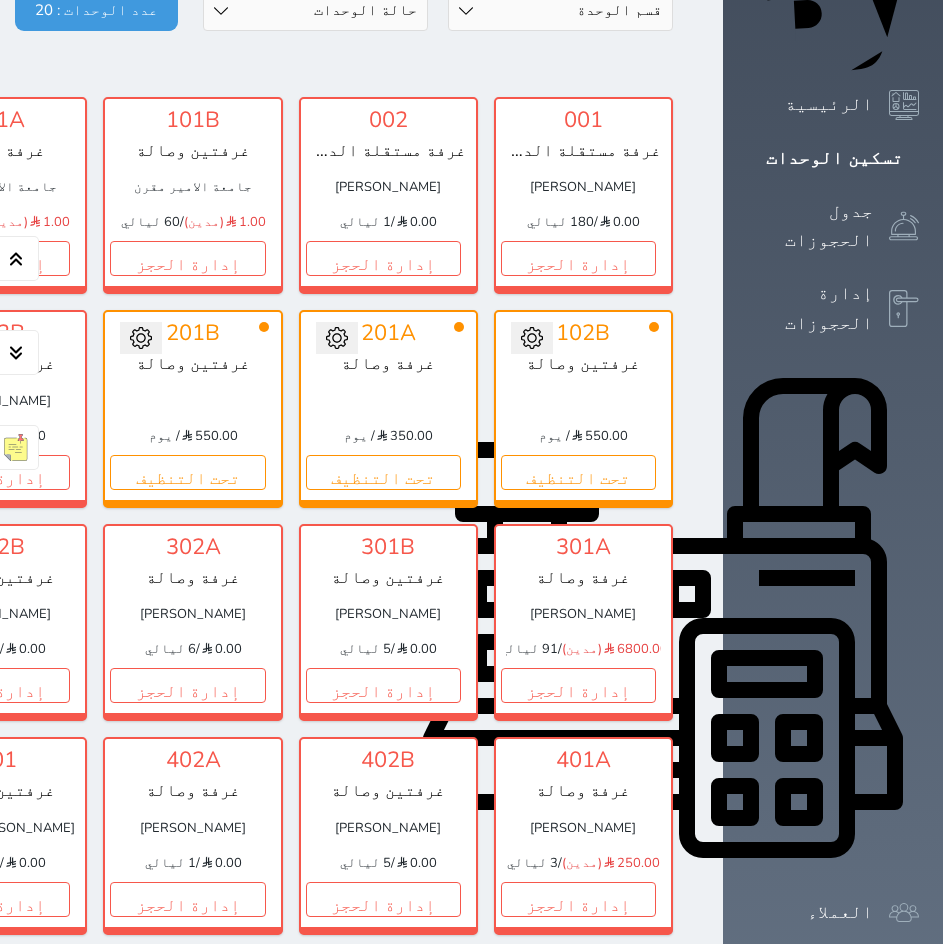 scroll, scrollTop: 300, scrollLeft: 0, axis: vertical 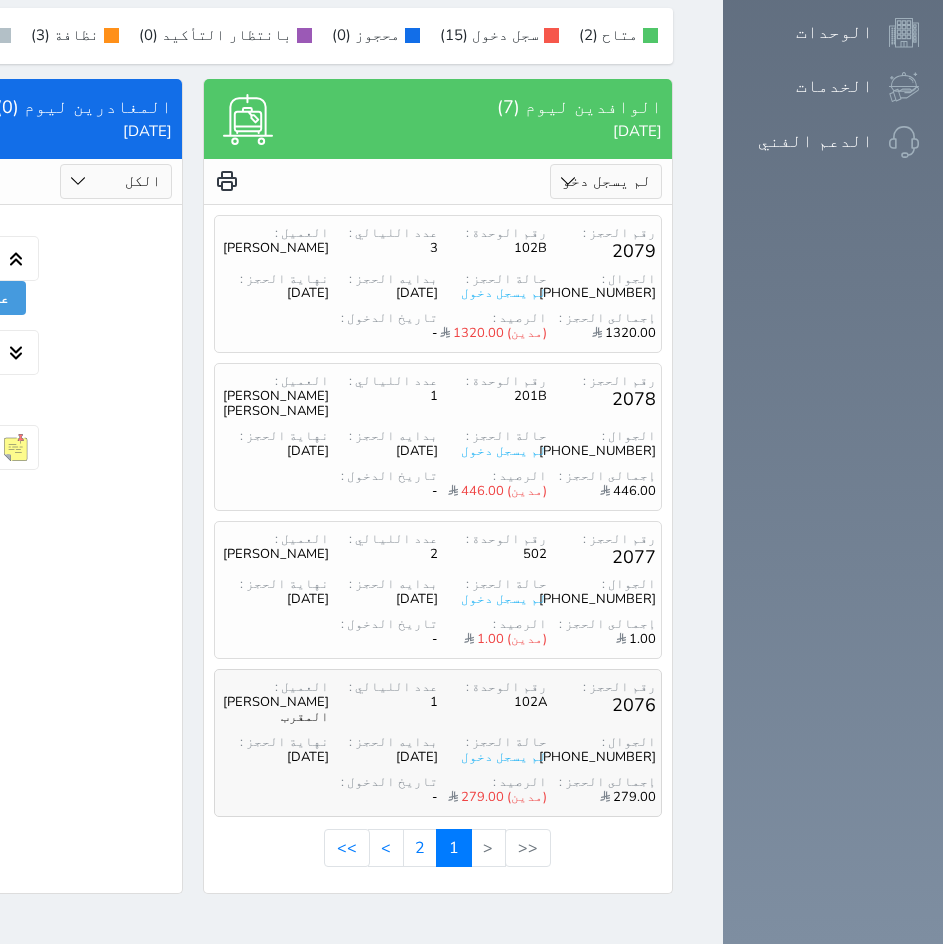 click on "1" at bounding box center (383, 702) 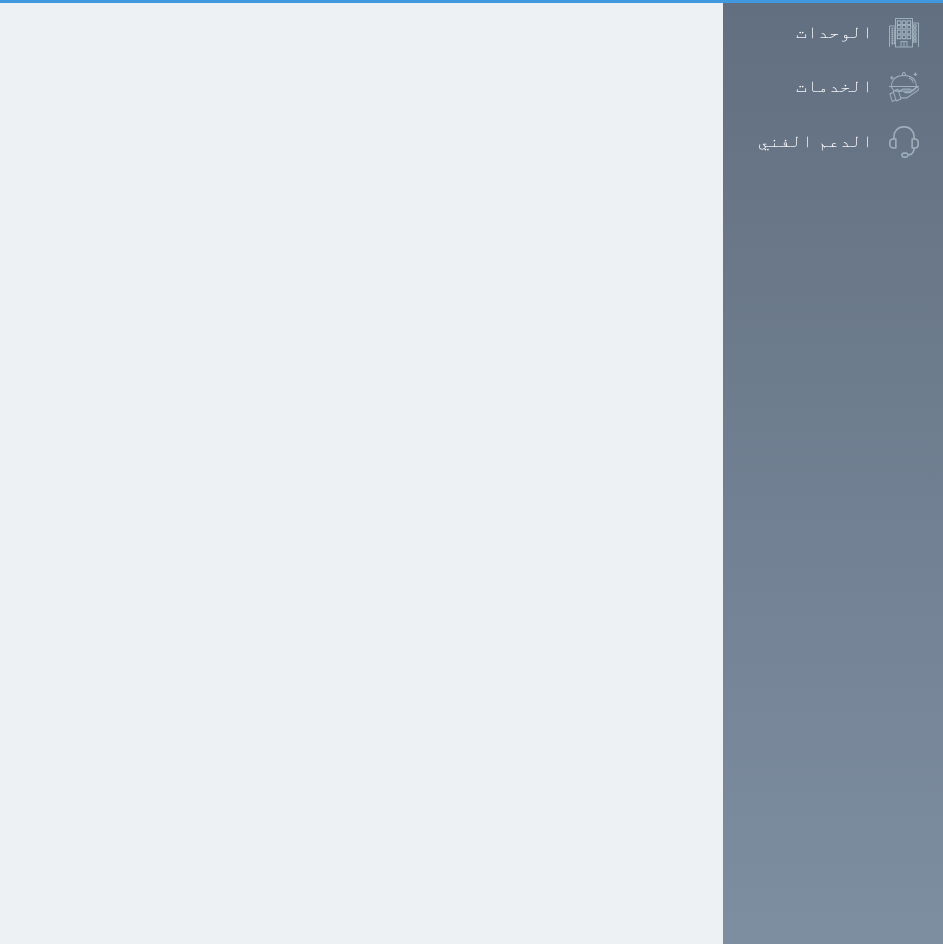 scroll, scrollTop: 0, scrollLeft: 0, axis: both 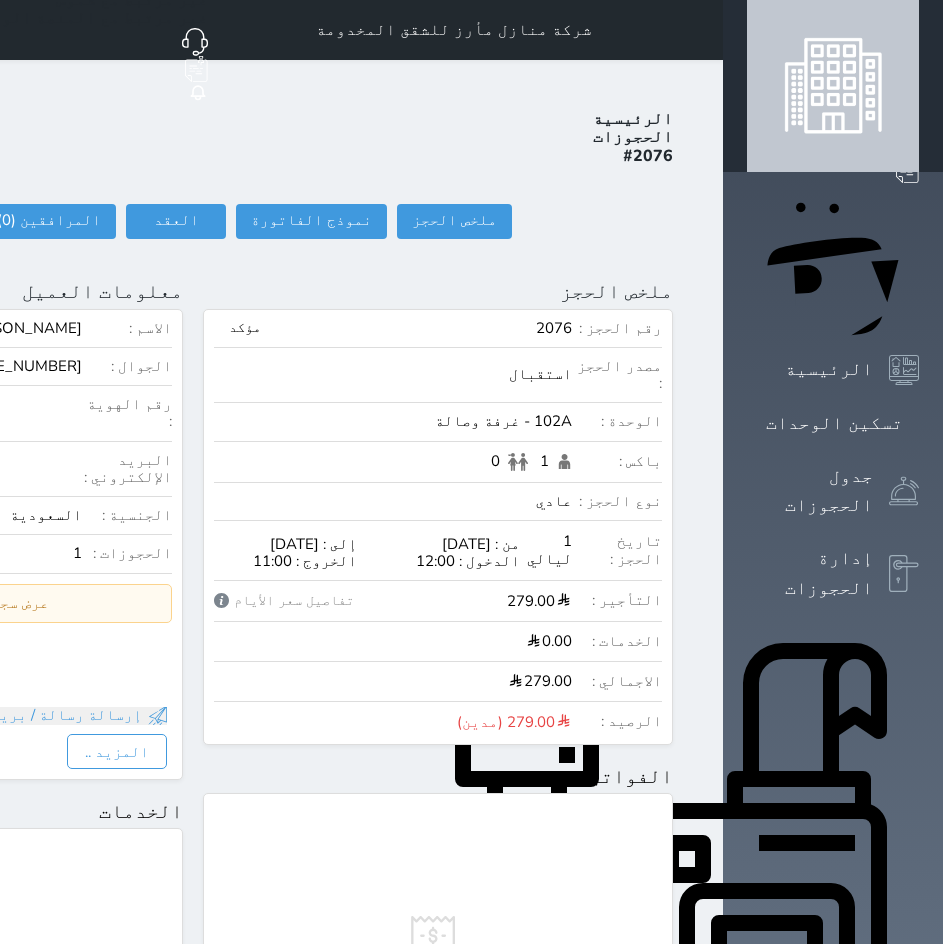 click on "شركة منازل مأرز للشقق المخدومة
حجز جماعي جديد   حجز جديد   غير مرتبط مع منصة زاتكا المرحلة الثانية   غير مرتبط مع شموس   غير مرتبط مع المنصة الوطنية للرصد السياحي             إشعار   الغرفة   النزيل   المصدر
[PERSON_NAME]" at bounding box center [193, 30] 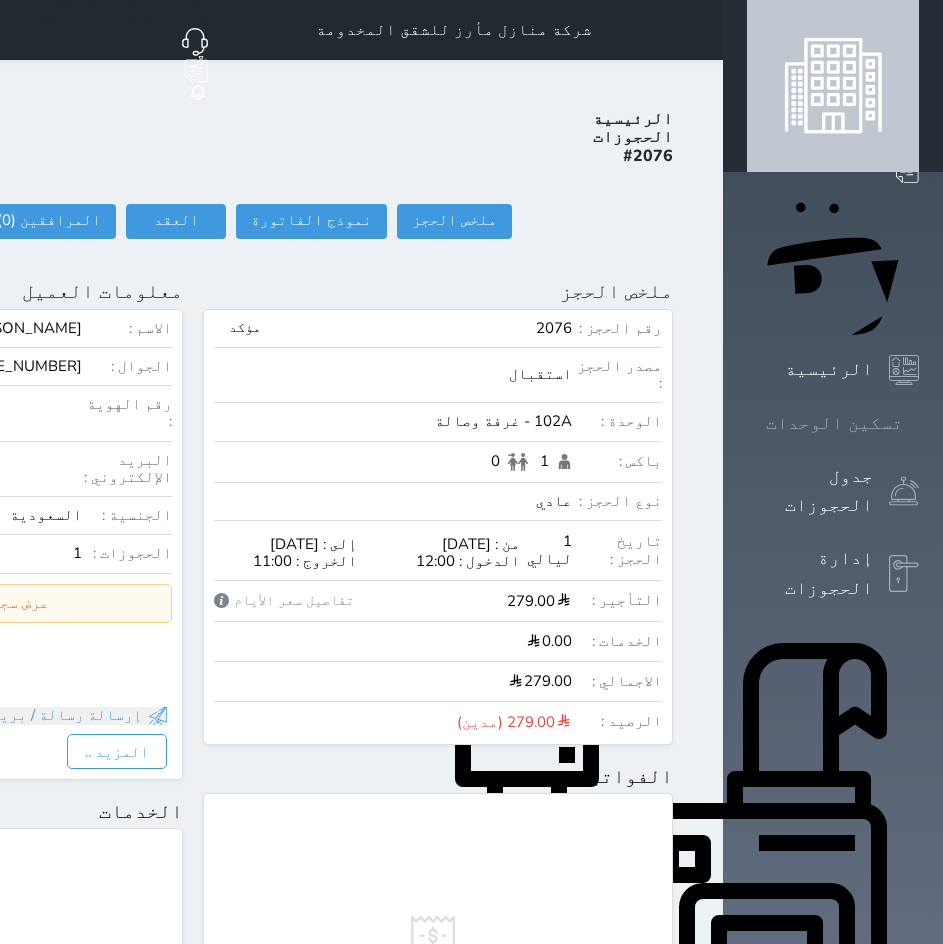 click on "تسكين الوحدات" at bounding box center (834, 423) 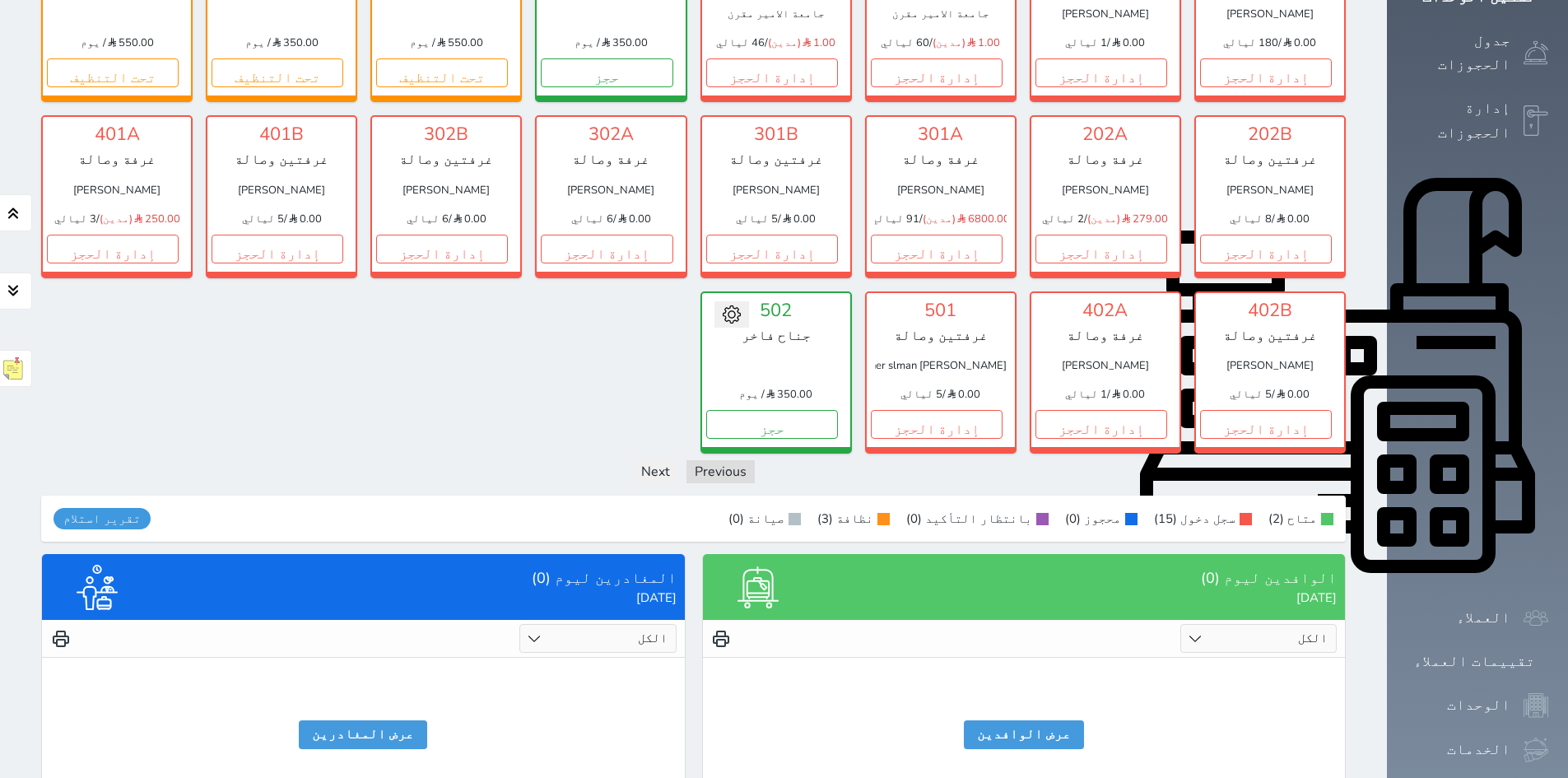 scroll, scrollTop: 358, scrollLeft: 0, axis: vertical 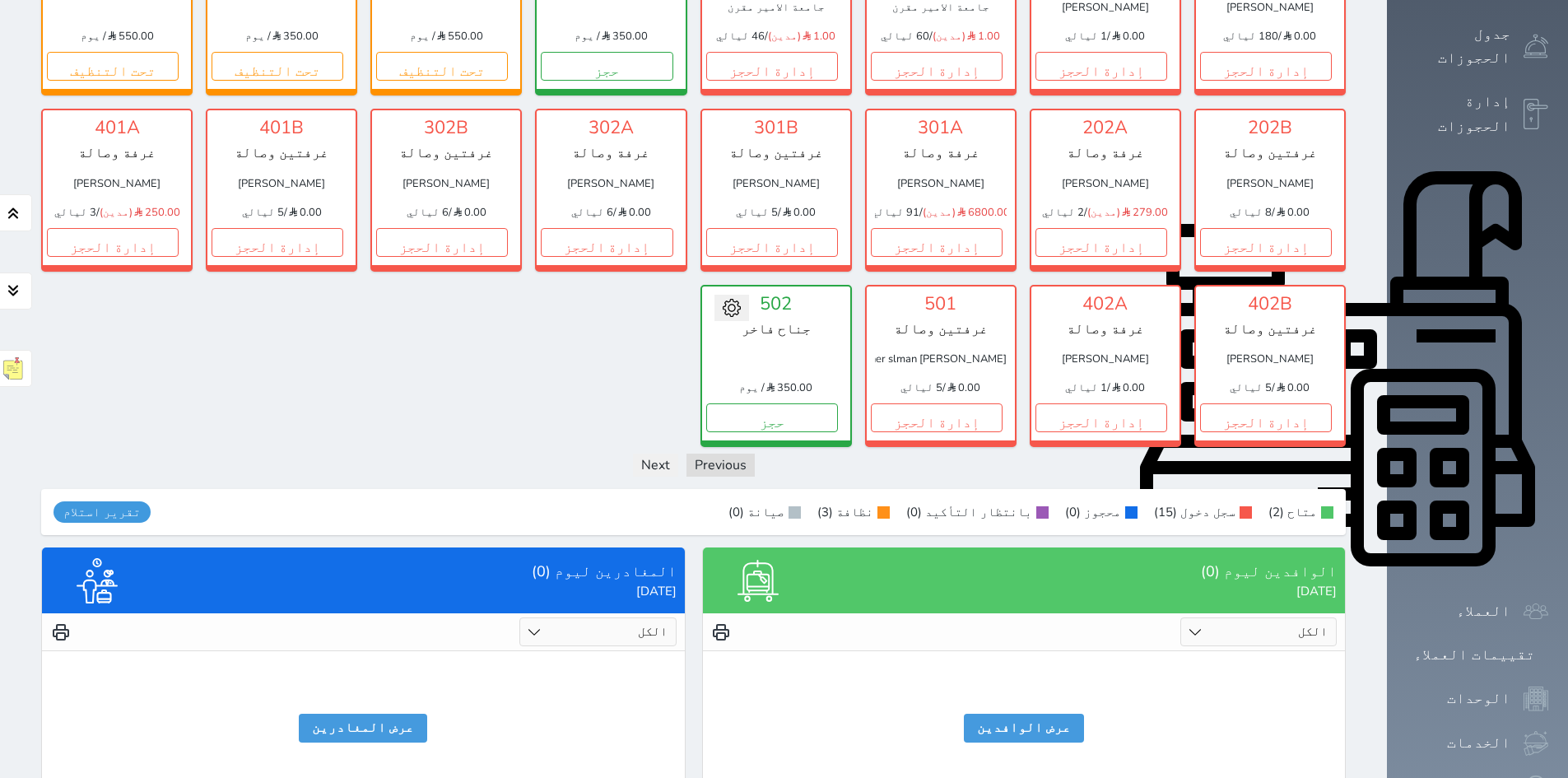 click on "الكل   تم الدخول   تم المغادرة" at bounding box center (598, 631) 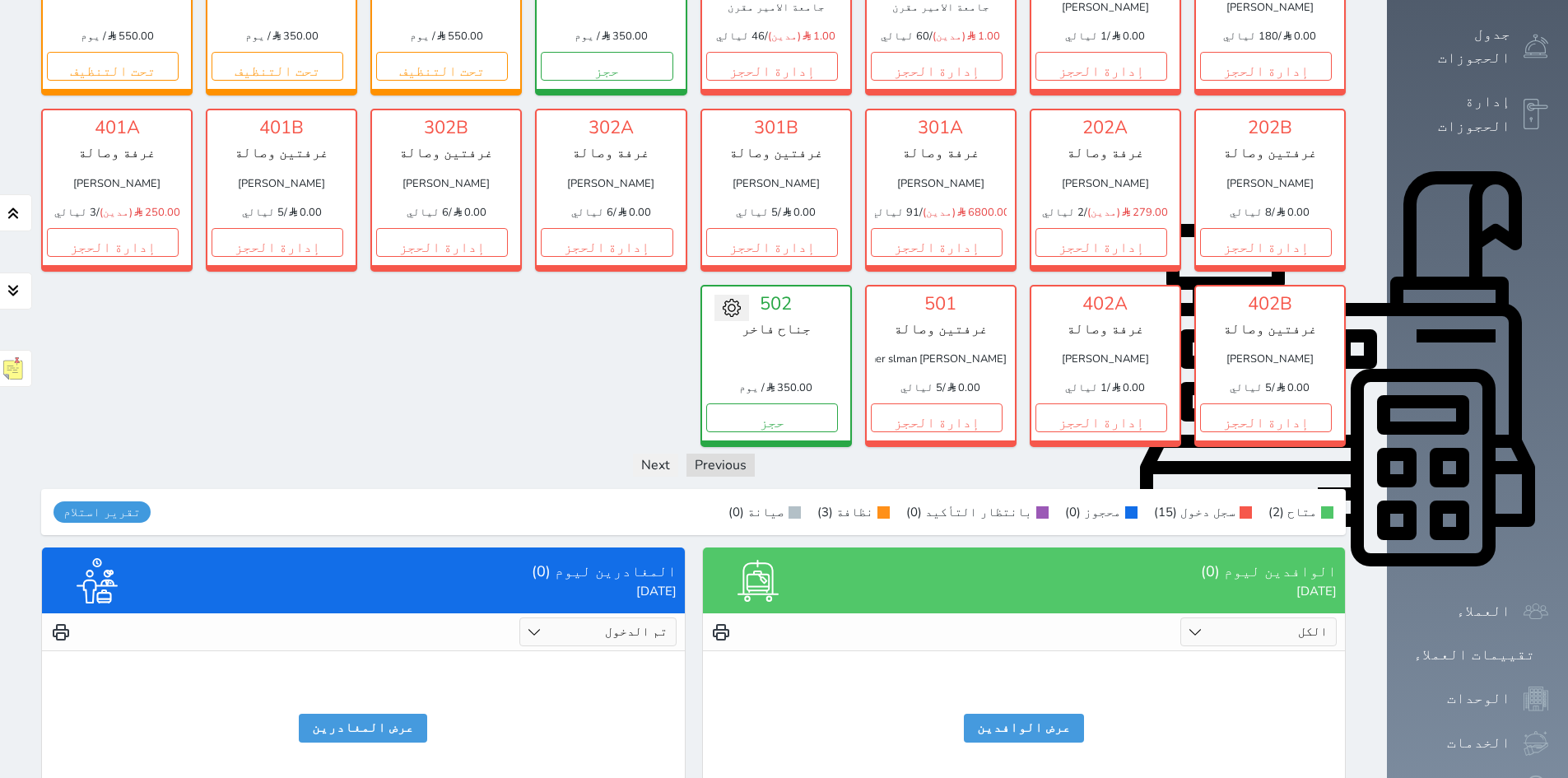click on "الكل   تم الدخول   تم المغادرة" at bounding box center [598, 631] 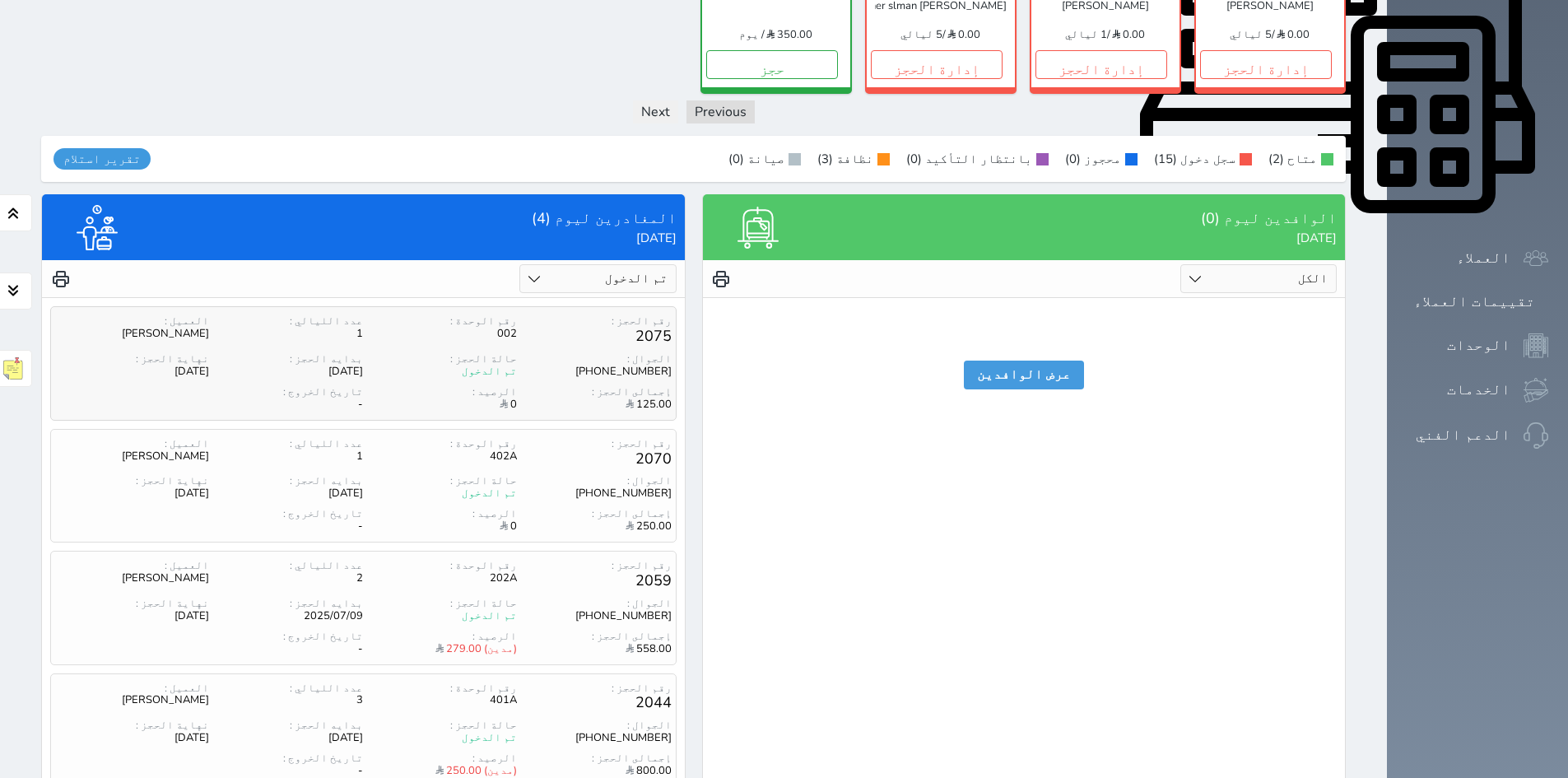 scroll, scrollTop: 724, scrollLeft: 0, axis: vertical 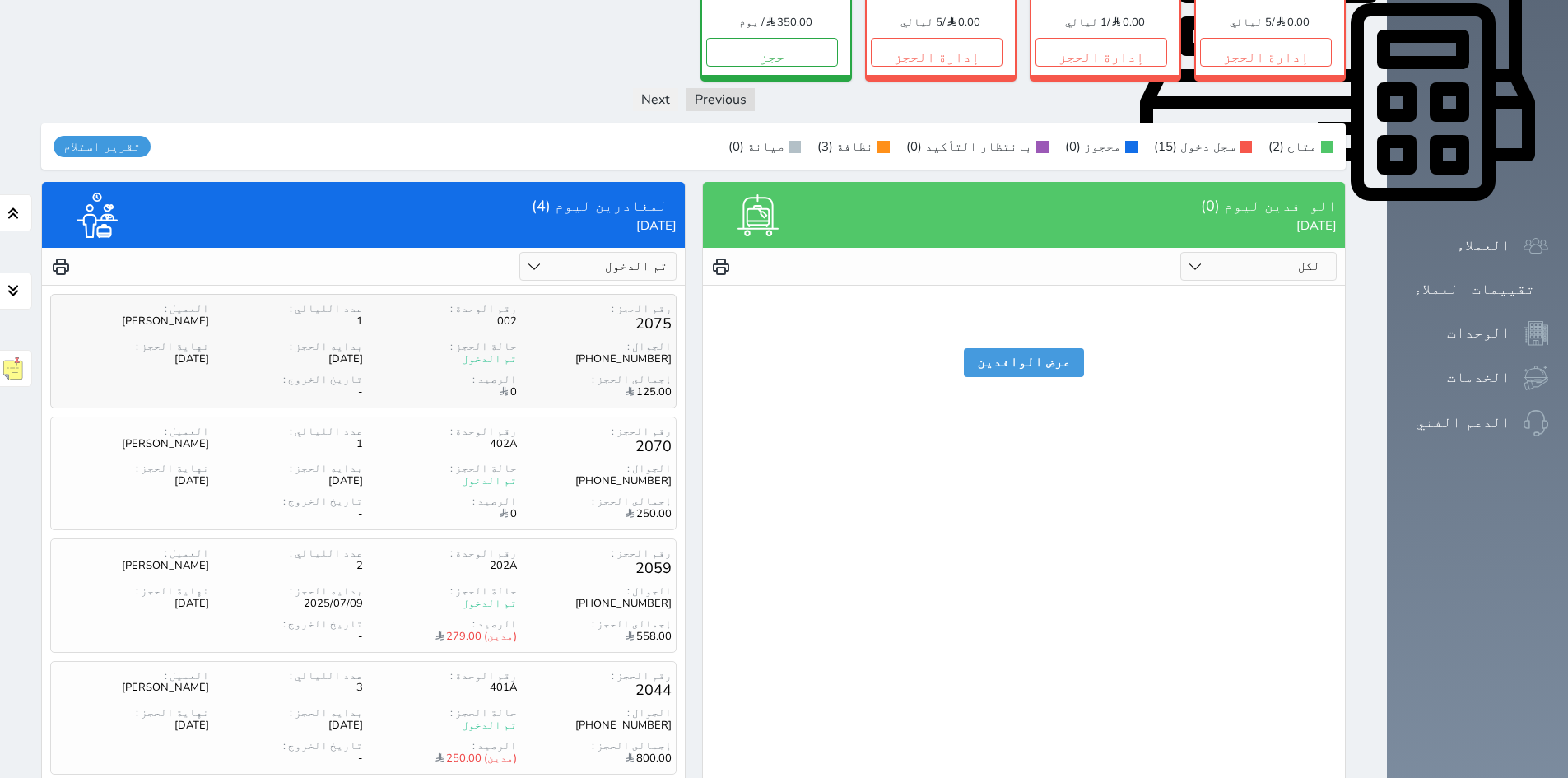 click on "رقم الحجز :   2044   رقم الوحدة :   401A   عدد الليالي :   3   العميل :   [PERSON_NAME]     الجوال :   [PHONE_NUMBER]    حالة الحجز :   تم الدخول    بدايه الحجز :   [DATE]    نهاية الحجز :   [DATE]    إجمالى الحجز :   800.00    الرصيد :    (مدين) 250.00     تاريخ الخروج :   -" at bounding box center (363, 718) 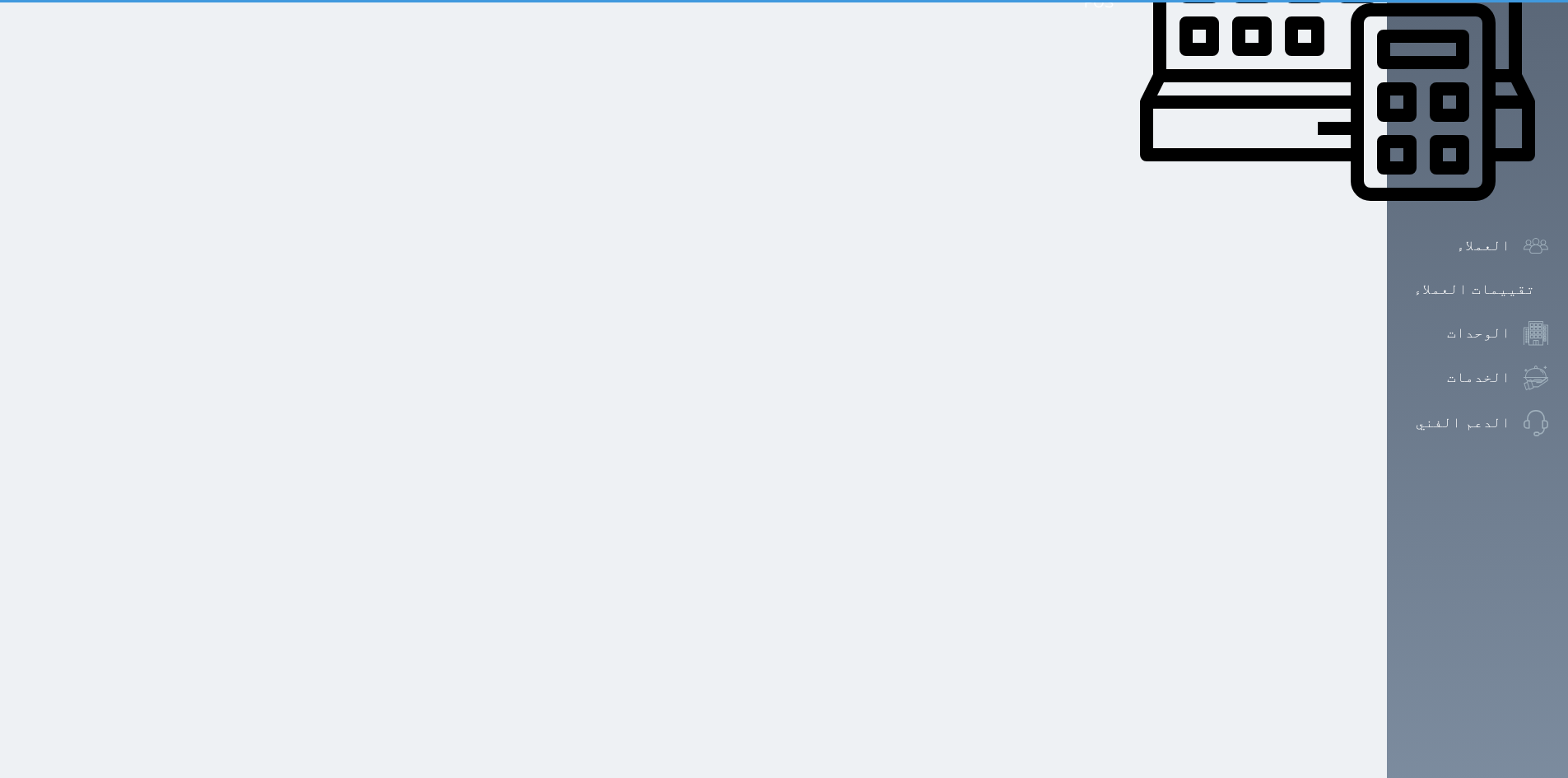 click on "رقم الحجز :   2044   رقم الوحدة :   401A   عدد الليالي :   3   العميل :   [PERSON_NAME]     الجوال :   [PHONE_NUMBER]    حالة الحجز :   تم الدخول    بدايه الحجز :   [DATE]    نهاية الحجز :   [DATE]    إجمالى الحجز :   800.00    الرصيد :    (مدين) 250.00     تاريخ الخروج :   -" at bounding box center [363, 718] 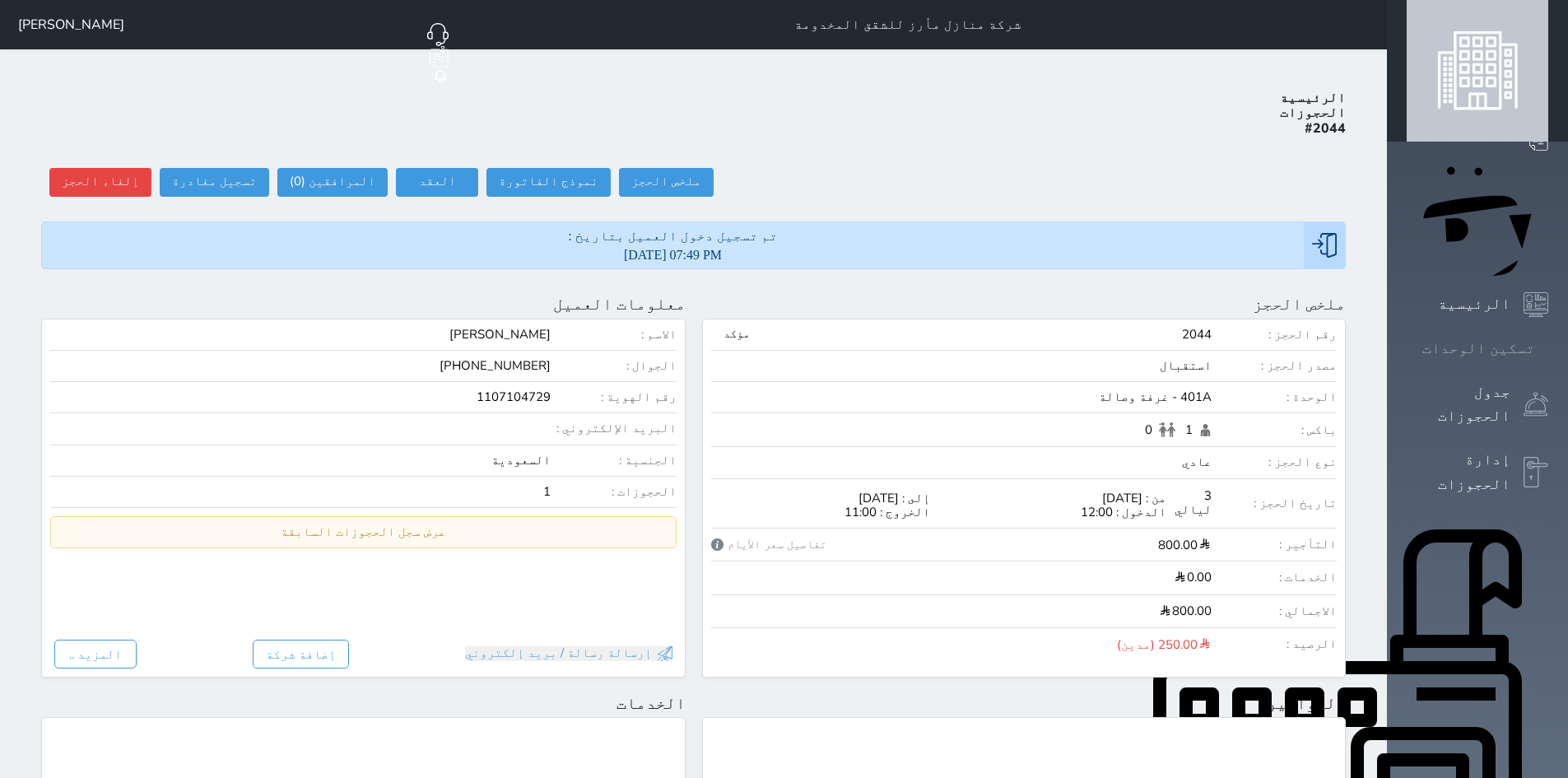 click 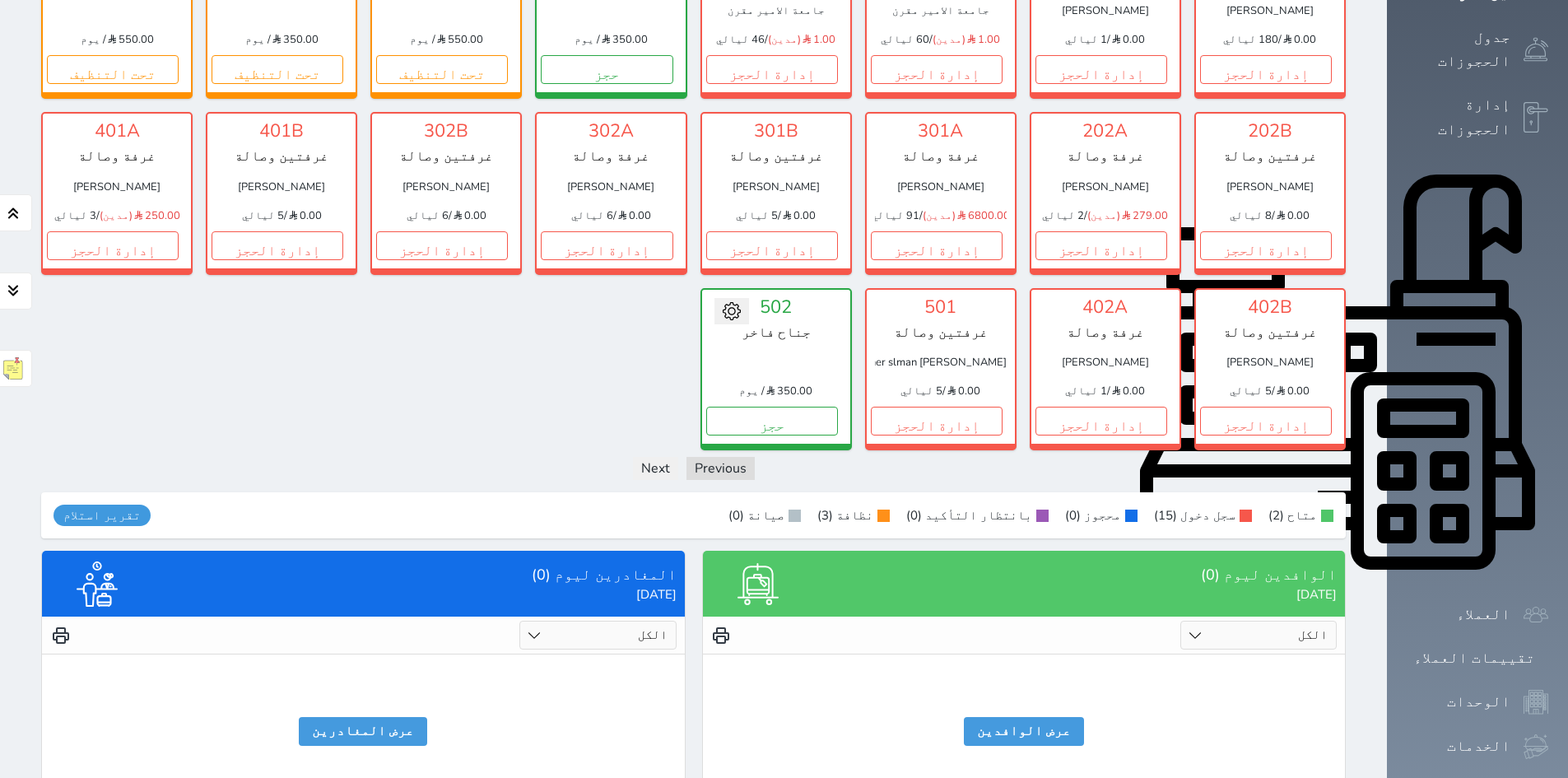 scroll, scrollTop: 358, scrollLeft: 0, axis: vertical 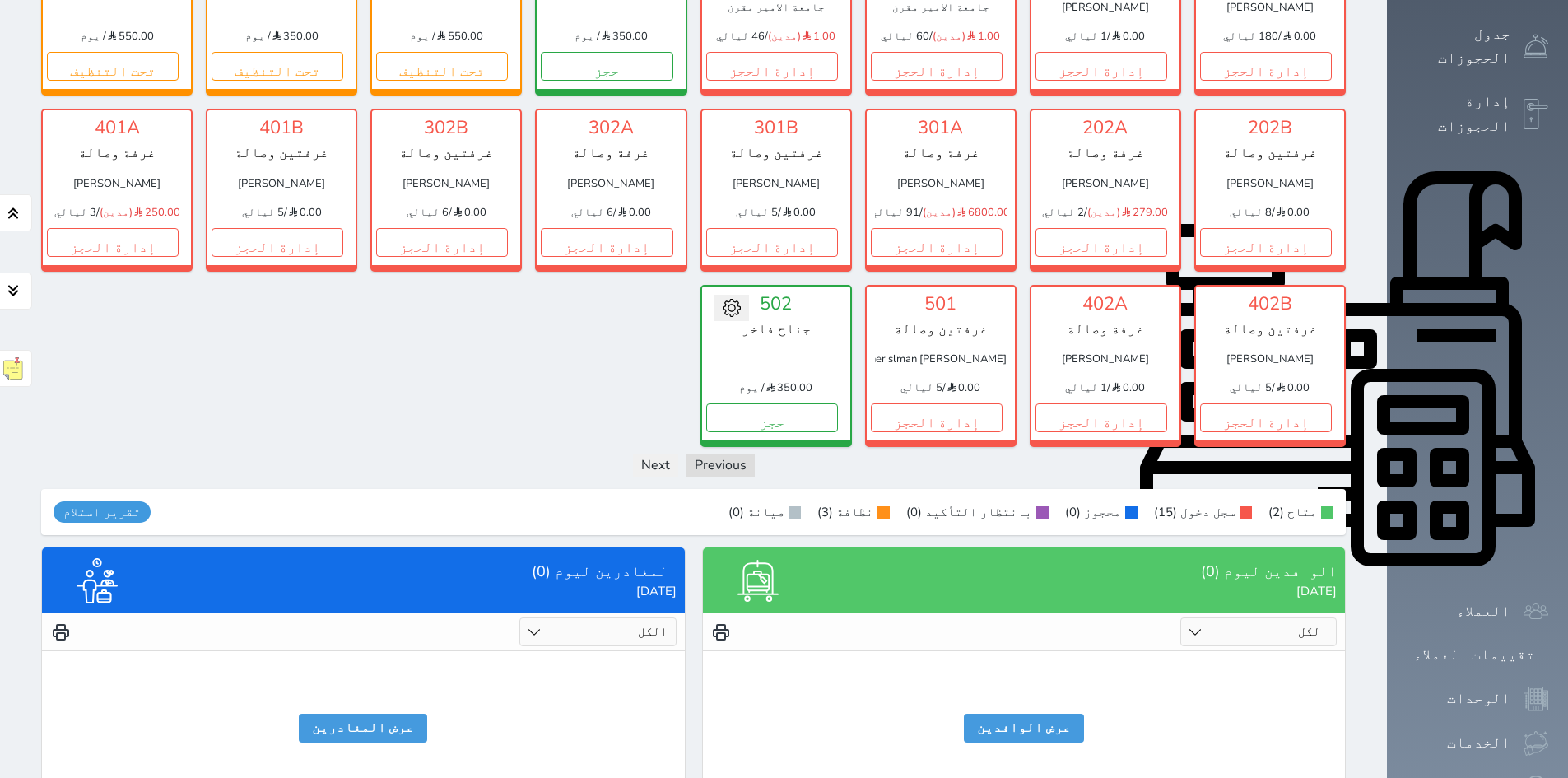 click on "الكل   تم الدخول   تم المغادرة" at bounding box center [598, 631] 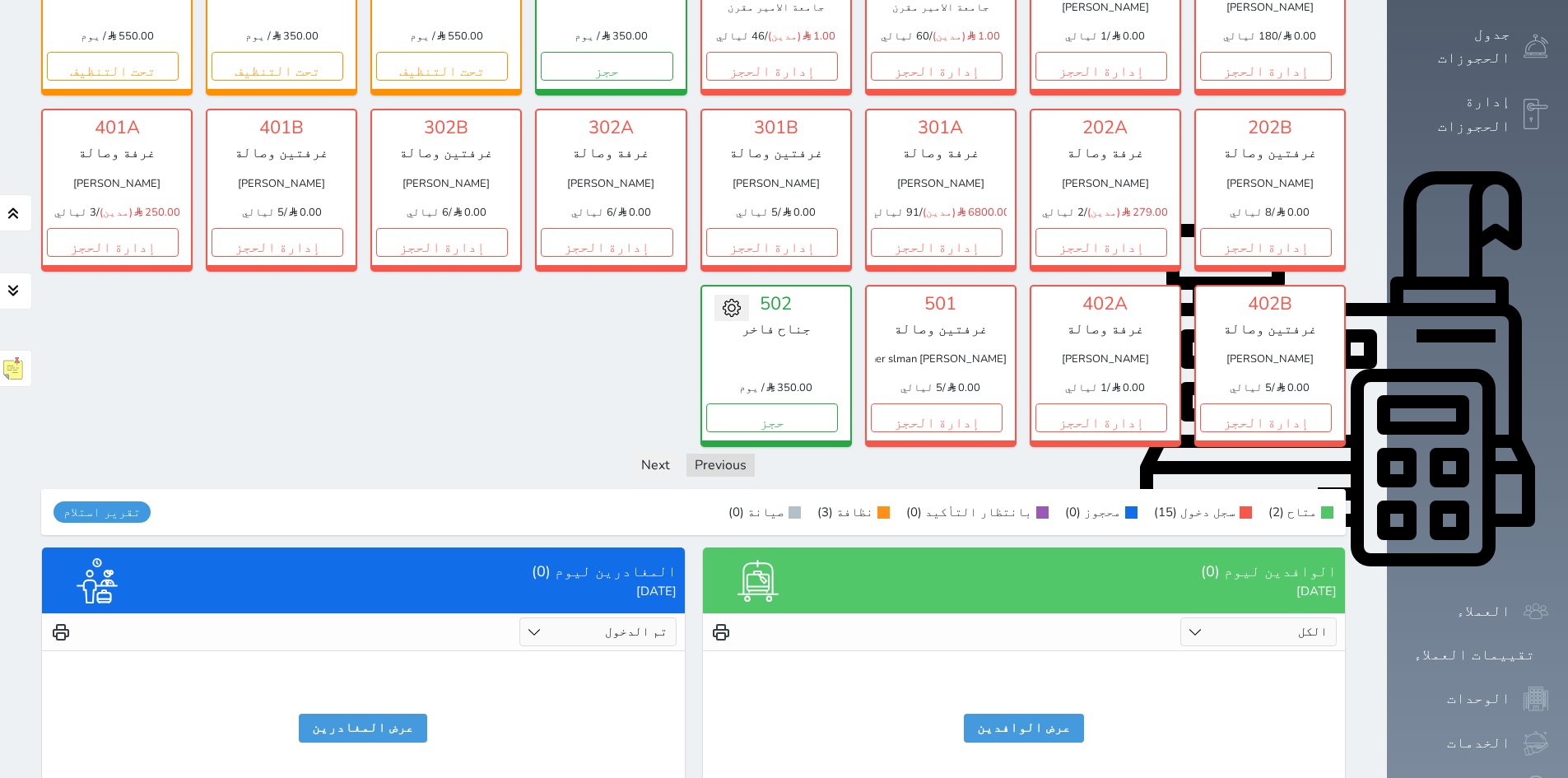 click on "الكل   تم الدخول   تم المغادرة" at bounding box center [598, 631] 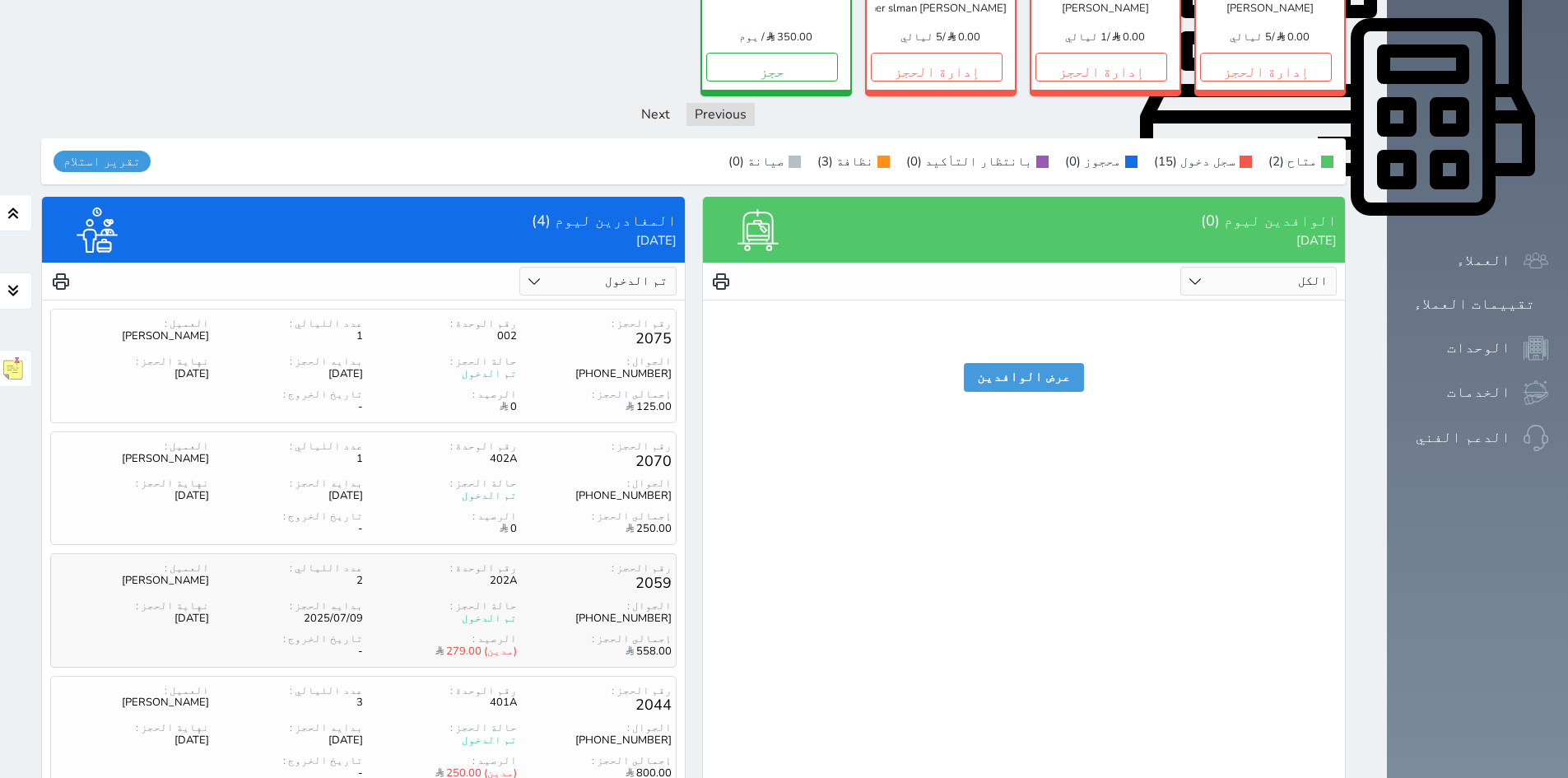 scroll, scrollTop: 724, scrollLeft: 0, axis: vertical 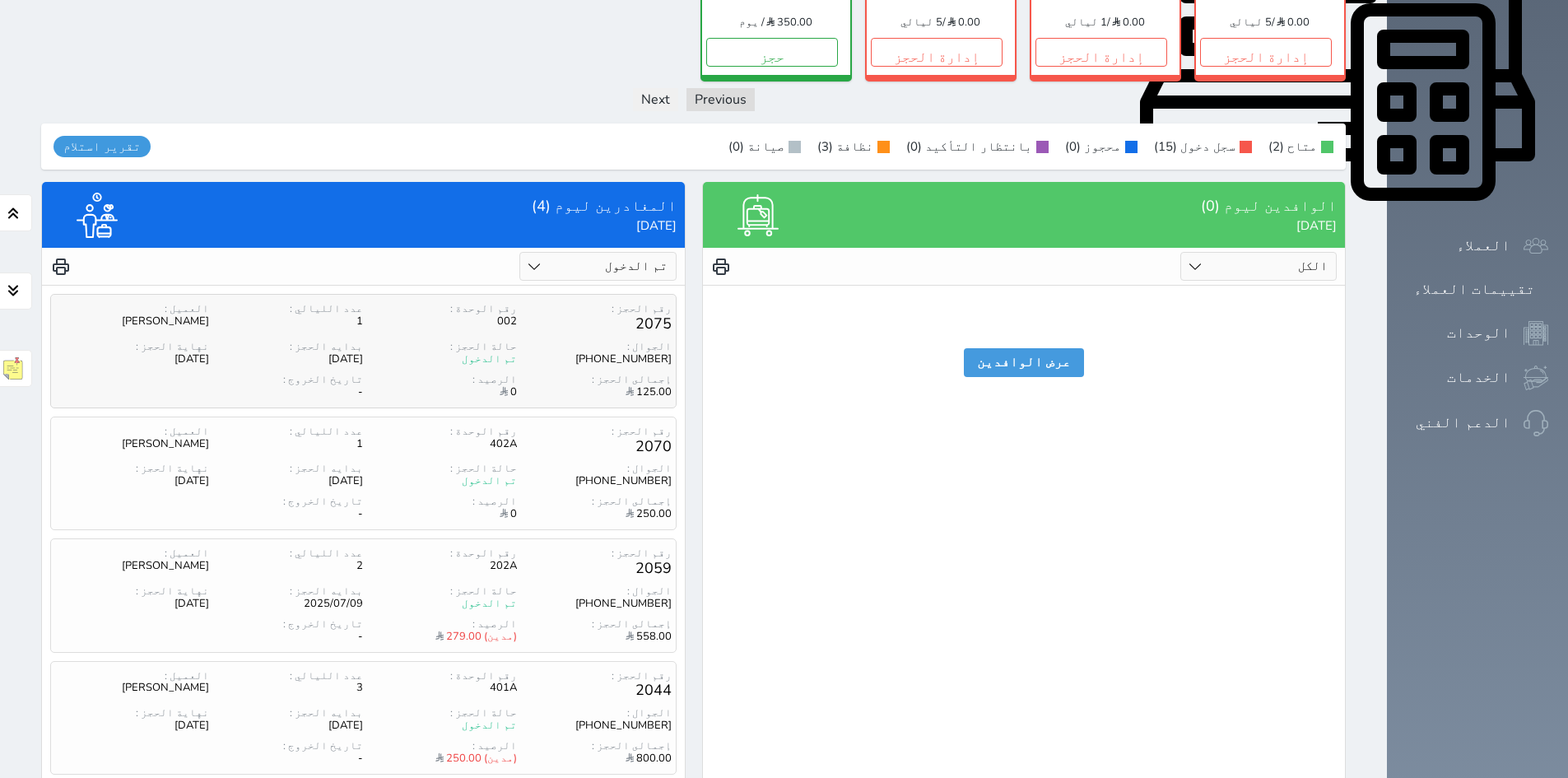 click on "[PHONE_NUMBER]" at bounding box center [593, 359] 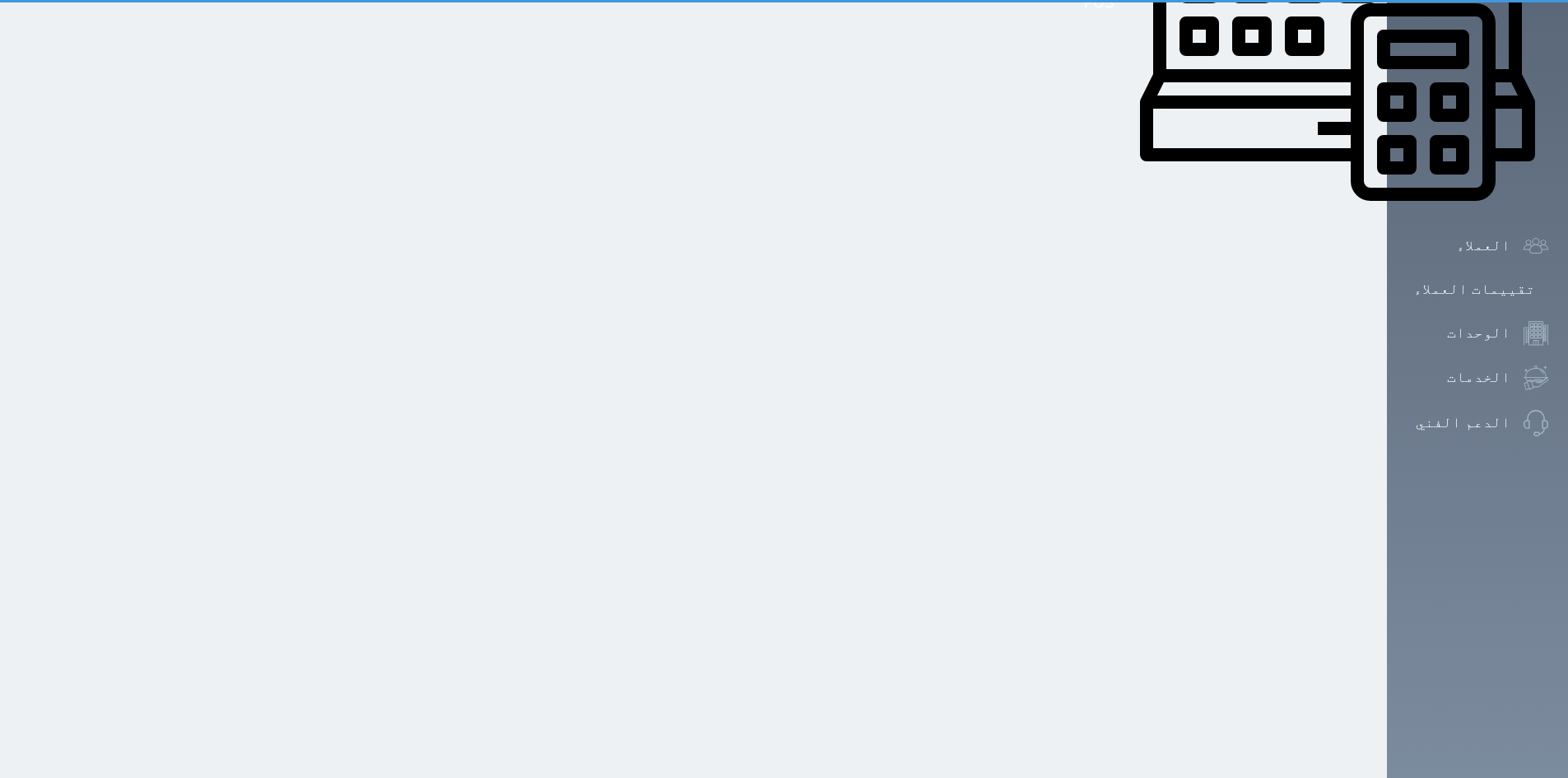 scroll, scrollTop: 0, scrollLeft: 0, axis: both 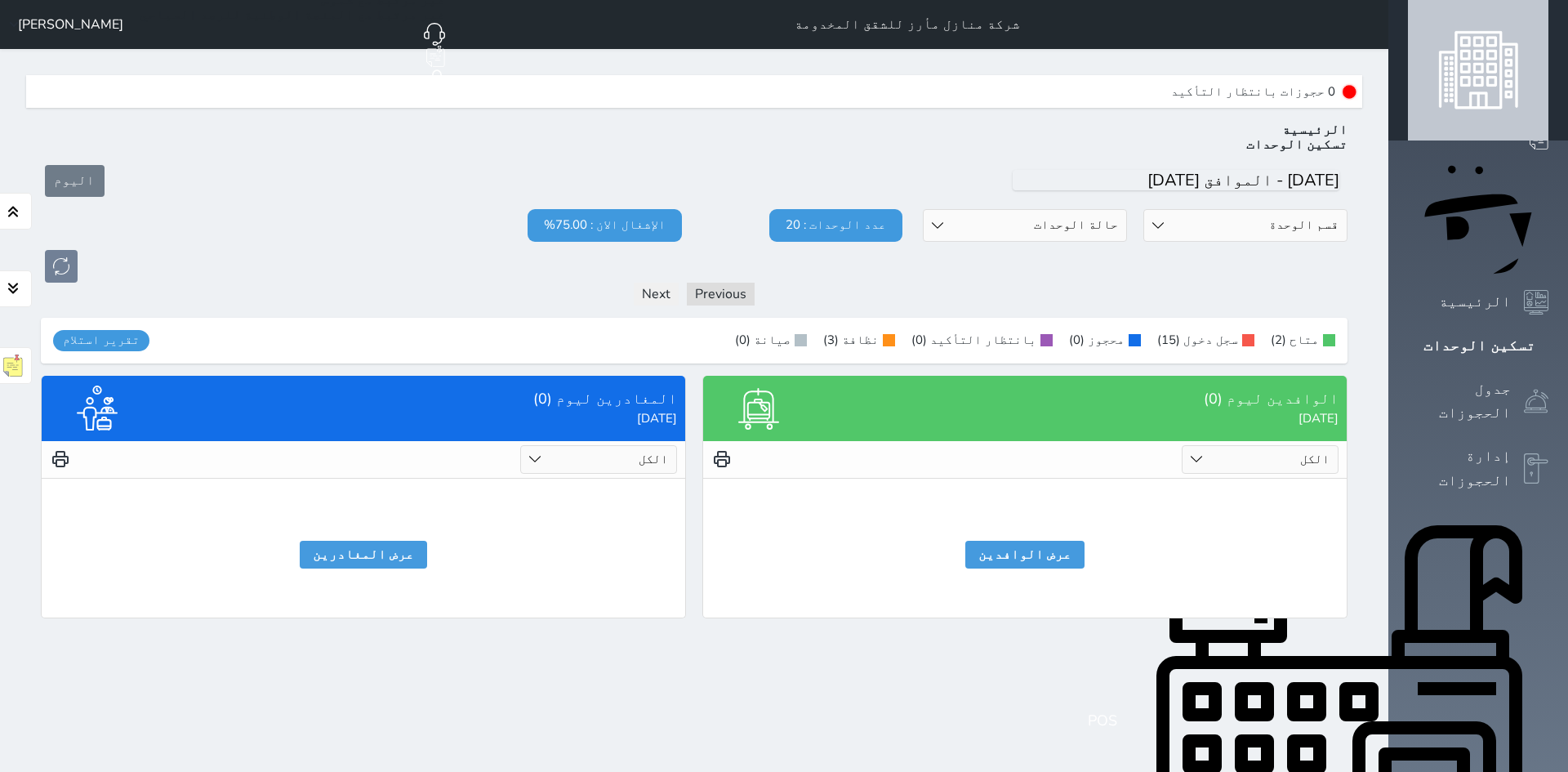 click on "الكل   تم الدخول   تم المغادرة" at bounding box center [599, 459] 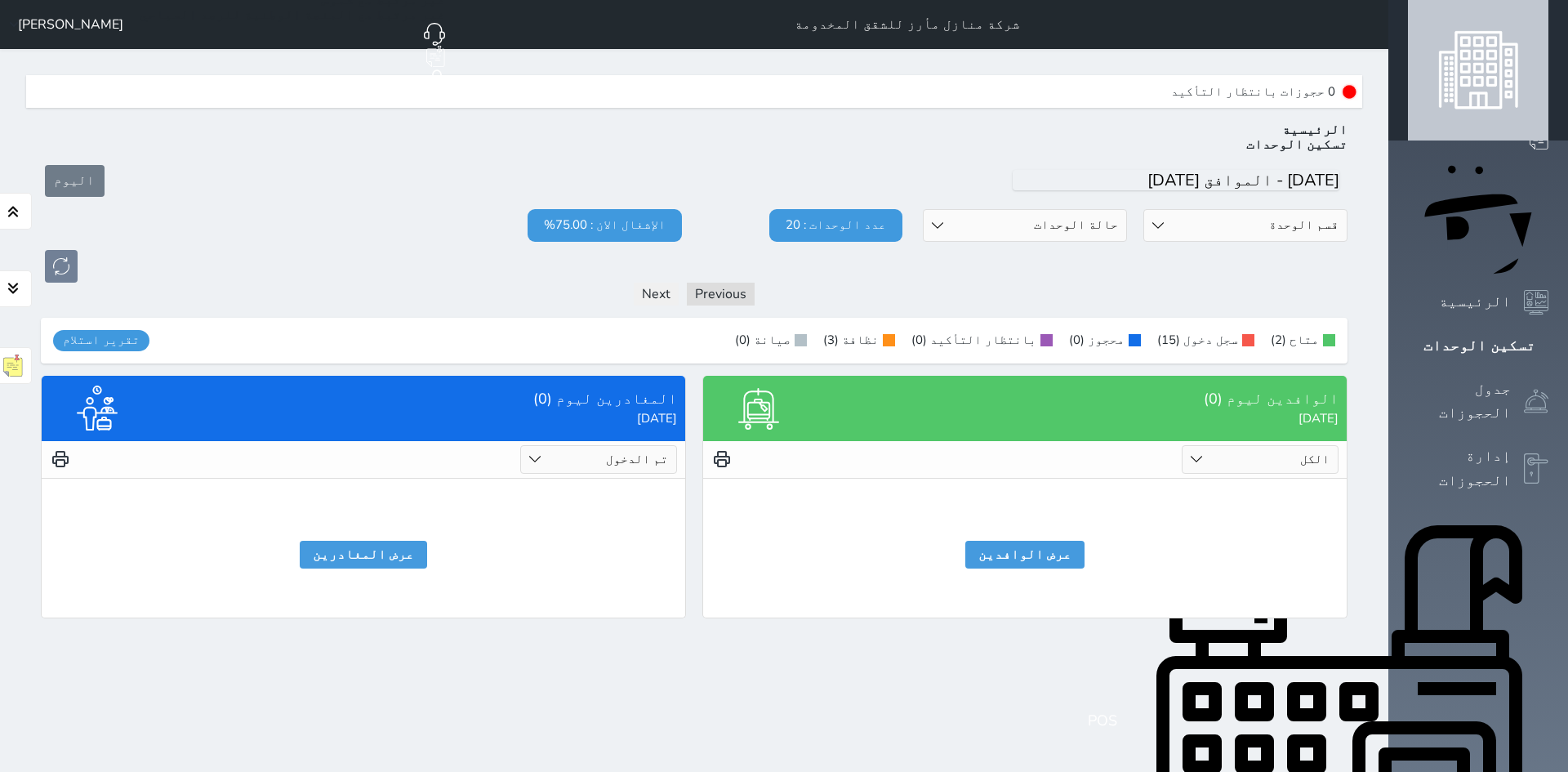 click on "الكل   تم الدخول   تم المغادرة" at bounding box center [599, 459] 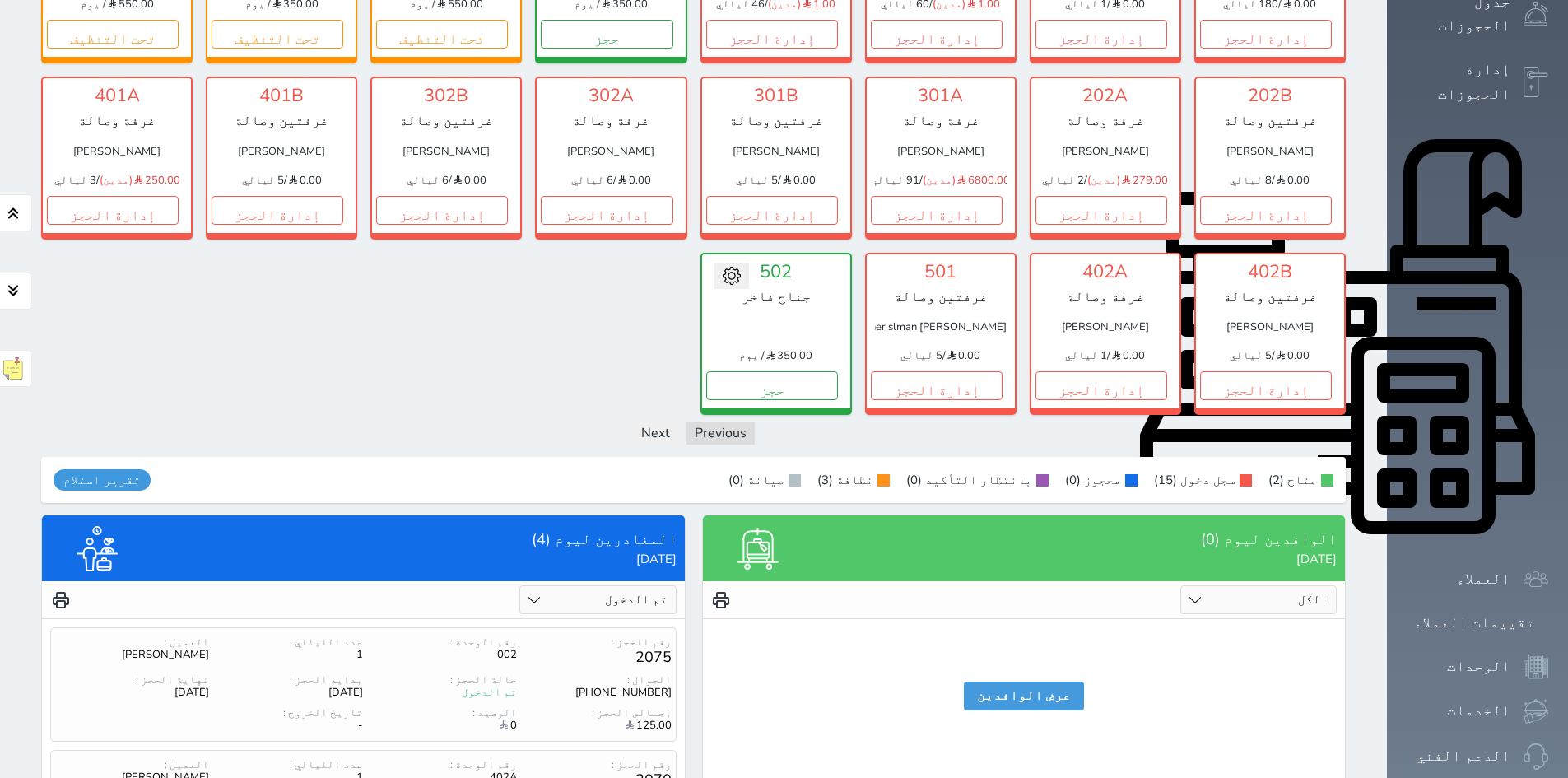 scroll, scrollTop: 576, scrollLeft: 0, axis: vertical 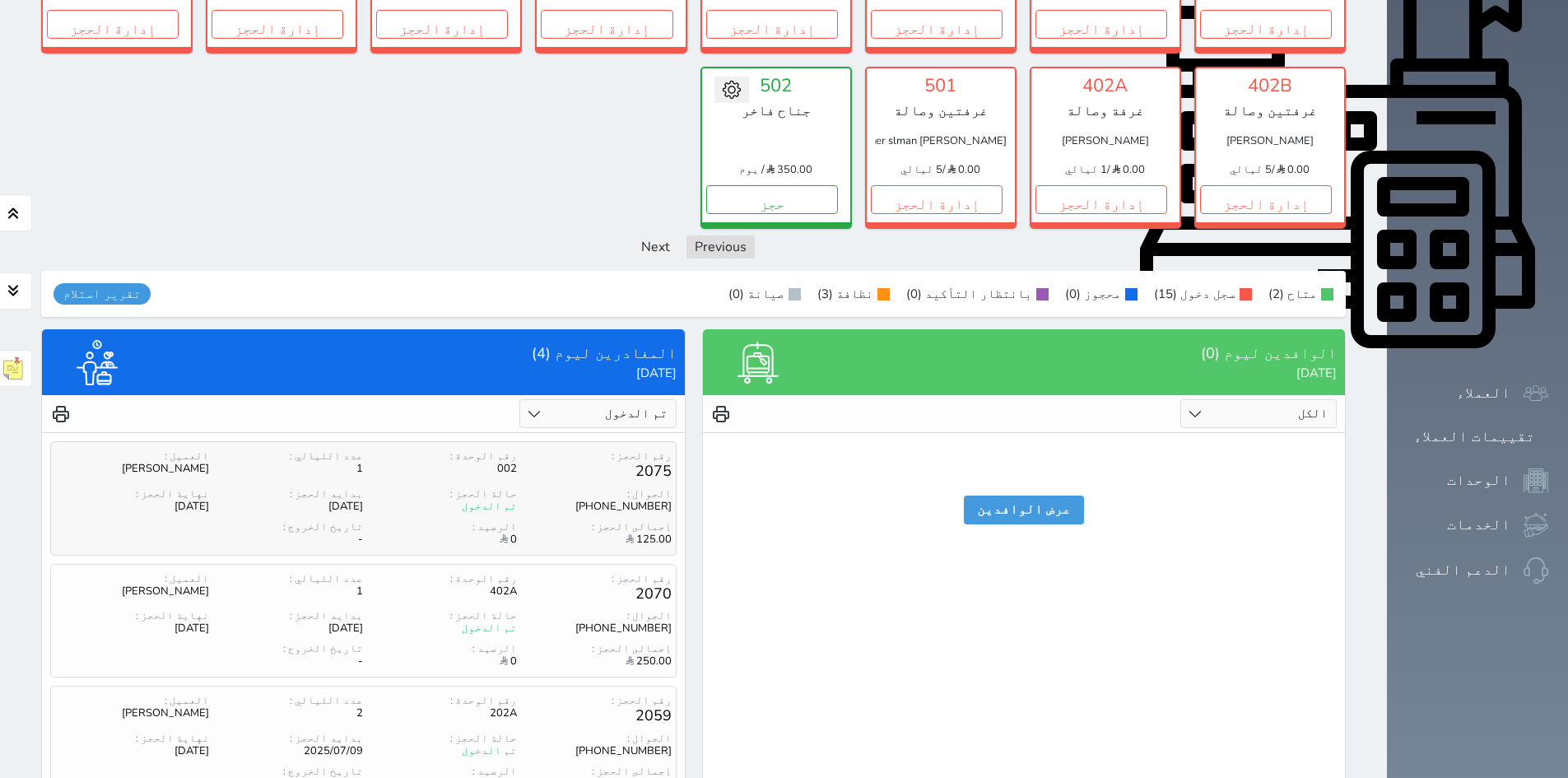 click on "إجمالى الحجز :   125.00    الرصيد :   0     تاريخ الخروج :   -" at bounding box center (363, 533) 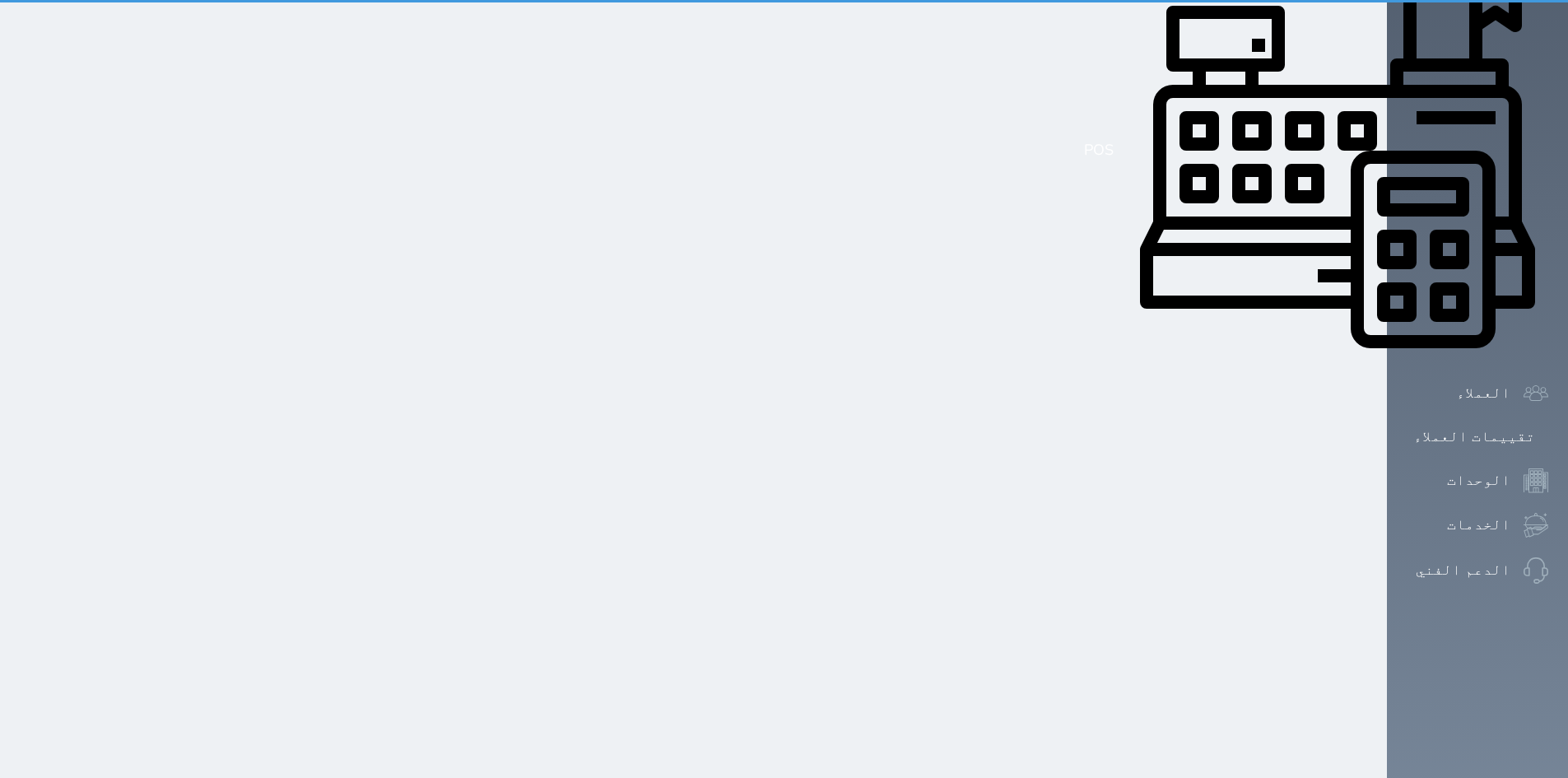 scroll, scrollTop: 0, scrollLeft: 0, axis: both 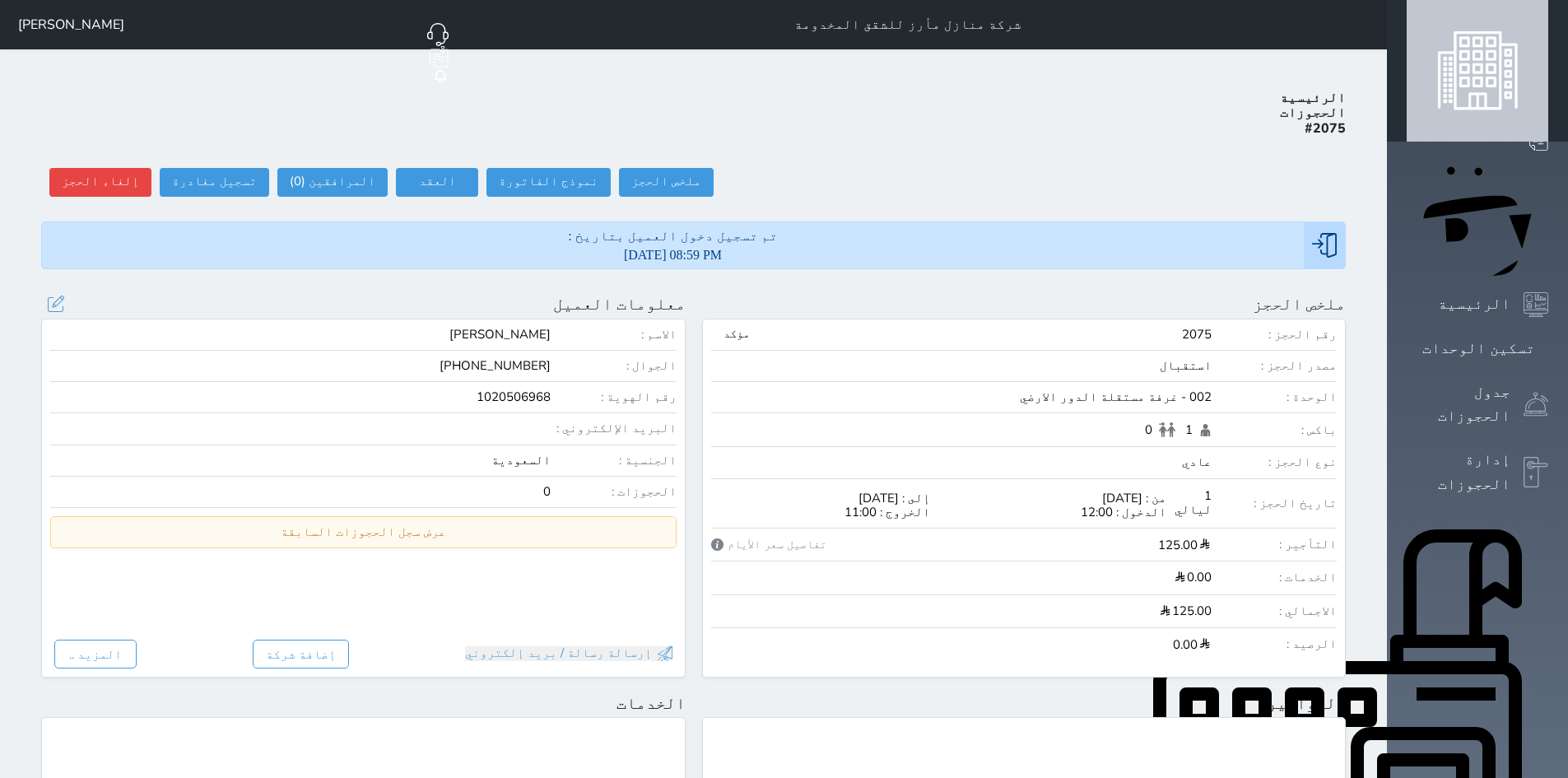 click on "[PHONE_NUMBER]" at bounding box center (495, 366) 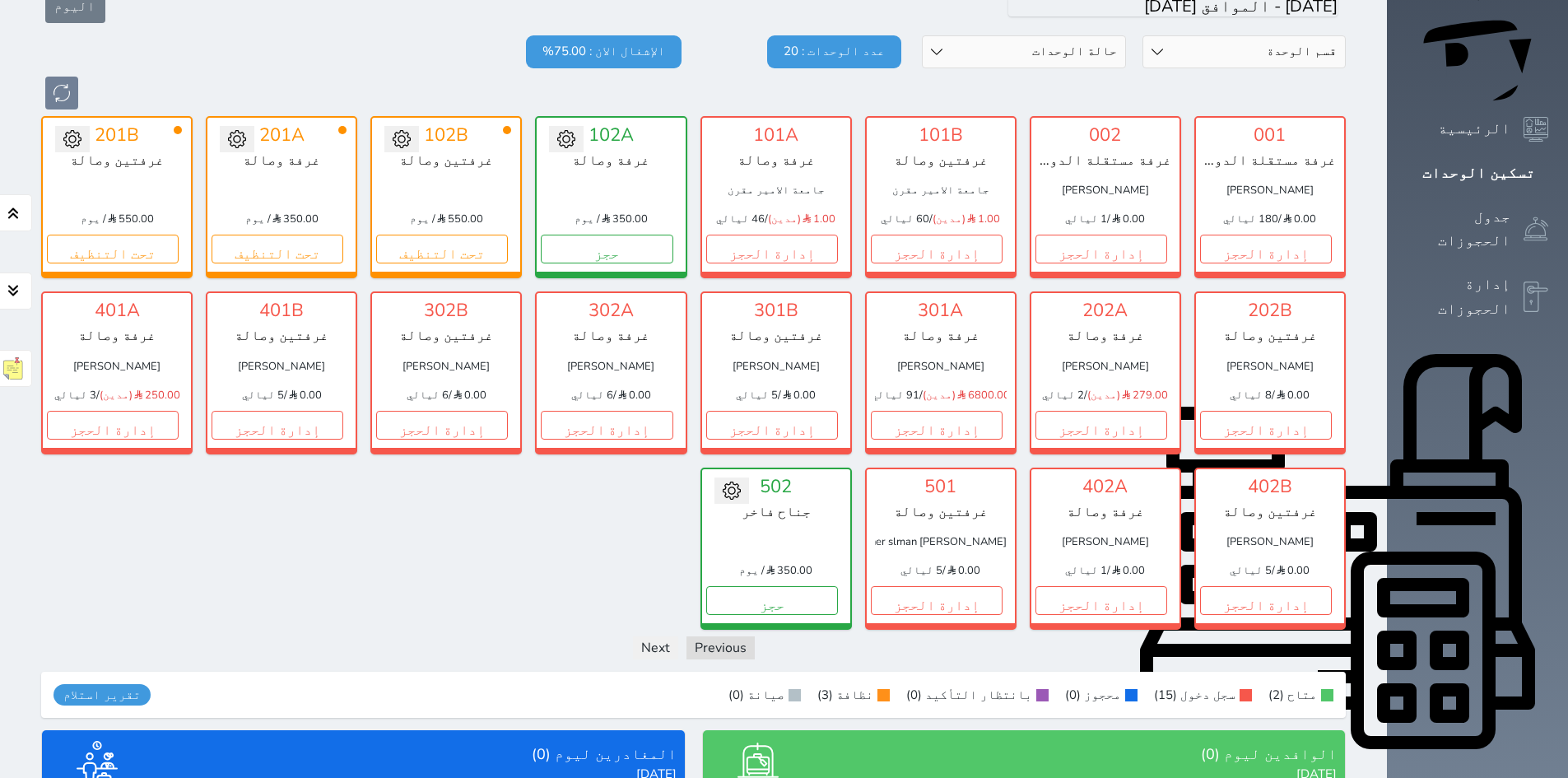 scroll, scrollTop: 358, scrollLeft: 0, axis: vertical 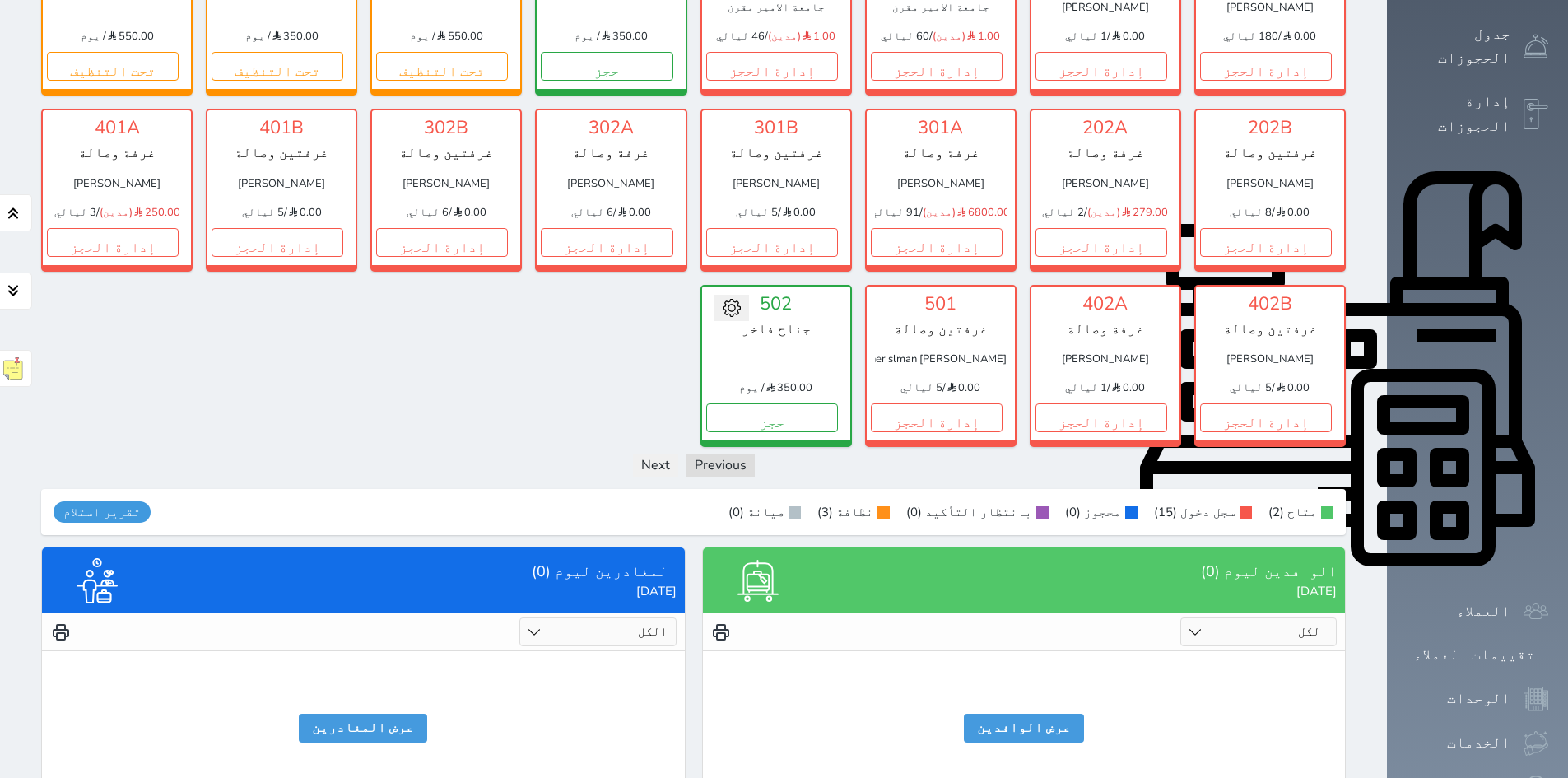 click on "الكل   لم يسجل دخول   تم الدخول" at bounding box center [1259, 631] 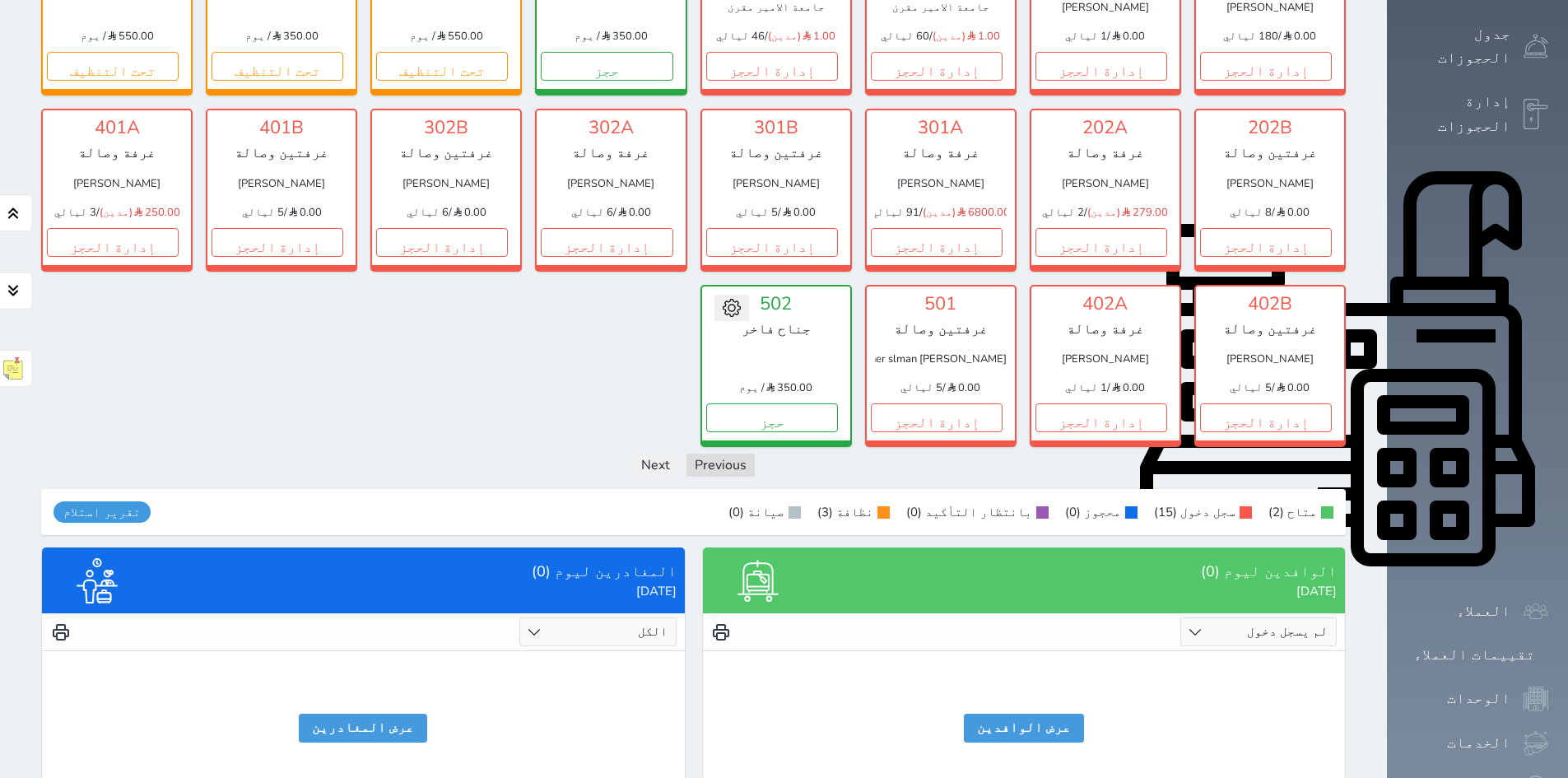 click on "الكل   لم يسجل دخول   تم الدخول" at bounding box center [1259, 631] 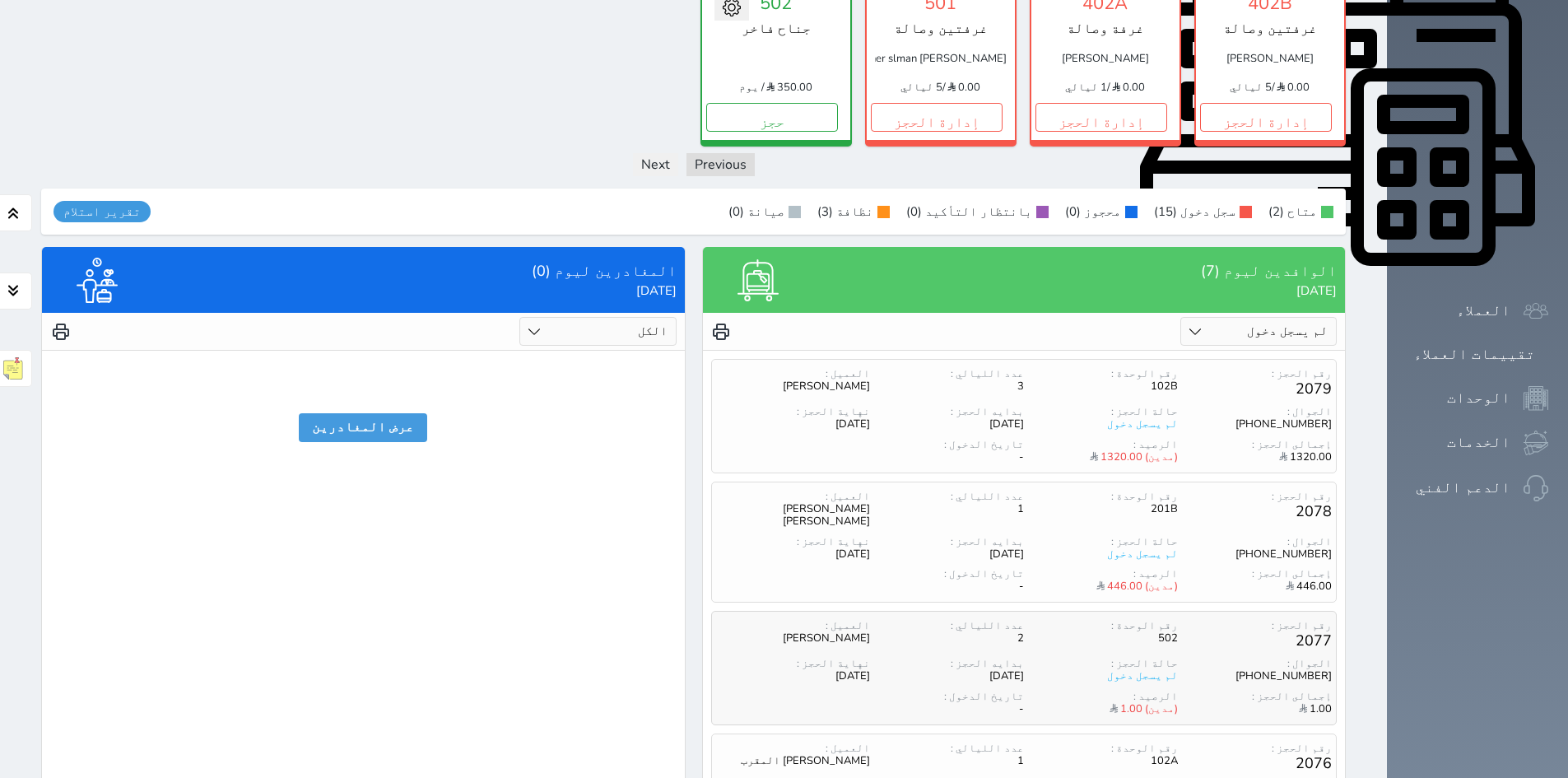 scroll, scrollTop: 687, scrollLeft: 0, axis: vertical 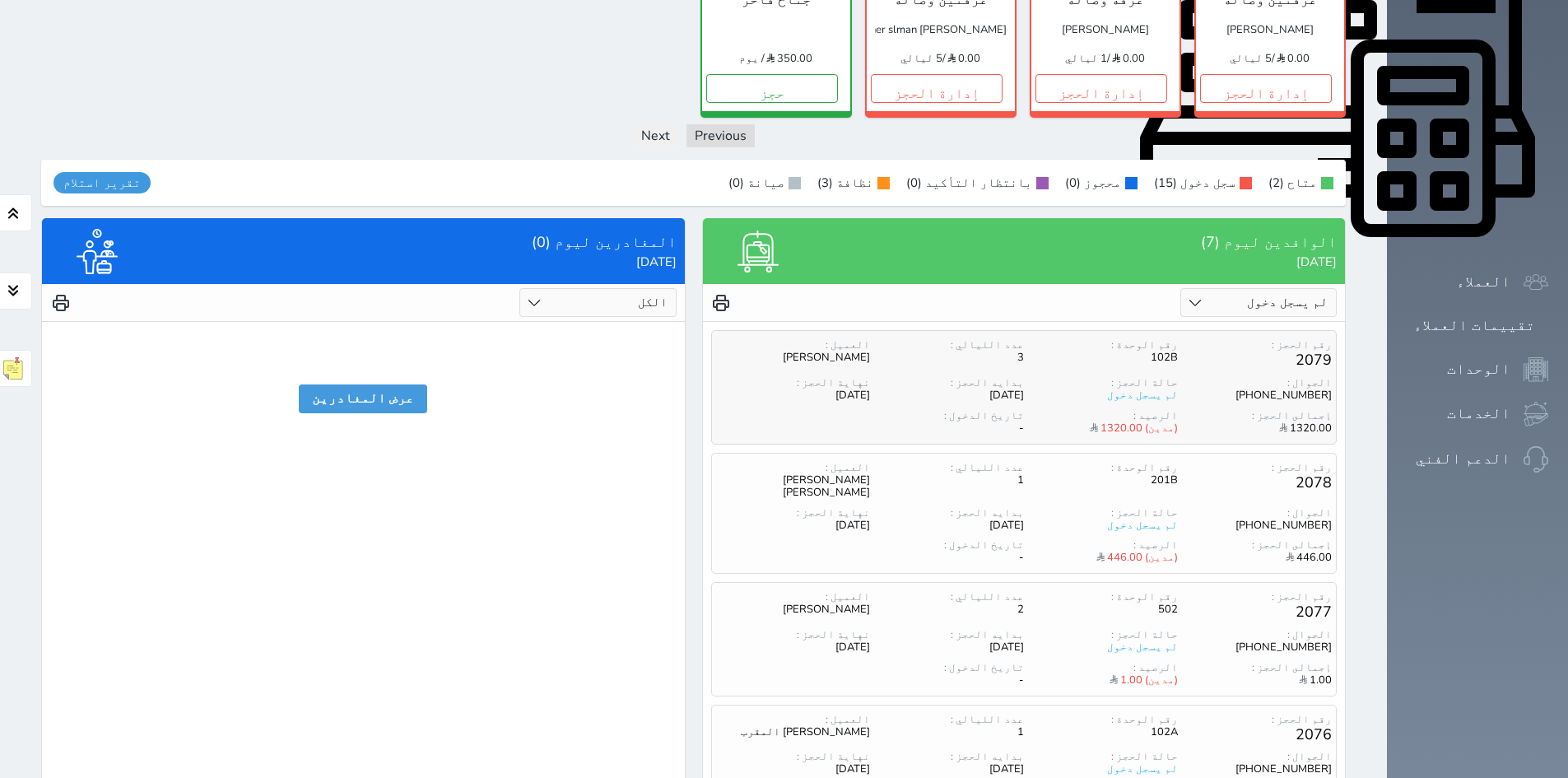 click on "حالة الحجز :" at bounding box center [1100, 383] 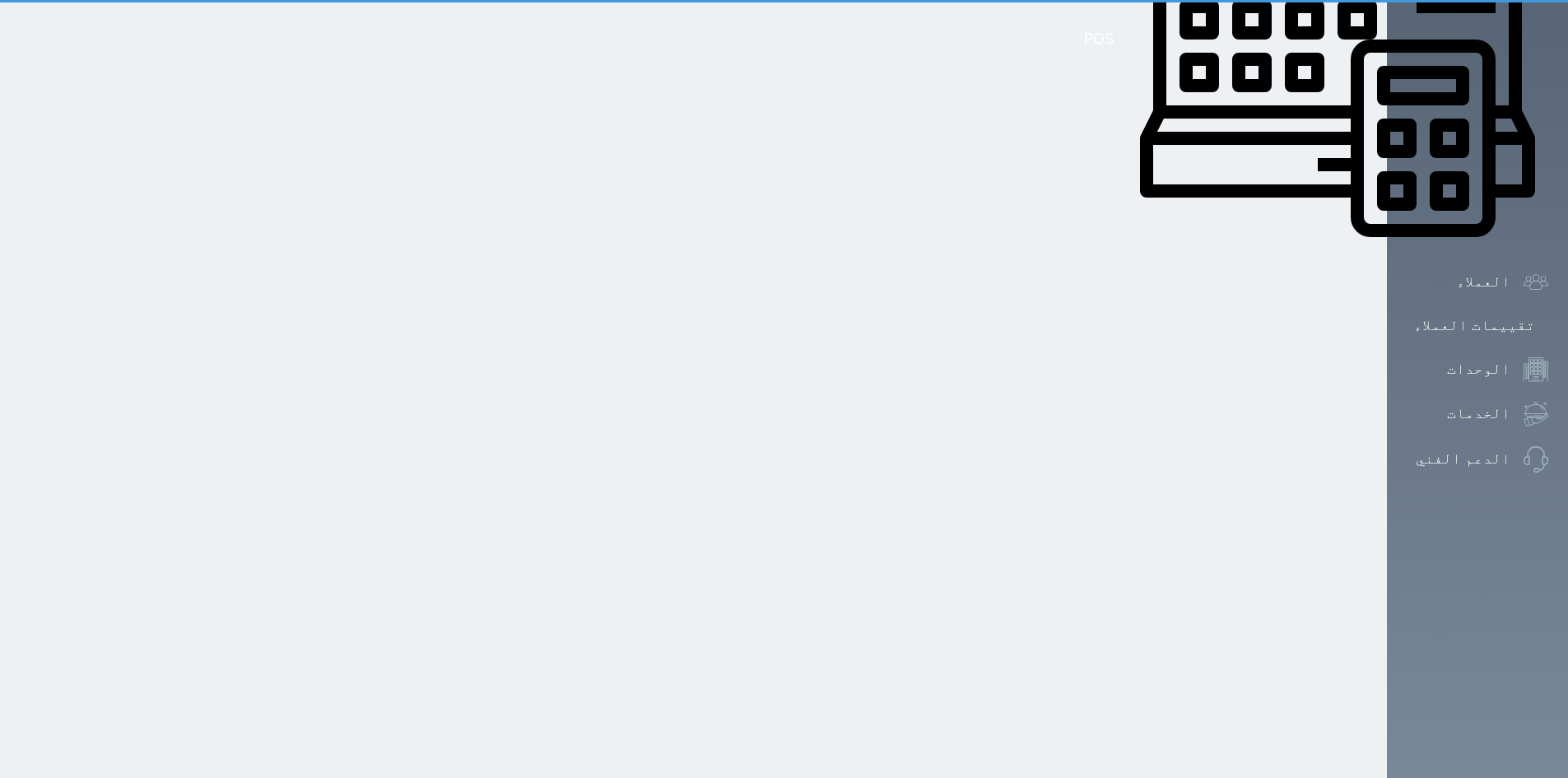 scroll, scrollTop: 0, scrollLeft: 0, axis: both 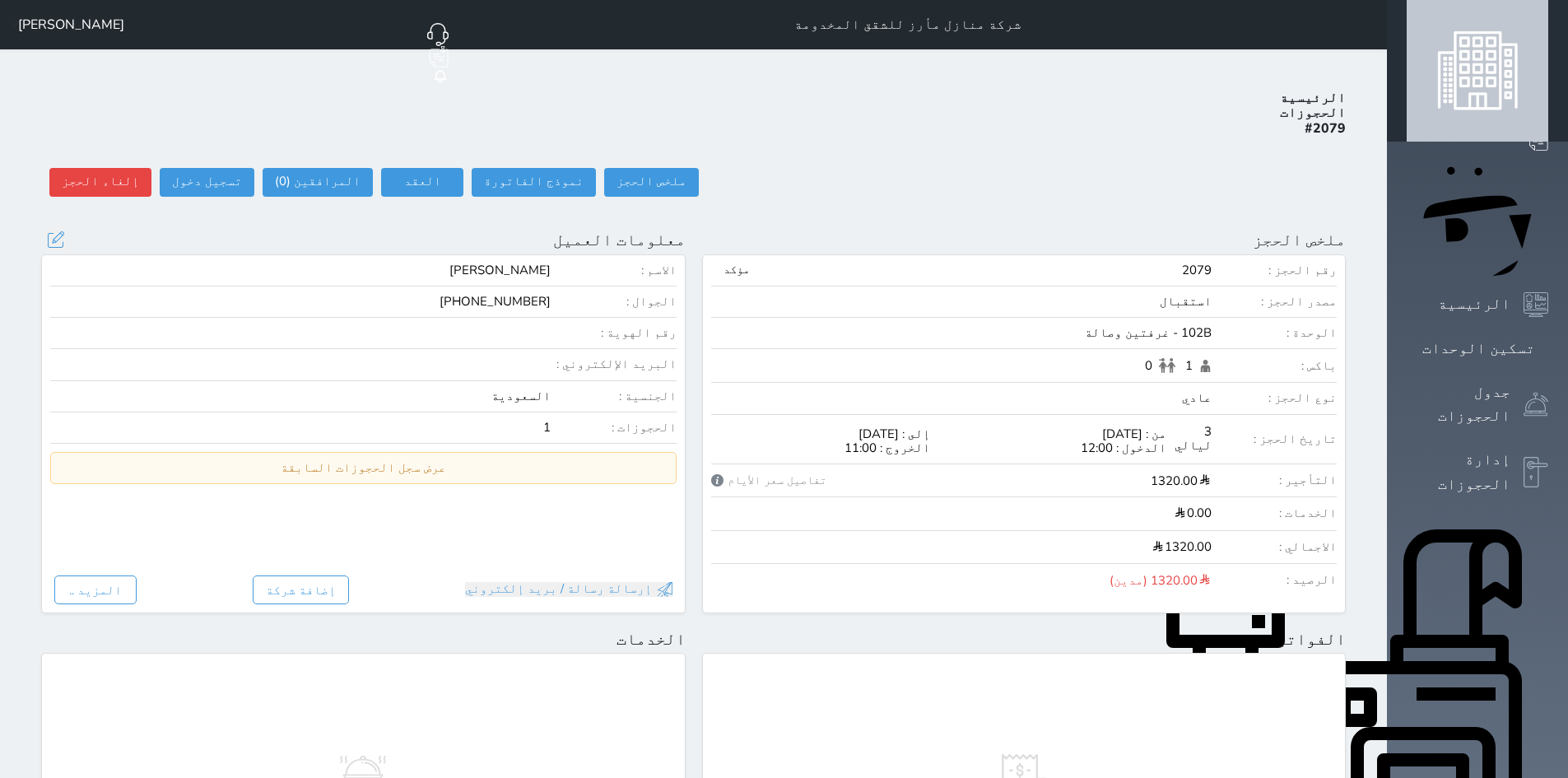 click on "[PHONE_NUMBER]" at bounding box center [495, 301] 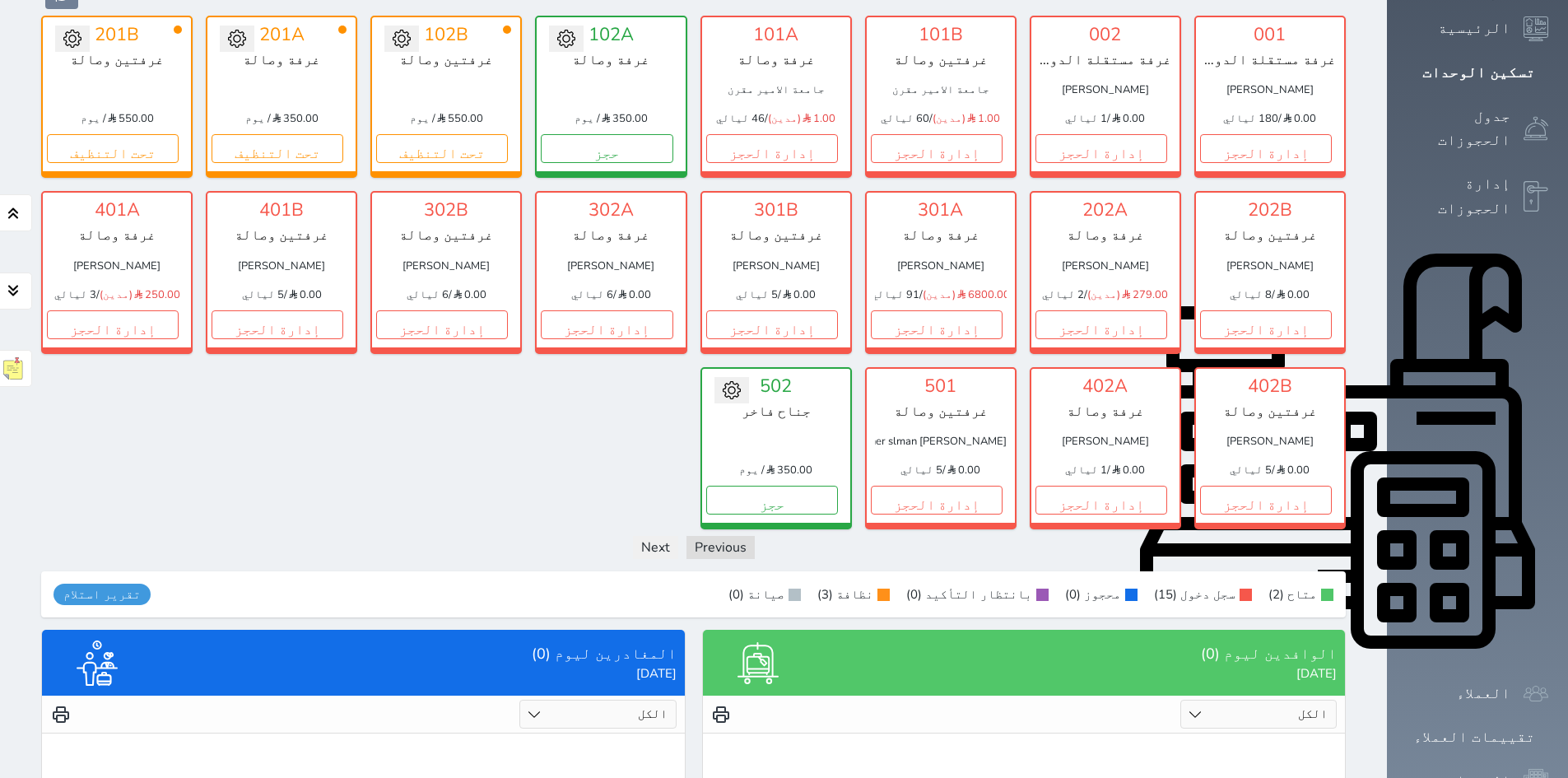 scroll, scrollTop: 358, scrollLeft: 0, axis: vertical 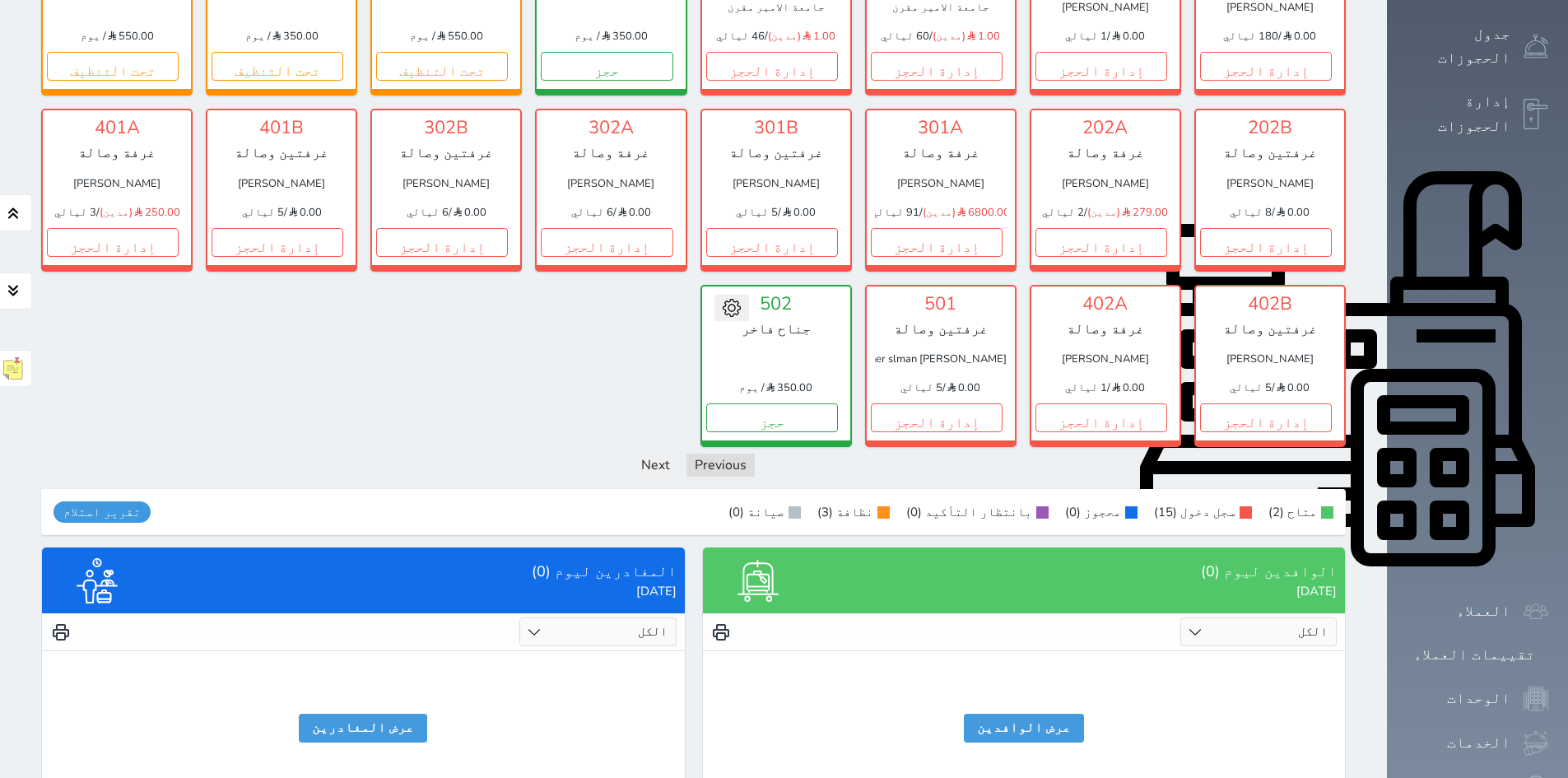 click on "الكل   لم يسجل دخول   تم الدخول" at bounding box center [1259, 631] 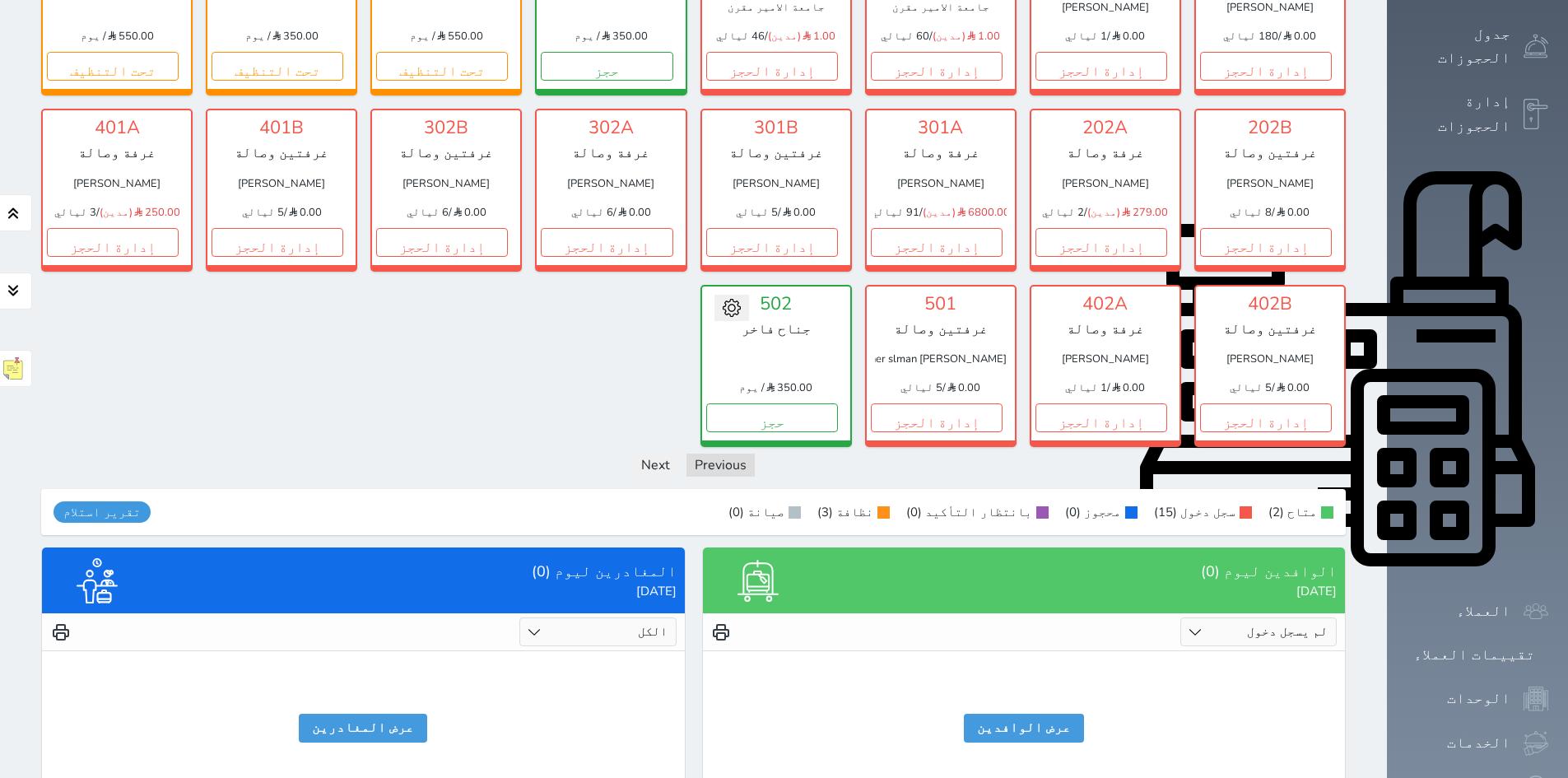 click on "الكل   لم يسجل دخول   تم الدخول" at bounding box center [1259, 631] 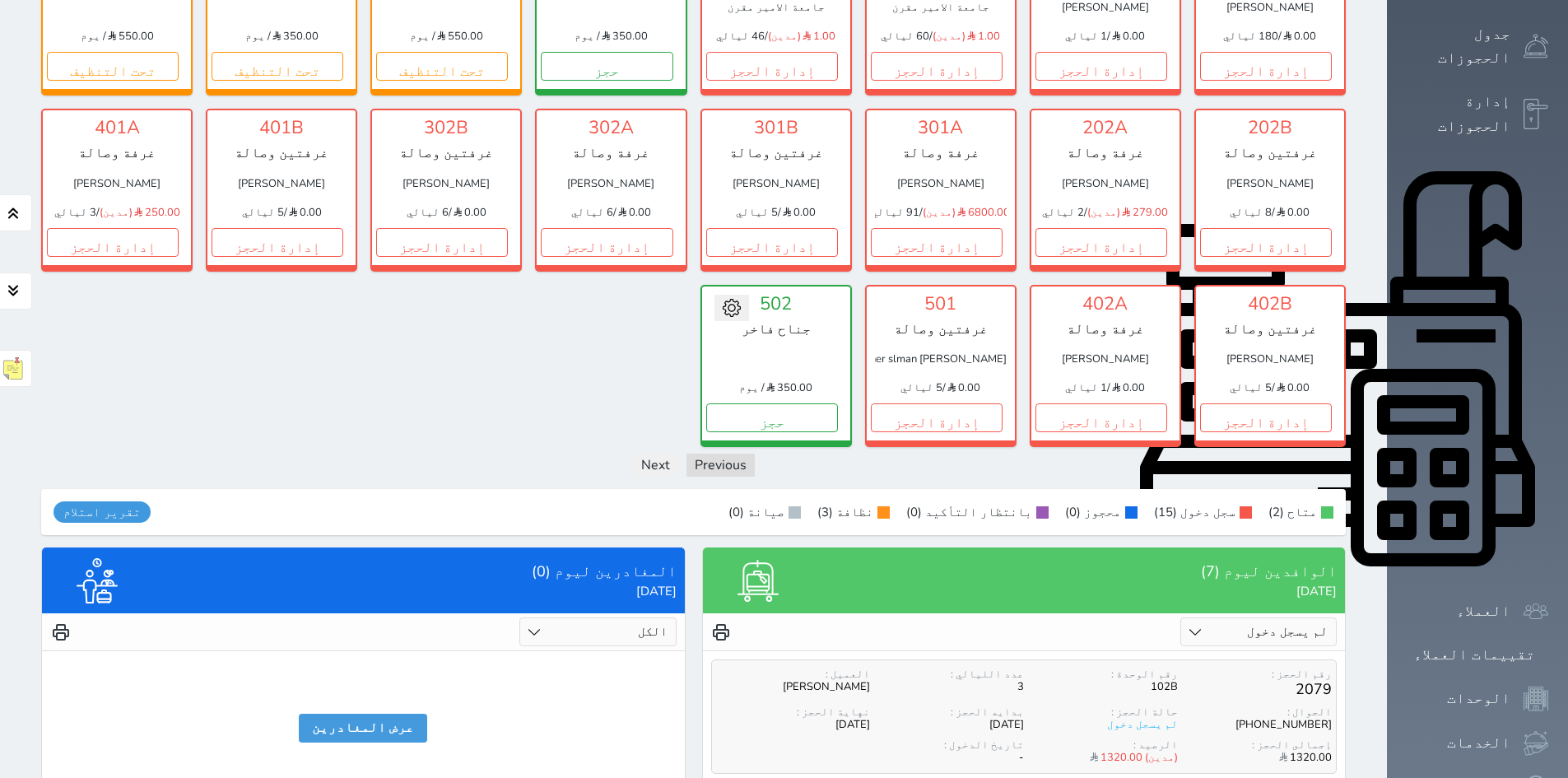 scroll, scrollTop: 440, scrollLeft: 0, axis: vertical 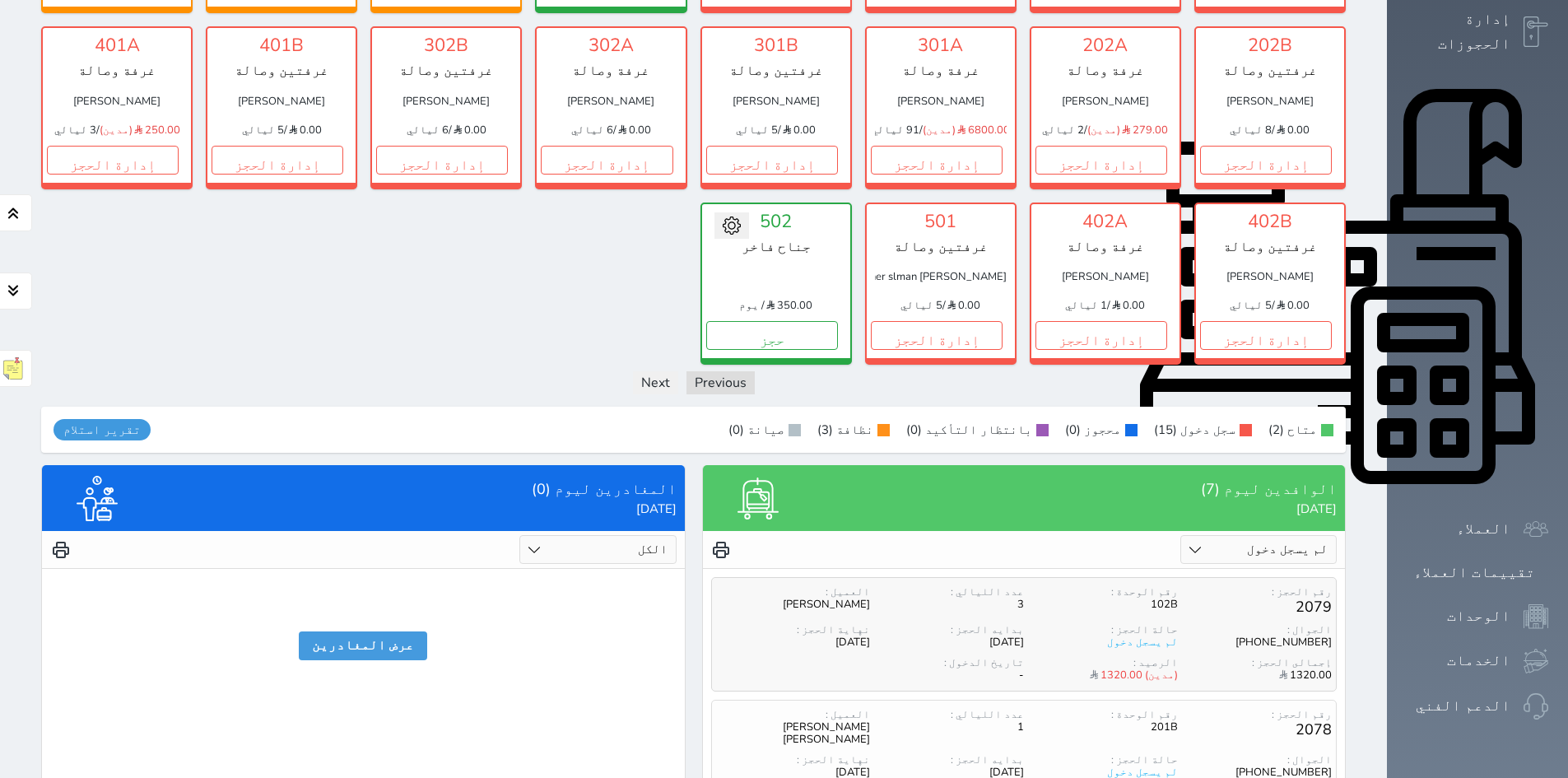 click on "[PHONE_NUMBER]" at bounding box center (1254, 642) 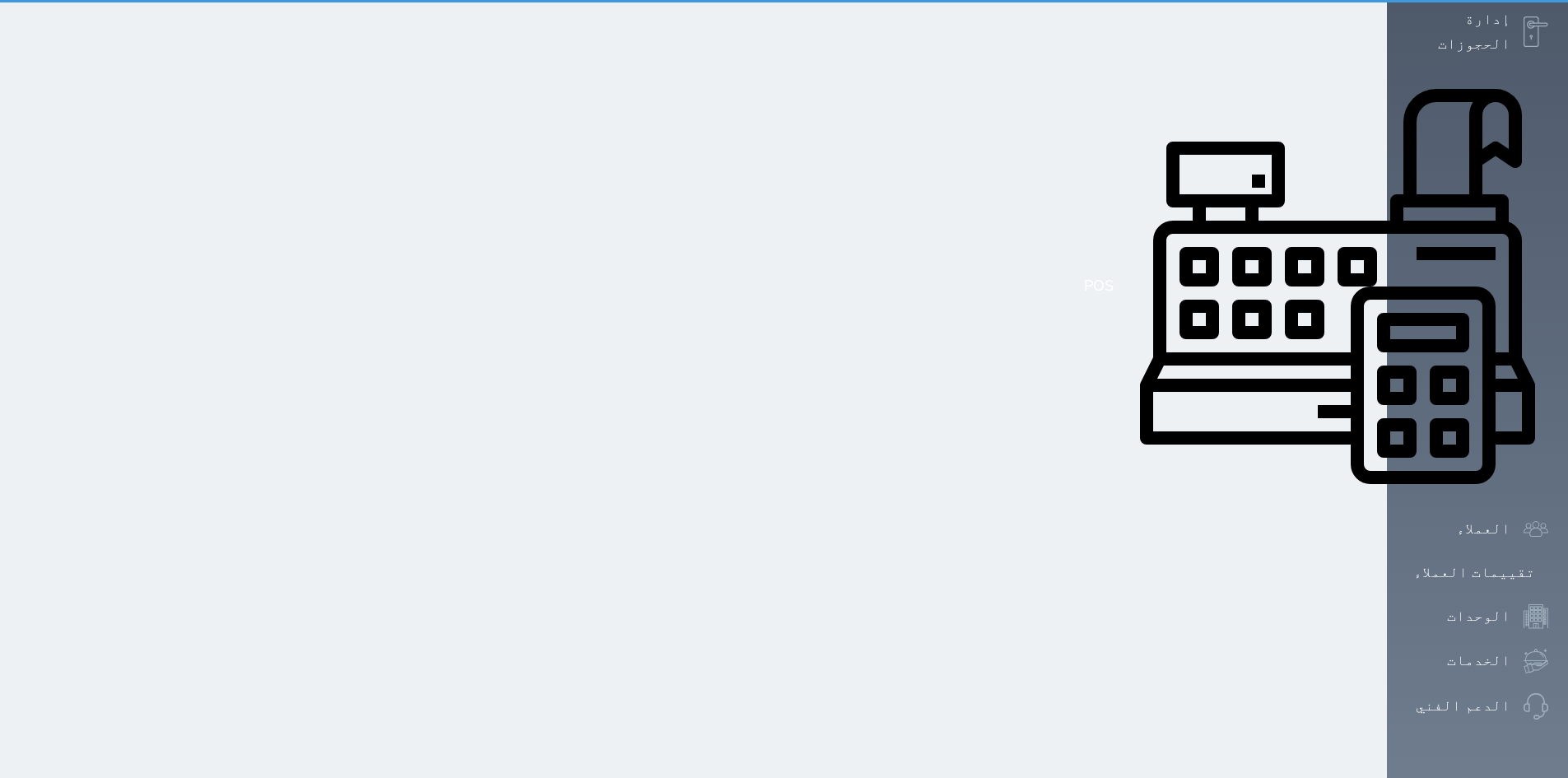 scroll, scrollTop: 0, scrollLeft: 0, axis: both 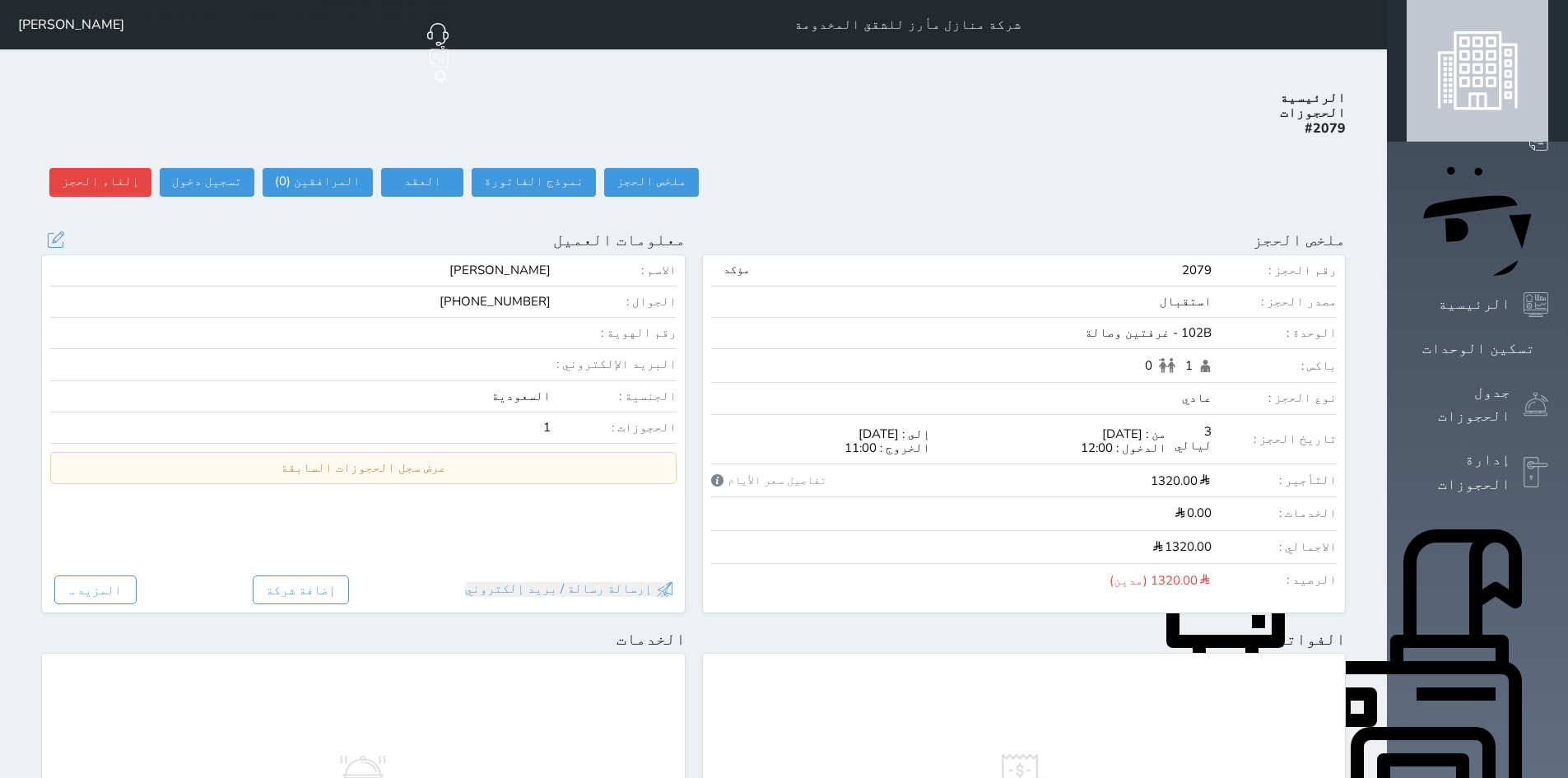 click on "[PHONE_NUMBER]" at bounding box center [495, 301] 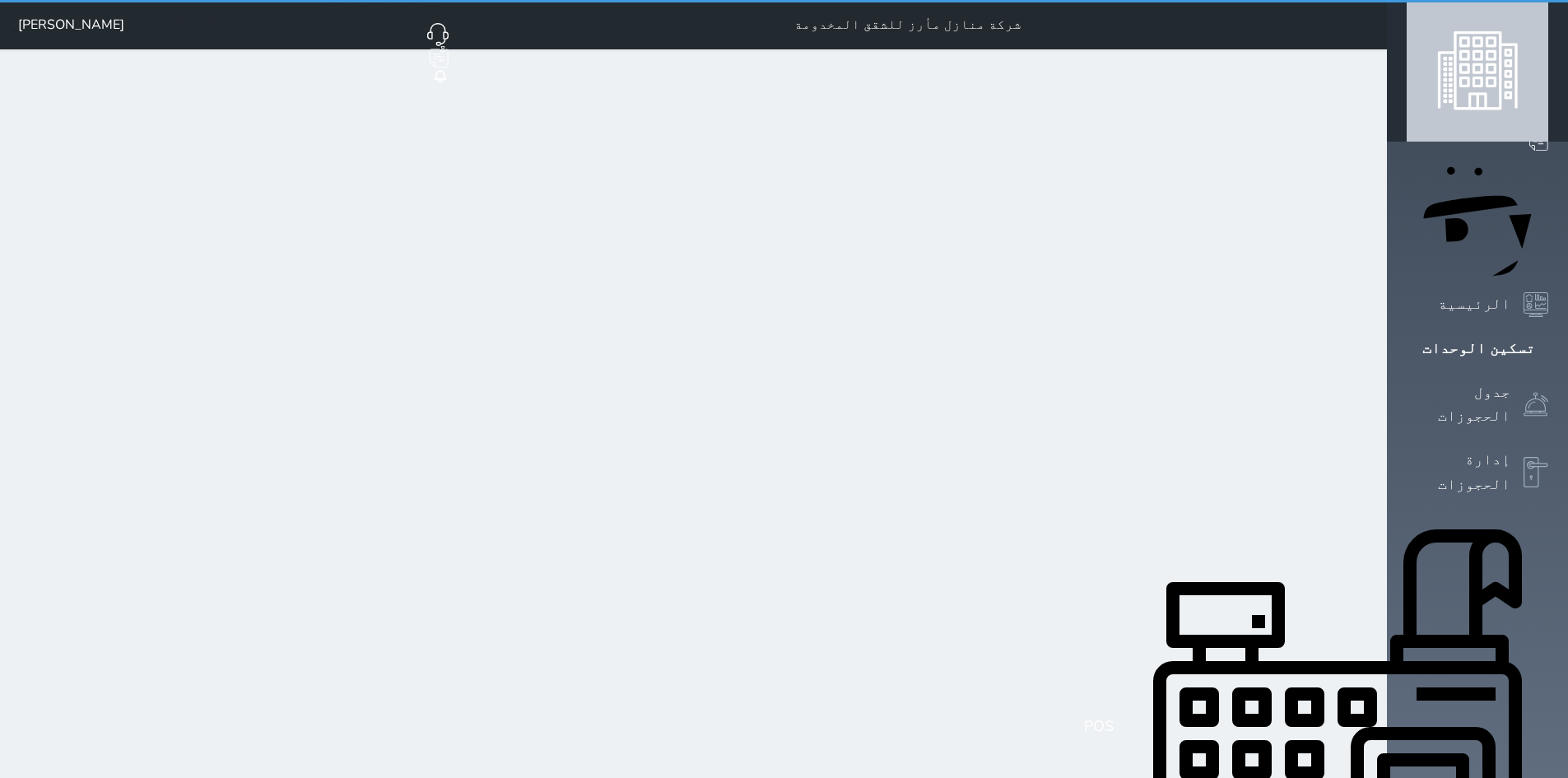 scroll, scrollTop: 0, scrollLeft: 0, axis: both 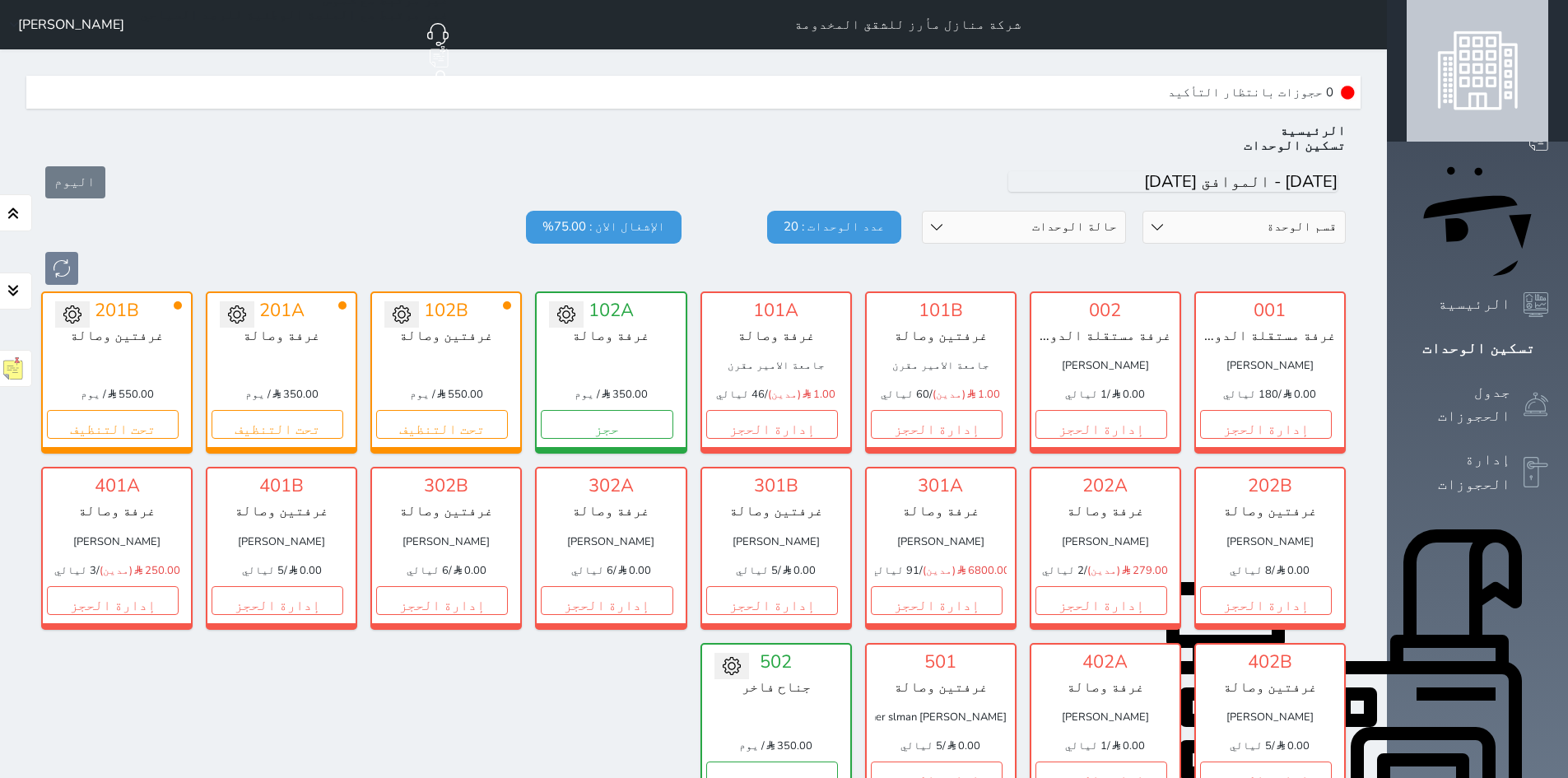 click on "حجز جديد" at bounding box center [309, -30] 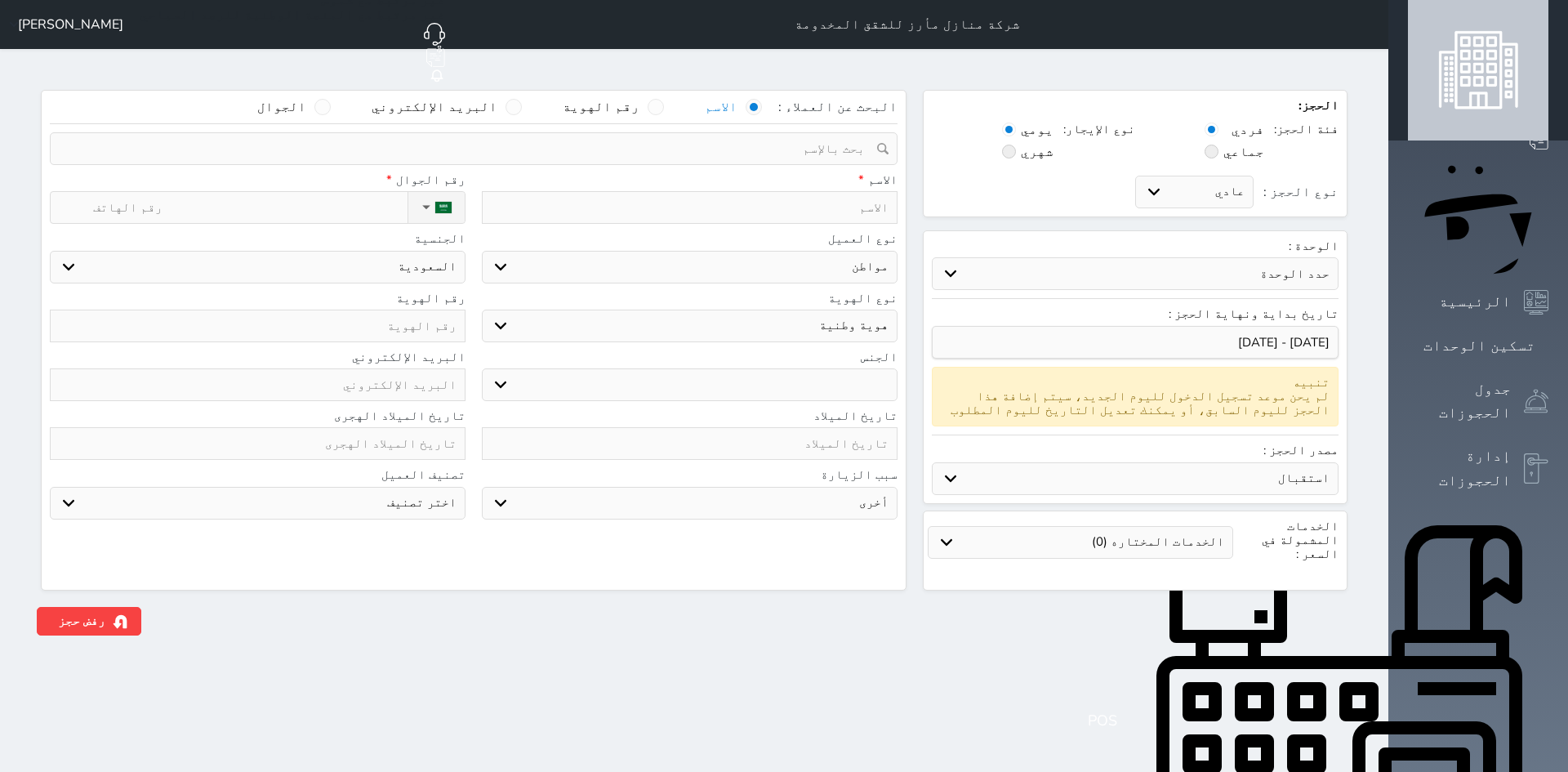 click on "نوع الحجز :" at bounding box center [250, 208] 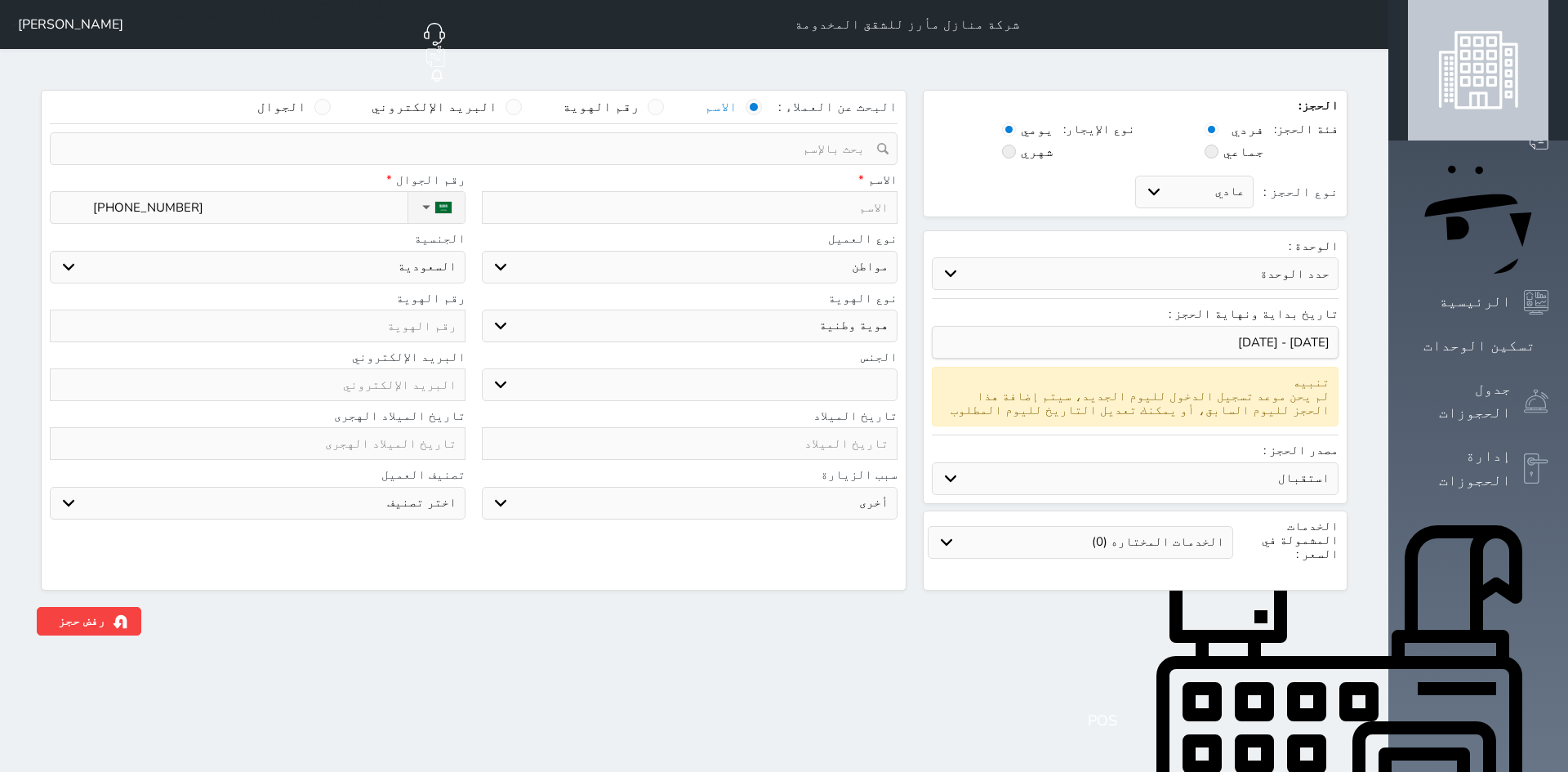 click on "[PHONE_NUMBER]" at bounding box center [250, 208] 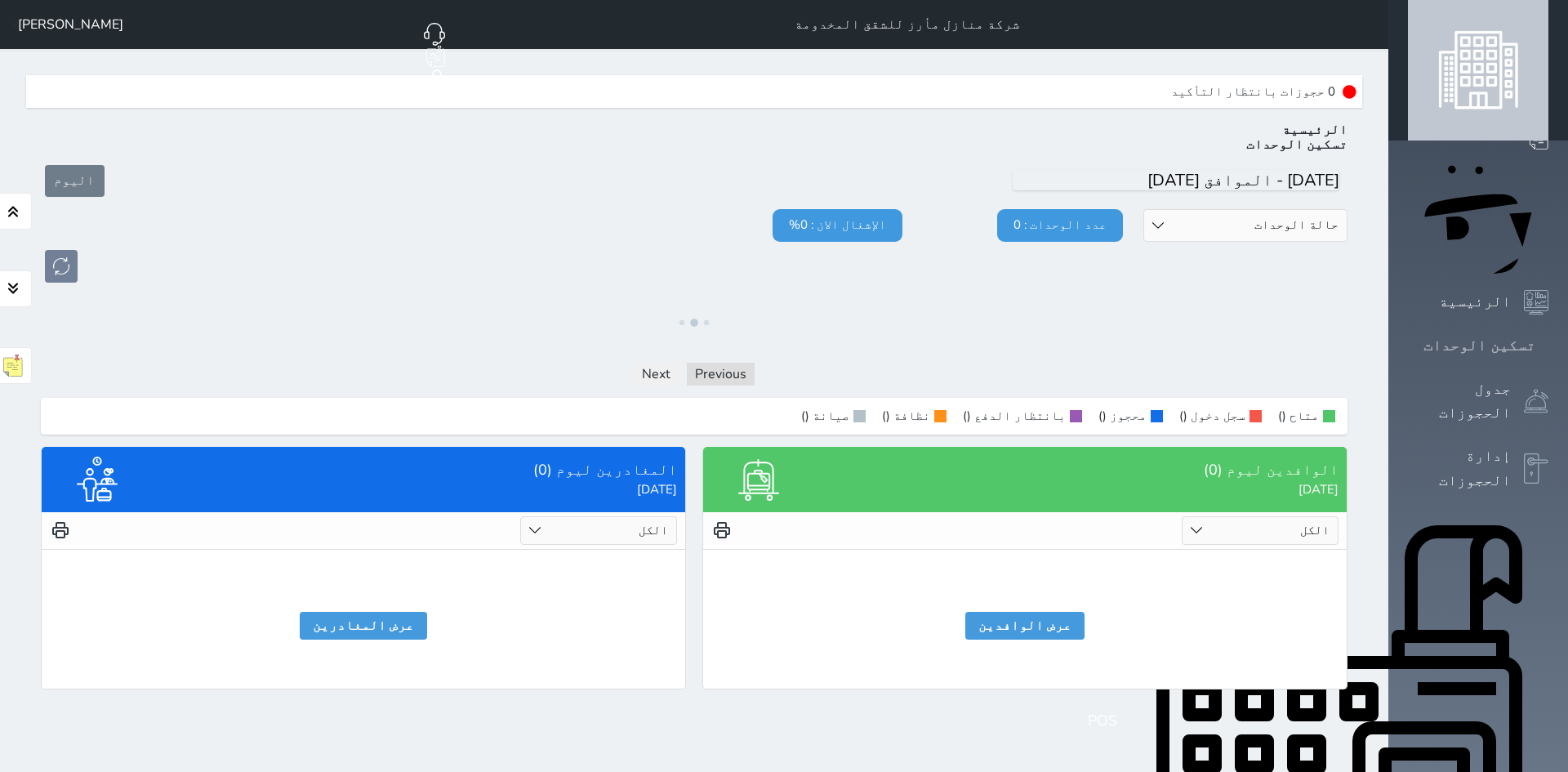 click 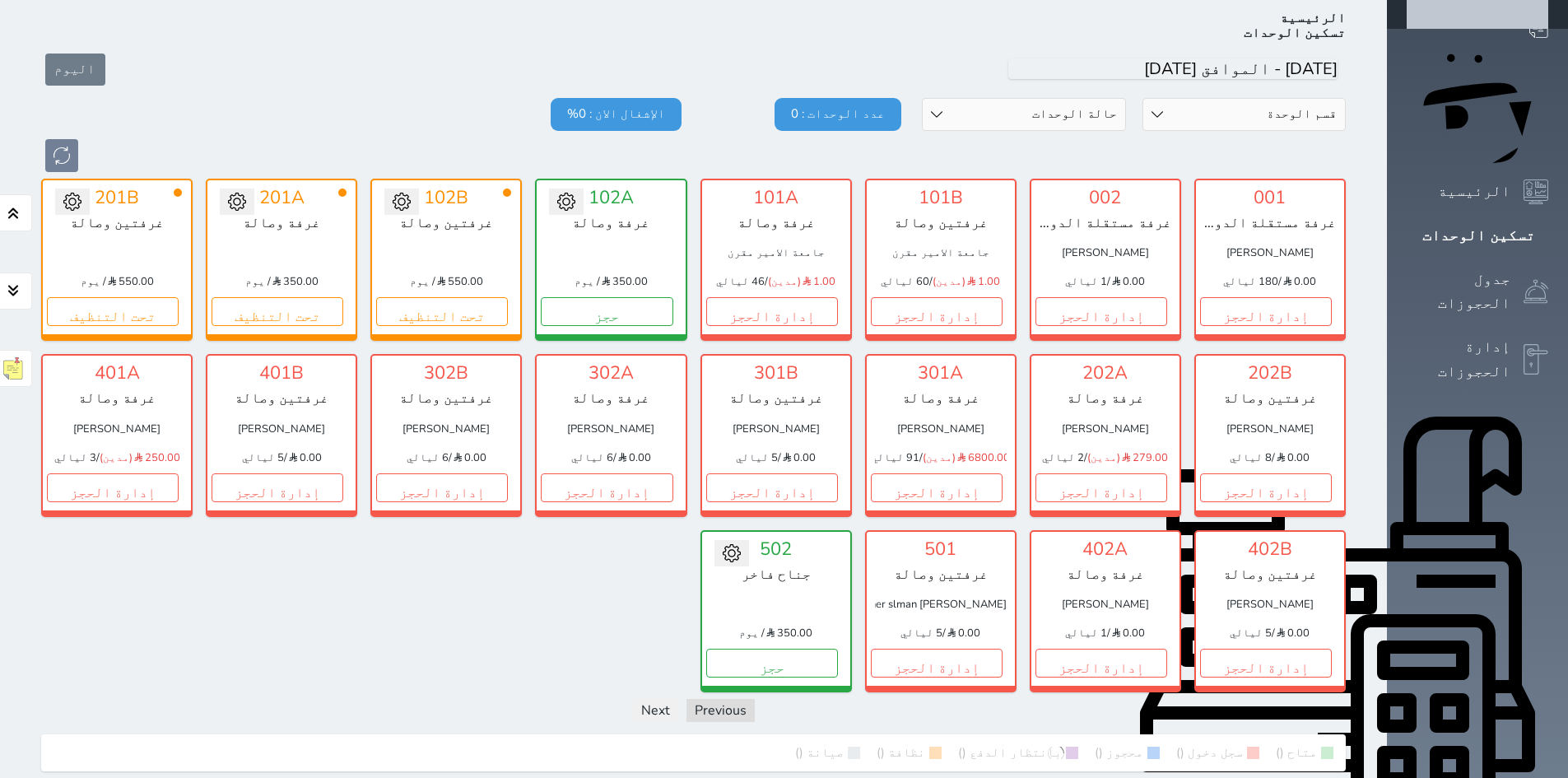 scroll, scrollTop: 349, scrollLeft: 0, axis: vertical 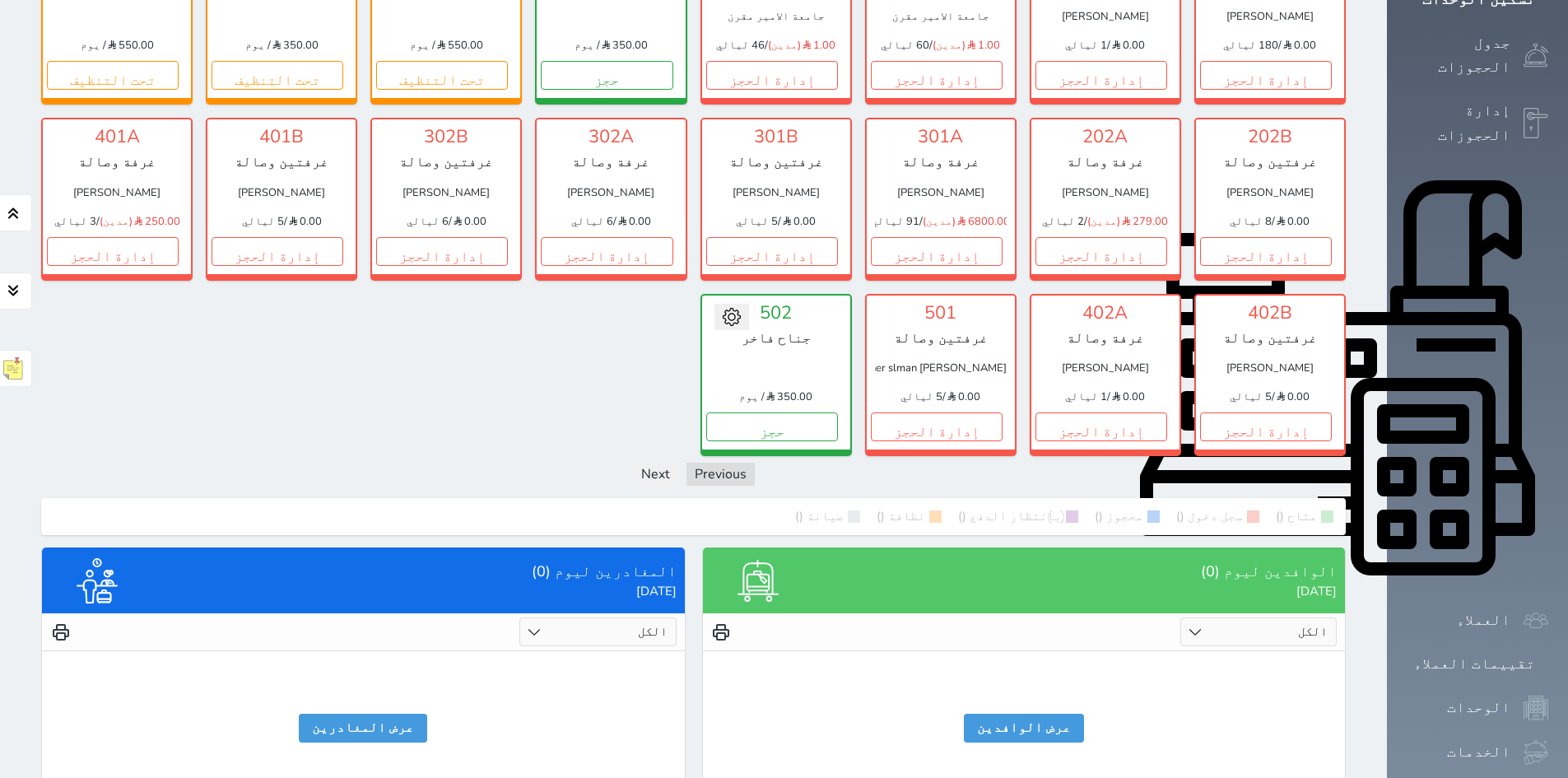 click on "الكل   تم الدخول   تم المغادرة" at bounding box center [598, 631] 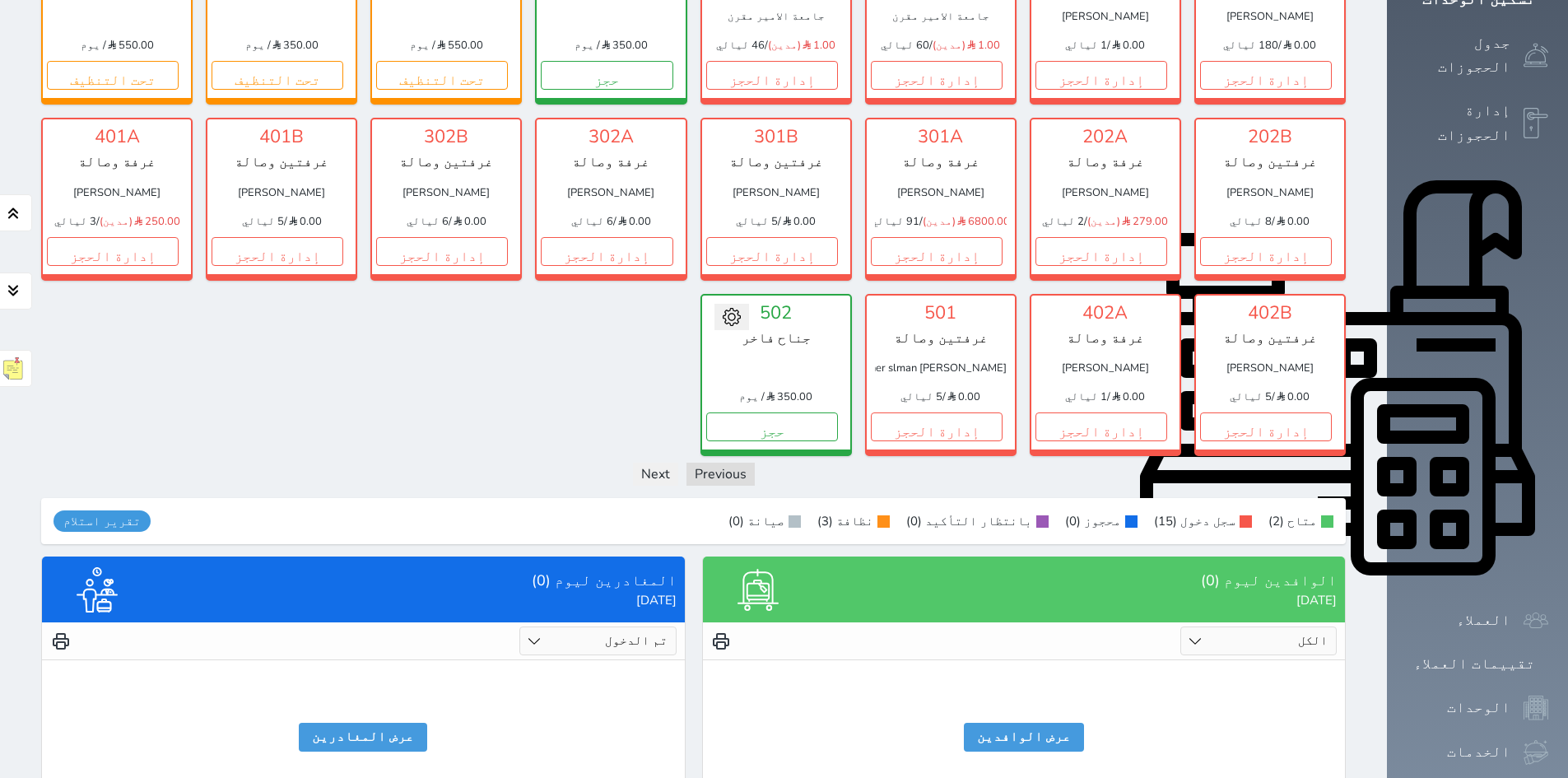 click on "الكل   تم الدخول   تم المغادرة" at bounding box center (598, 641) 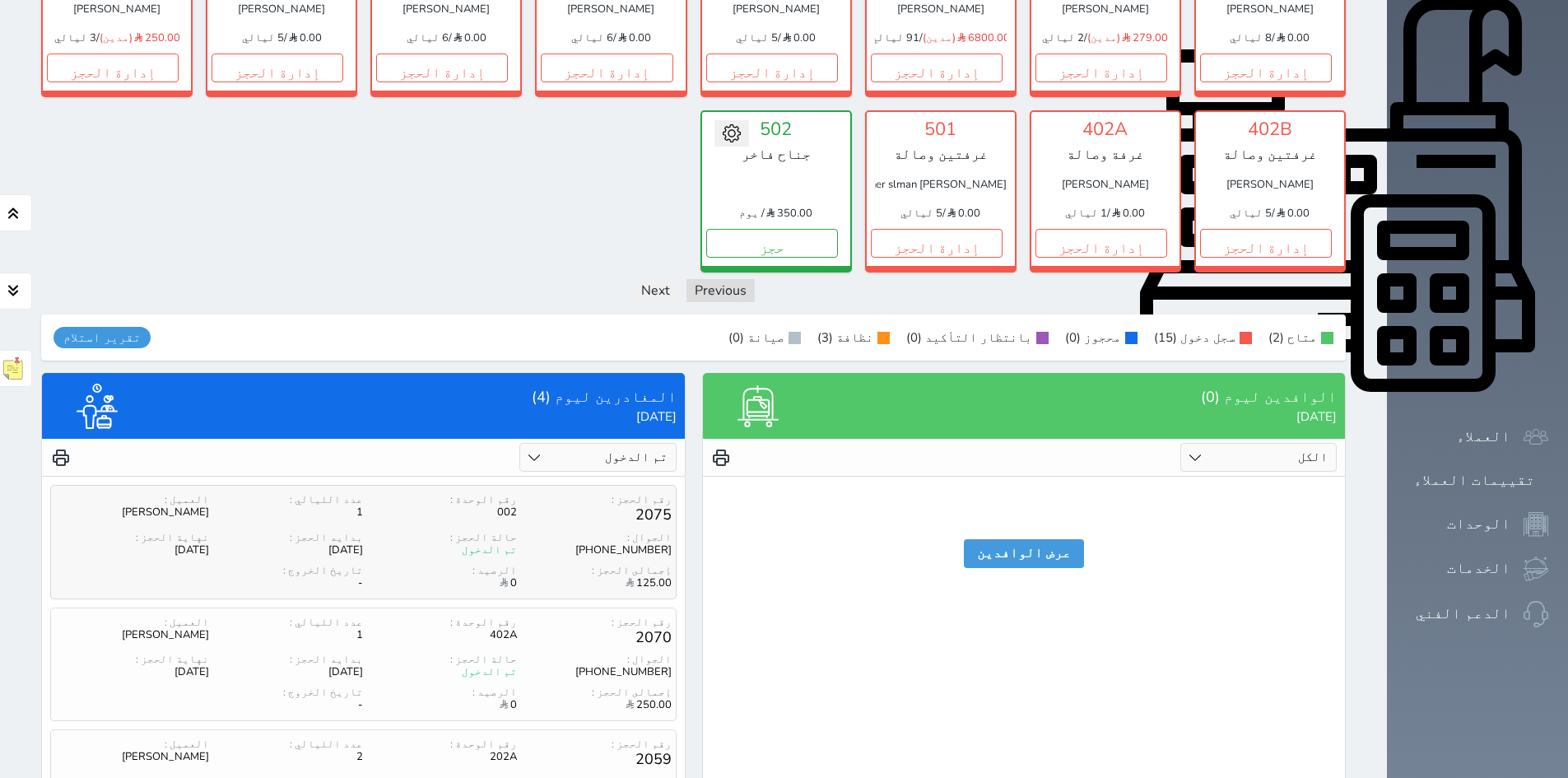 scroll, scrollTop: 514, scrollLeft: 0, axis: vertical 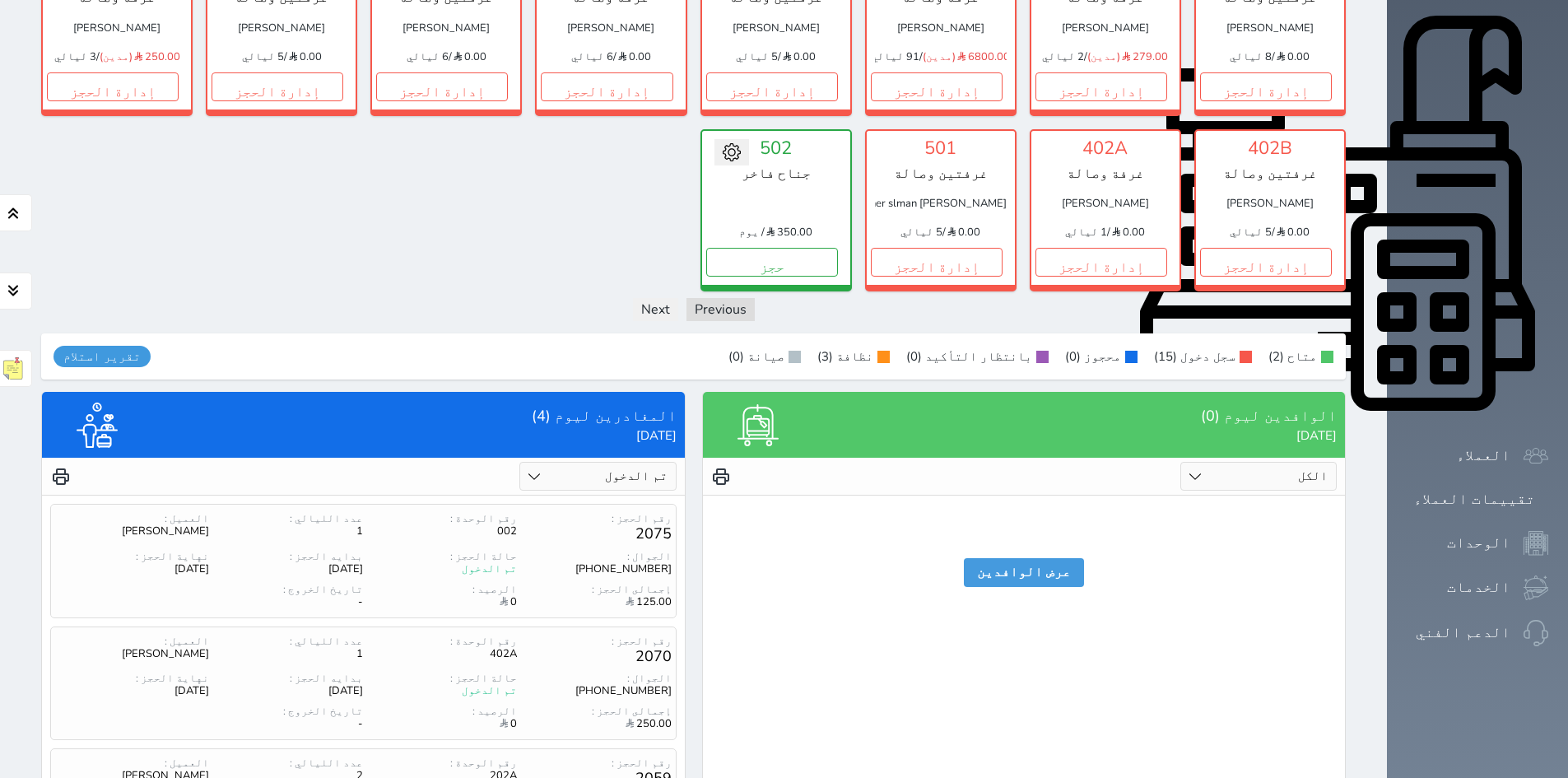 click on "الكل   تم الدخول   تم المغادرة" at bounding box center (598, 476) 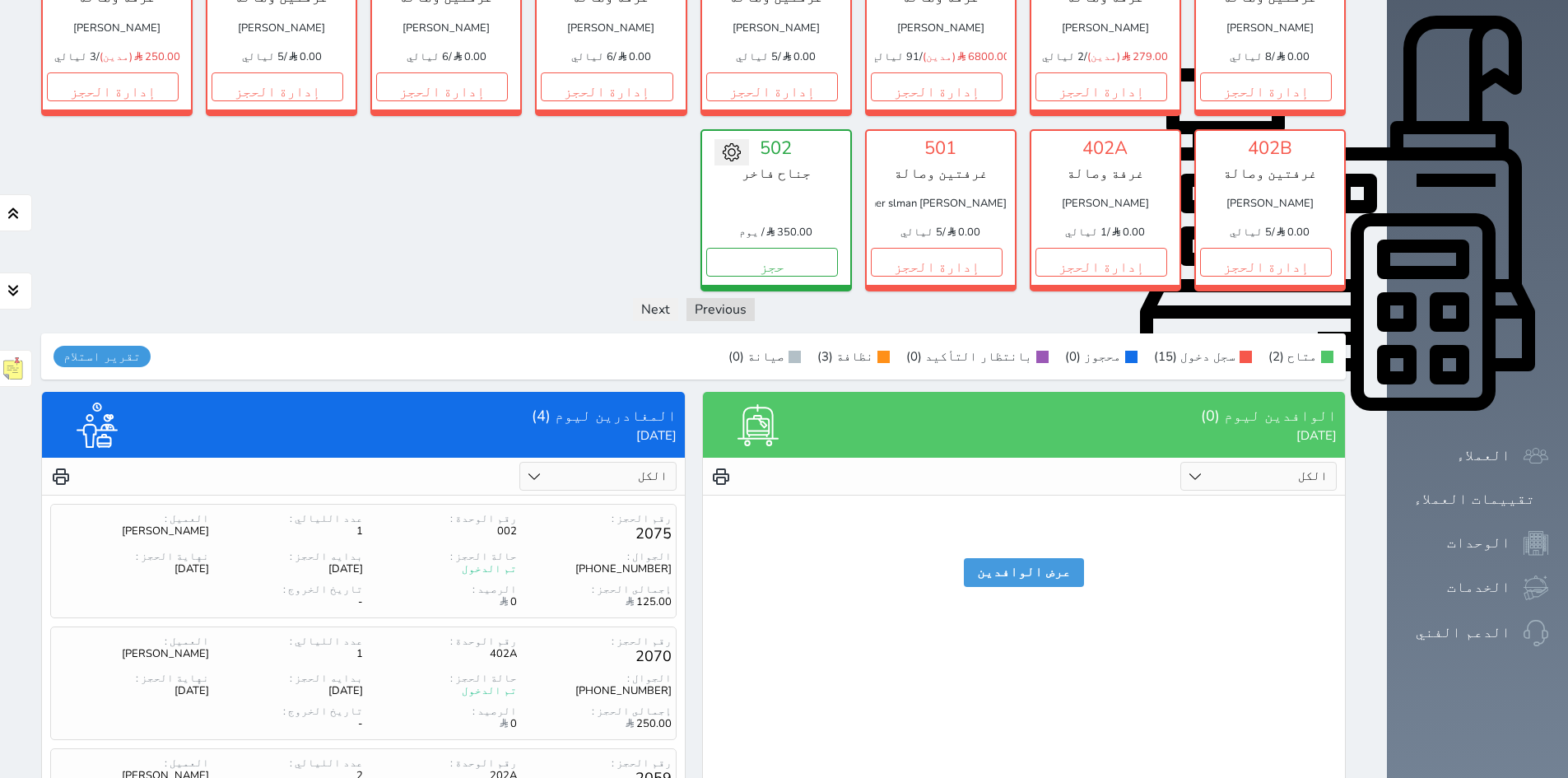 click on "الكل   تم الدخول   تم المغادرة" at bounding box center (598, 476) 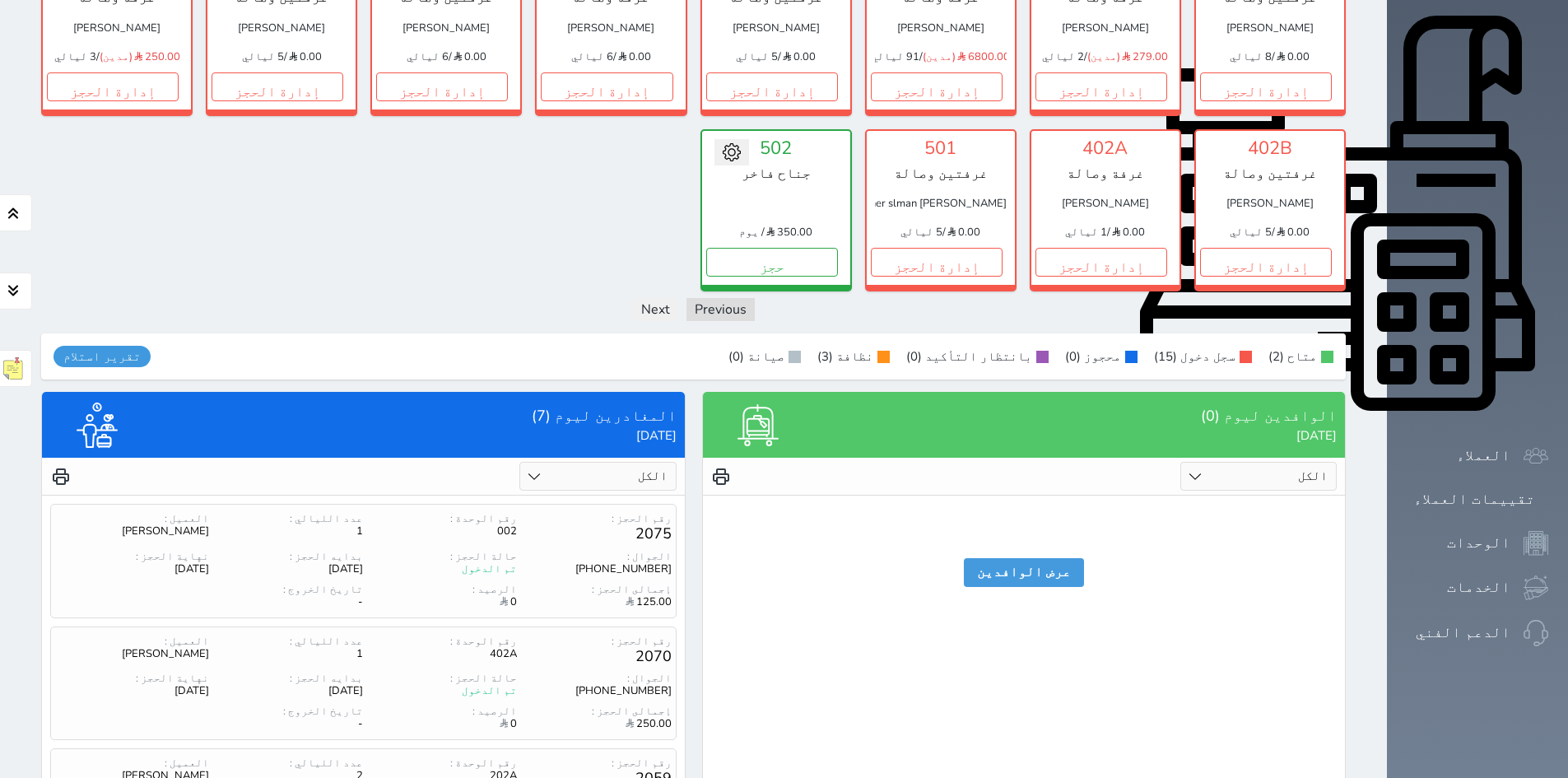 click on "الكل   تم الدخول   تم المغادرة" at bounding box center [598, 476] 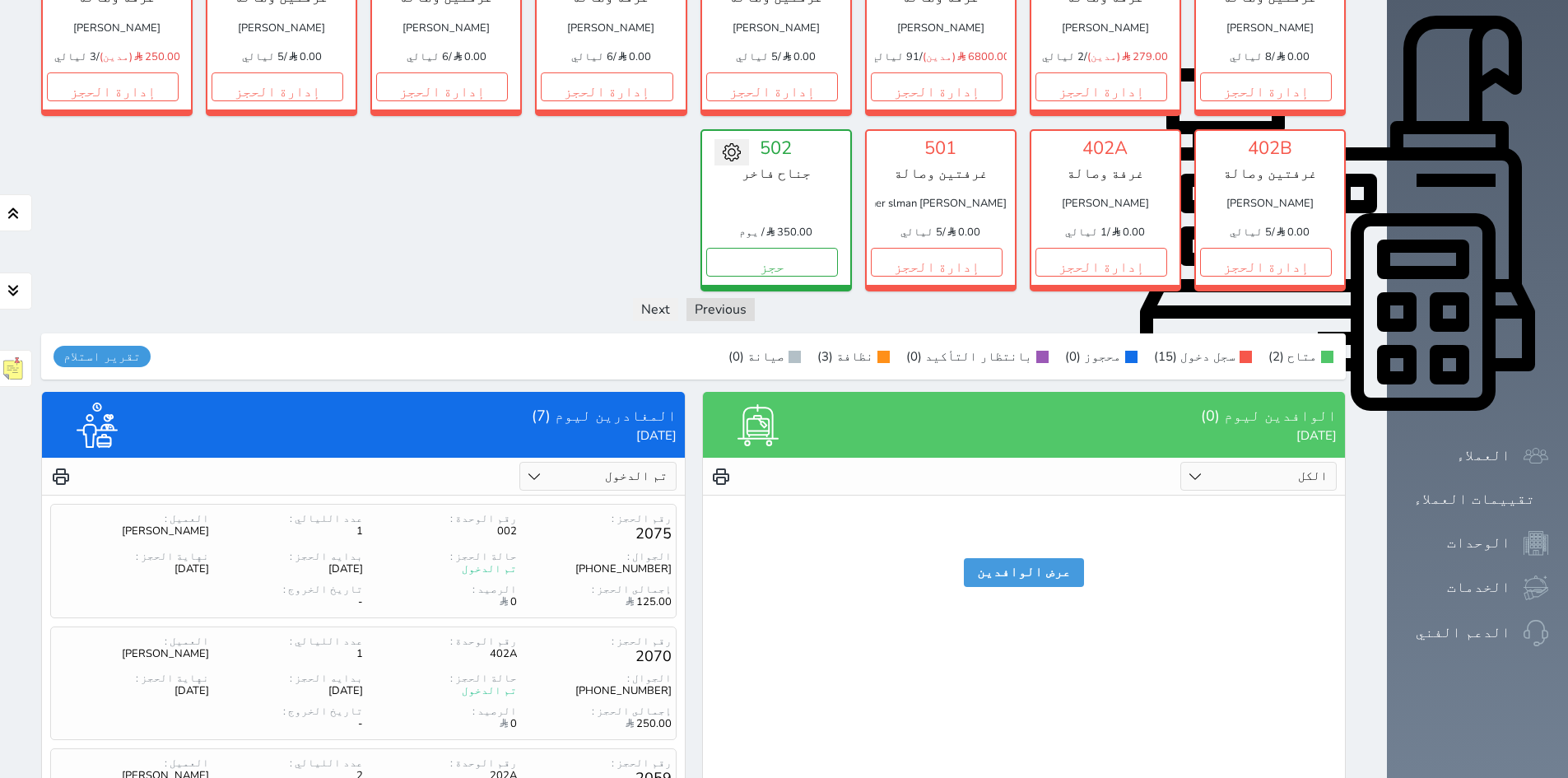 click on "الكل   تم الدخول   تم المغادرة" at bounding box center [598, 476] 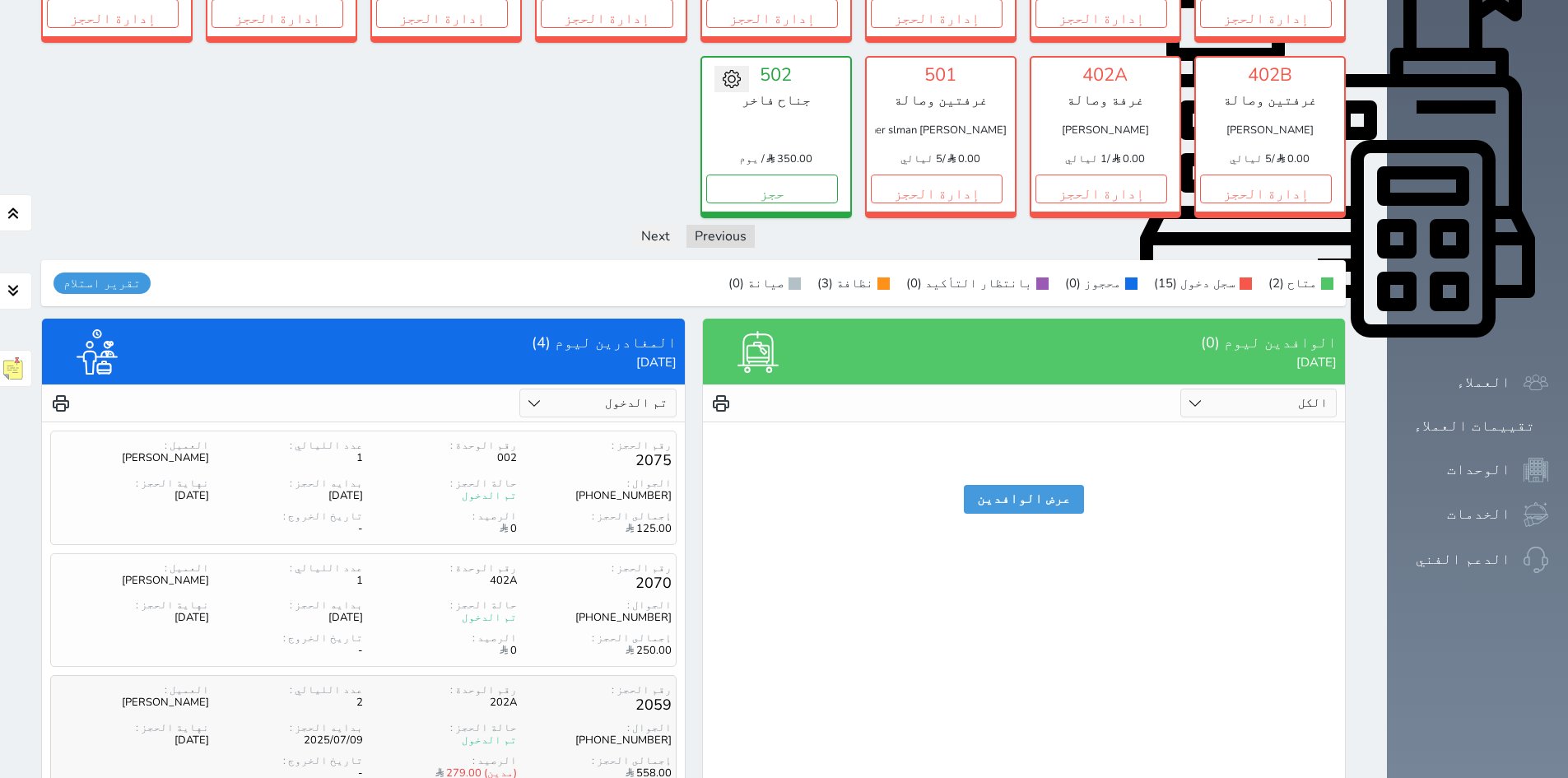 scroll, scrollTop: 477, scrollLeft: 0, axis: vertical 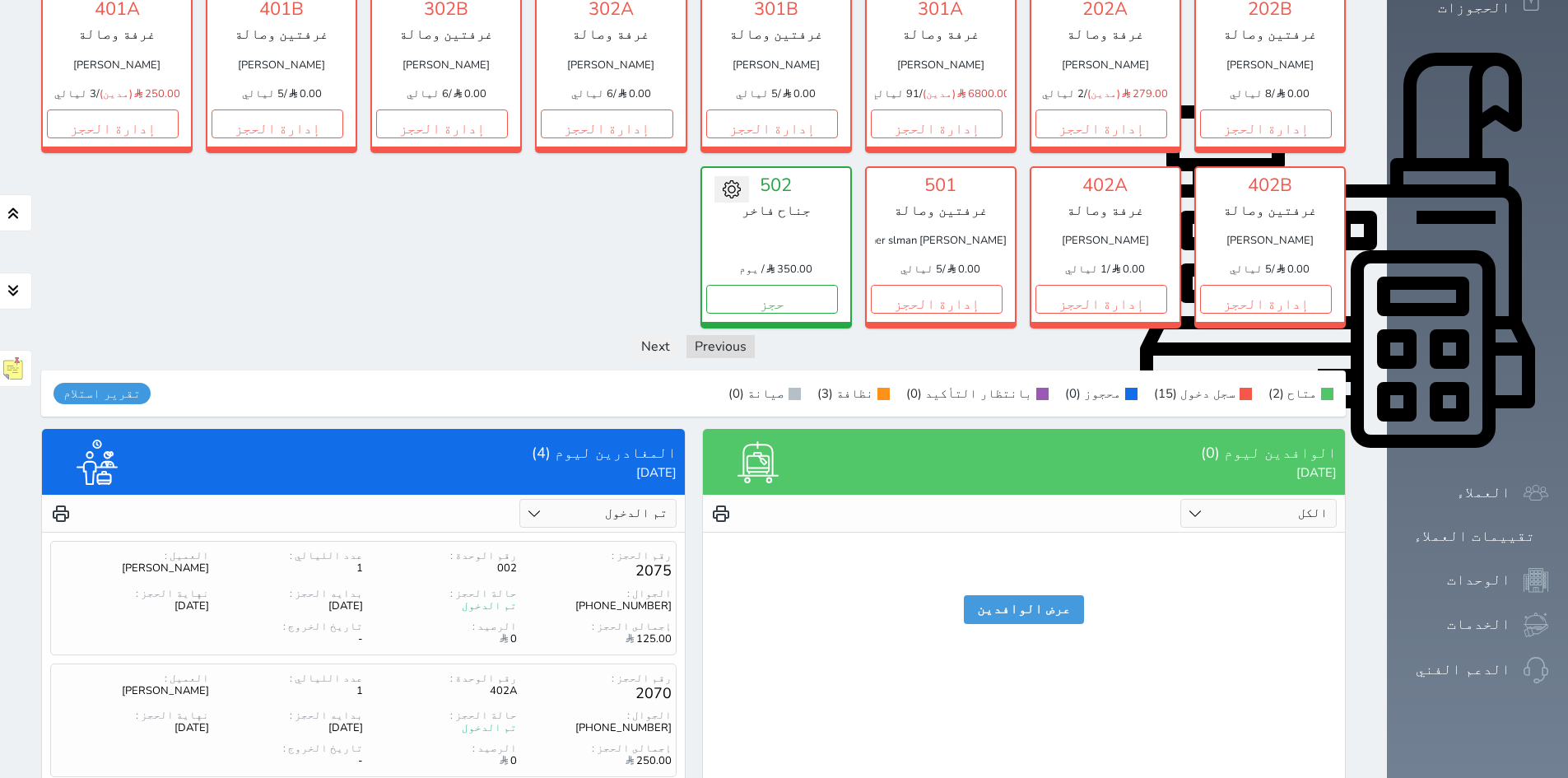 click on "الكل   لم يسجل دخول   تم الدخول" at bounding box center [1259, 513] 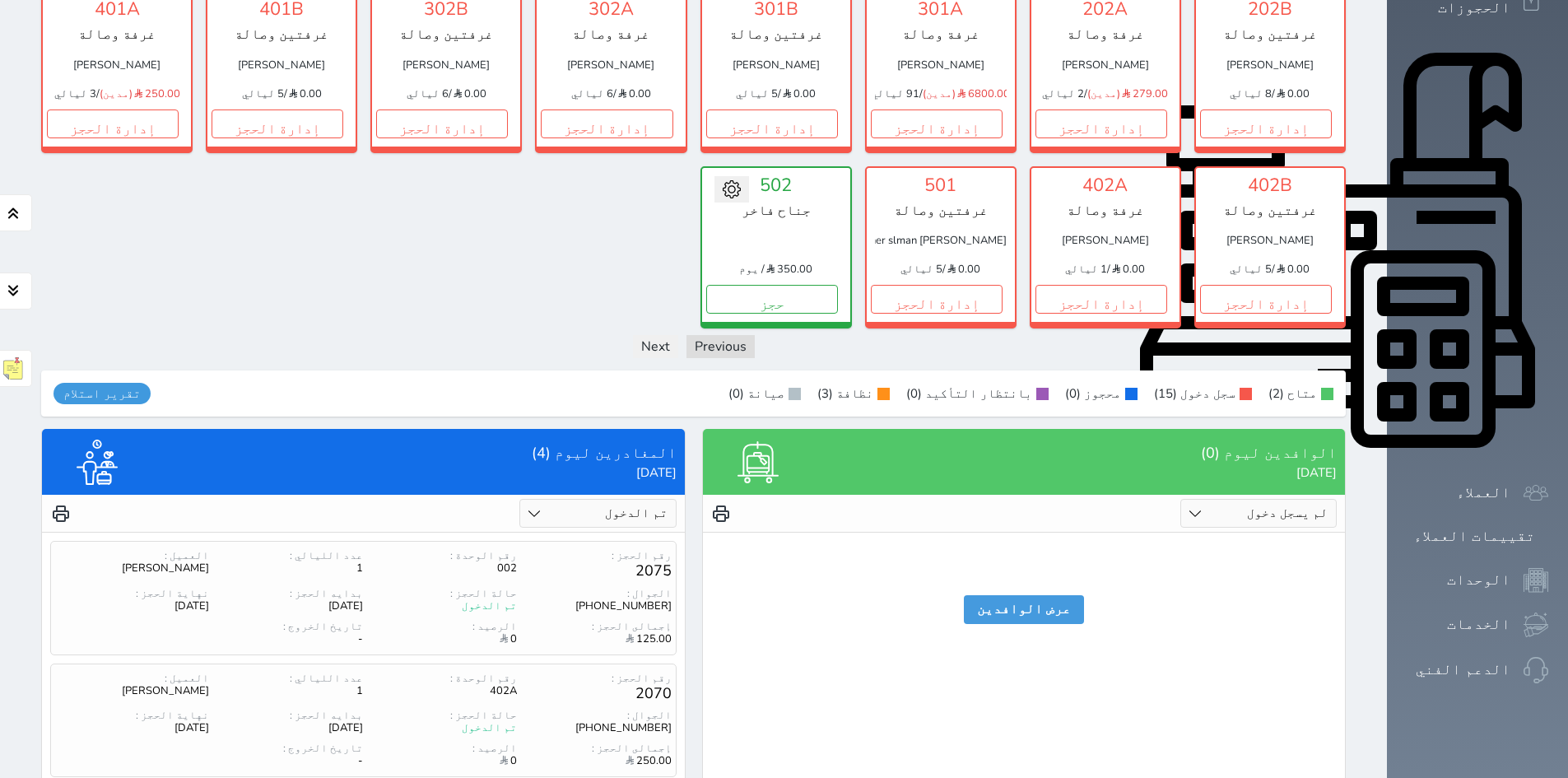 click on "الكل   لم يسجل دخول   تم الدخول" at bounding box center [1259, 513] 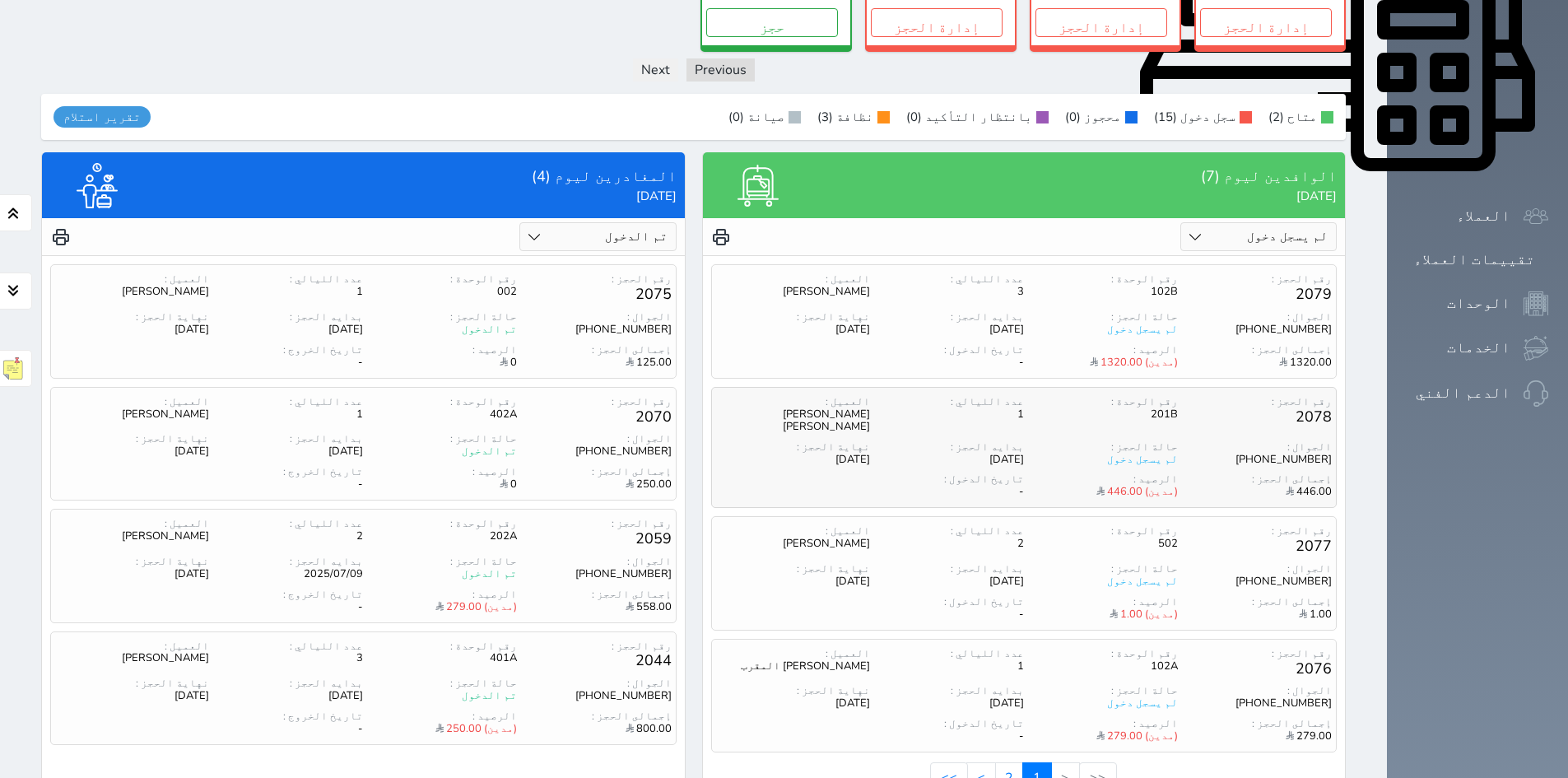 scroll, scrollTop: 770, scrollLeft: 0, axis: vertical 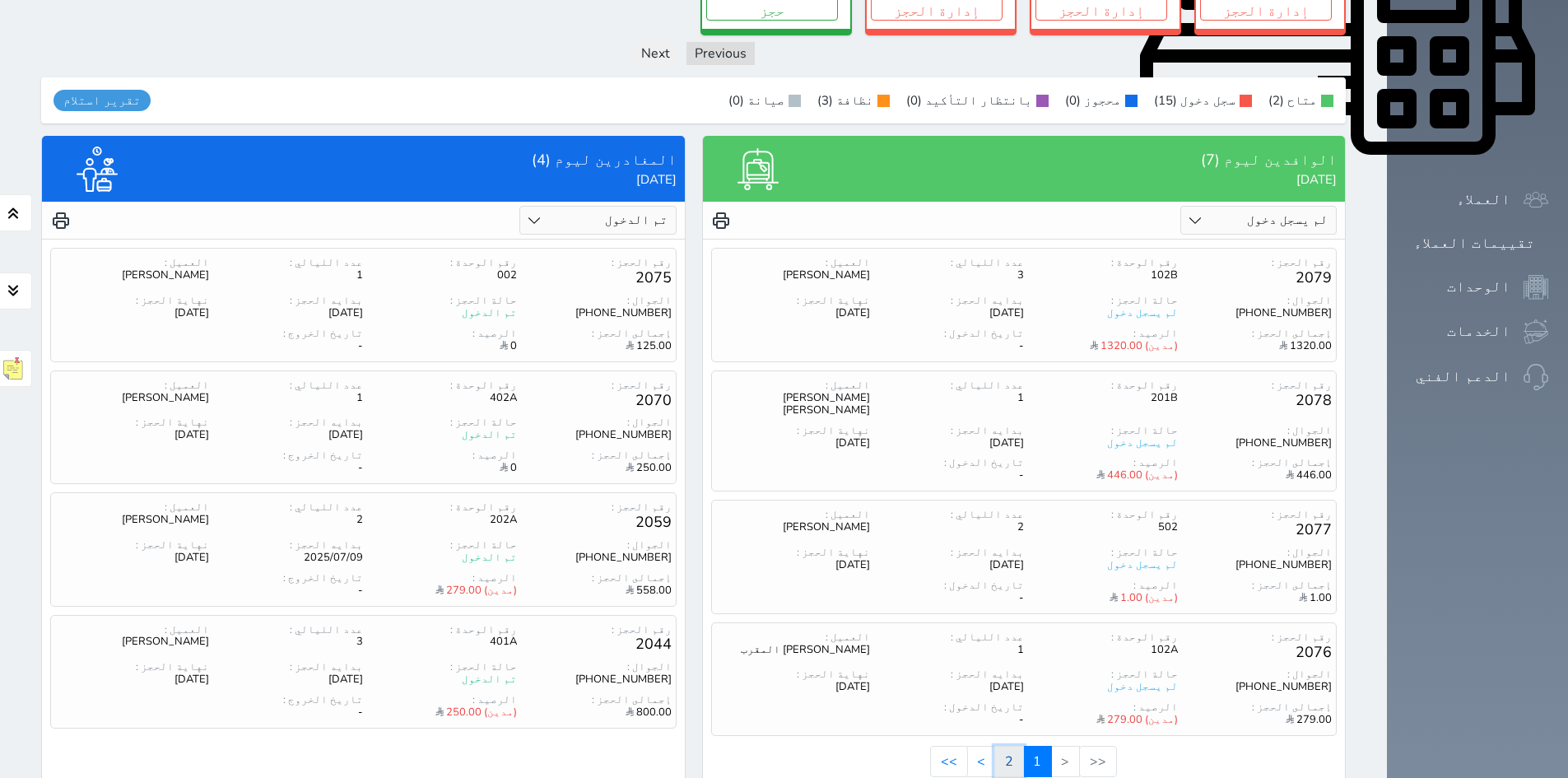 click on "2" at bounding box center [1009, 762] 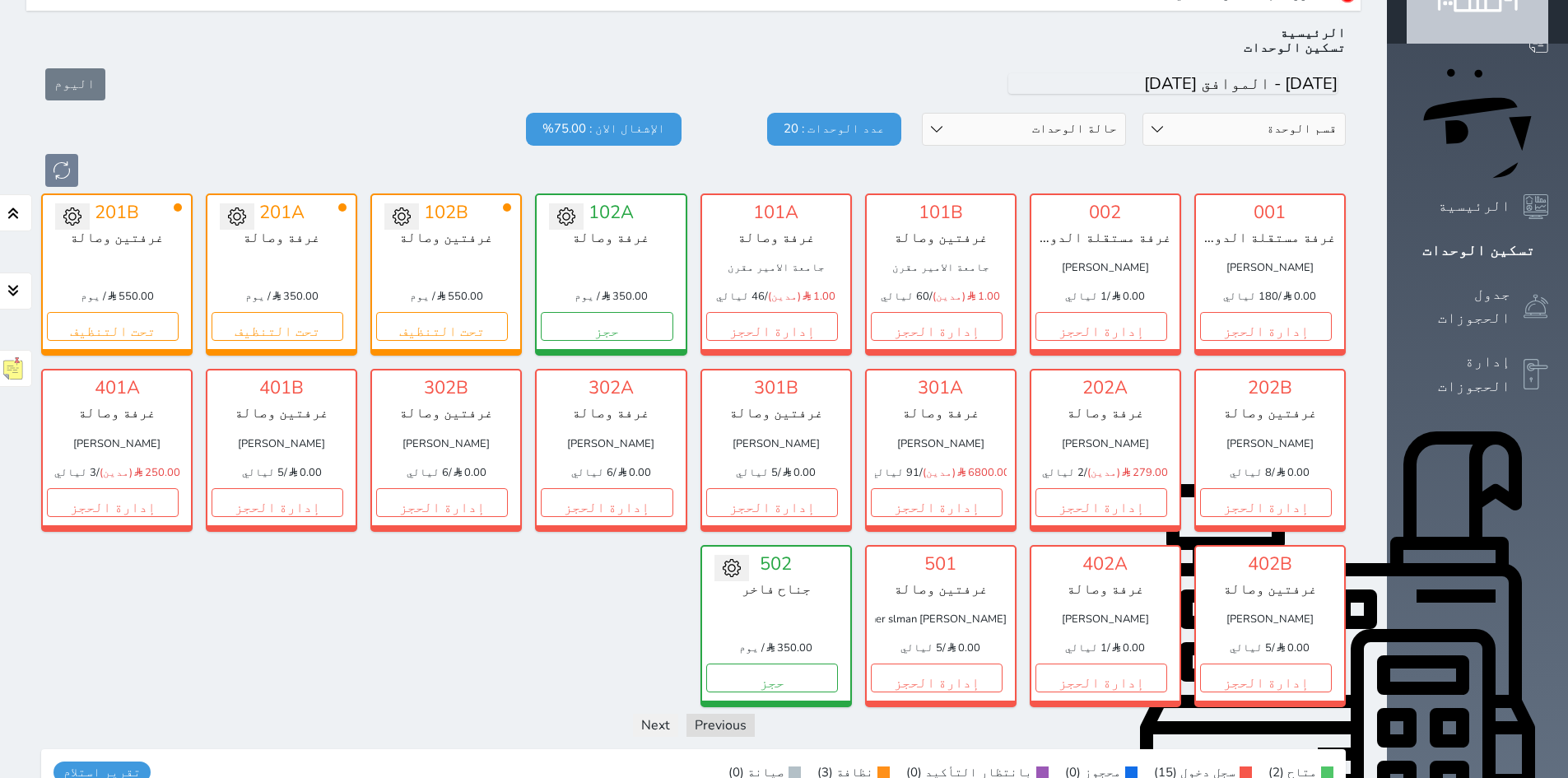 scroll, scrollTop: 0, scrollLeft: 0, axis: both 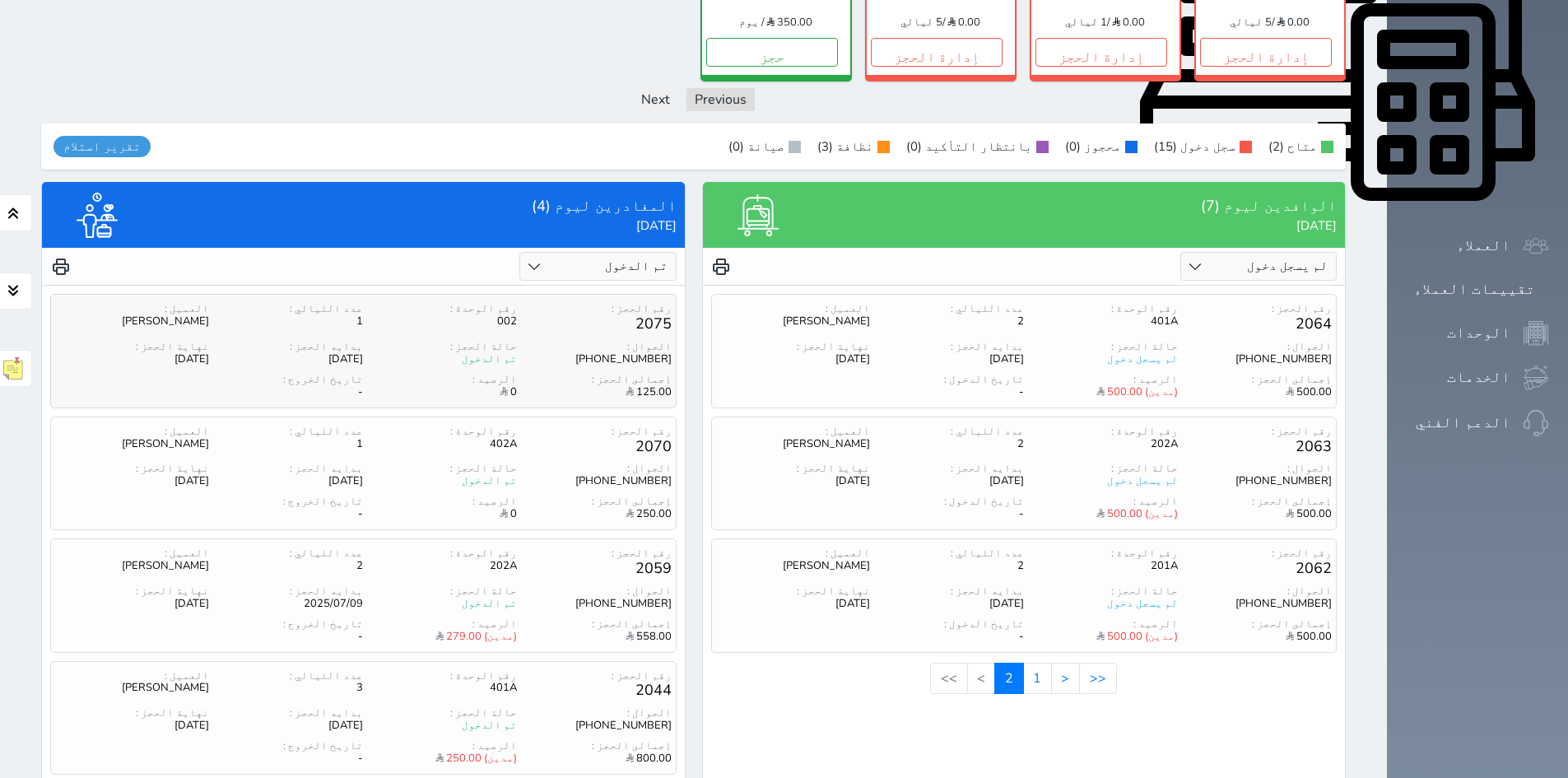 click on "[PHONE_NUMBER]" at bounding box center (593, 359) 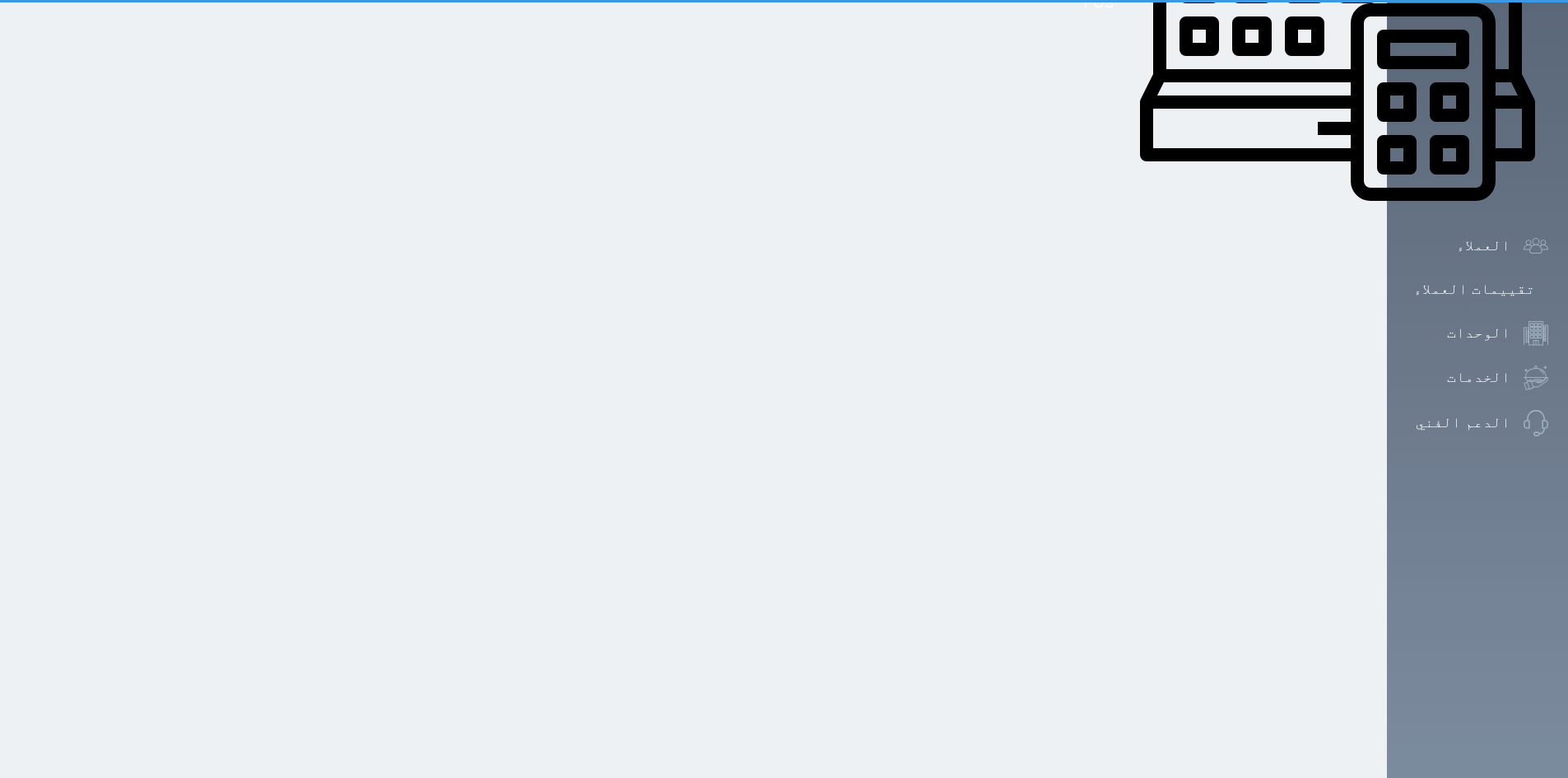 scroll, scrollTop: 0, scrollLeft: 0, axis: both 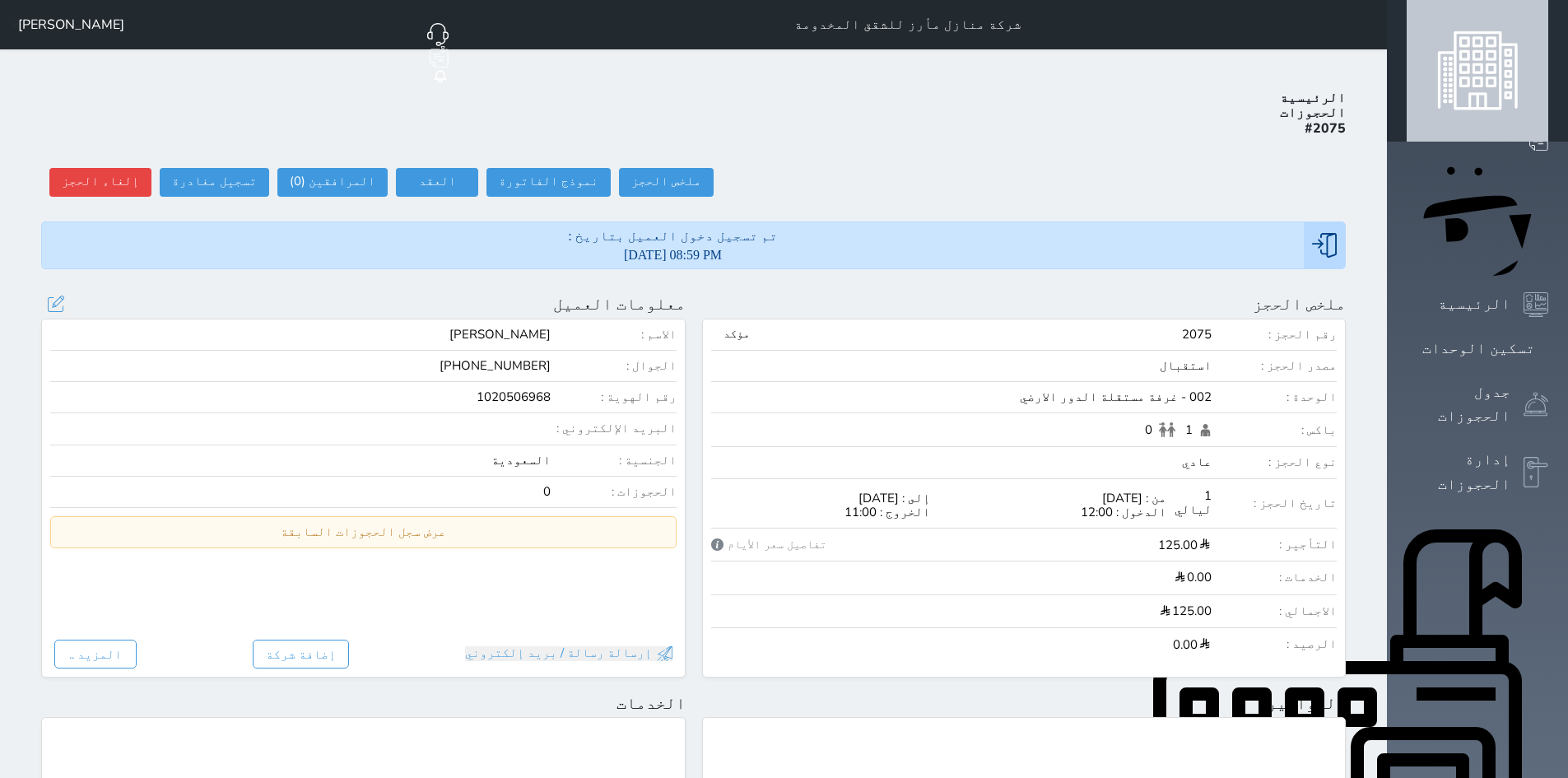 click on "[PHONE_NUMBER]" at bounding box center (495, 366) 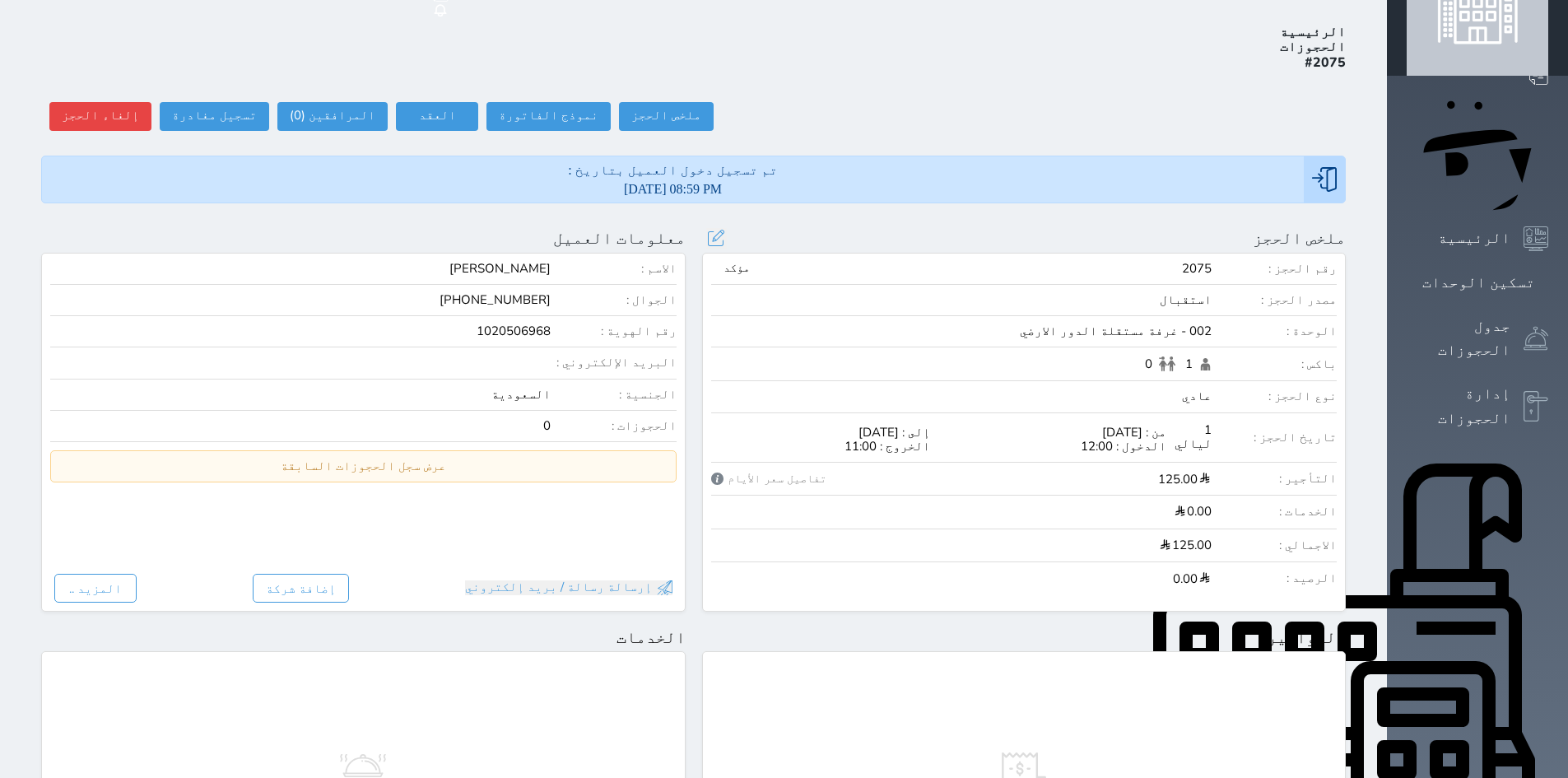 scroll, scrollTop: 0, scrollLeft: 0, axis: both 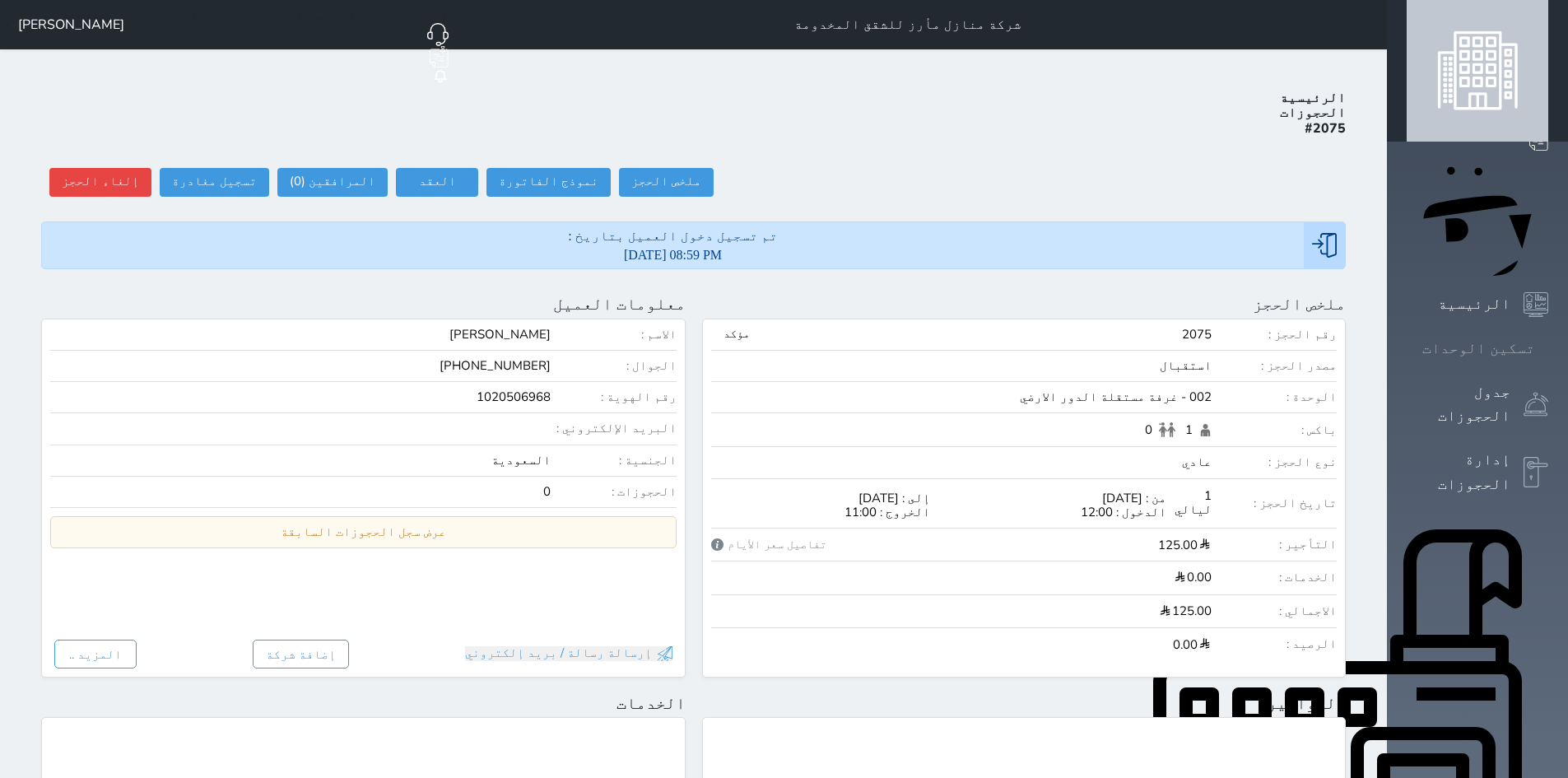 click on "تسكين الوحدات" at bounding box center (1478, 348) 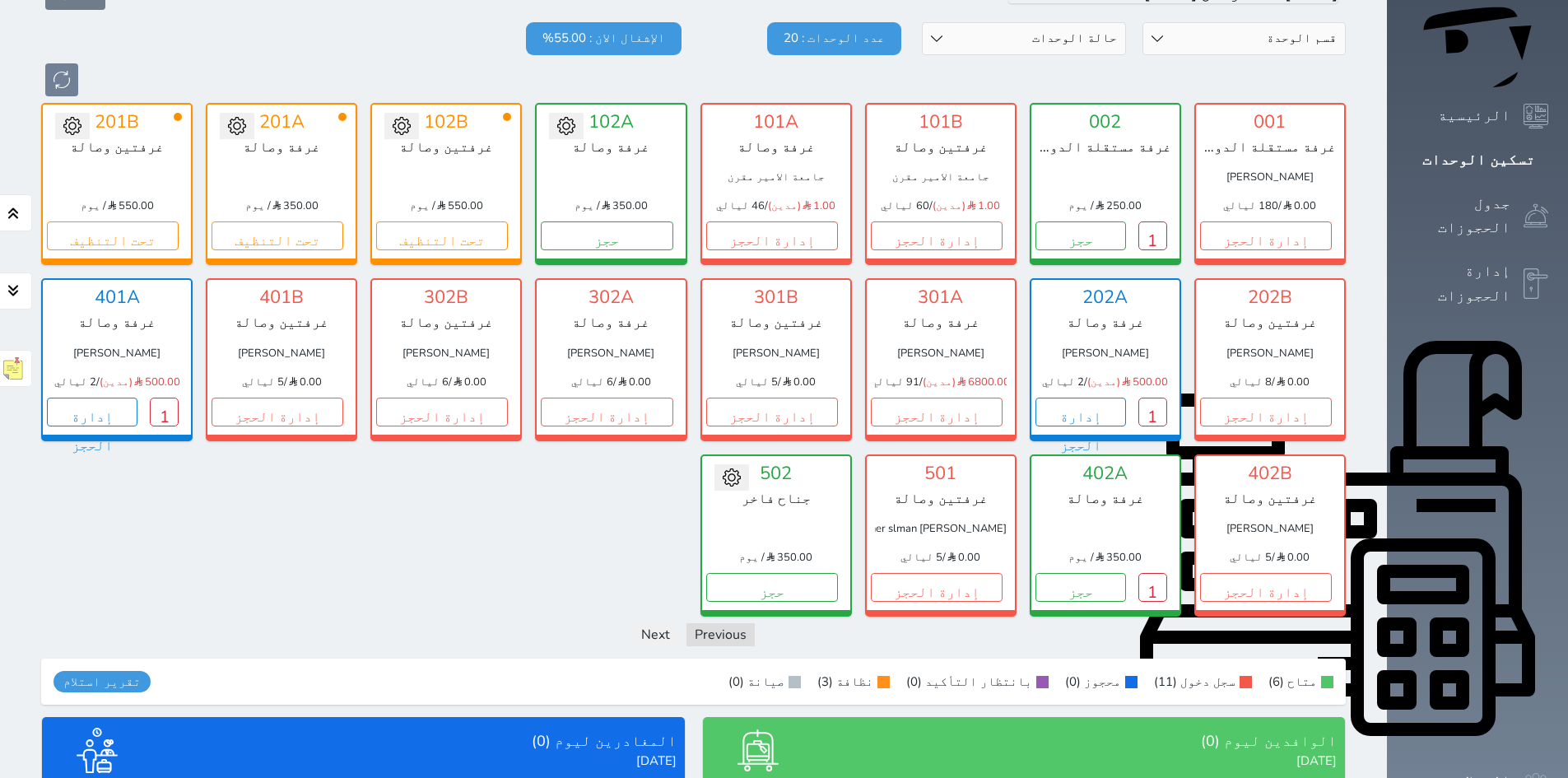 scroll, scrollTop: 358, scrollLeft: 0, axis: vertical 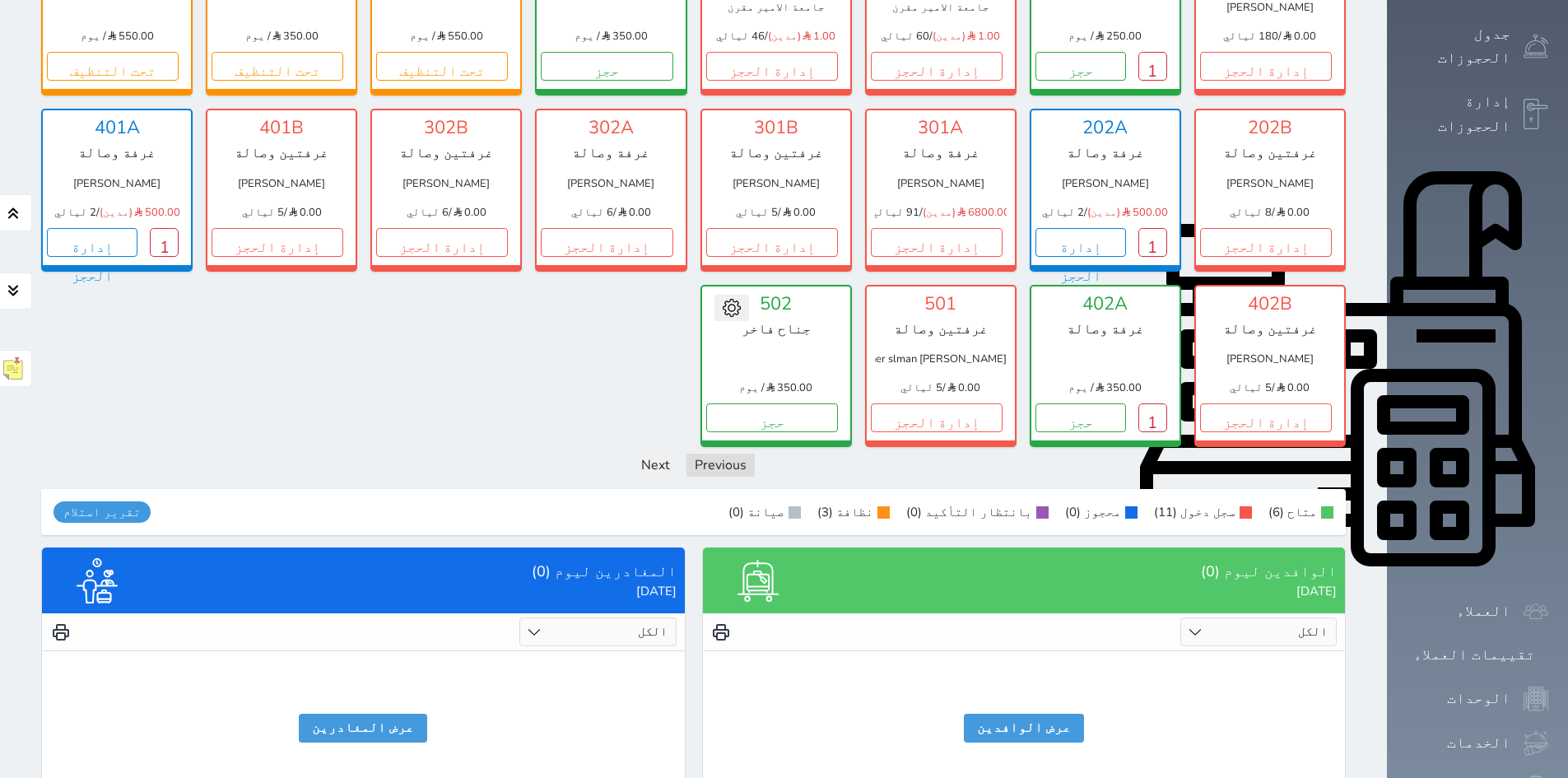 click on "الكل   تم الدخول   تم المغادرة" at bounding box center (598, 631) 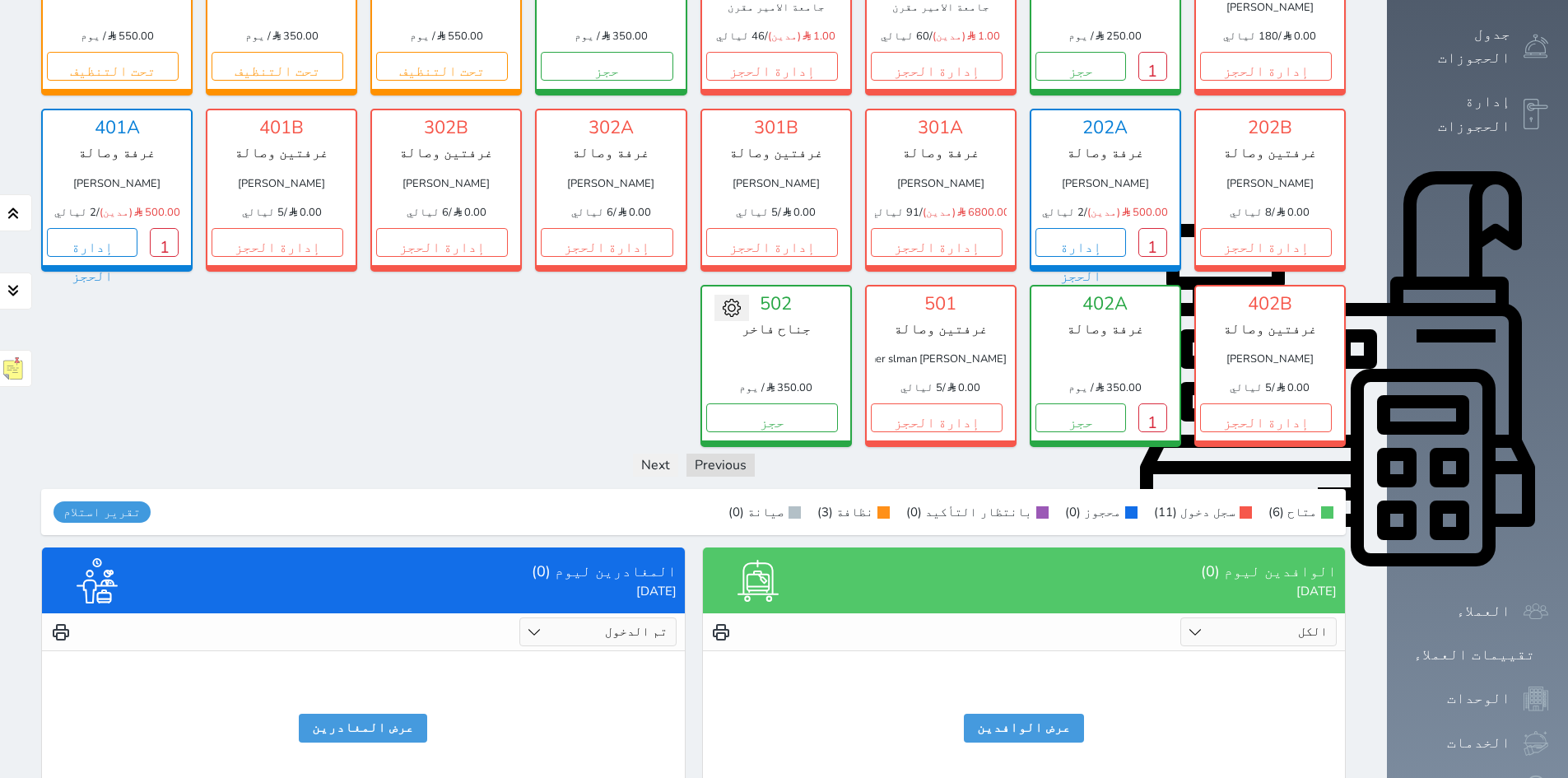 click on "الكل   تم الدخول   تم المغادرة" at bounding box center [598, 631] 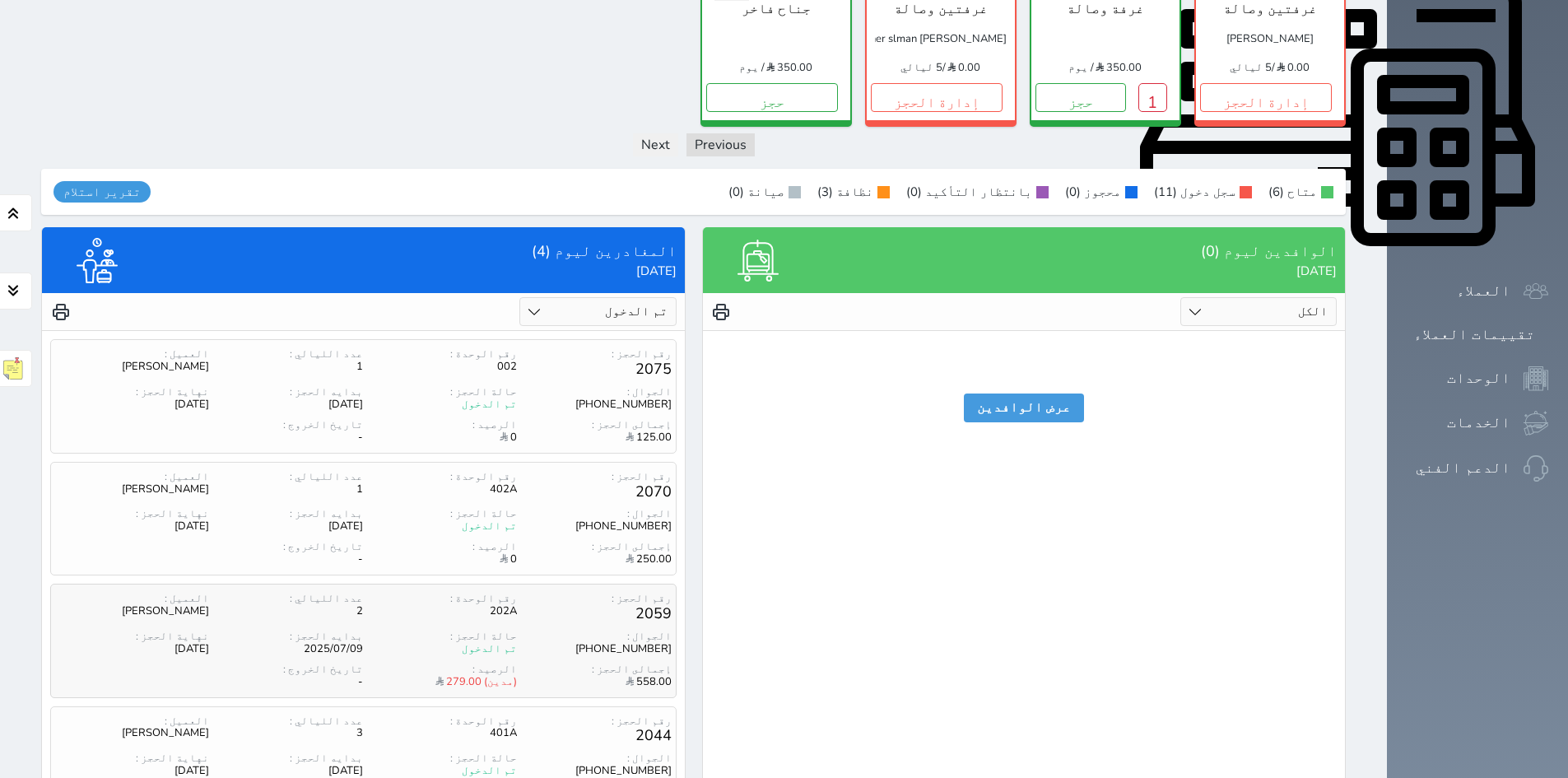 scroll, scrollTop: 687, scrollLeft: 0, axis: vertical 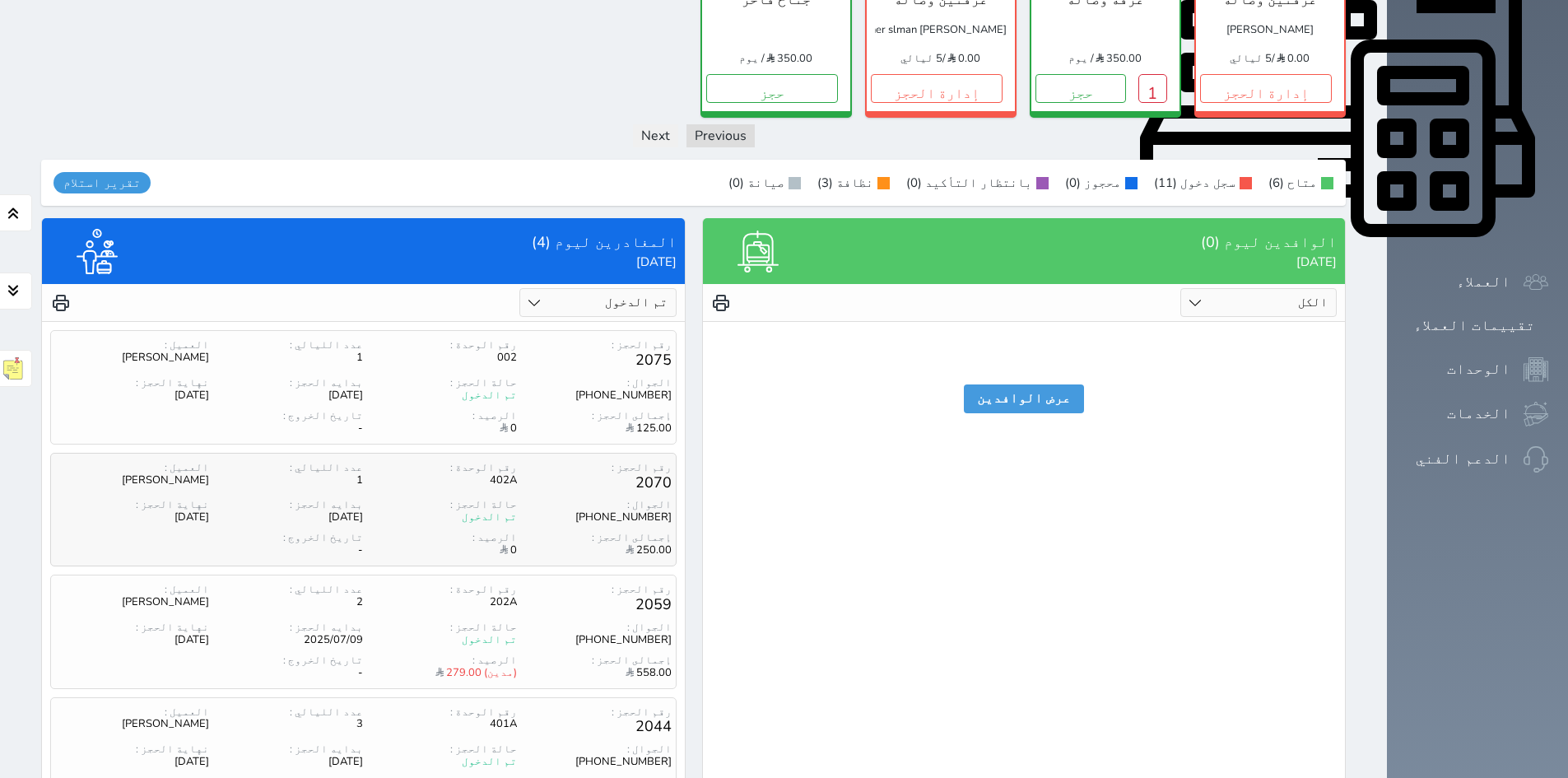 click on "[PHONE_NUMBER]" at bounding box center (593, 517) 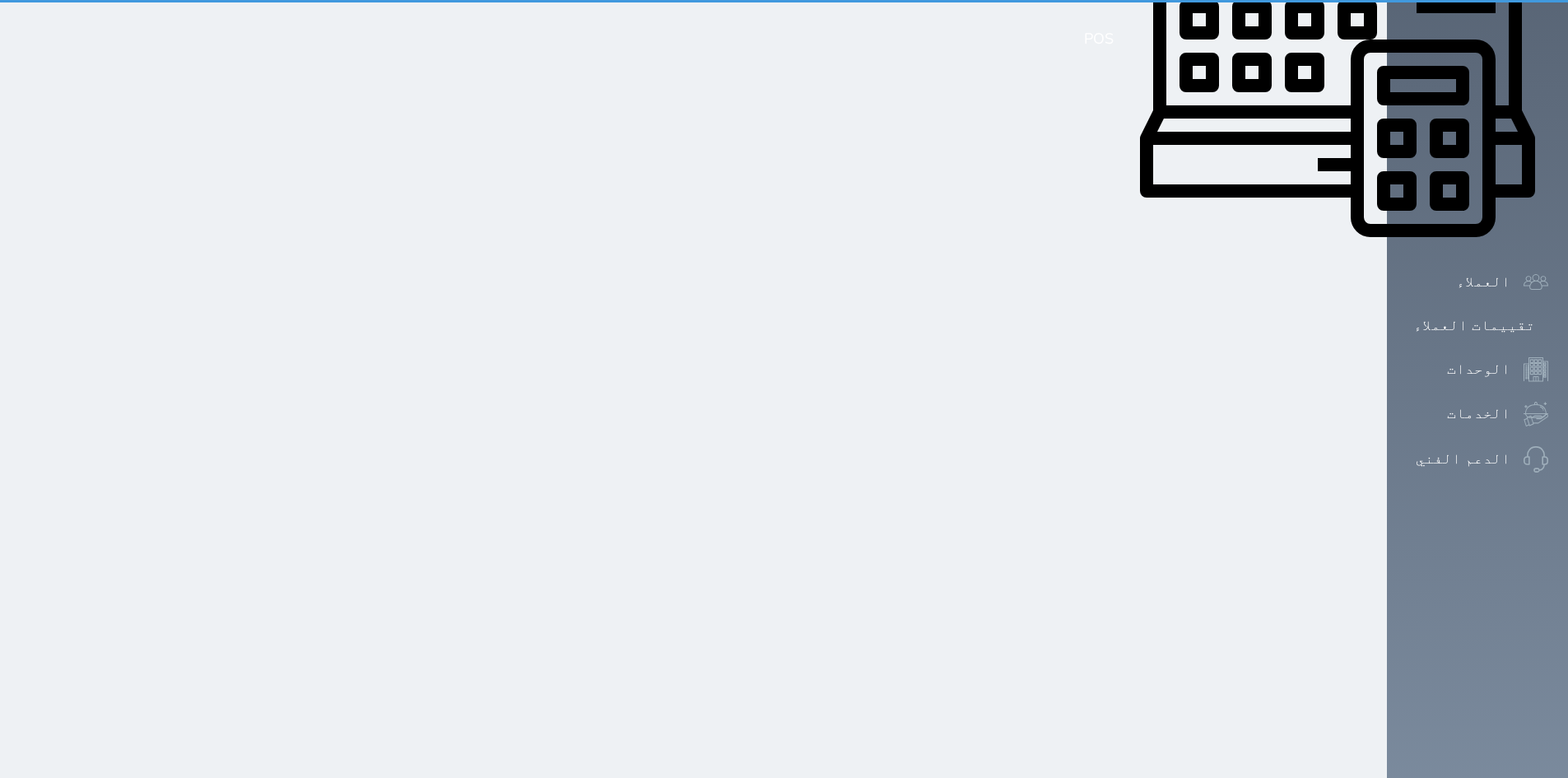 scroll, scrollTop: 0, scrollLeft: 0, axis: both 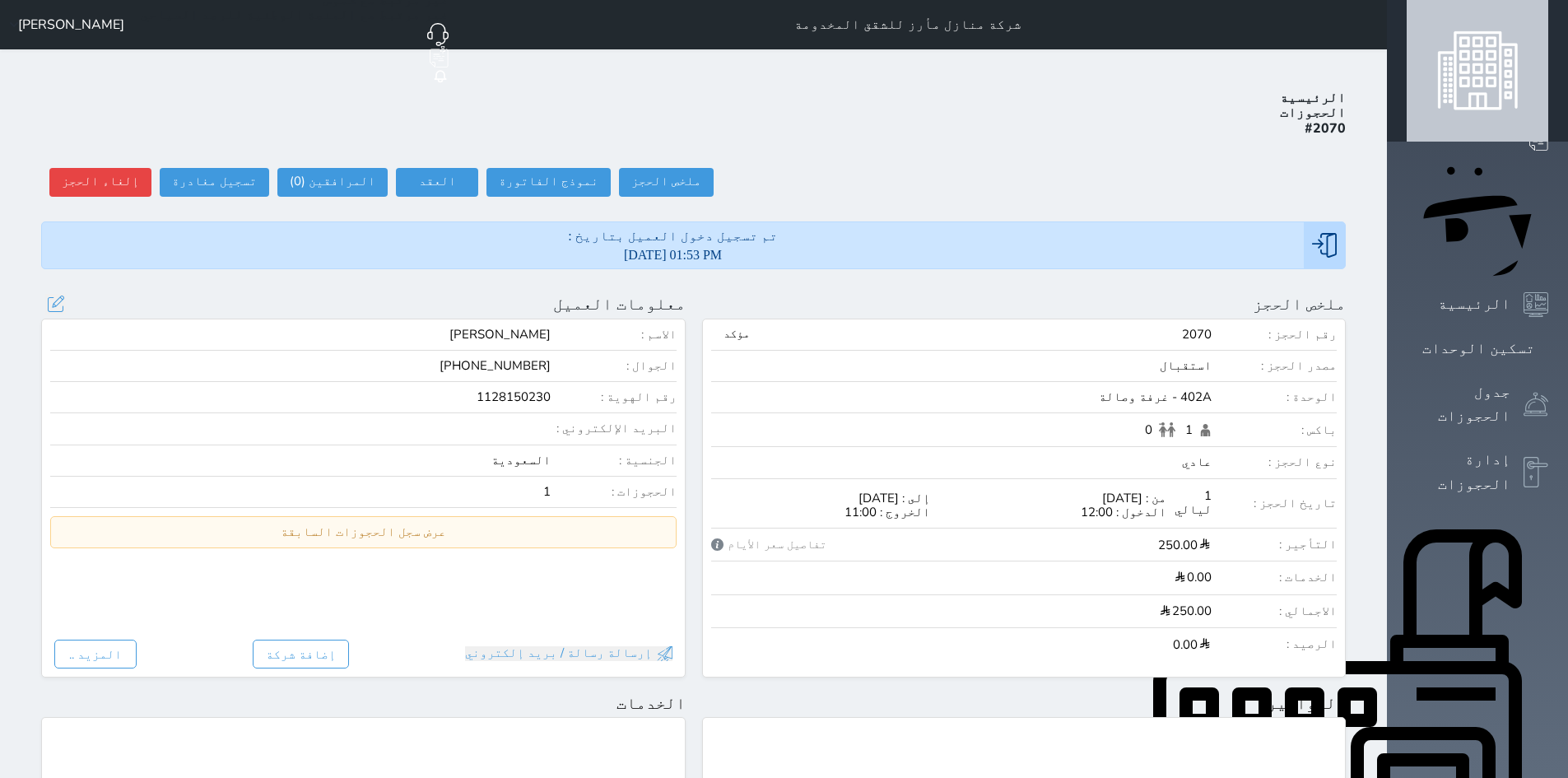 click on "[PHONE_NUMBER]" at bounding box center (495, 366) 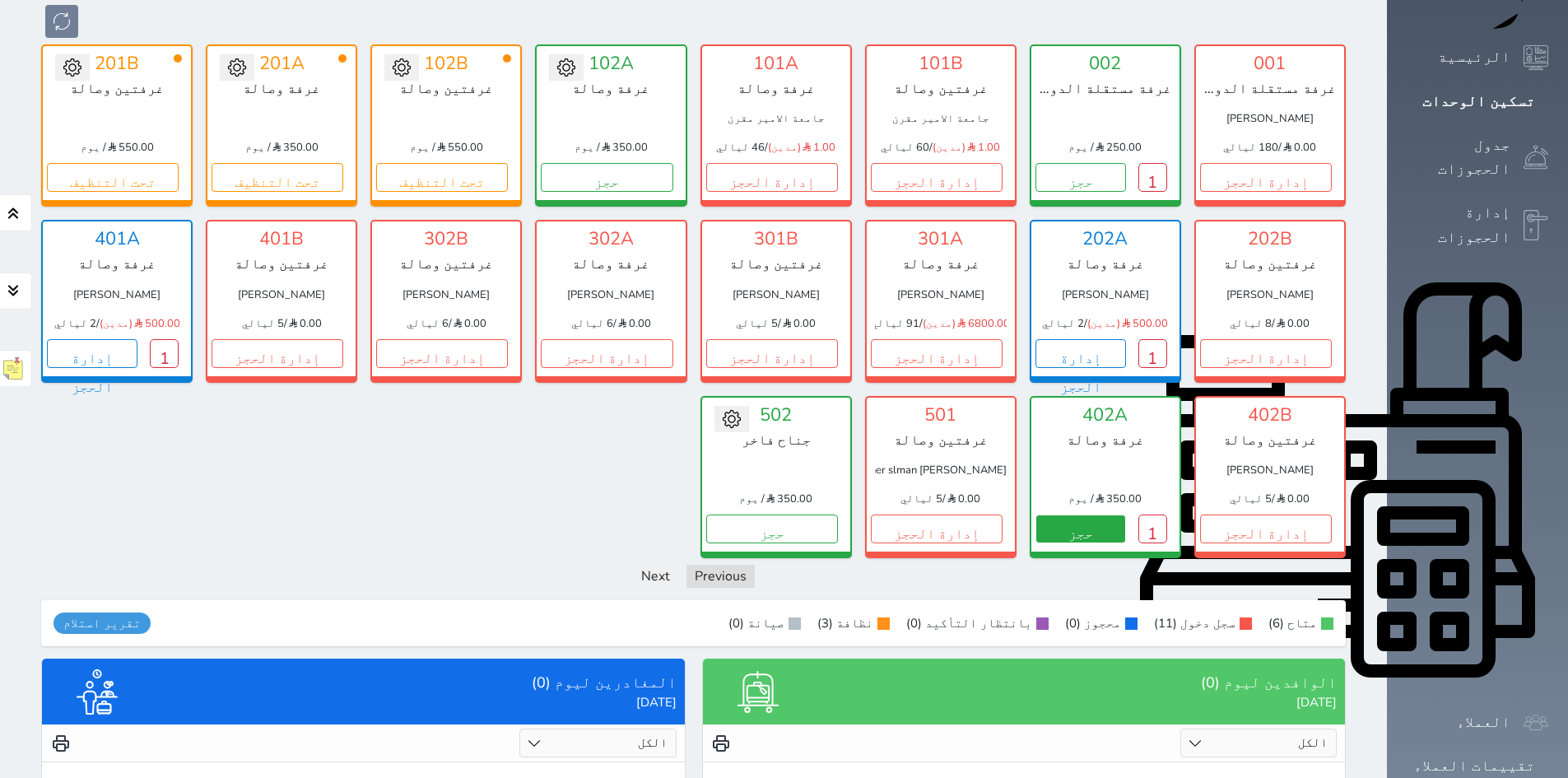 scroll, scrollTop: 358, scrollLeft: 0, axis: vertical 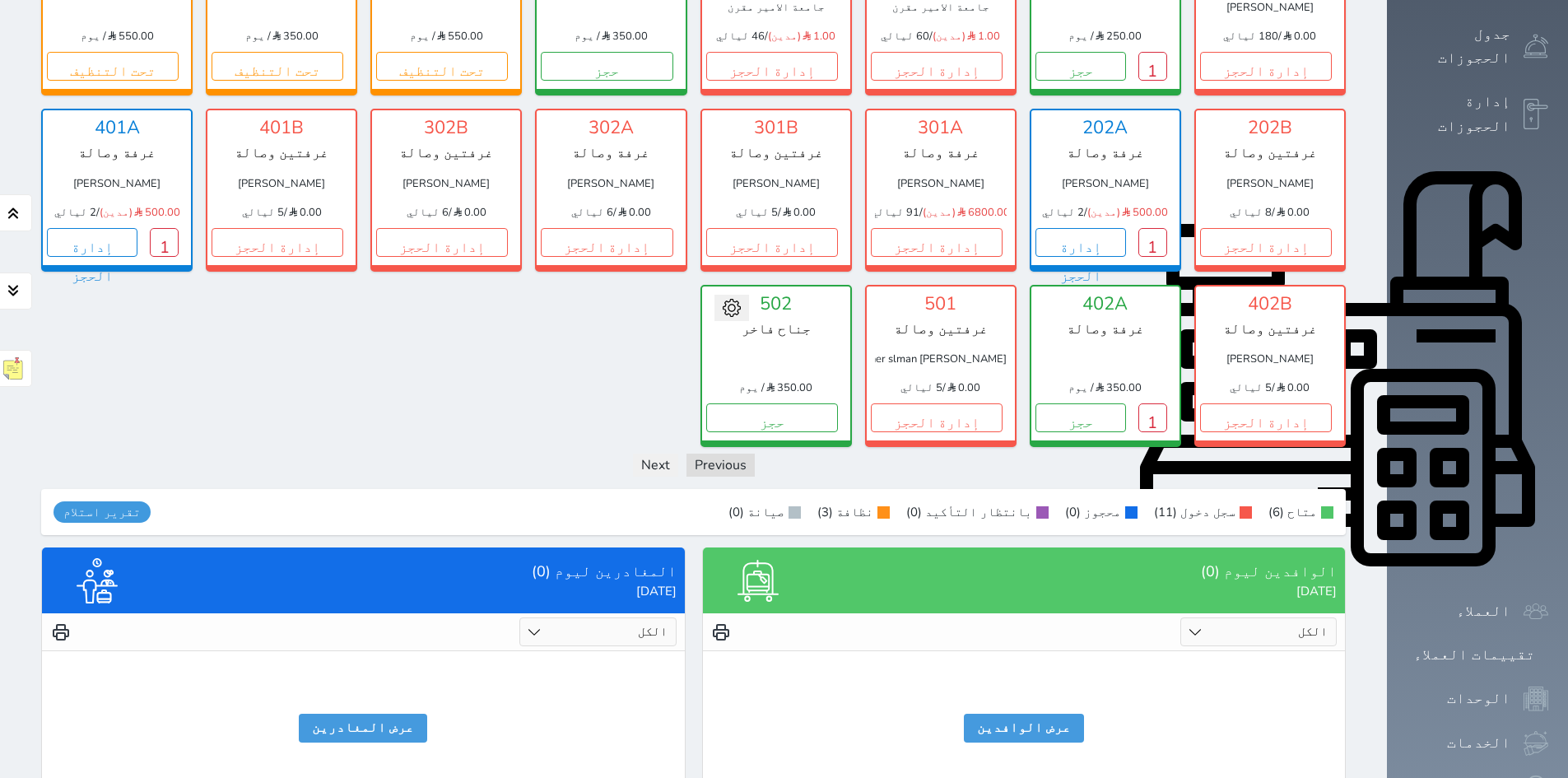 click on "الكل   تم الدخول   تم المغادرة" at bounding box center (598, 631) 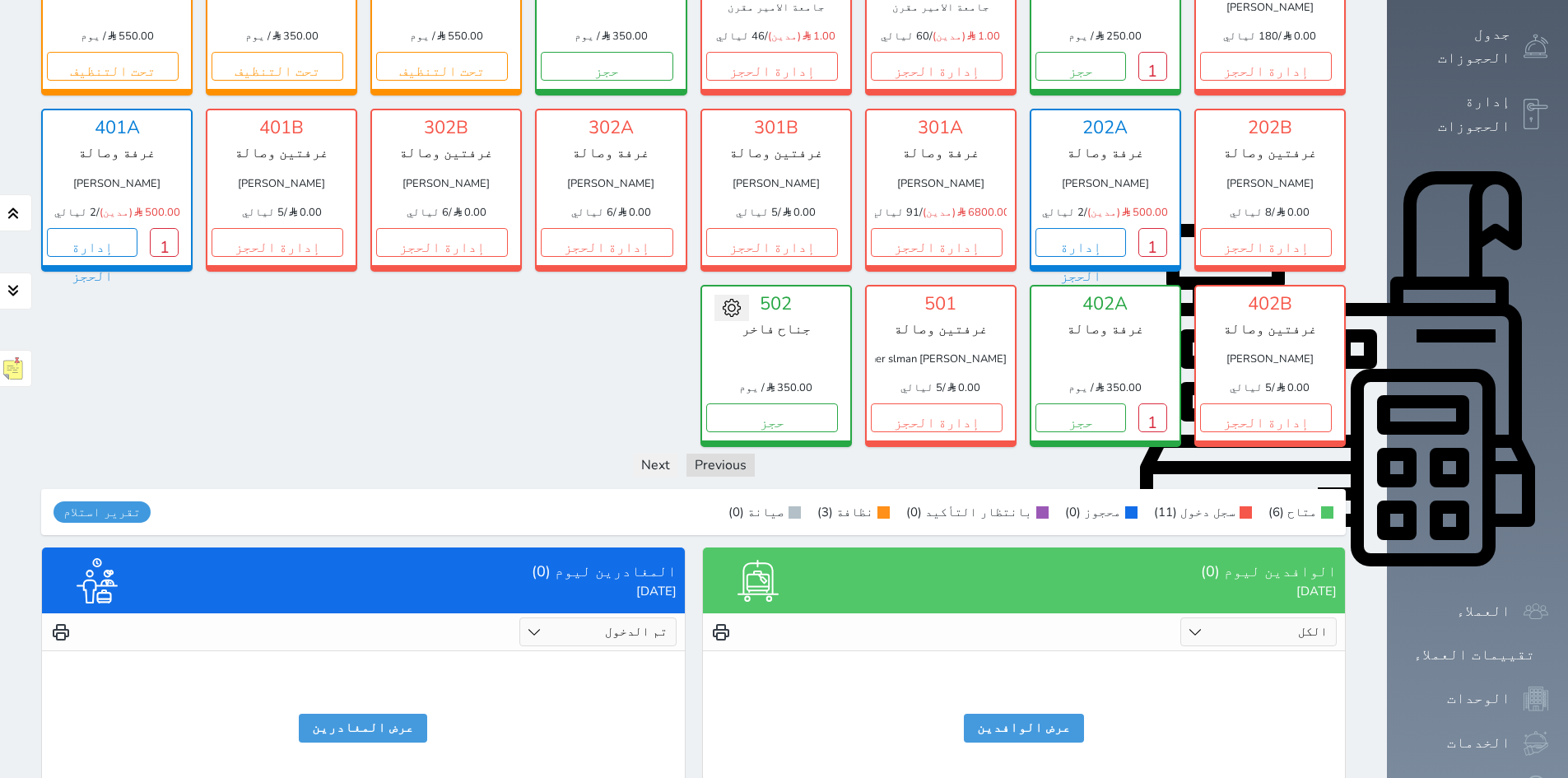 click on "الكل   تم الدخول   تم المغادرة" at bounding box center (598, 631) 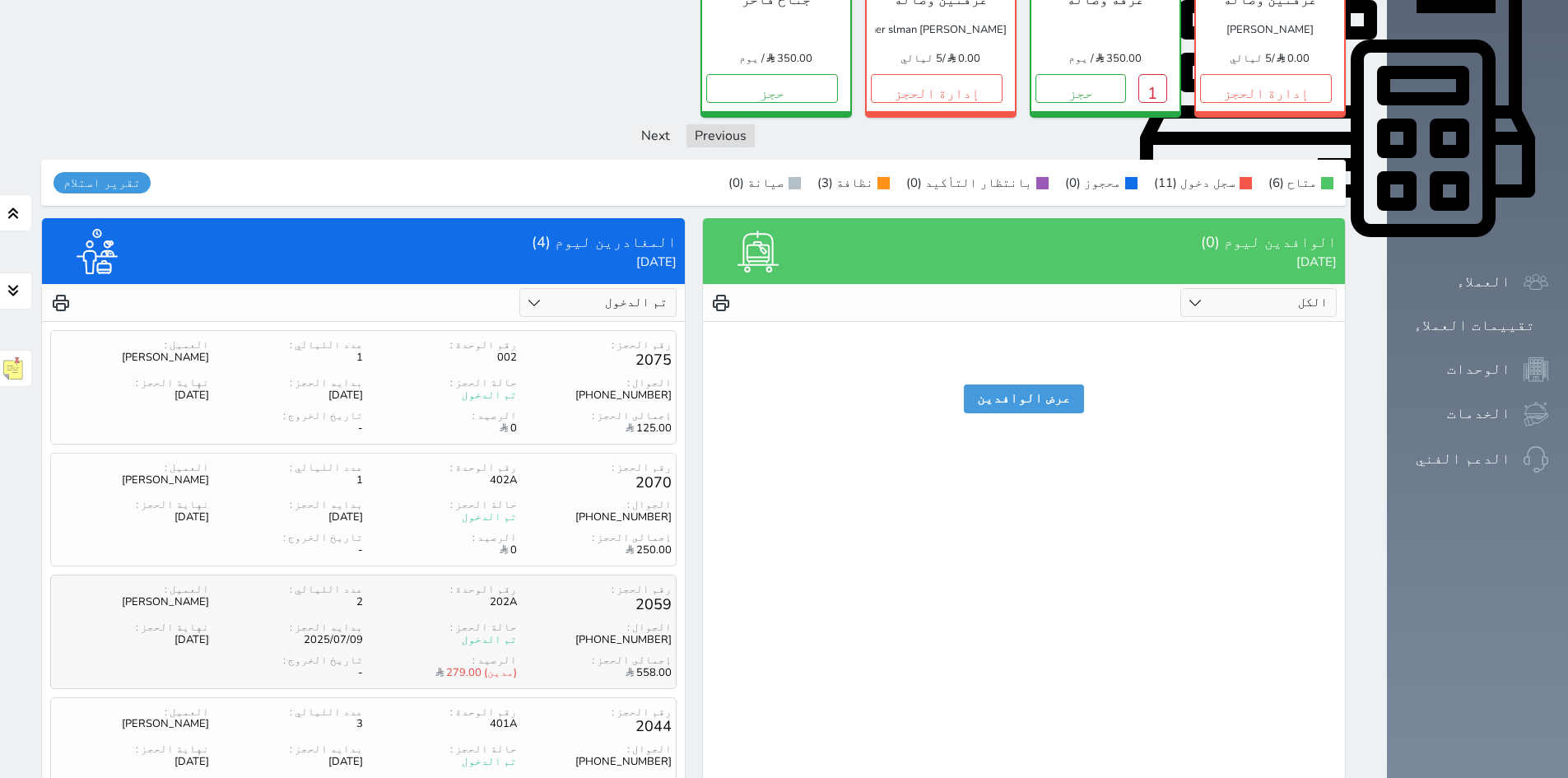 scroll, scrollTop: 724, scrollLeft: 0, axis: vertical 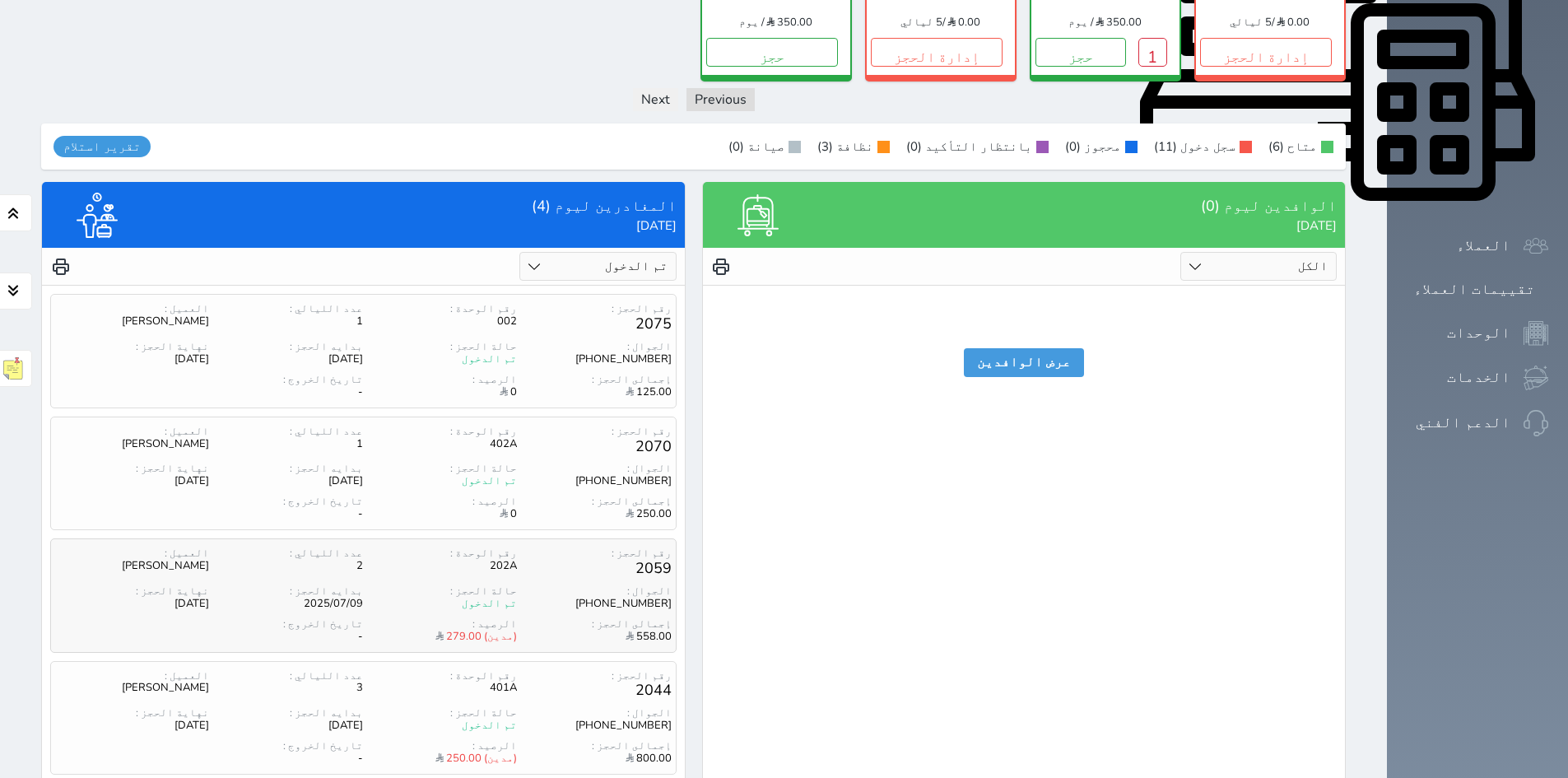 click on "[PHONE_NUMBER]" at bounding box center [593, 603] 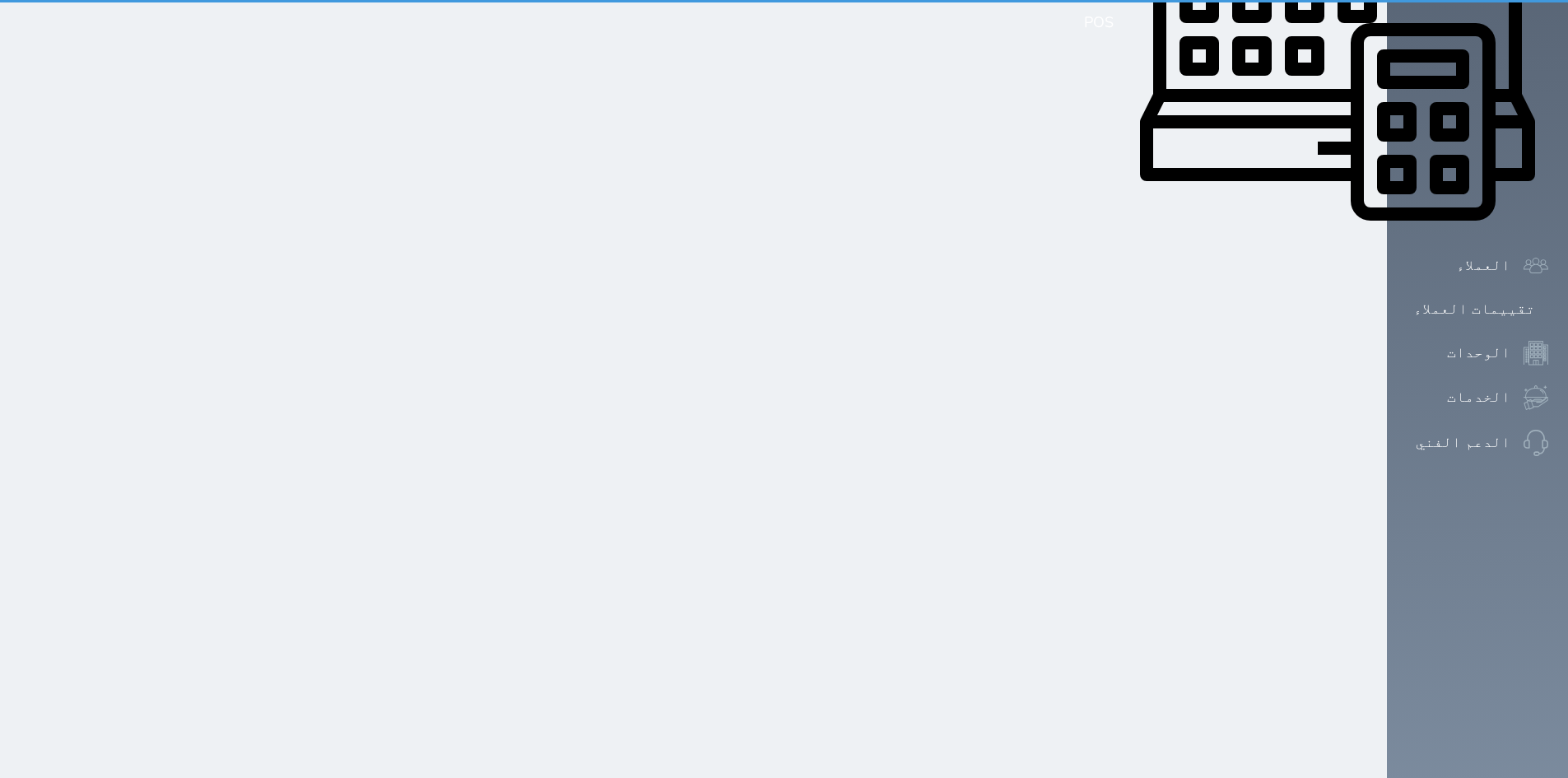 scroll, scrollTop: 0, scrollLeft: 0, axis: both 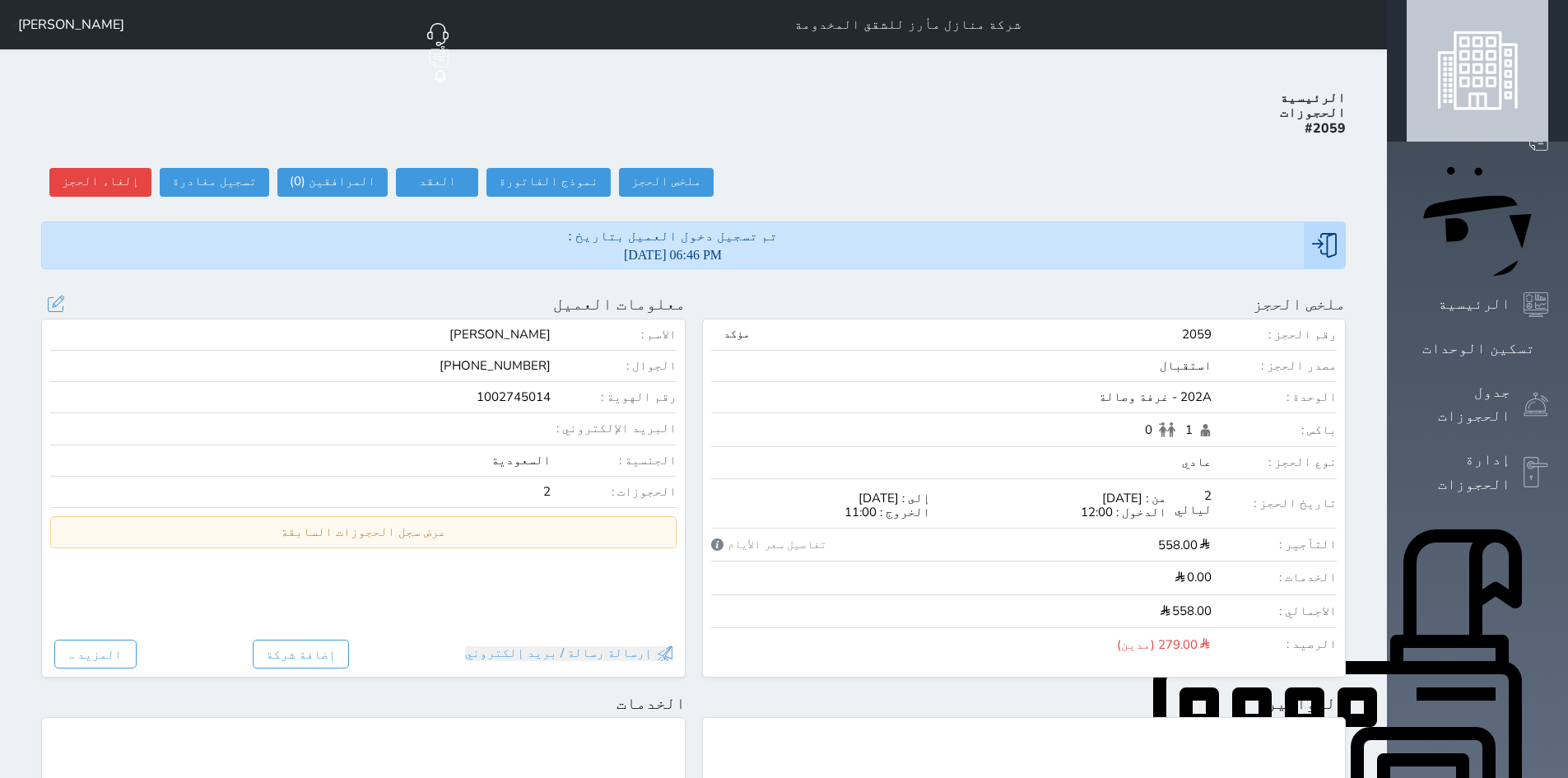 click on "[PHONE_NUMBER]" at bounding box center [495, 366] 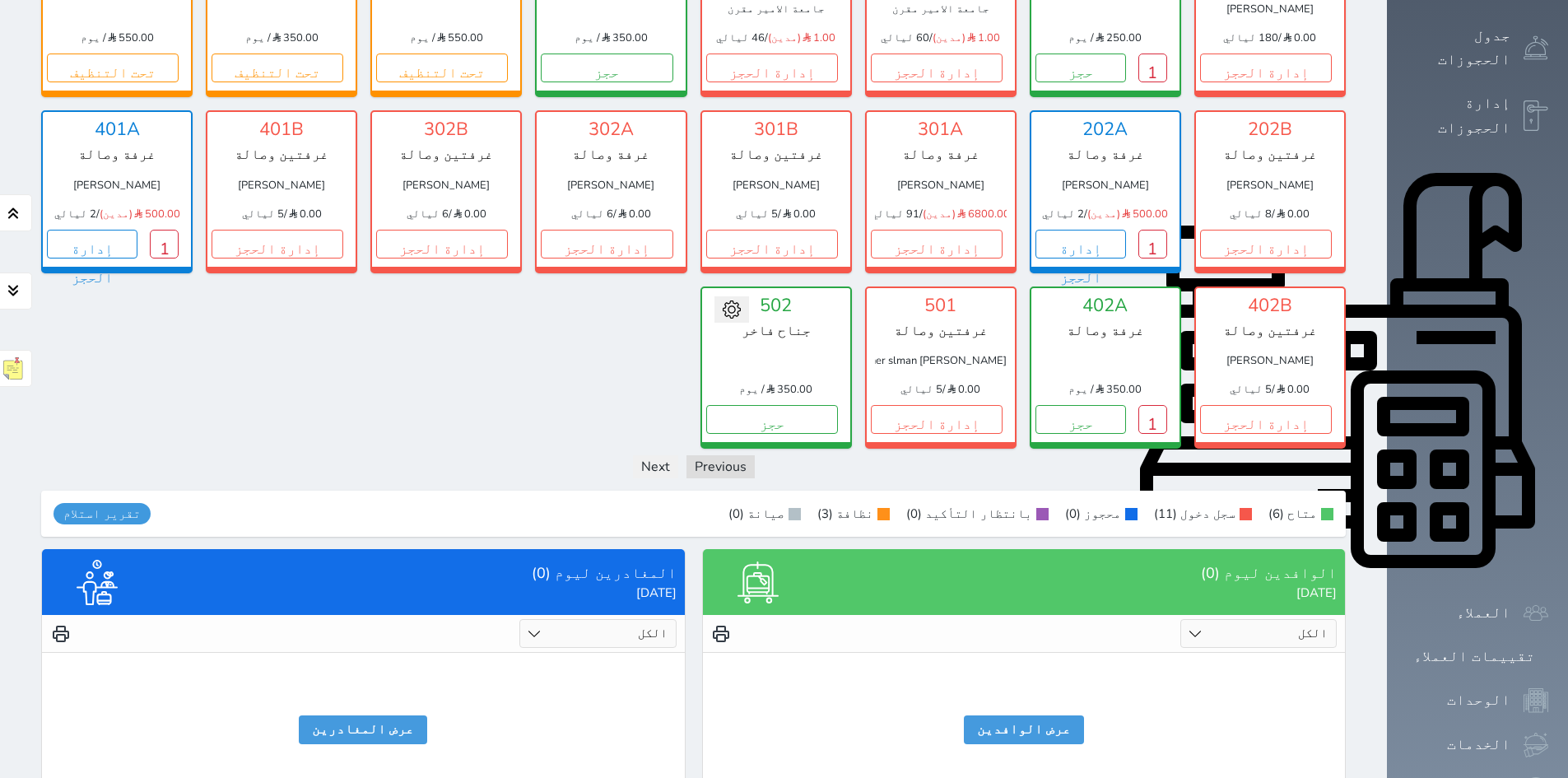 scroll, scrollTop: 358, scrollLeft: 0, axis: vertical 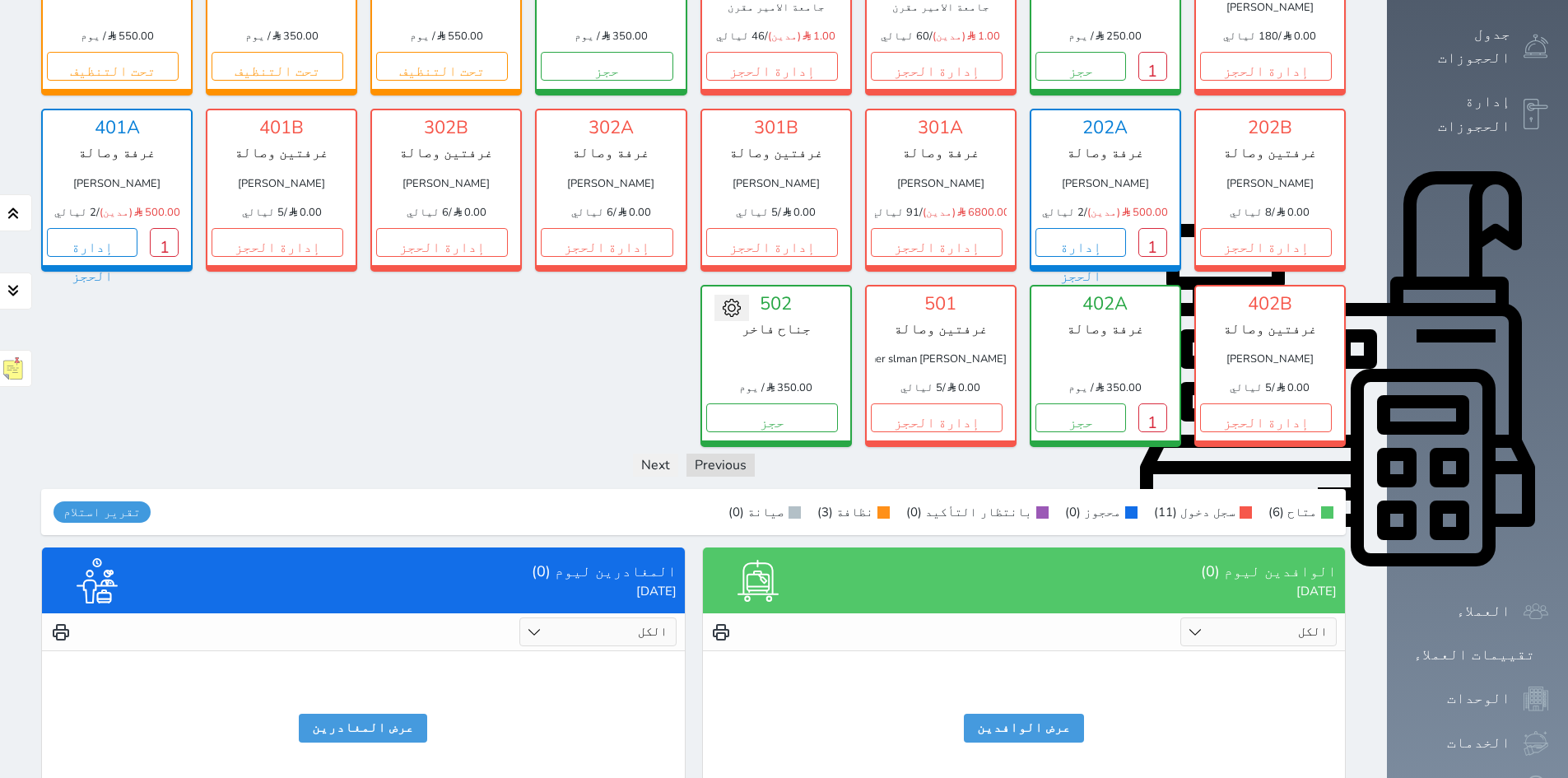click on "الكل   تم الدخول   تم المغادرة" at bounding box center (598, 631) 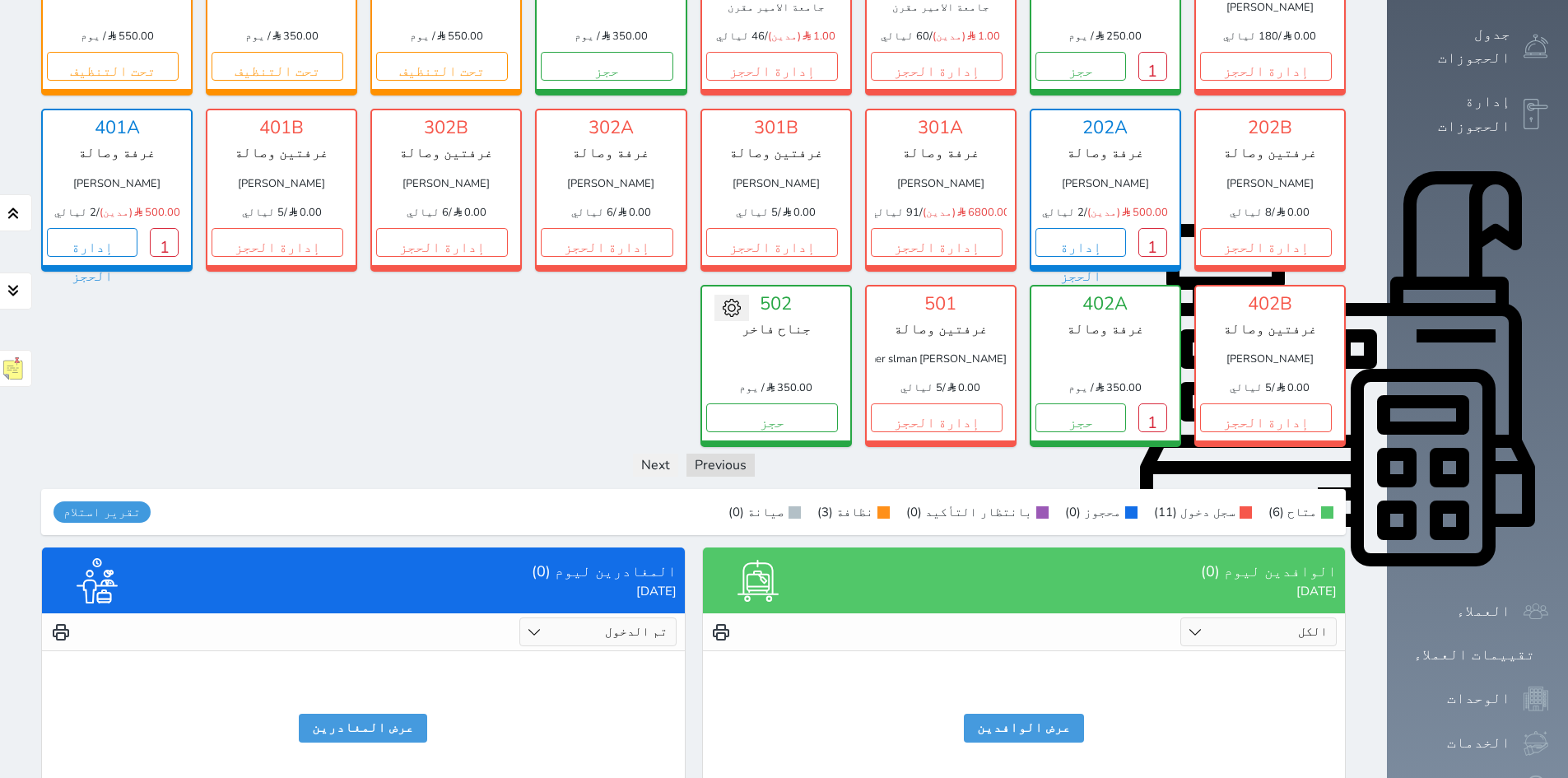 click on "الكل   تم الدخول   تم المغادرة" at bounding box center (598, 631) 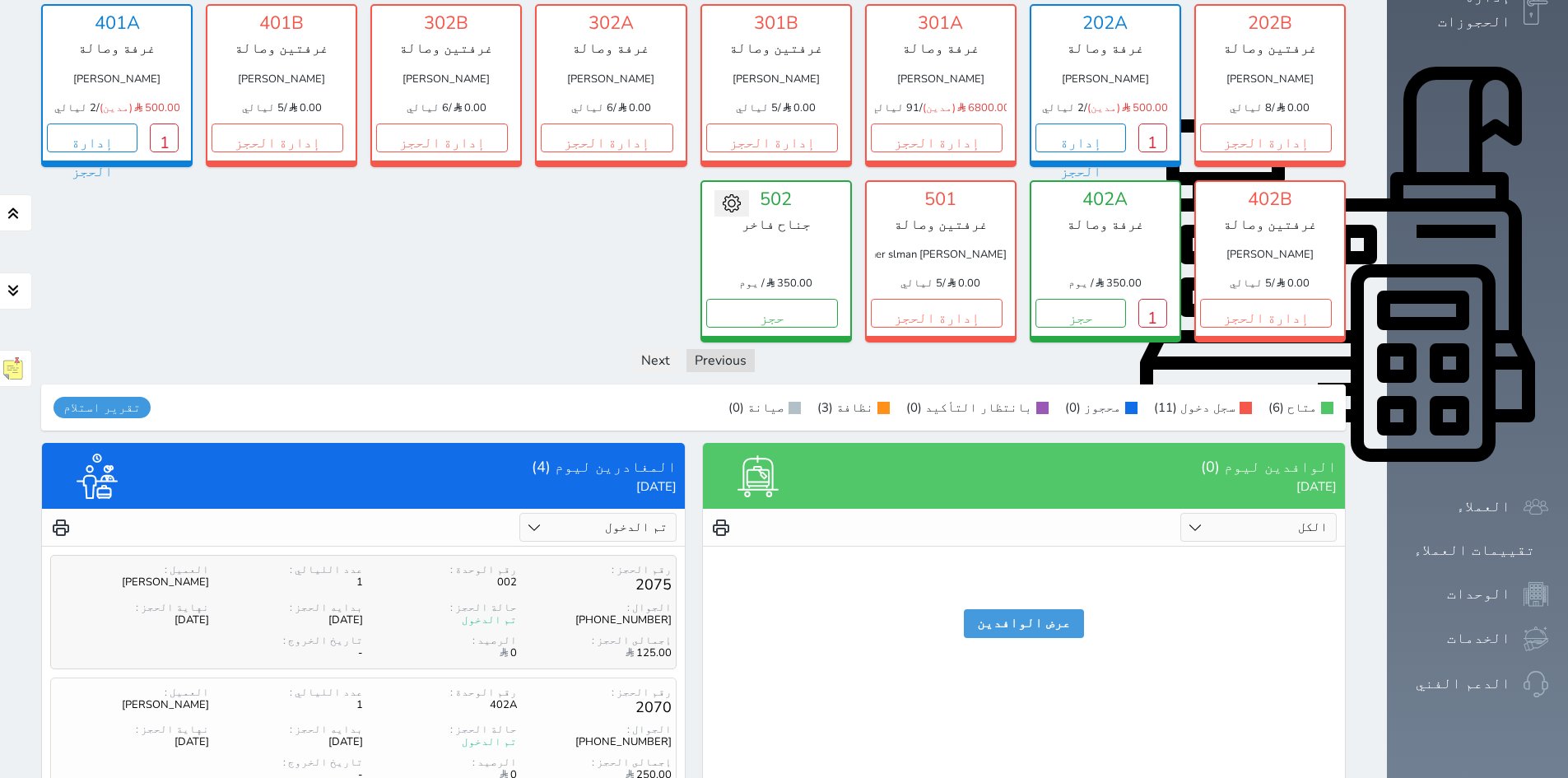 scroll, scrollTop: 724, scrollLeft: 0, axis: vertical 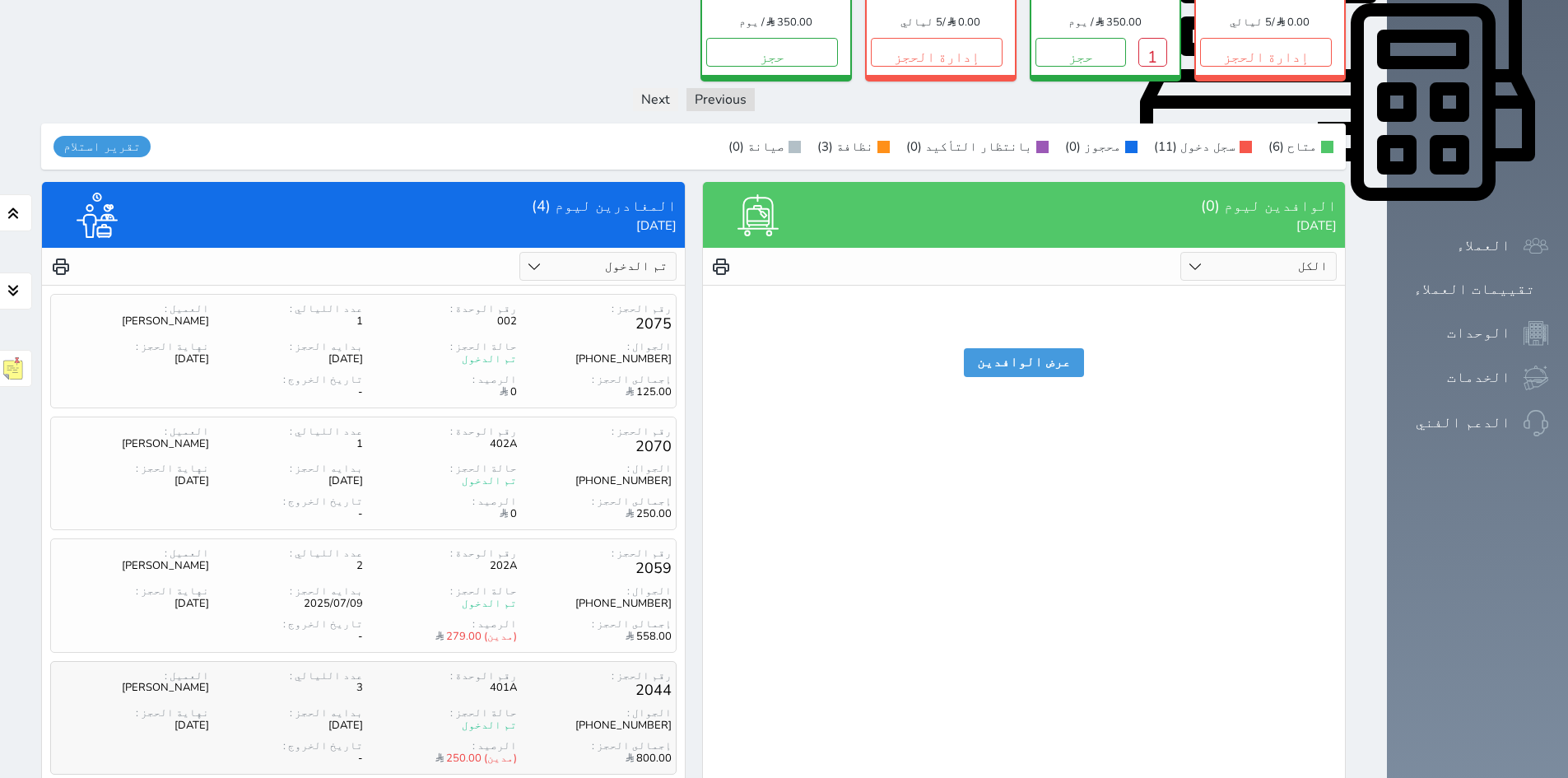 click on "[PHONE_NUMBER]" at bounding box center (593, 725) 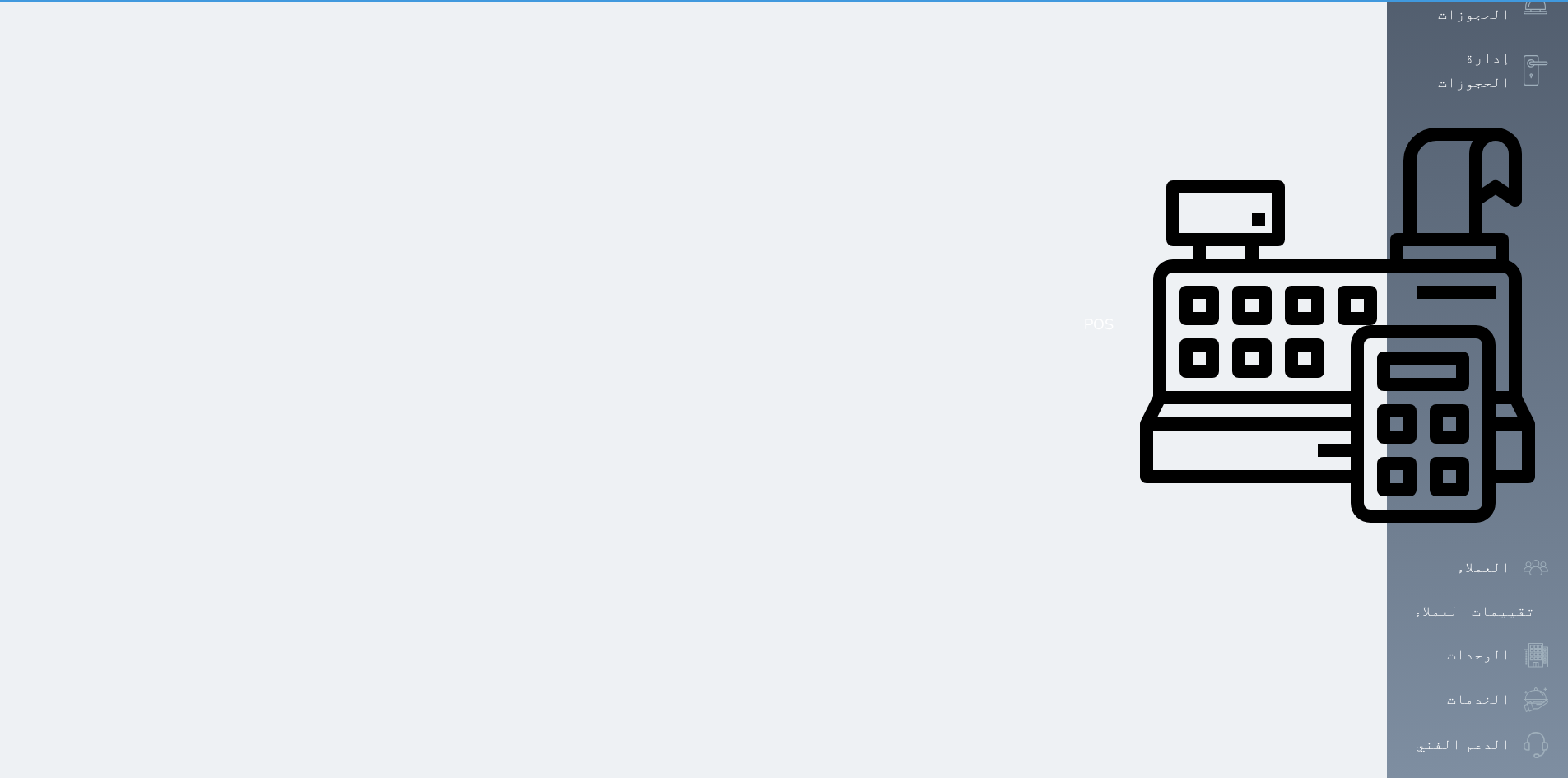 scroll, scrollTop: 0, scrollLeft: 0, axis: both 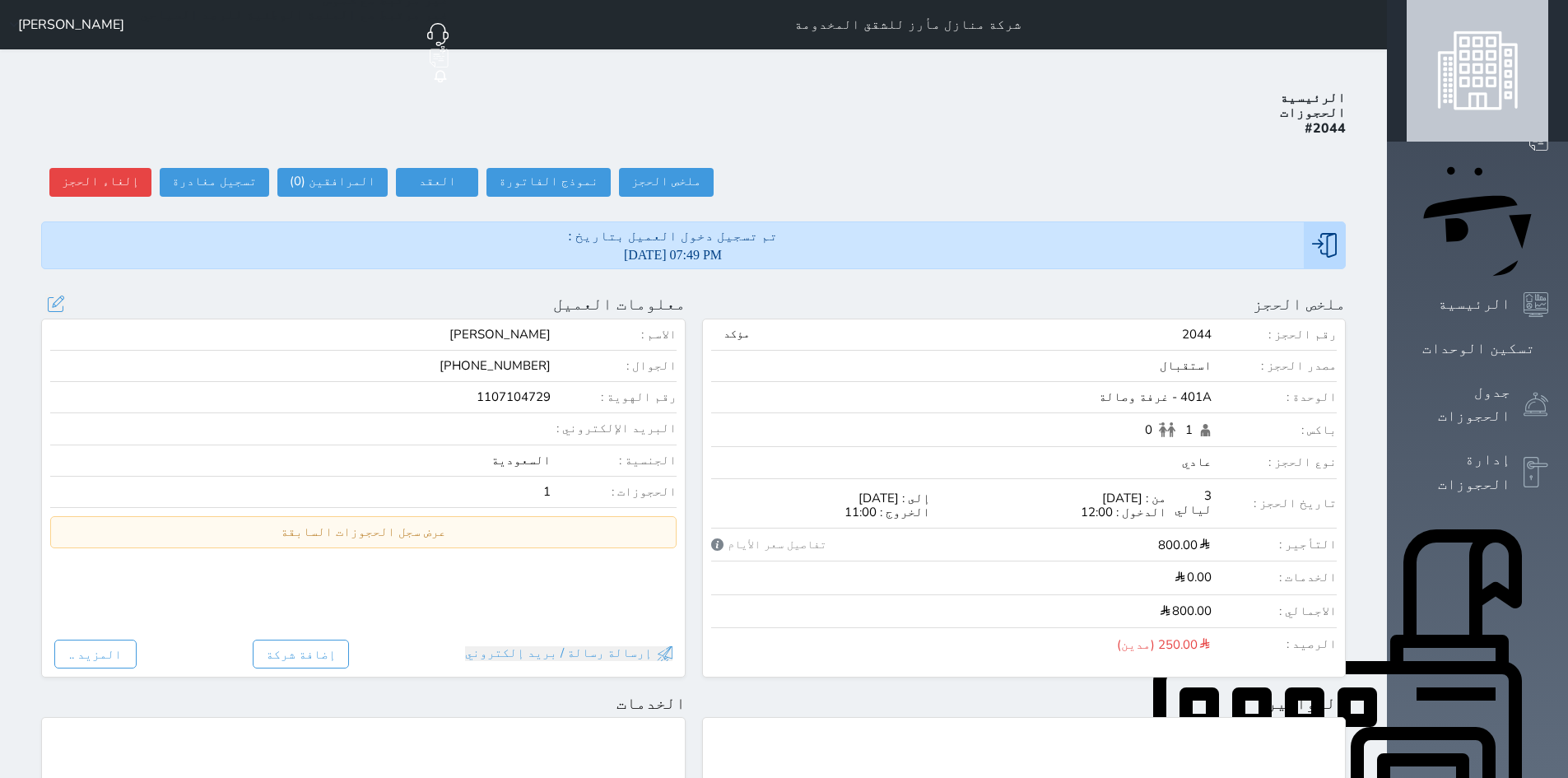 click on "[PHONE_NUMBER]" at bounding box center [495, 366] 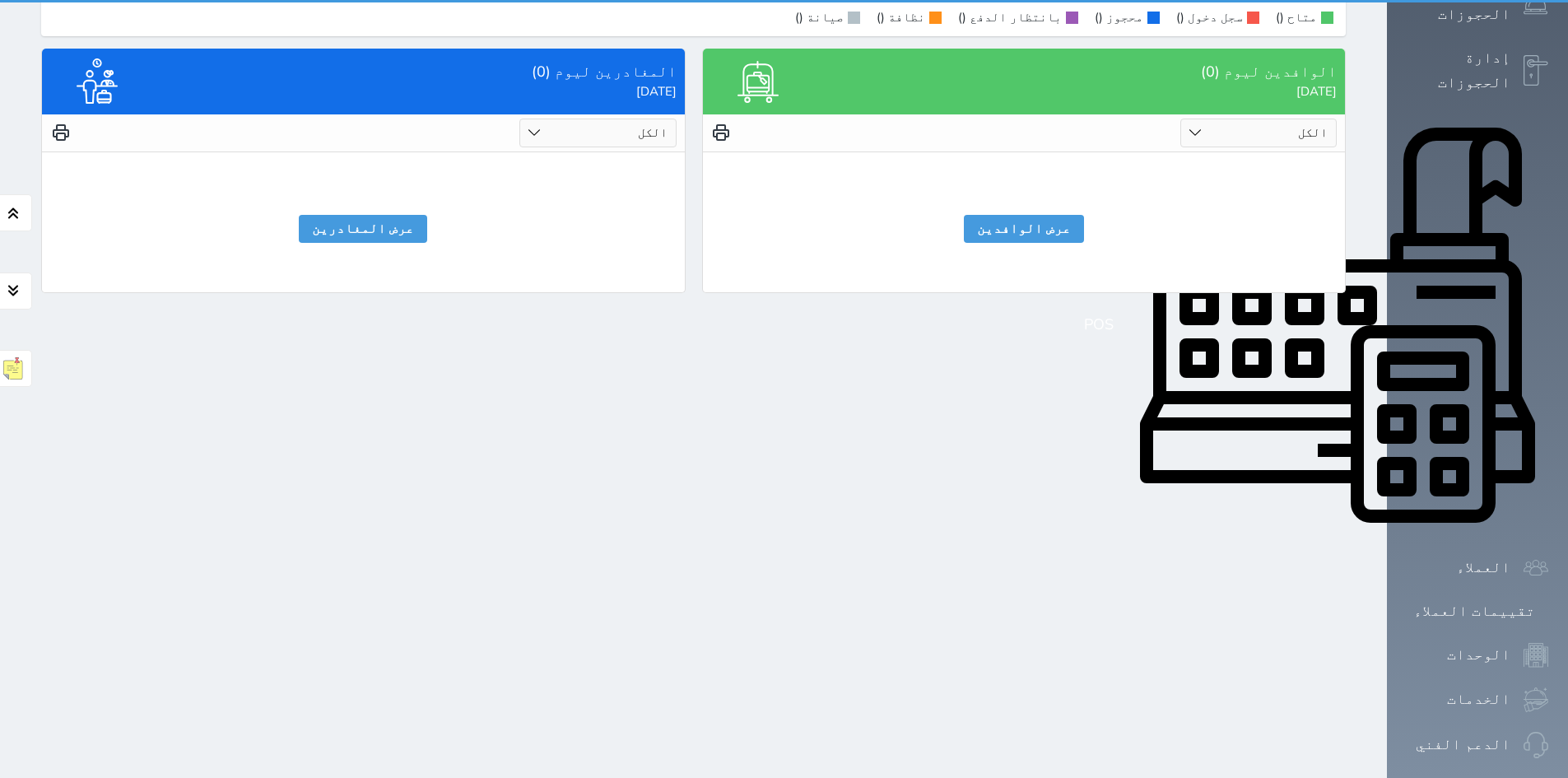 scroll, scrollTop: 0, scrollLeft: 0, axis: both 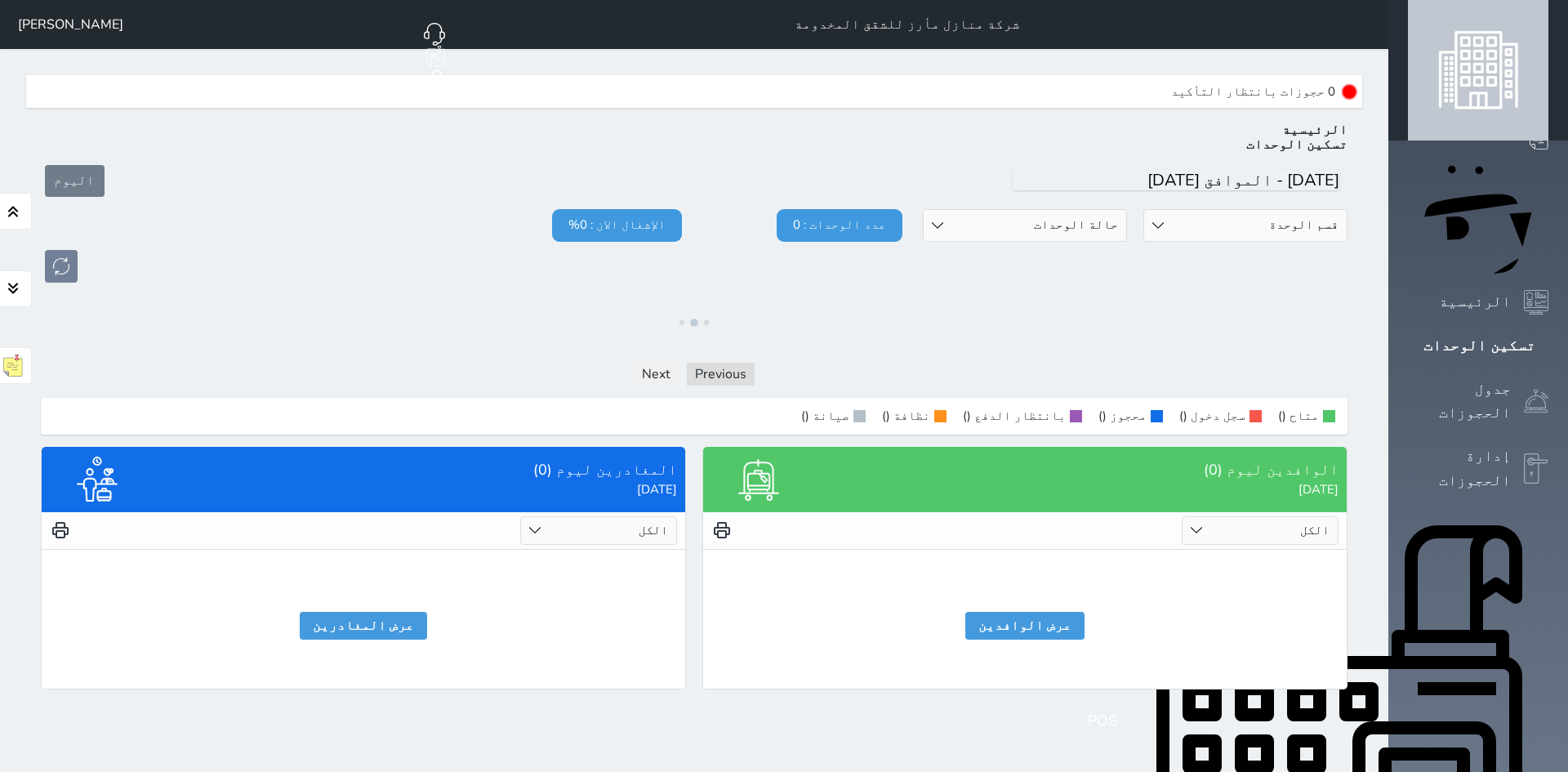 click on "الكل   تم الدخول   تم المغادرة" at bounding box center (599, 530) 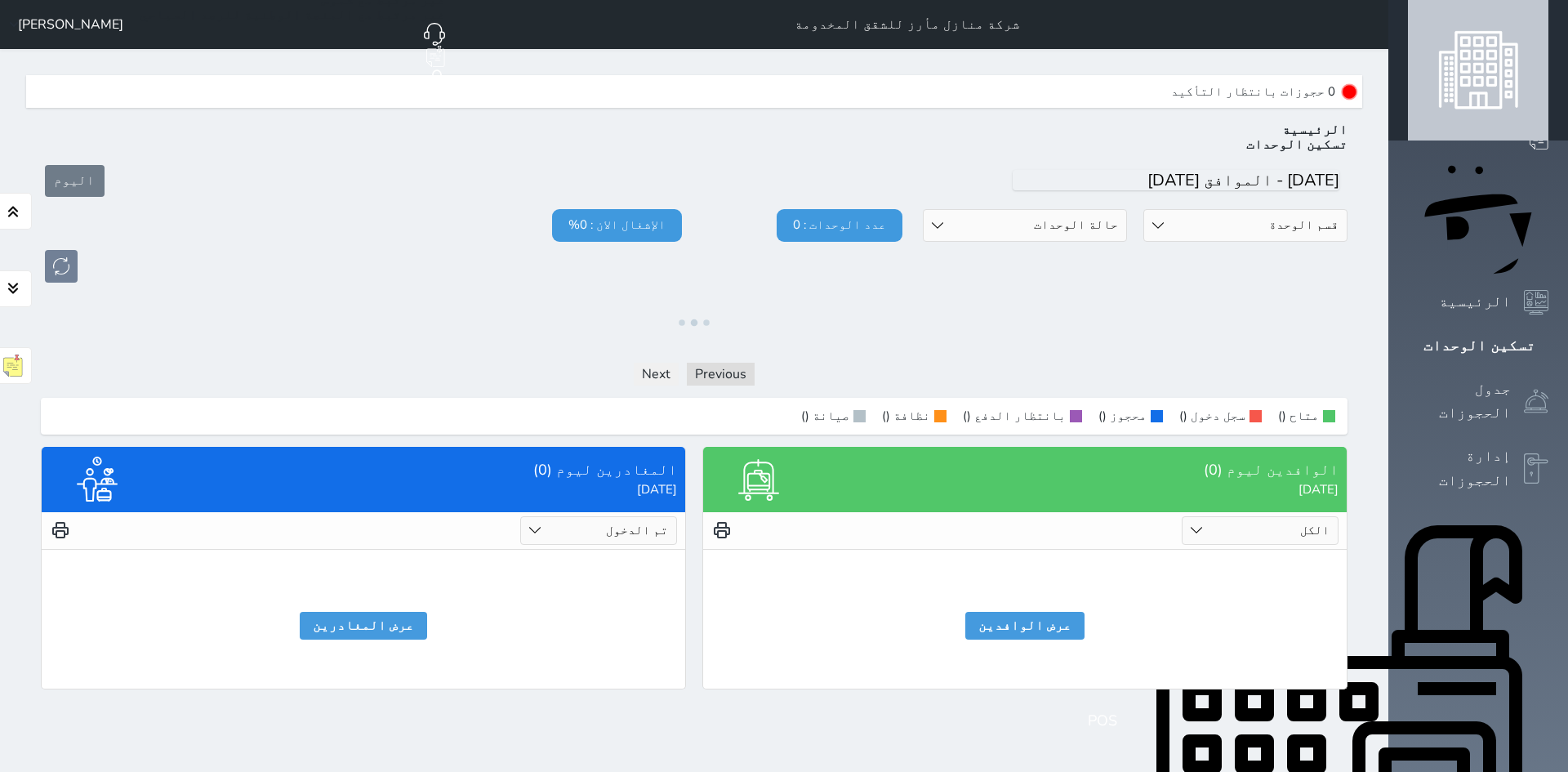 click on "الكل   تم الدخول   تم المغادرة" at bounding box center (599, 530) 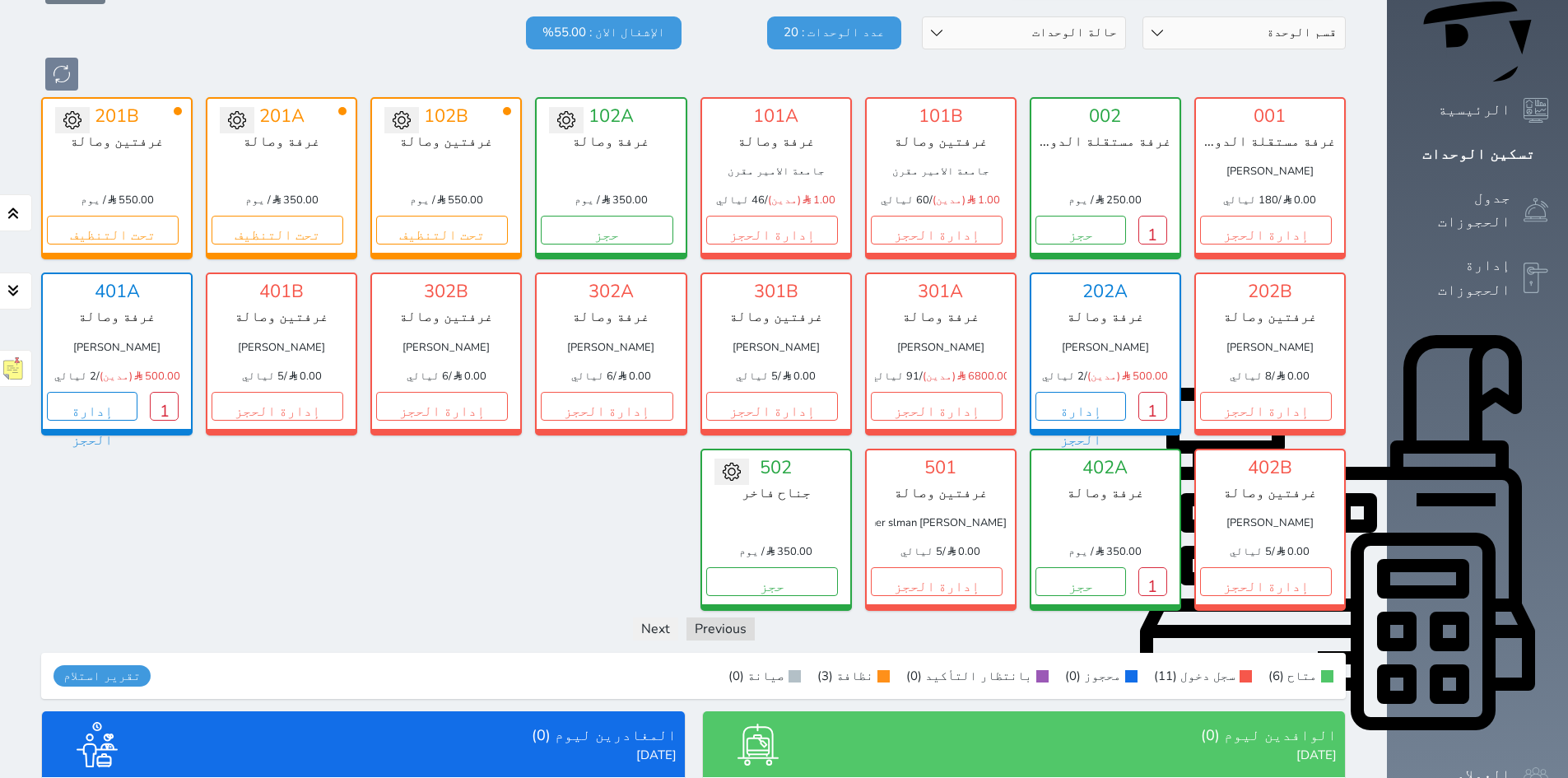 scroll, scrollTop: 358, scrollLeft: 0, axis: vertical 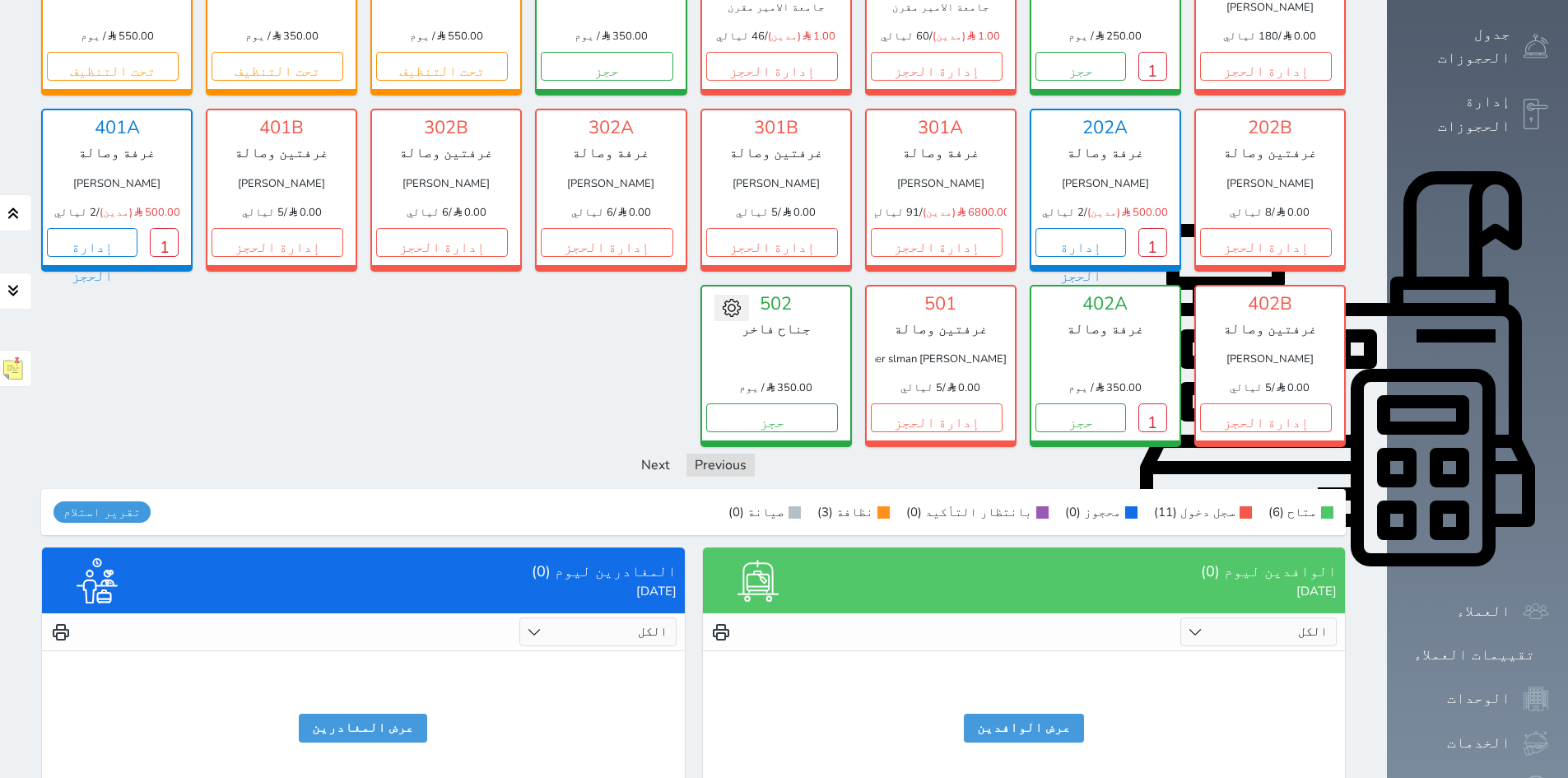 click on "الكل   تم الدخول   تم المغادرة" at bounding box center [598, 631] 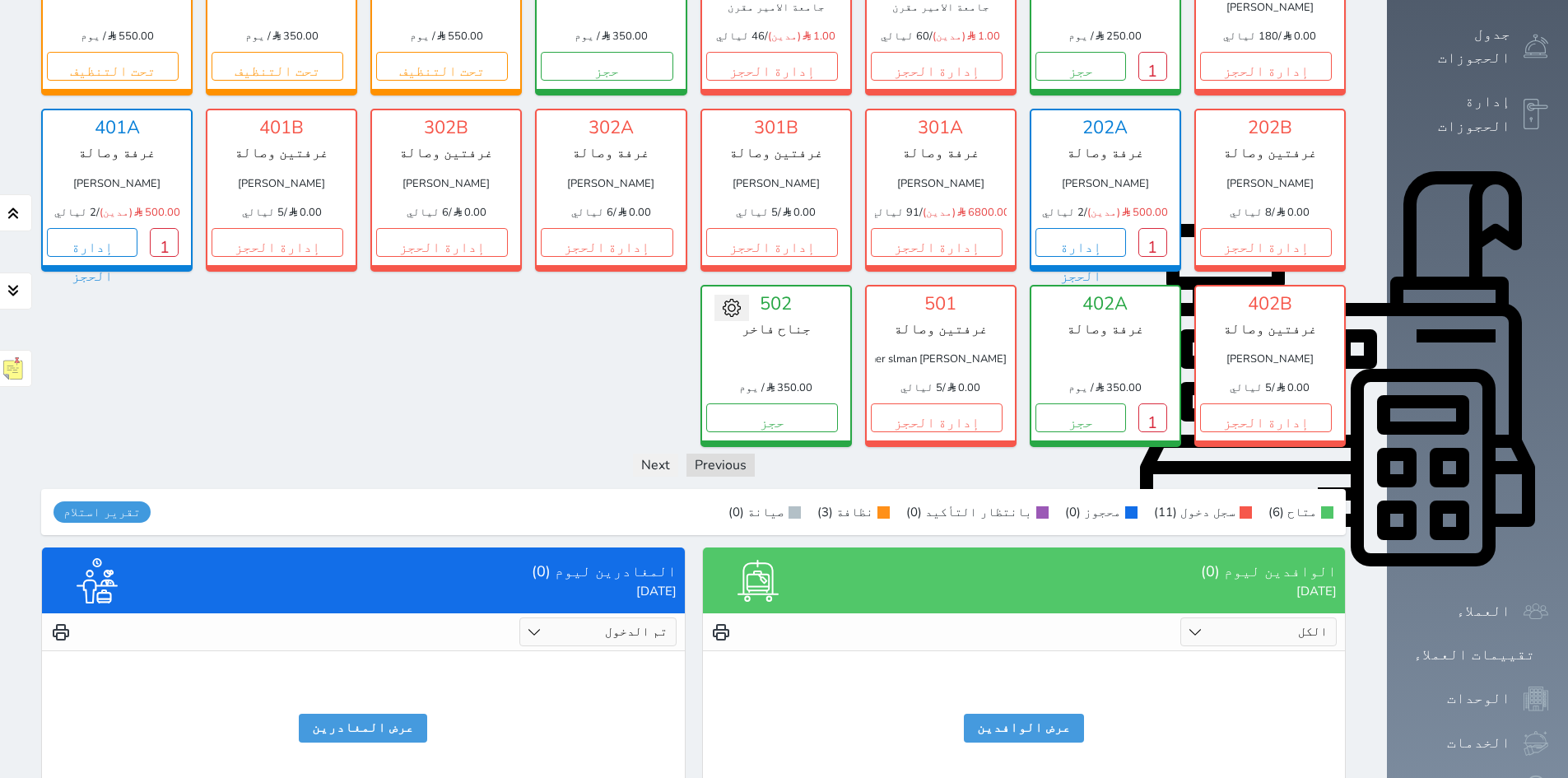 click on "الكل   تم الدخول   تم المغادرة" at bounding box center [598, 631] 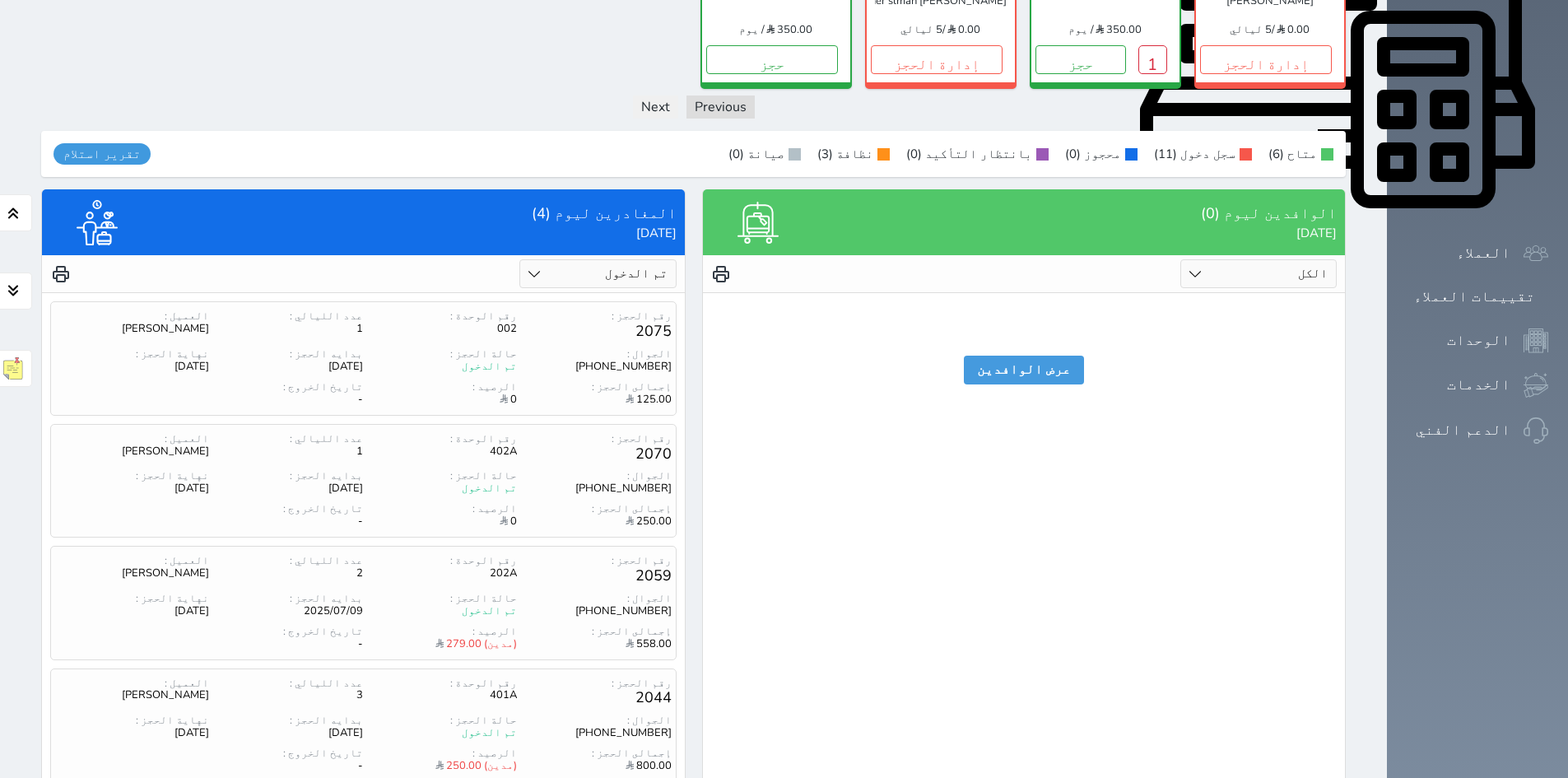 scroll, scrollTop: 718, scrollLeft: 0, axis: vertical 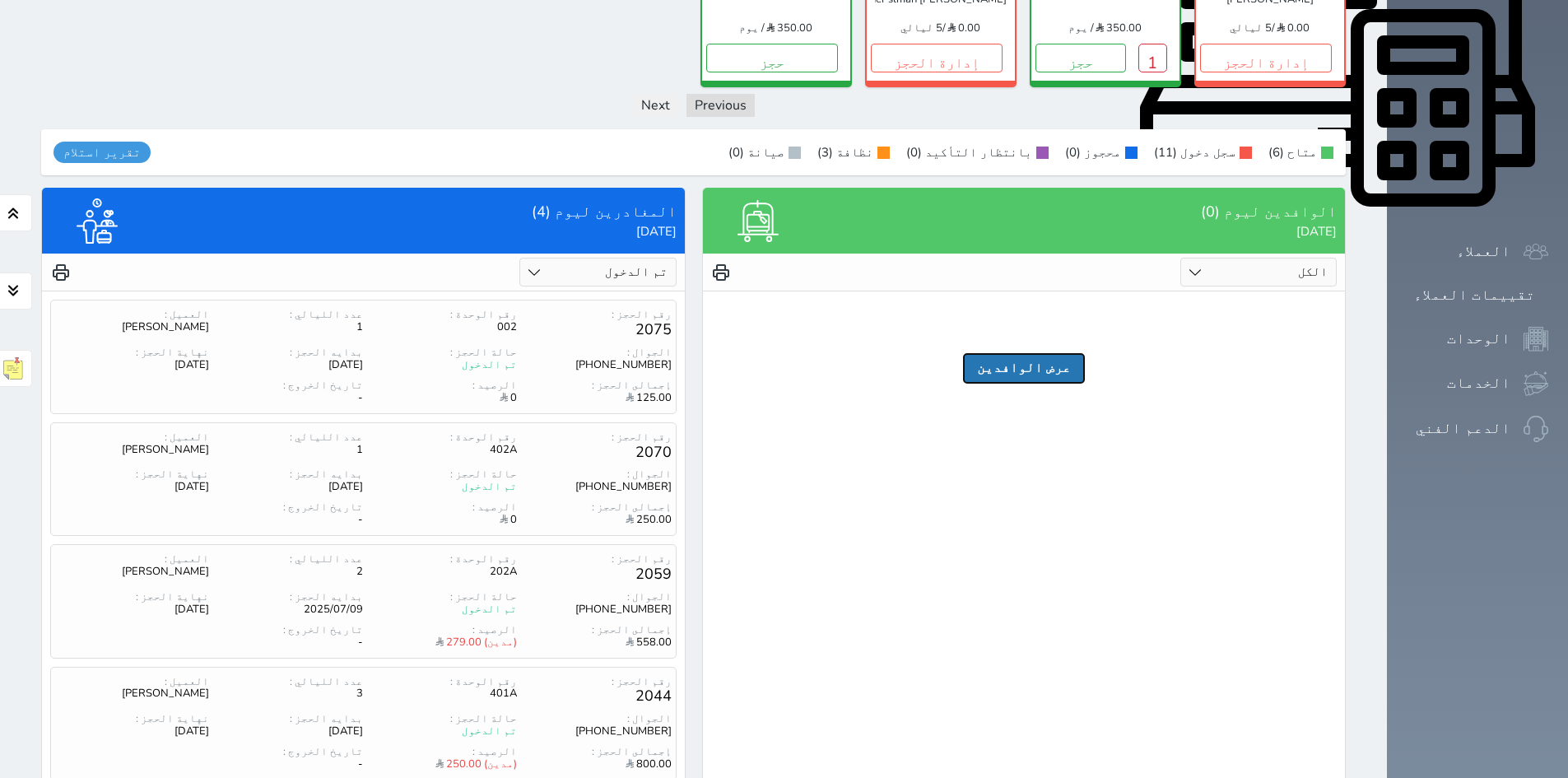 click on "عرض الوافدين" at bounding box center (1024, 368) 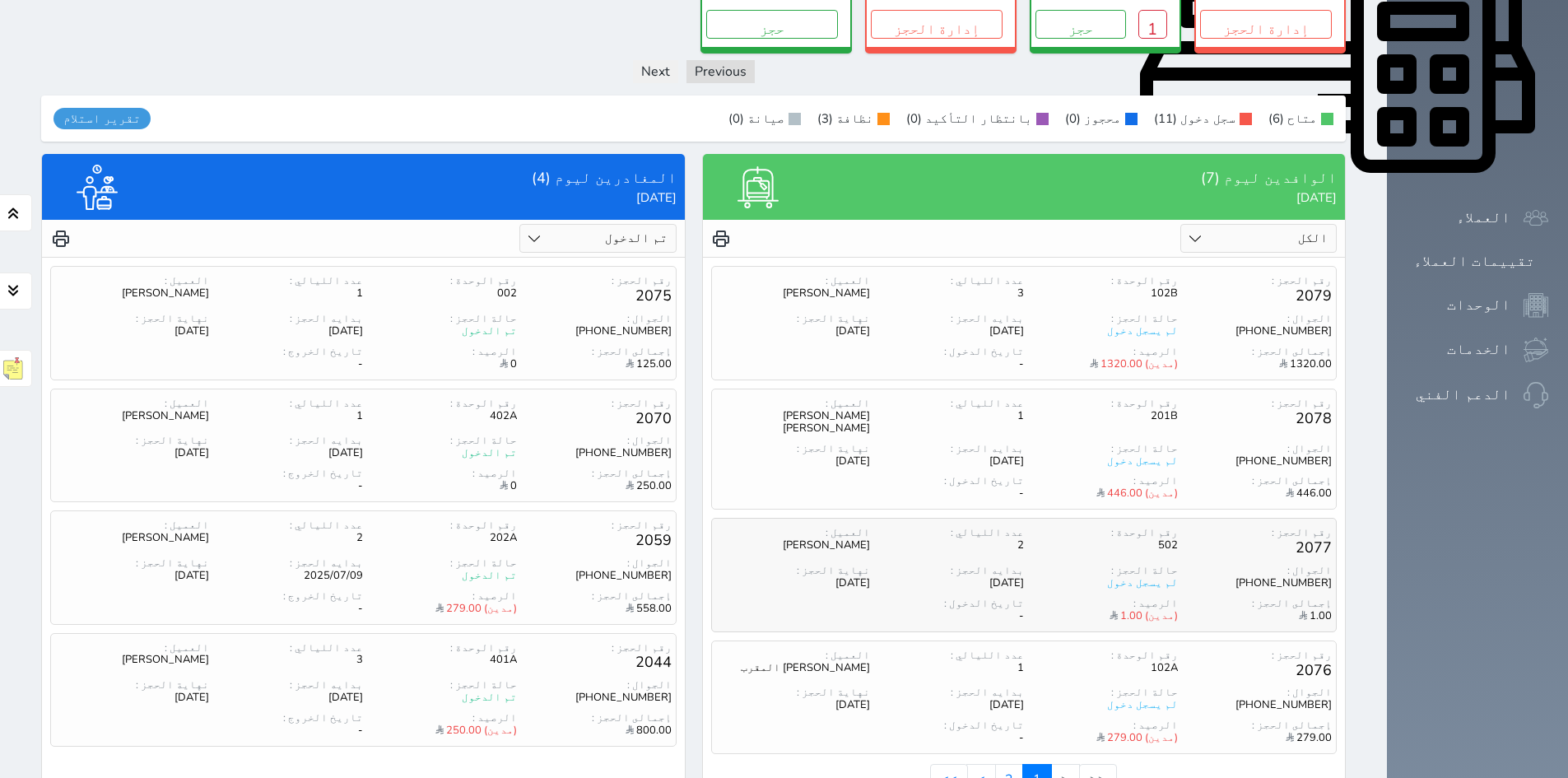 scroll, scrollTop: 770, scrollLeft: 0, axis: vertical 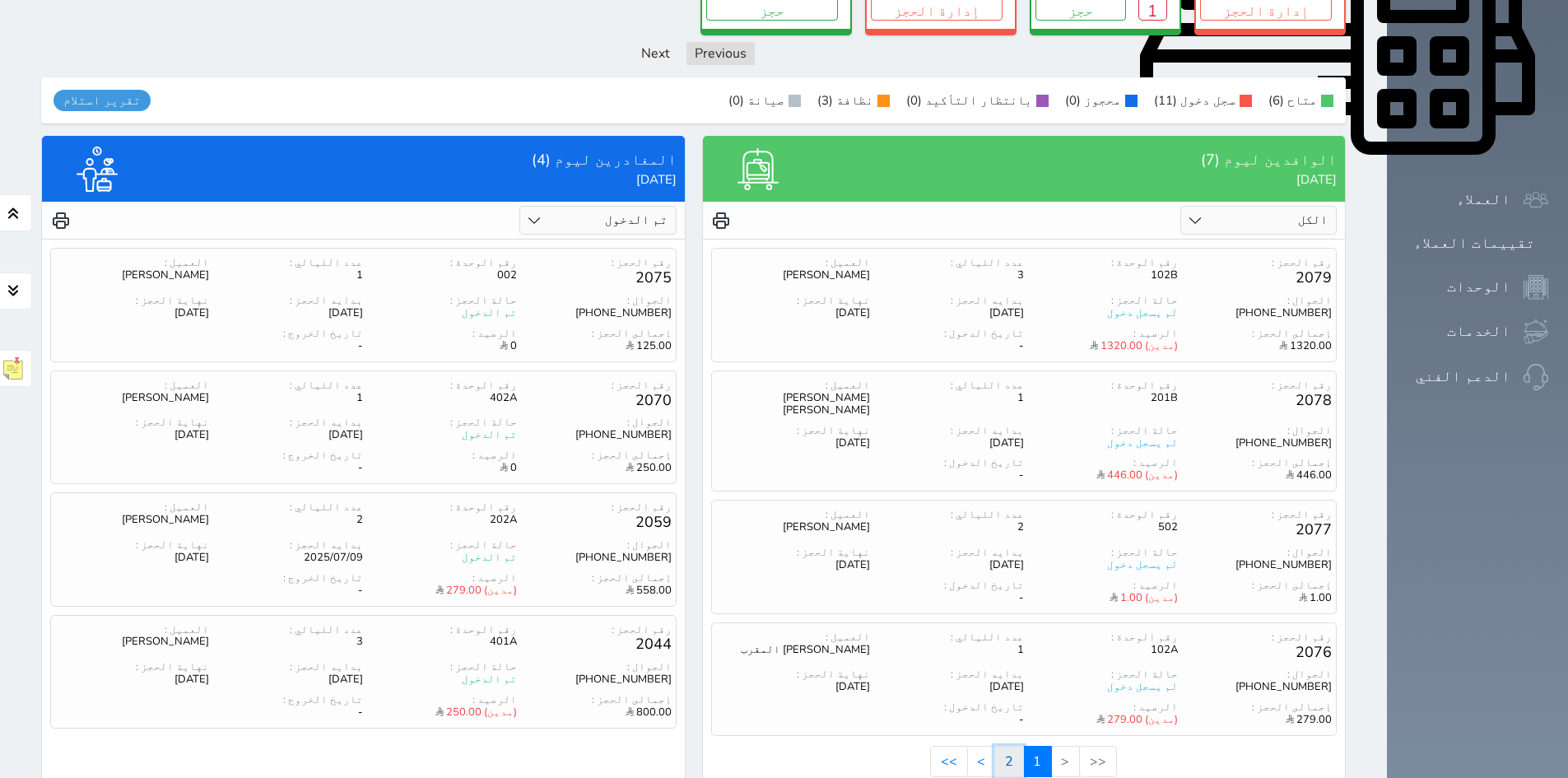 click on "2" at bounding box center [1009, 762] 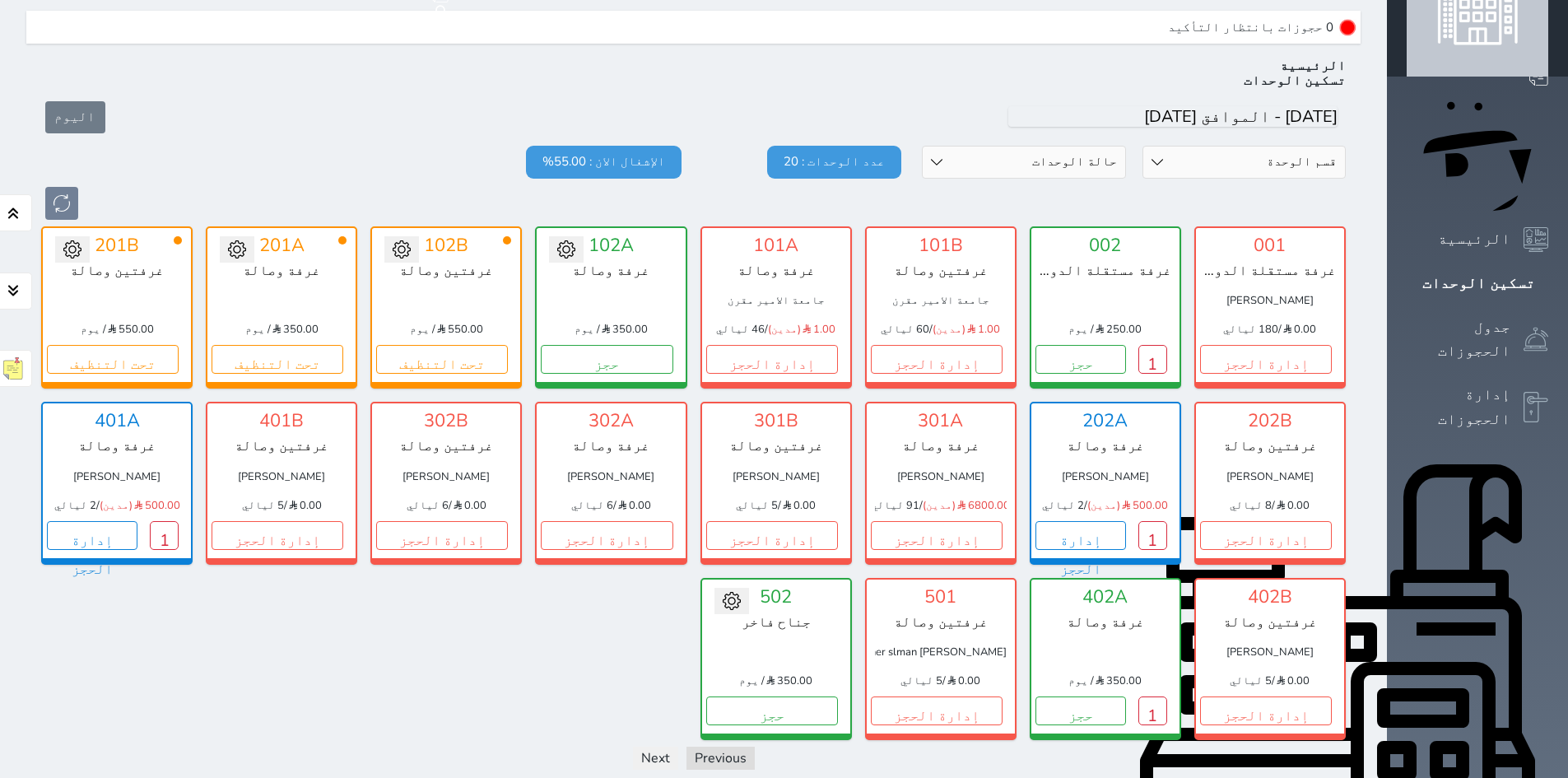 scroll, scrollTop: 0, scrollLeft: 0, axis: both 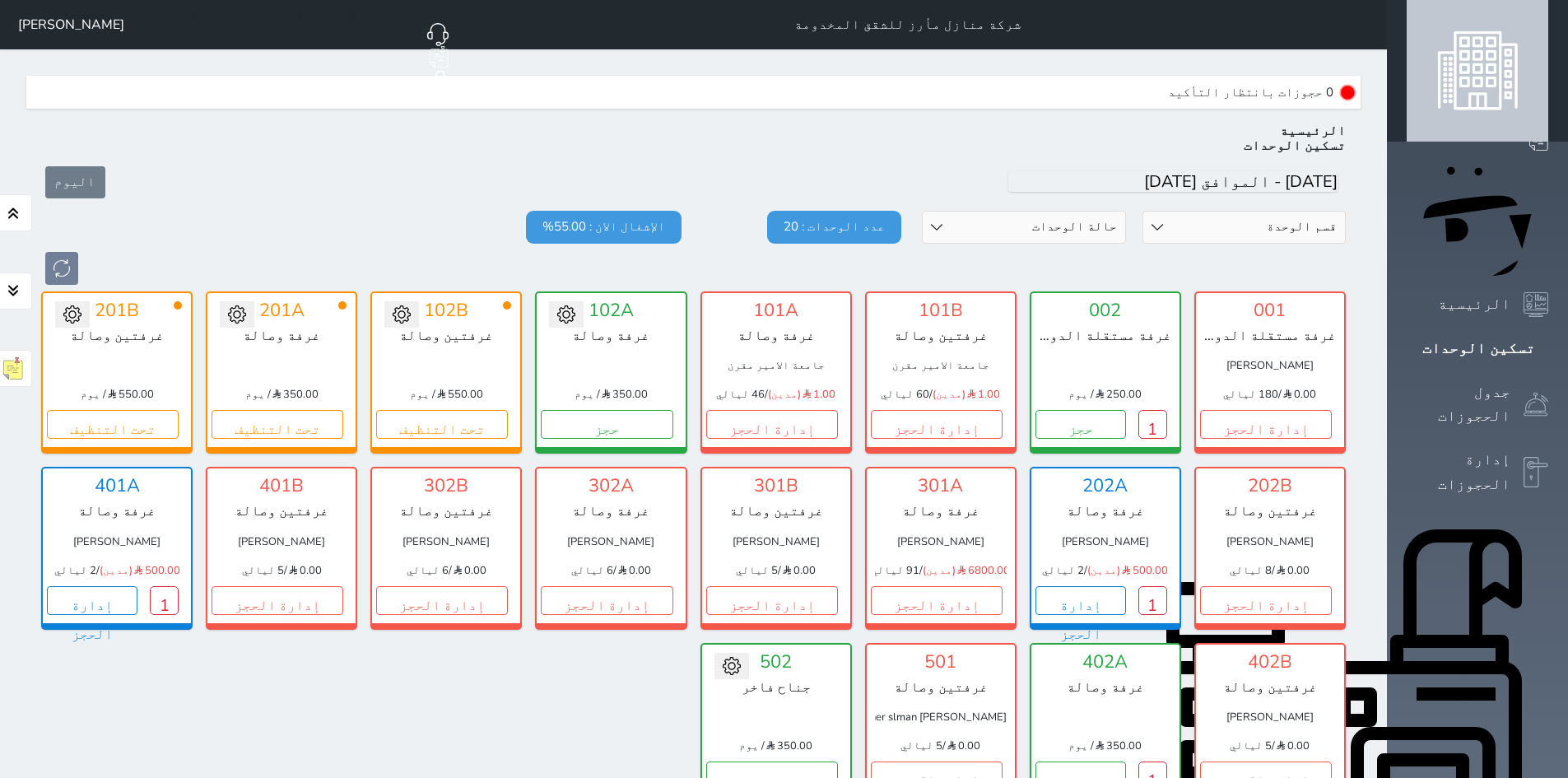 click 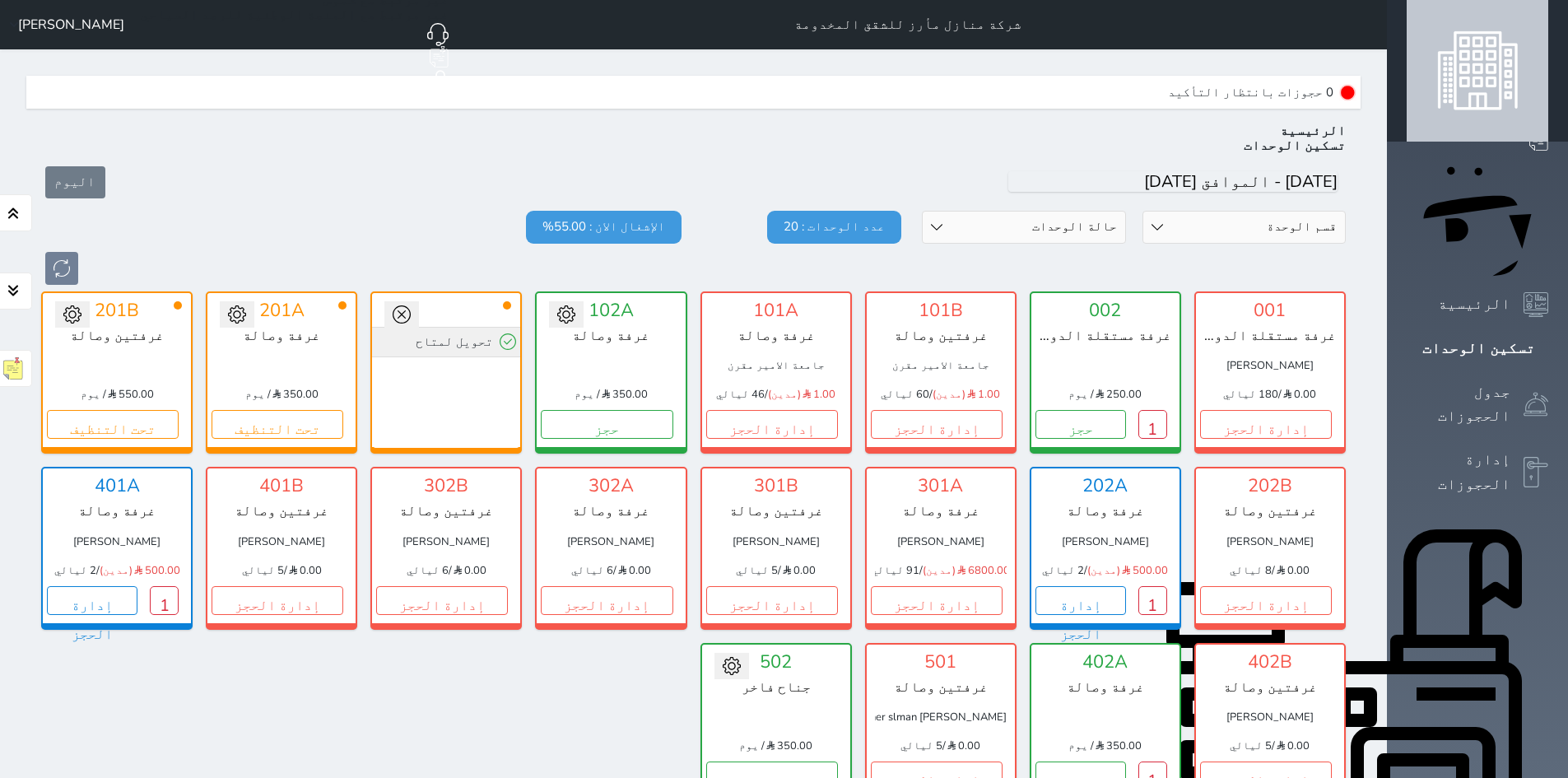 click on "تحويل لمتاح" at bounding box center (446, 342) 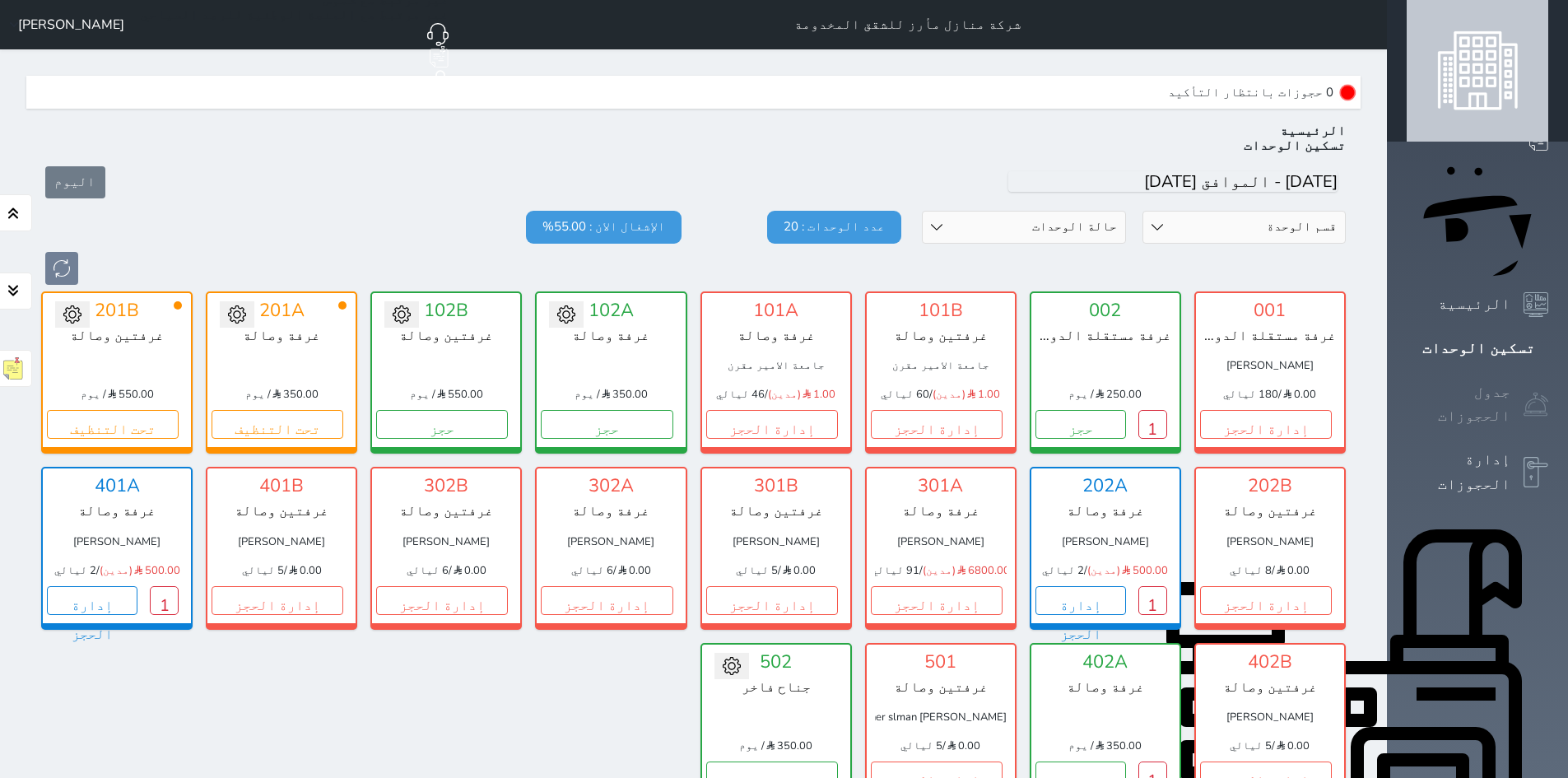 click on "جدول الحجوزات" at bounding box center (1459, 404) 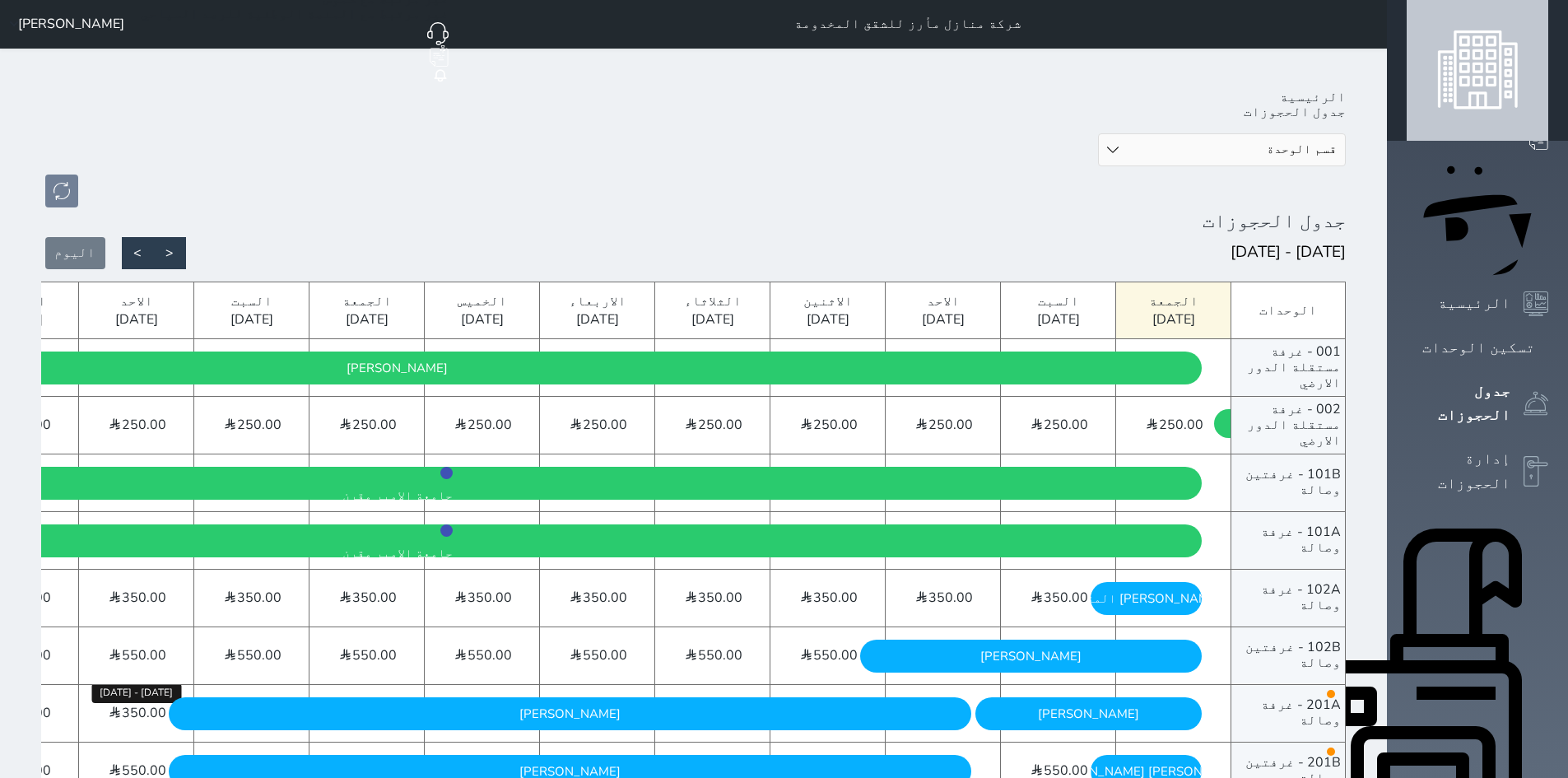 scroll, scrollTop: 0, scrollLeft: 0, axis: both 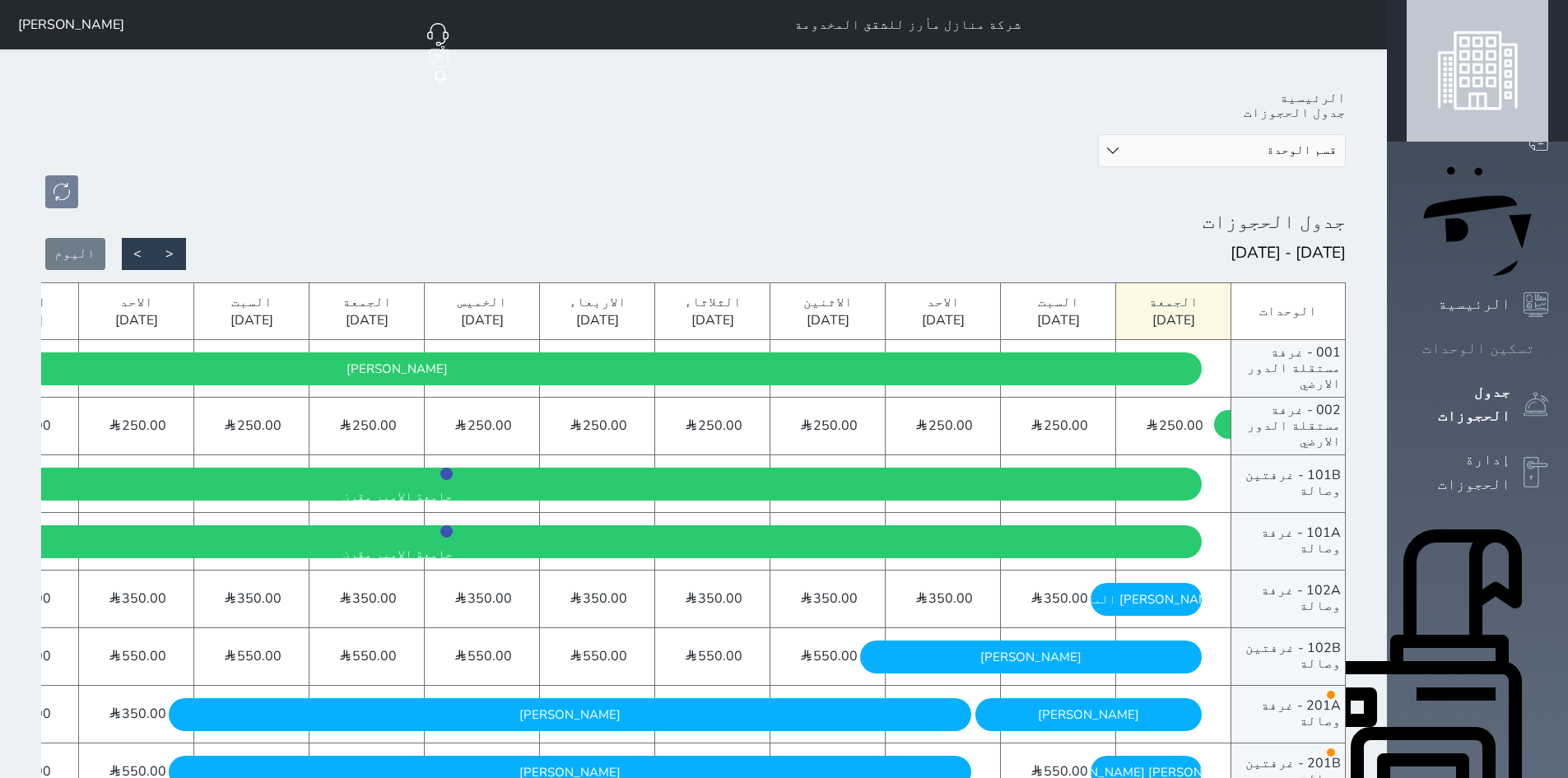 click on "تسكين الوحدات" at bounding box center (1478, 348) 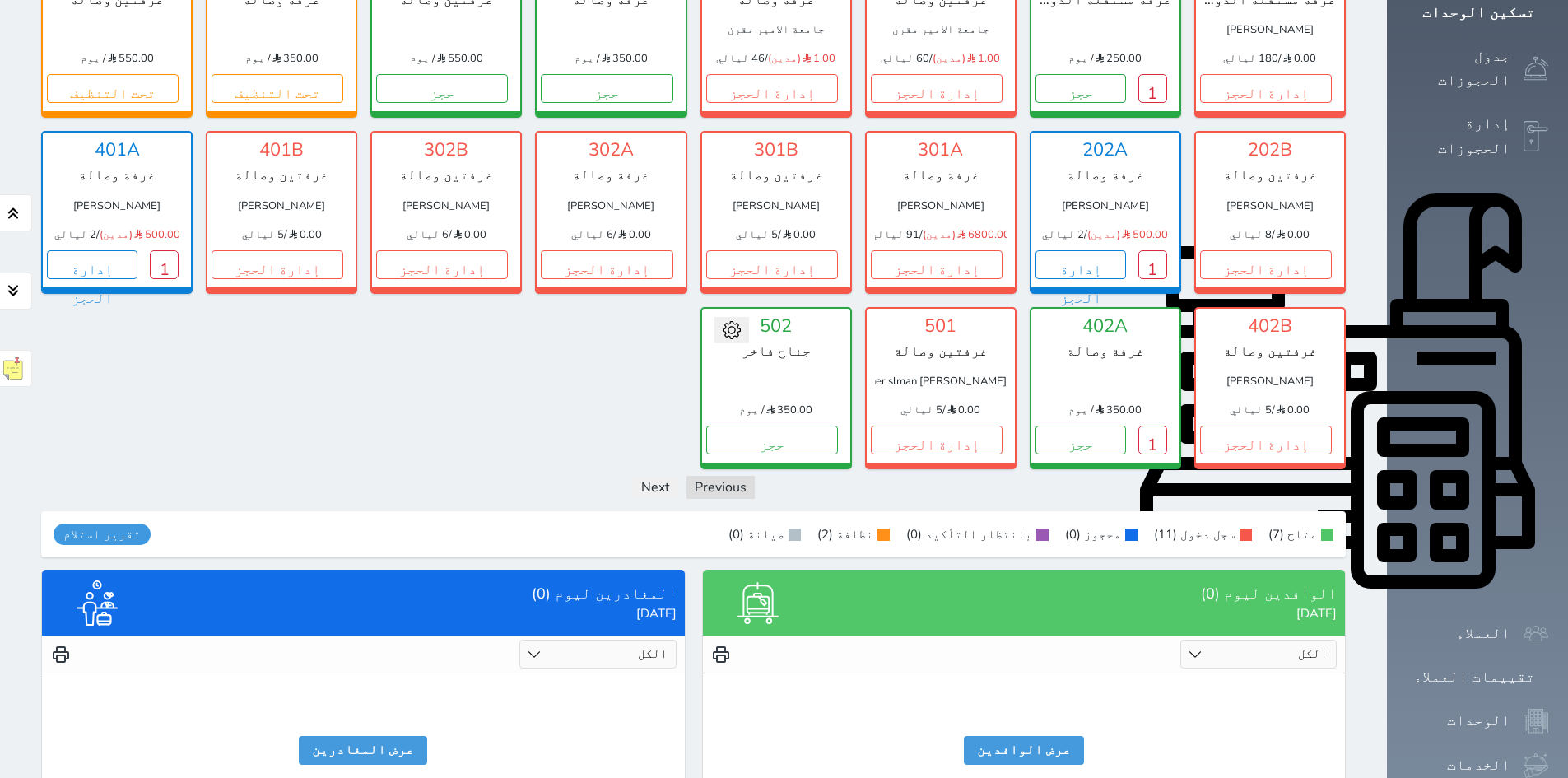 scroll, scrollTop: 358, scrollLeft: 0, axis: vertical 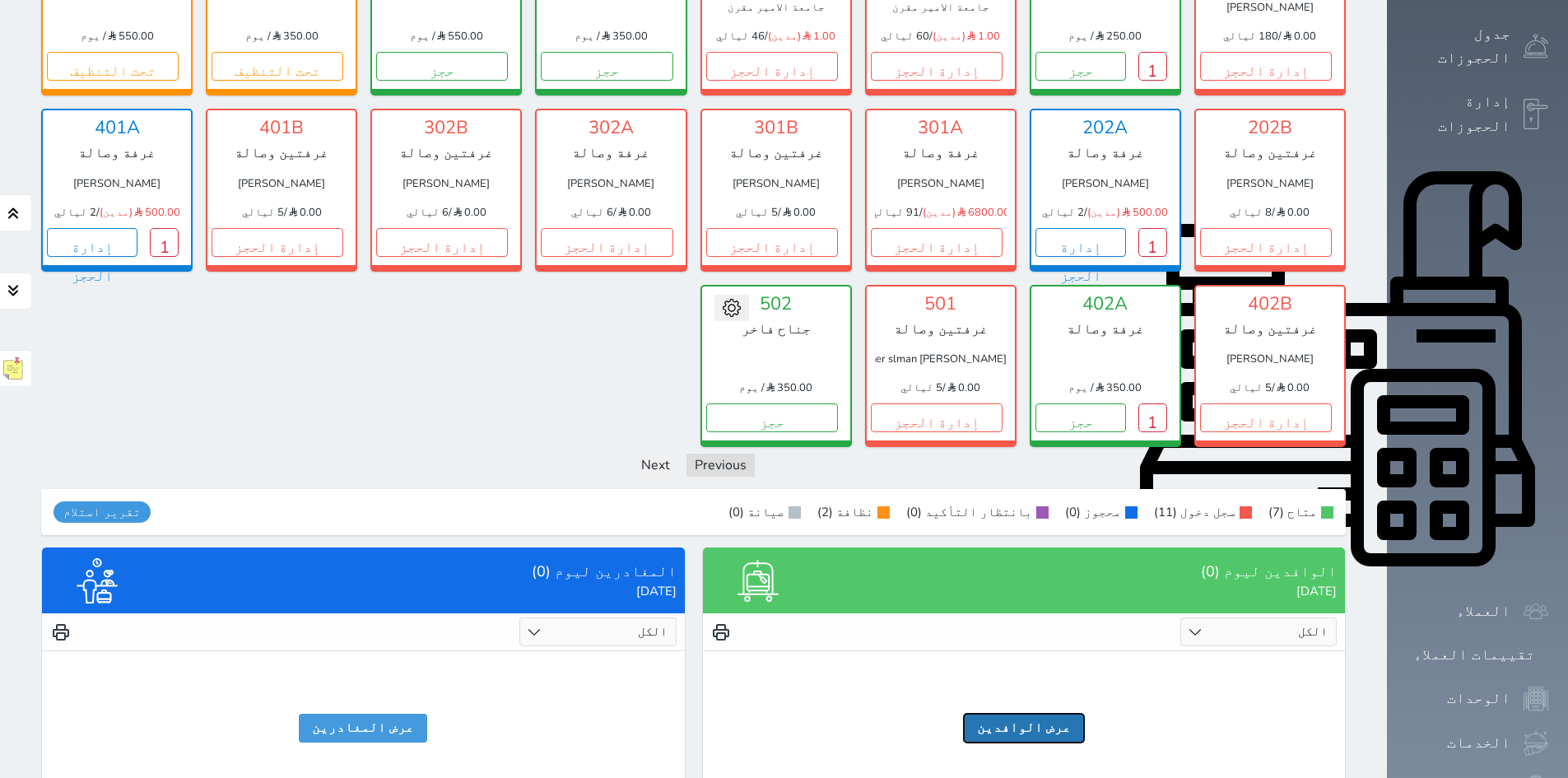 click on "عرض الوافدين" at bounding box center [1024, 728] 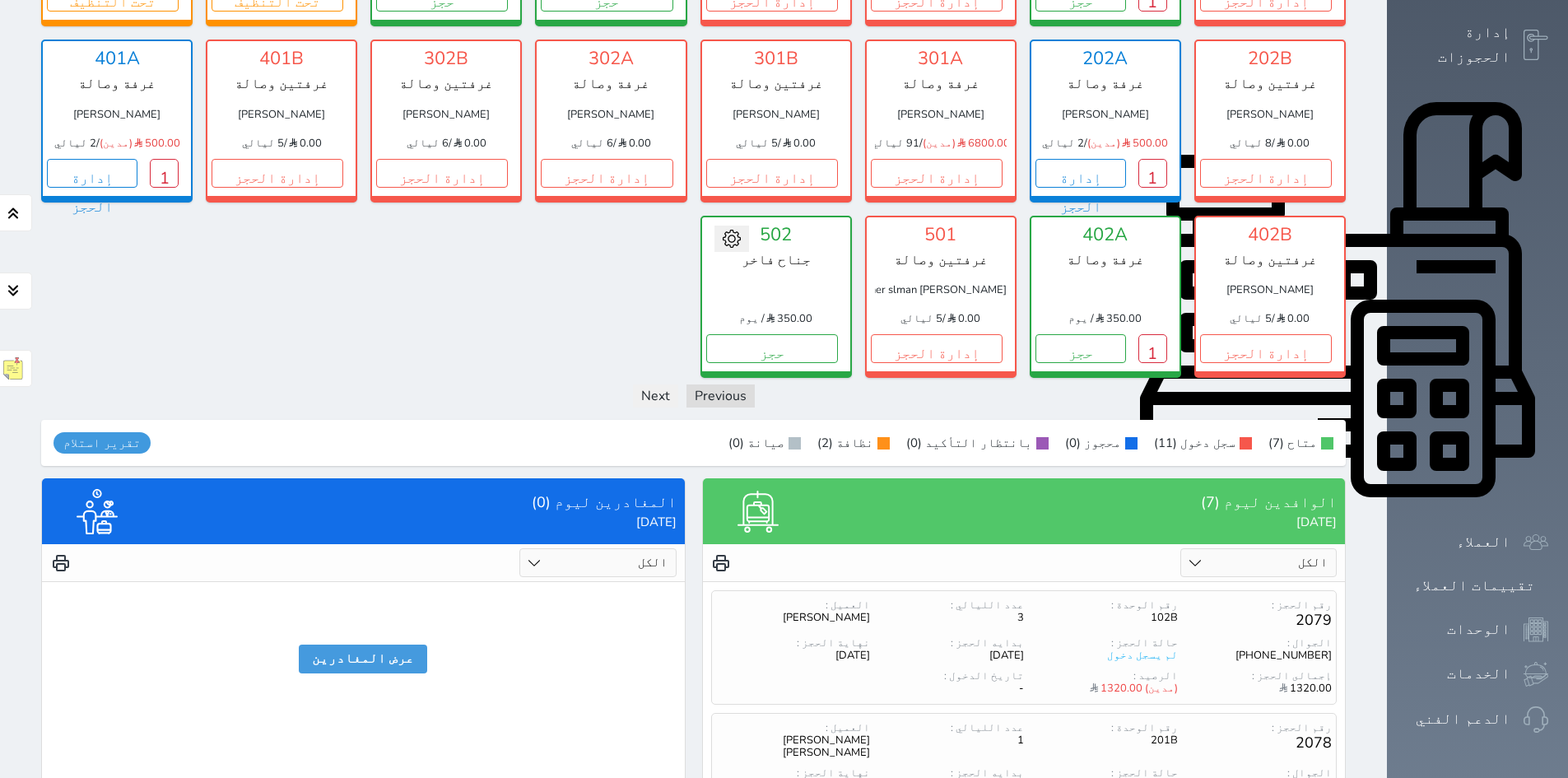 scroll, scrollTop: 770, scrollLeft: 0, axis: vertical 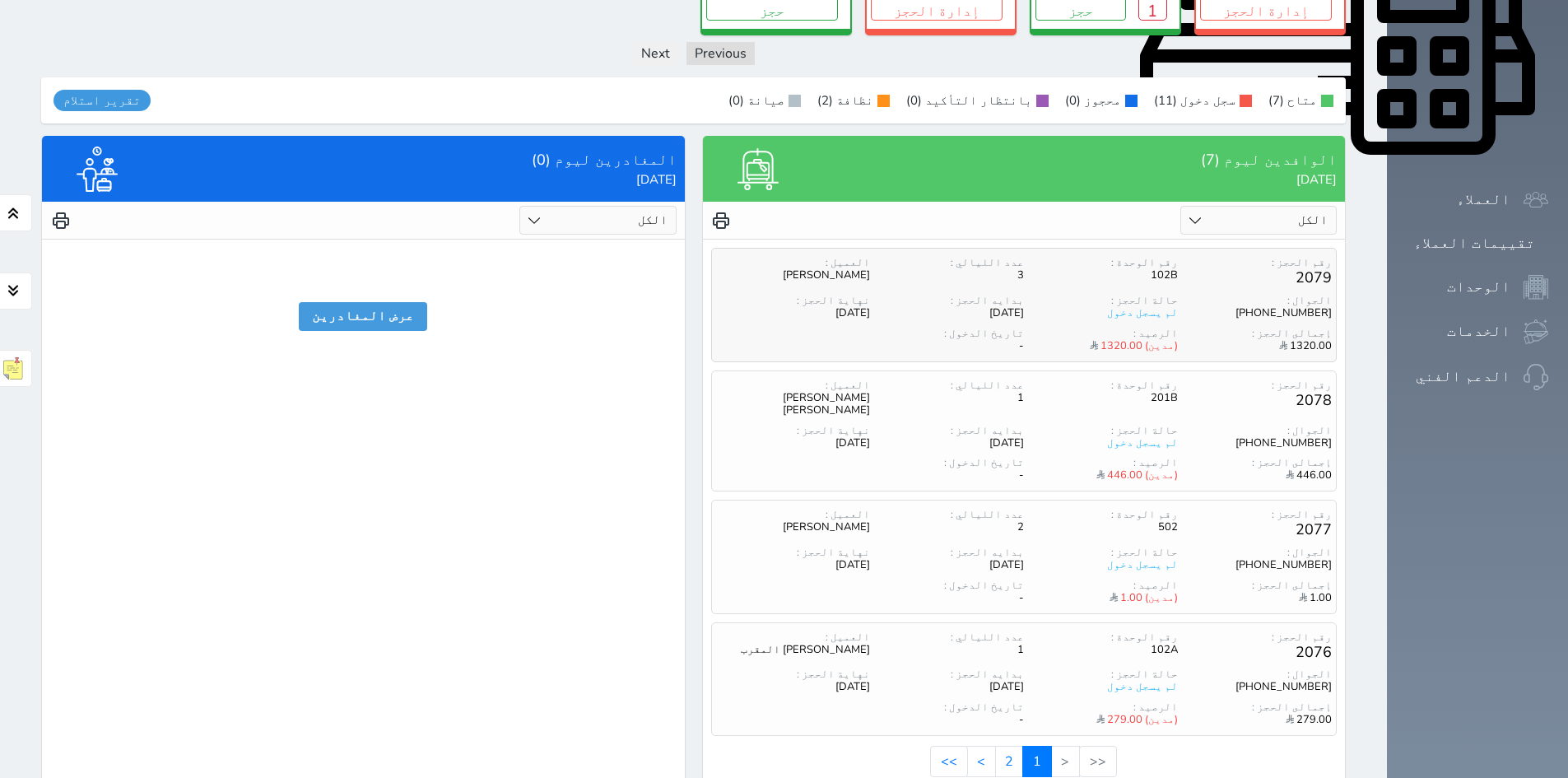 click on "لم يسجل دخول" at bounding box center [1100, 313] 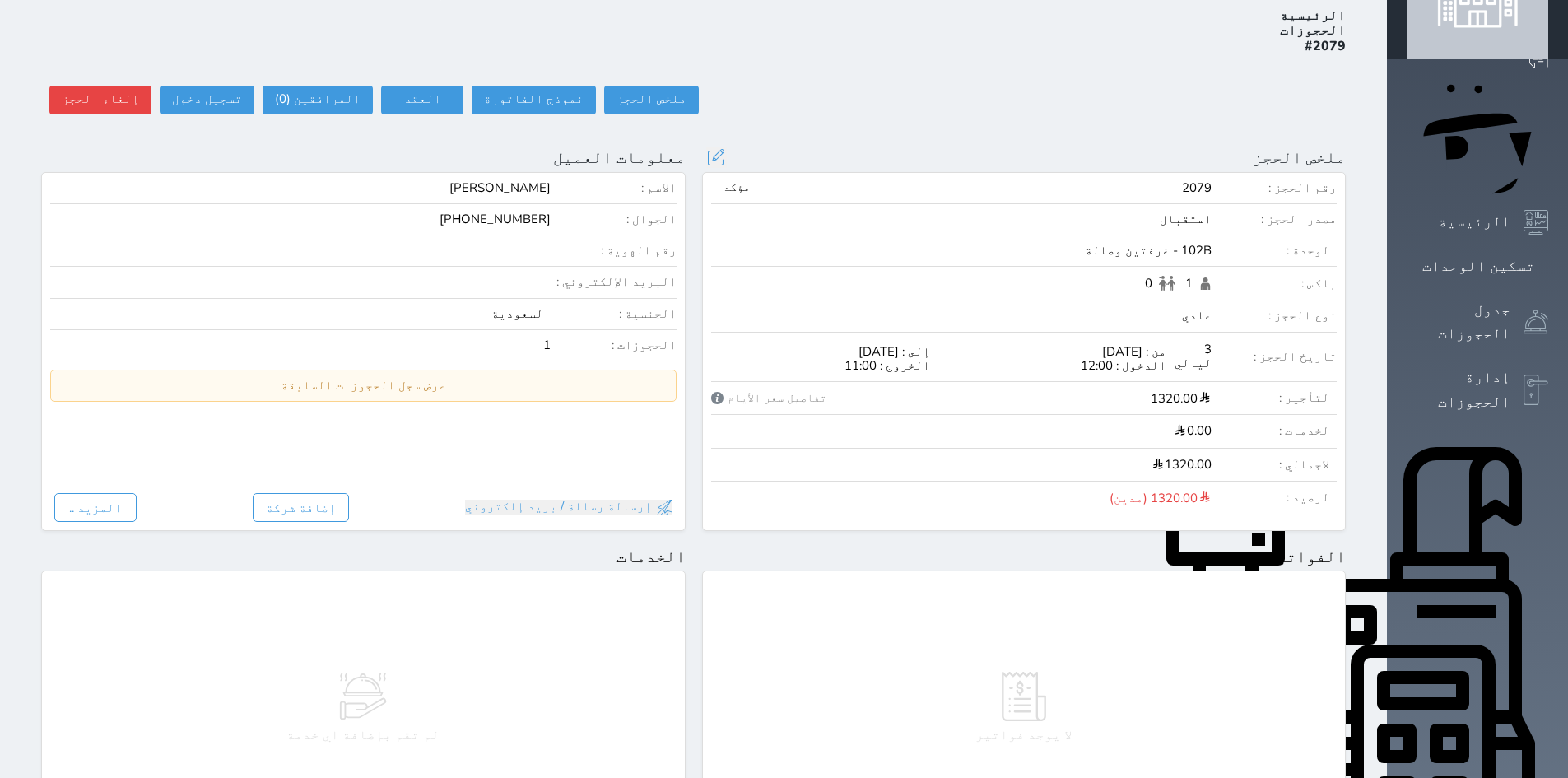 scroll, scrollTop: 0, scrollLeft: 0, axis: both 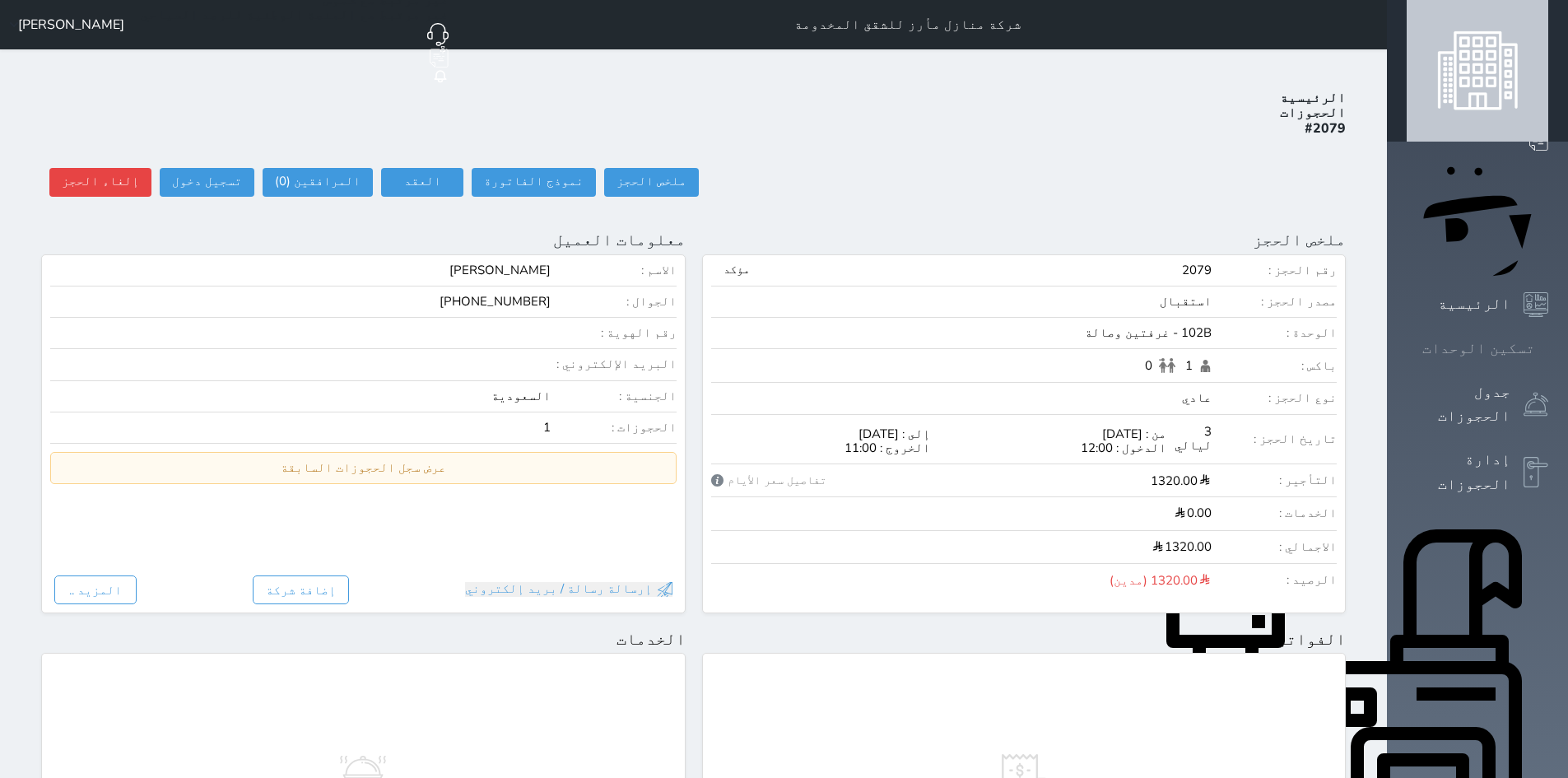 click on "تسكين الوحدات" at bounding box center [1477, 348] 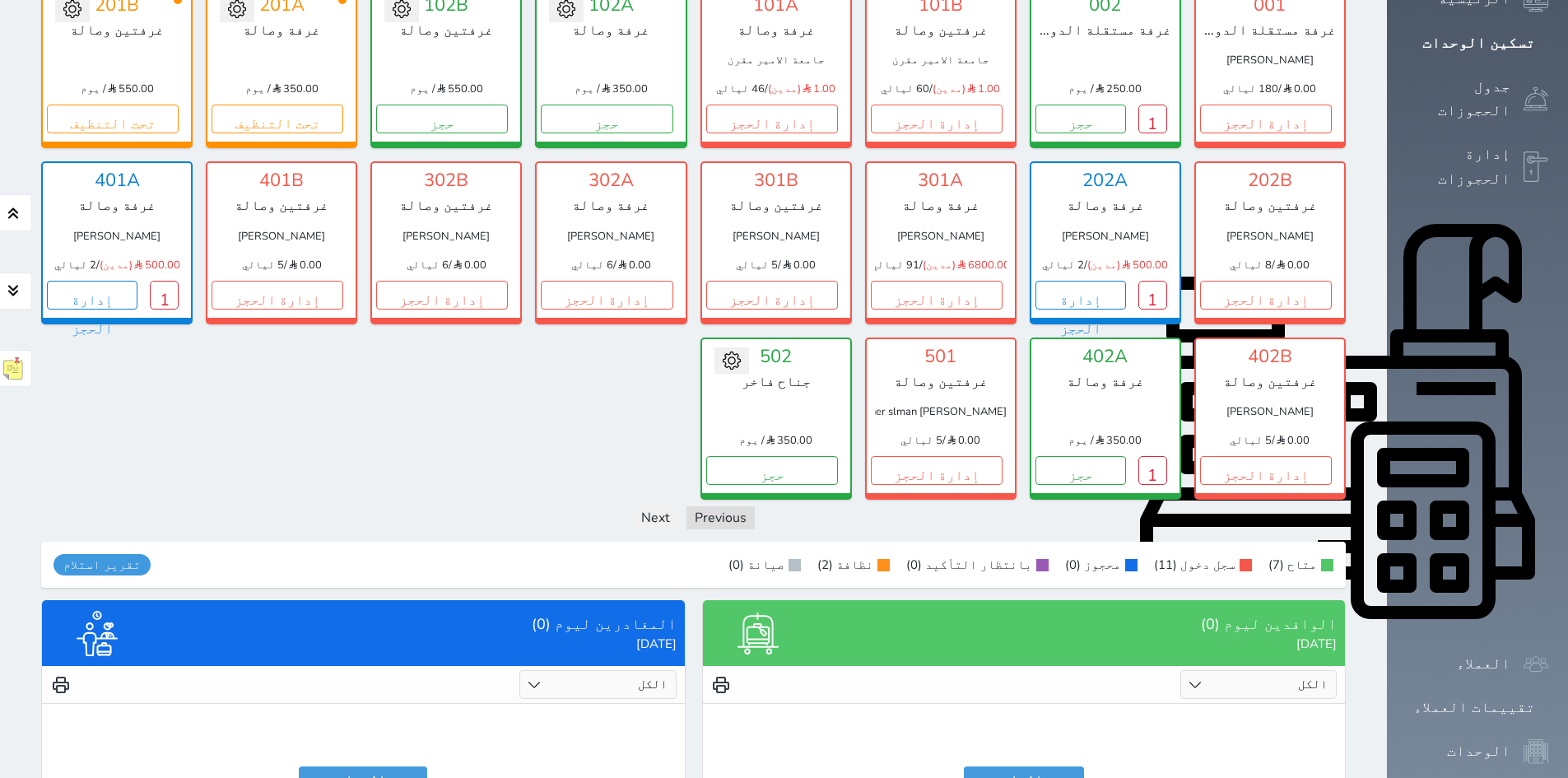 scroll, scrollTop: 358, scrollLeft: 0, axis: vertical 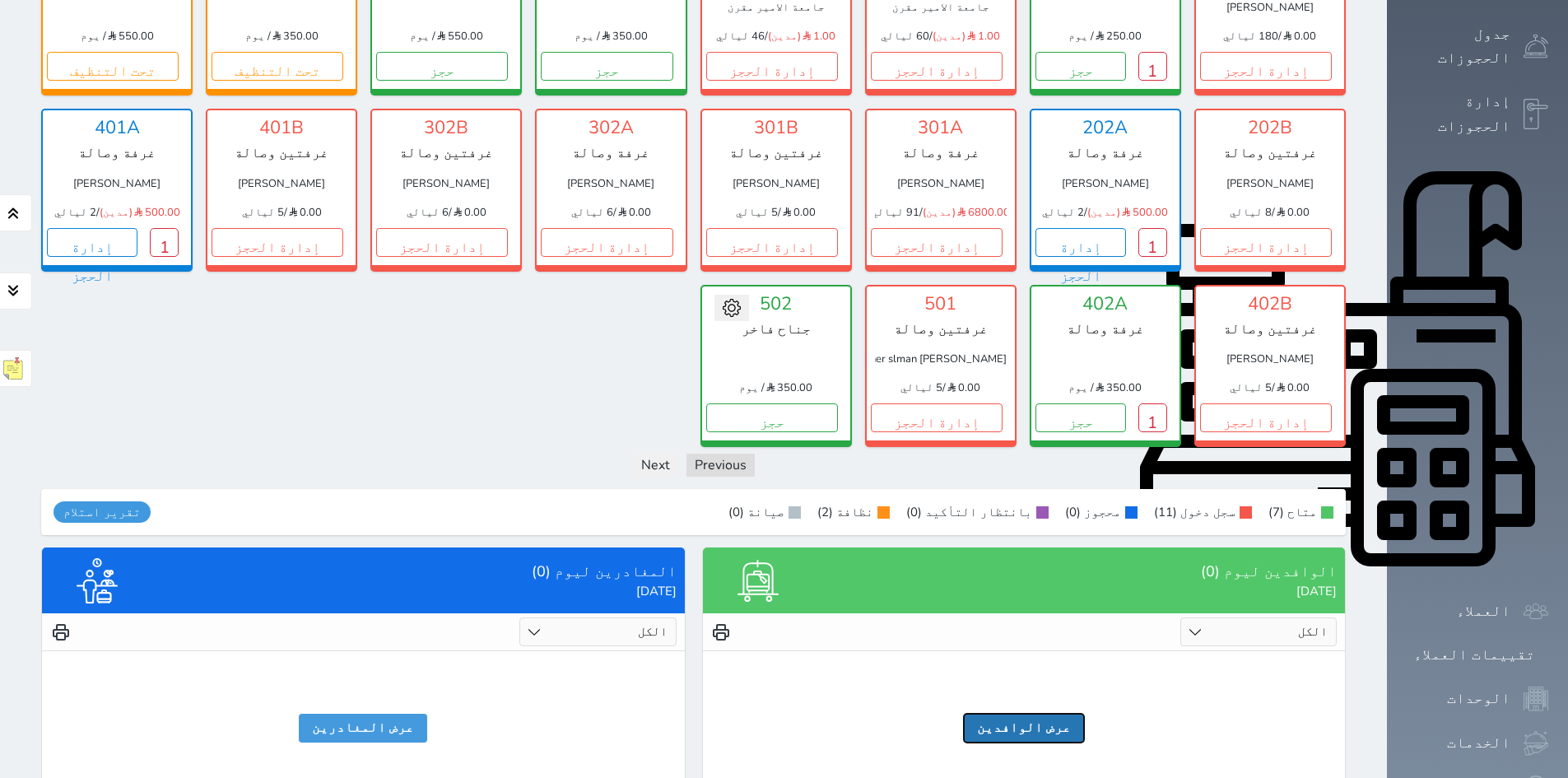 click on "عرض الوافدين" at bounding box center [1024, 728] 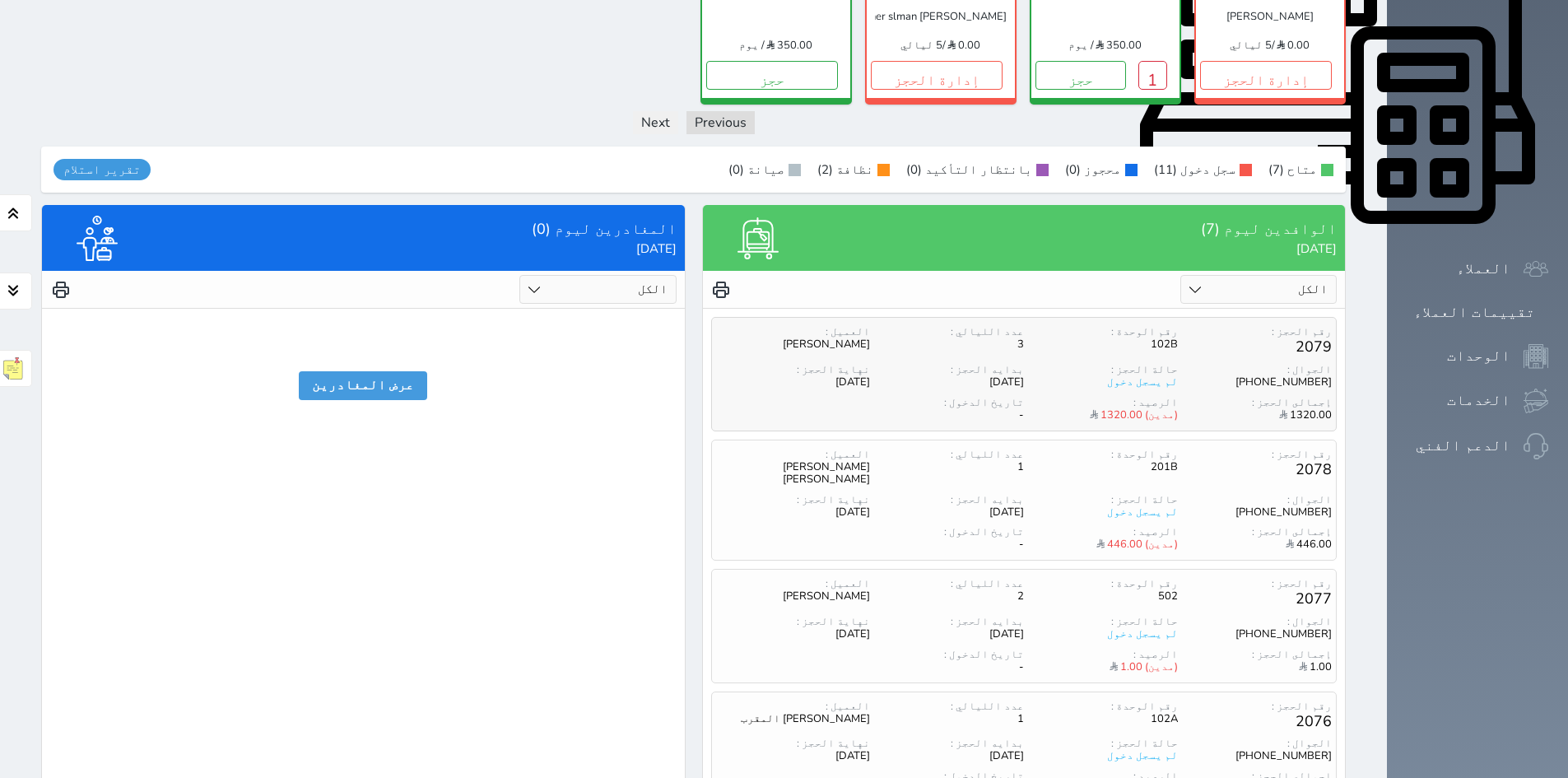 scroll, scrollTop: 770, scrollLeft: 0, axis: vertical 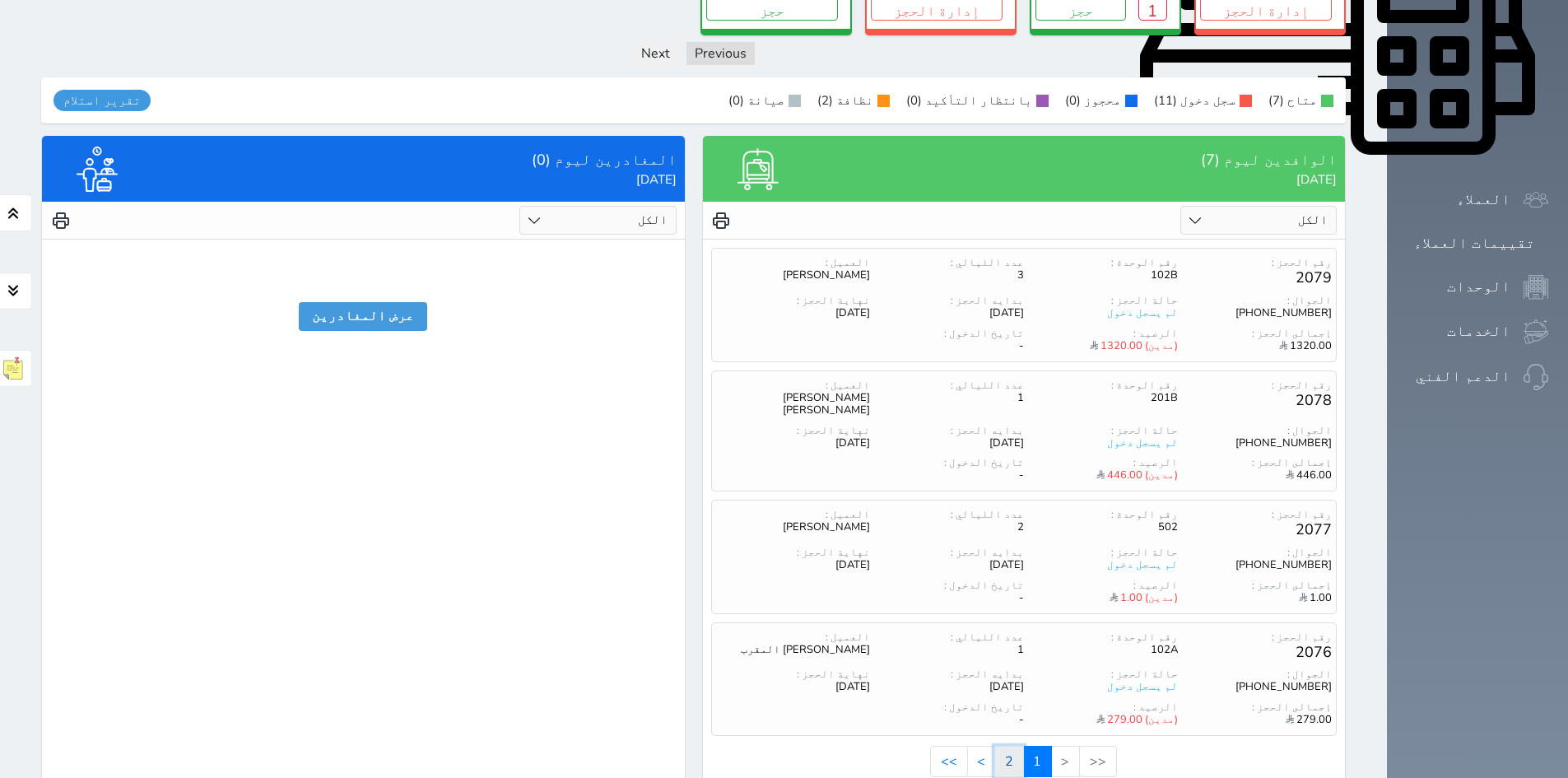 click on "2" at bounding box center [1009, 762] 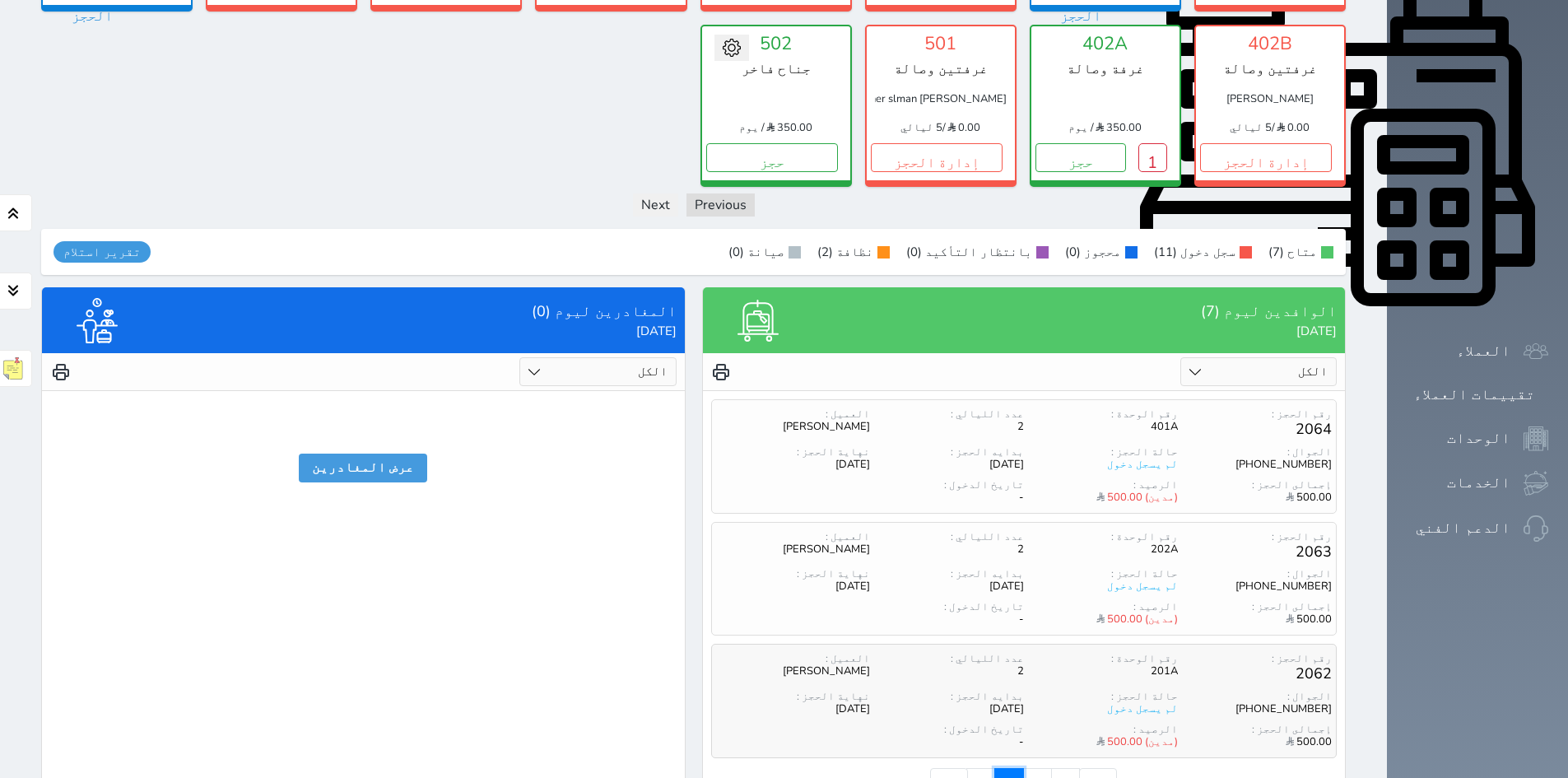 scroll, scrollTop: 647, scrollLeft: 0, axis: vertical 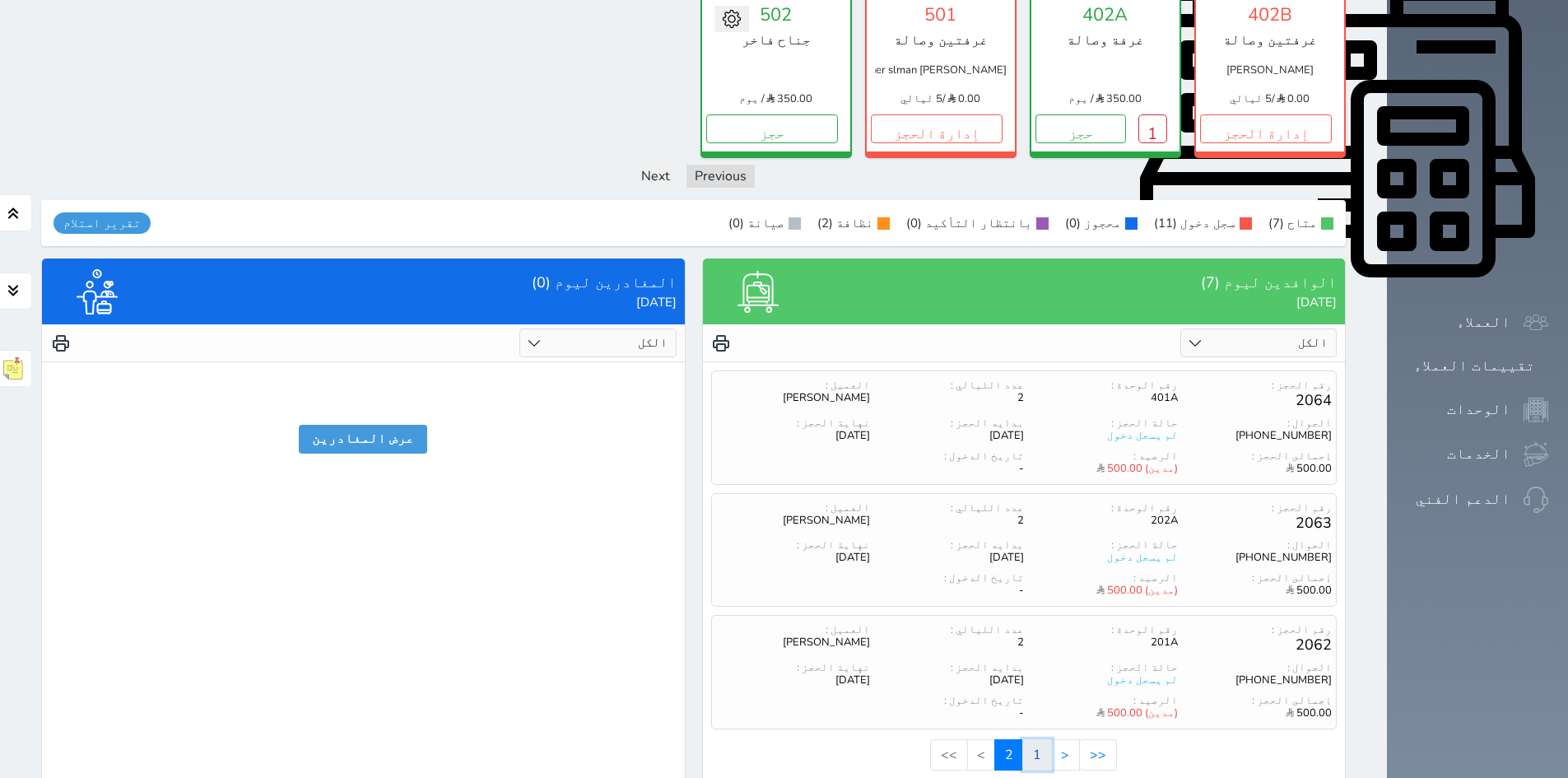 click on "1" at bounding box center [1037, 755] 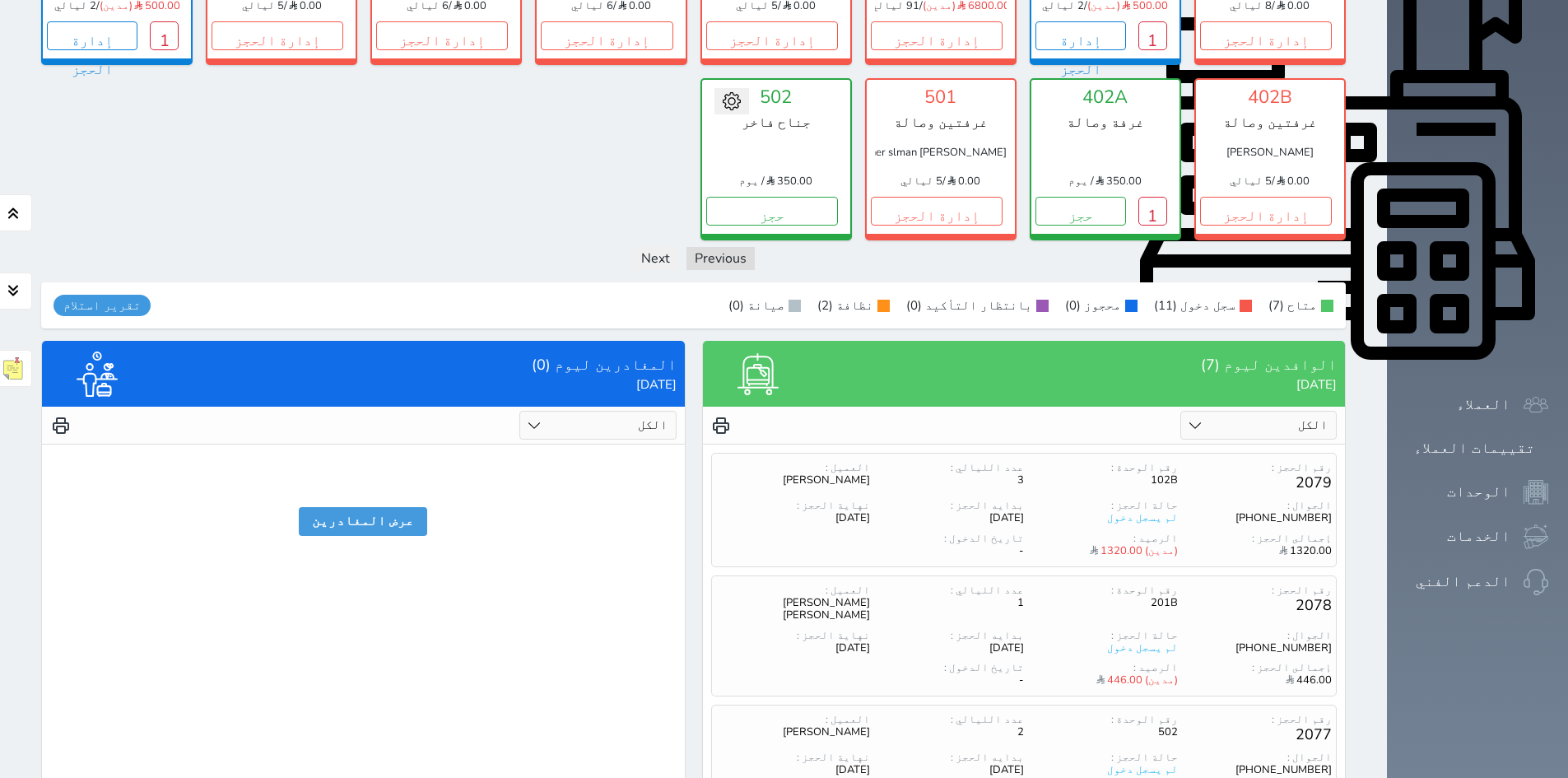 scroll, scrollTop: 647, scrollLeft: 0, axis: vertical 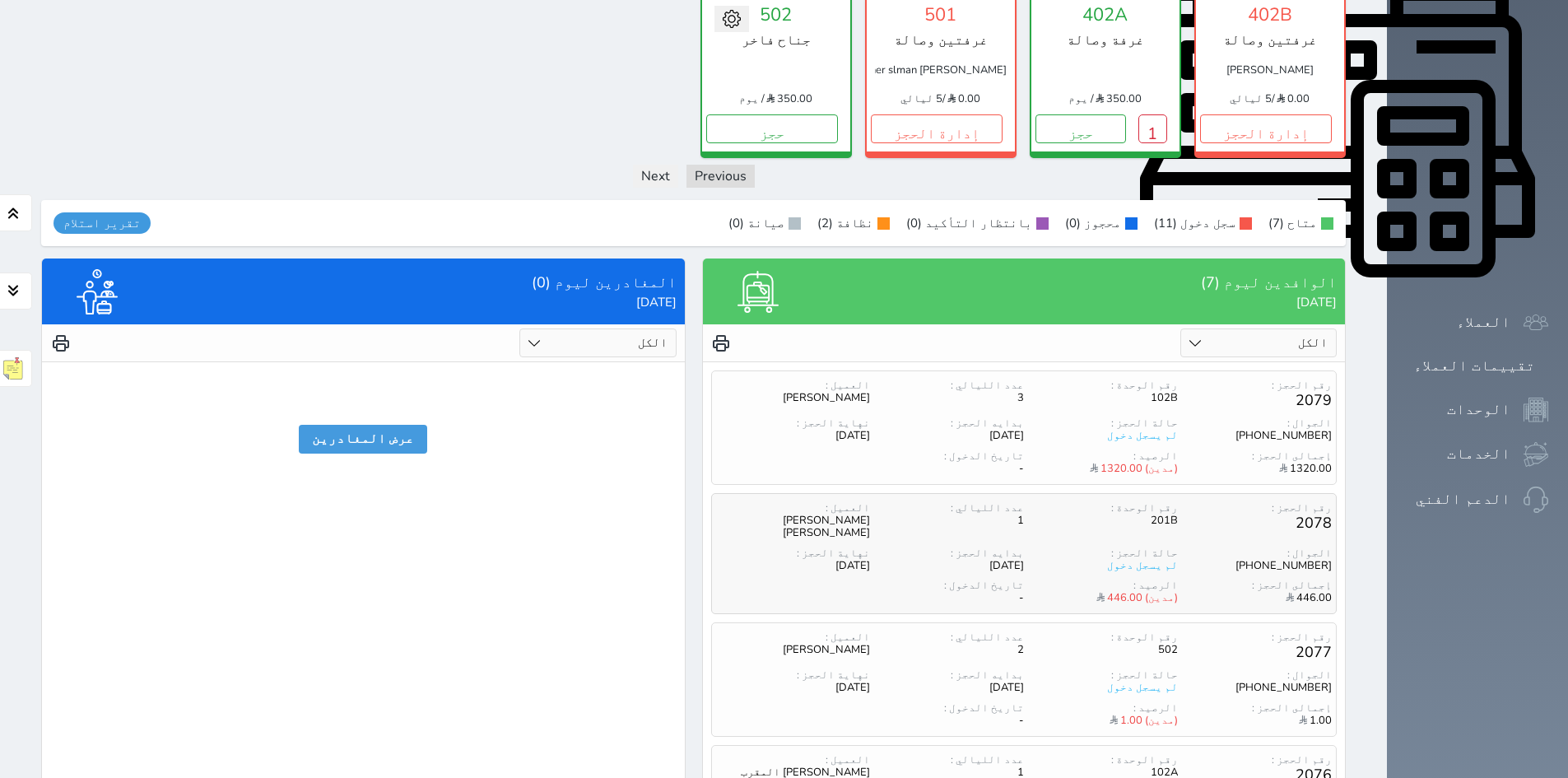 click on "الرصيد :" at bounding box center [1100, 585] 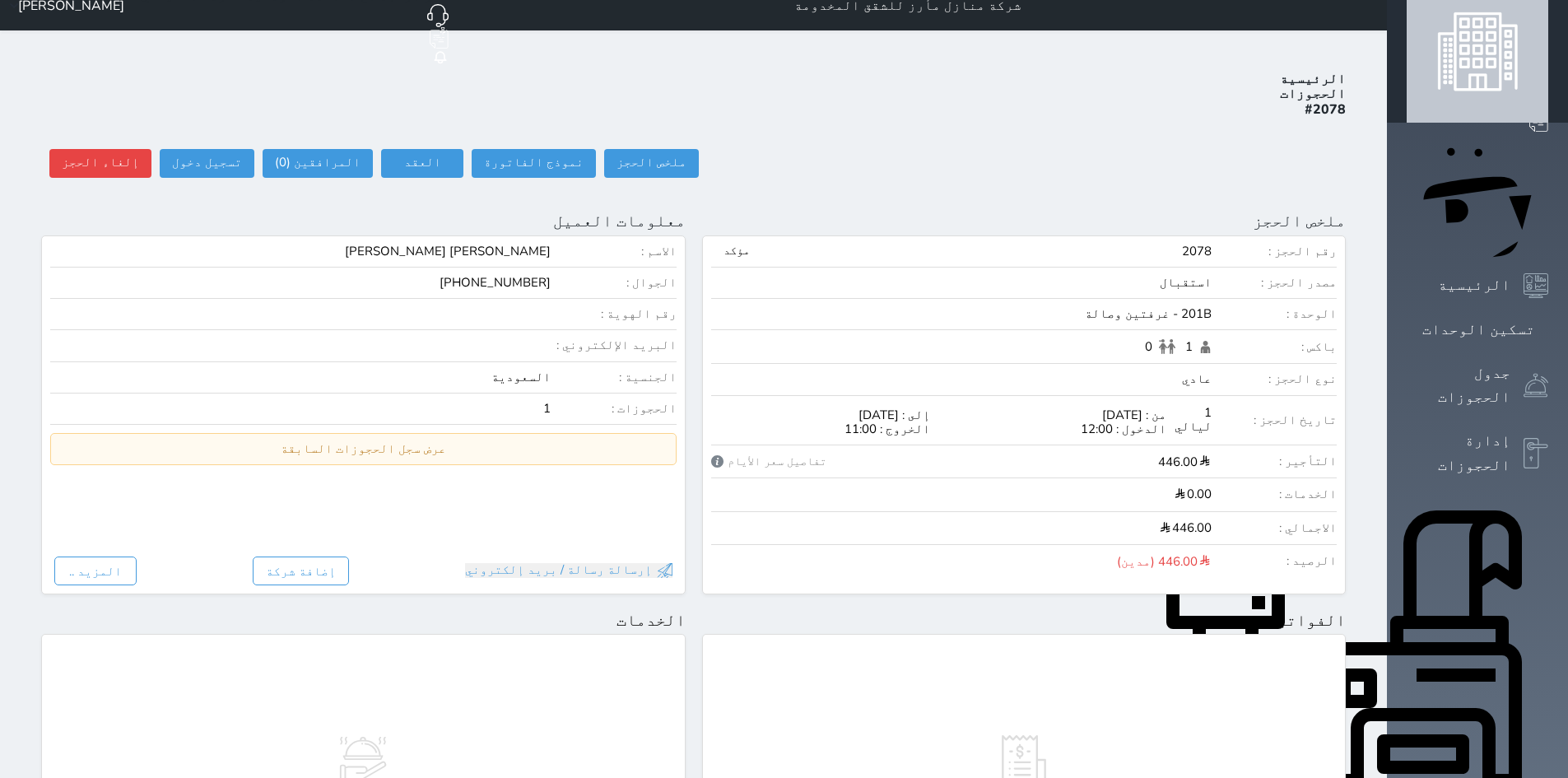 scroll, scrollTop: 0, scrollLeft: 0, axis: both 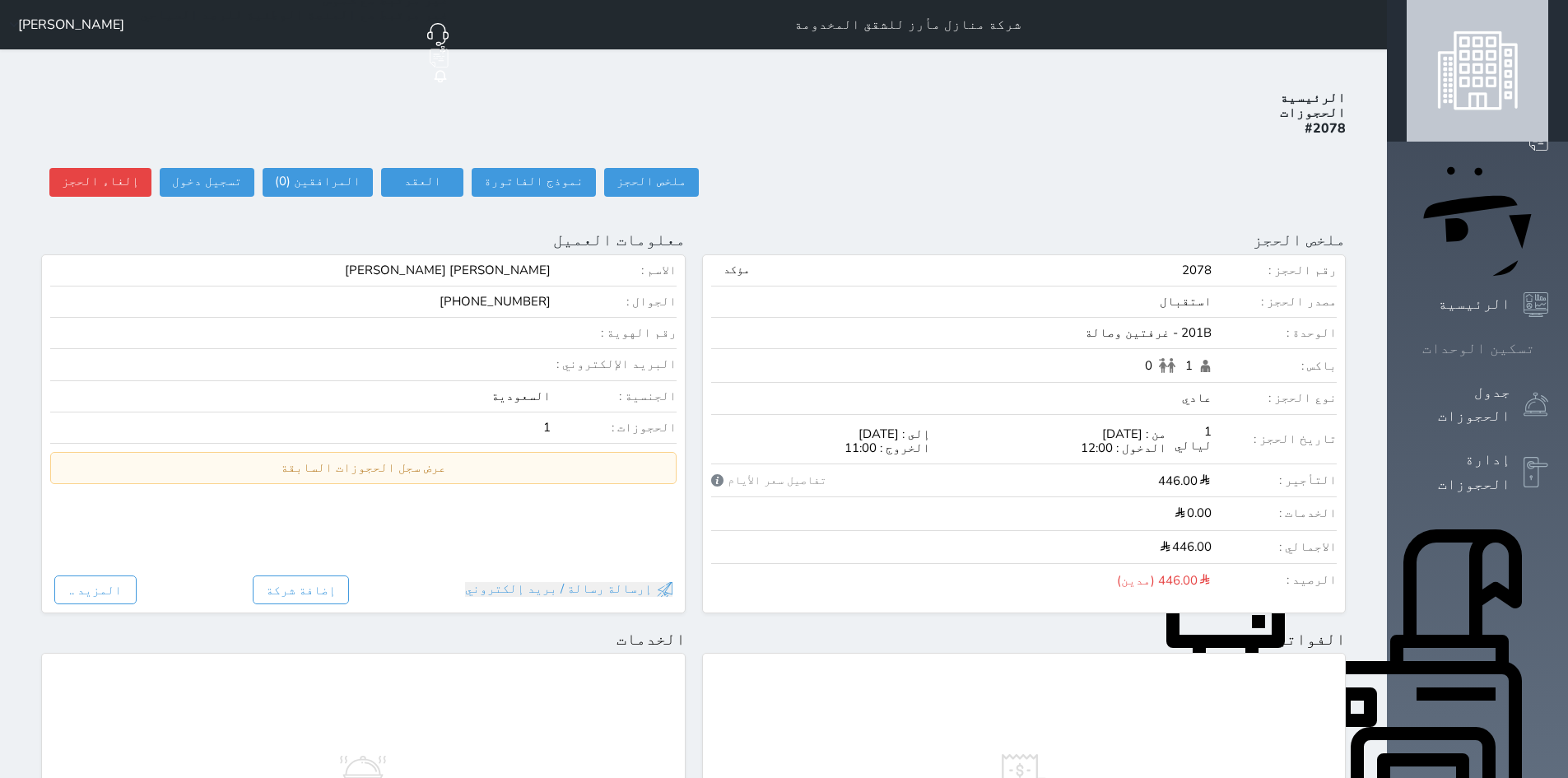 click on "تسكين الوحدات" at bounding box center [1478, 348] 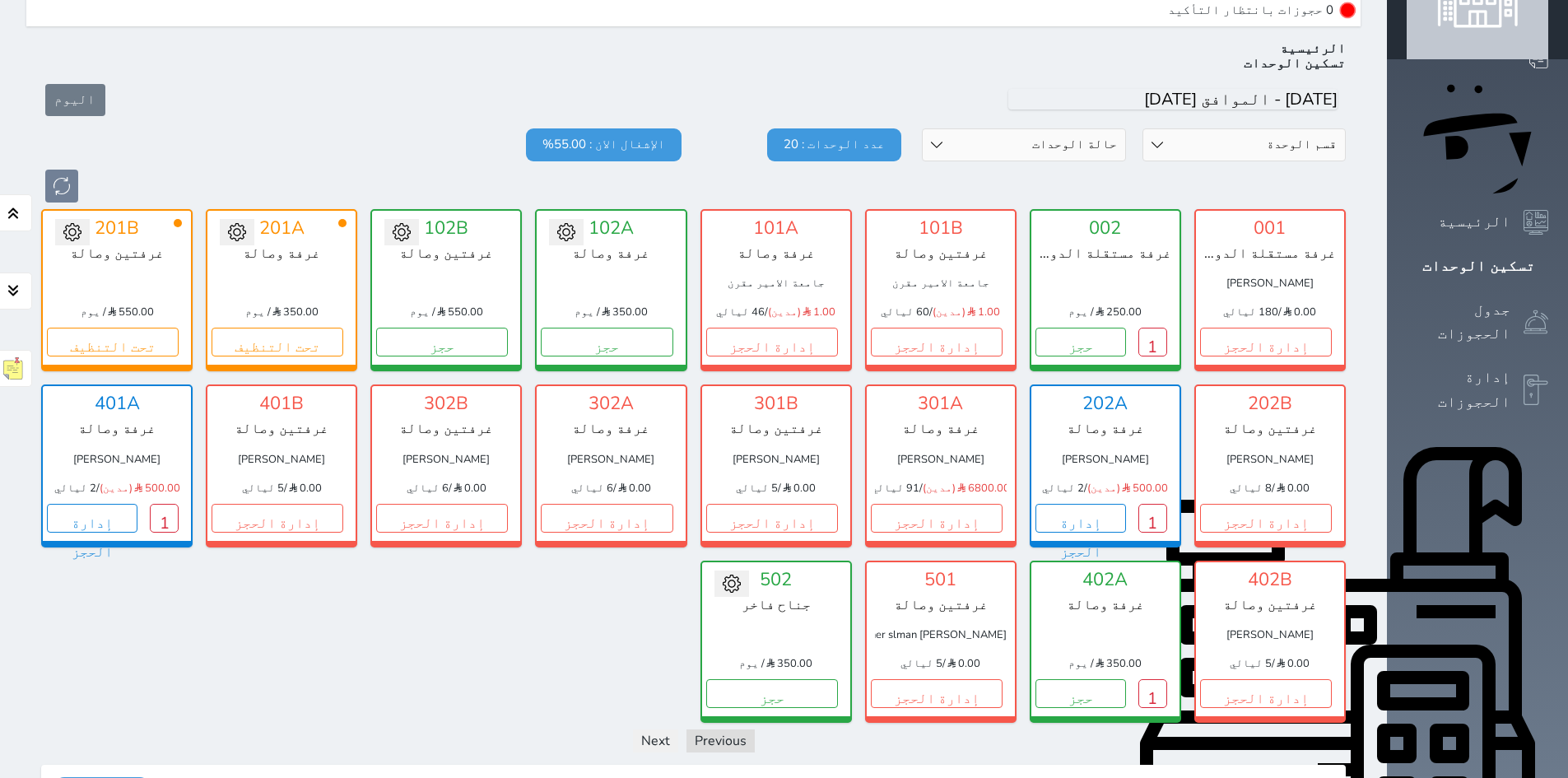 scroll, scrollTop: 358, scrollLeft: 0, axis: vertical 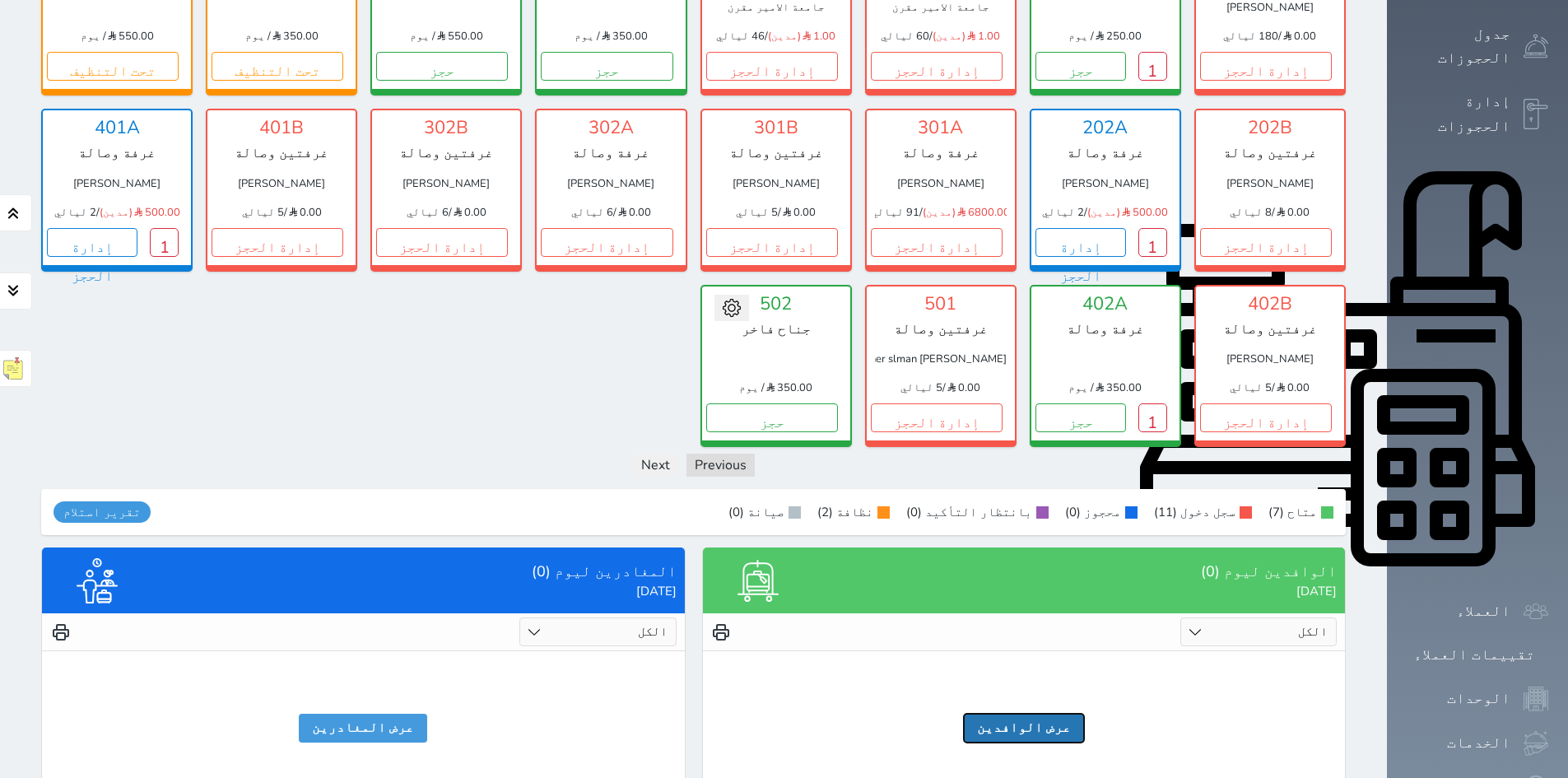 click on "عرض الوافدين" at bounding box center [1024, 728] 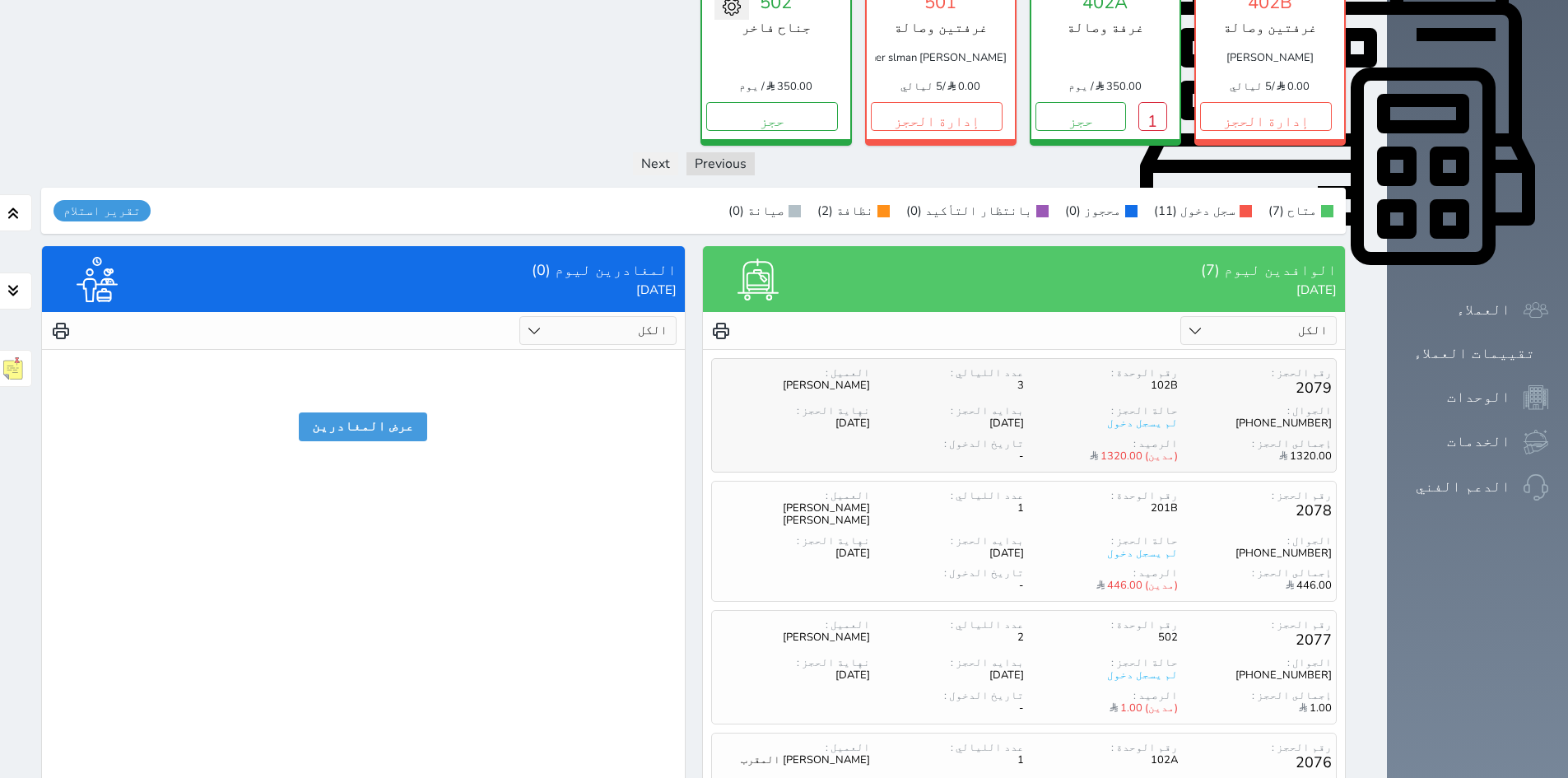 scroll, scrollTop: 770, scrollLeft: 0, axis: vertical 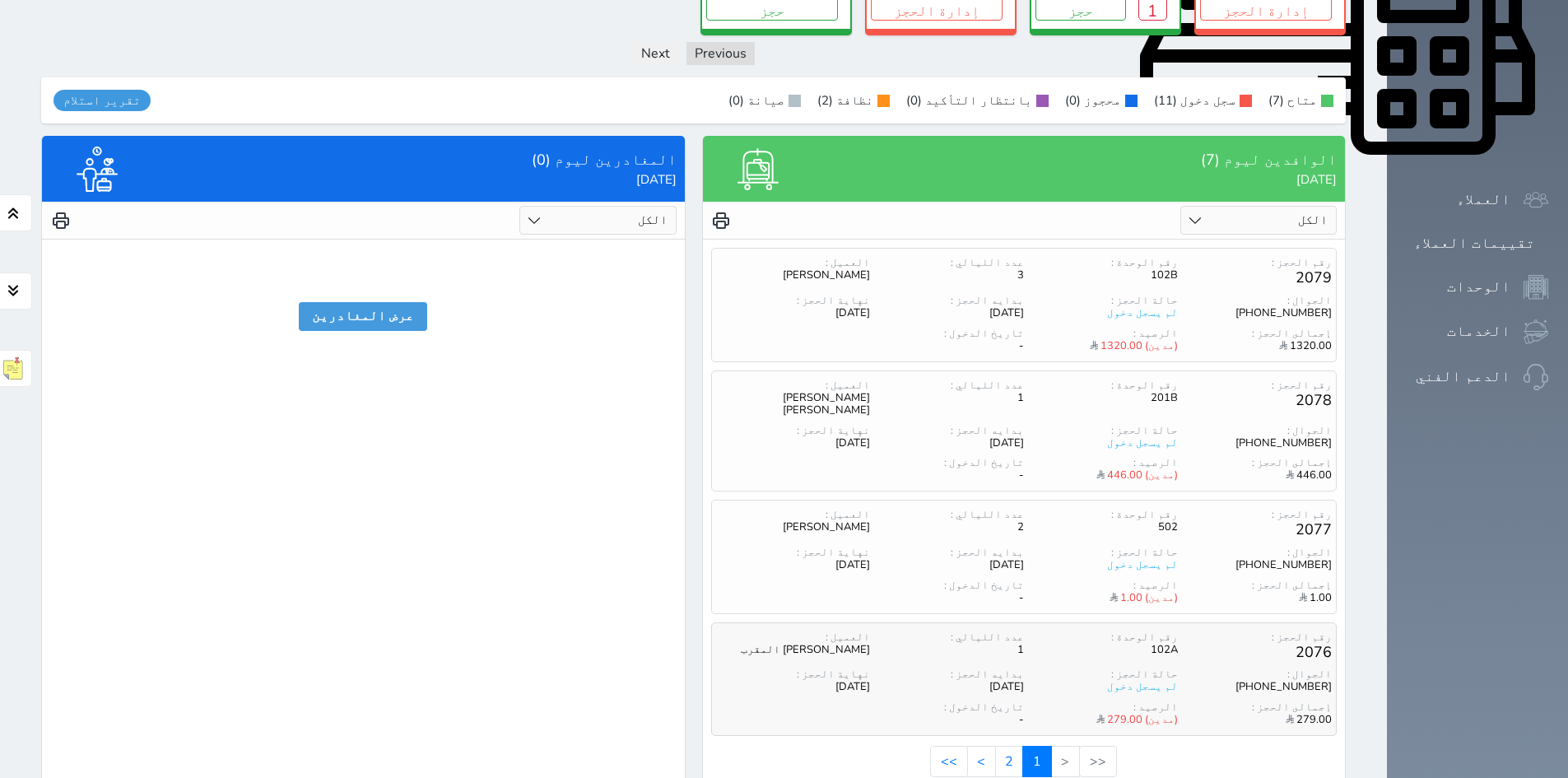click on "رقم الحجز :   2076   رقم الوحدة :   102A   عدد الليالي :   1   العميل :   [PERSON_NAME]" at bounding box center (1024, 646) 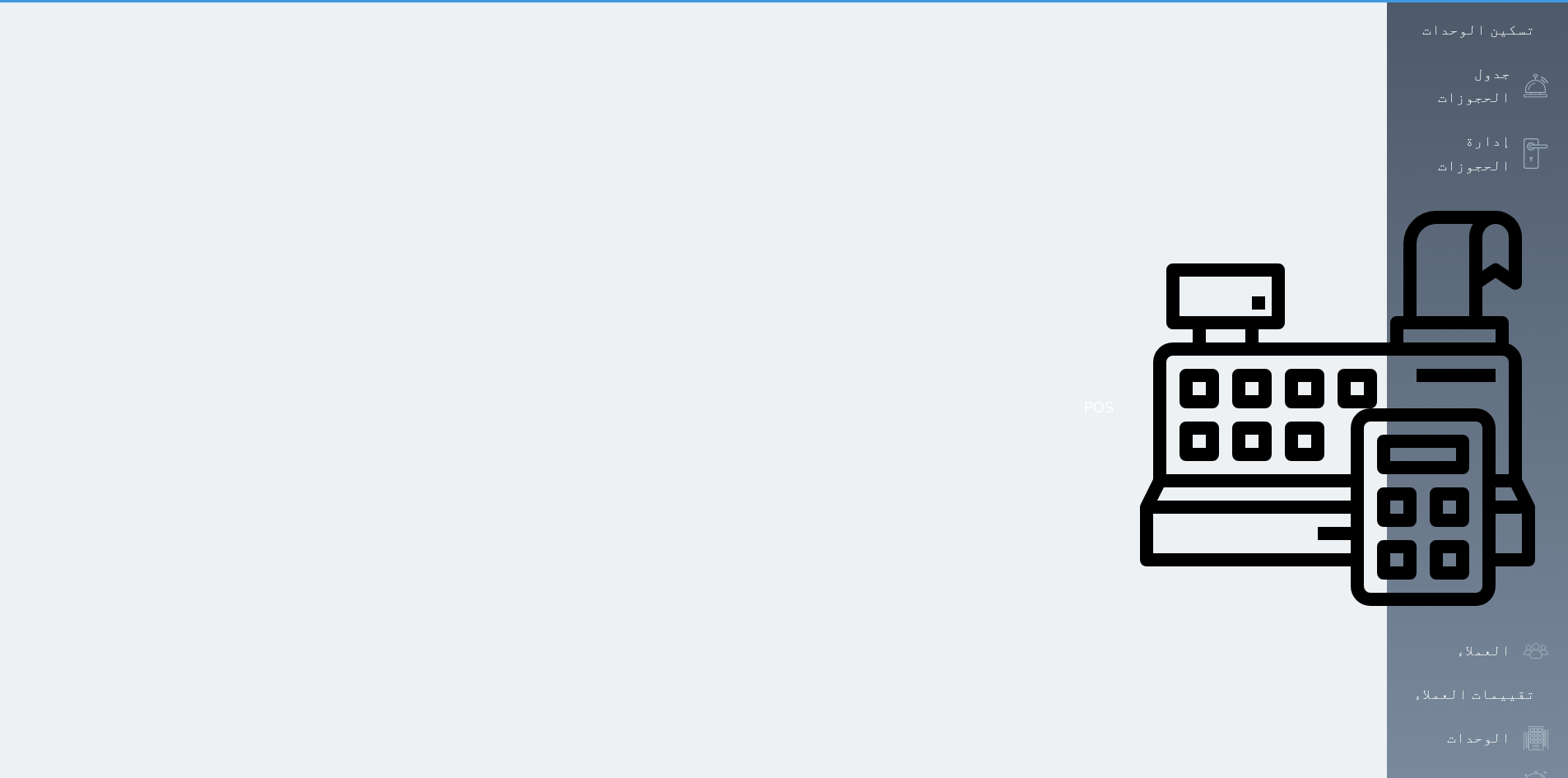 scroll, scrollTop: 0, scrollLeft: 0, axis: both 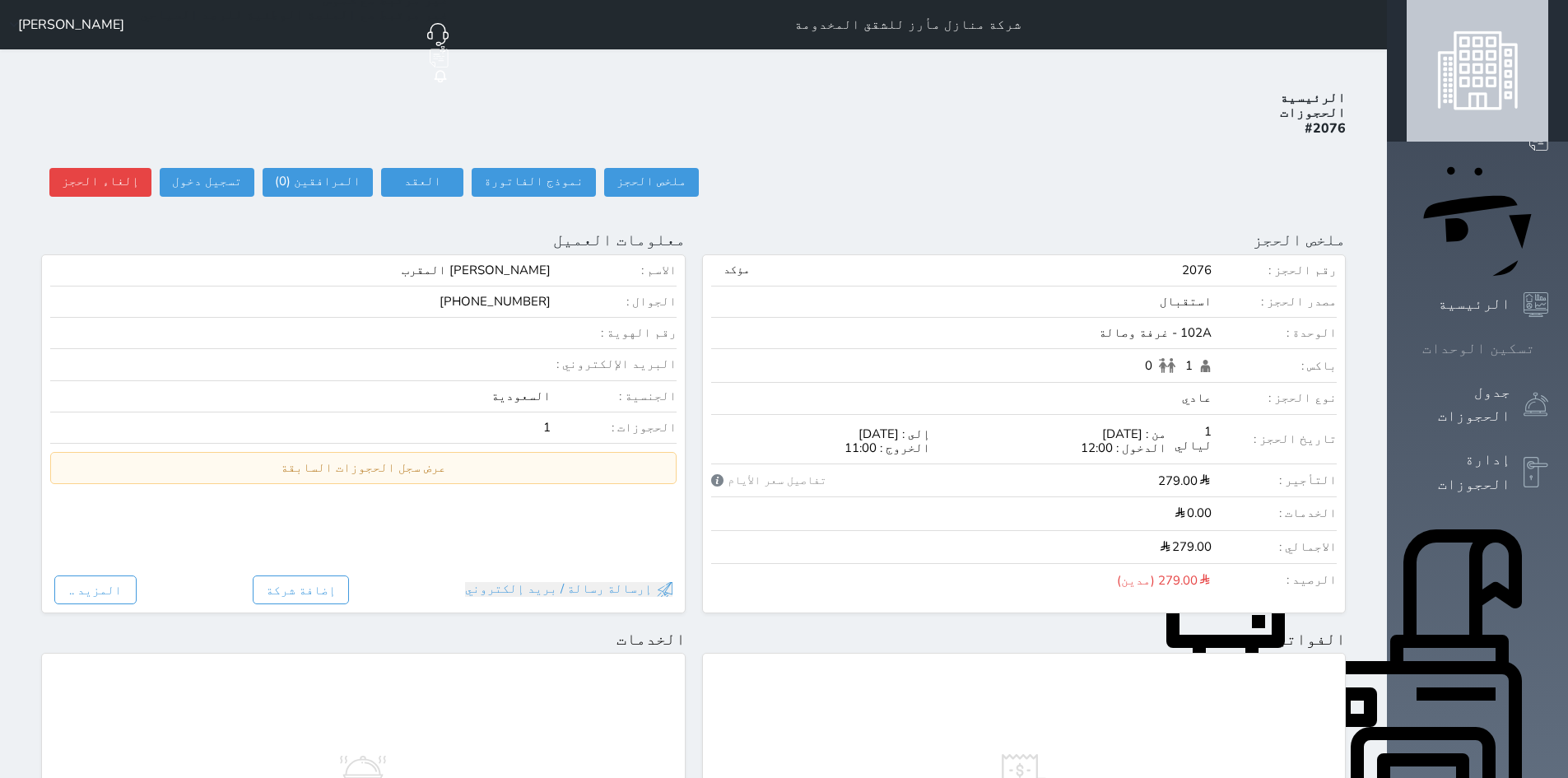 click at bounding box center [1548, 348] 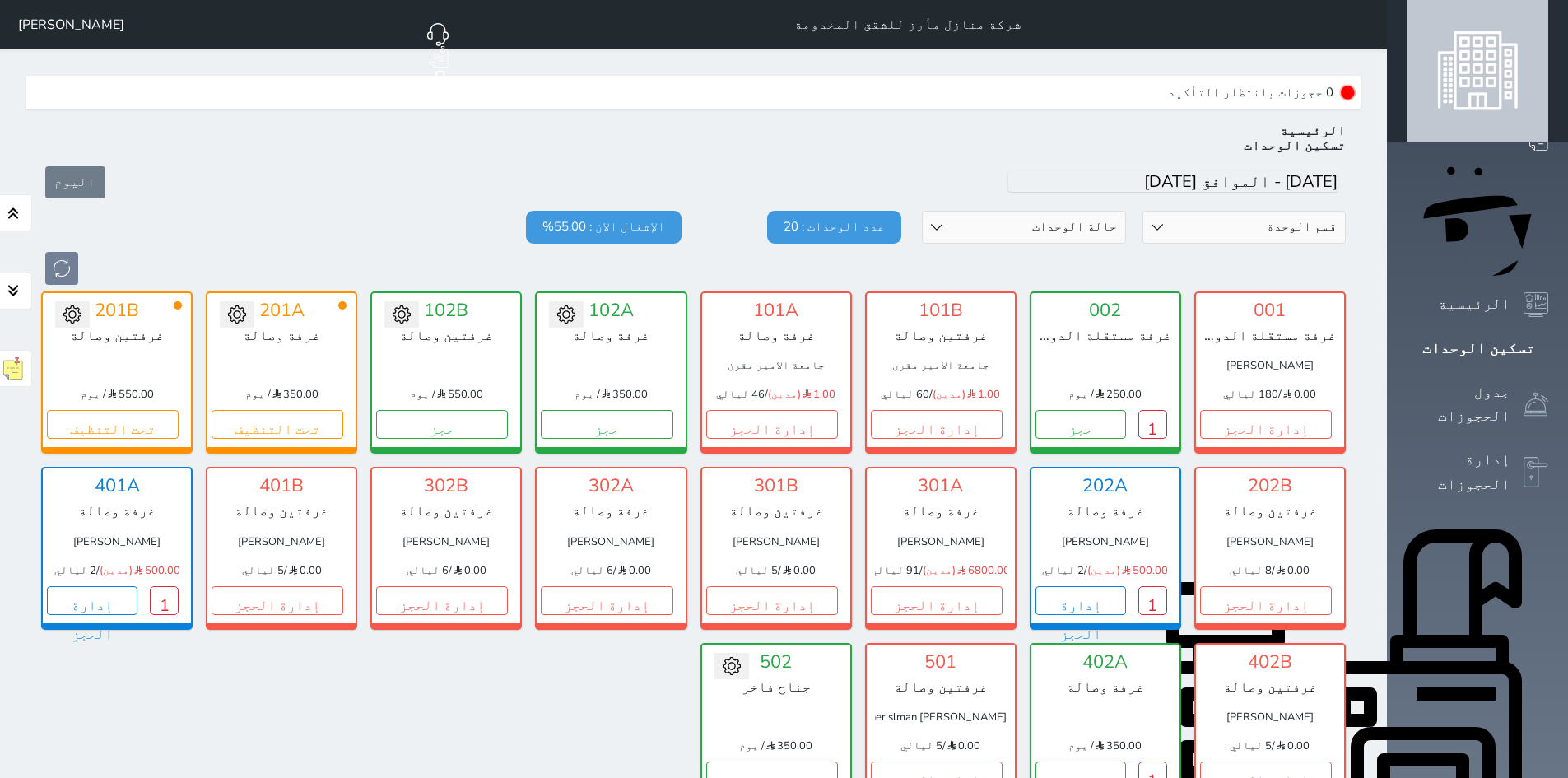 click 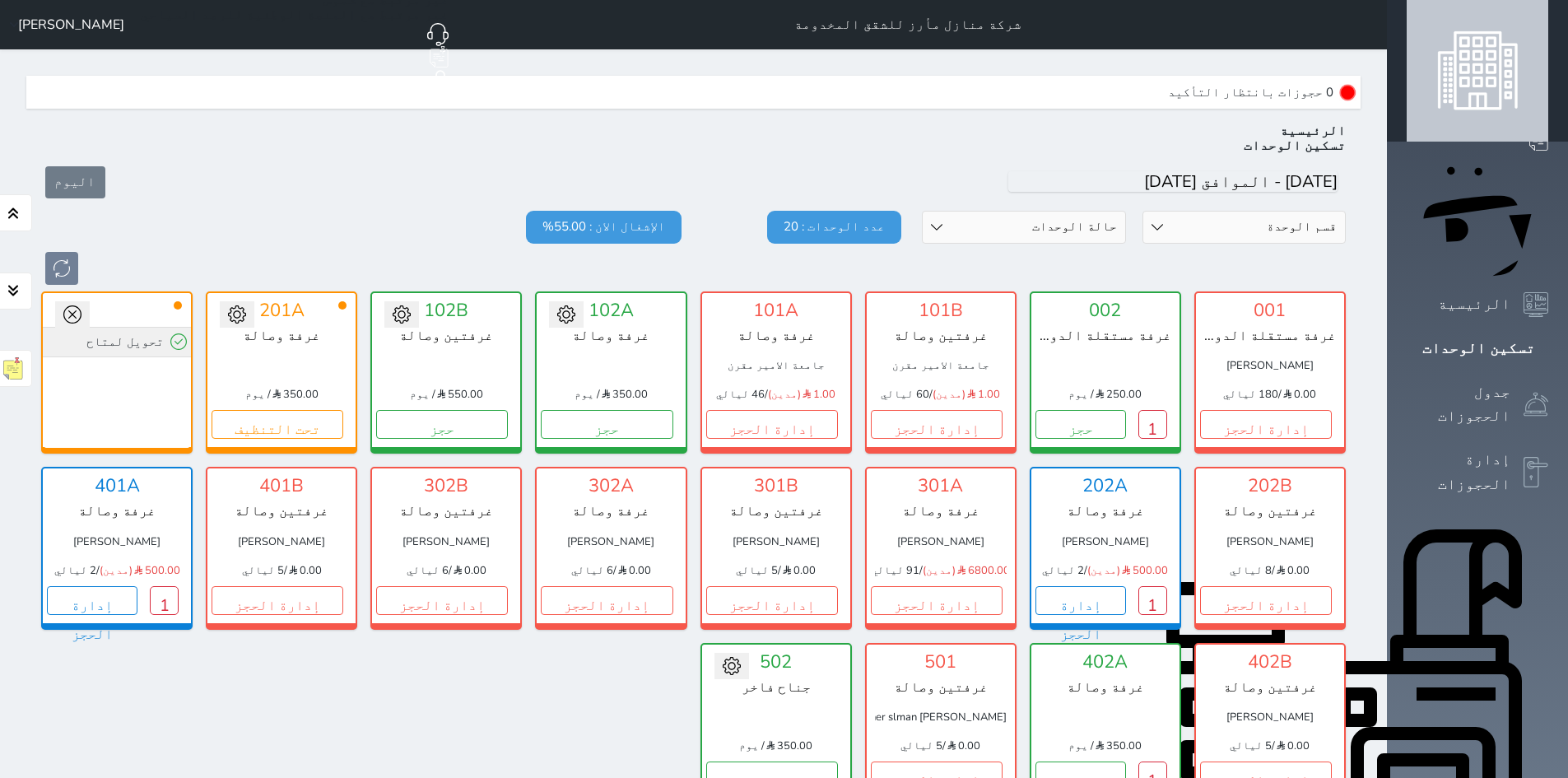 click on "تحويل لمتاح" at bounding box center [117, 342] 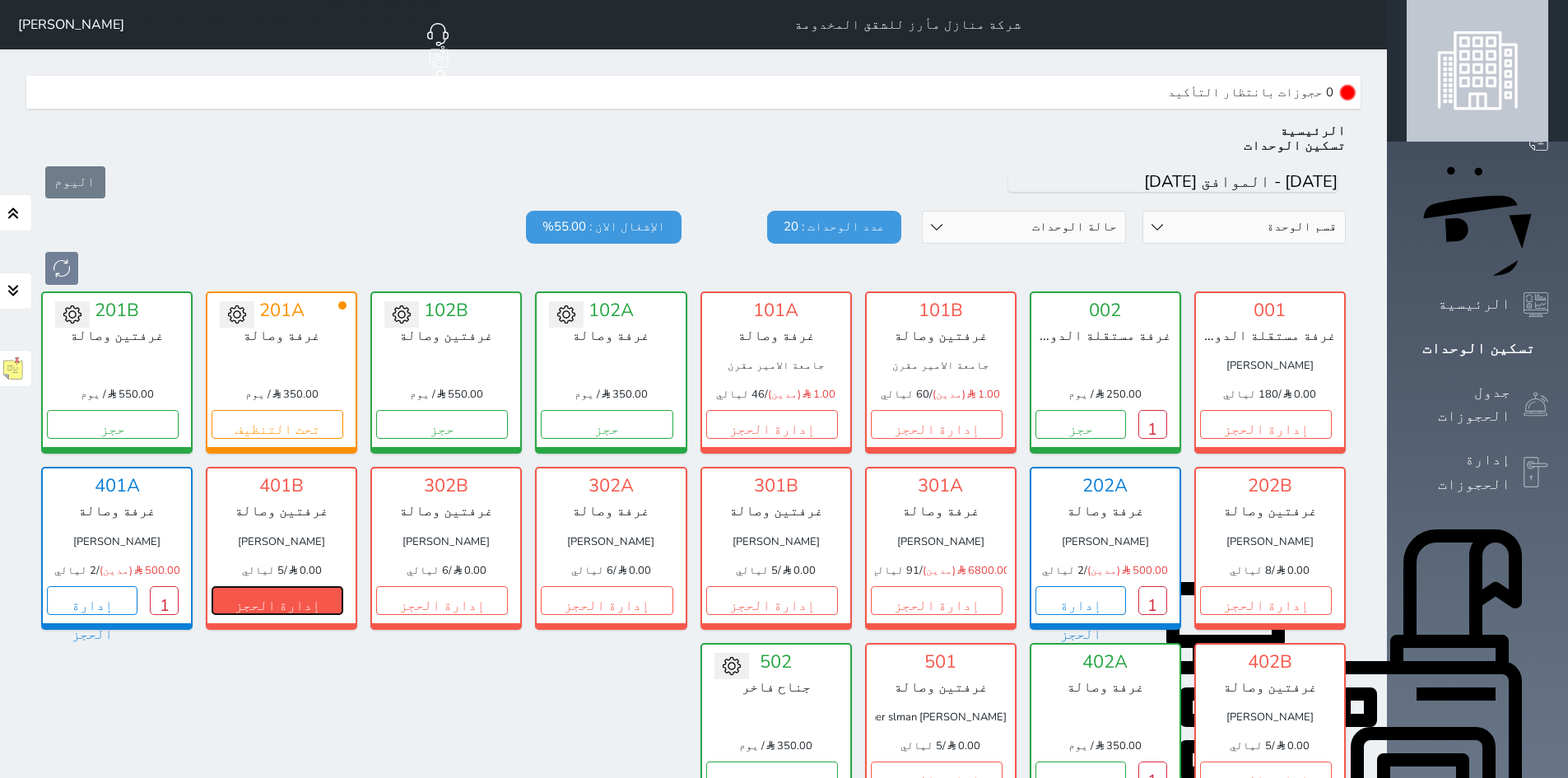 click on "إدارة الحجز" at bounding box center (277, 600) 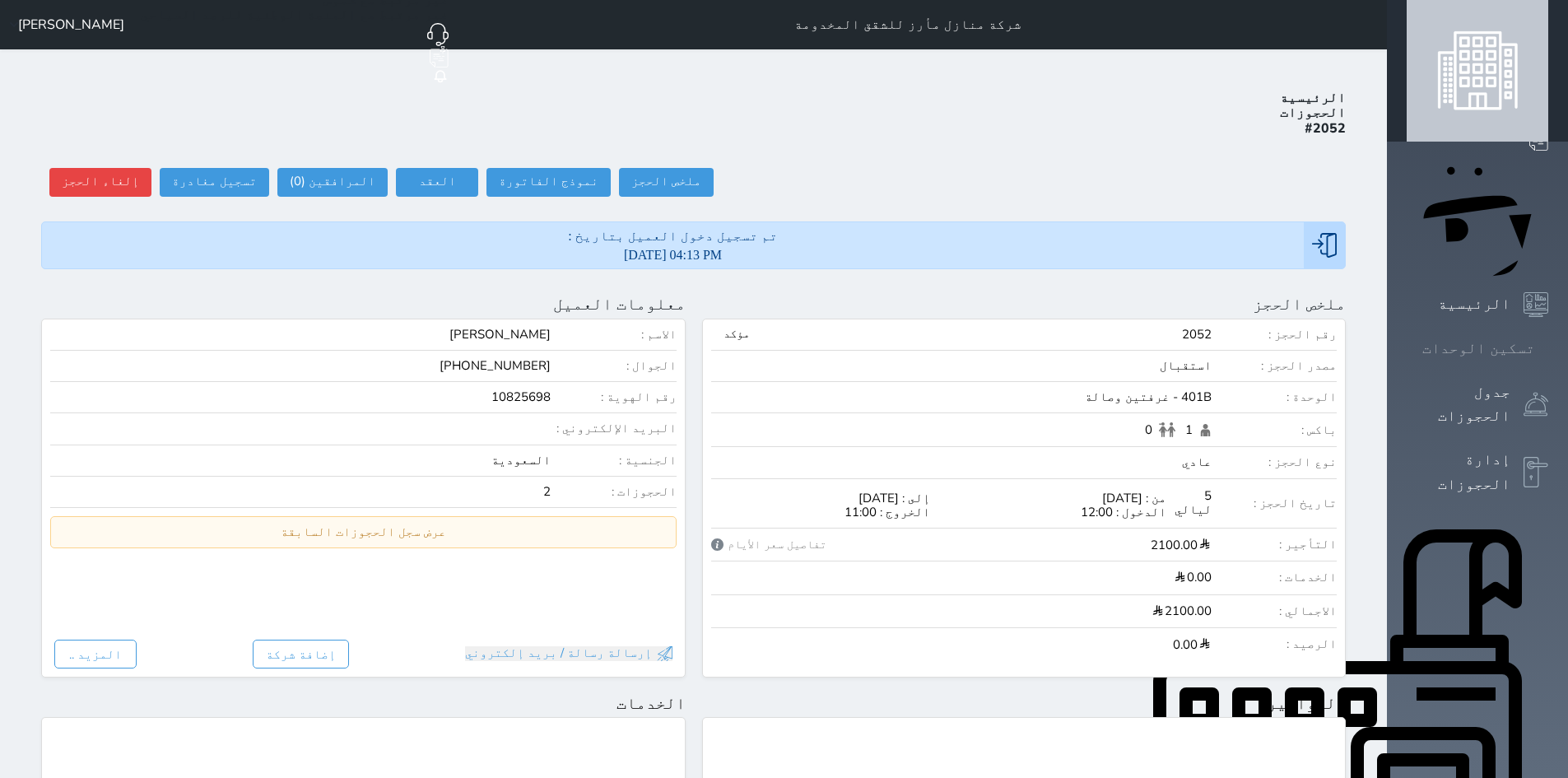 click on "تسكين الوحدات" at bounding box center (1478, 348) 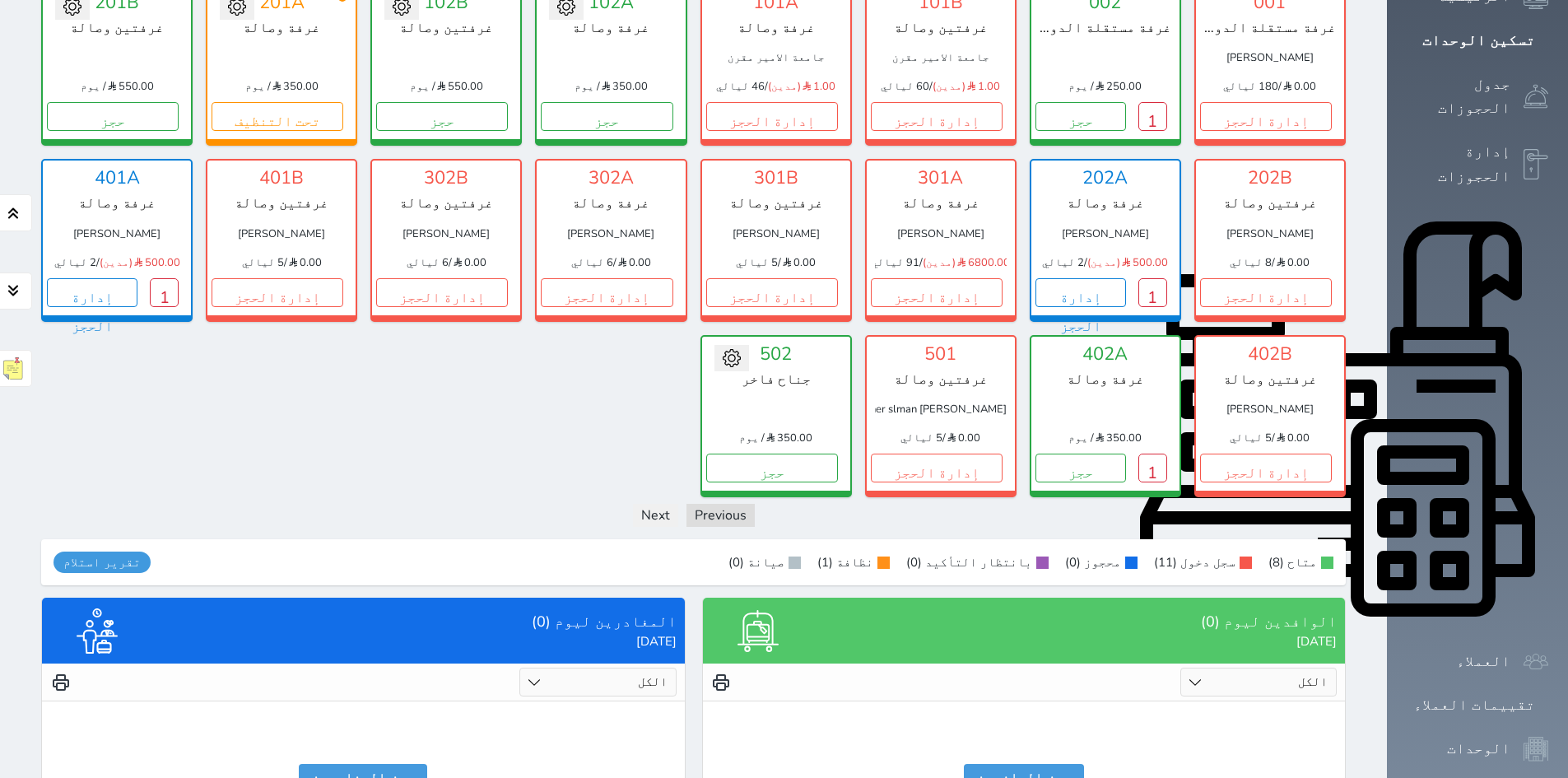 scroll, scrollTop: 358, scrollLeft: 0, axis: vertical 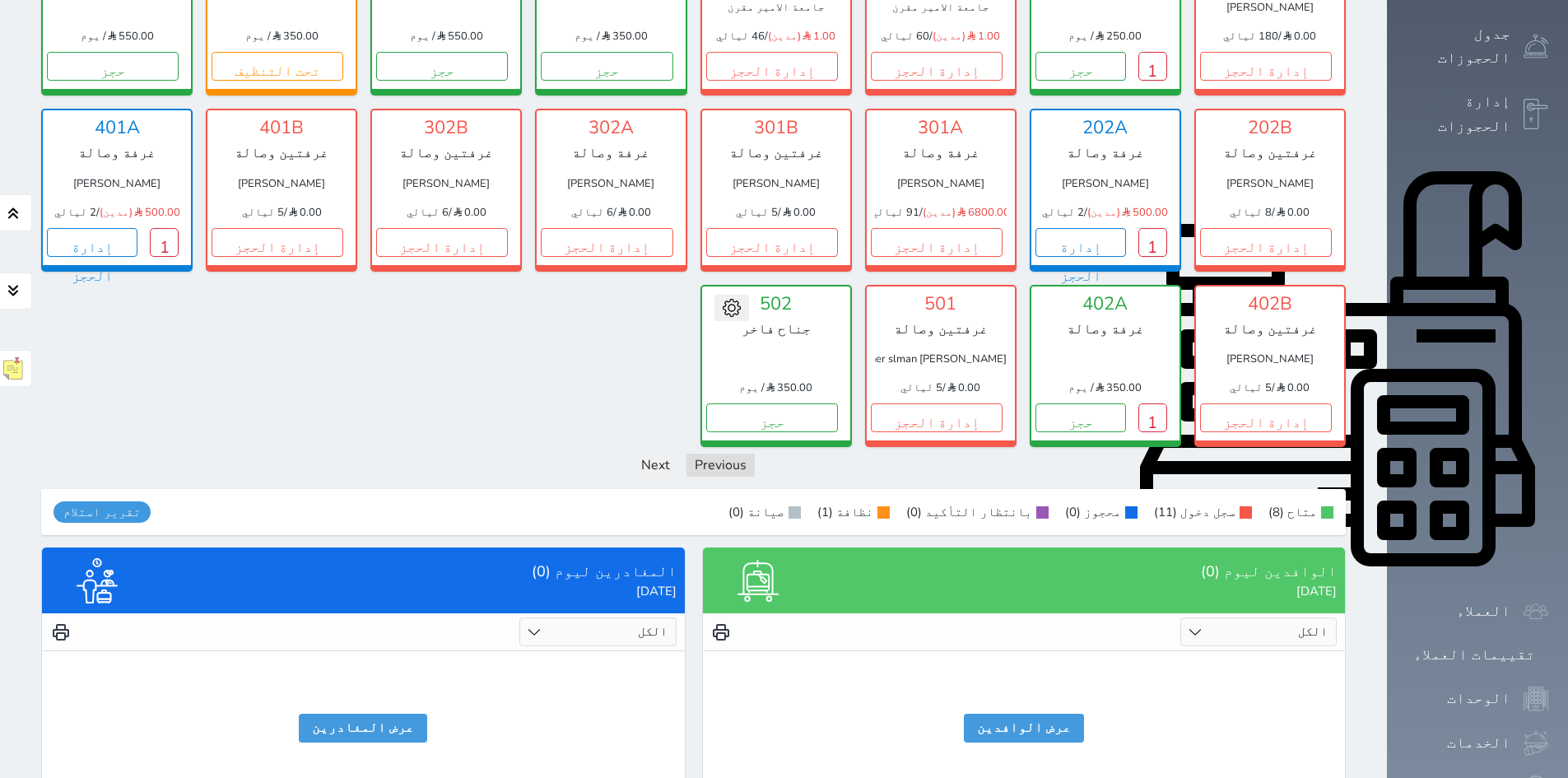 click on "الكل   تم الدخول   تم المغادرة" at bounding box center [598, 631] 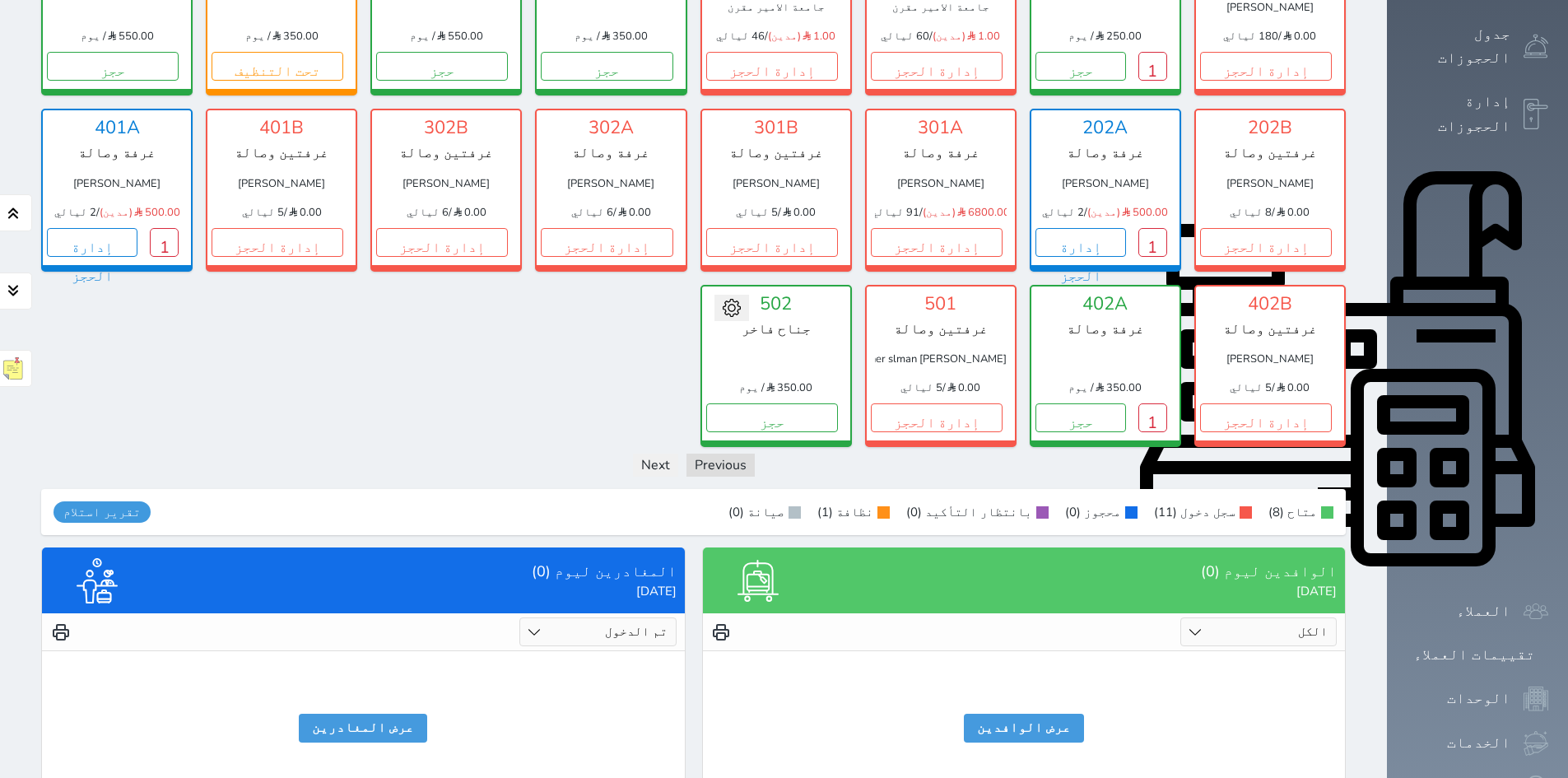 click on "الكل   تم الدخول   تم المغادرة" at bounding box center (598, 631) 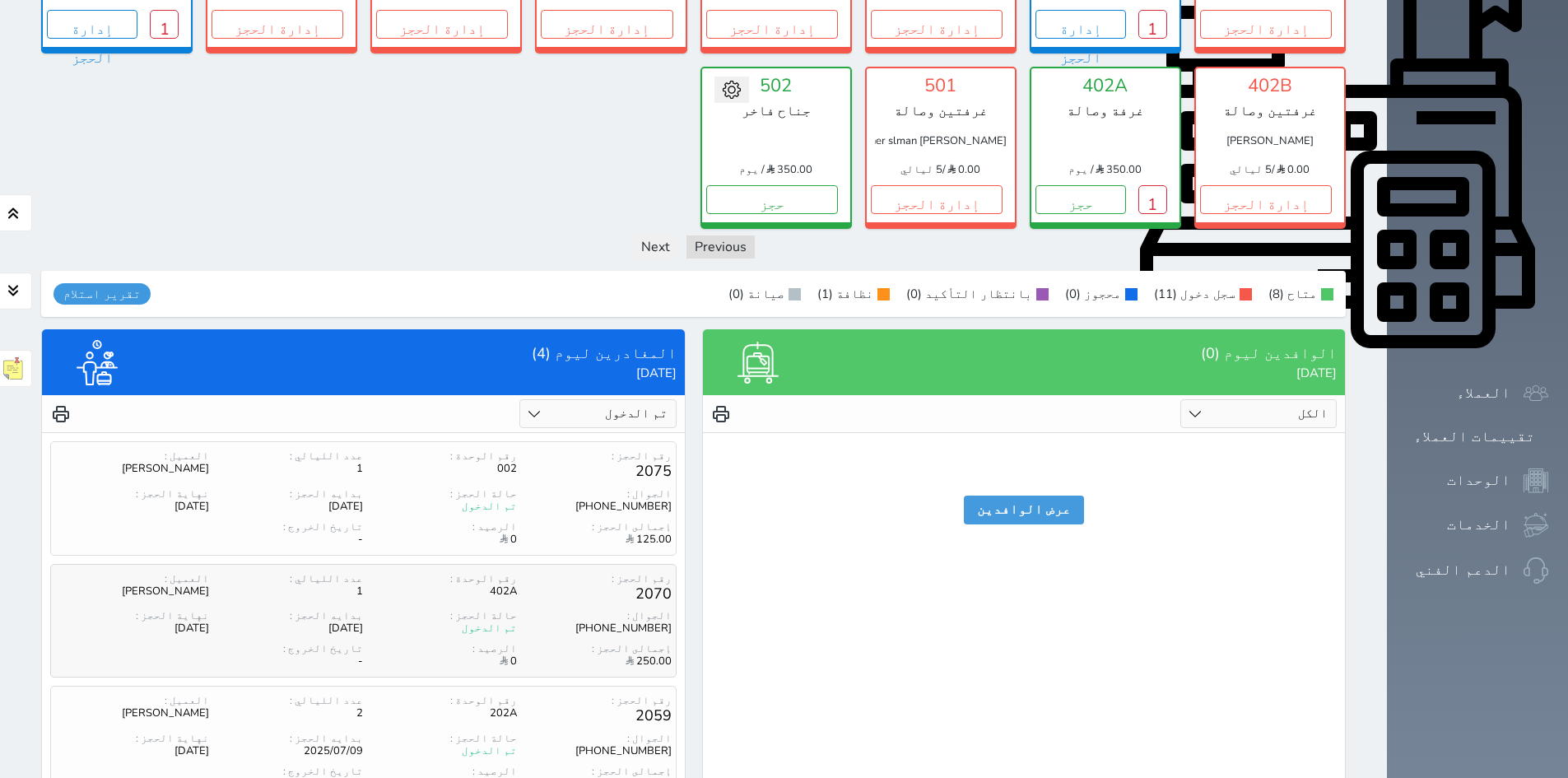 scroll, scrollTop: 605, scrollLeft: 0, axis: vertical 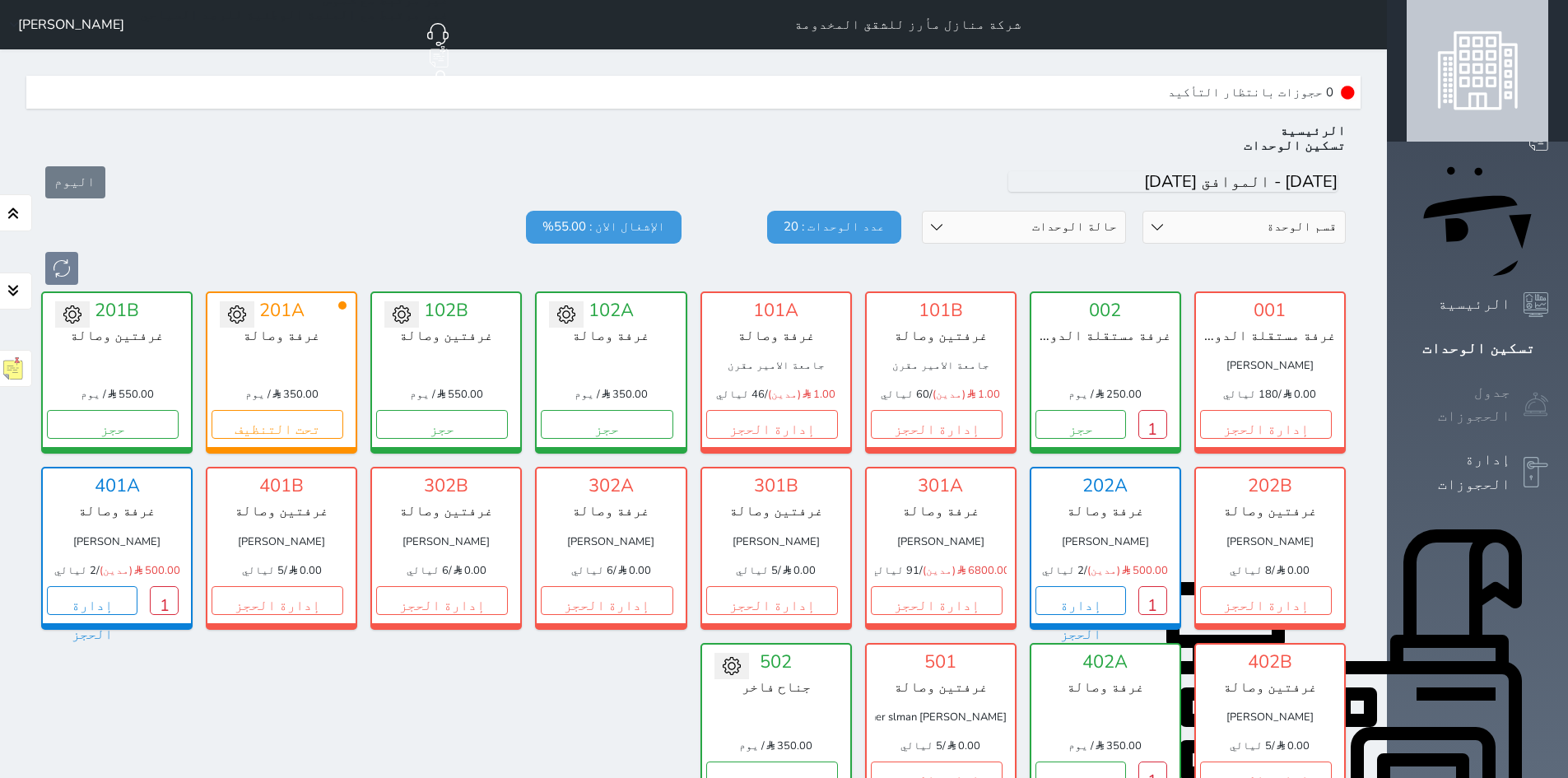 click on "جدول الحجوزات" at bounding box center [1459, 404] 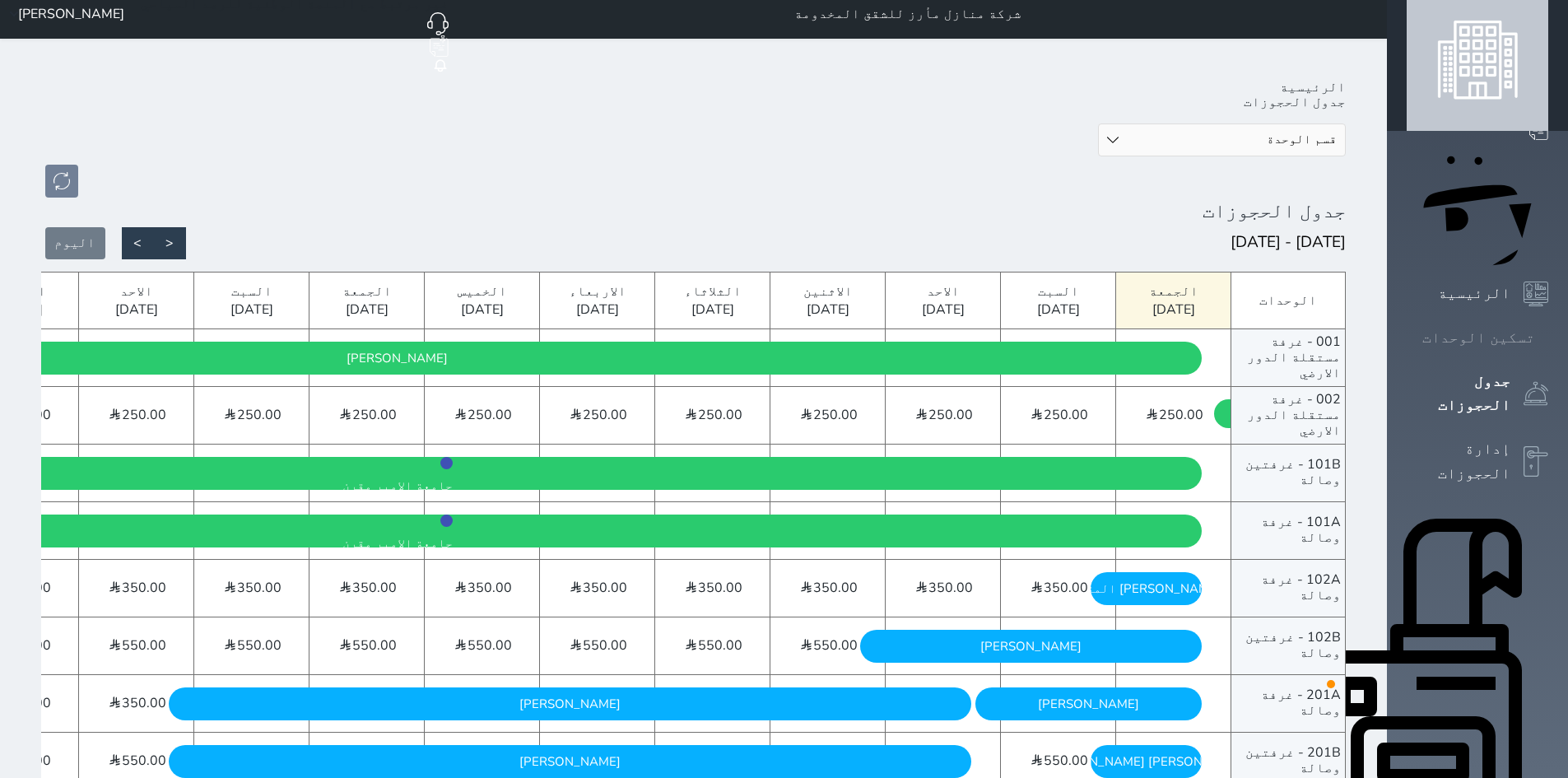scroll, scrollTop: 0, scrollLeft: 0, axis: both 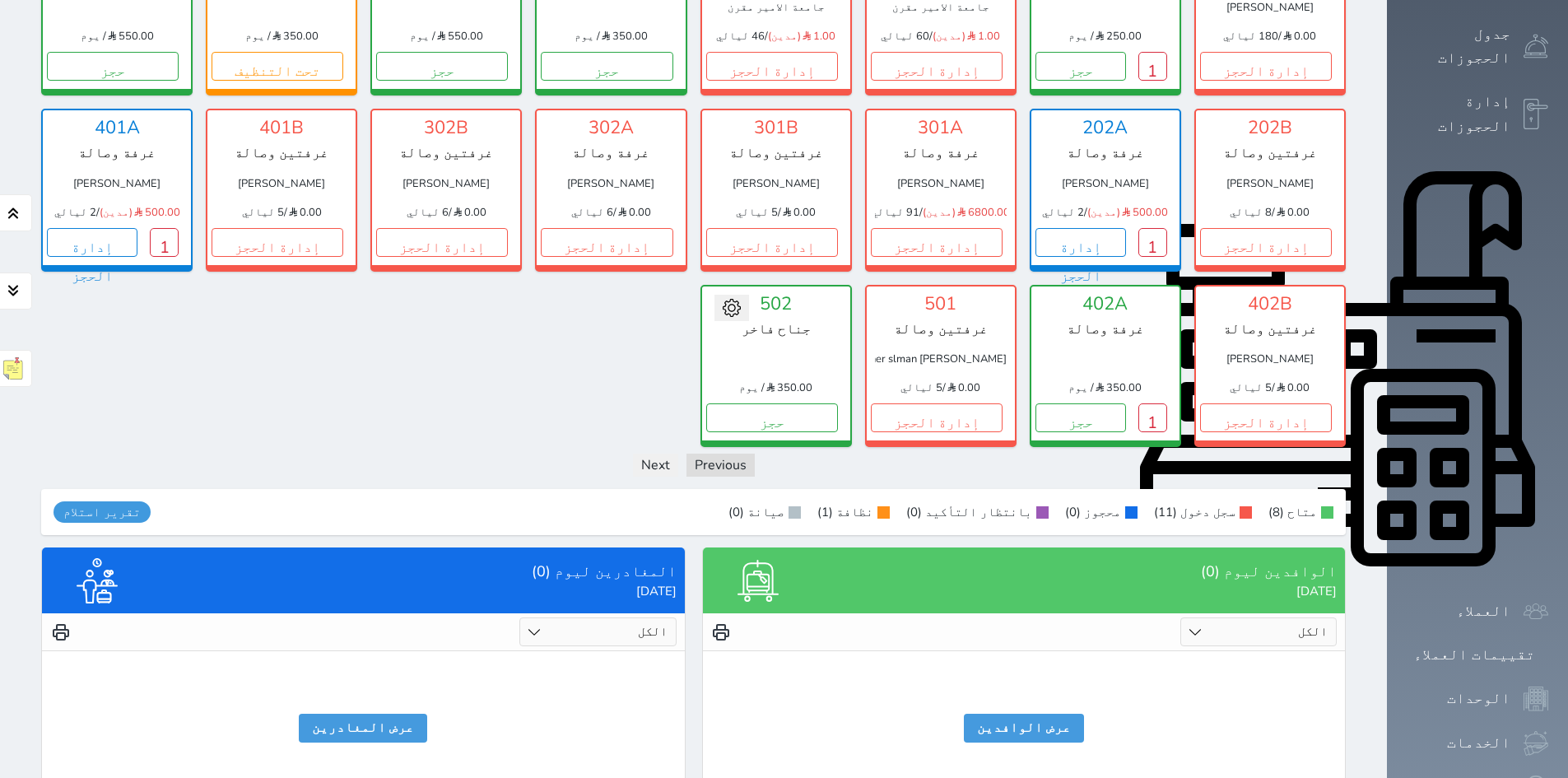 click on "الكل   لم يسجل دخول   تم الدخول" at bounding box center [1259, 631] 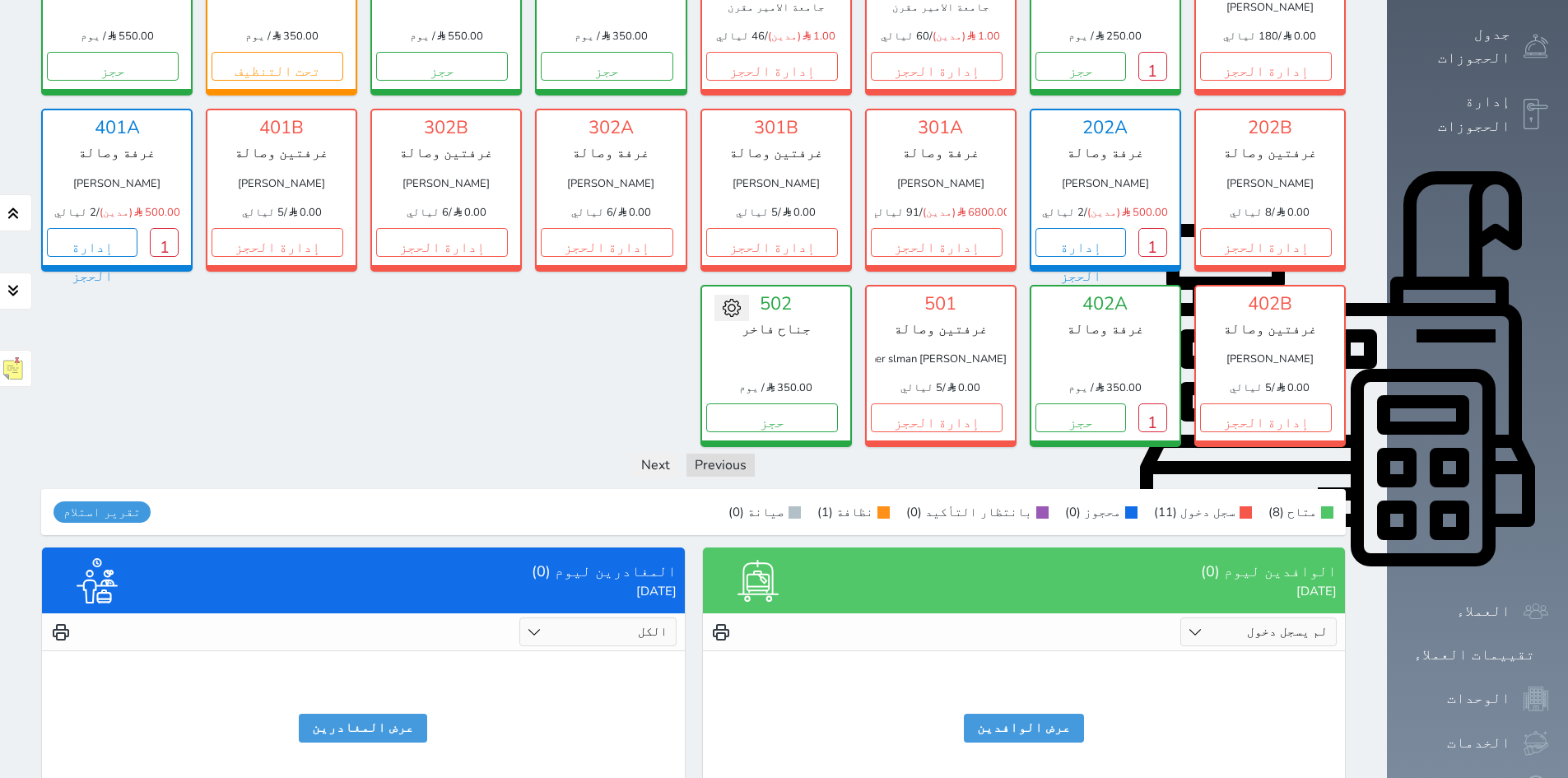 click on "الكل   لم يسجل دخول   تم الدخول" at bounding box center [1259, 631] 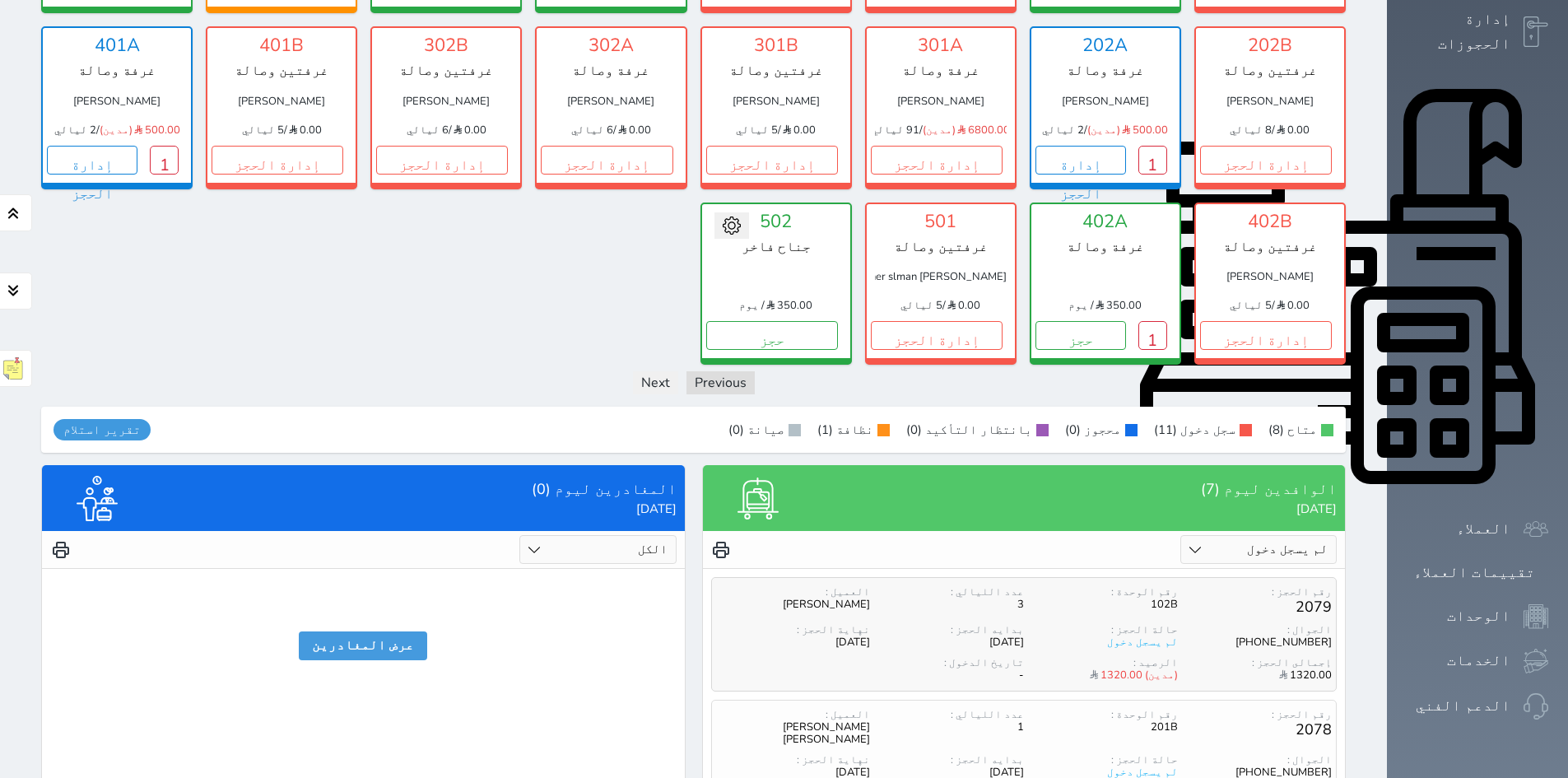 scroll, scrollTop: 523, scrollLeft: 0, axis: vertical 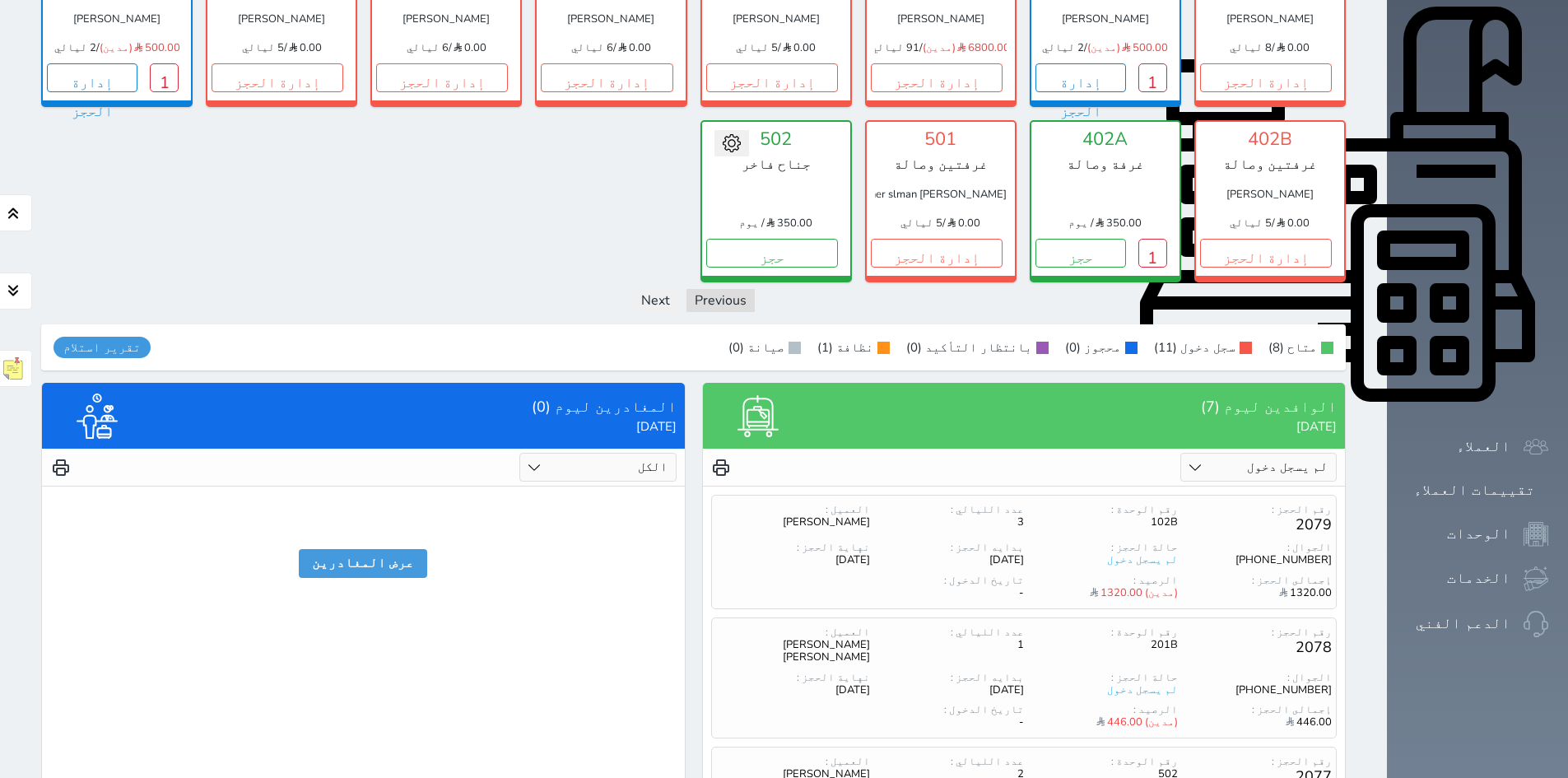 click on "الكل   تم الدخول   تم المغادرة" at bounding box center (598, 467) 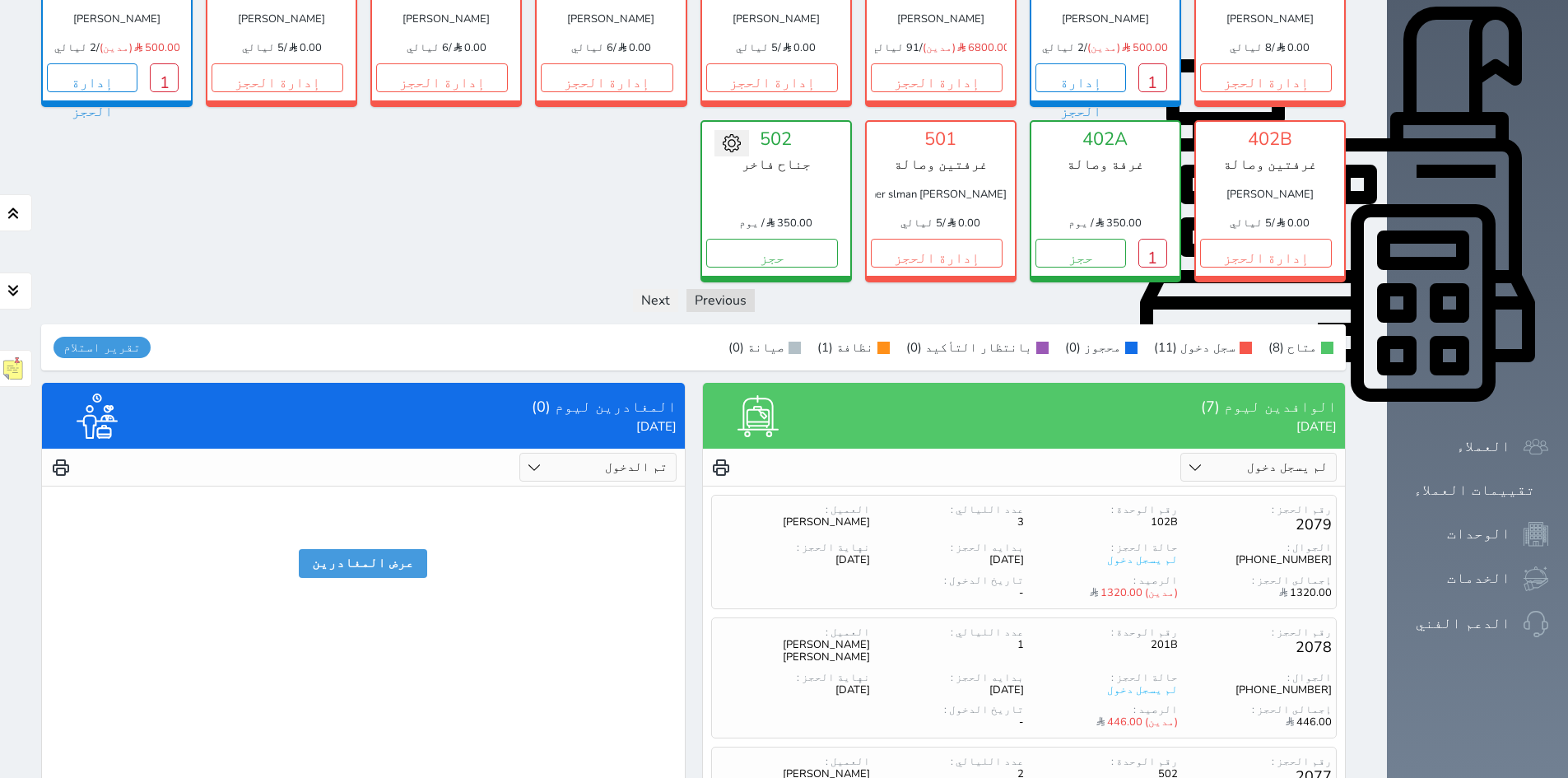 click on "الكل   تم الدخول   تم المغادرة" at bounding box center (598, 467) 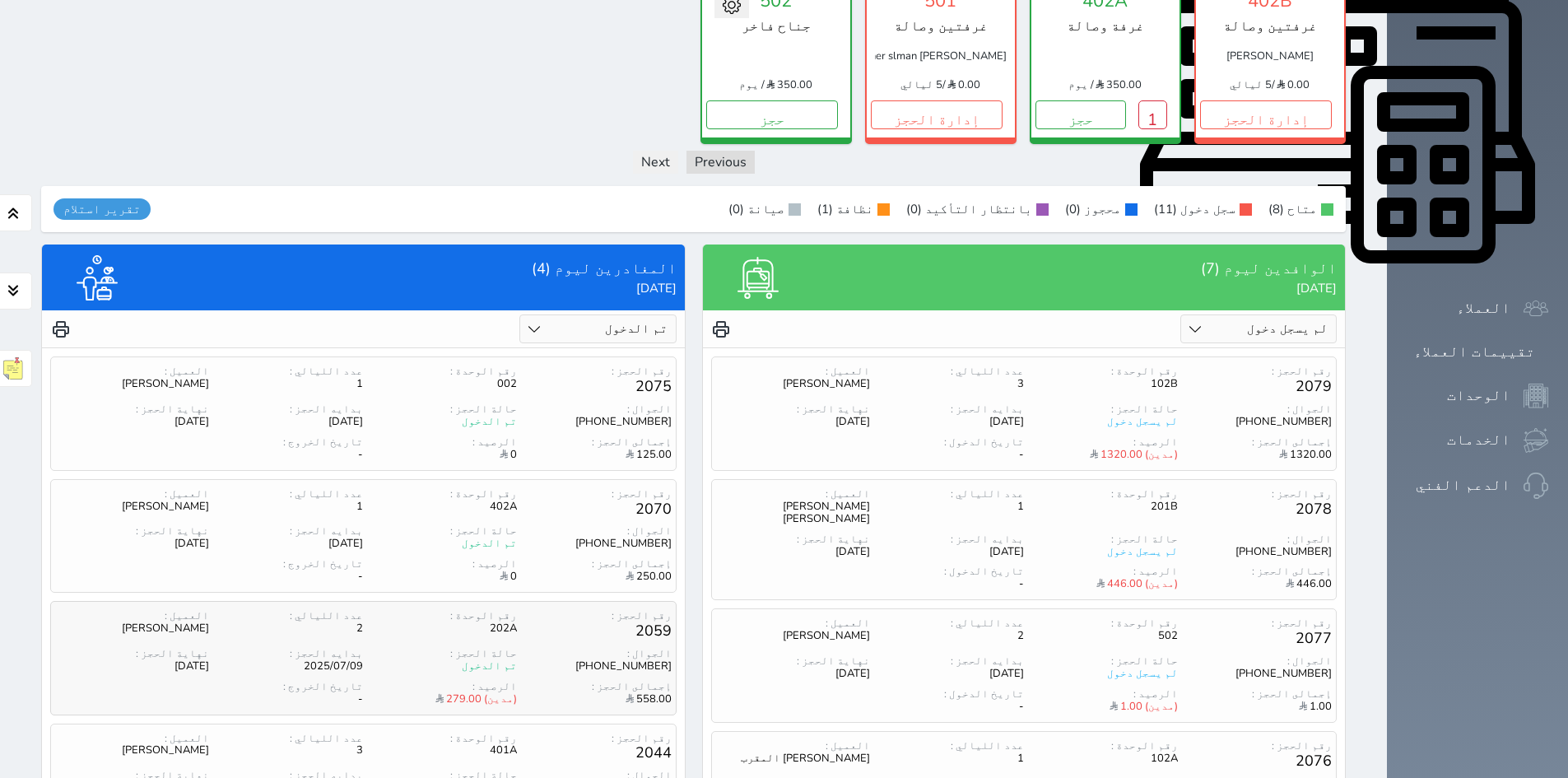 scroll, scrollTop: 687, scrollLeft: 0, axis: vertical 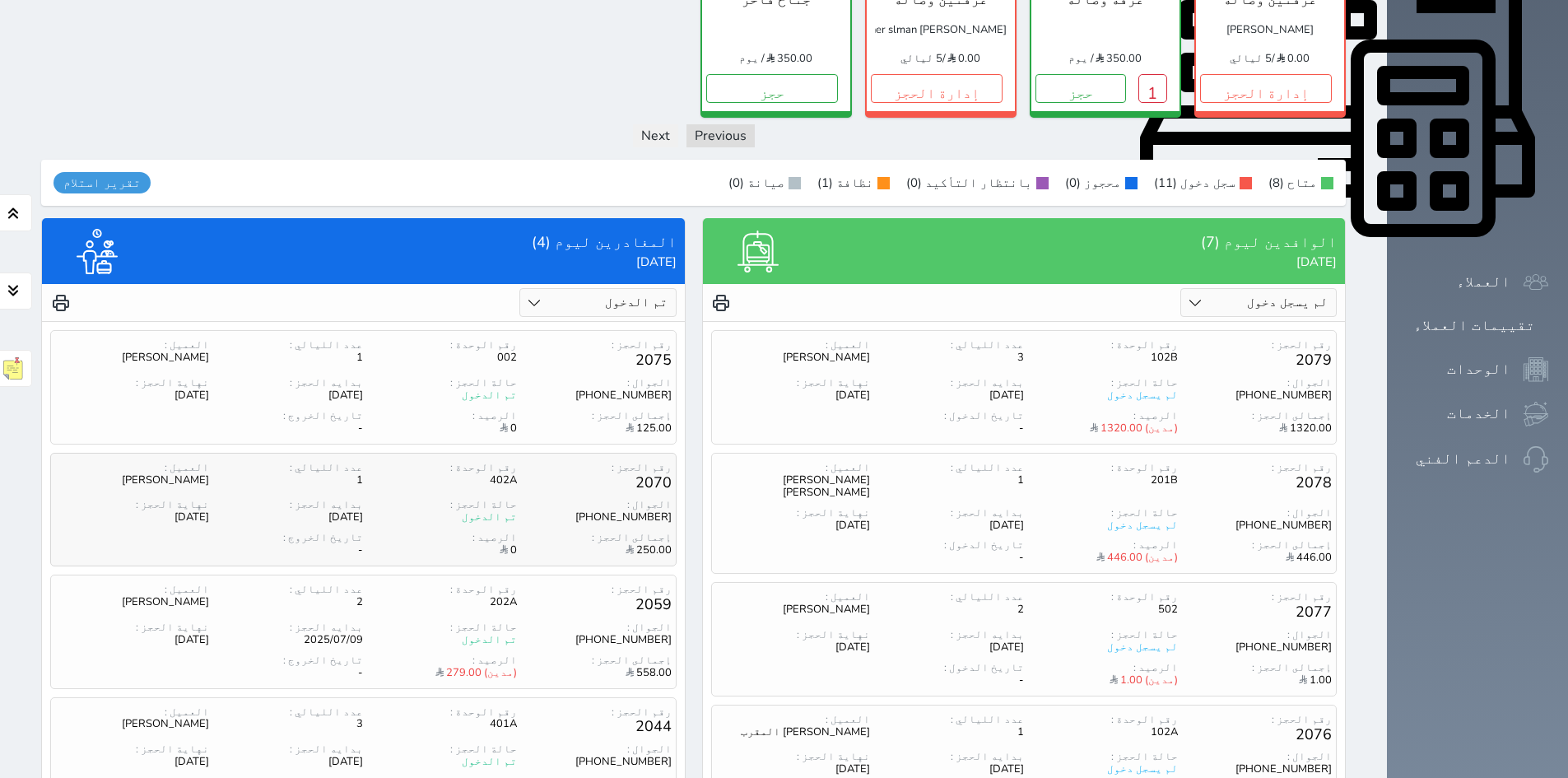 click on "تم الدخول" at bounding box center (440, 517) 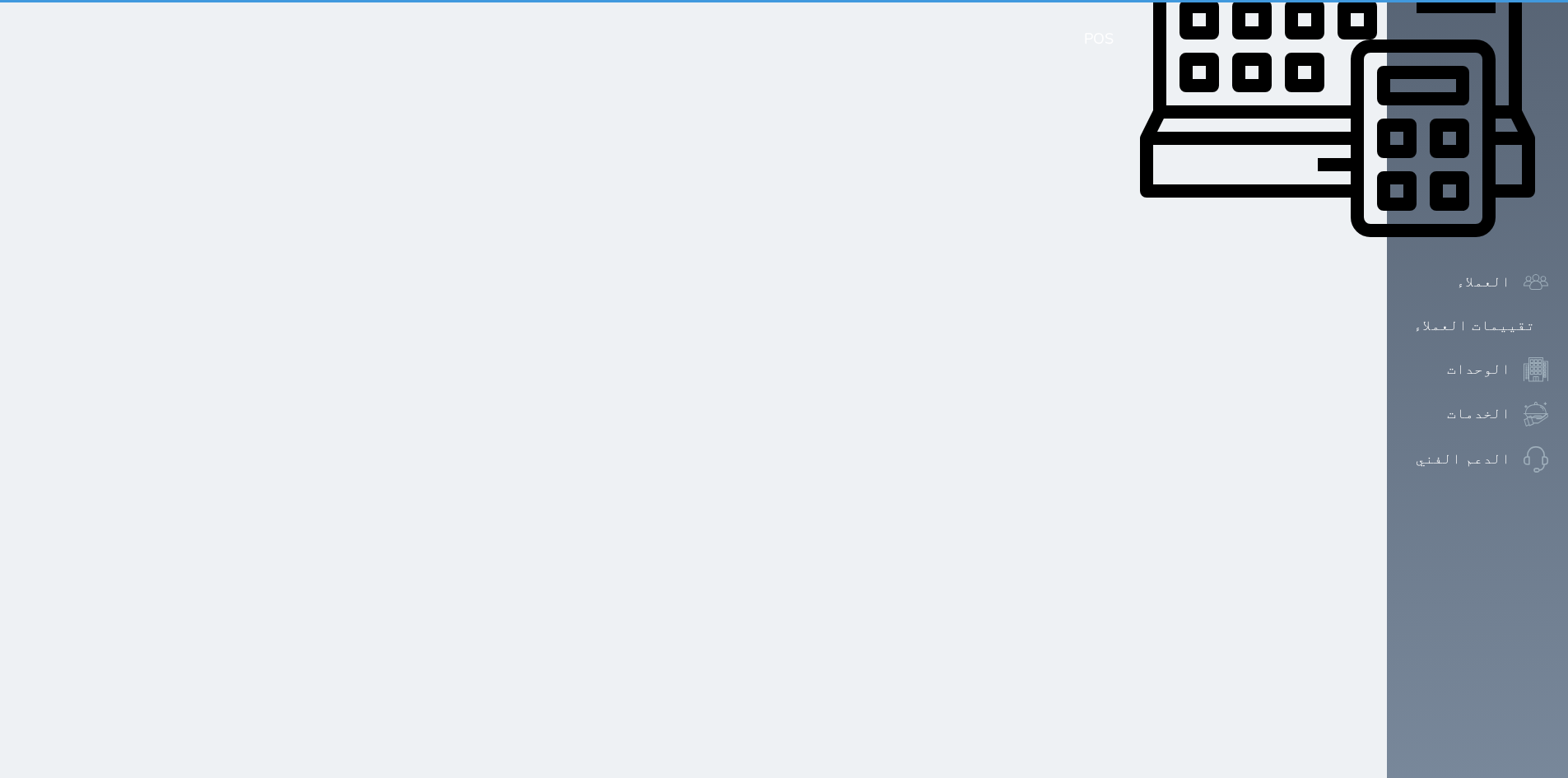 scroll, scrollTop: 0, scrollLeft: 0, axis: both 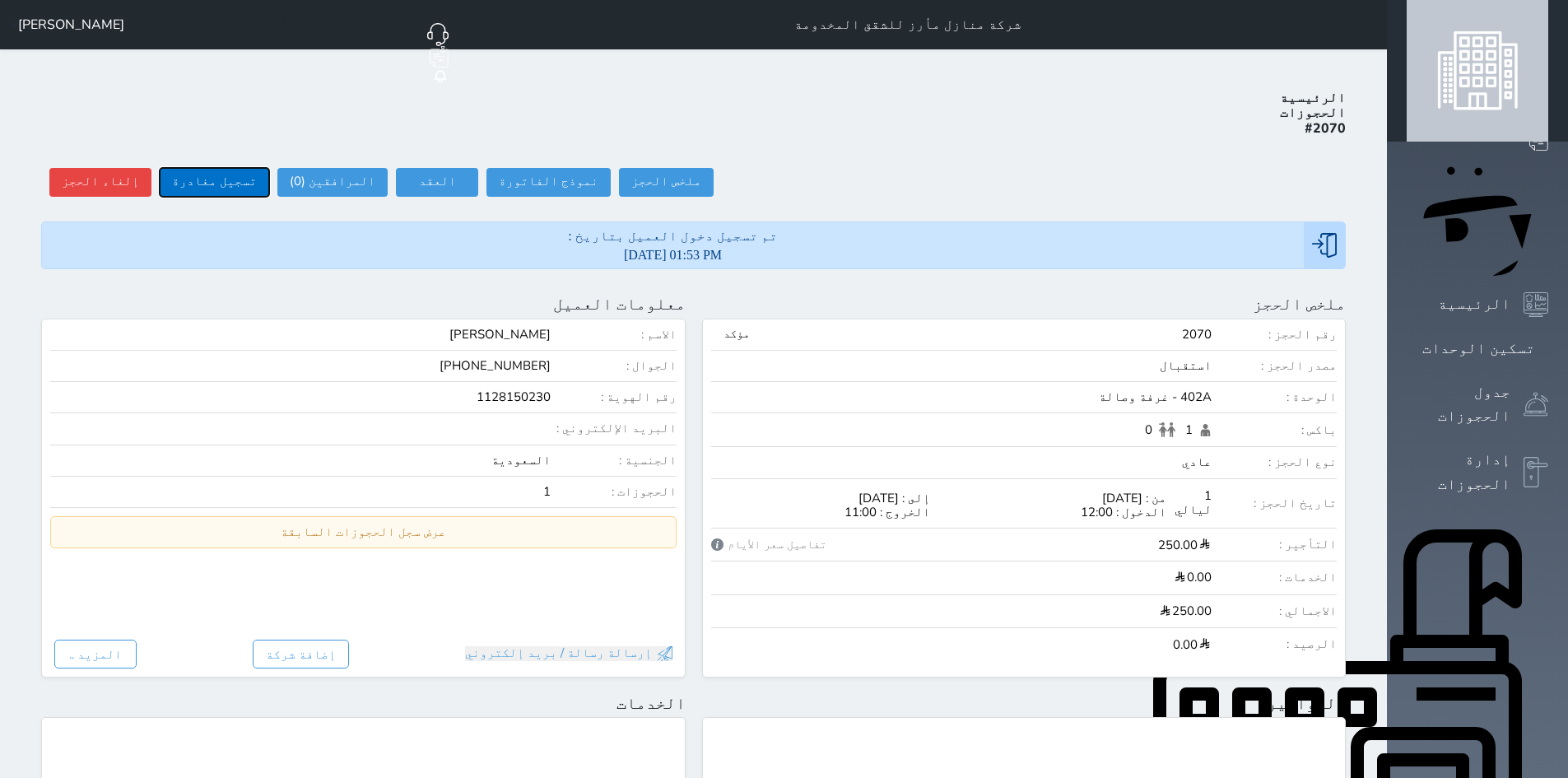click on "تسجيل مغادرة" at bounding box center [214, 182] 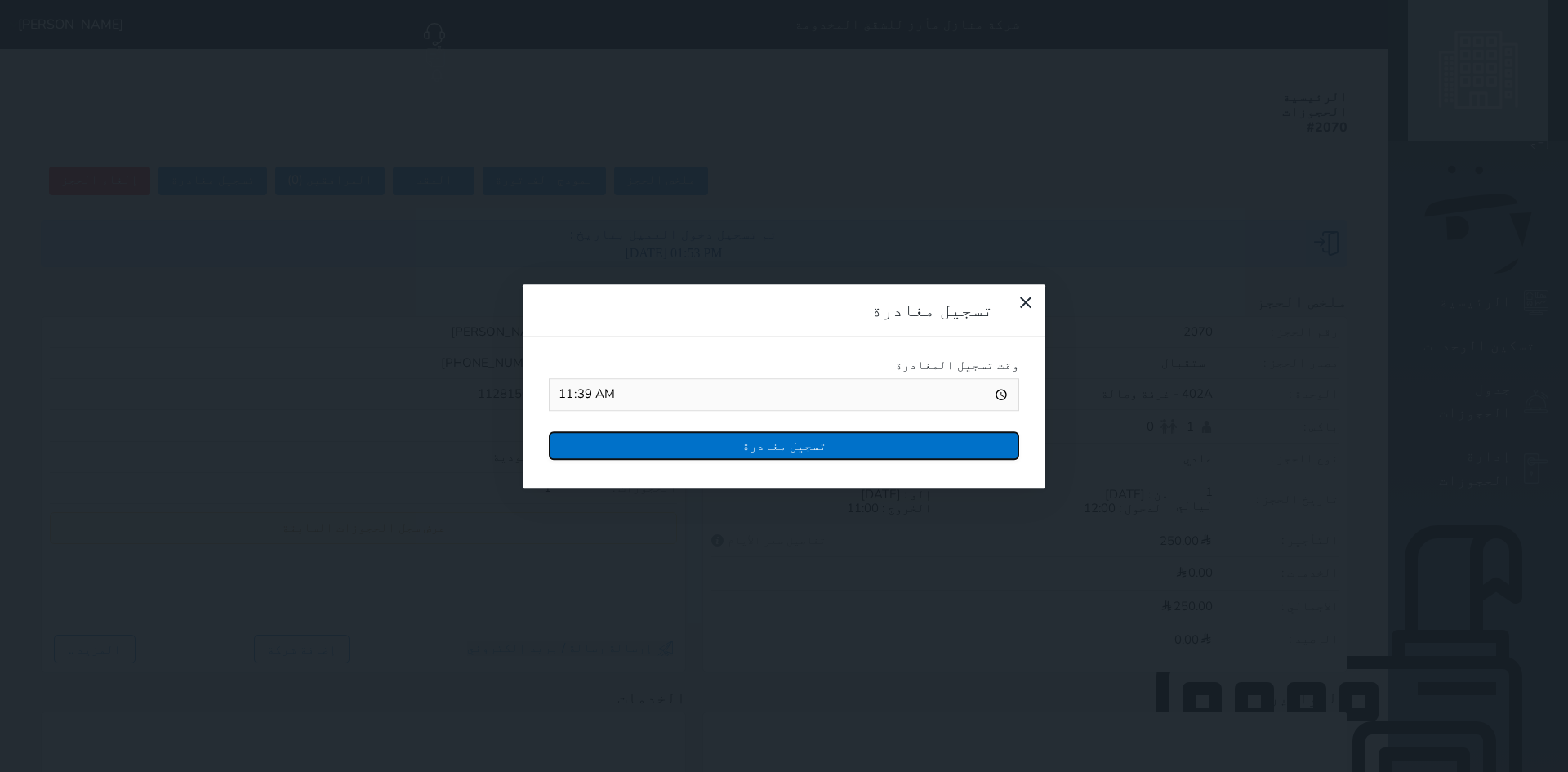 click on "تسجيل مغادرة" at bounding box center [784, 445] 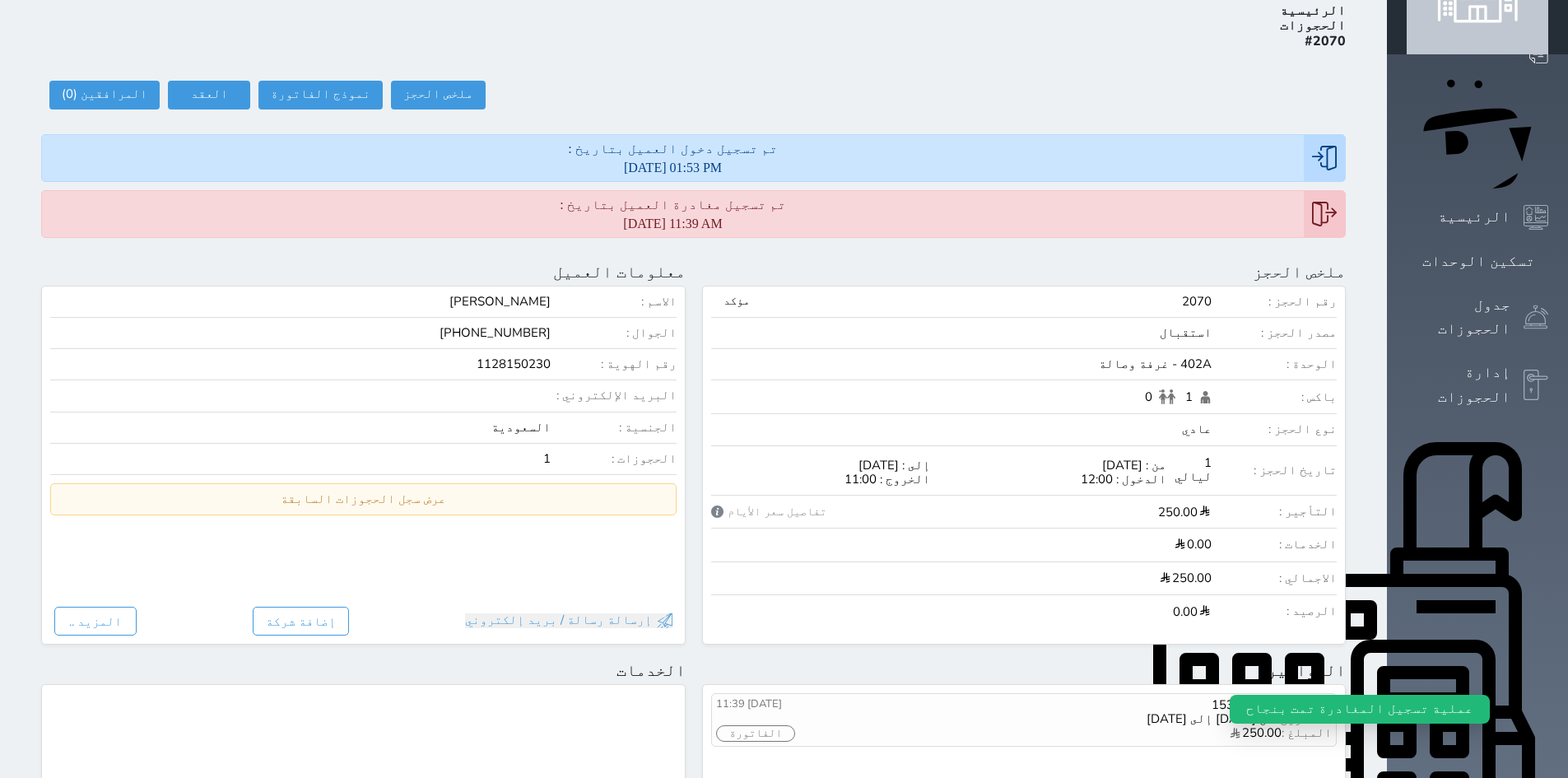 scroll, scrollTop: 82, scrollLeft: 0, axis: vertical 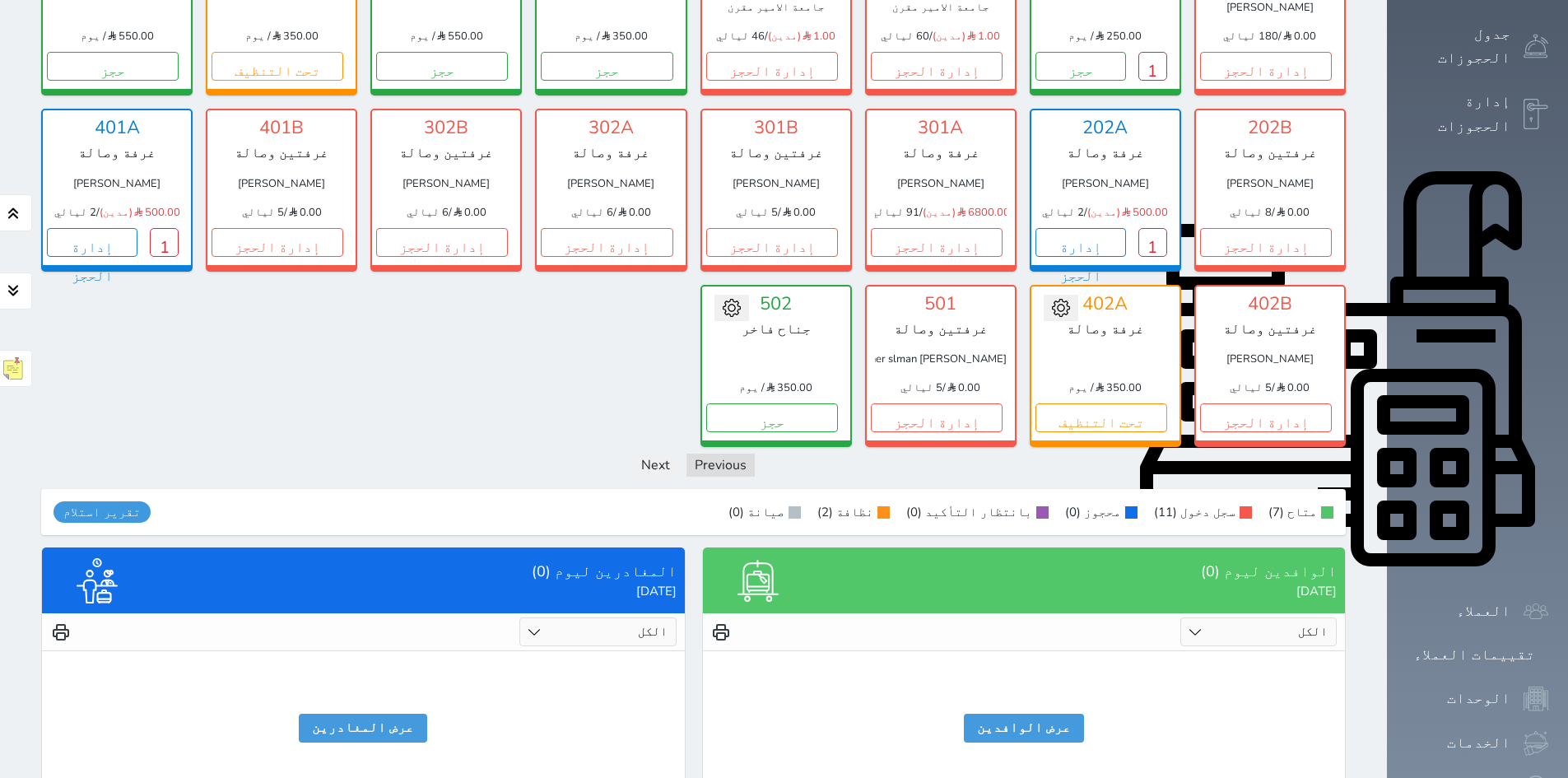click on "الكل   لم يسجل دخول   تم الدخول" at bounding box center [1259, 631] 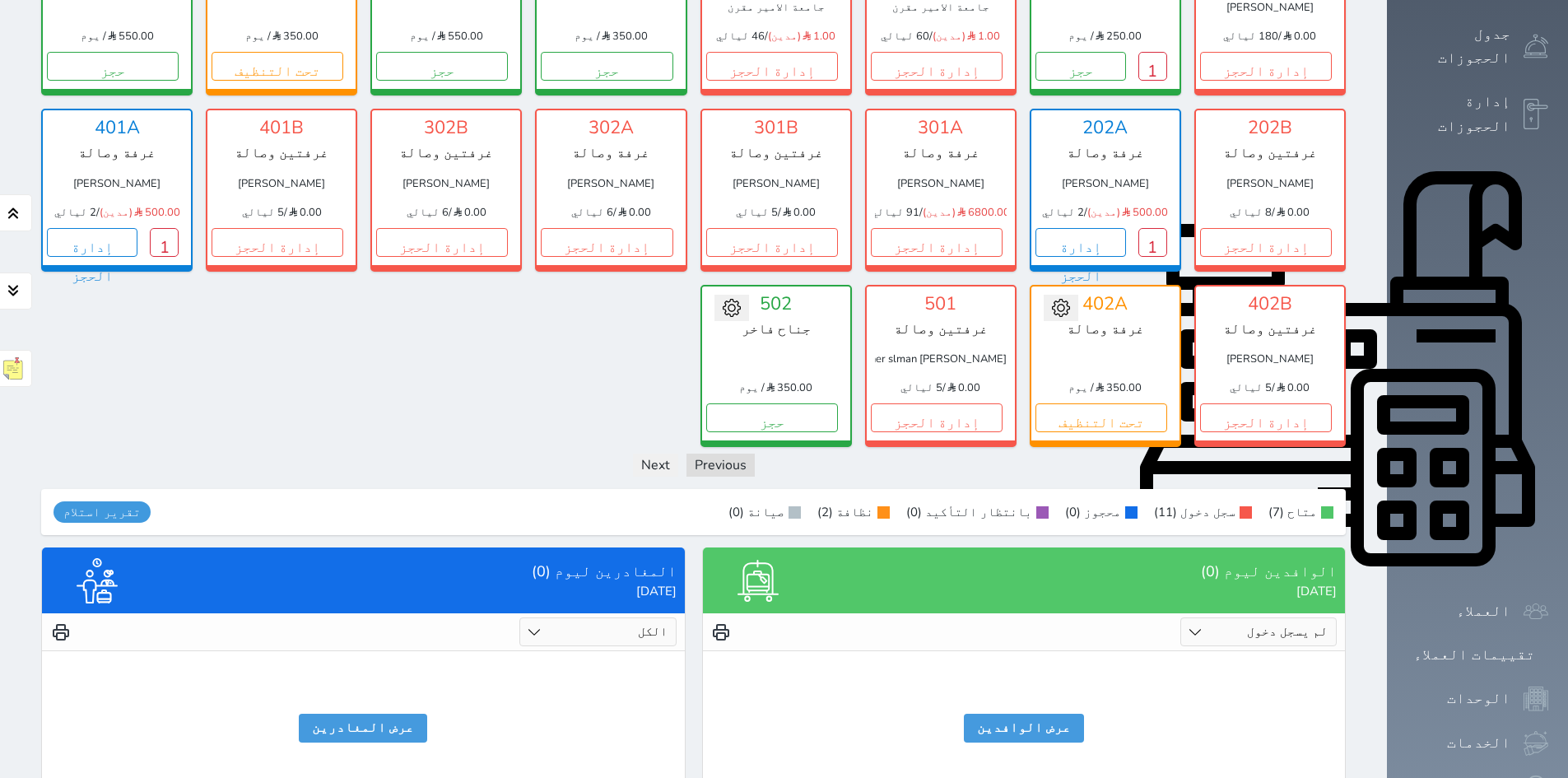 click on "الكل   لم يسجل دخول   تم الدخول" at bounding box center [1259, 631] 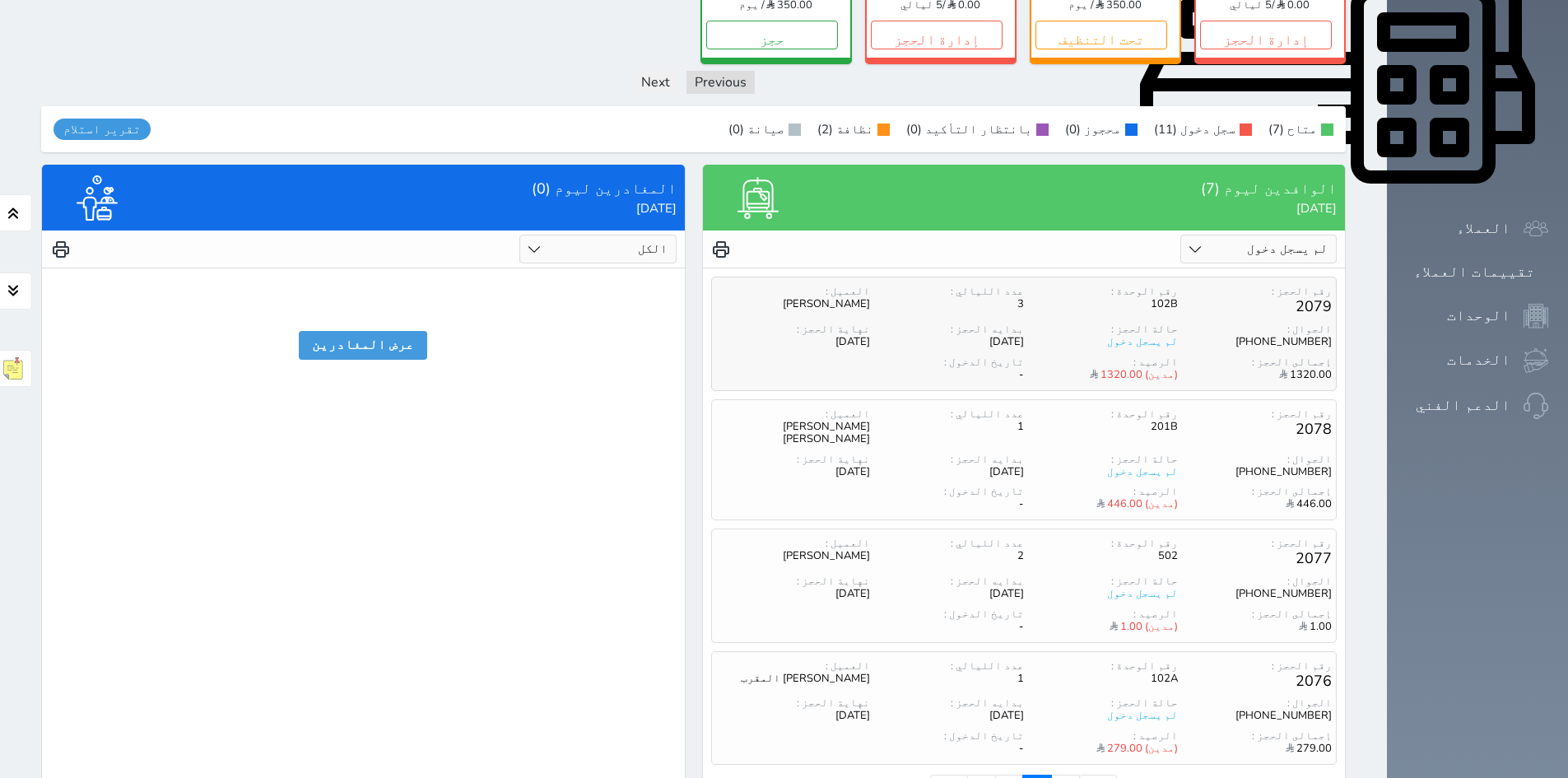 scroll, scrollTop: 770, scrollLeft: 0, axis: vertical 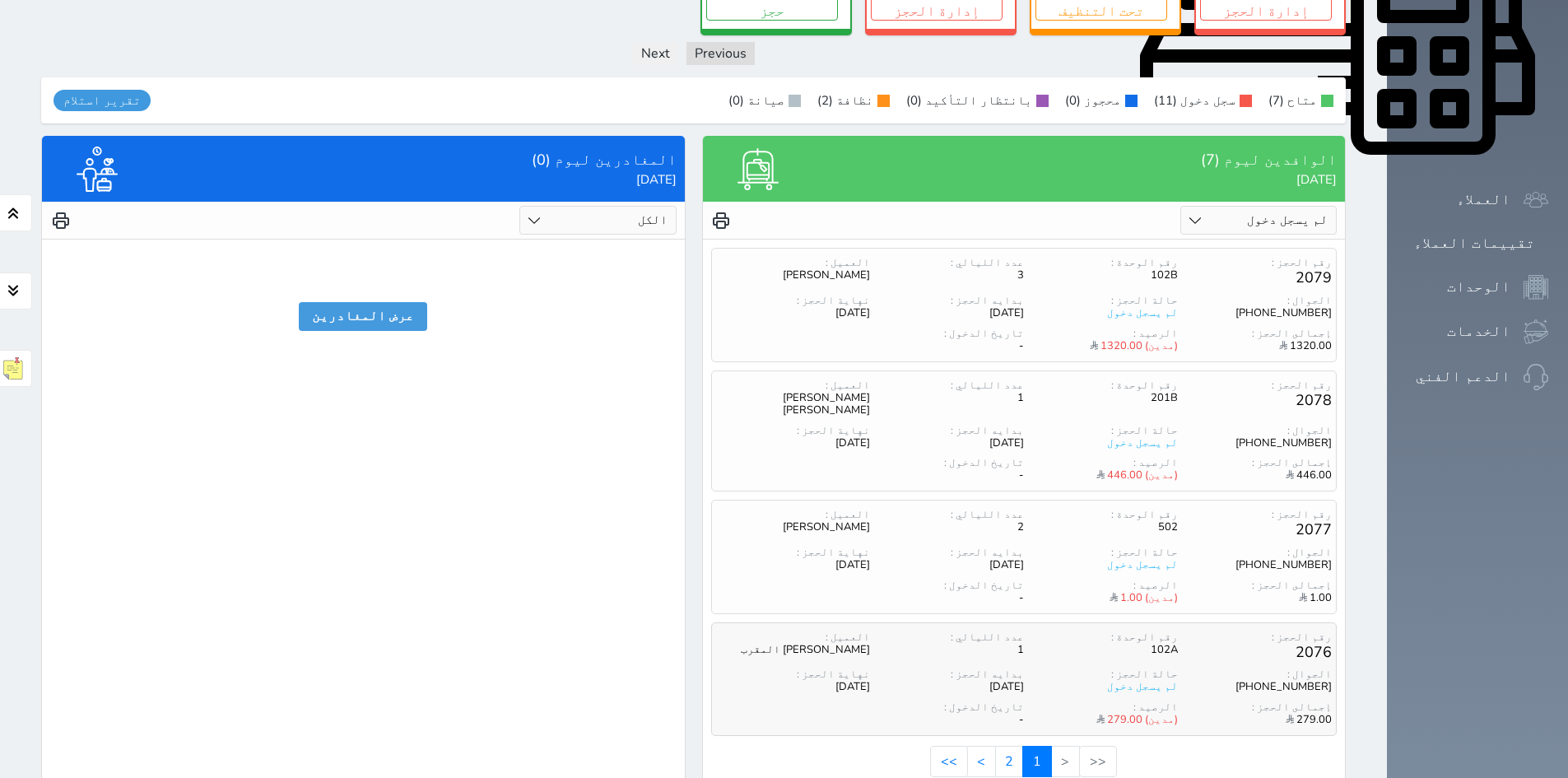 click on "رقم الحجز :   2076   رقم الوحدة :   102A   عدد الليالي :   1   العميل :   [PERSON_NAME]" at bounding box center [1024, 646] 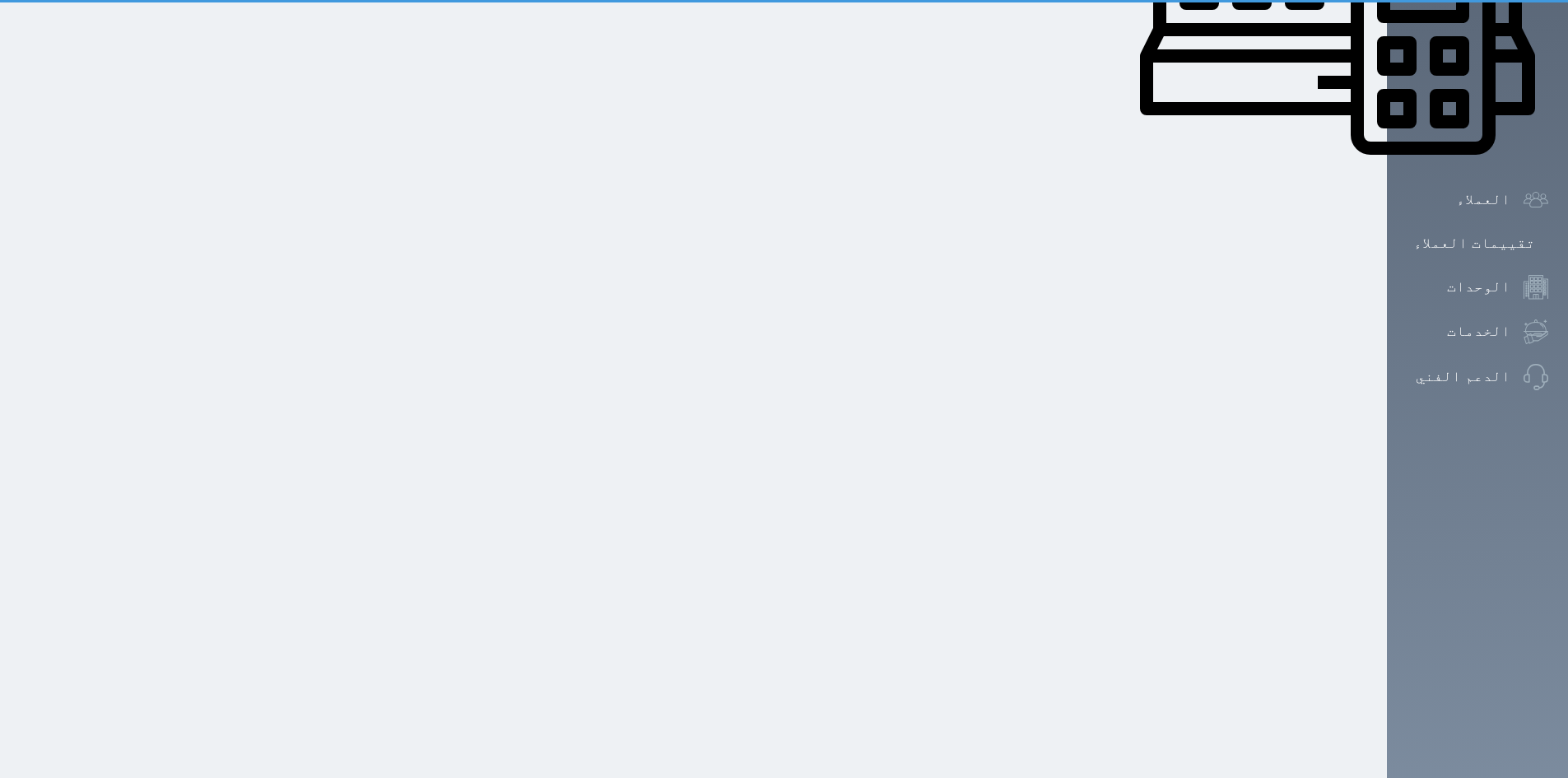 scroll, scrollTop: 0, scrollLeft: 0, axis: both 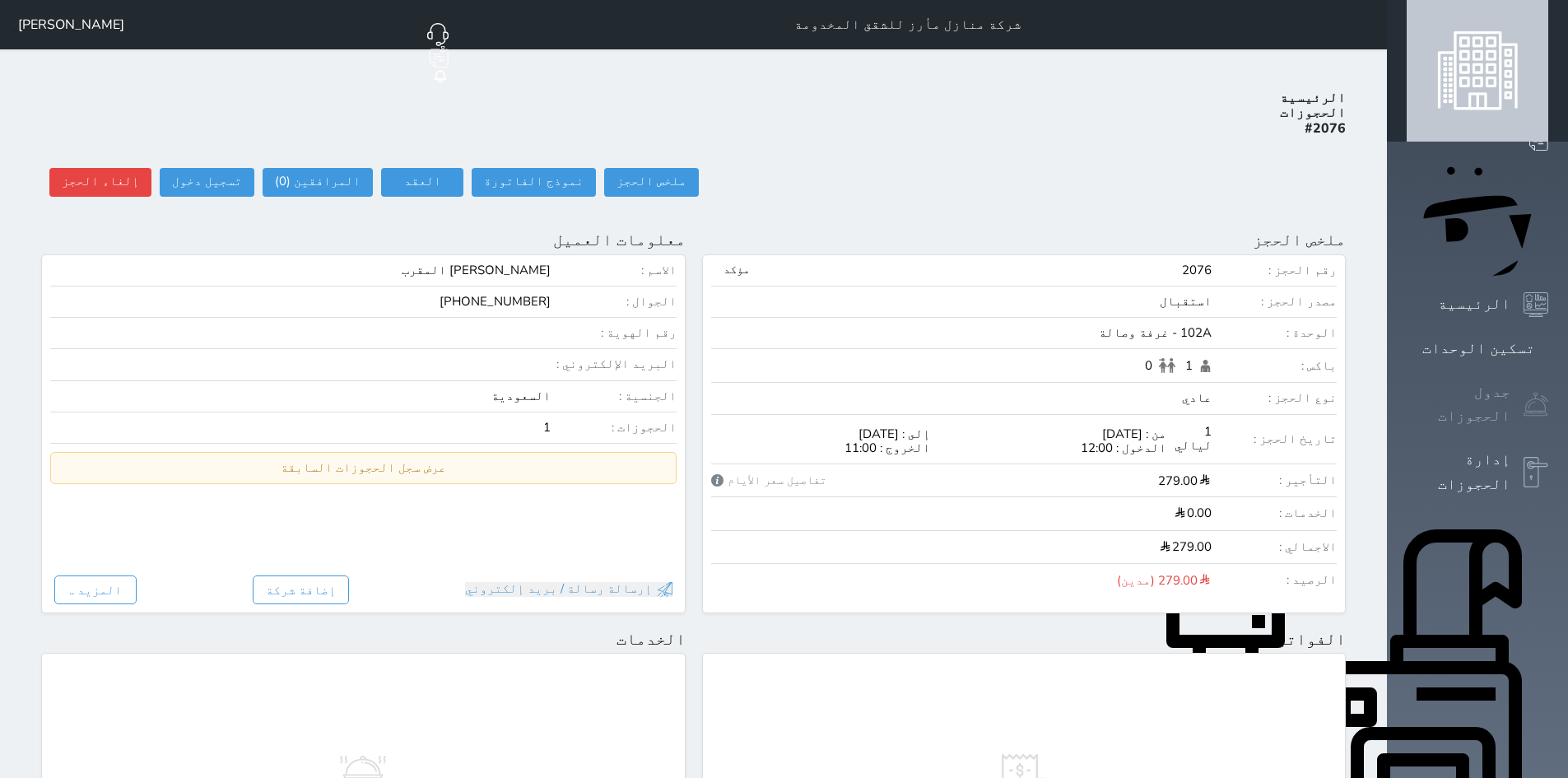 click on "جدول الحجوزات" at bounding box center [1459, 404] 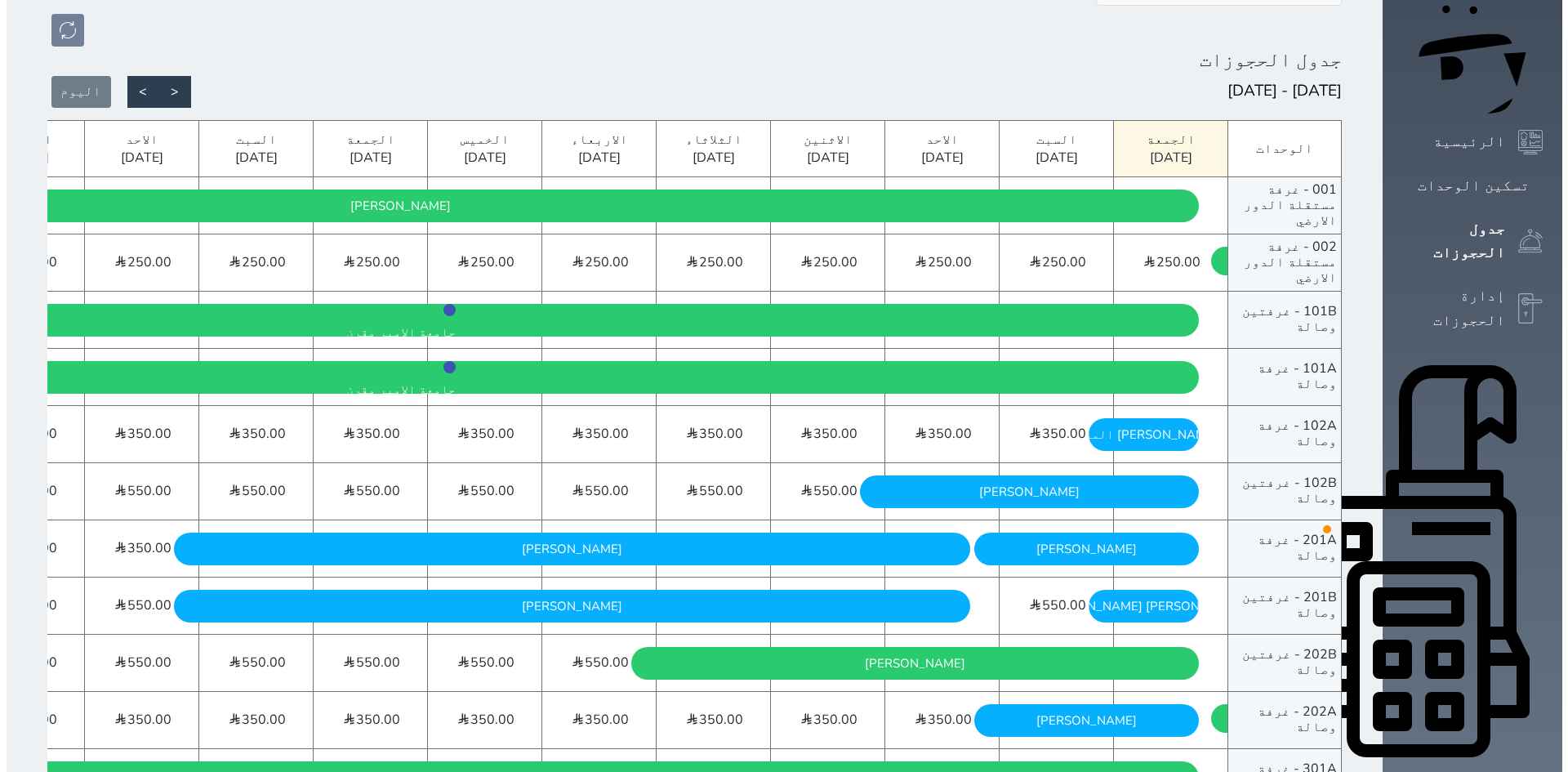 scroll, scrollTop: 0, scrollLeft: 0, axis: both 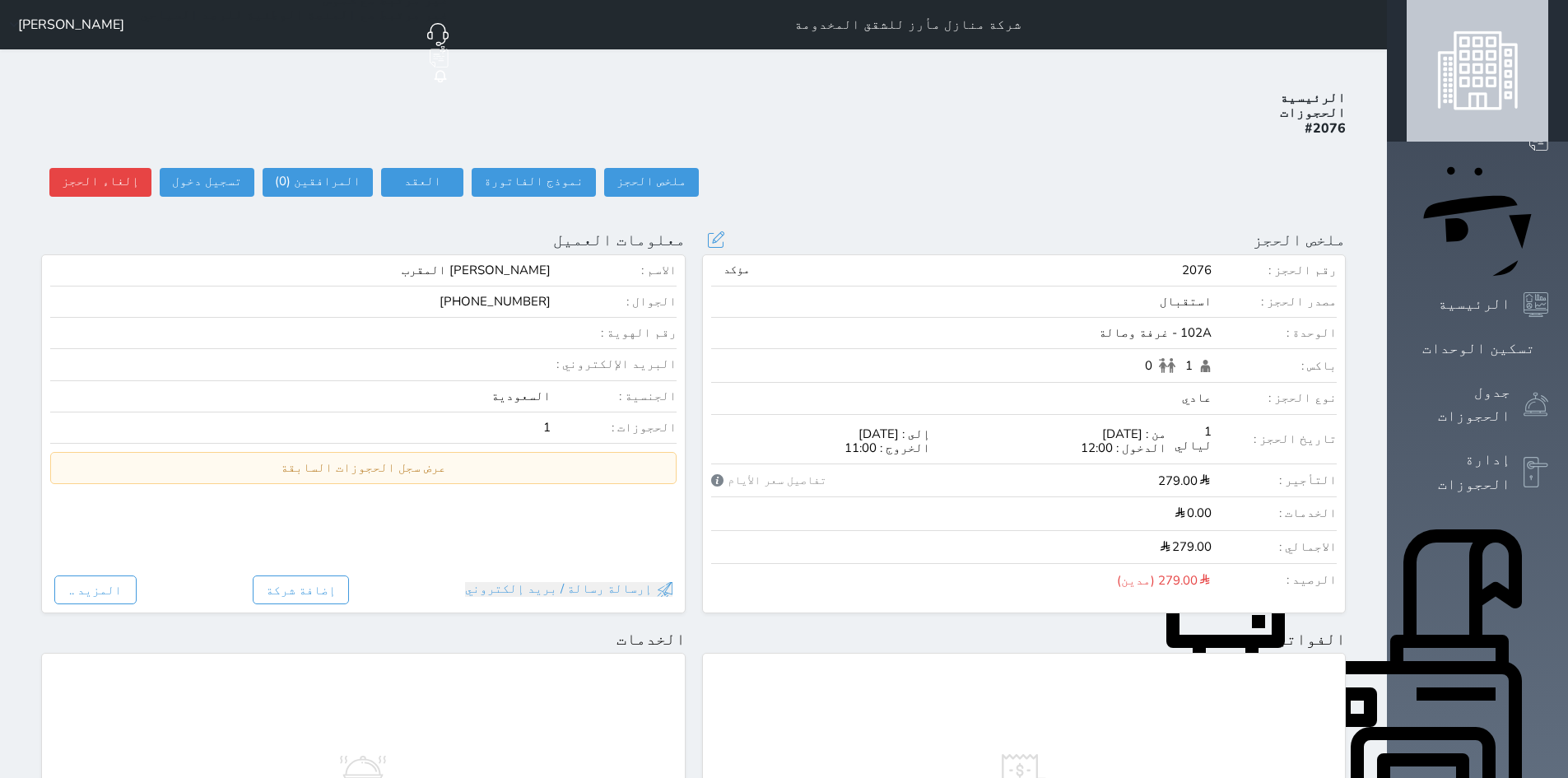 click on "من : [DATE]" at bounding box center (1056, 434) 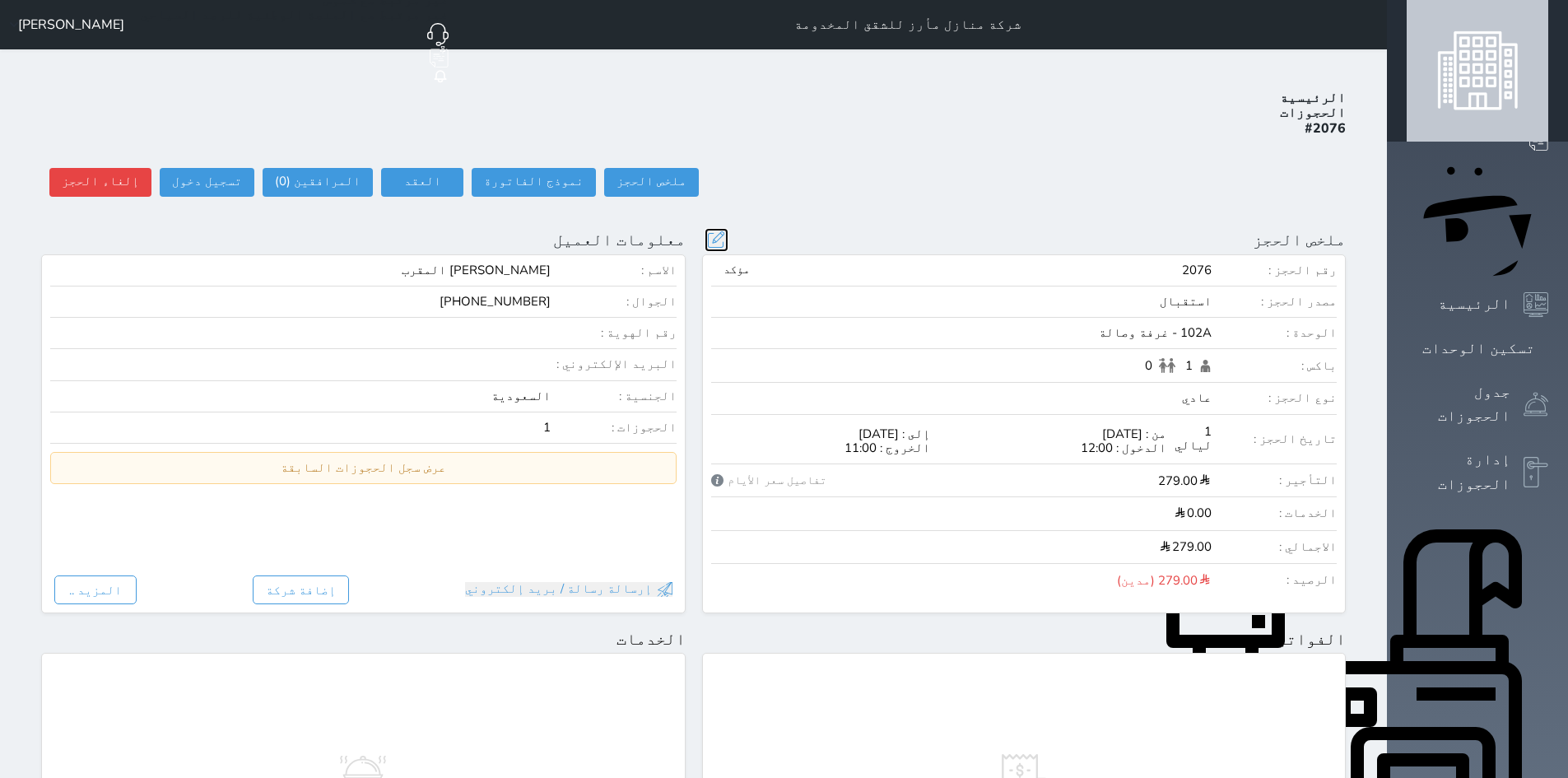 click at bounding box center [716, 240] 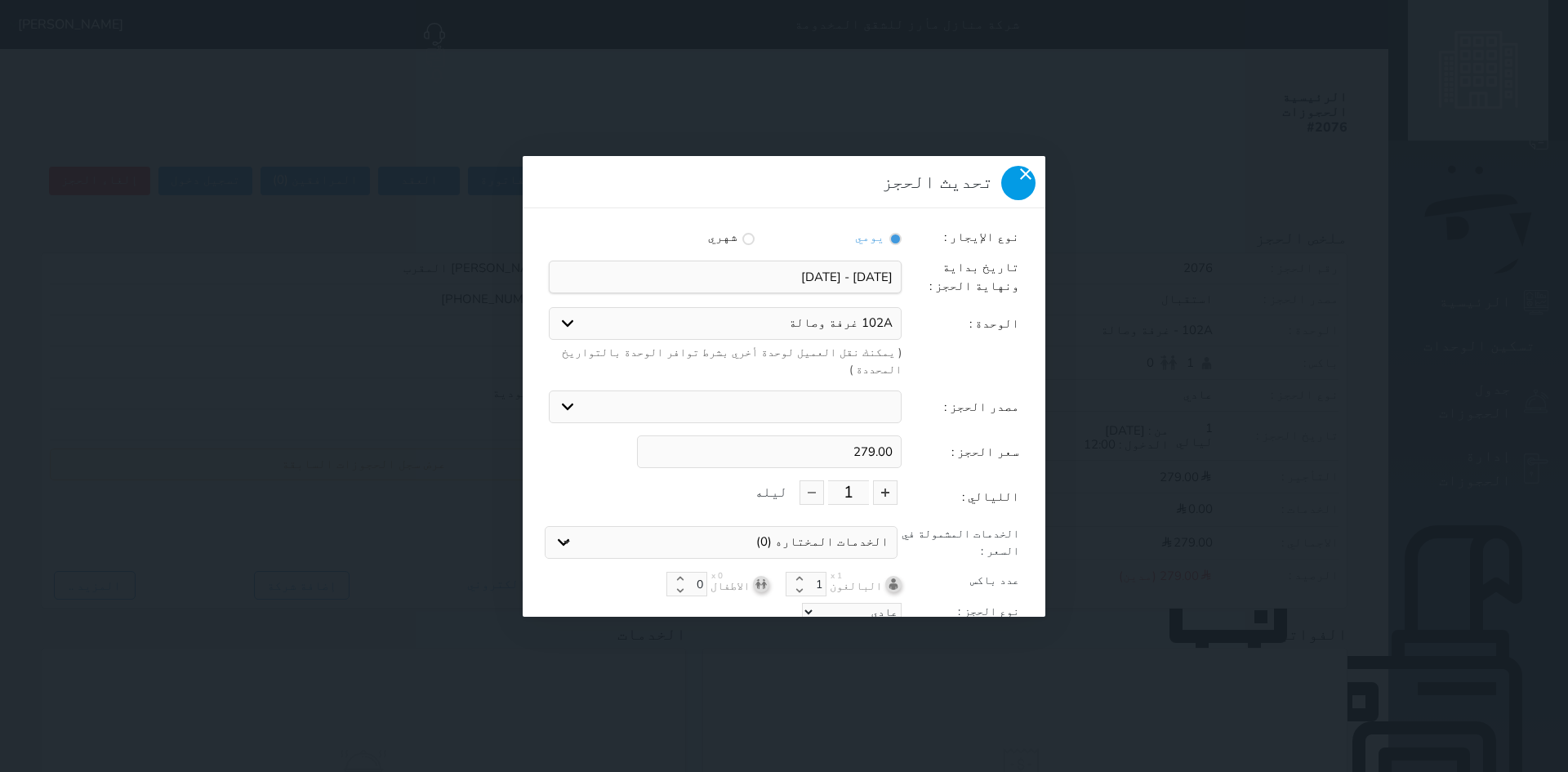 click 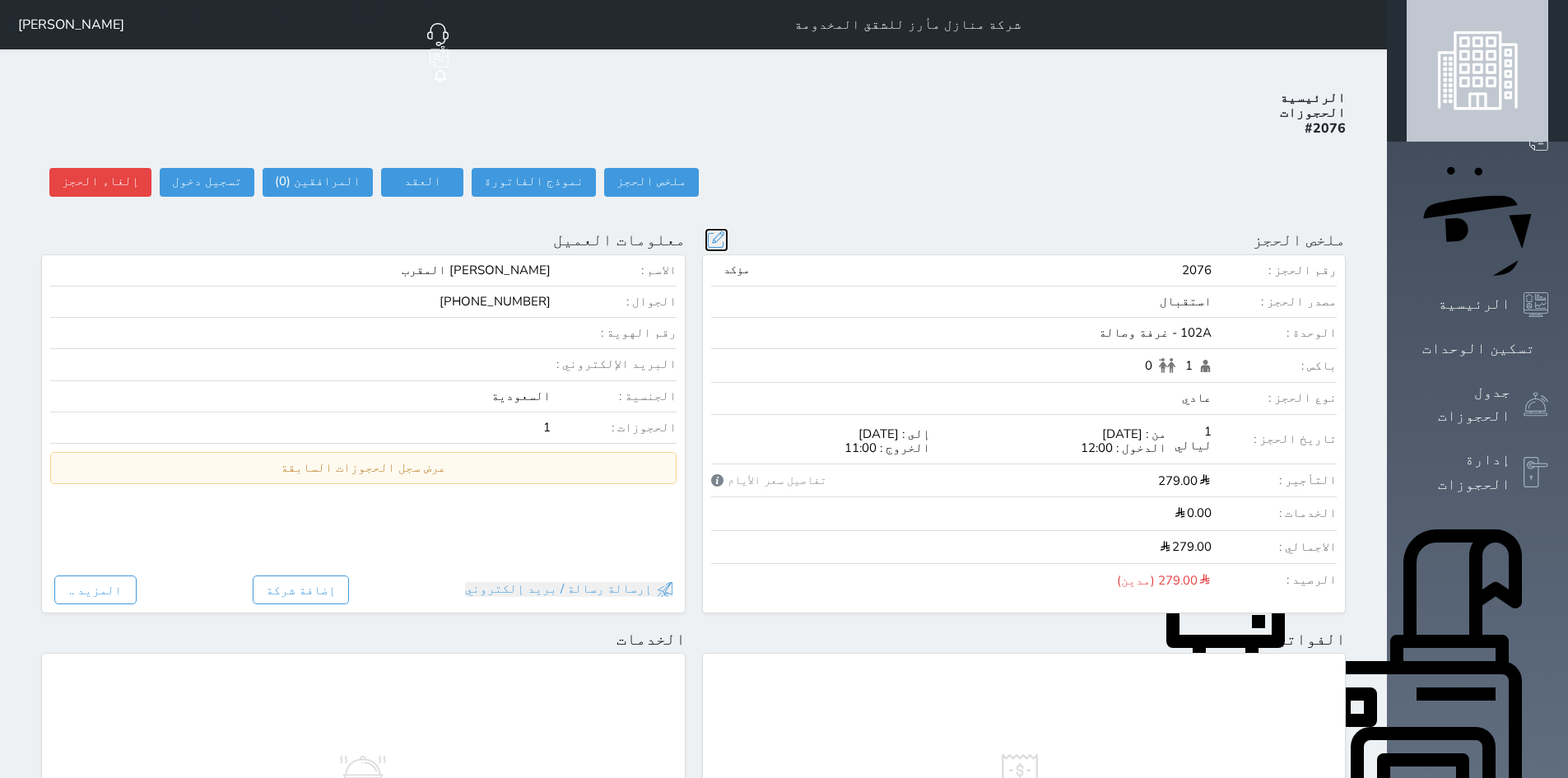 click at bounding box center (716, 240) 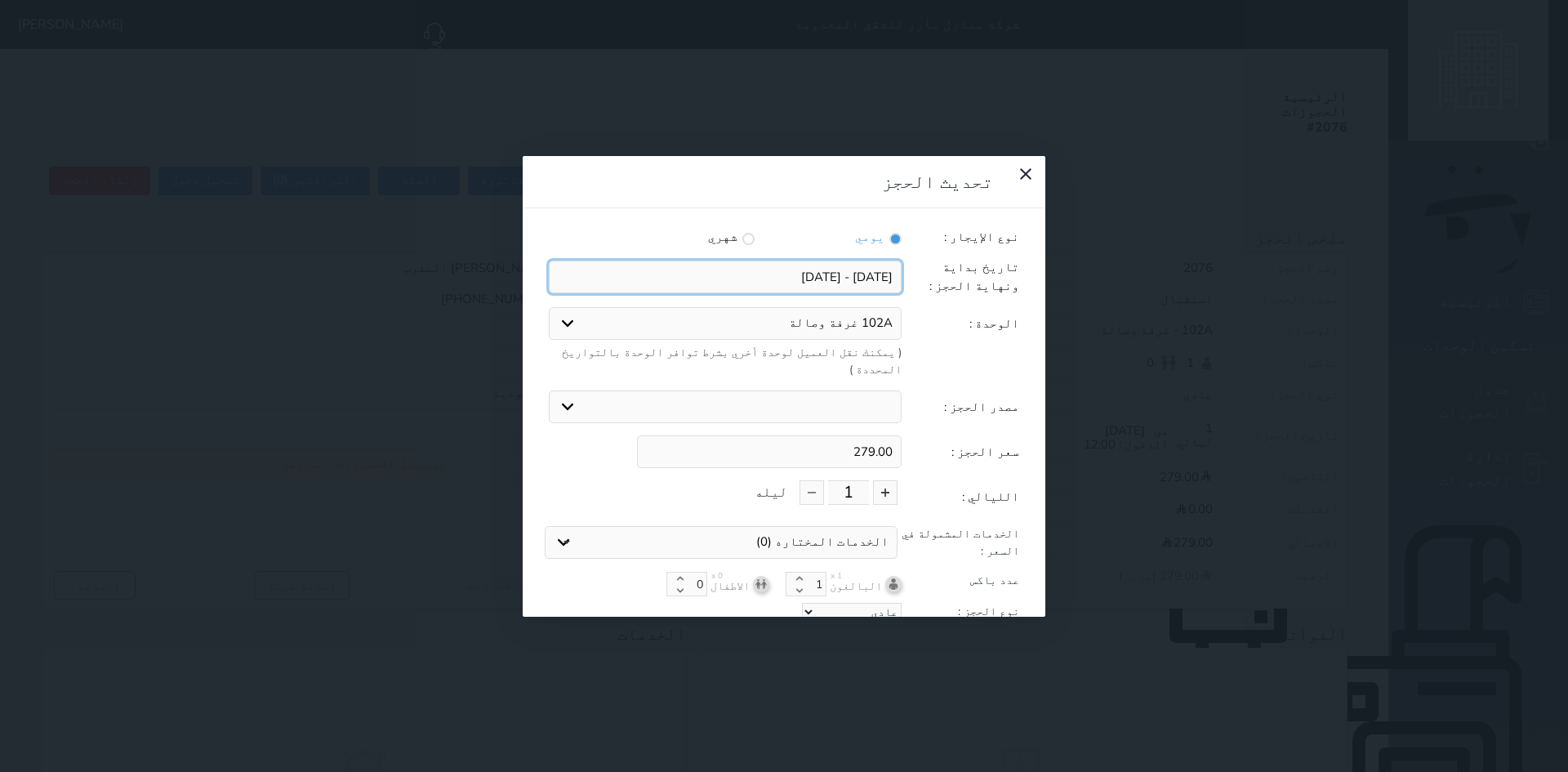 click at bounding box center (725, 277) 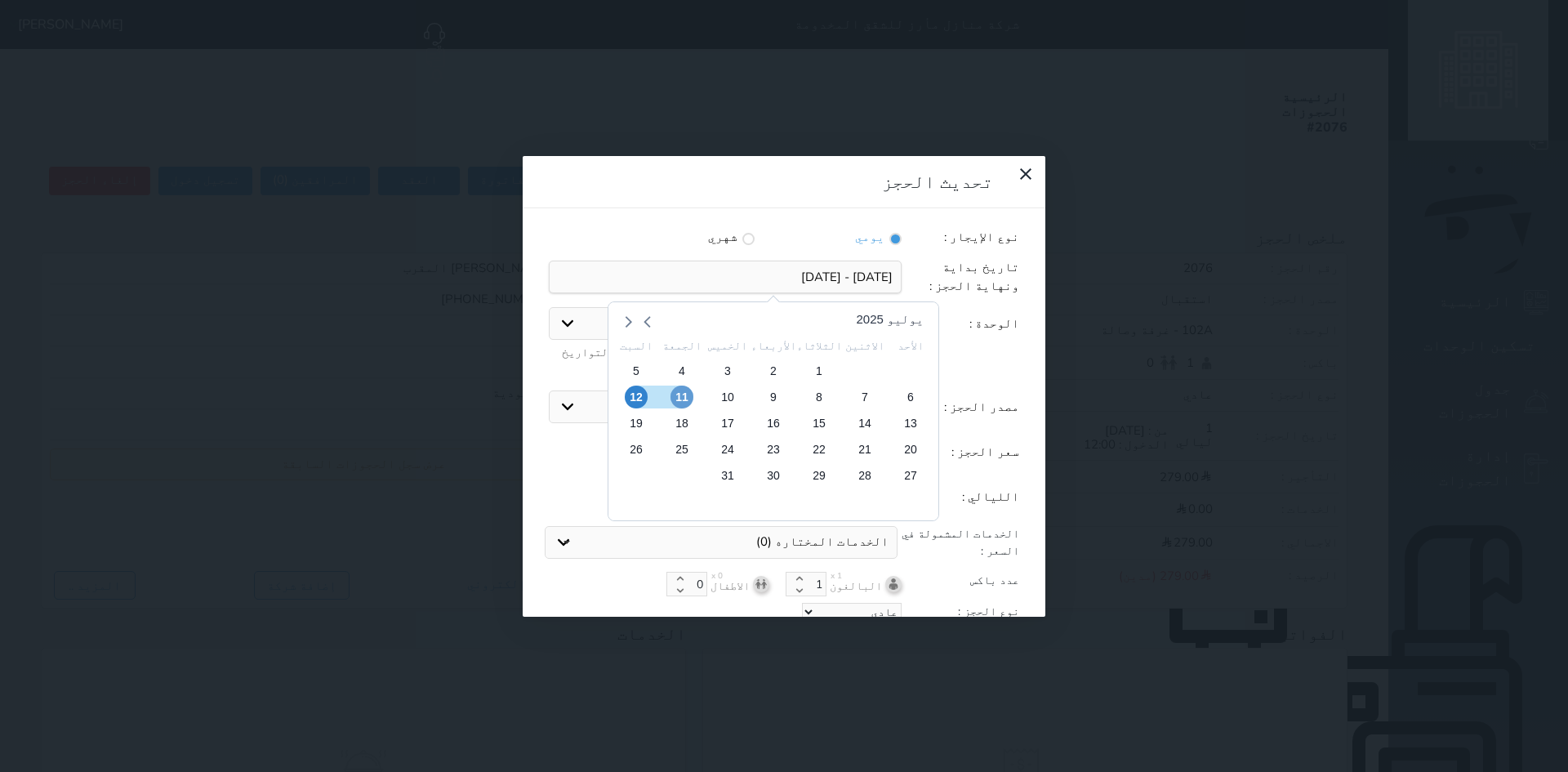 click on "11" at bounding box center [682, 397] 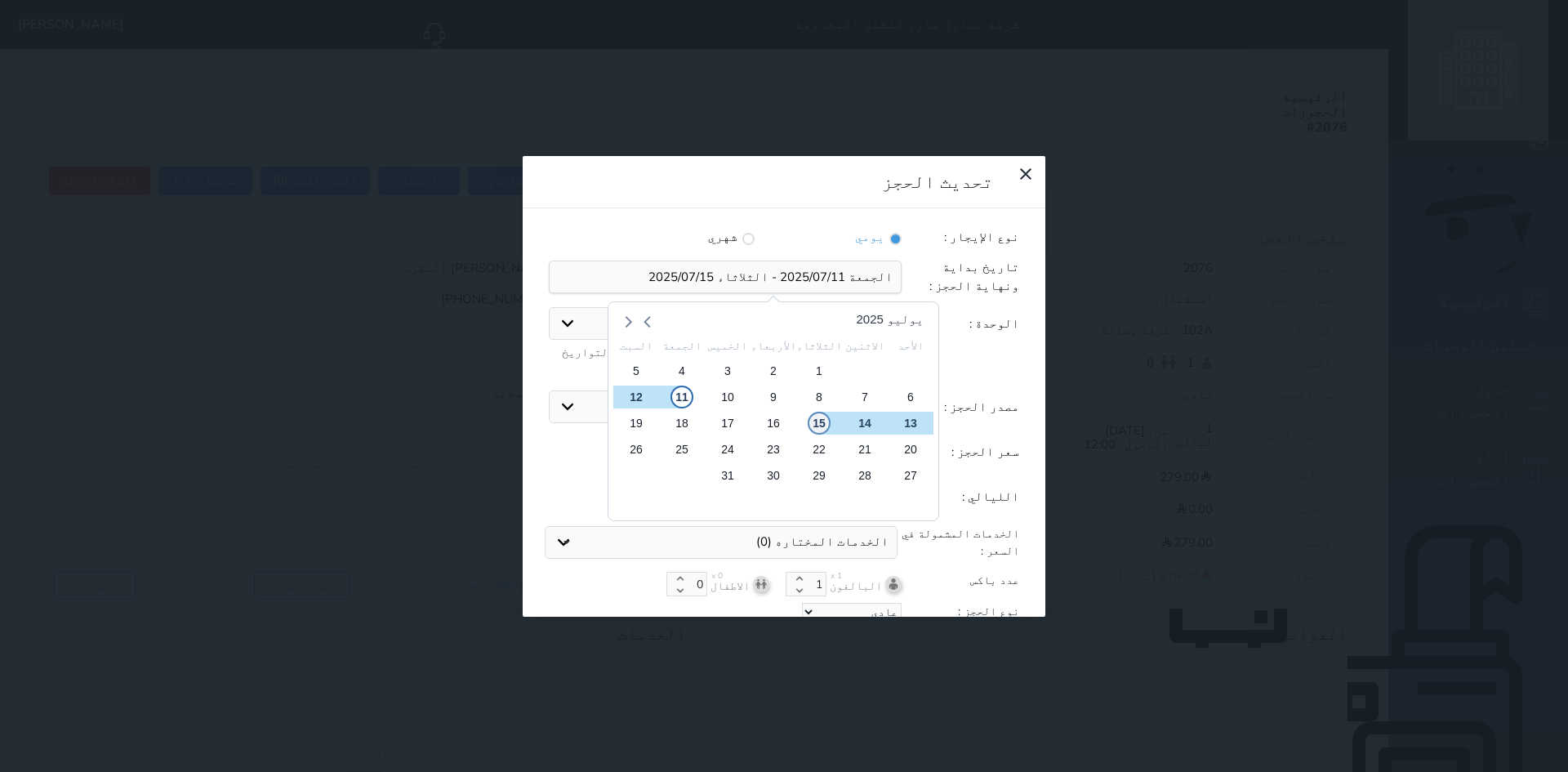 click on "15" at bounding box center (819, 423) 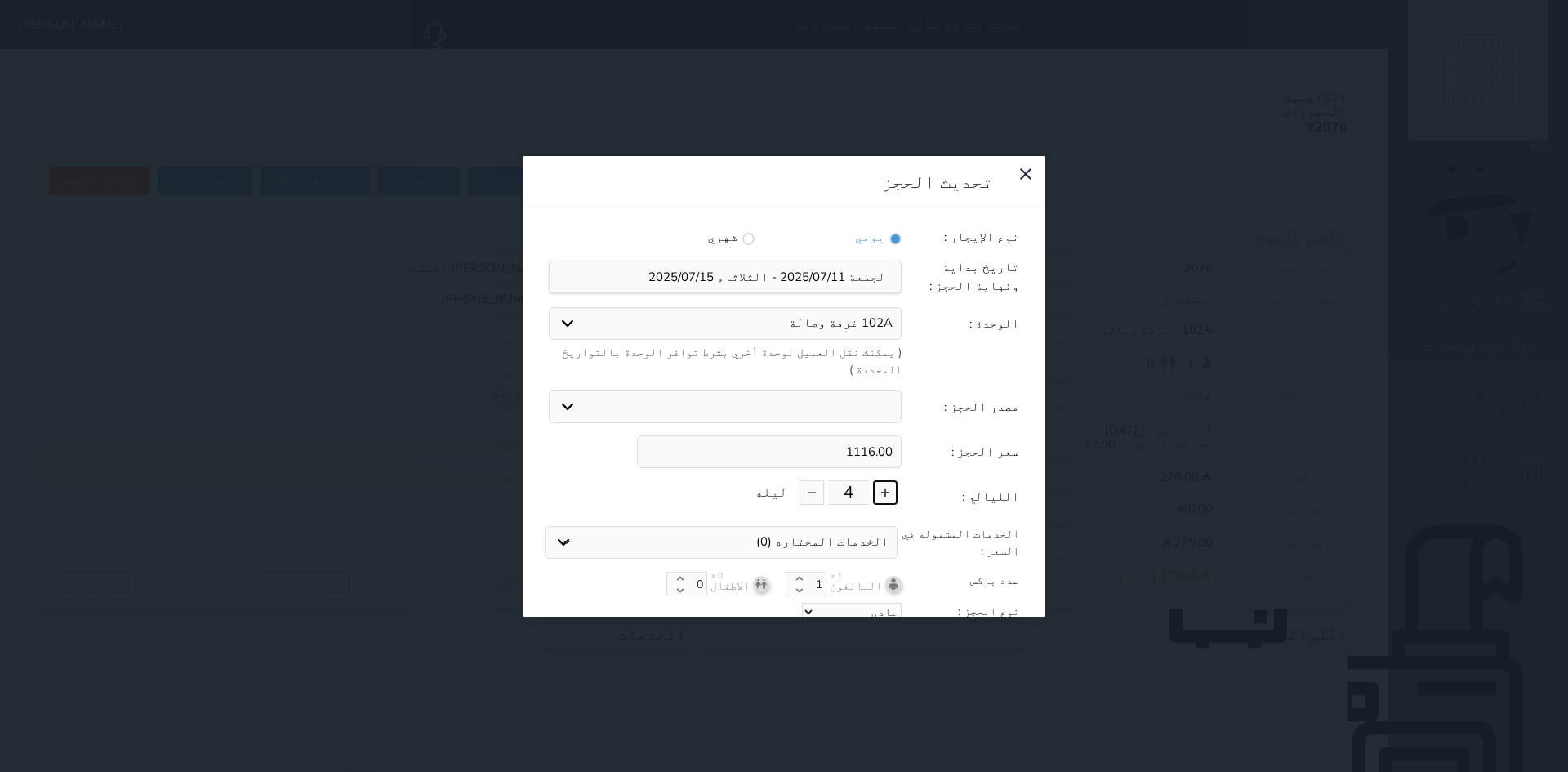 click at bounding box center [885, 493] 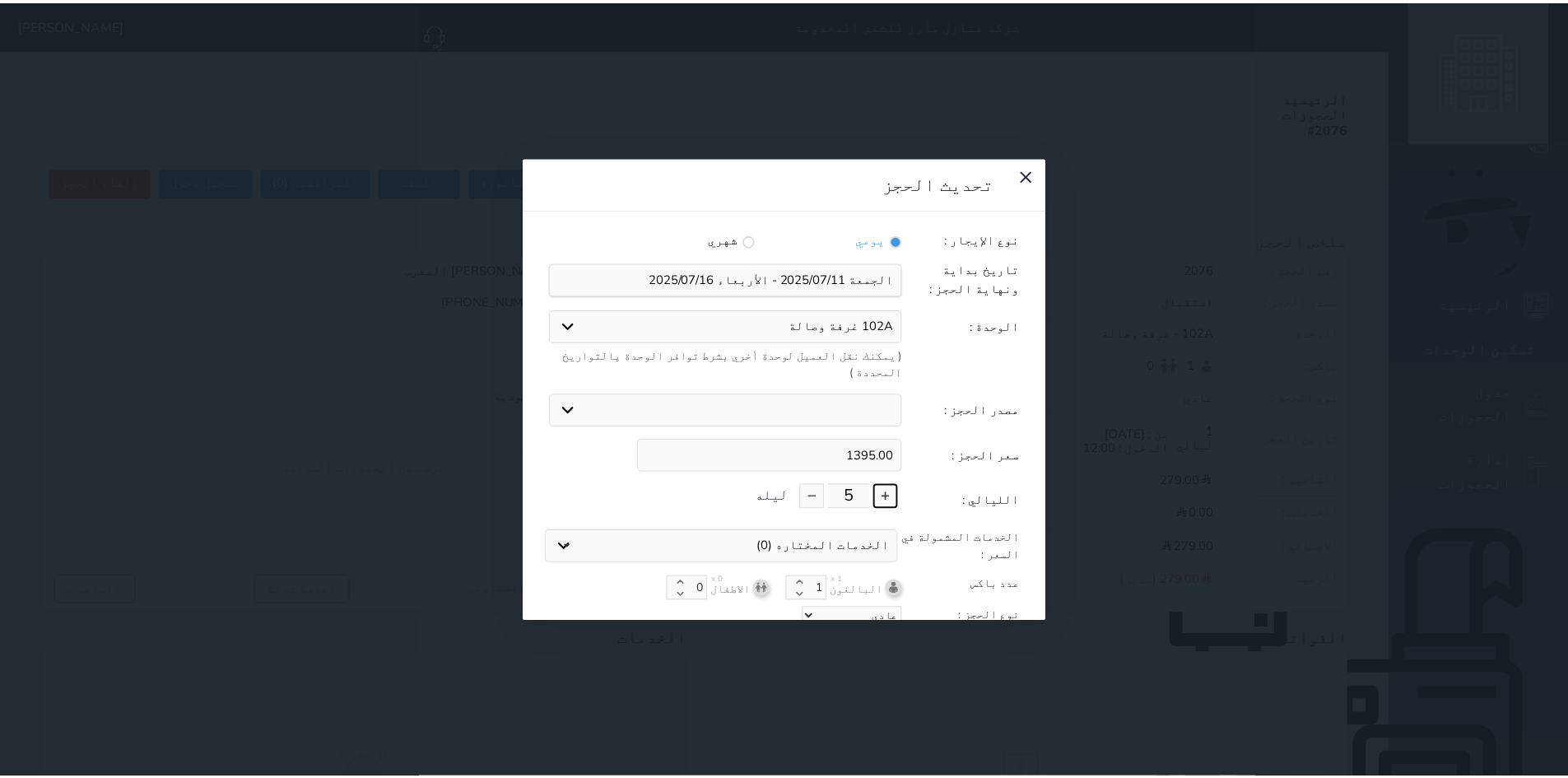 scroll, scrollTop: 37, scrollLeft: 0, axis: vertical 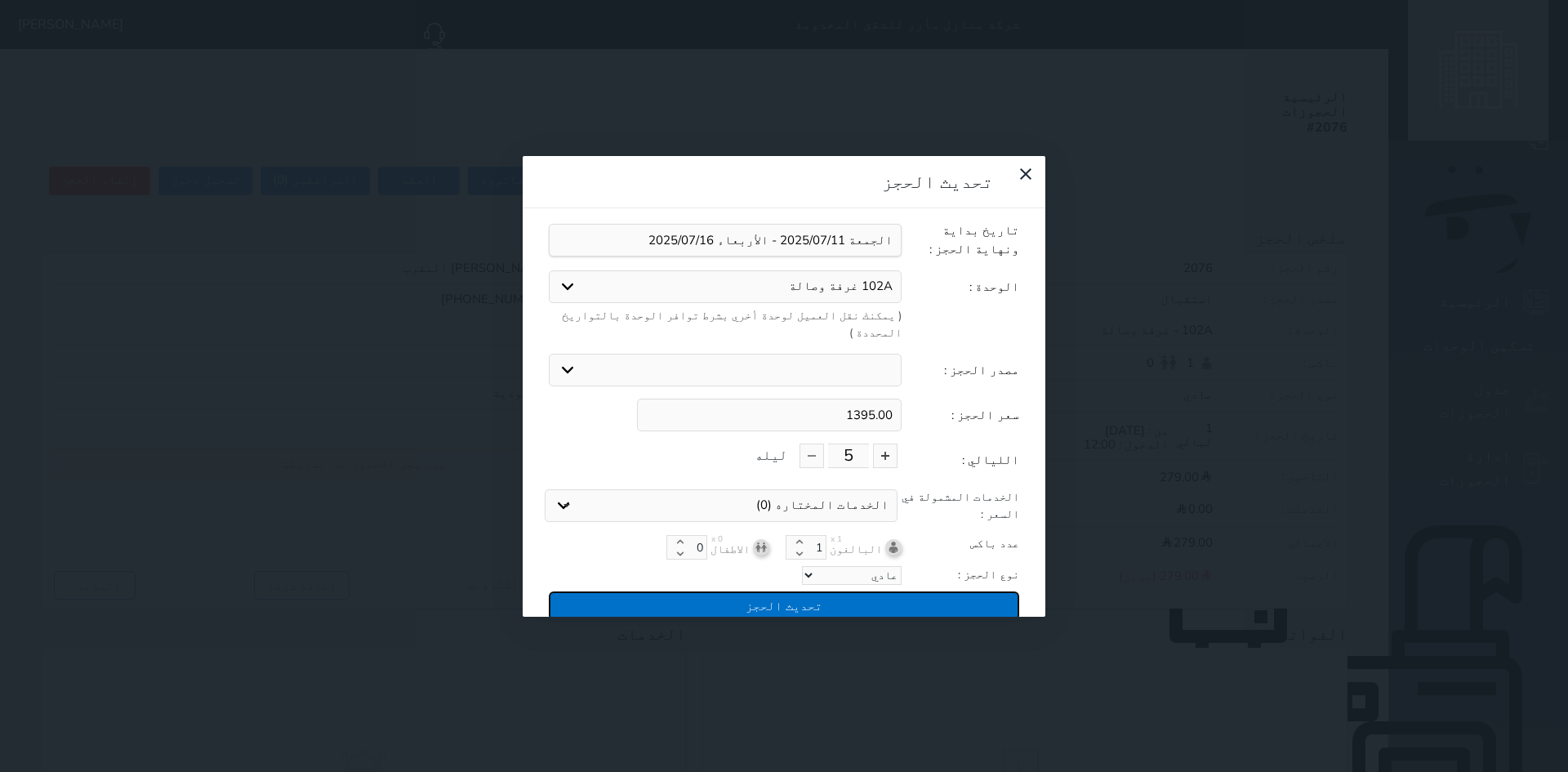 click on "تحديث الحجز" at bounding box center [784, 605] 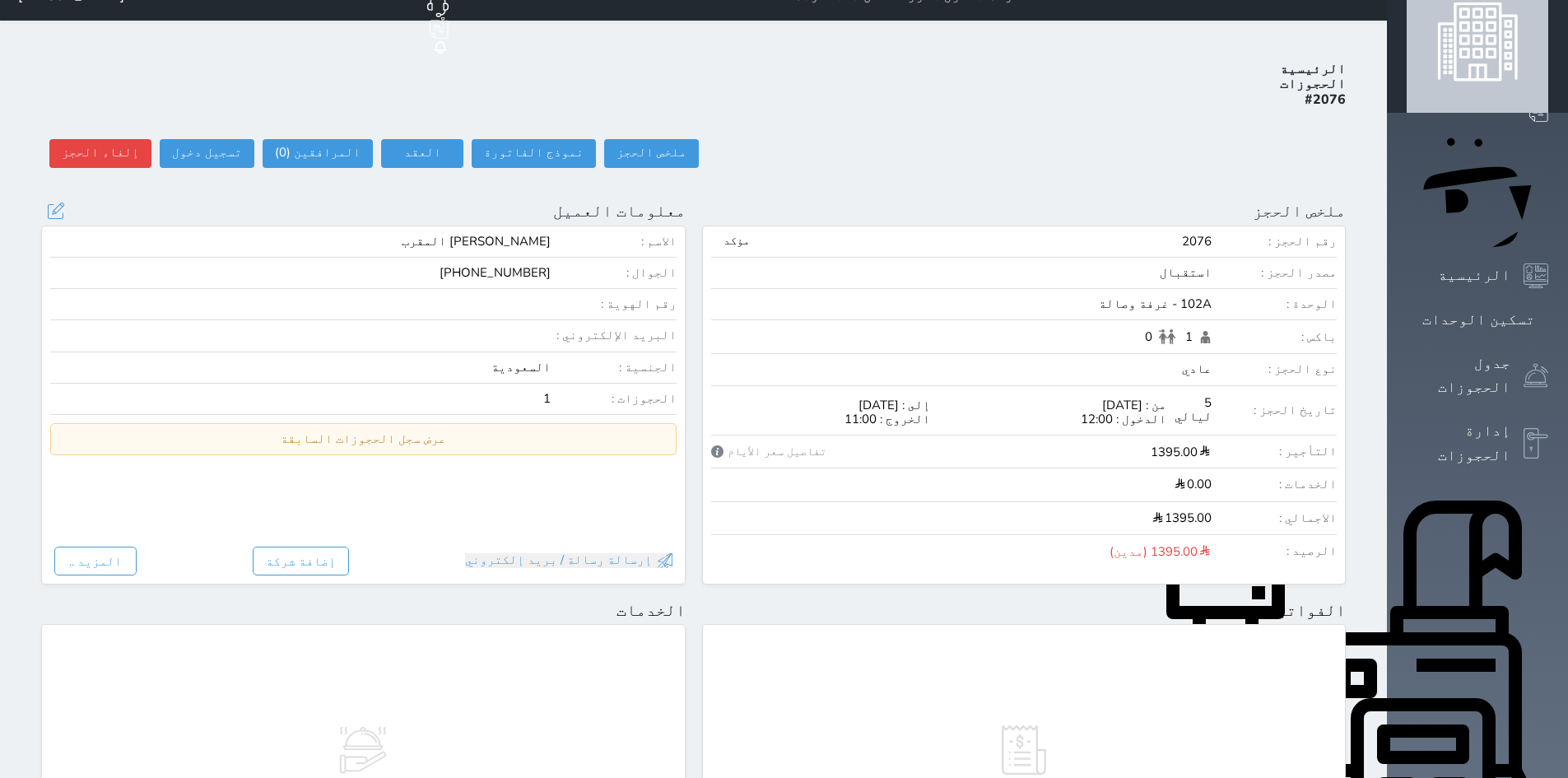 scroll, scrollTop: 0, scrollLeft: 0, axis: both 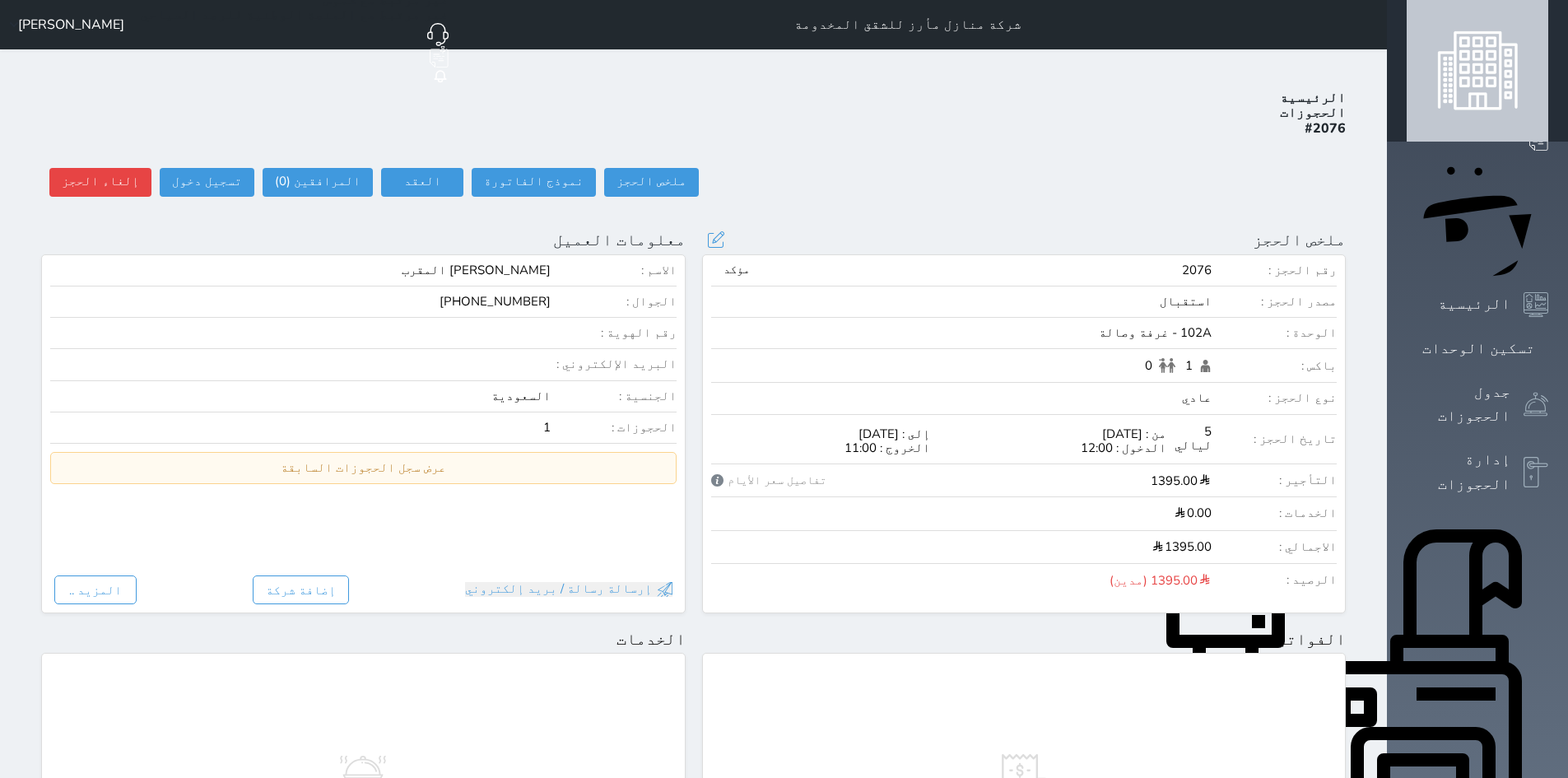 click on "تسكين الوحدات" at bounding box center (1478, 348) 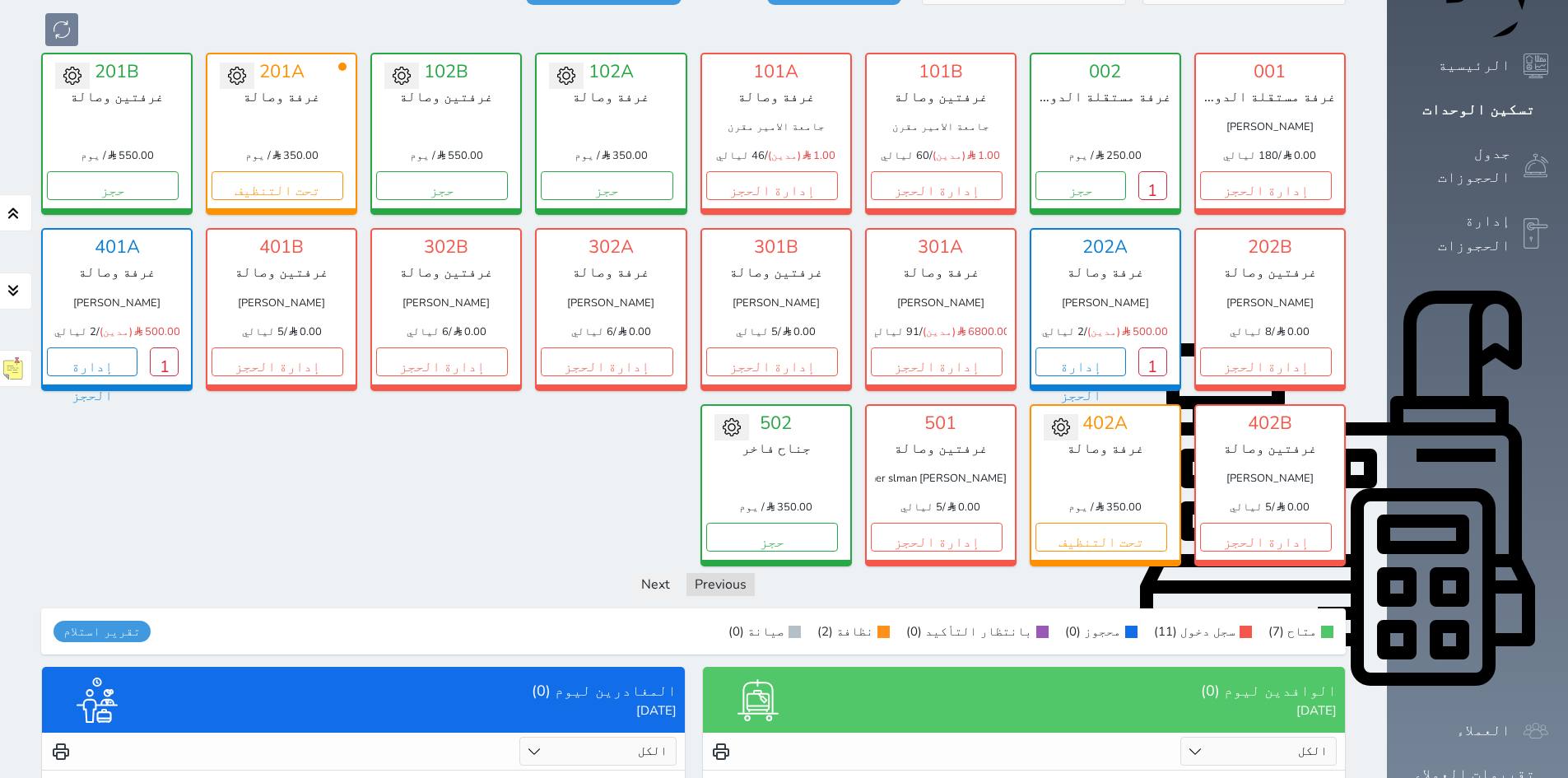 scroll, scrollTop: 358, scrollLeft: 0, axis: vertical 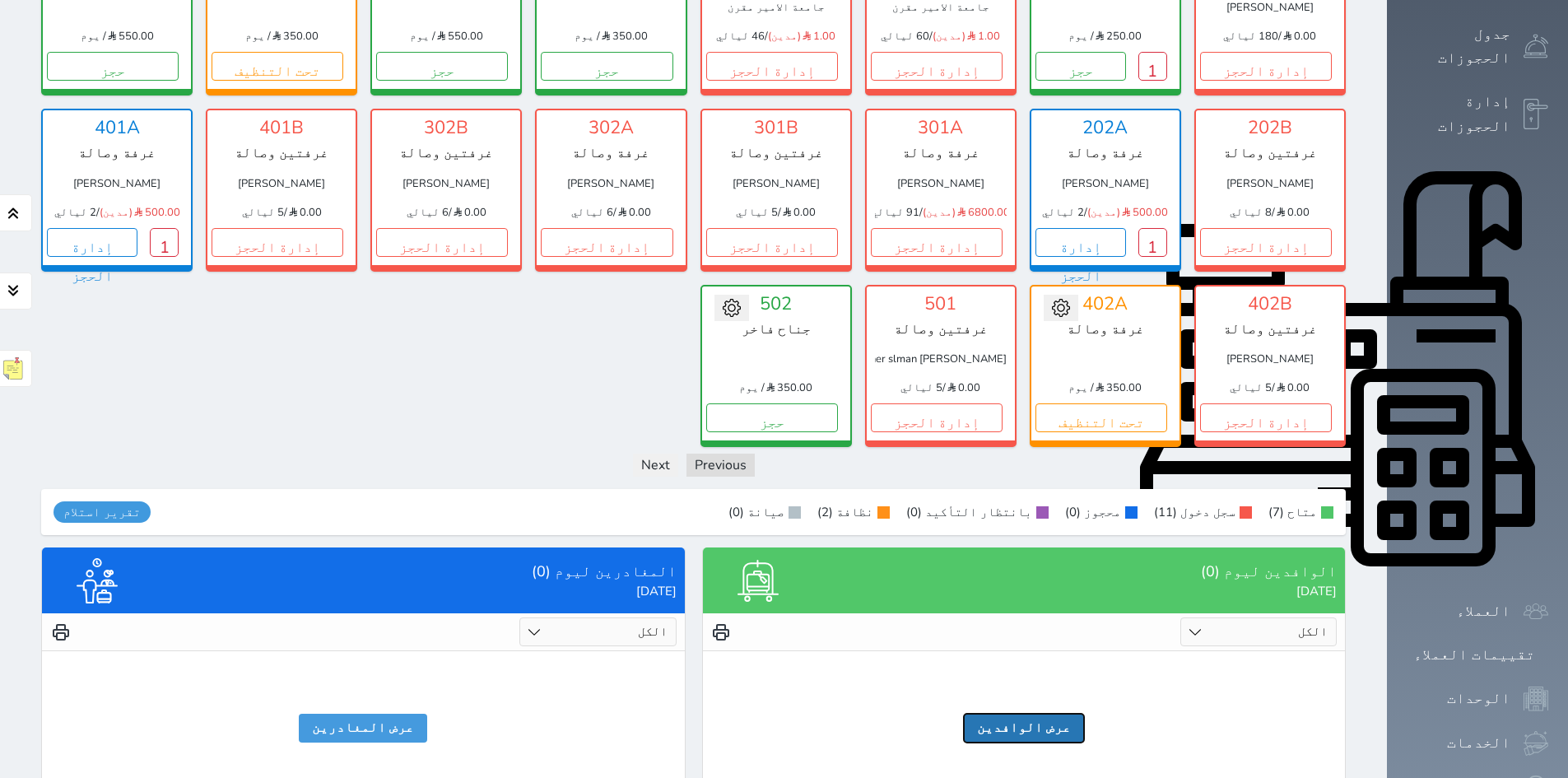 click on "عرض الوافدين" at bounding box center (1024, 728) 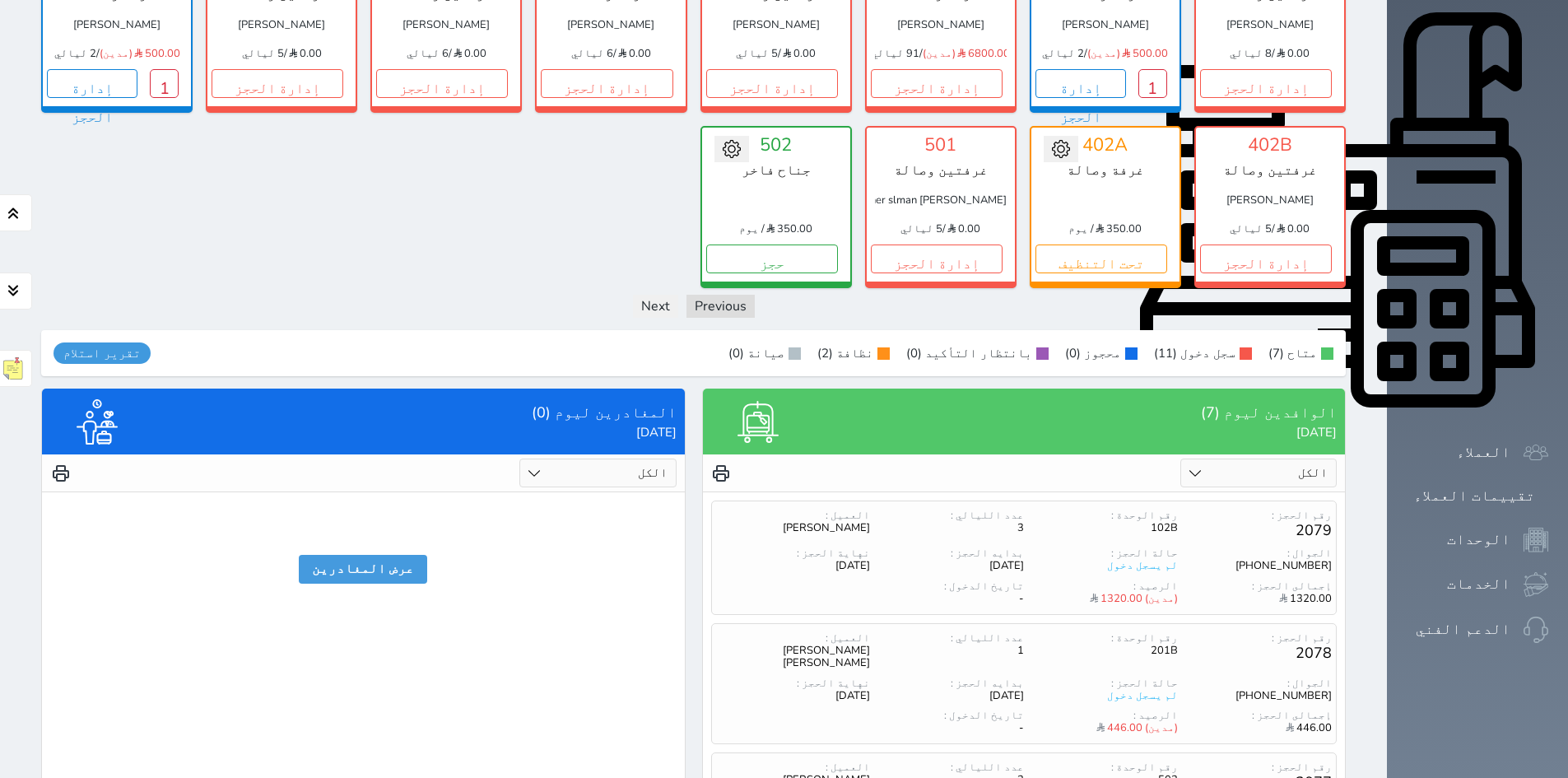 scroll, scrollTop: 770, scrollLeft: 0, axis: vertical 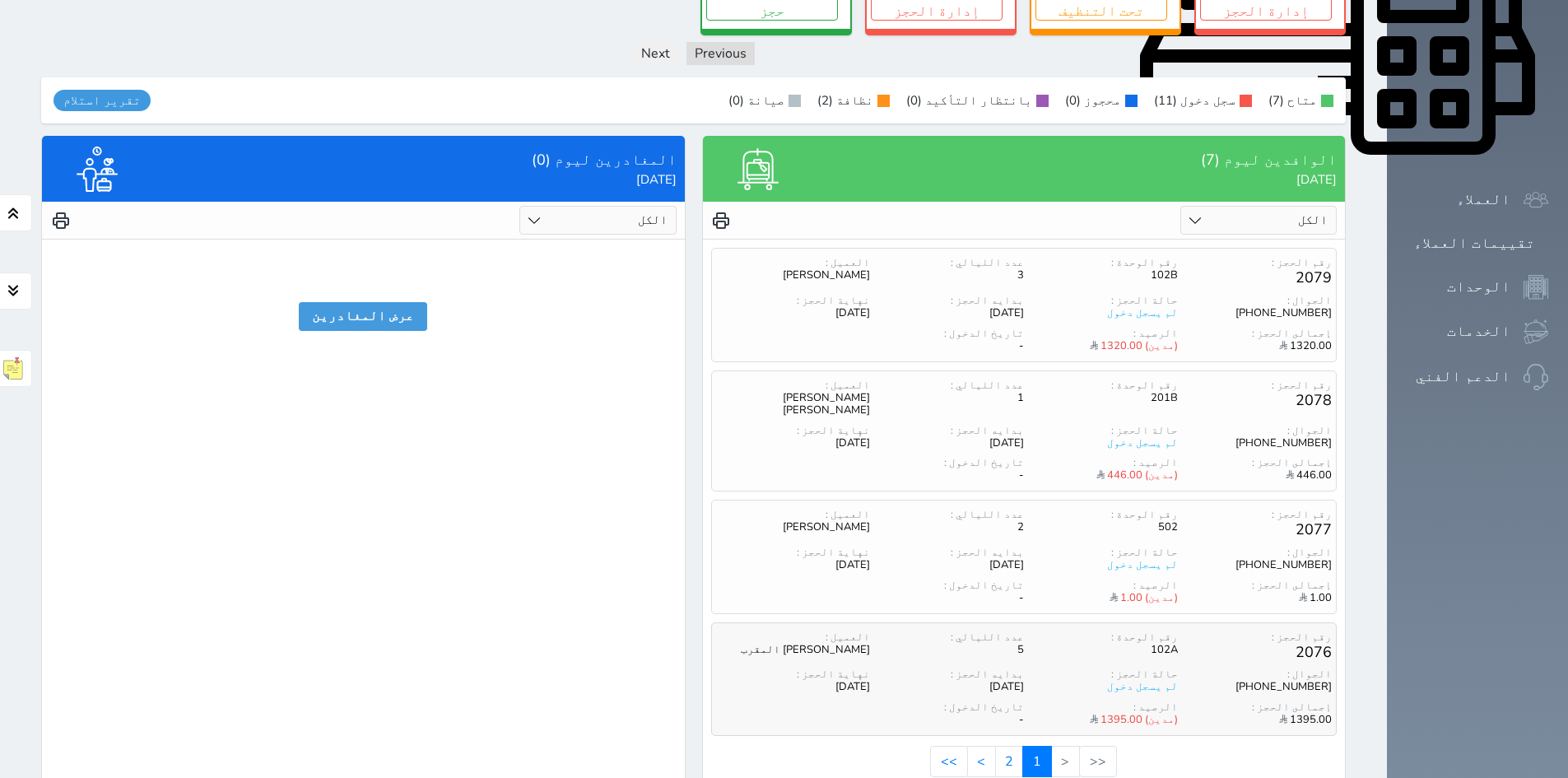 click on "الجوال :   [PHONE_NUMBER]    حالة الحجز :   لم يسجل دخول    بدايه الحجز :   [DATE]    نهاية الحجز :   [DATE]" at bounding box center (1024, 681) 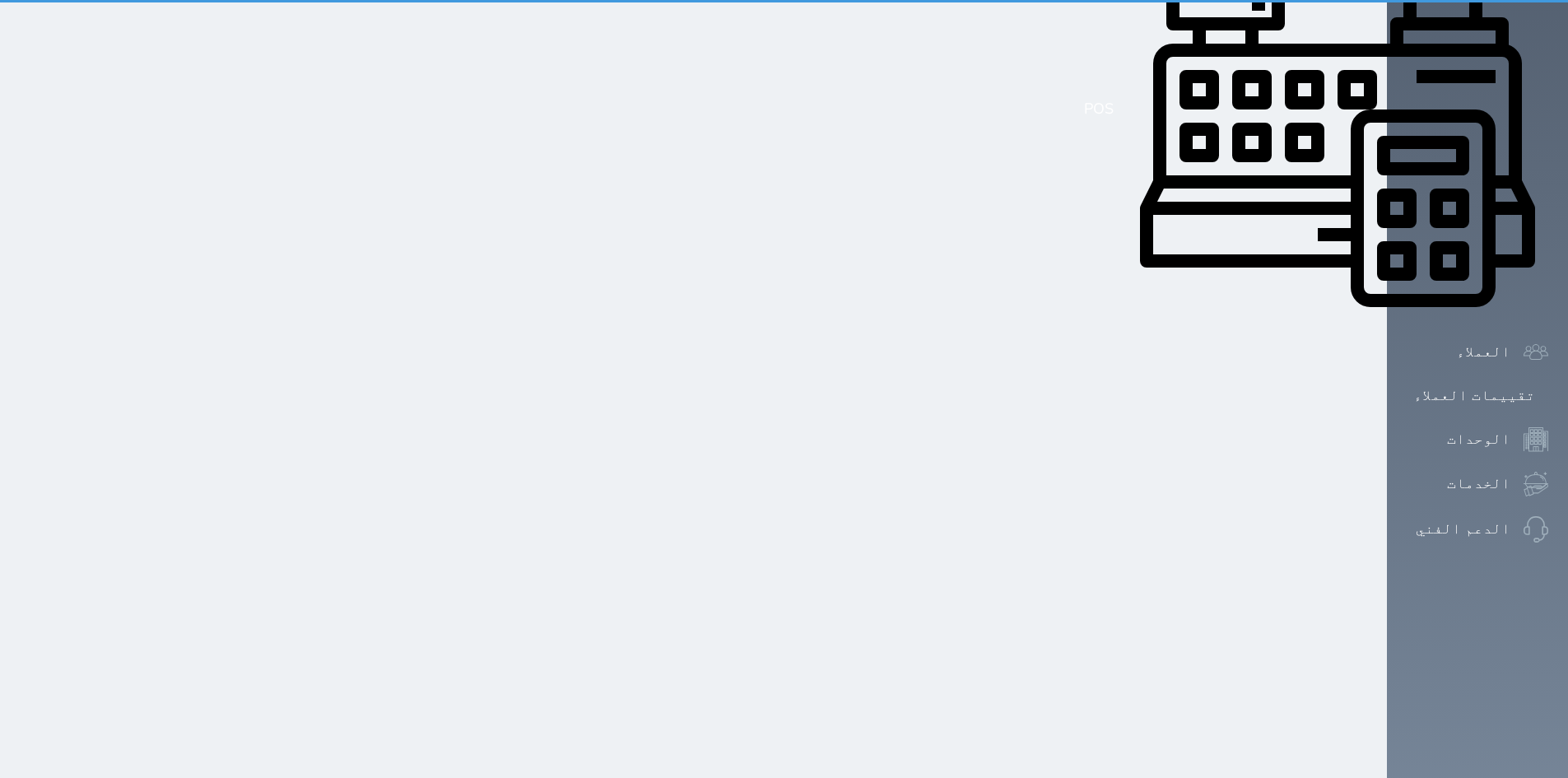scroll, scrollTop: 0, scrollLeft: 0, axis: both 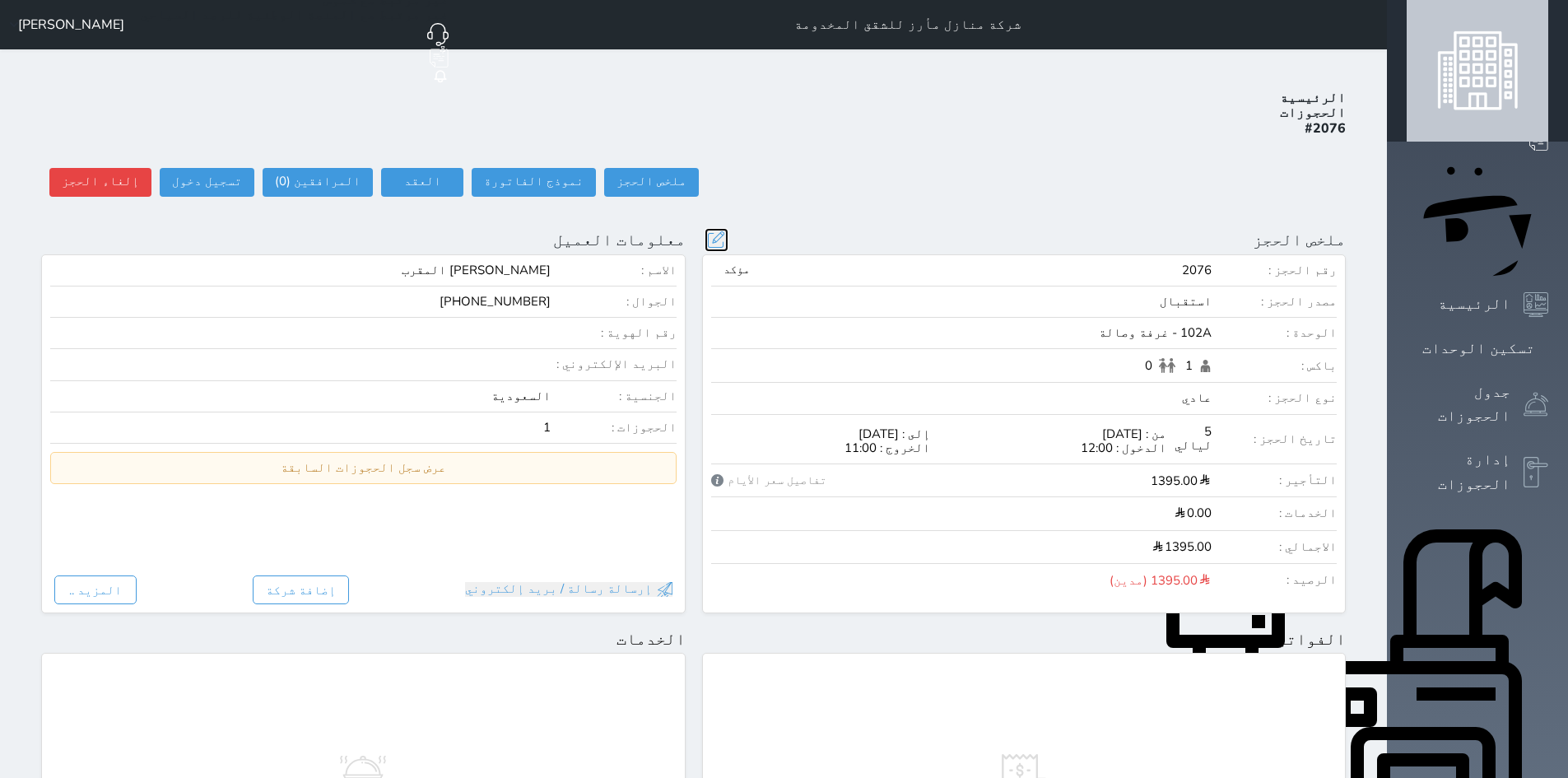 click at bounding box center [716, 240] 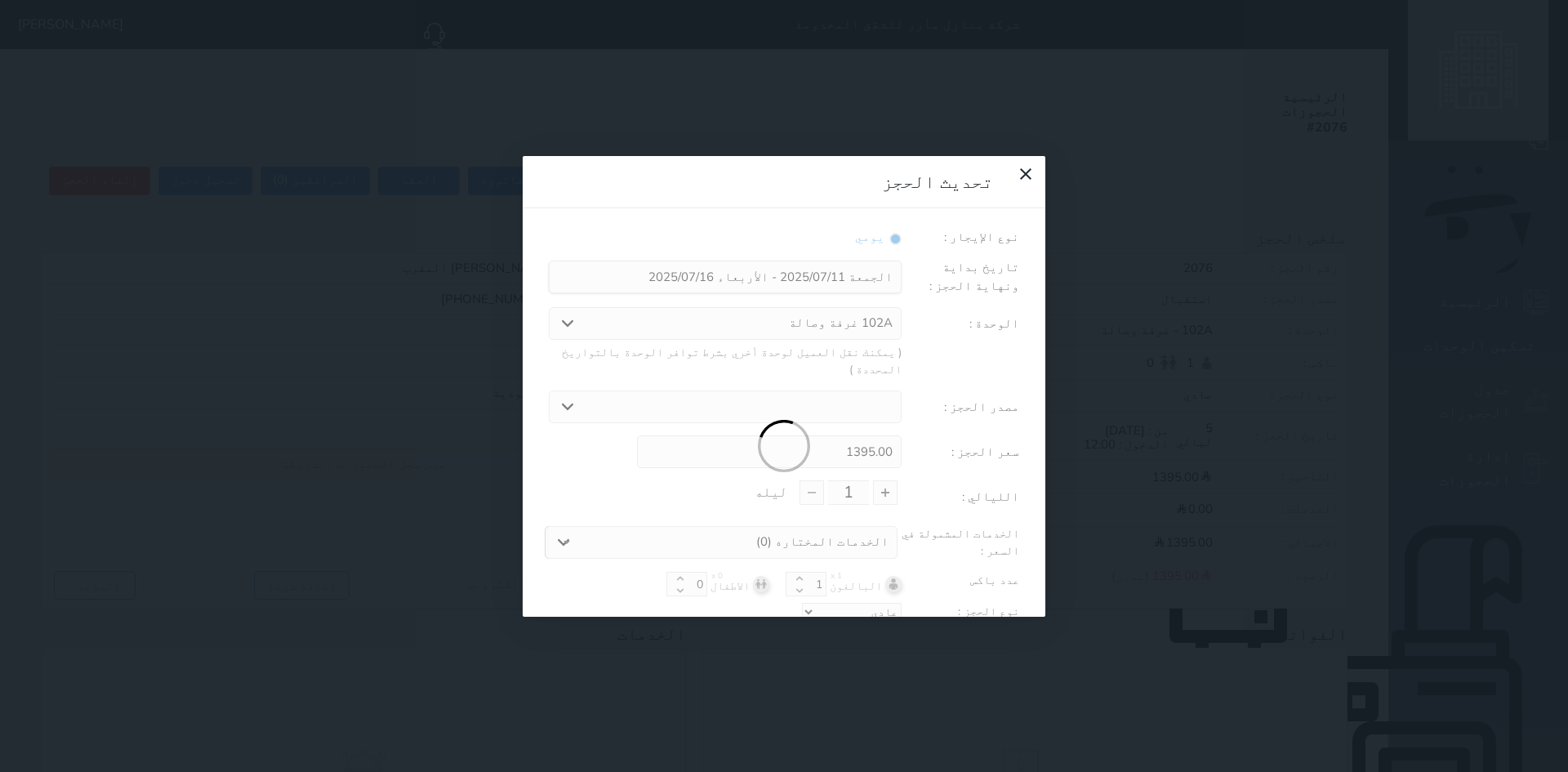 click at bounding box center [784, 447] 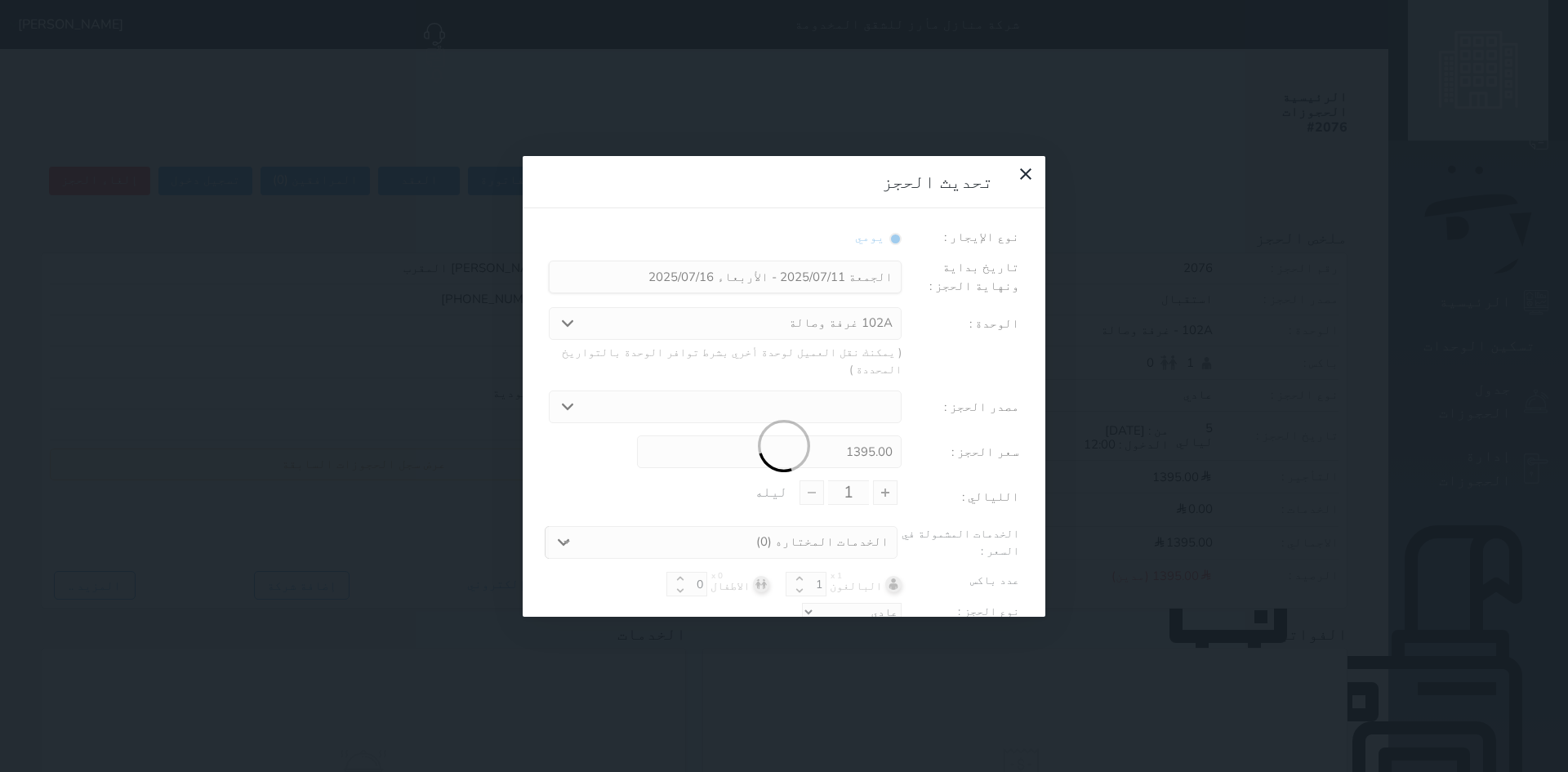 click at bounding box center [784, 447] 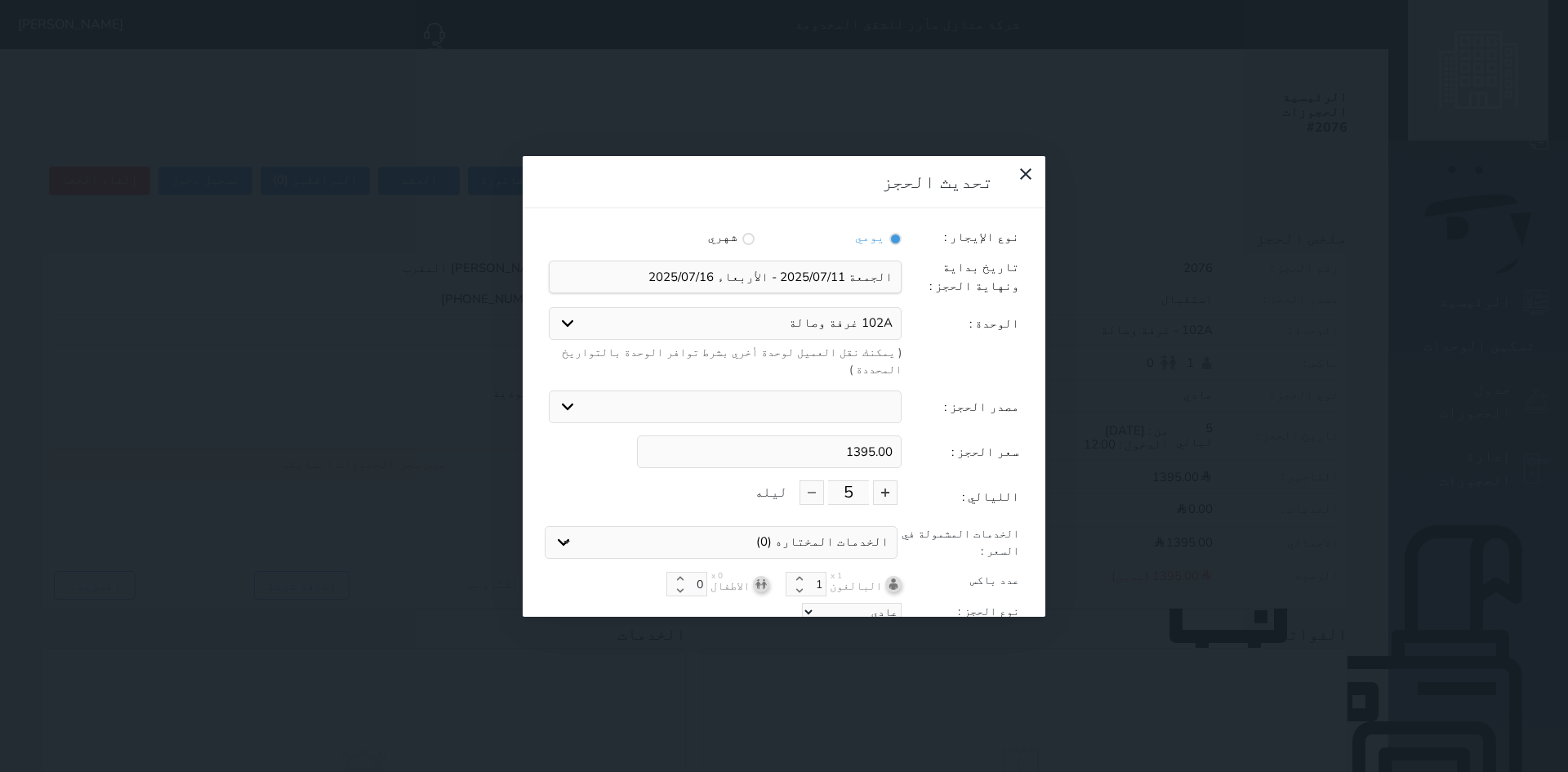 click on "102A غرفة وصالة   002 غرفة مستقلة الدور الارضي" at bounding box center (725, 324) 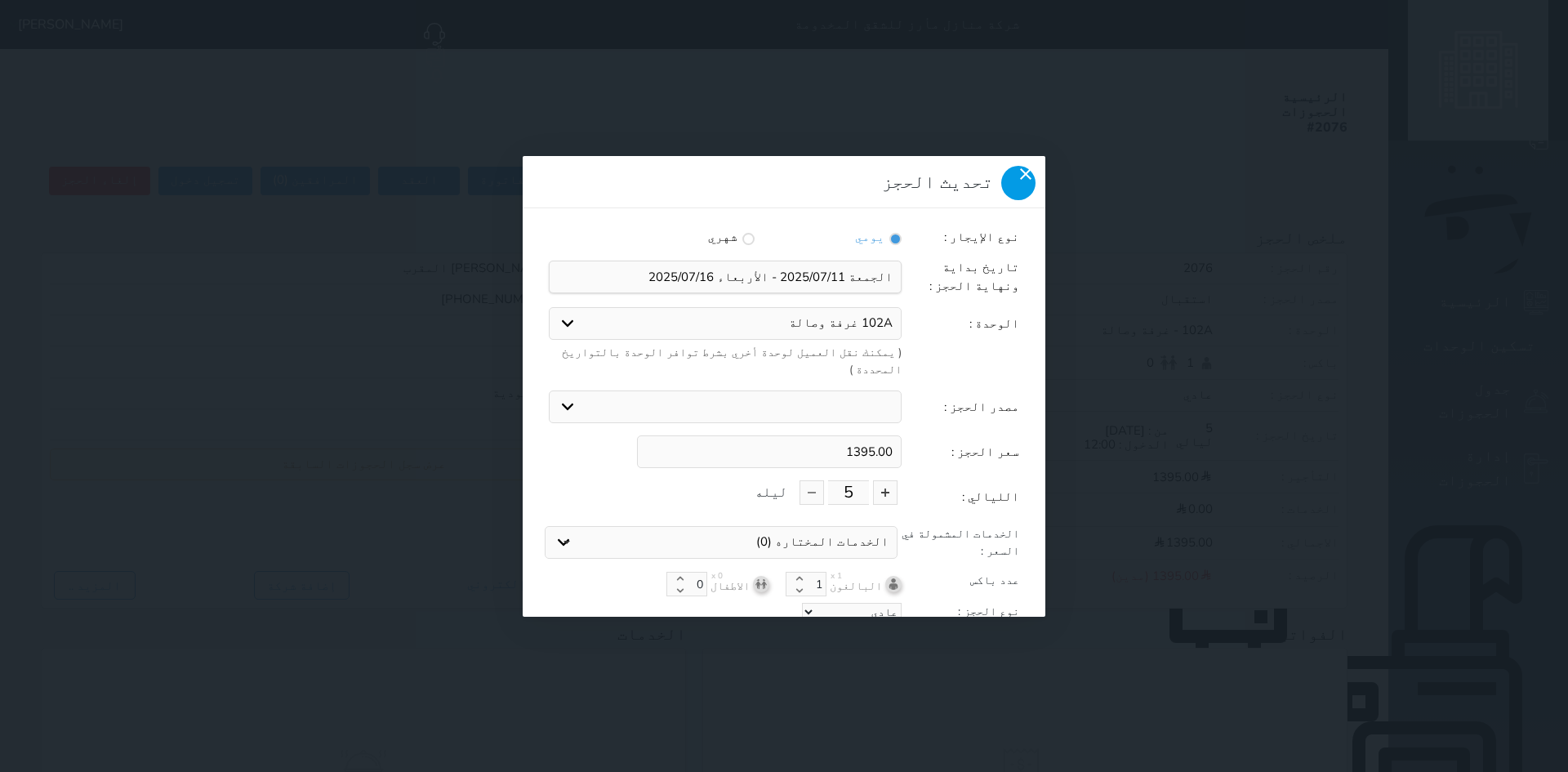 click 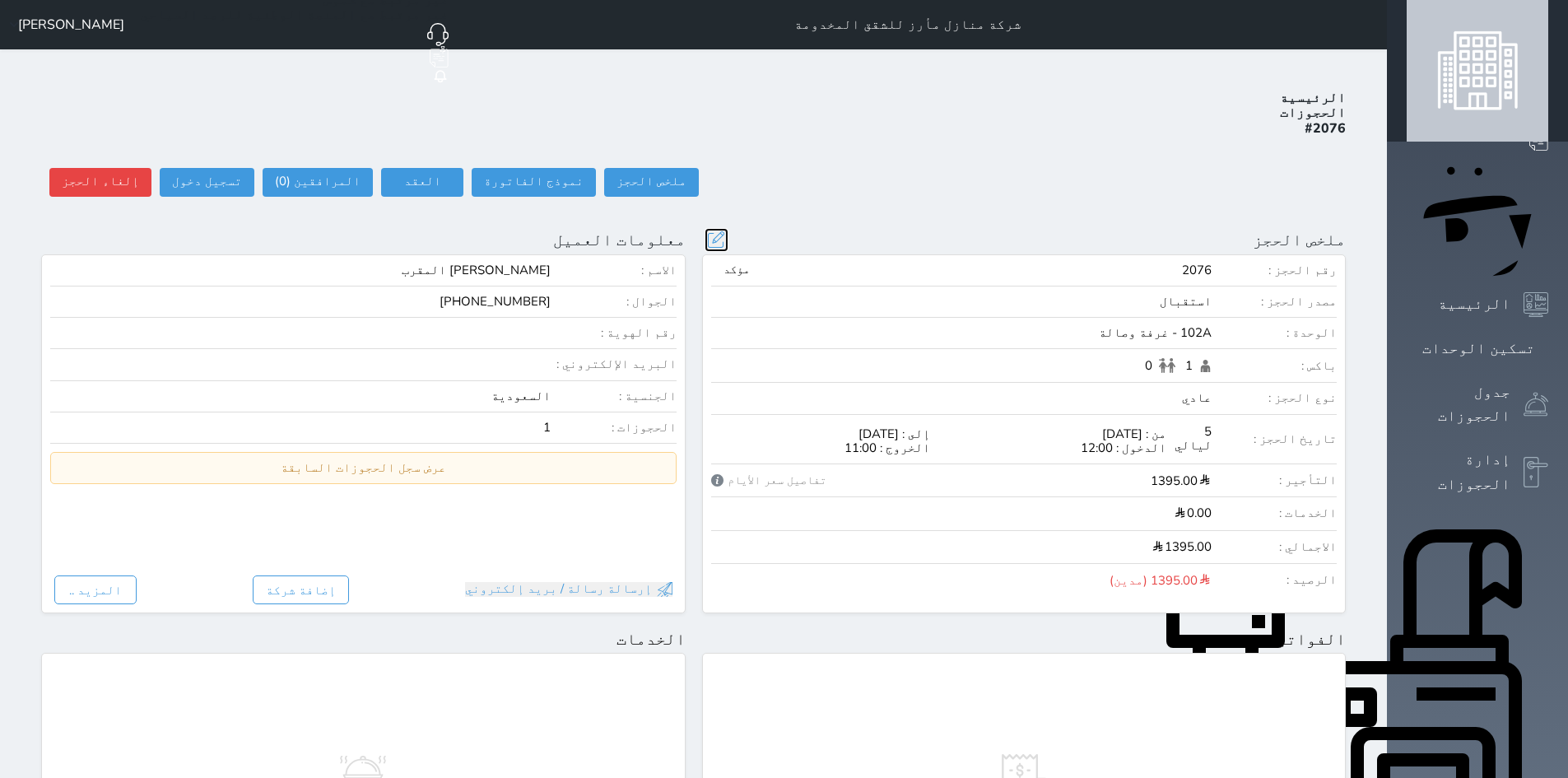 click at bounding box center (716, 240) 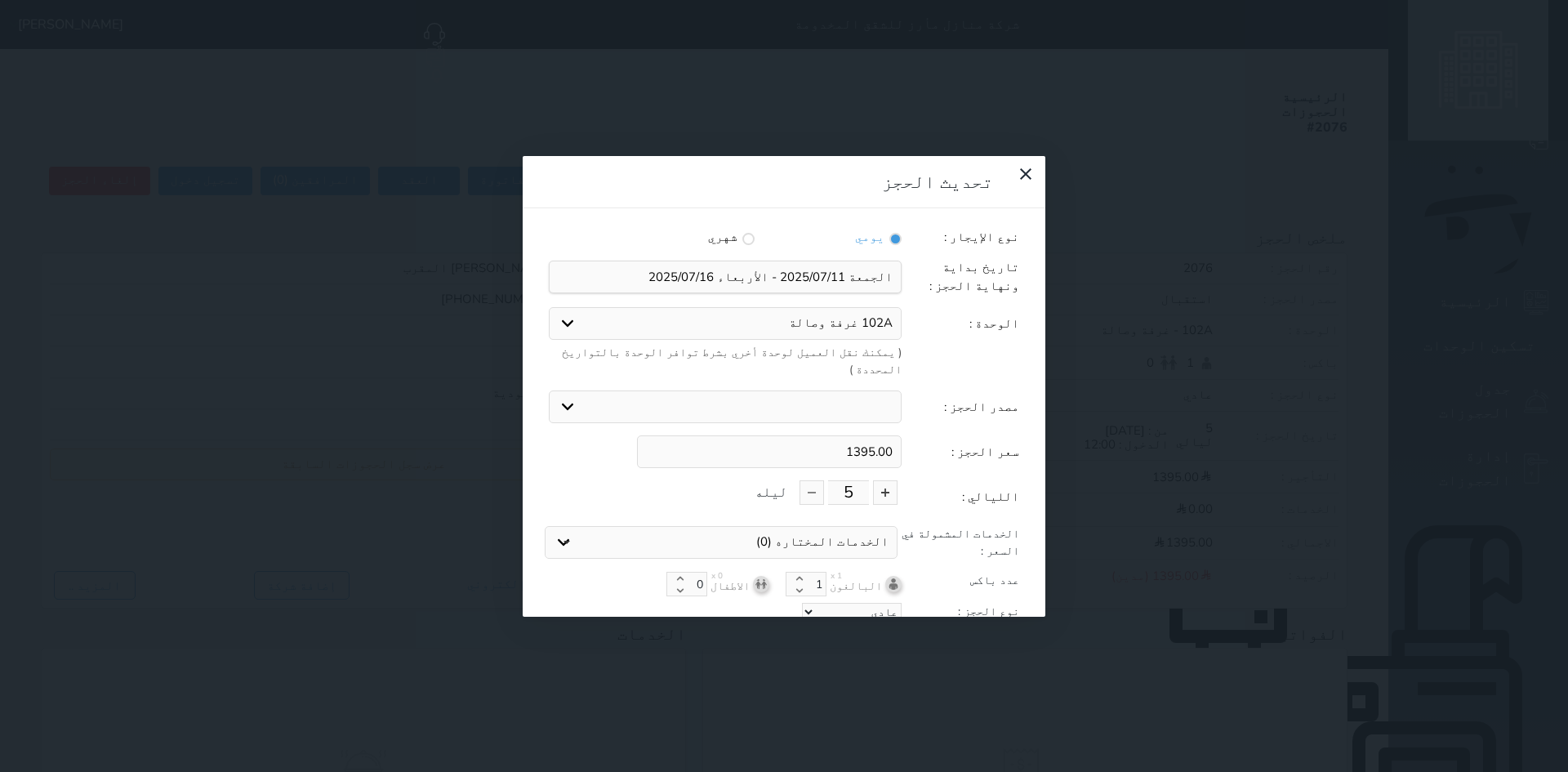 click on "102A غرفة وصالة   002 غرفة مستقلة الدور الارضي" at bounding box center [725, 324] 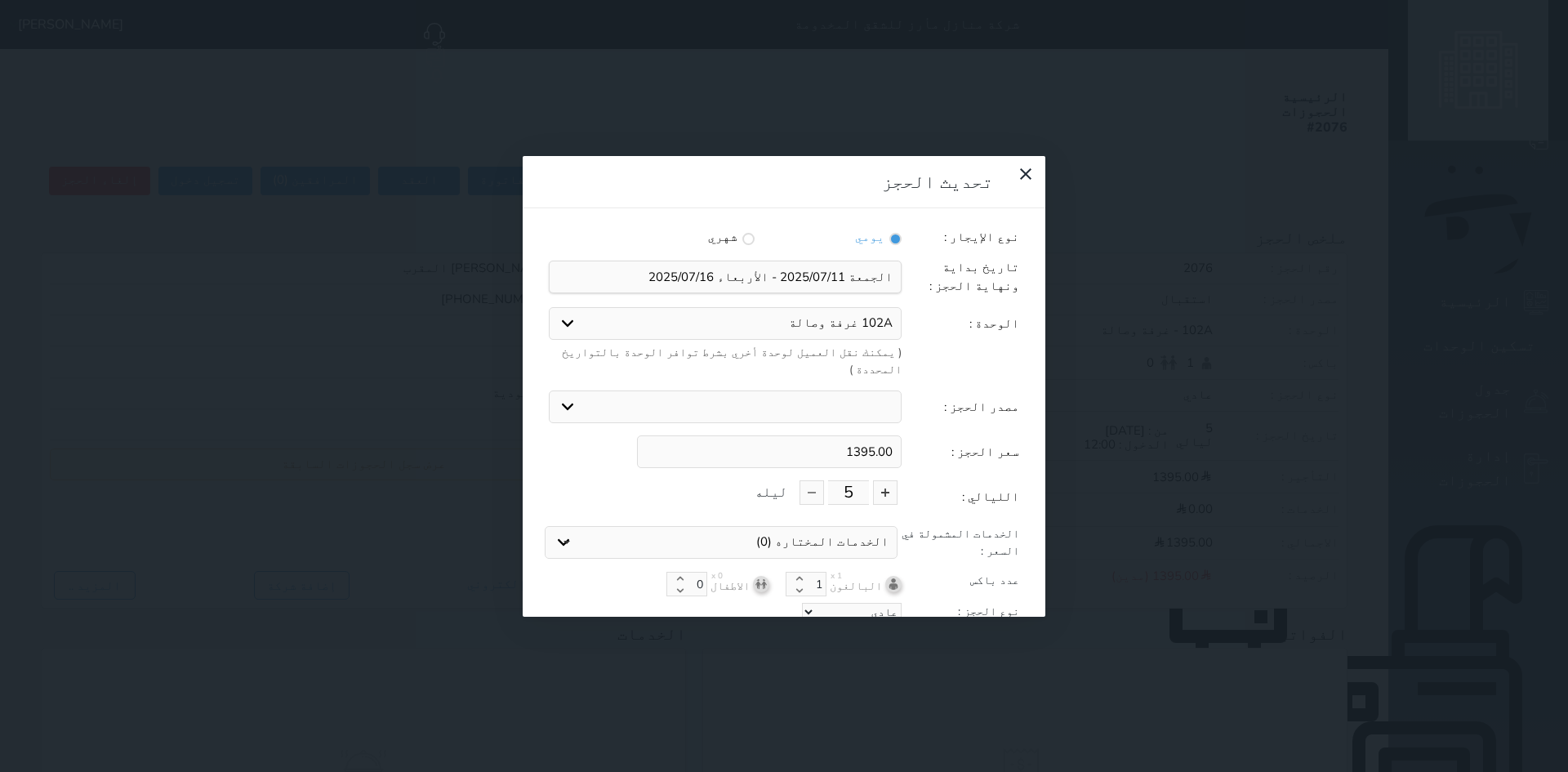 click on "102A غرفة وصالة   002 غرفة مستقلة الدور الارضي" at bounding box center [725, 324] 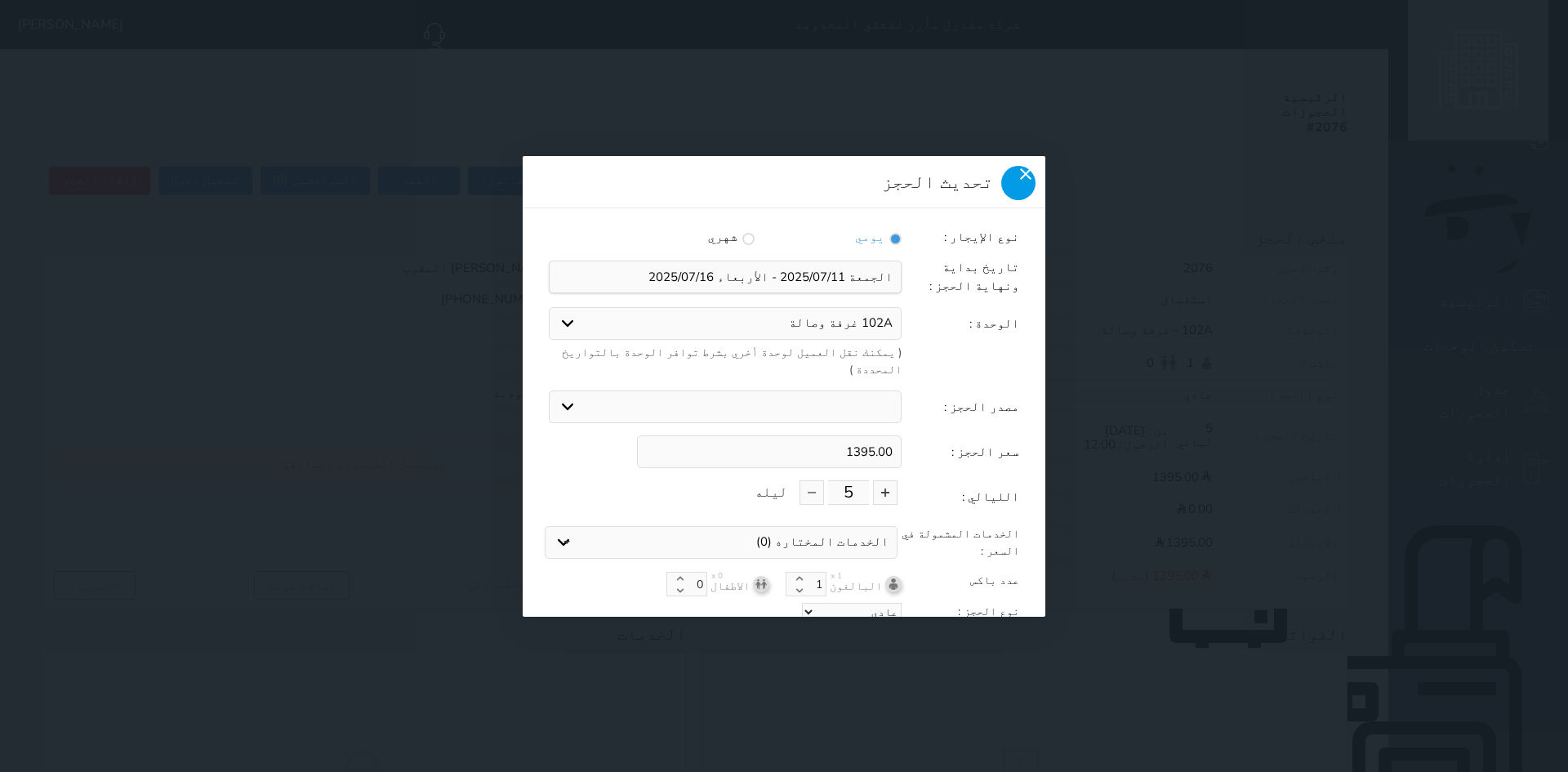 click 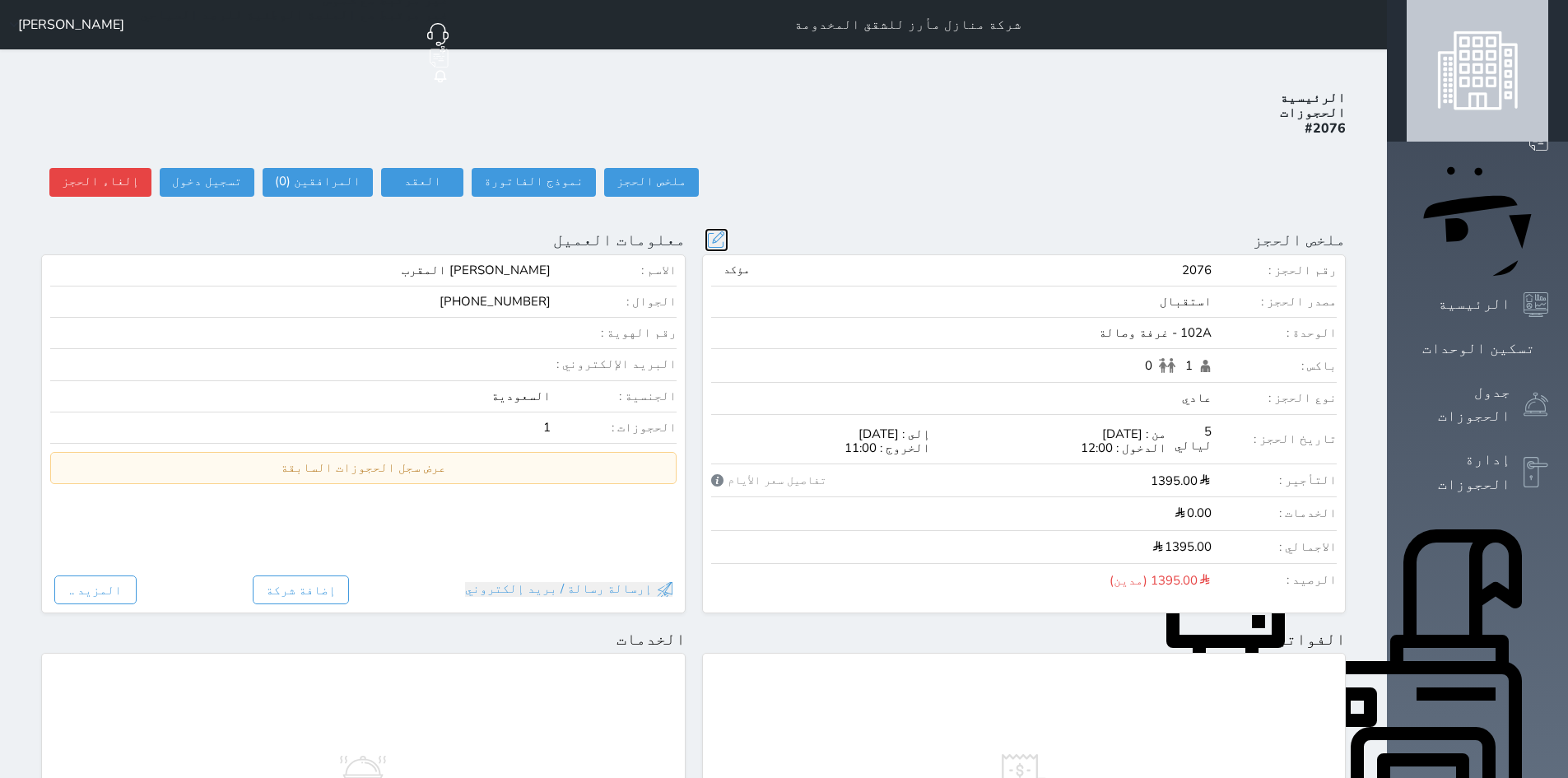 click at bounding box center (716, 240) 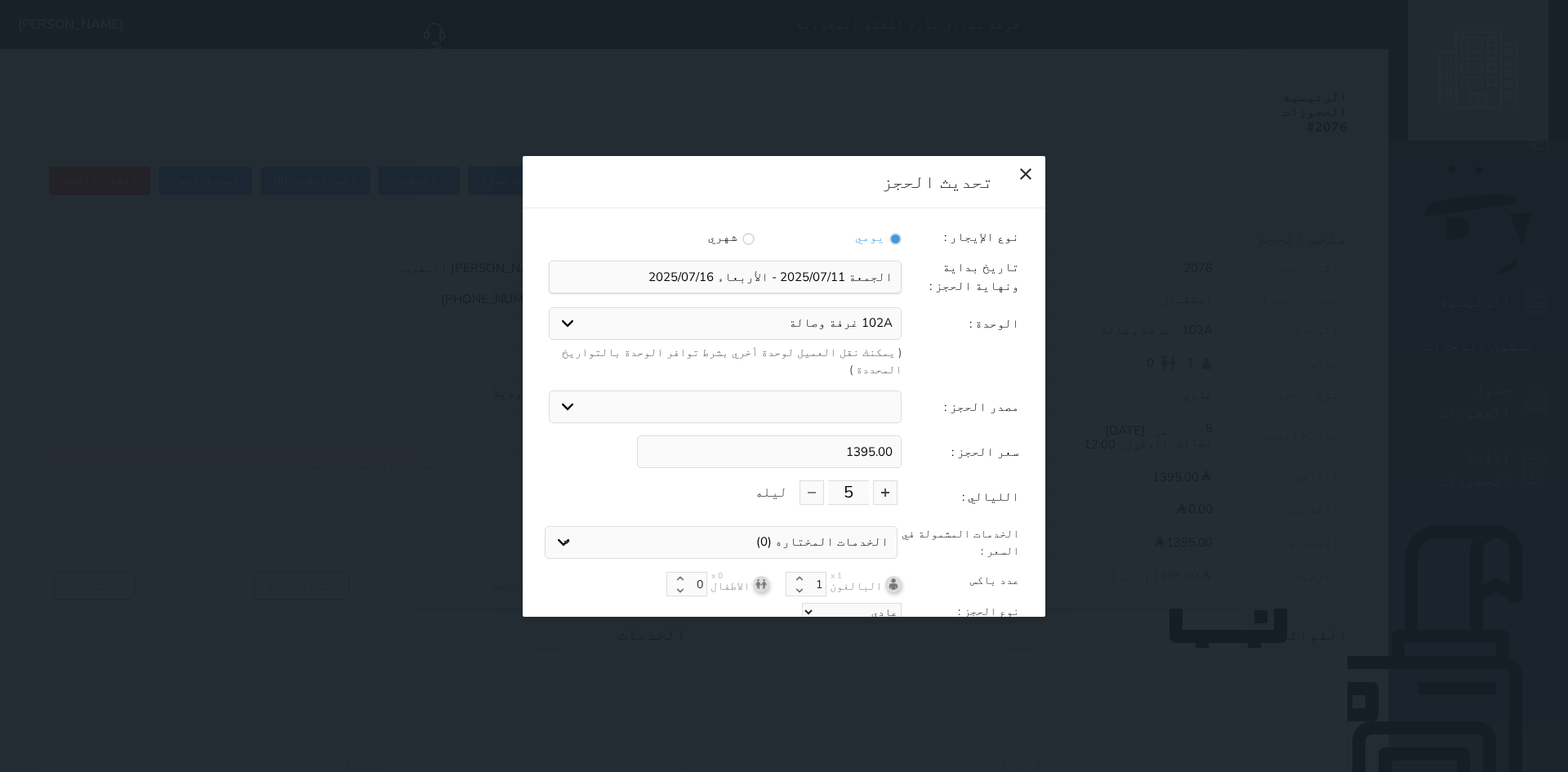 click on "102A غرفة وصالة   002 غرفة مستقلة الدور الارضي" at bounding box center (725, 324) 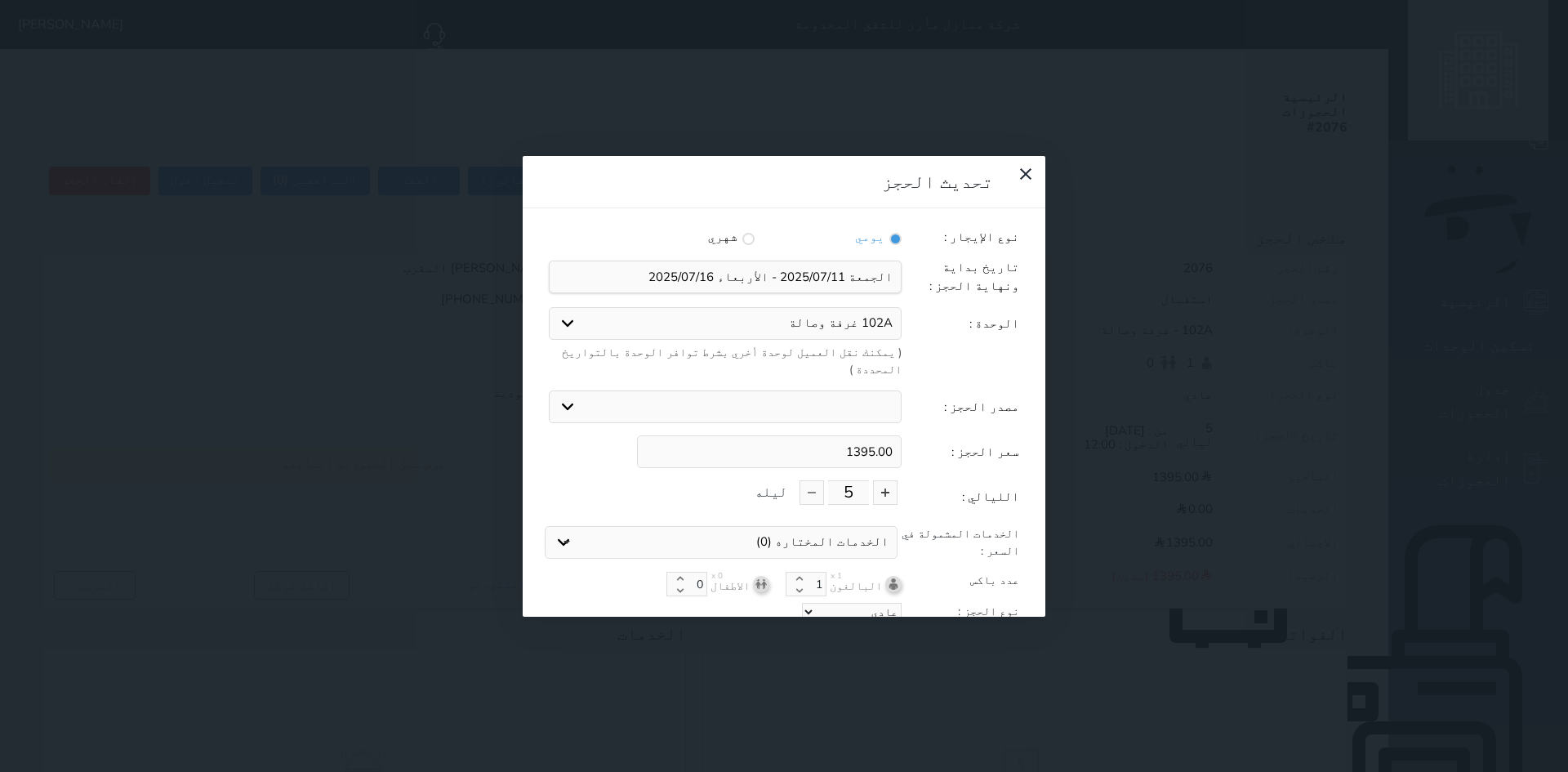 click on "102A غرفة وصالة   002 غرفة مستقلة الدور الارضي" at bounding box center [725, 324] 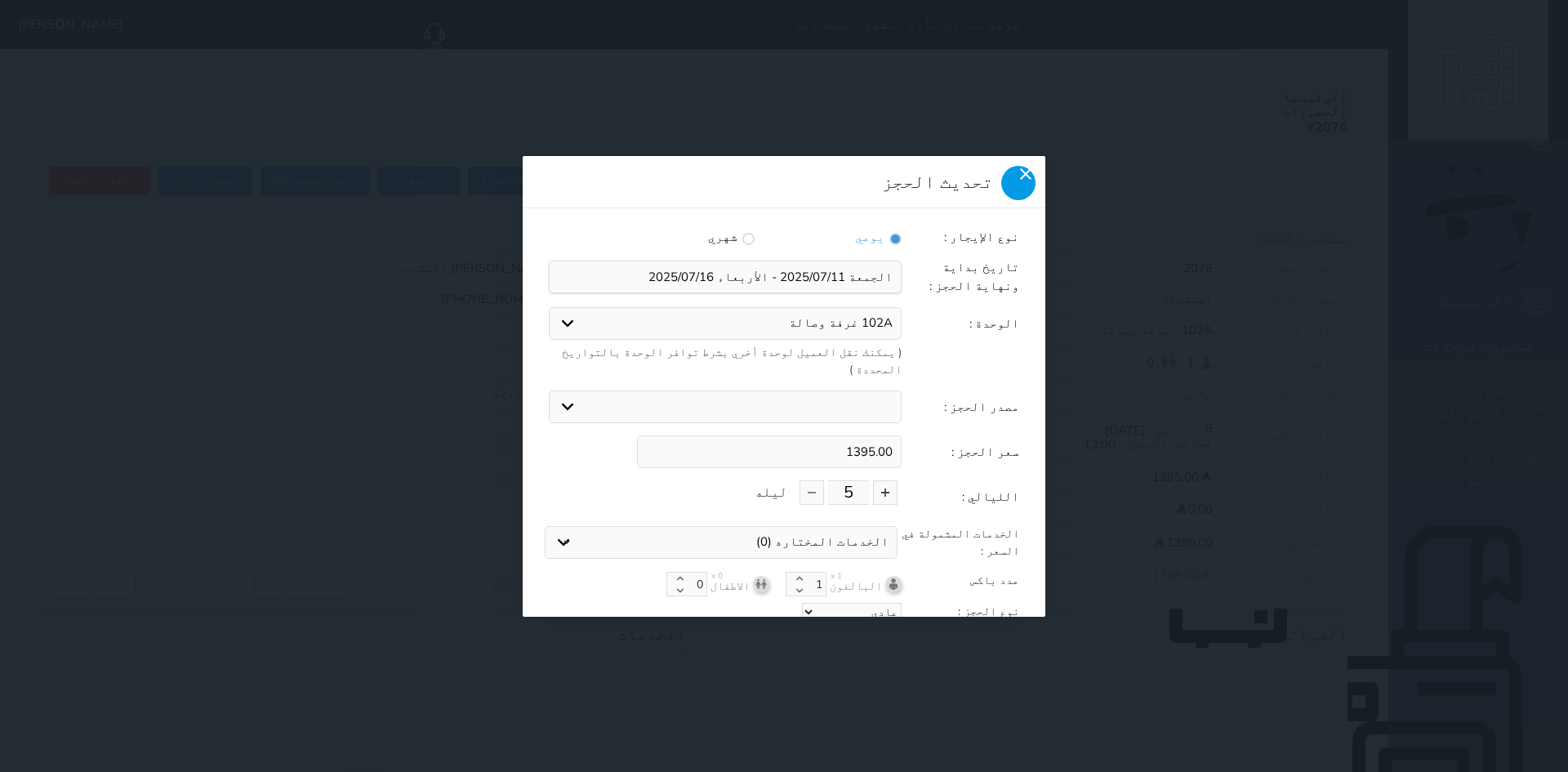 click 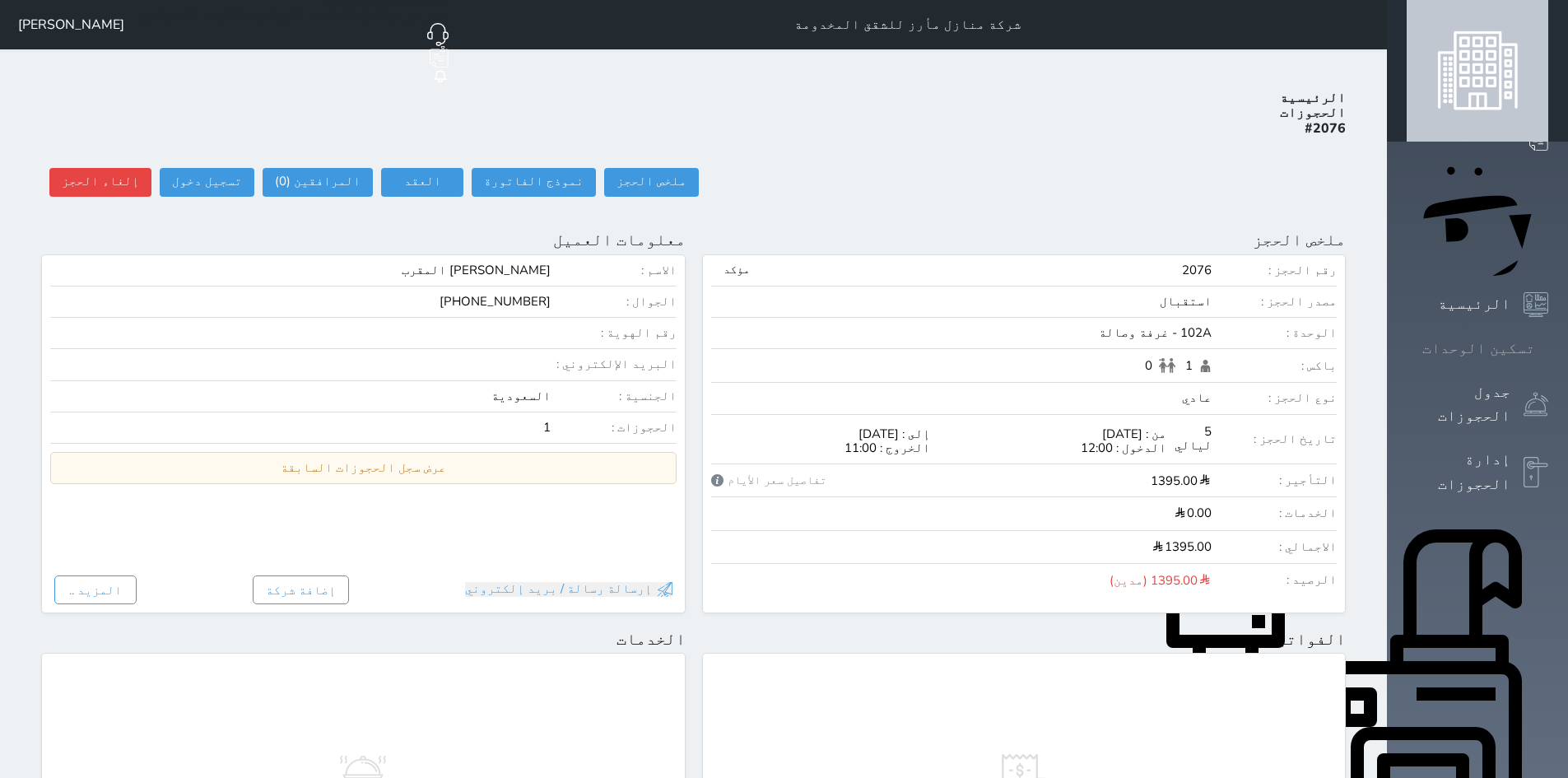 click on "تسكين الوحدات" at bounding box center [1478, 348] 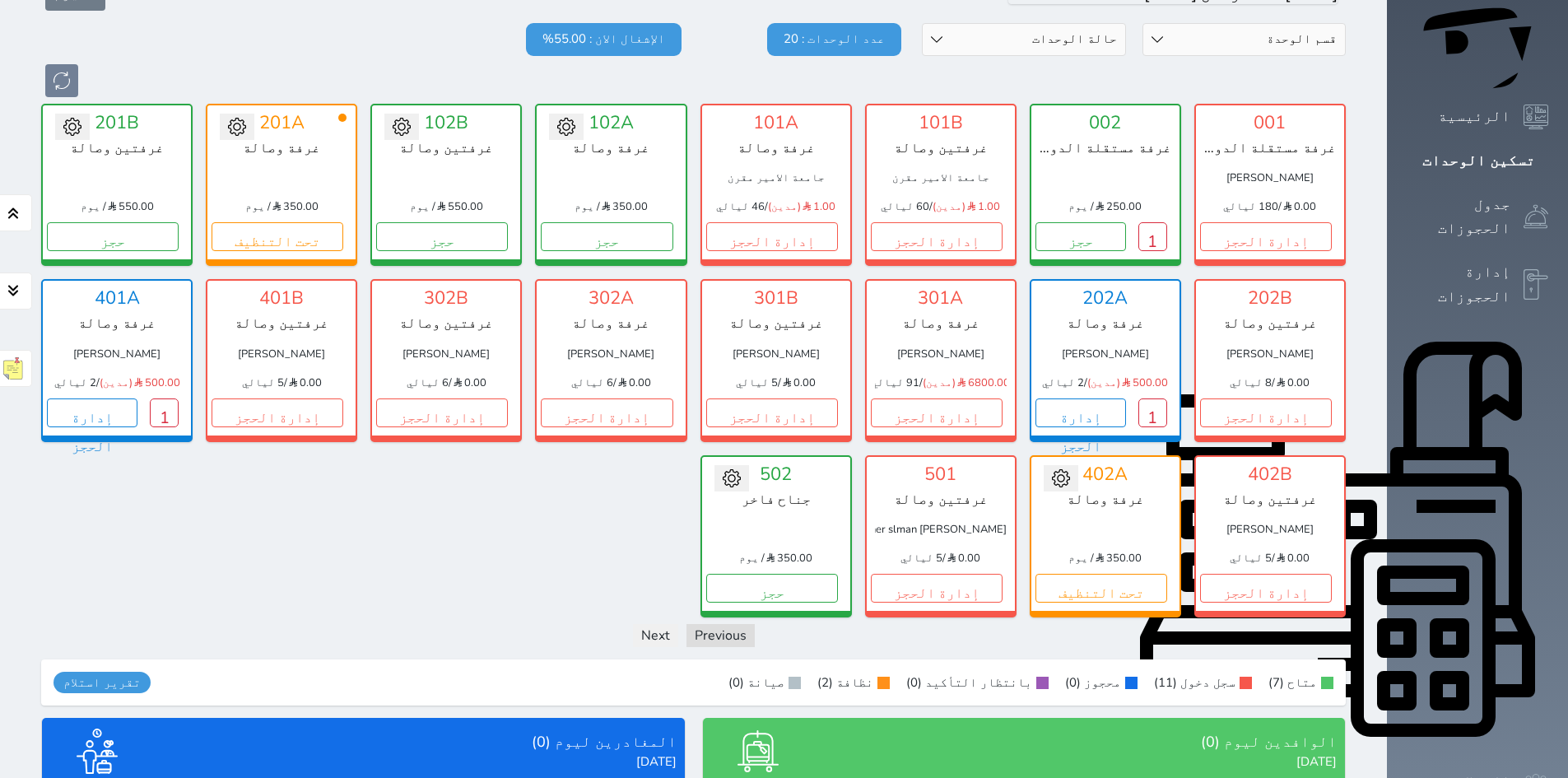 scroll, scrollTop: 193, scrollLeft: 0, axis: vertical 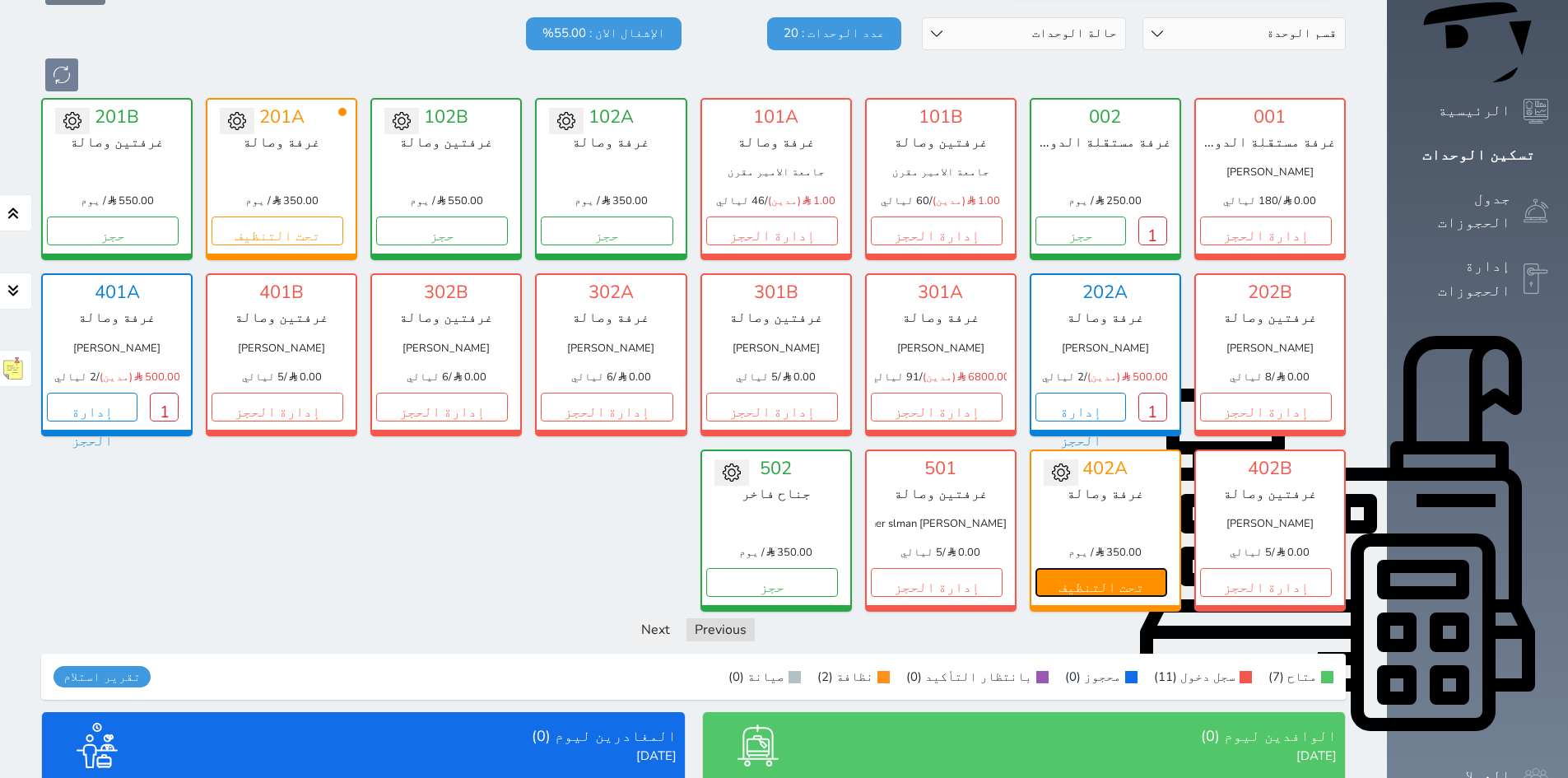 click on "تحت التنظيف" at bounding box center [1101, 582] 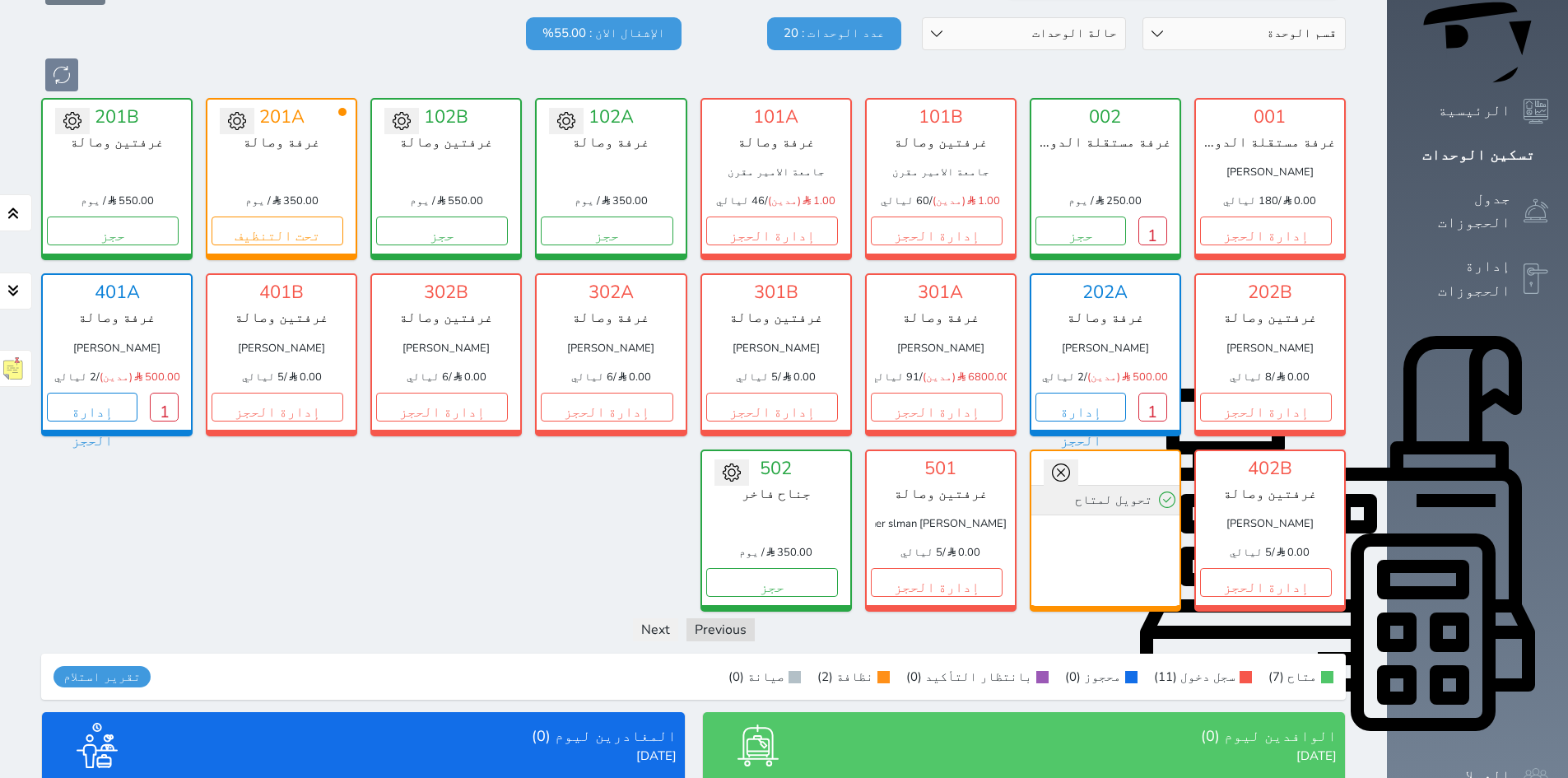 click on "تحويل لمتاح" at bounding box center (1105, 500) 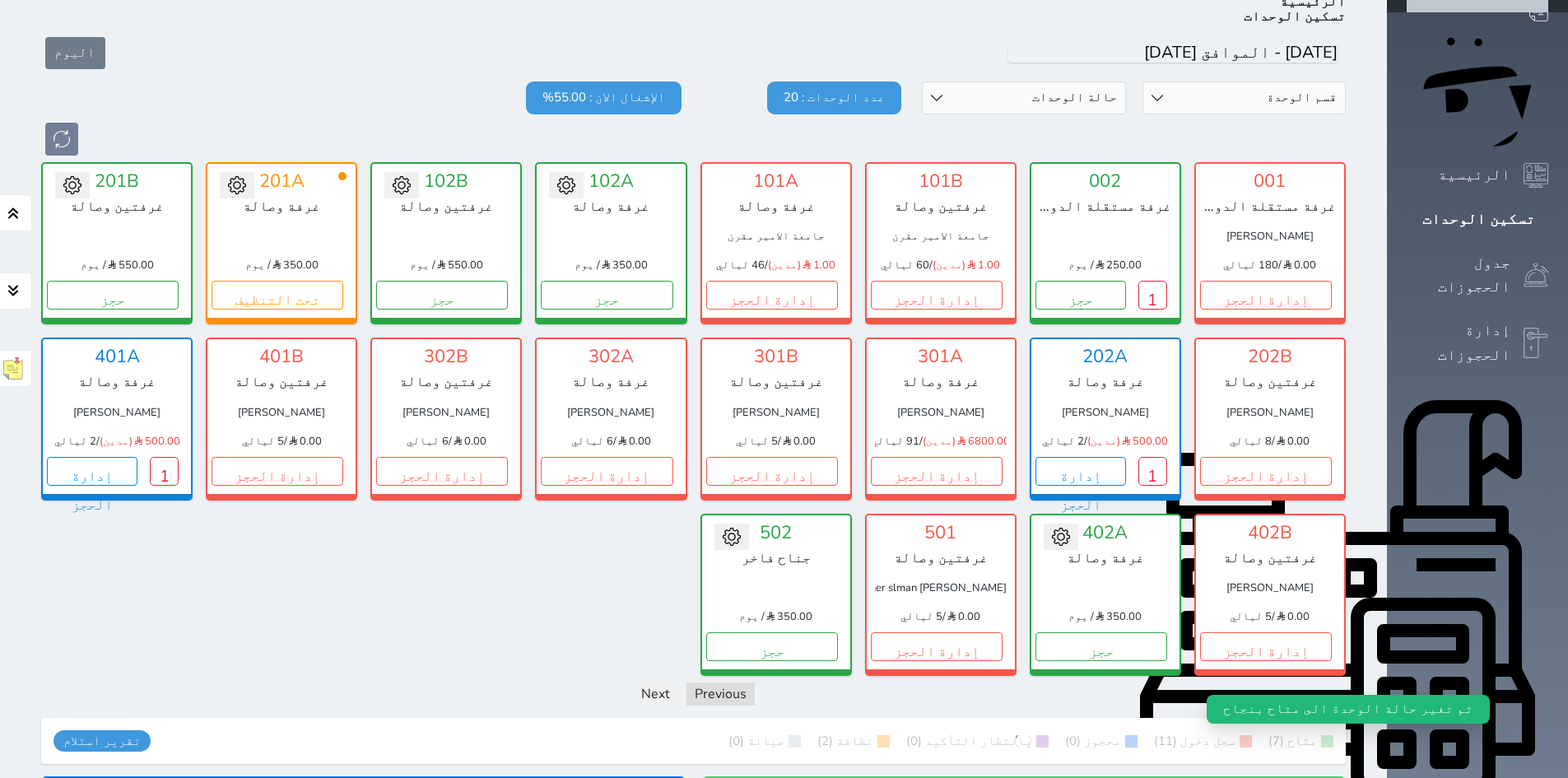 scroll, scrollTop: 111, scrollLeft: 0, axis: vertical 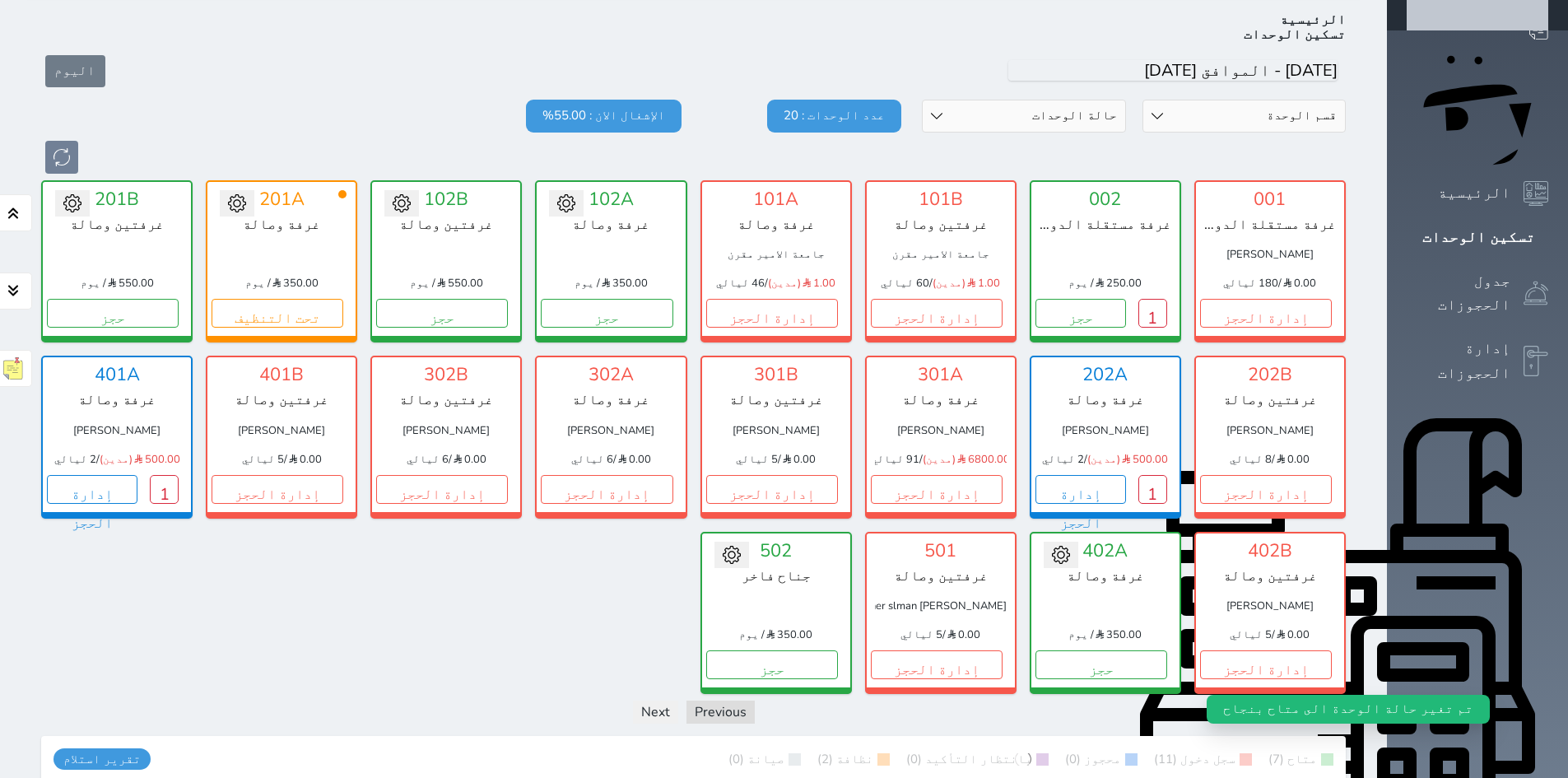 click 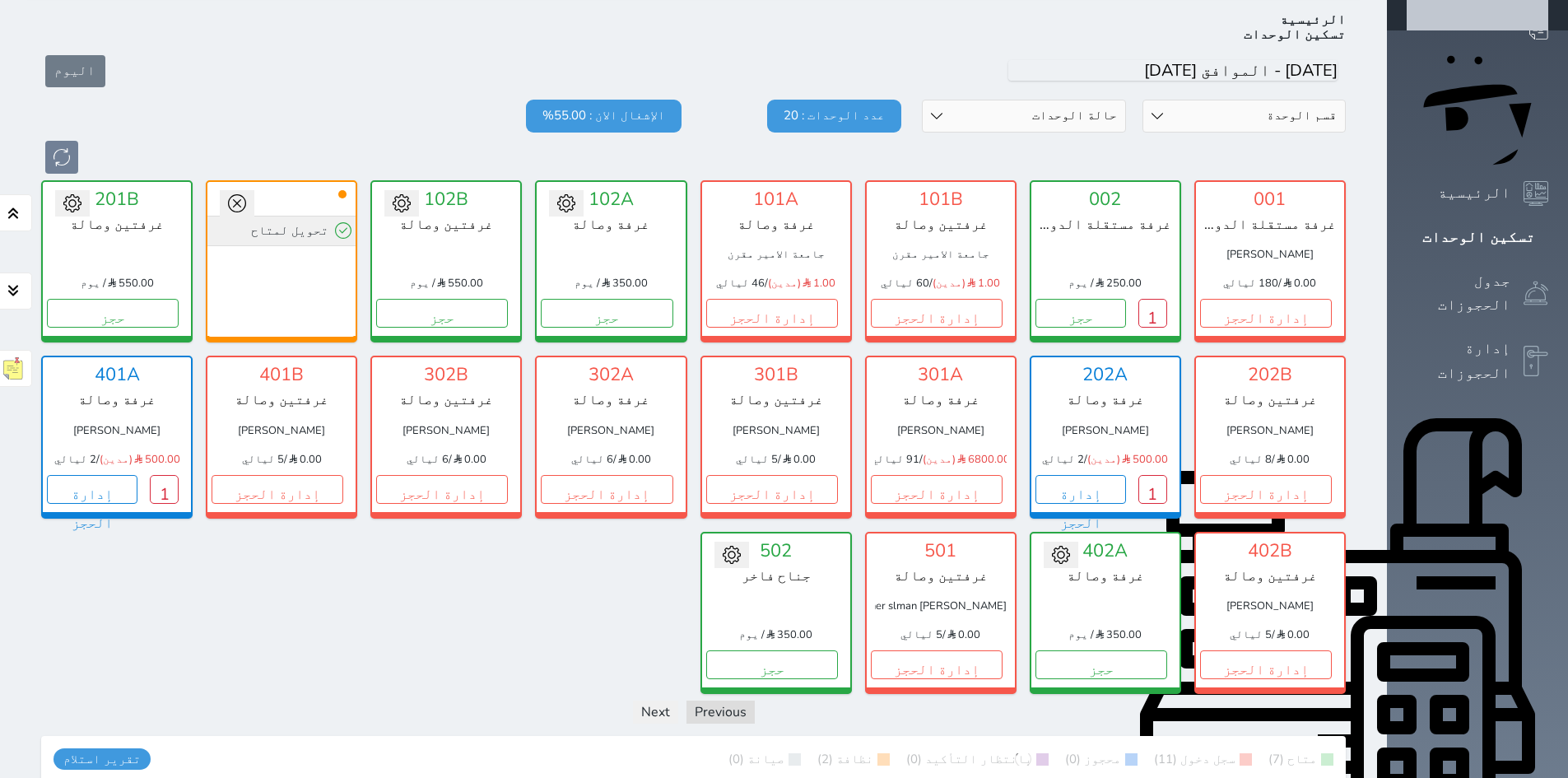 click on "تحويل لمتاح" at bounding box center [281, 231] 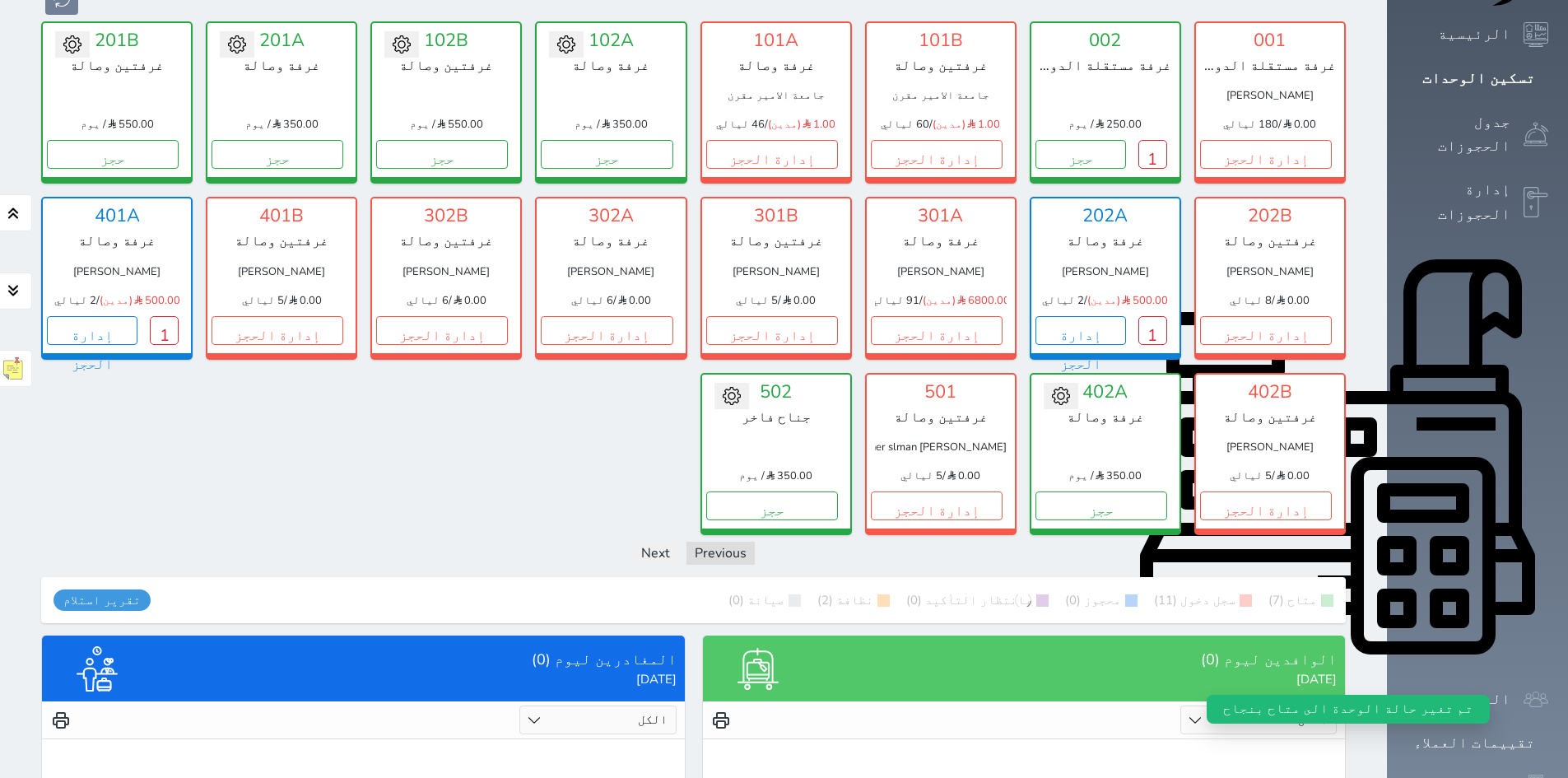 scroll, scrollTop: 358, scrollLeft: 0, axis: vertical 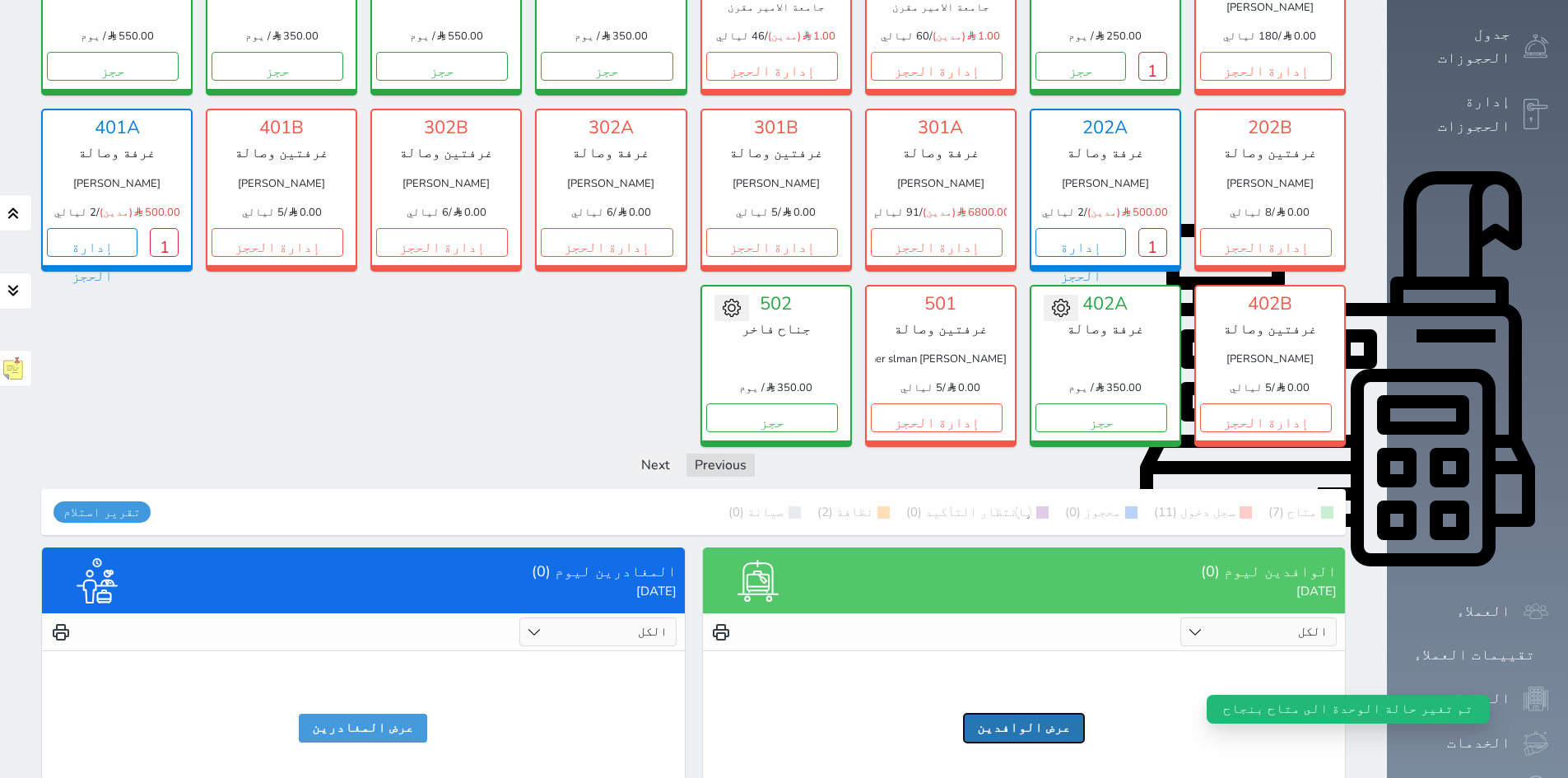click on "عرض الوافدين" at bounding box center (1024, 728) 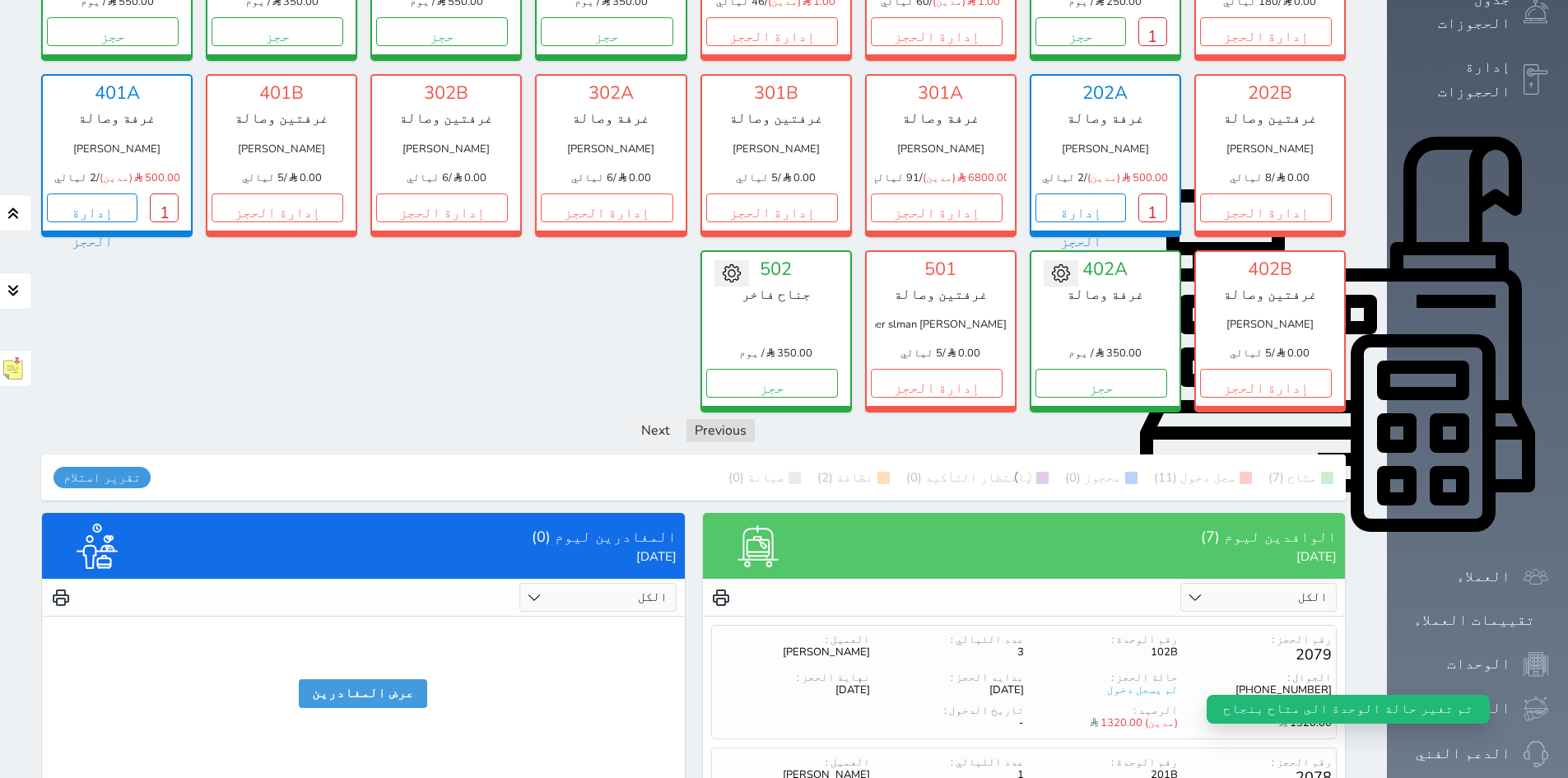 scroll, scrollTop: 770, scrollLeft: 0, axis: vertical 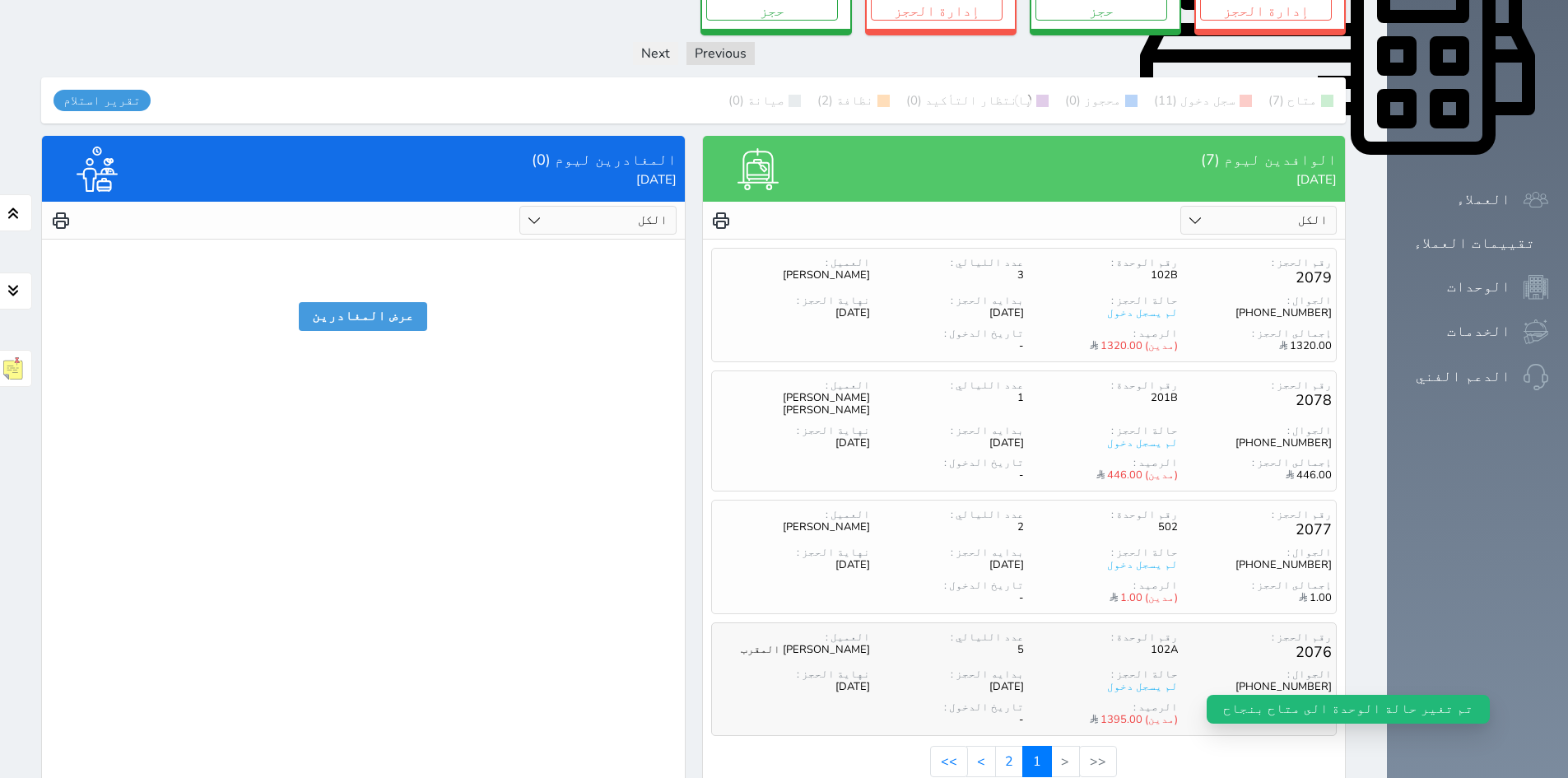 click on "لم يسجل دخول" at bounding box center [1100, 687] 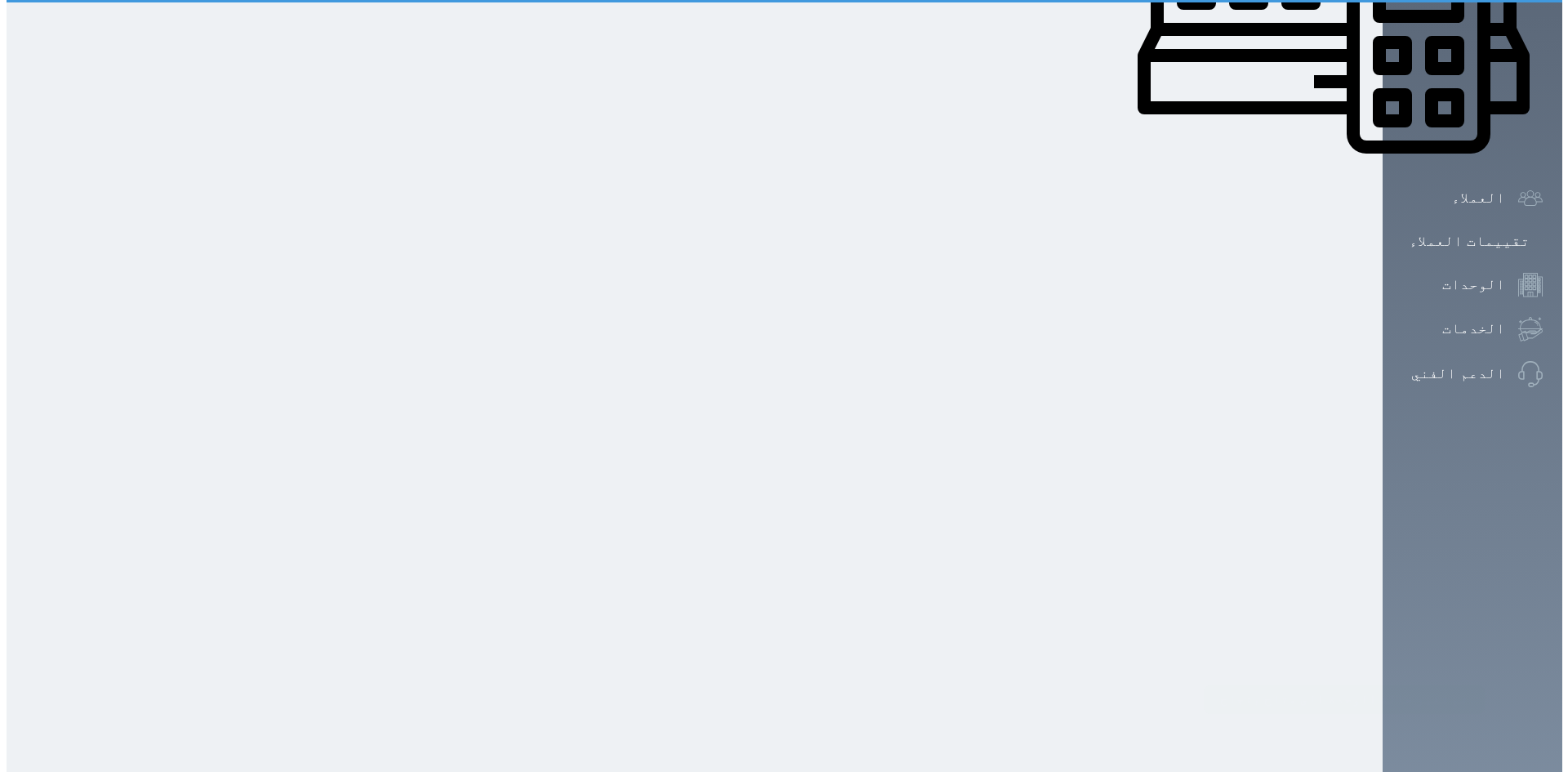 scroll, scrollTop: 0, scrollLeft: 0, axis: both 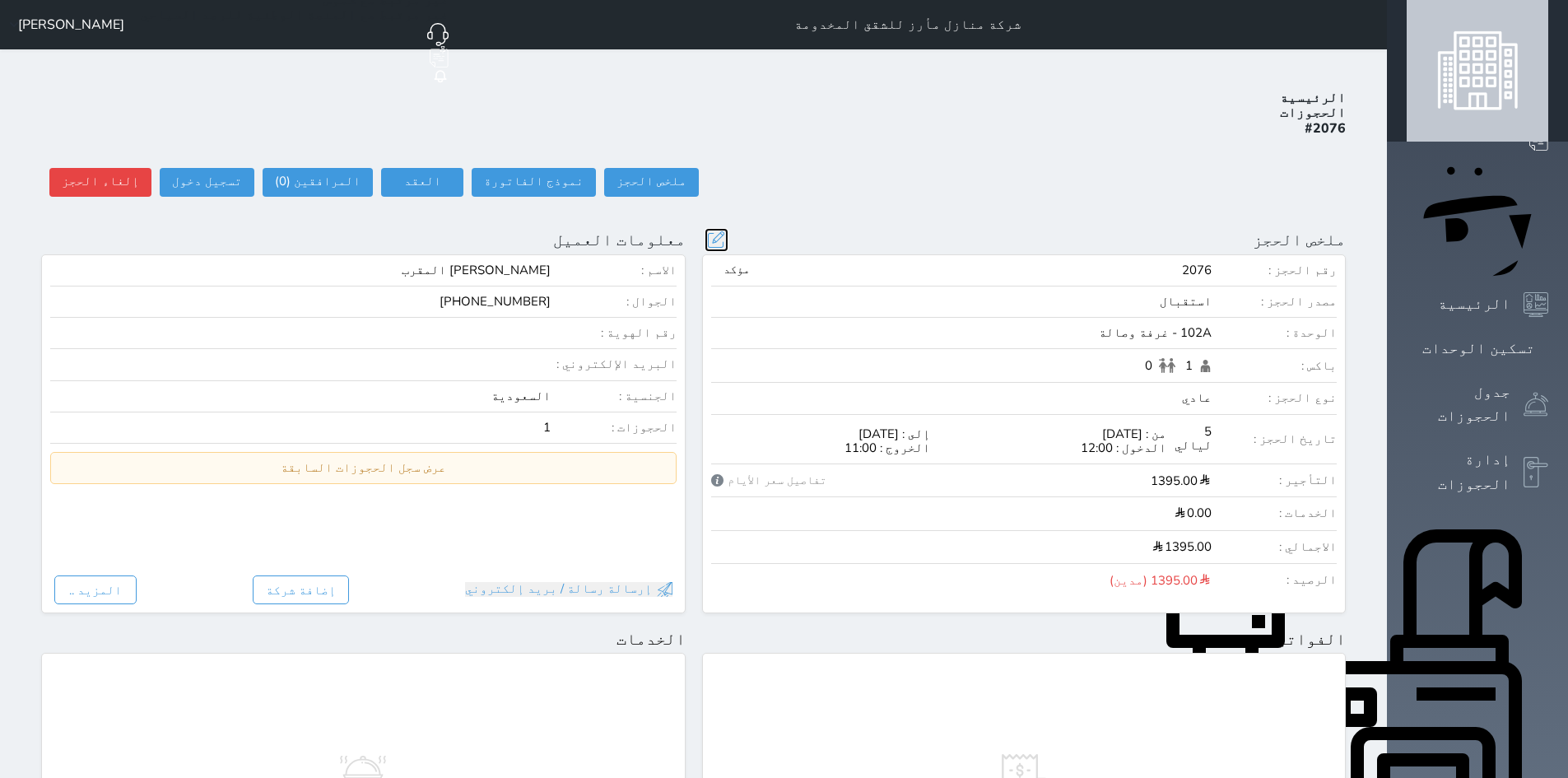 click at bounding box center (716, 240) 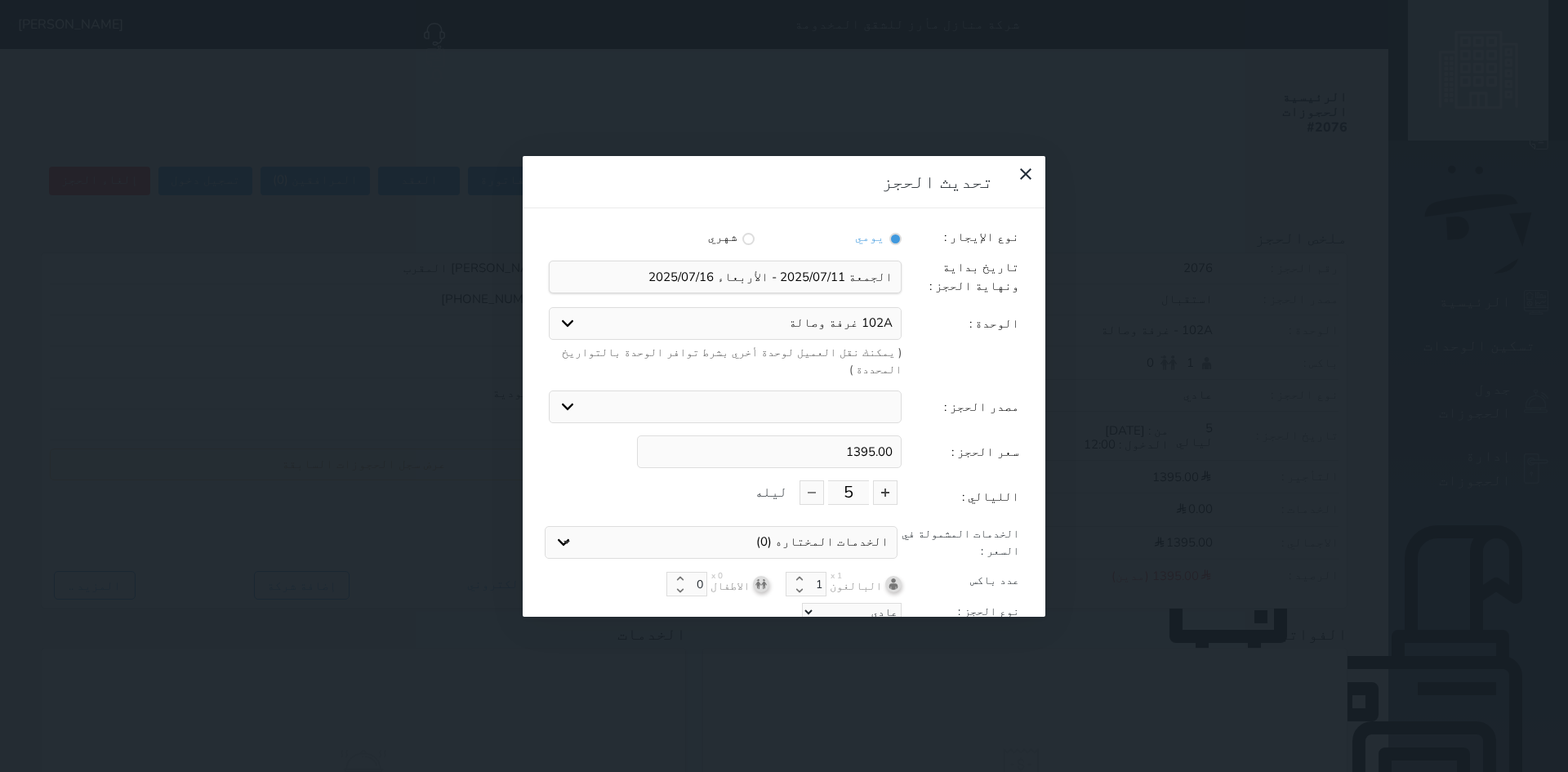 click on "102A غرفة وصالة   002 غرفة مستقلة الدور الارضي 402A غرفة وصالة" at bounding box center [725, 324] 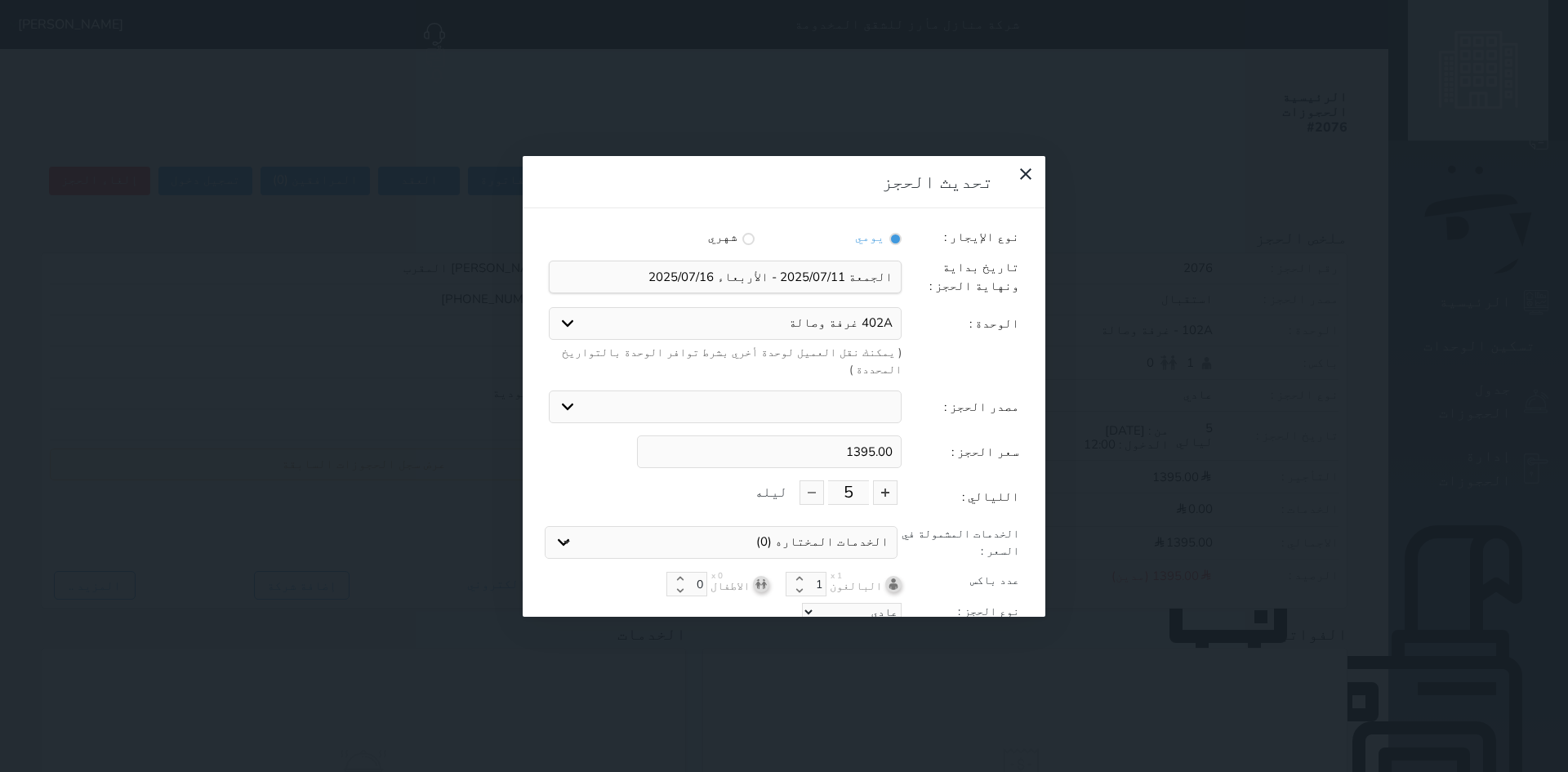 click on "102A غرفة وصالة   002 غرفة مستقلة الدور الارضي 402A غرفة وصالة" at bounding box center (725, 324) 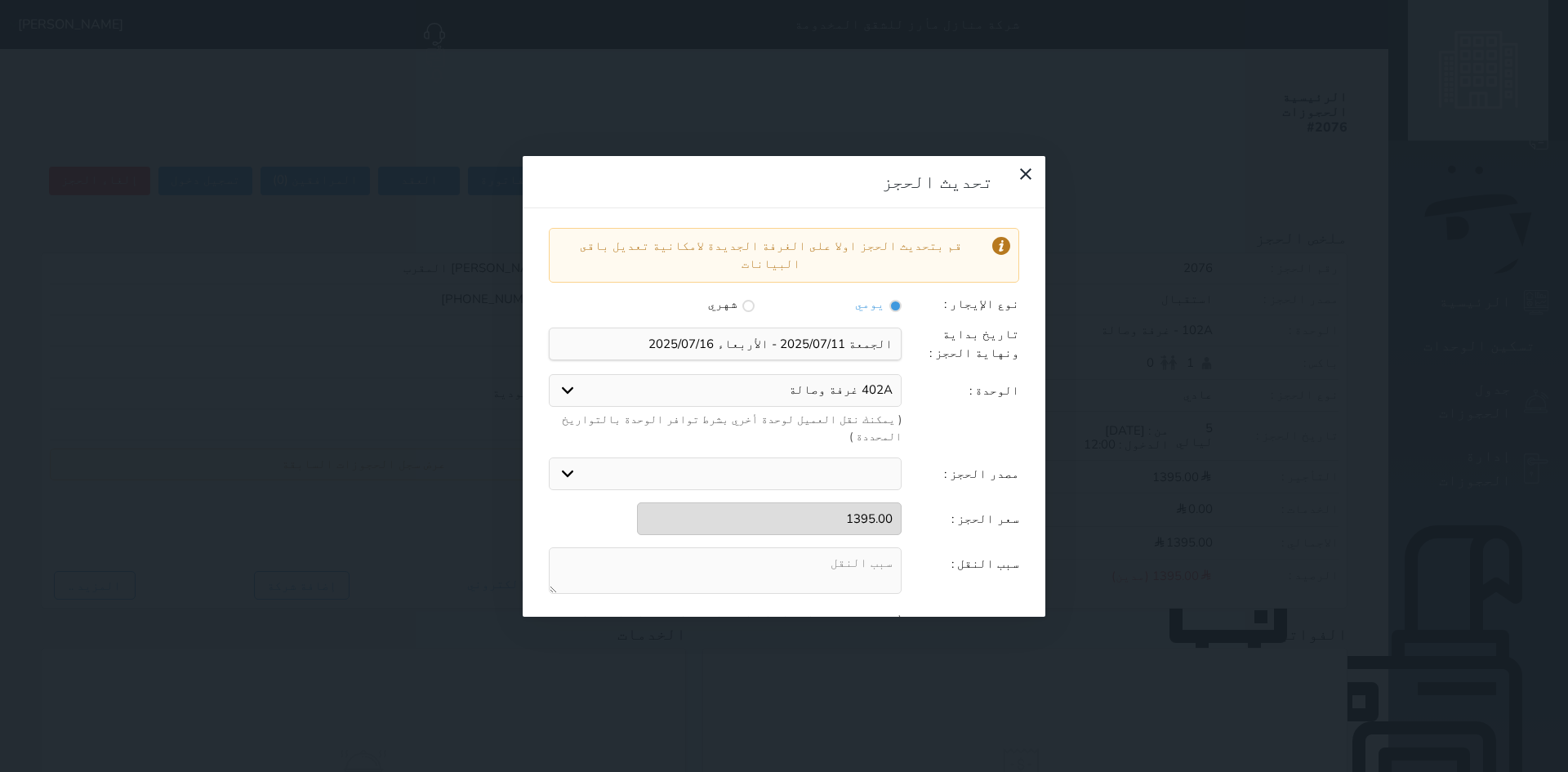 click at bounding box center (725, 570) 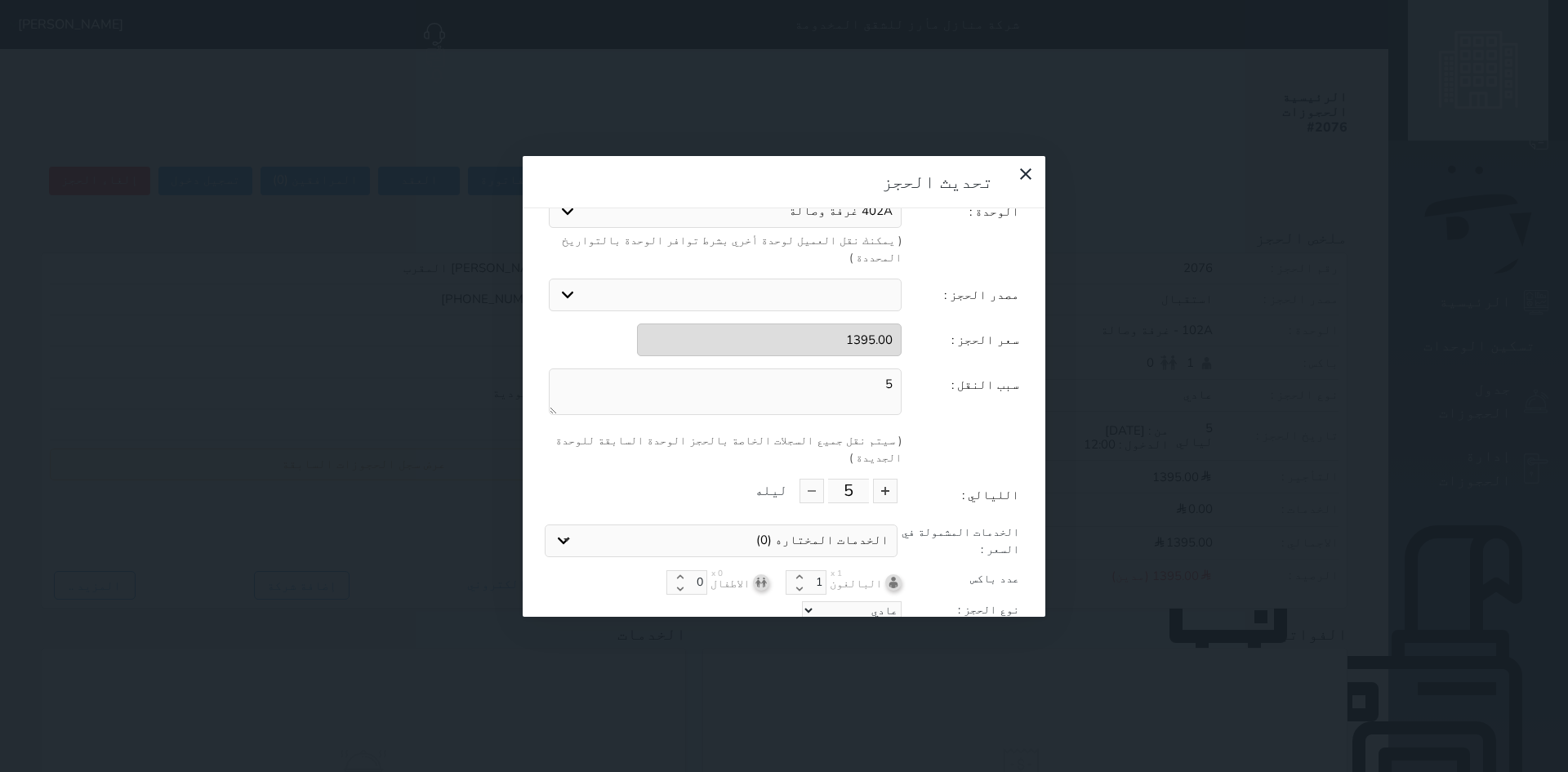 click on "تحديث الحجز" at bounding box center (784, 640) 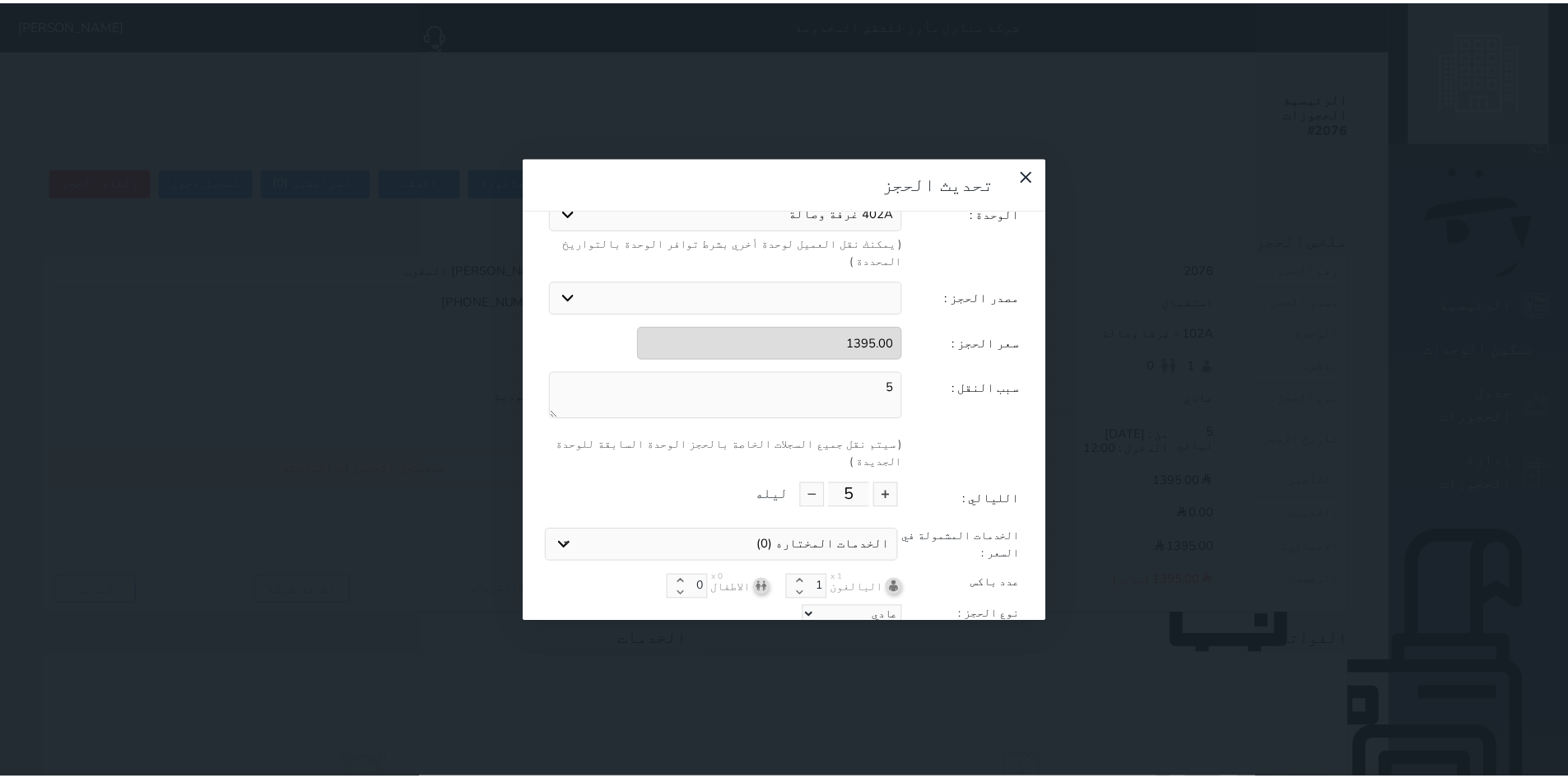 scroll, scrollTop: 86, scrollLeft: 0, axis: vertical 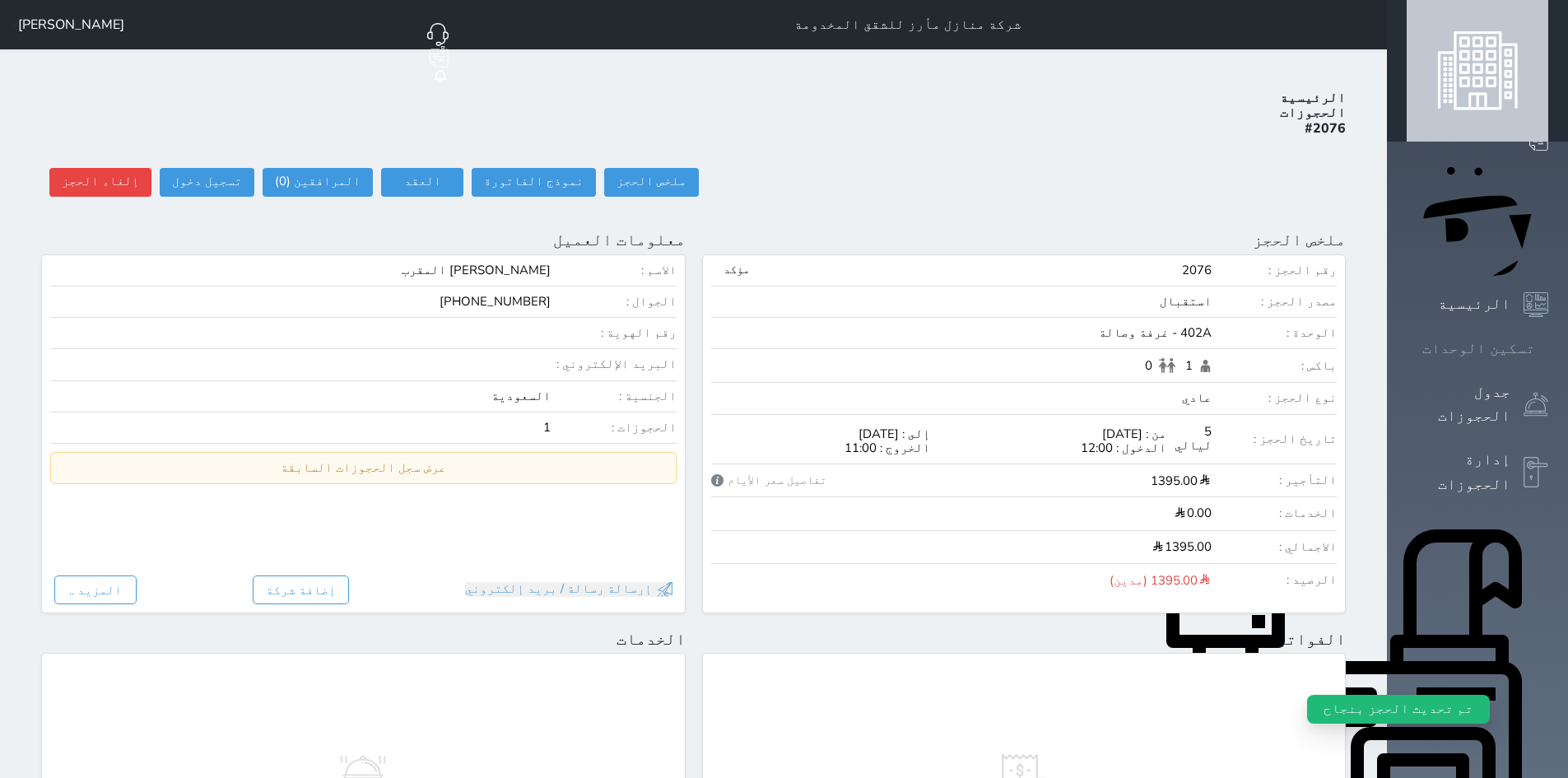 click on "تسكين الوحدات" at bounding box center (1478, 348) 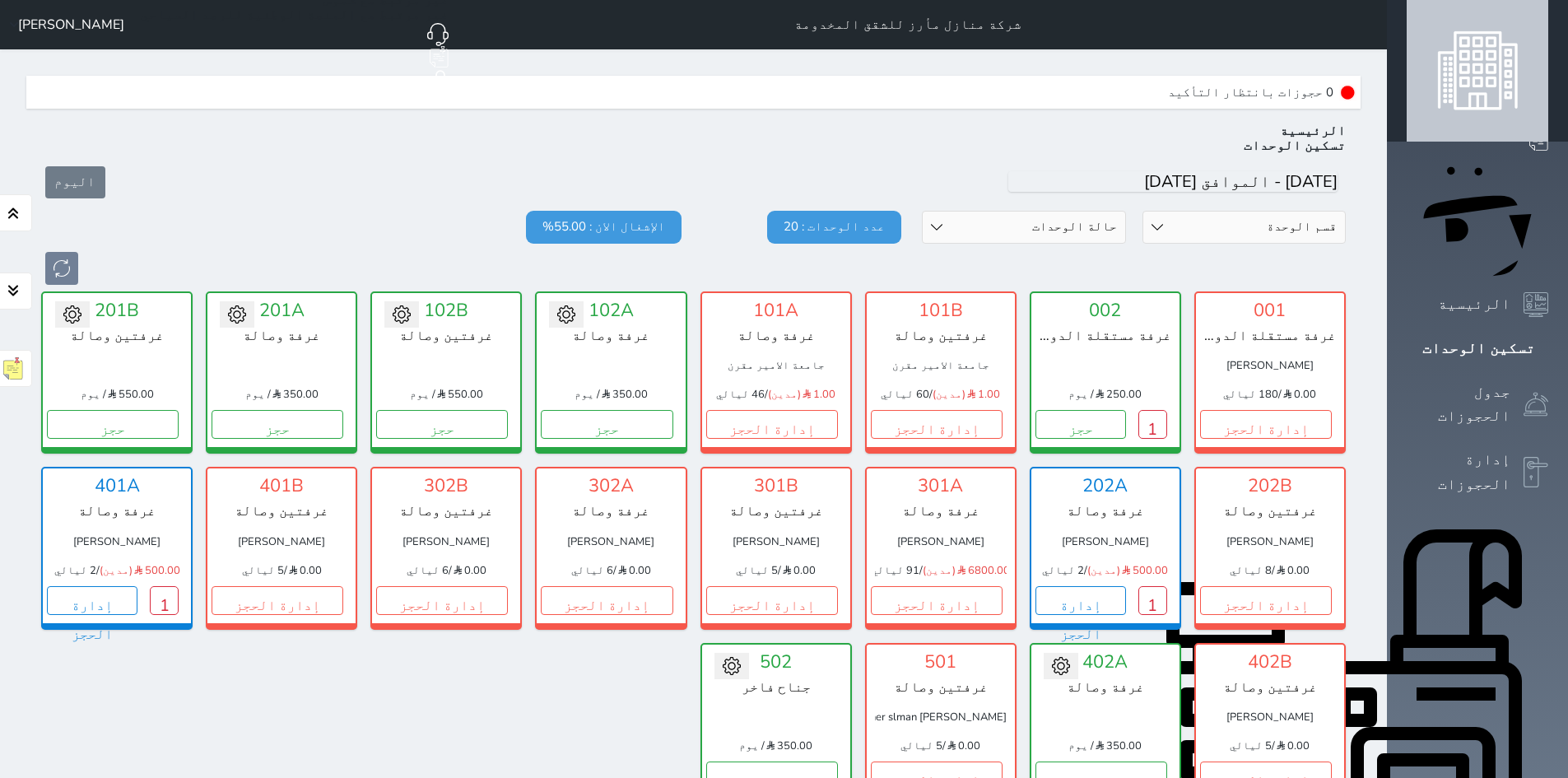 scroll, scrollTop: 358, scrollLeft: 0, axis: vertical 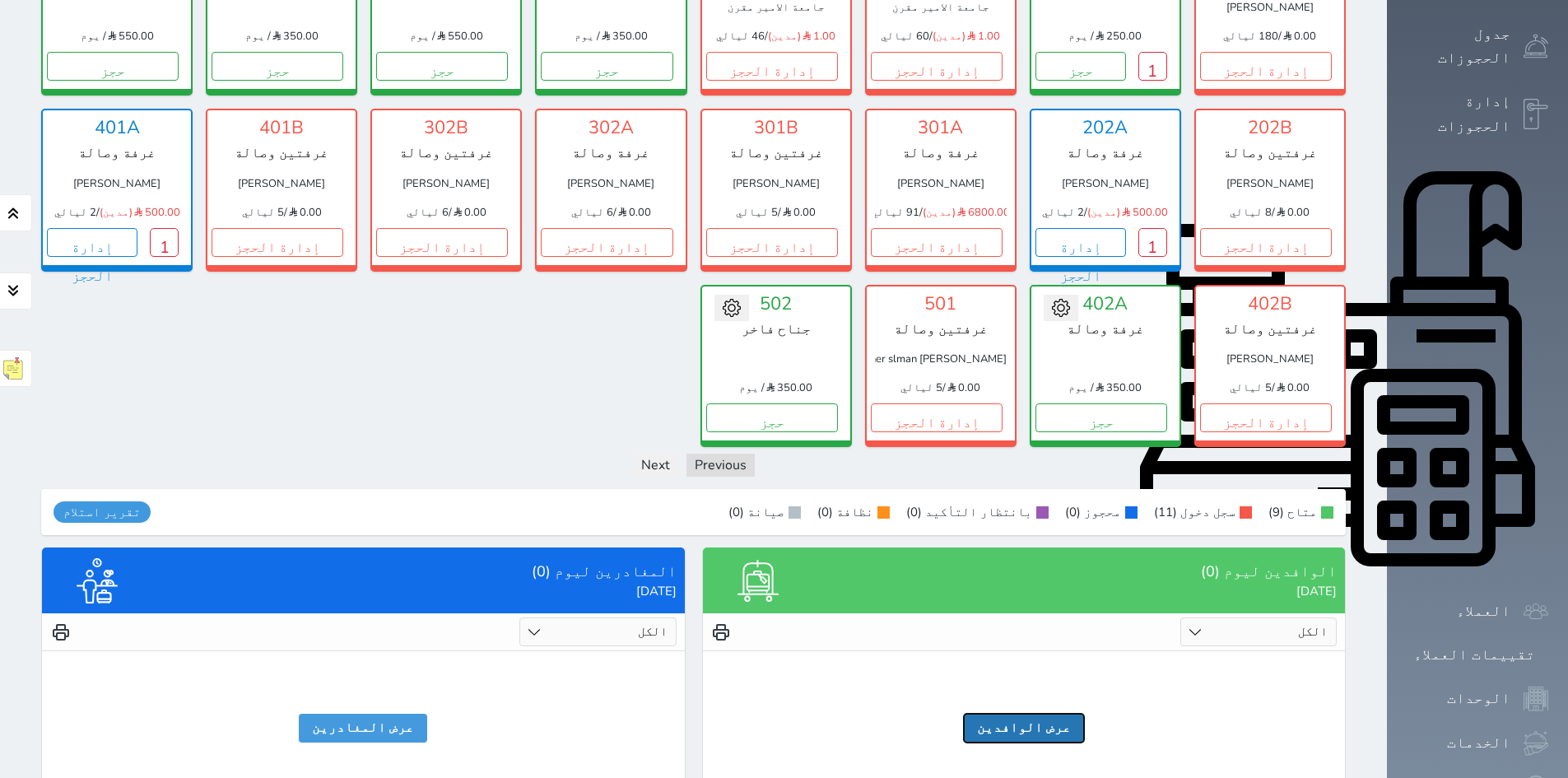 click on "عرض الوافدين" at bounding box center (1024, 728) 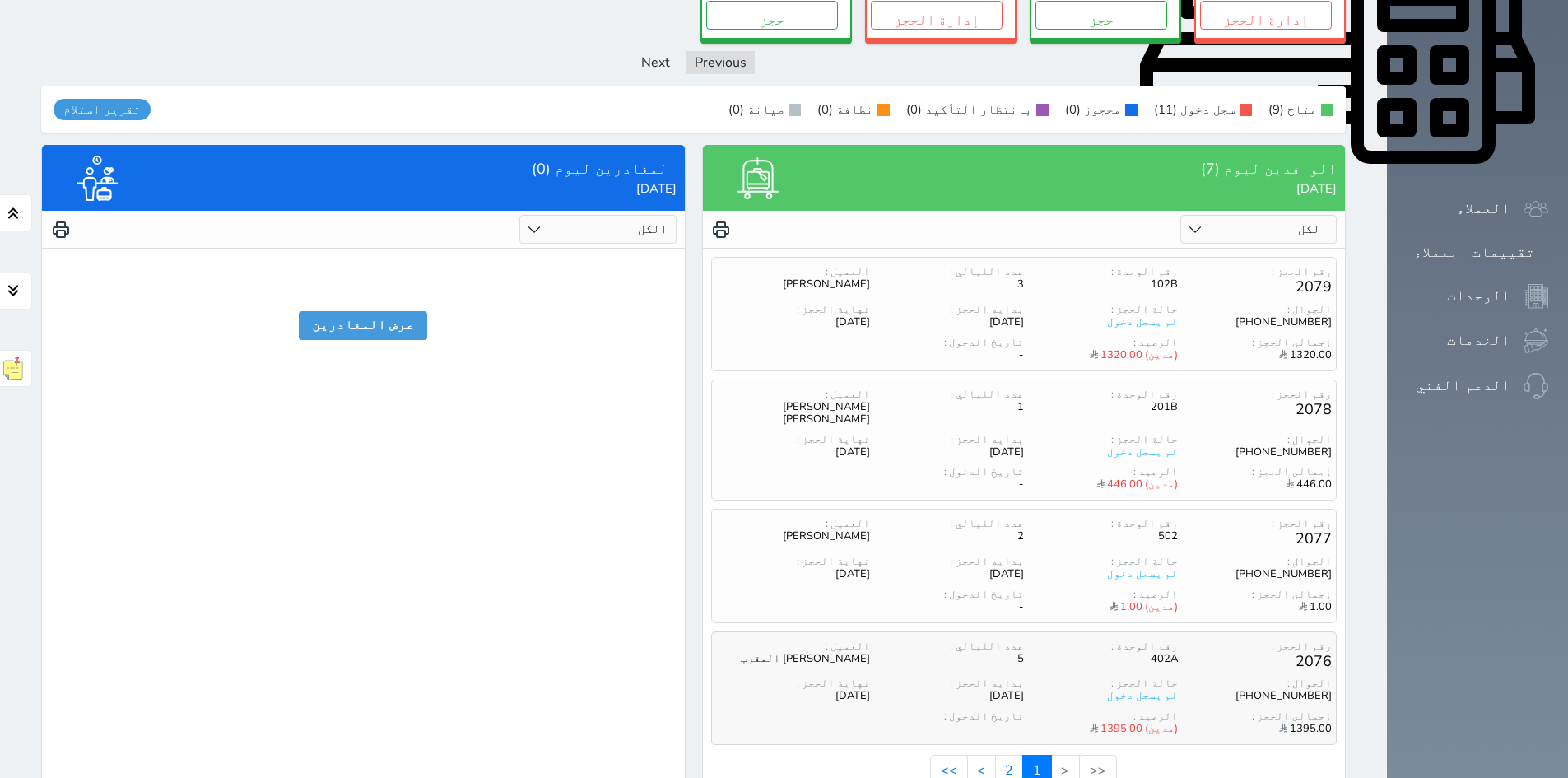 scroll, scrollTop: 770, scrollLeft: 0, axis: vertical 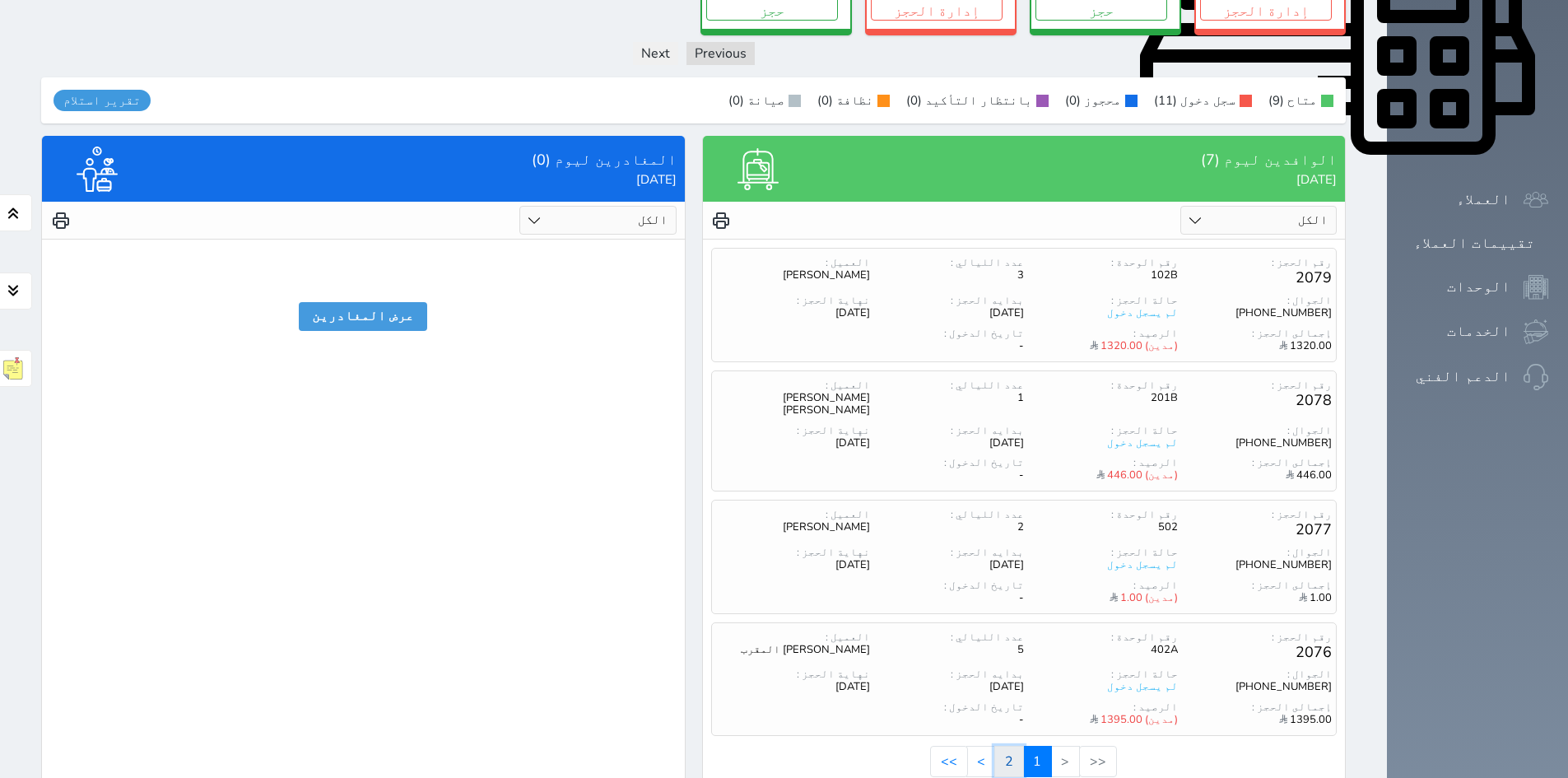 click on "2" at bounding box center (1009, 762) 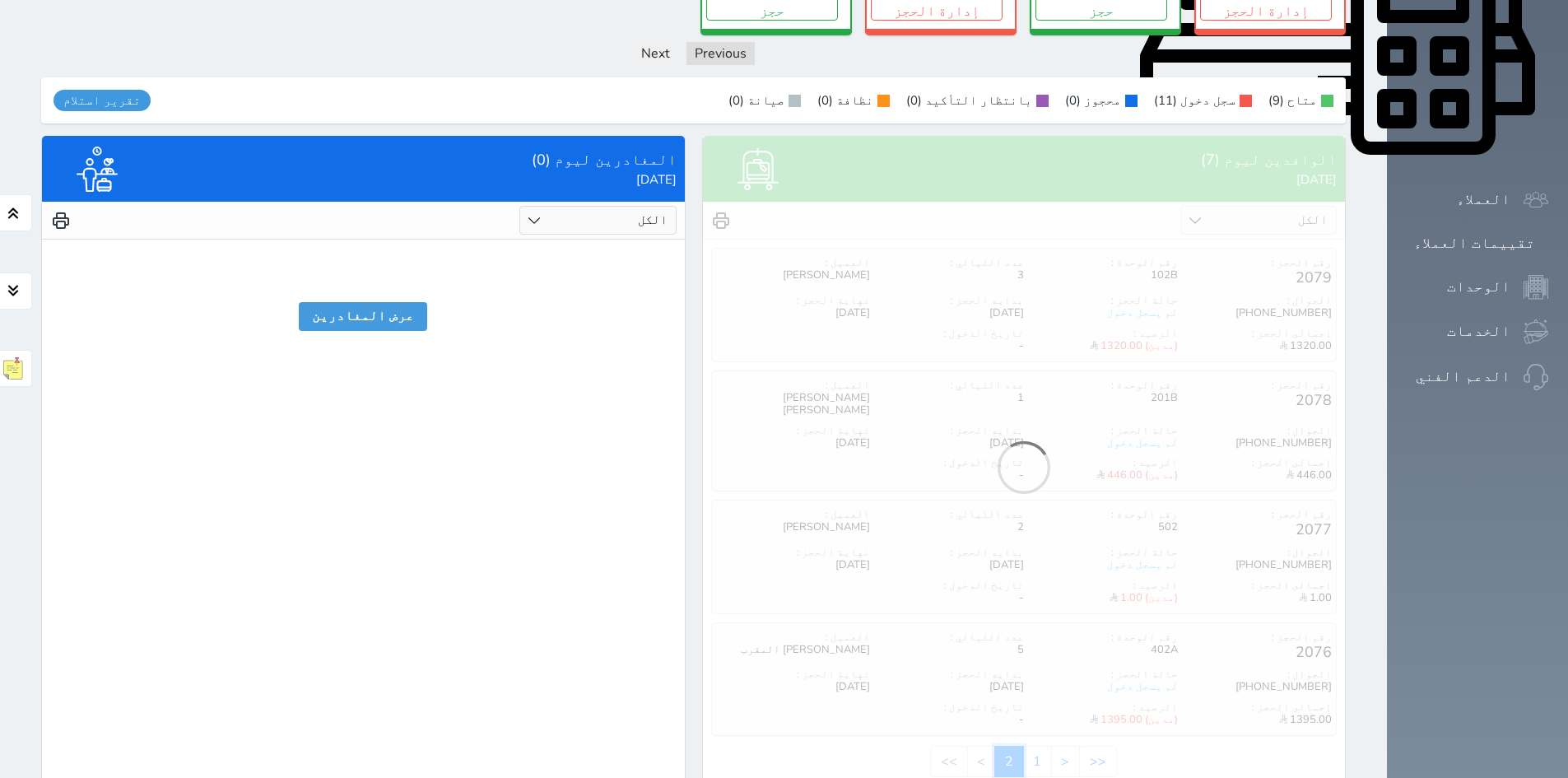 scroll, scrollTop: 647, scrollLeft: 0, axis: vertical 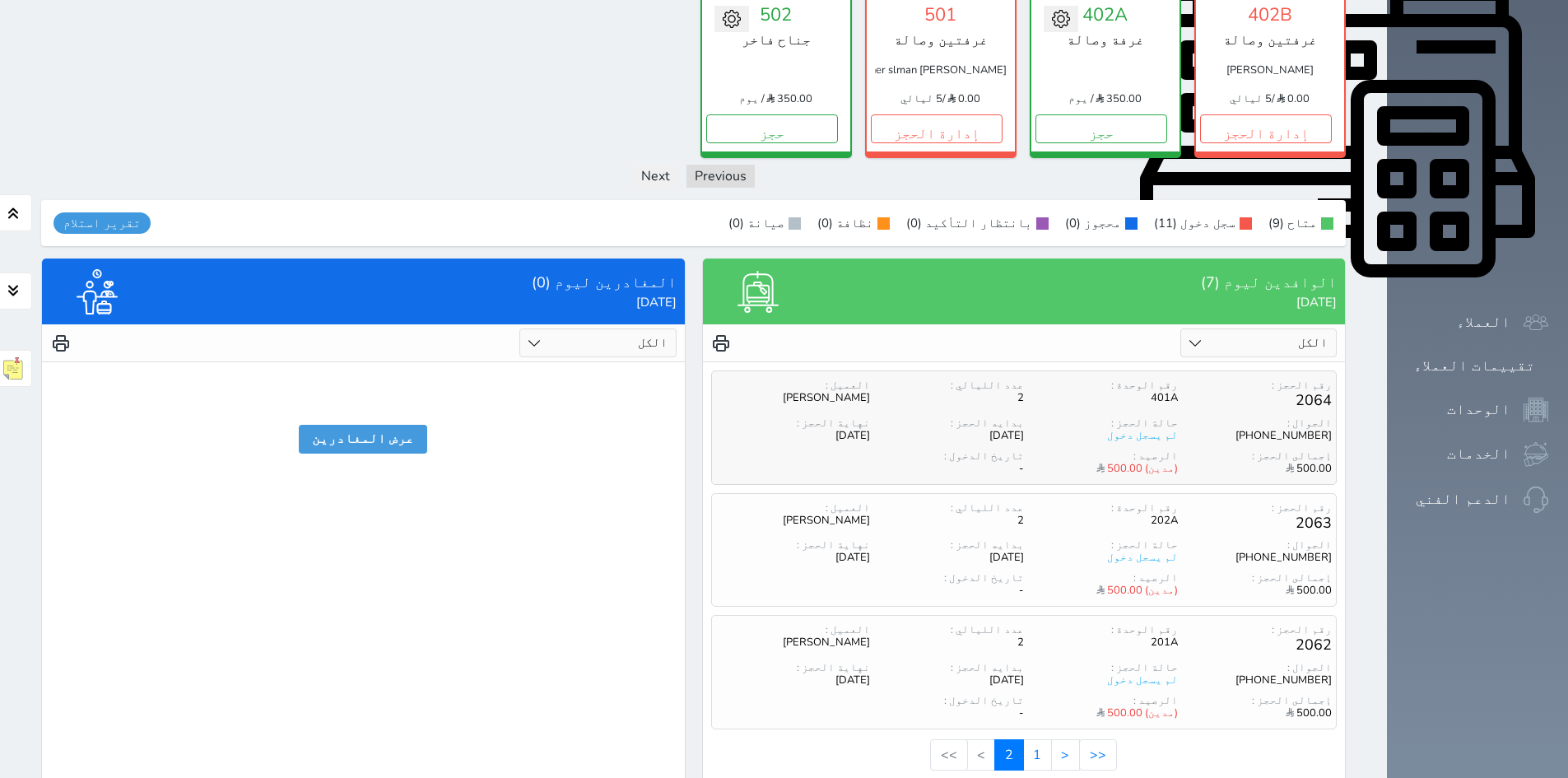 click on "رقم الحجز :   2064   رقم الوحدة :   401A   عدد الليالي :   2   العميل :   [PERSON_NAME]" at bounding box center (1024, 394) 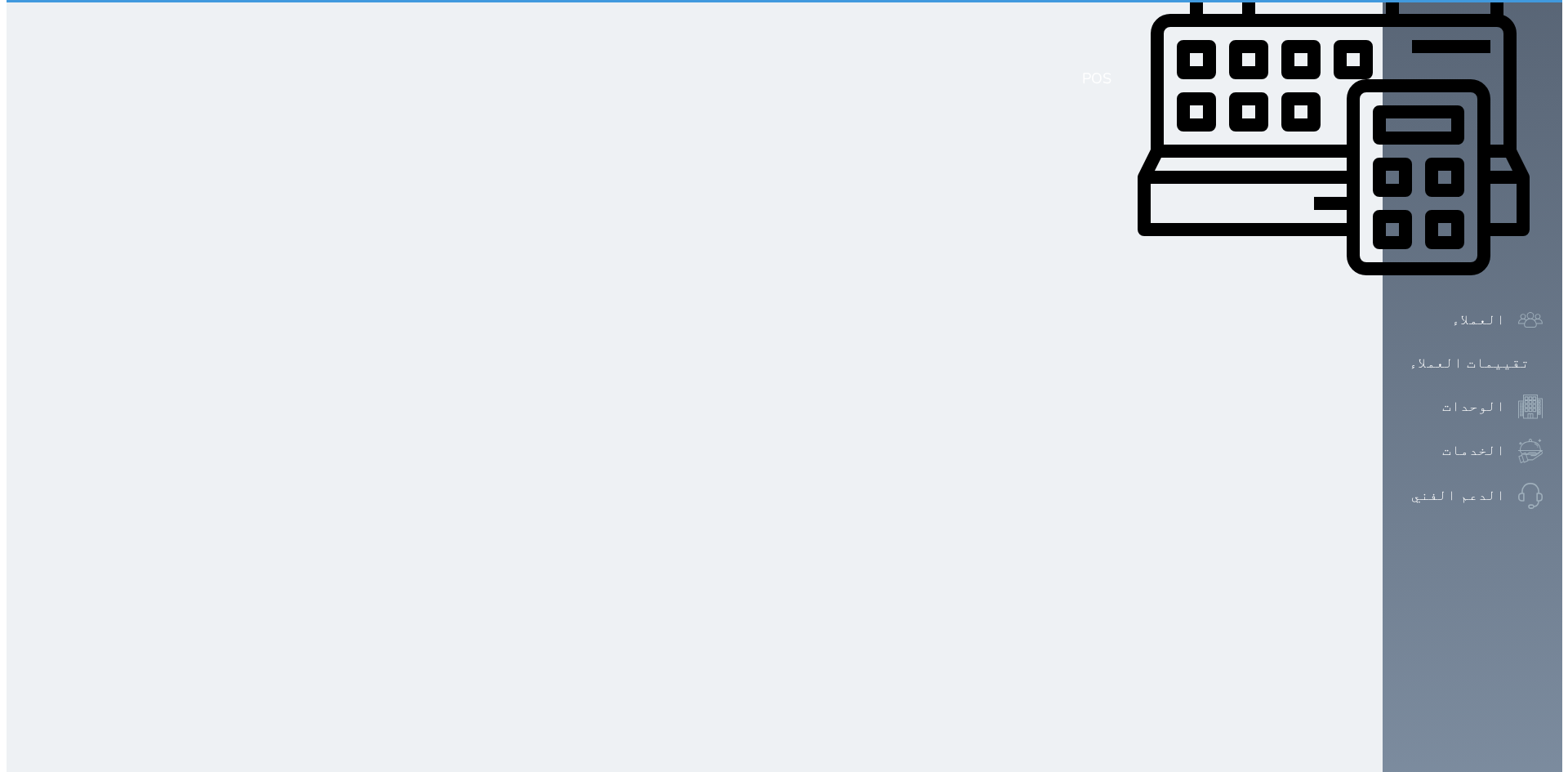 scroll, scrollTop: 0, scrollLeft: 0, axis: both 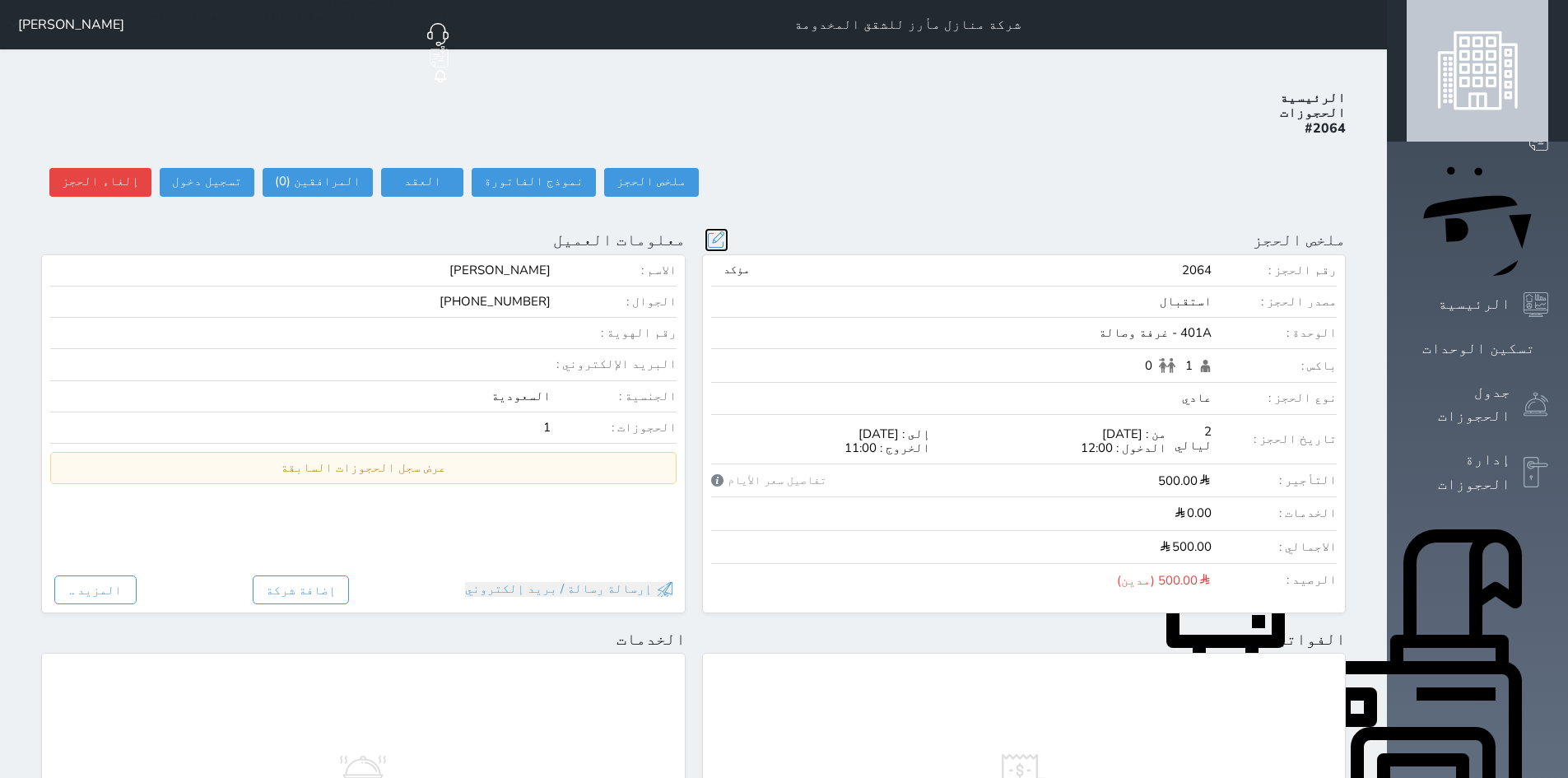 click at bounding box center [716, 240] 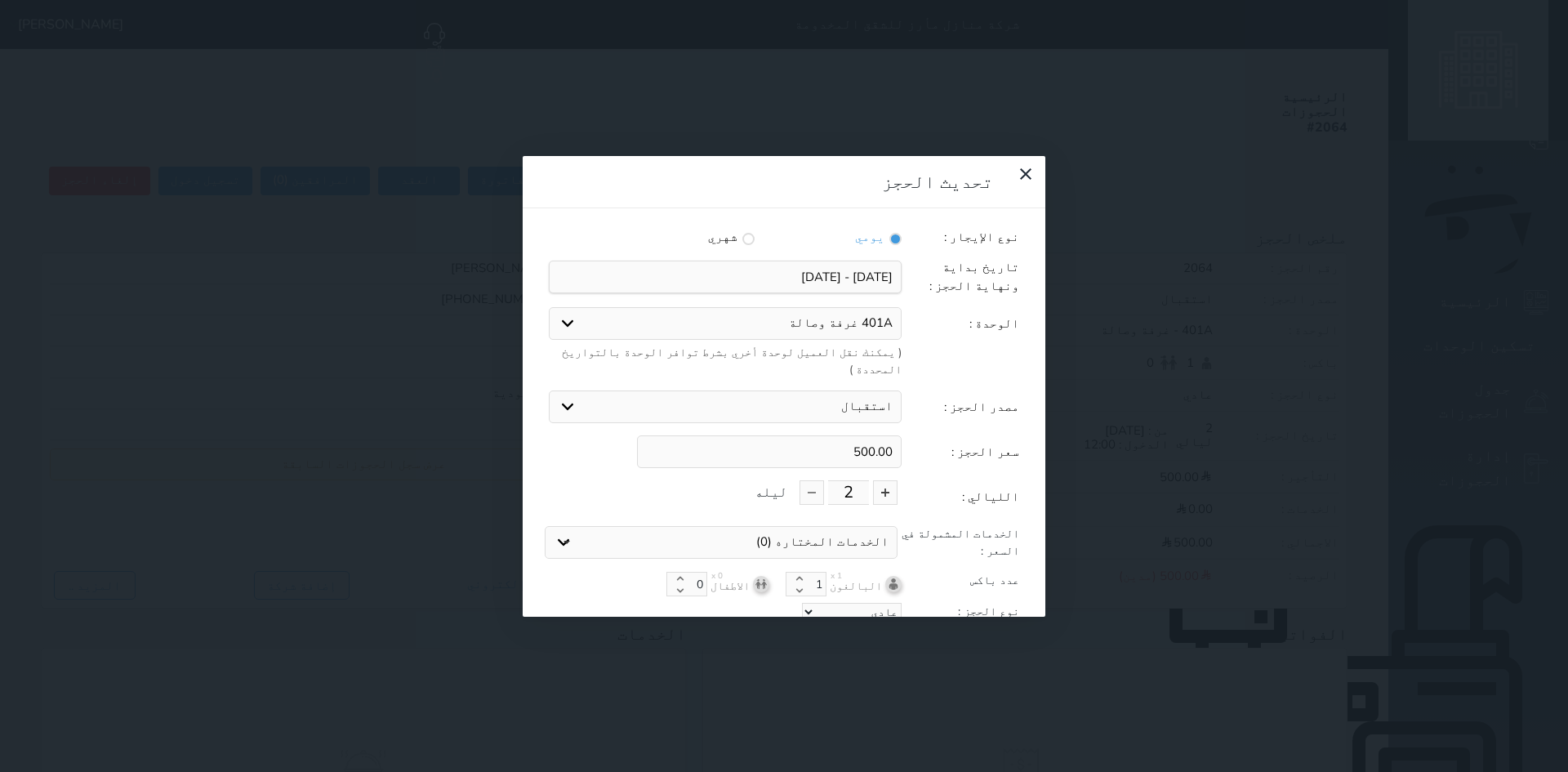 click on "401A غرفة وصالة   002 غرفة مستقلة الدور الارضي 102A غرفة وصالة" at bounding box center [725, 324] 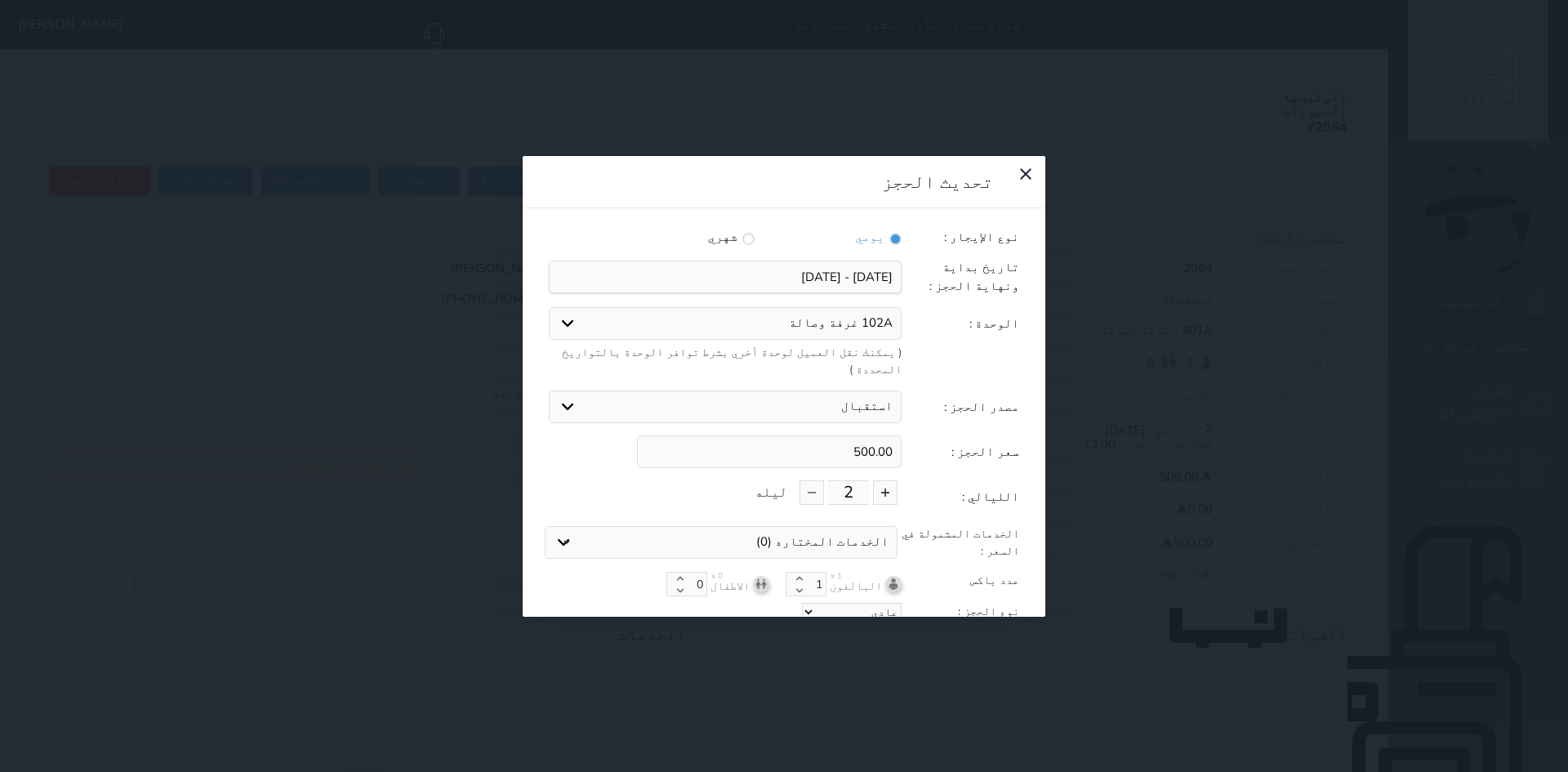 click on "401A غرفة وصالة   002 غرفة مستقلة الدور الارضي 102A غرفة وصالة" at bounding box center (725, 324) 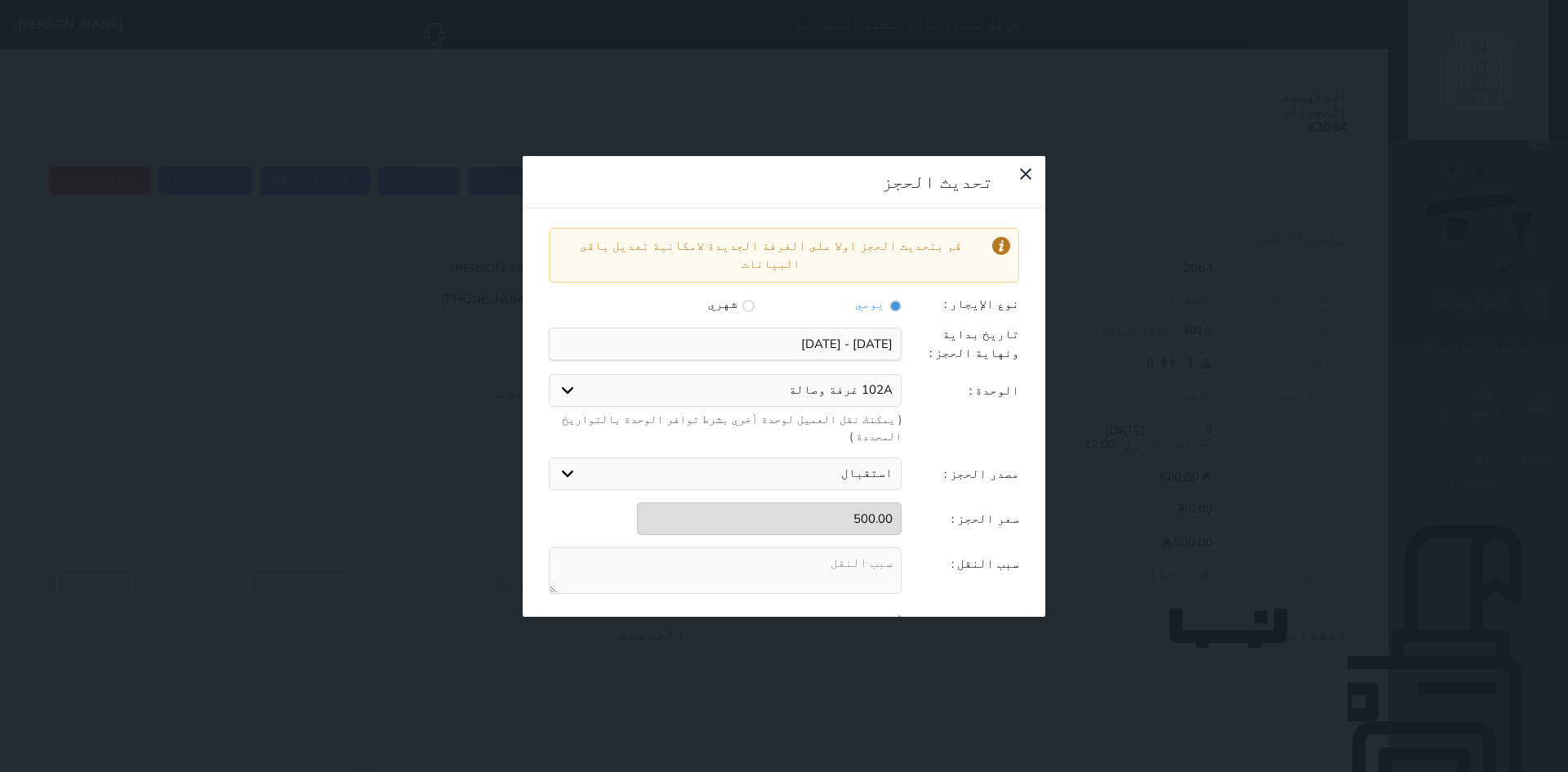 click at bounding box center [725, 570] 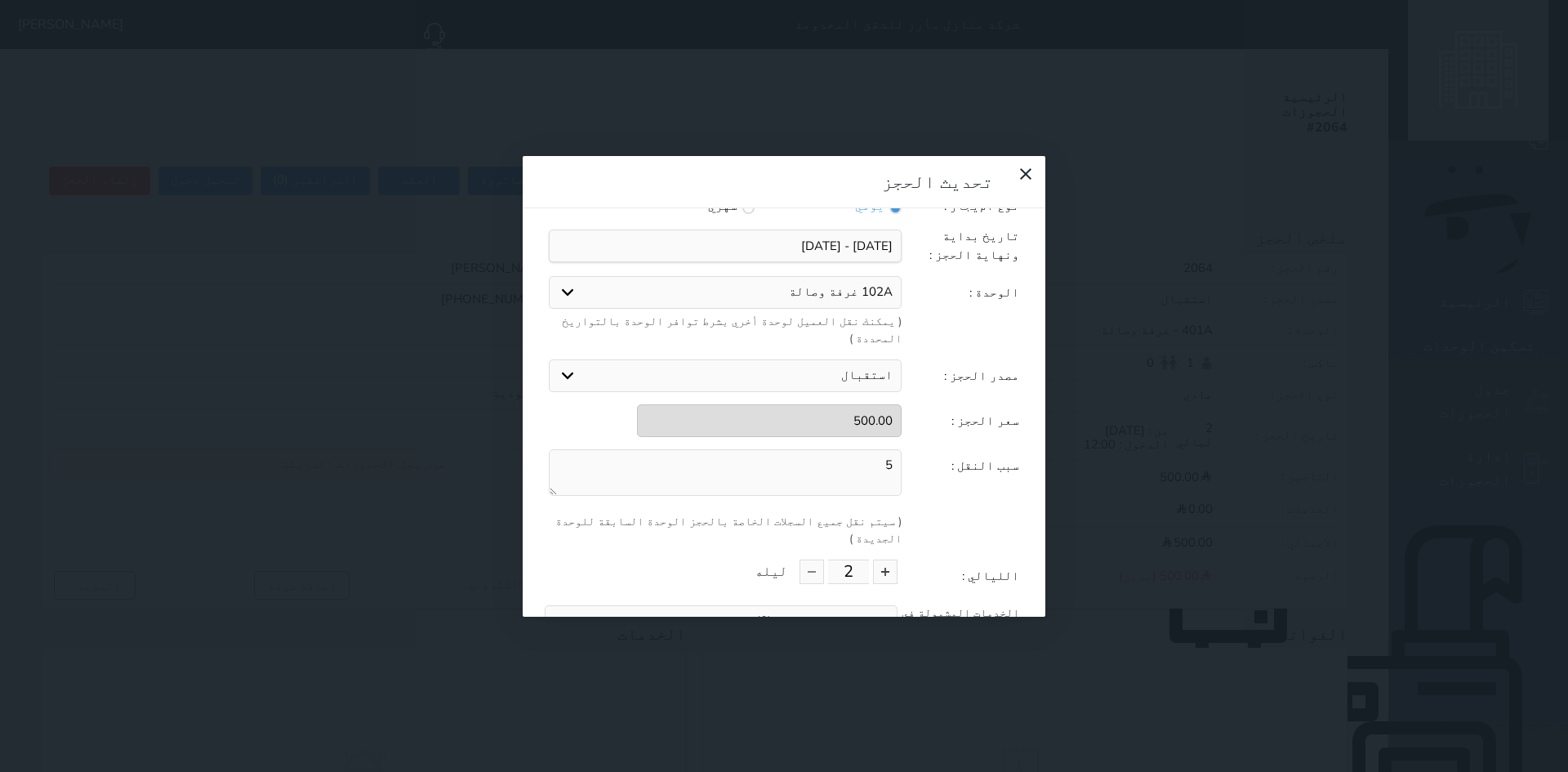 scroll, scrollTop: 179, scrollLeft: 0, axis: vertical 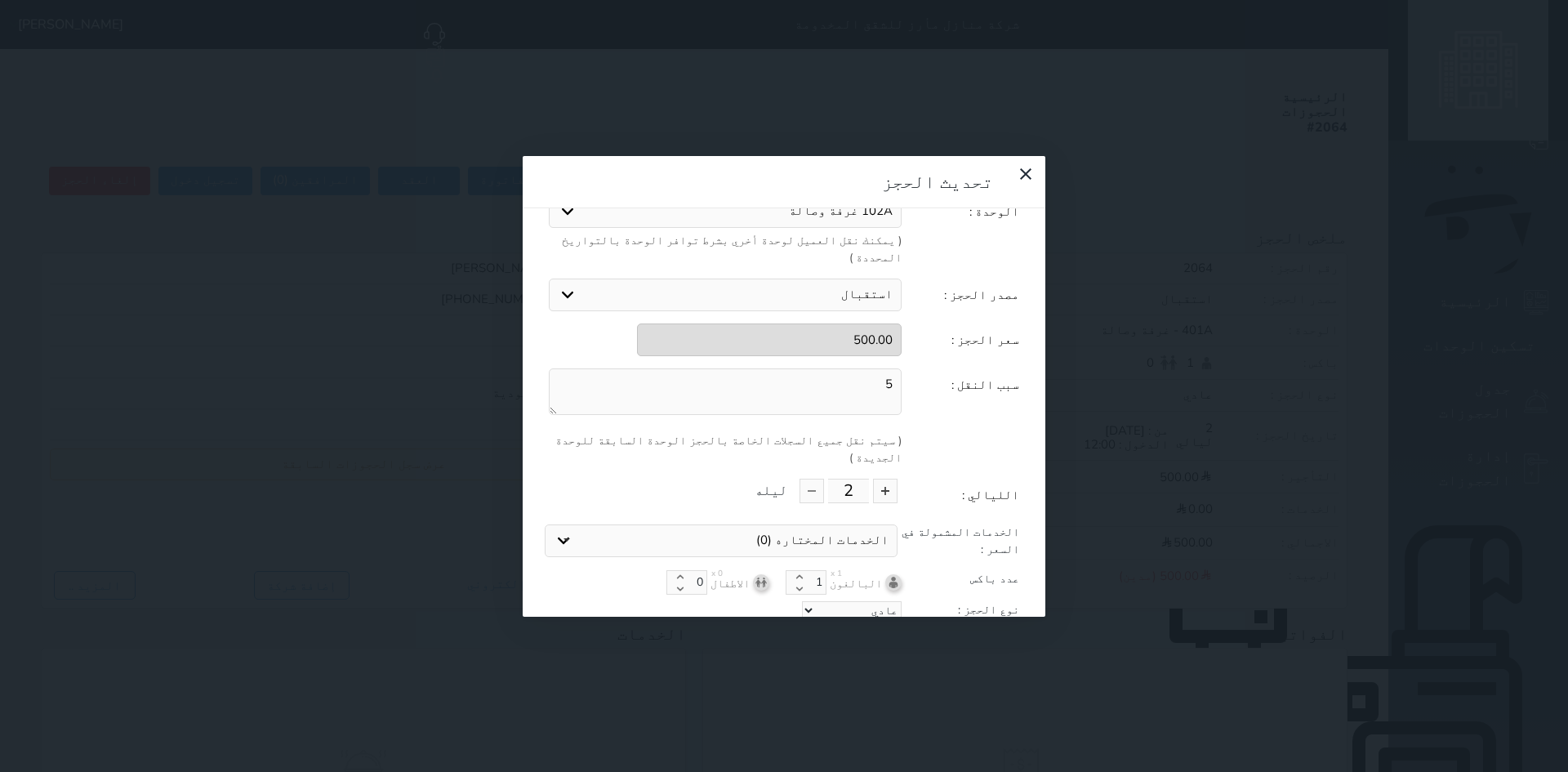 click on "تحديث الحجز" at bounding box center [784, 640] 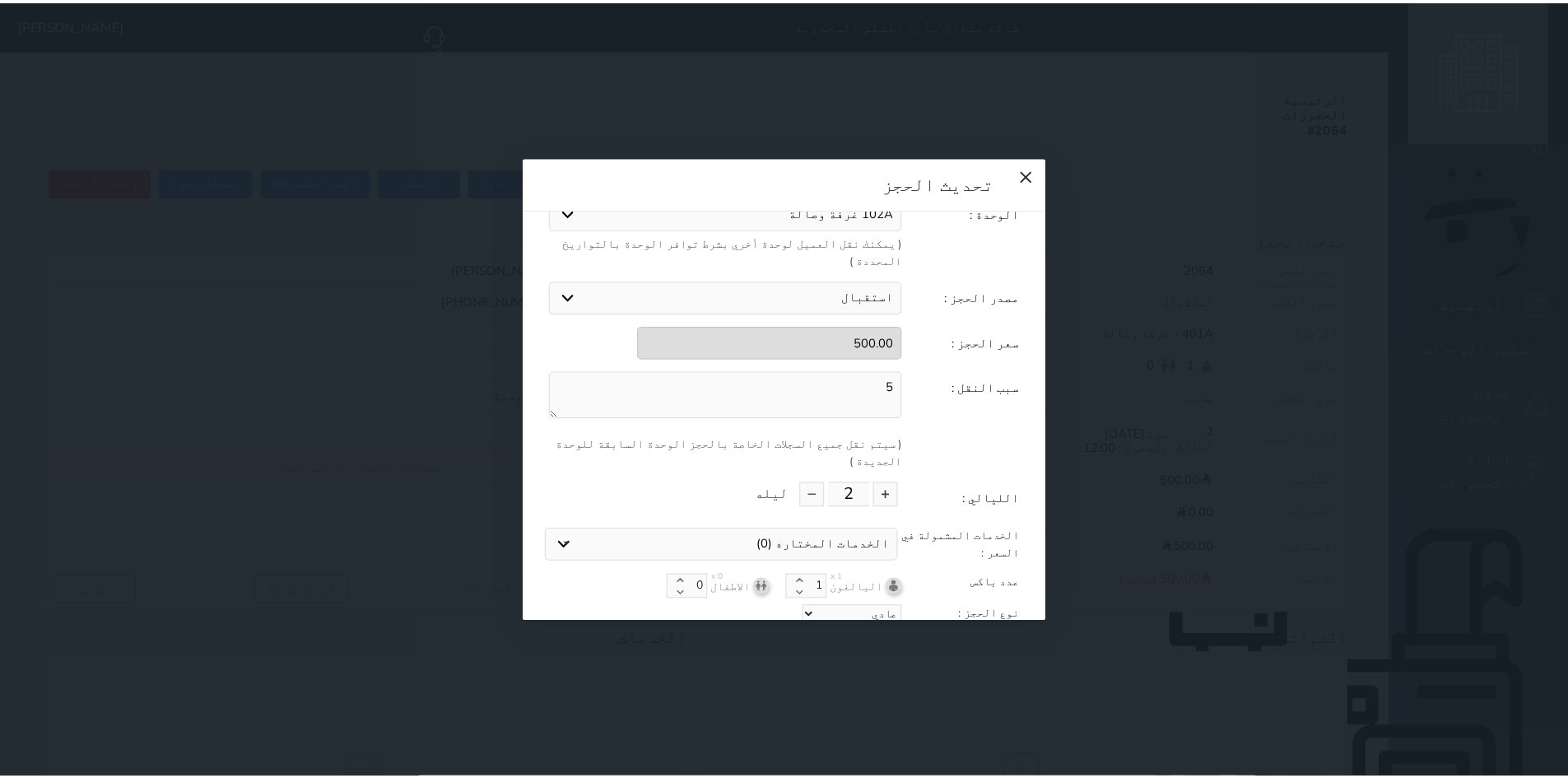 scroll, scrollTop: 86, scrollLeft: 0, axis: vertical 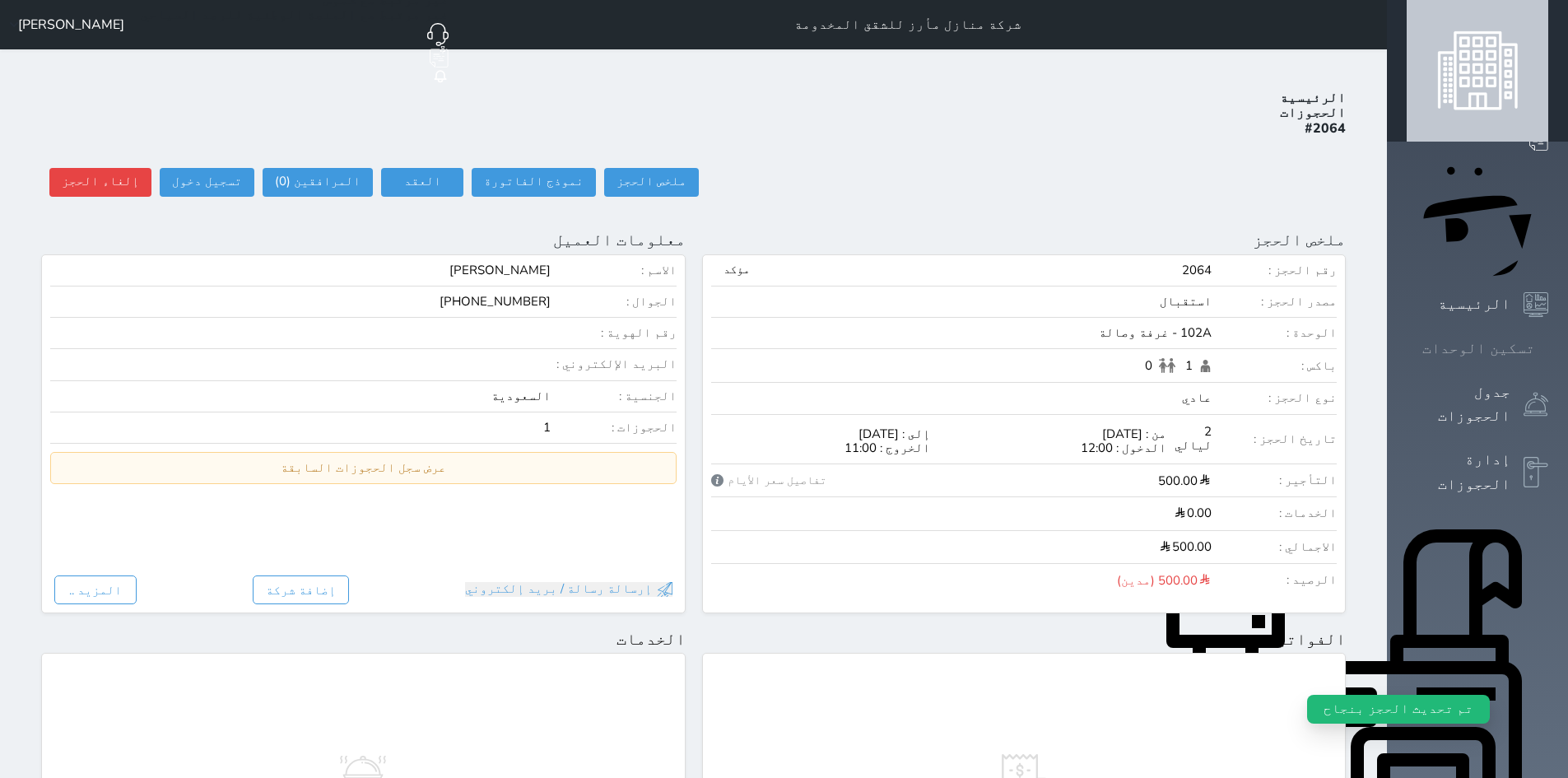 click on "تسكين الوحدات" at bounding box center (1478, 348) 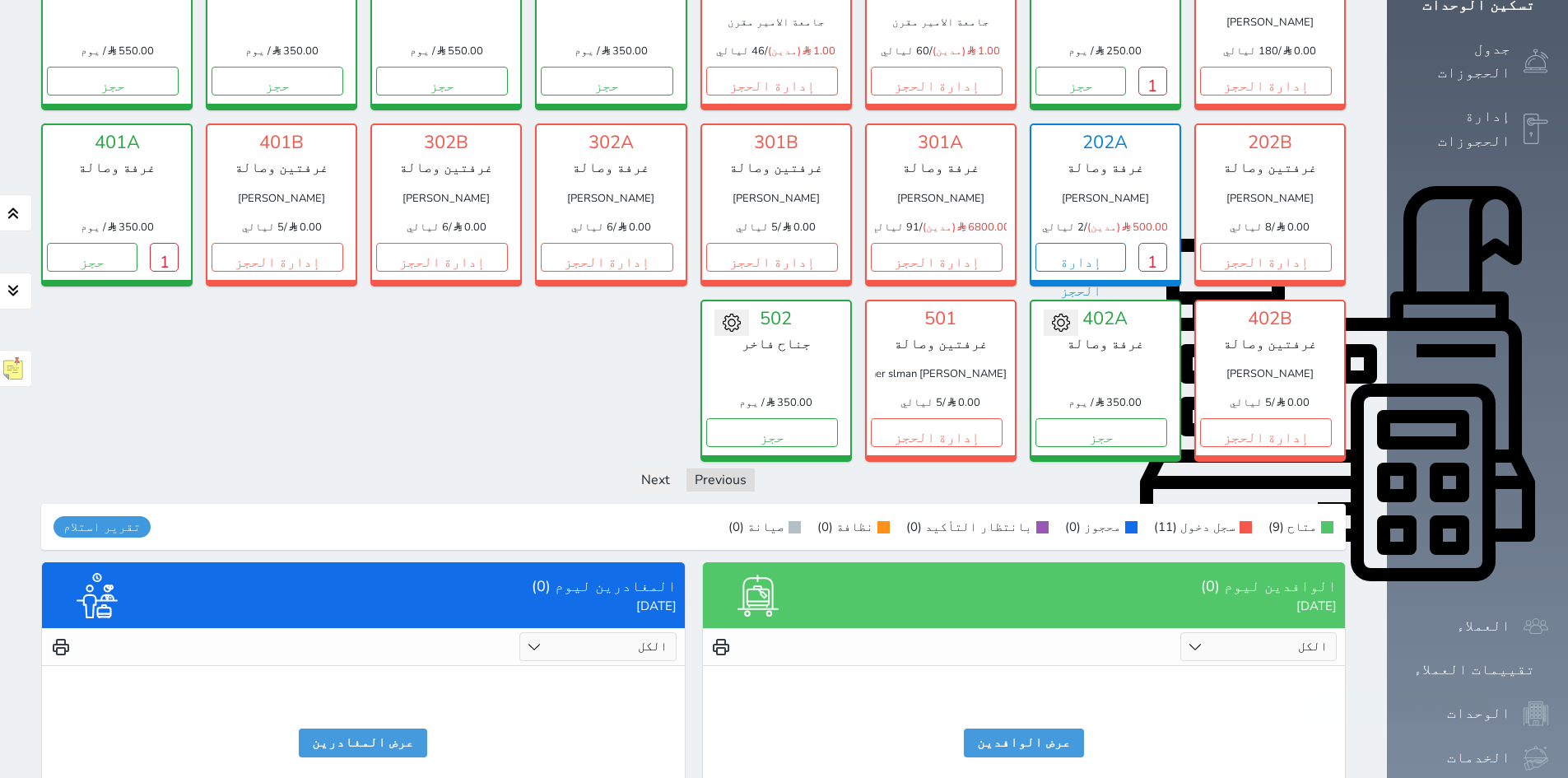scroll, scrollTop: 358, scrollLeft: 0, axis: vertical 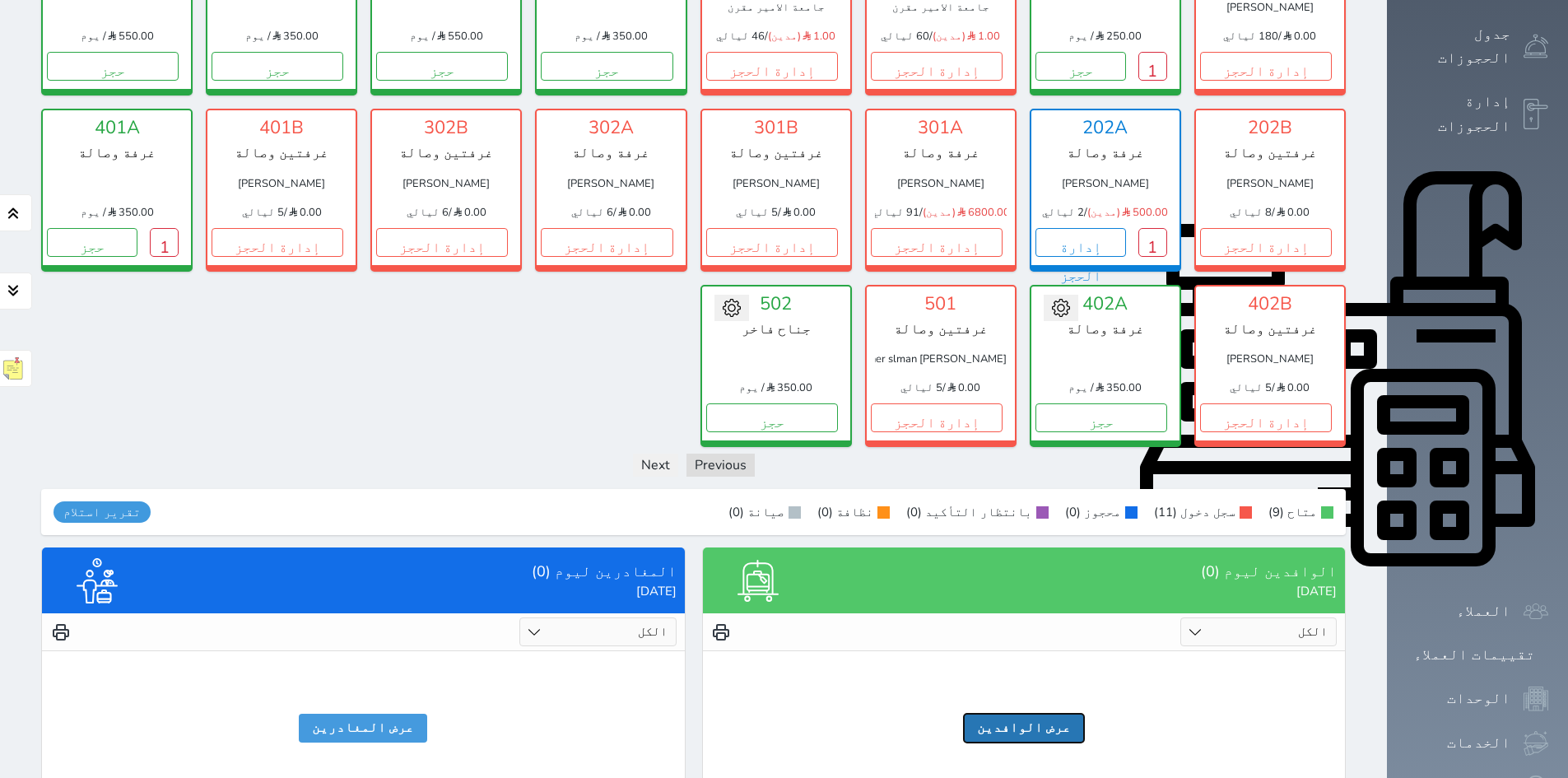 click on "عرض الوافدين" at bounding box center (1024, 728) 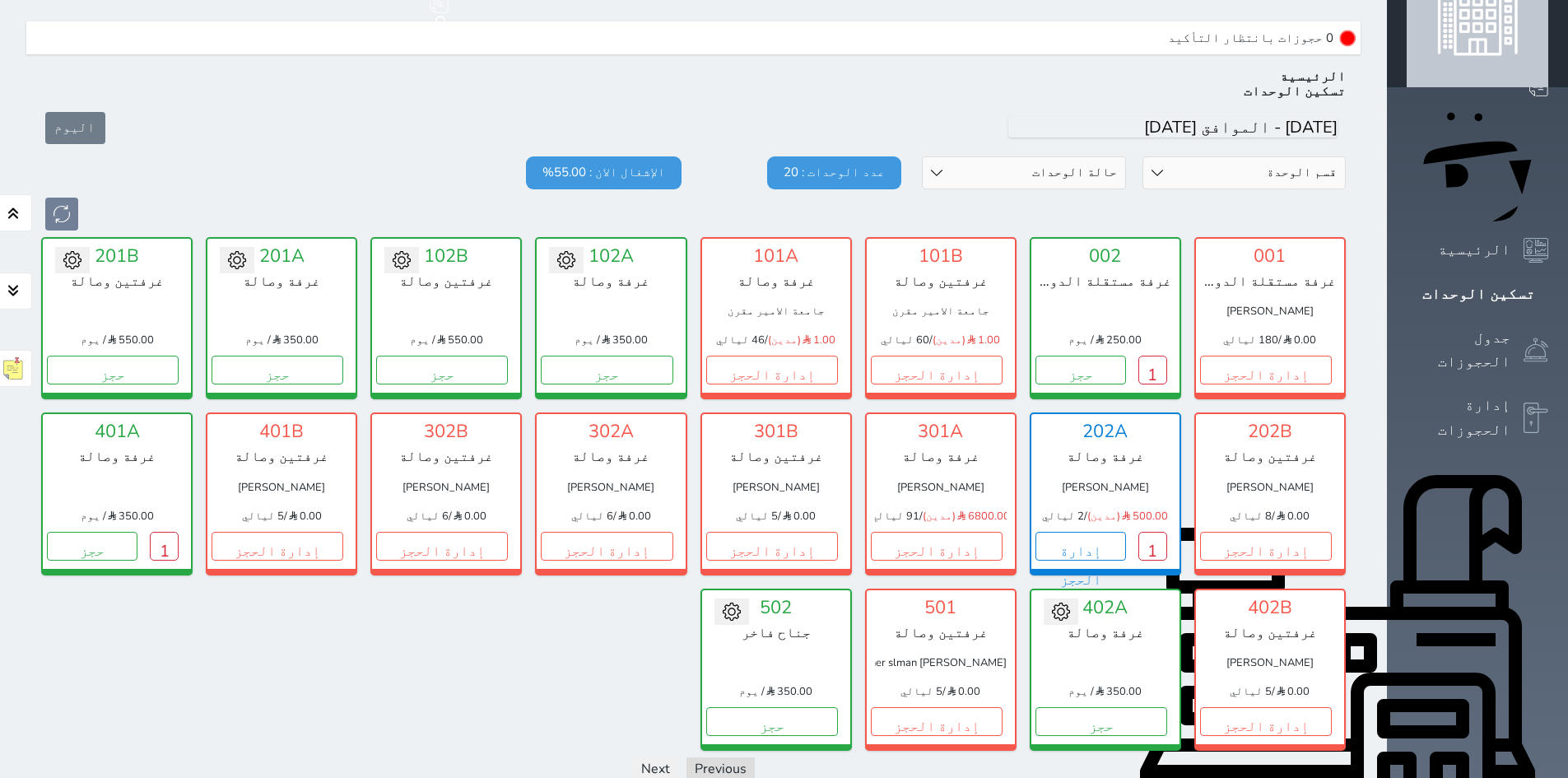 scroll, scrollTop: 0, scrollLeft: 0, axis: both 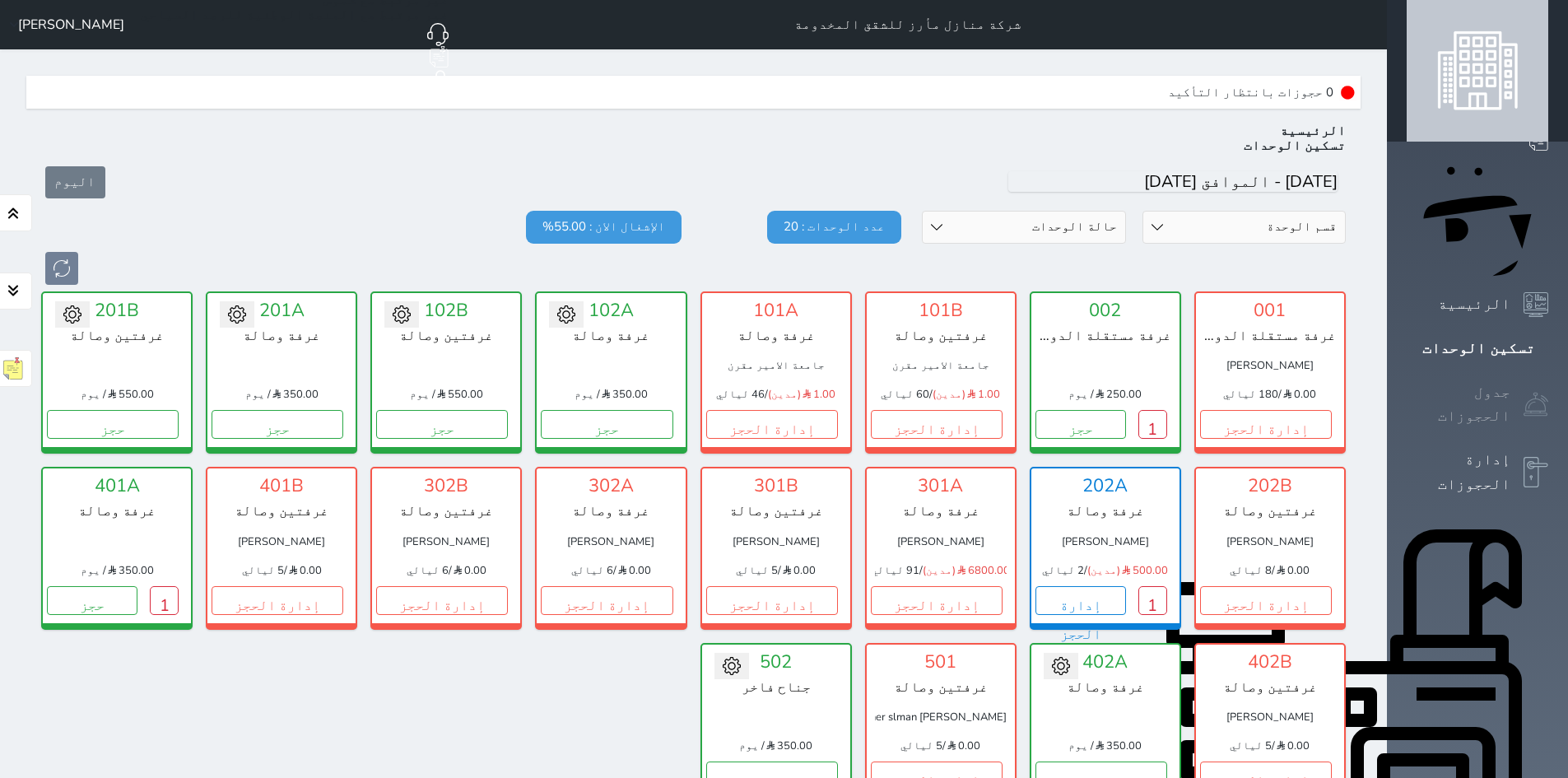 click on "جدول الحجوزات" at bounding box center [1459, 404] 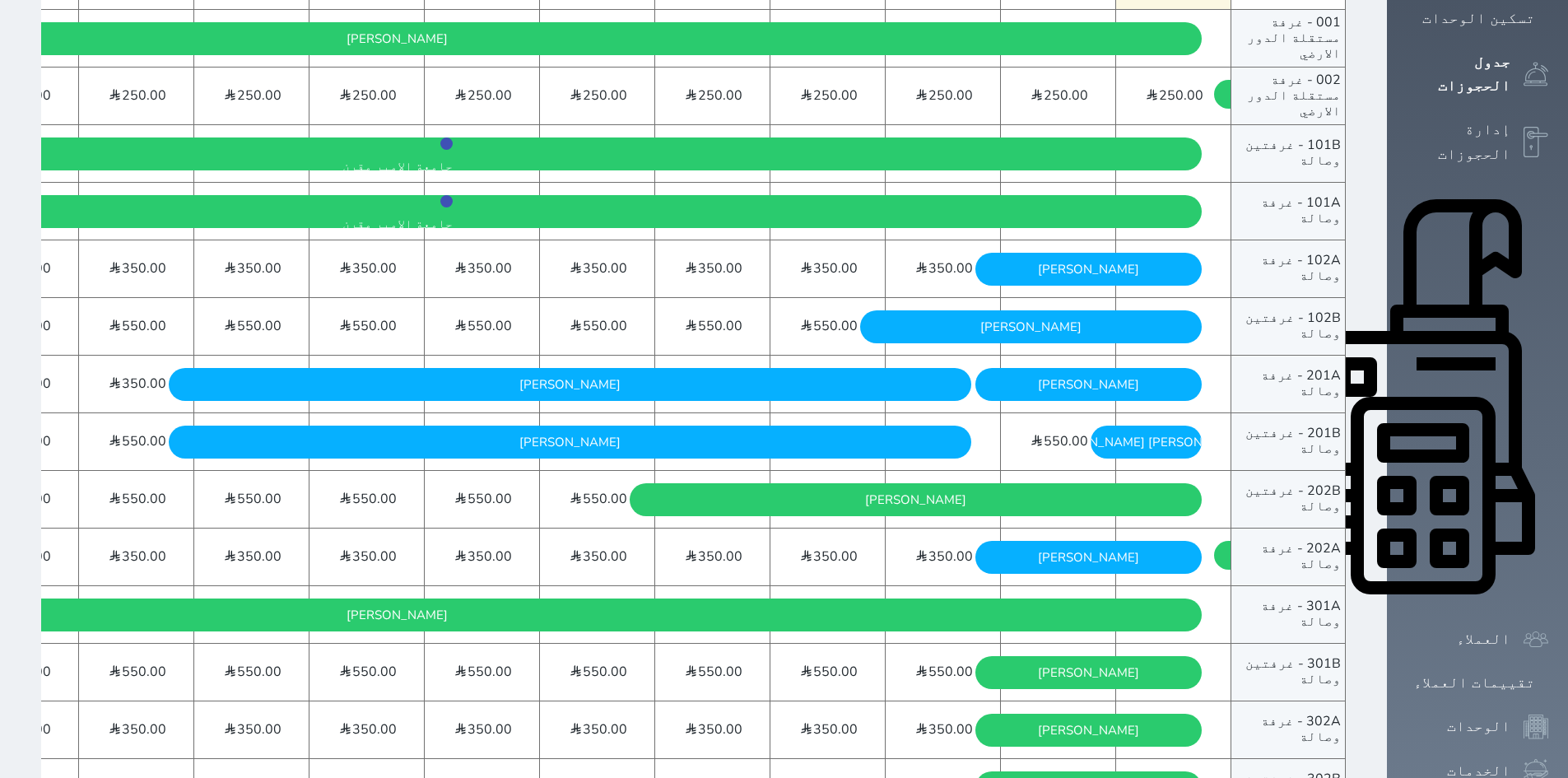 scroll, scrollTop: 329, scrollLeft: 0, axis: vertical 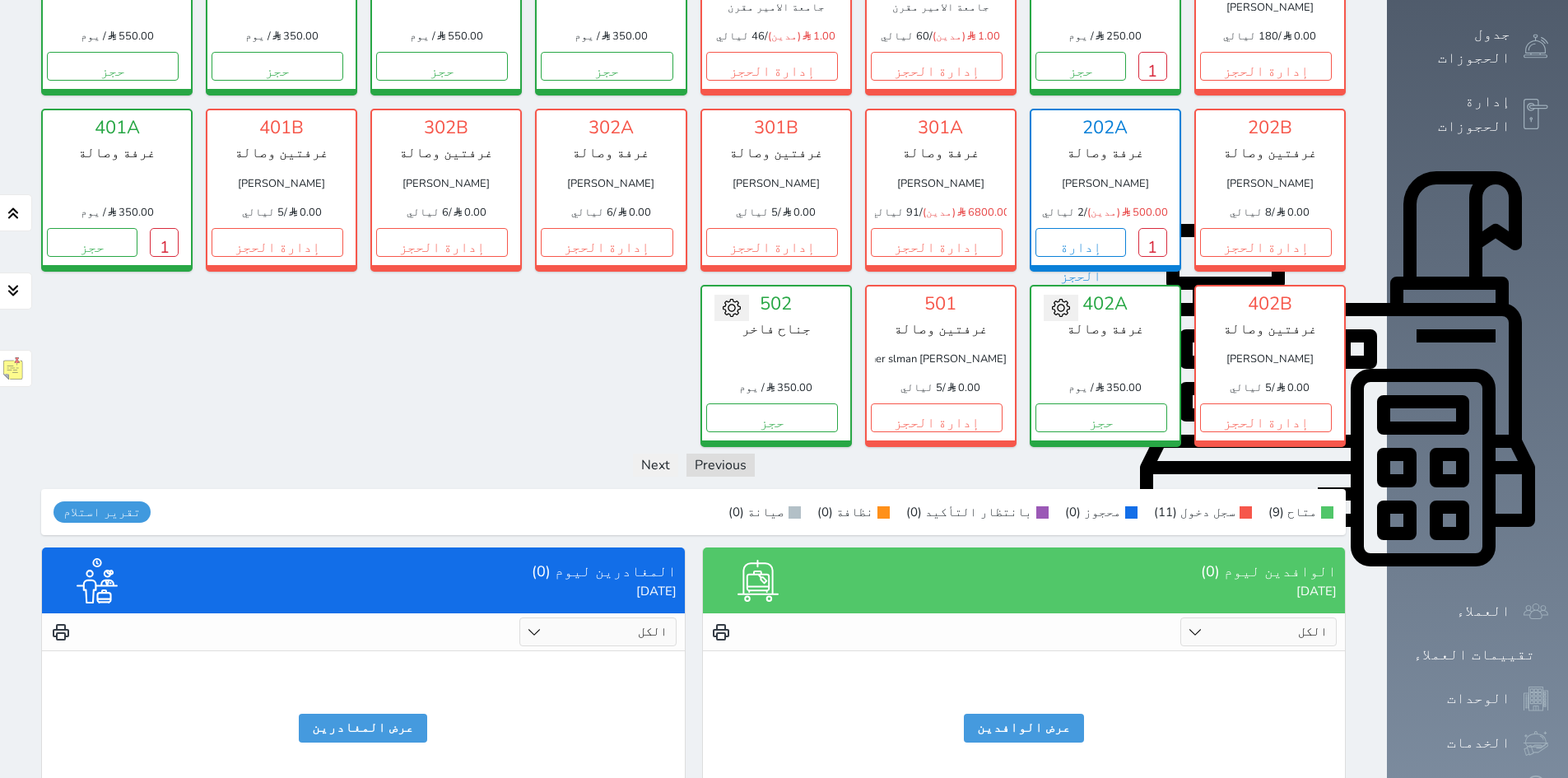 click on "الكل   لم يسجل دخول   تم الدخول" at bounding box center (1259, 631) 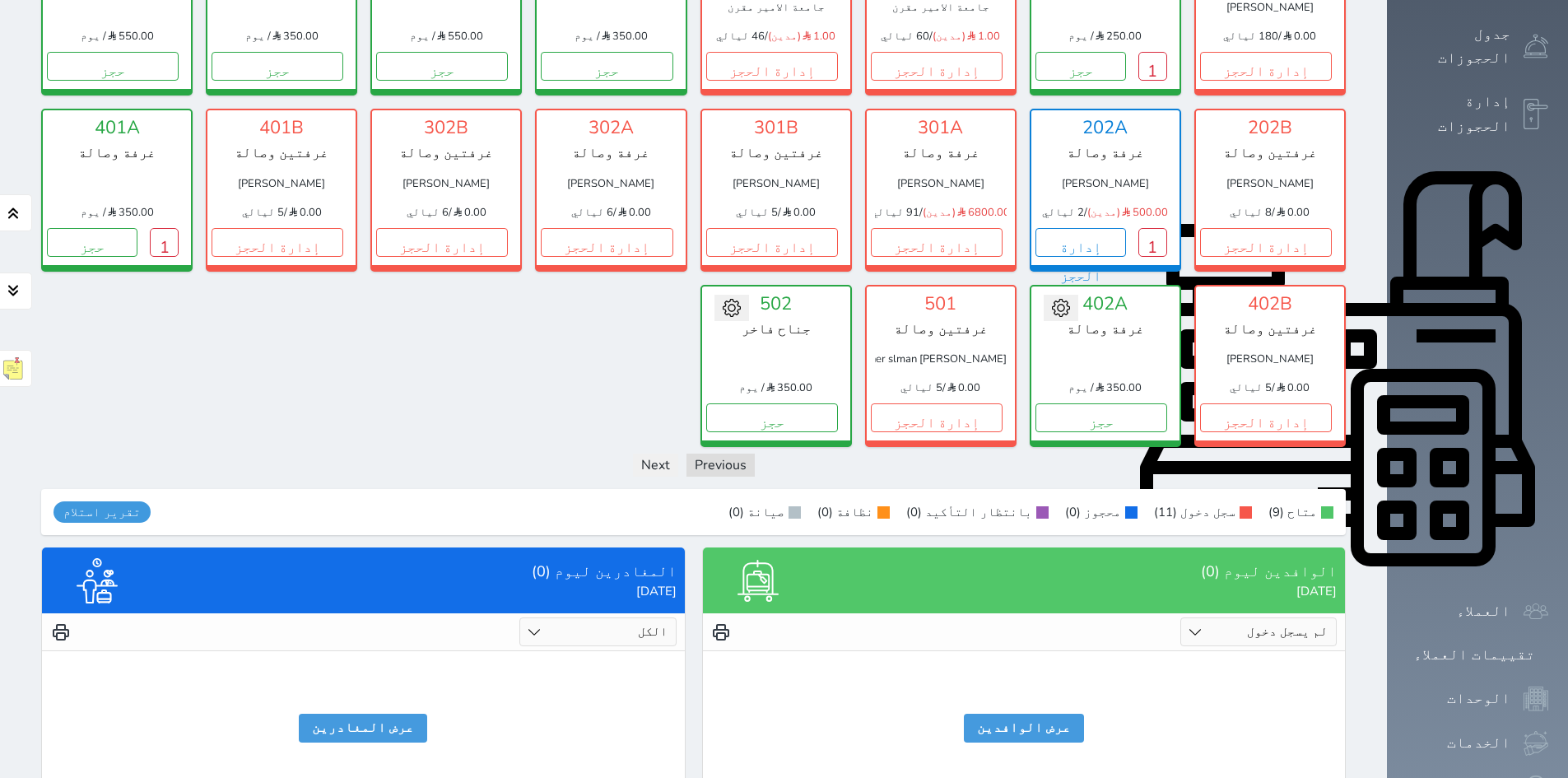 click on "الكل   لم يسجل دخول   تم الدخول" at bounding box center (1259, 631) 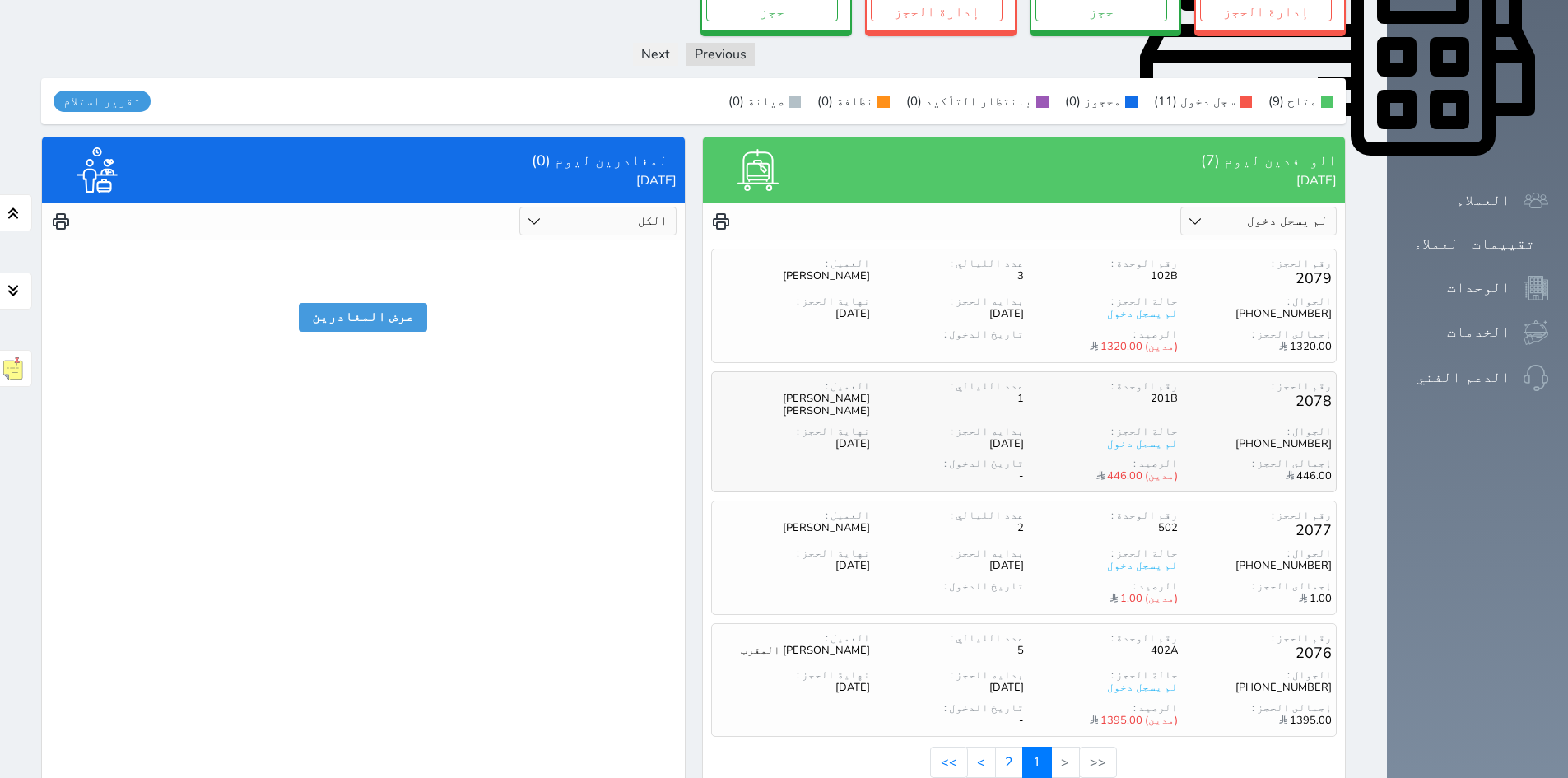 scroll, scrollTop: 770, scrollLeft: 0, axis: vertical 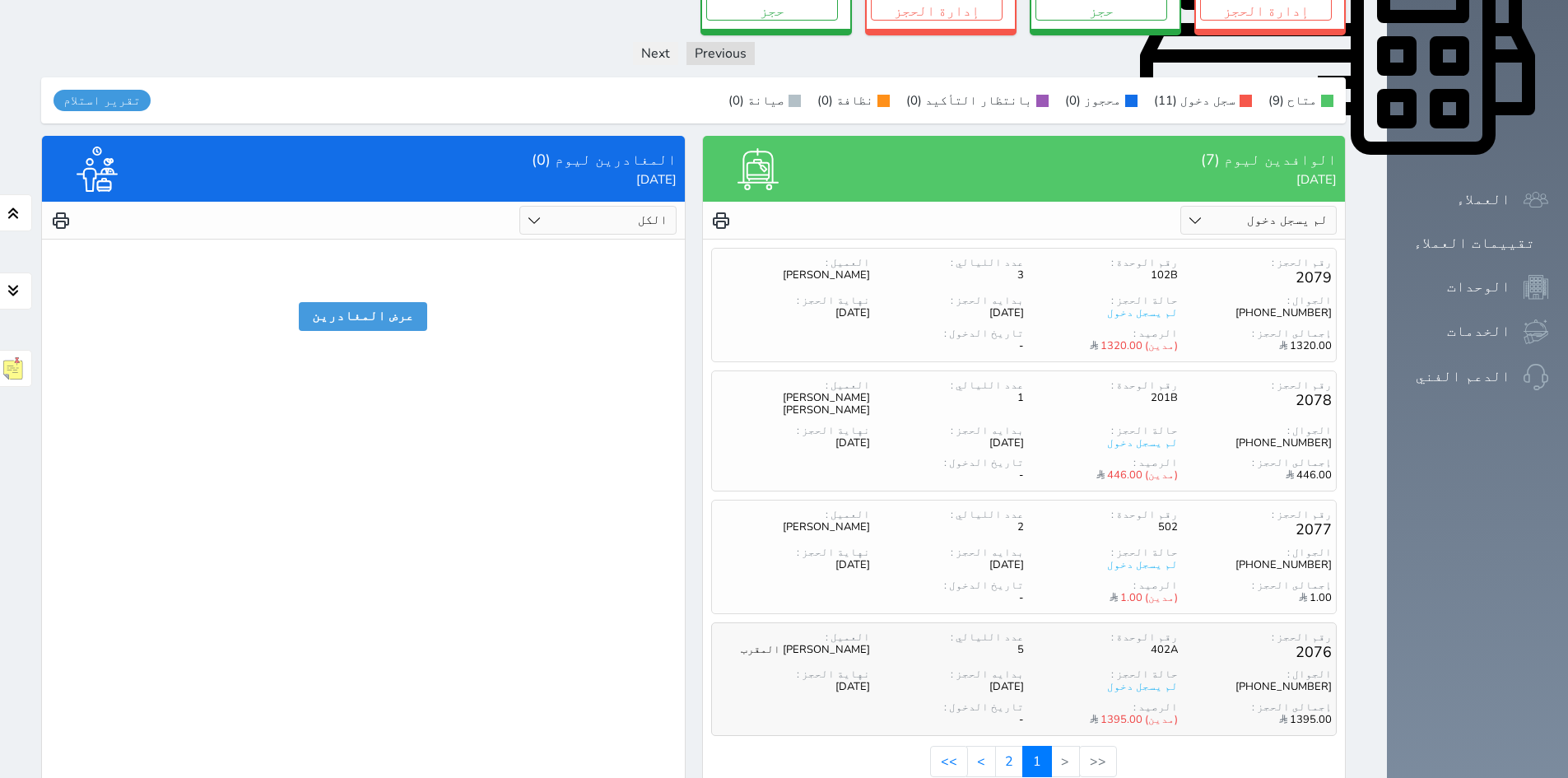 click on "حالة الحجز :" at bounding box center (1100, 674) 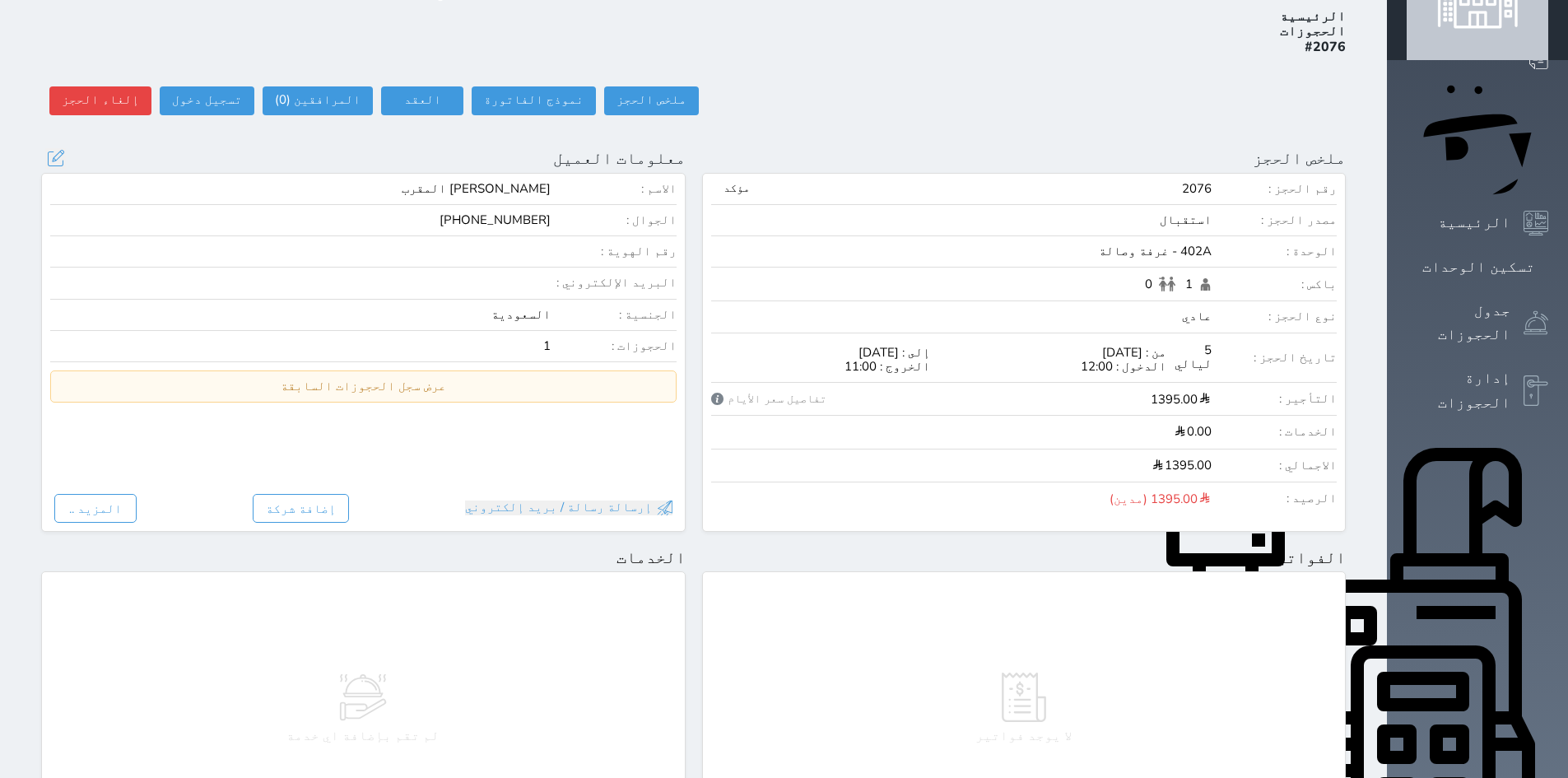 scroll, scrollTop: 82, scrollLeft: 0, axis: vertical 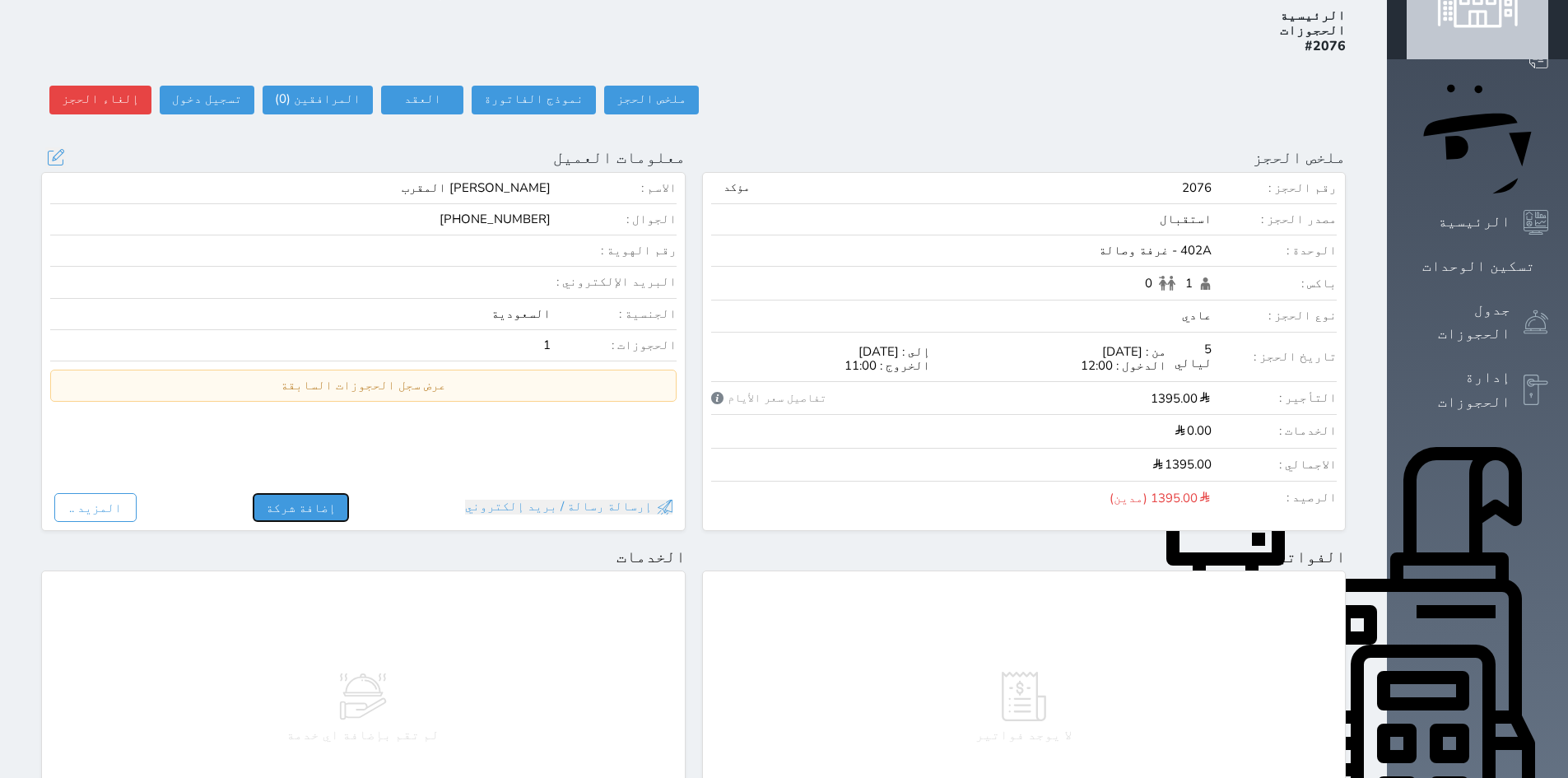 click on "إضافة شركة" at bounding box center (300, 507) 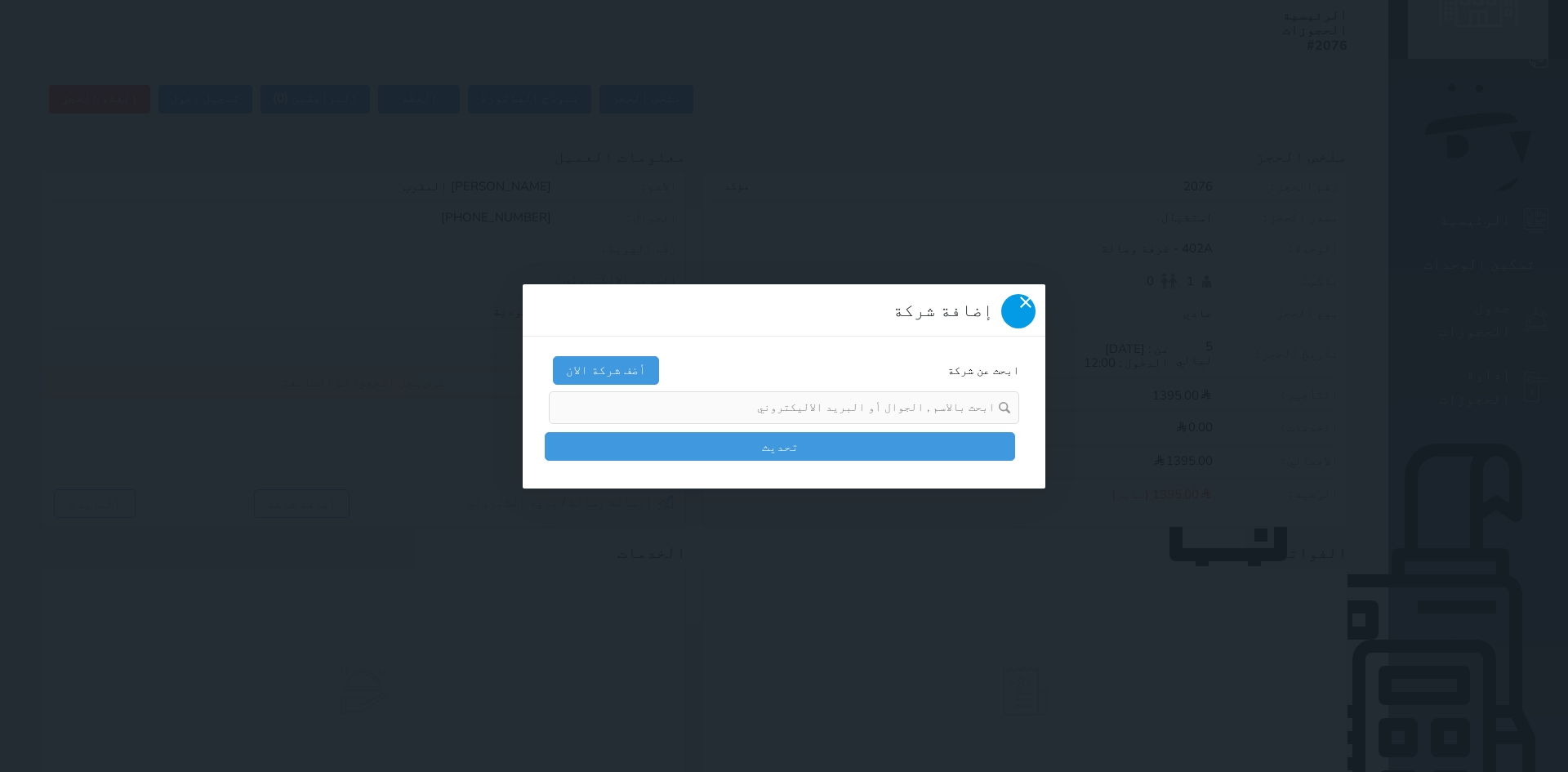 click 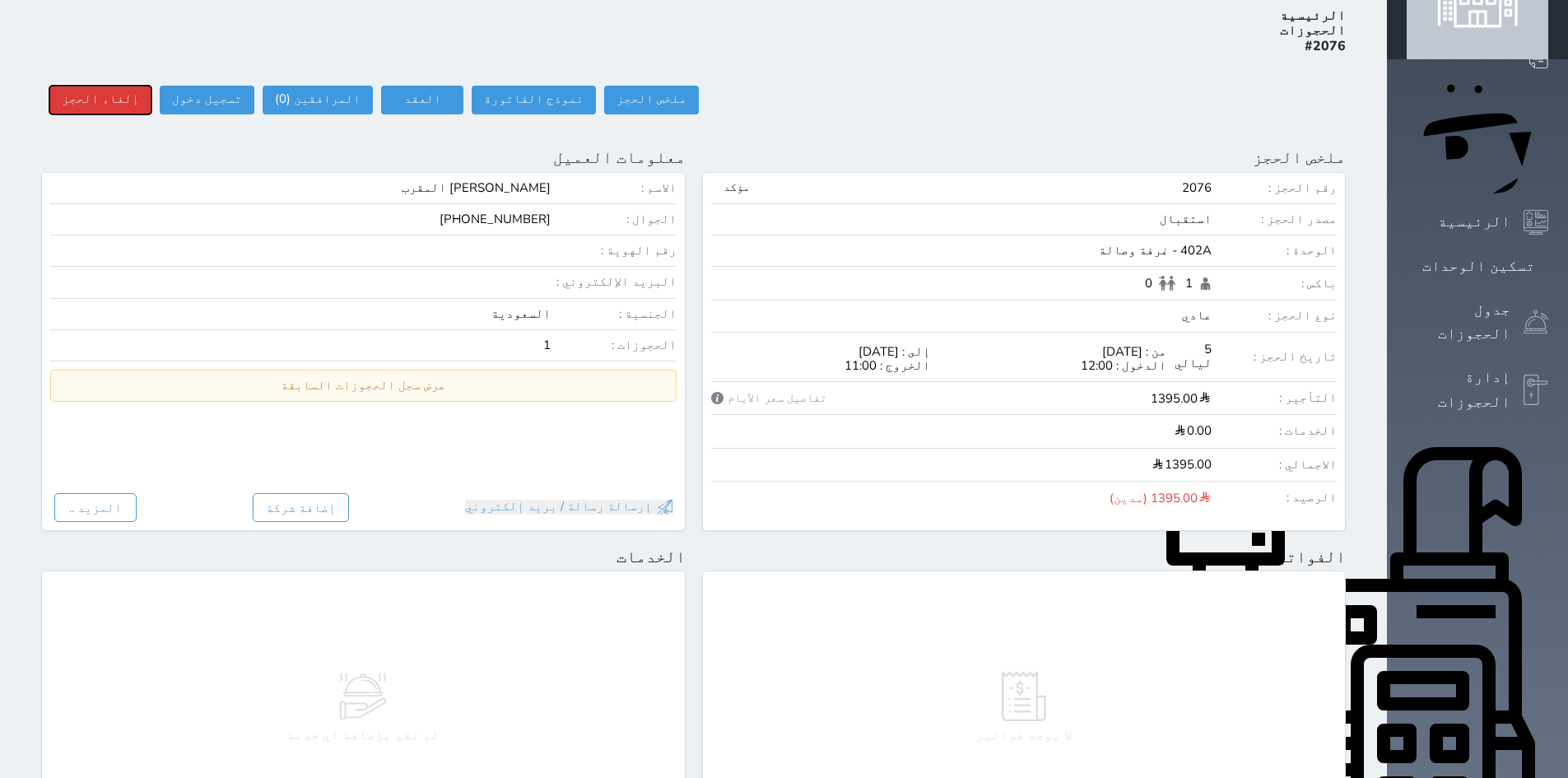 click on "إلغاء الحجز" at bounding box center (100, 100) 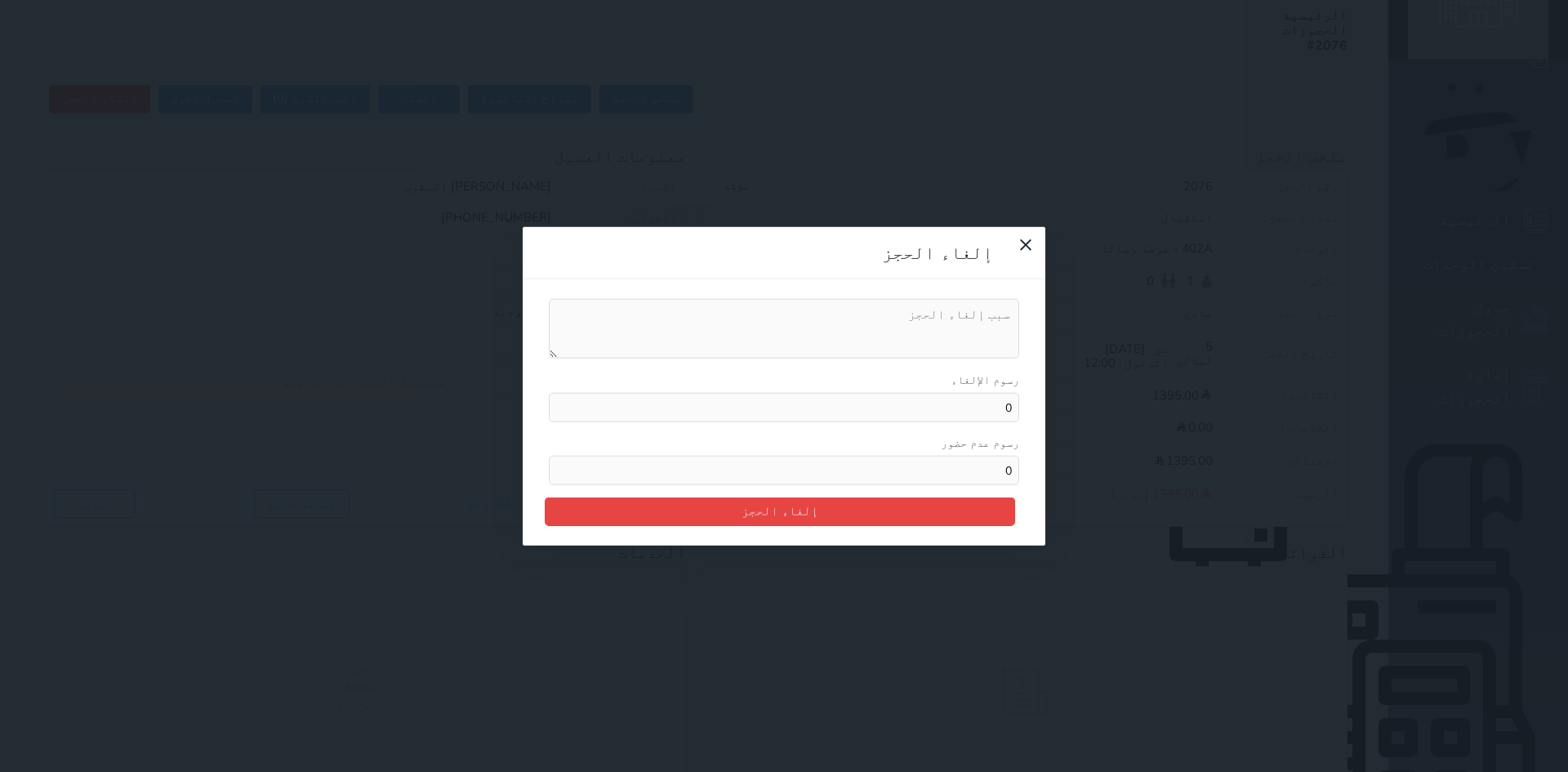 click on "رسوم الإلغاء" at bounding box center [784, 328] 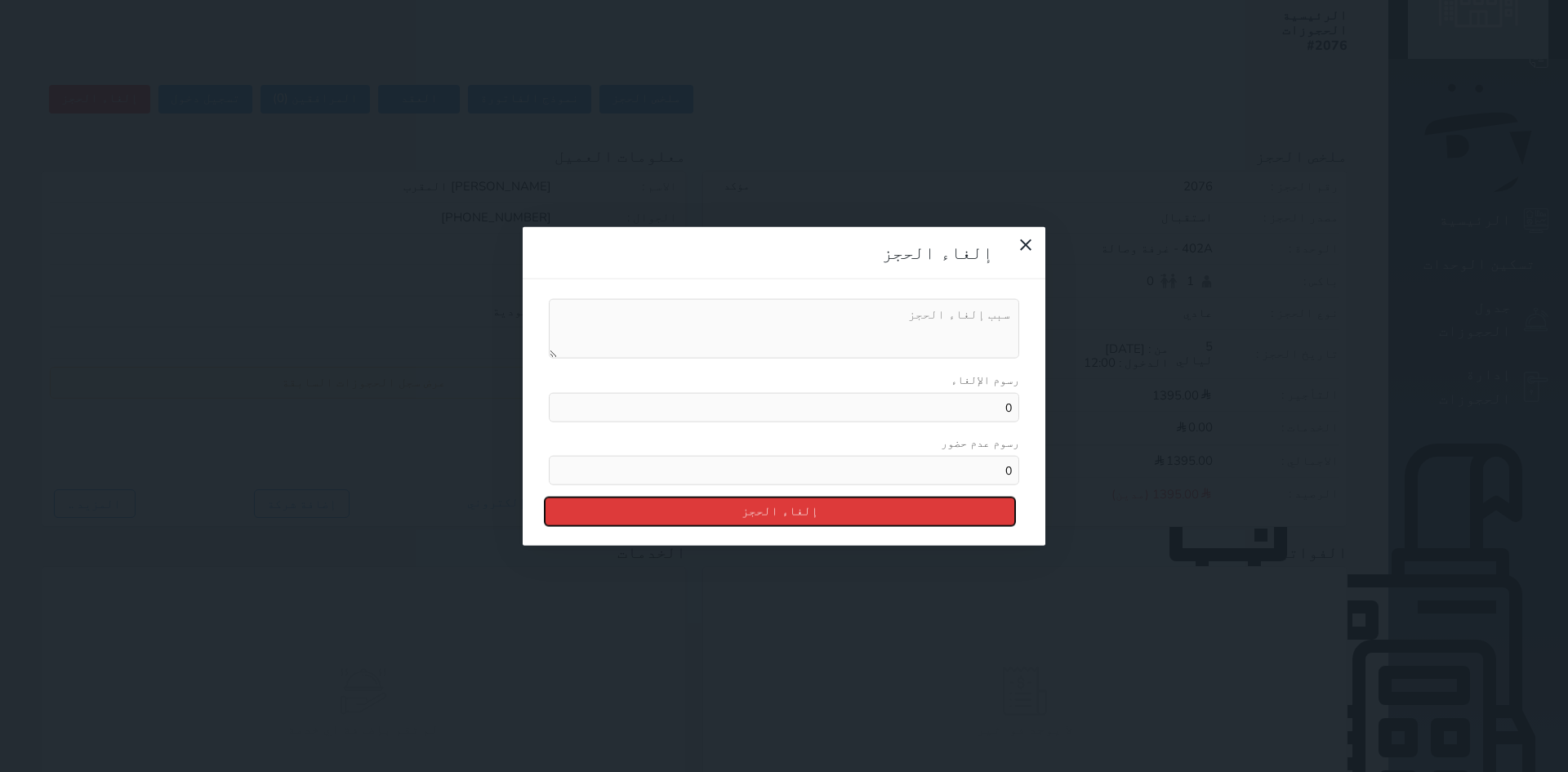 click on "إلغاء الحجز" at bounding box center [780, 511] 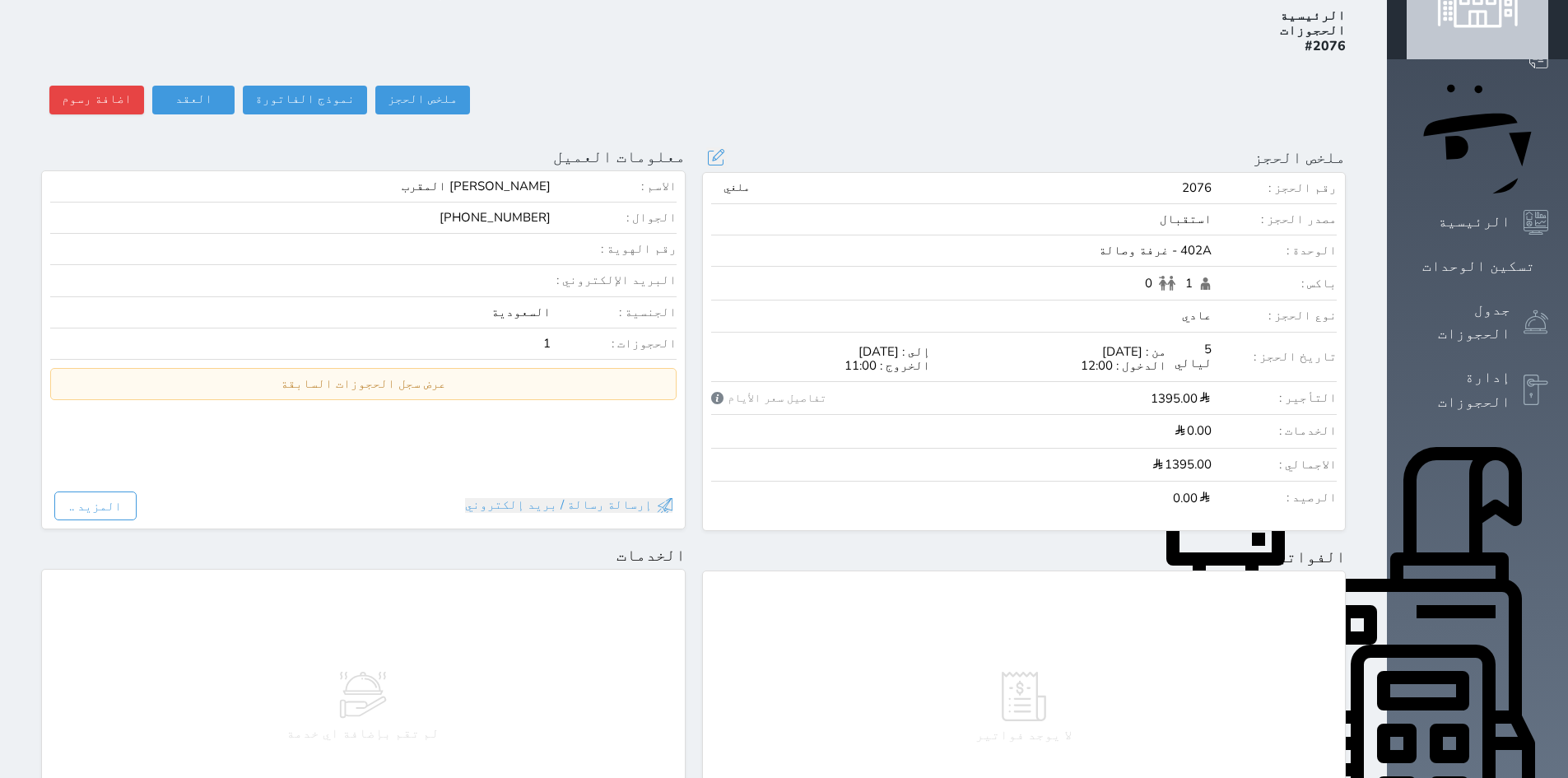 scroll, scrollTop: 0, scrollLeft: 0, axis: both 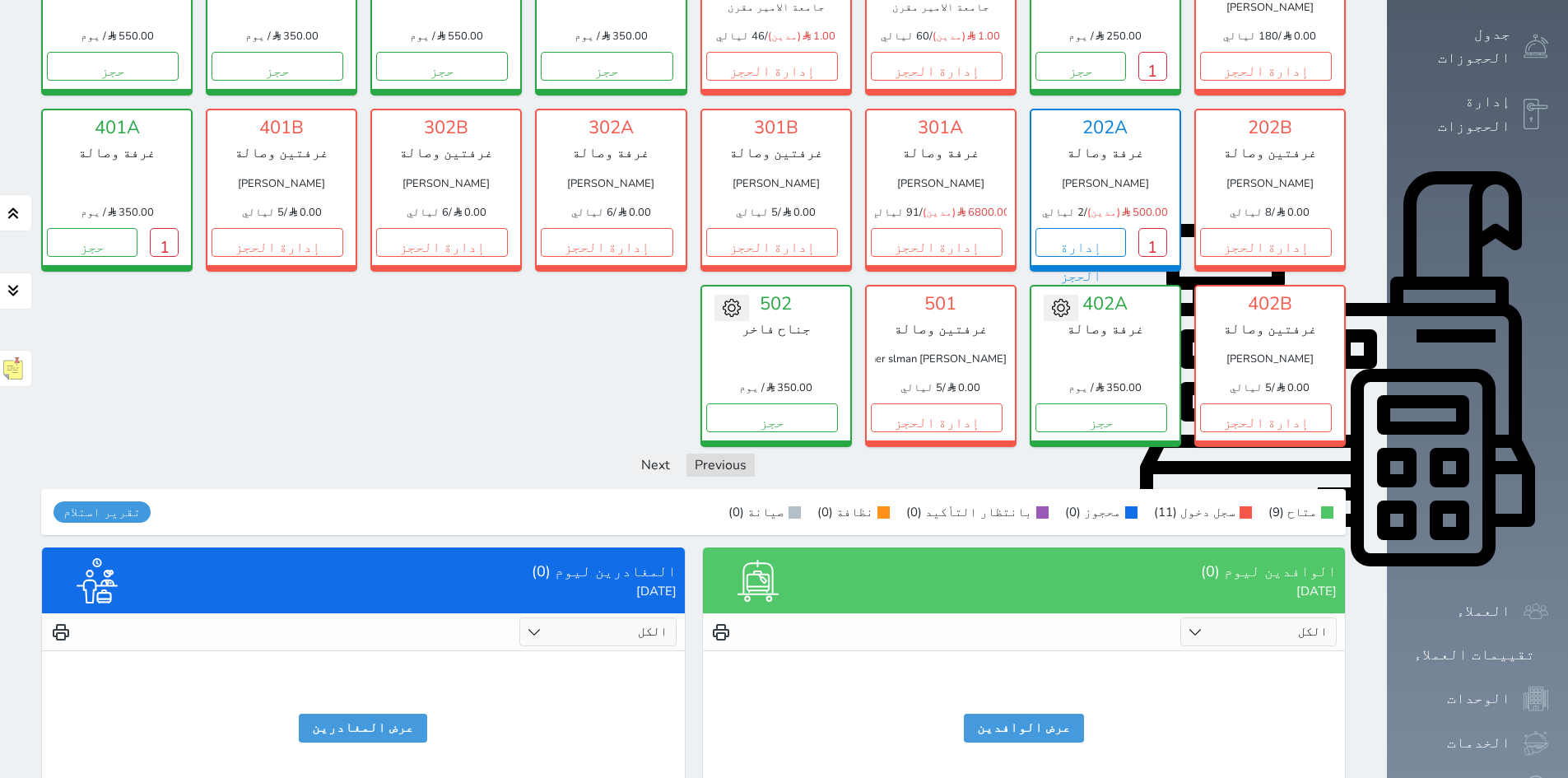 click on "الكل   لم يسجل دخول   تم الدخول" at bounding box center (1259, 631) 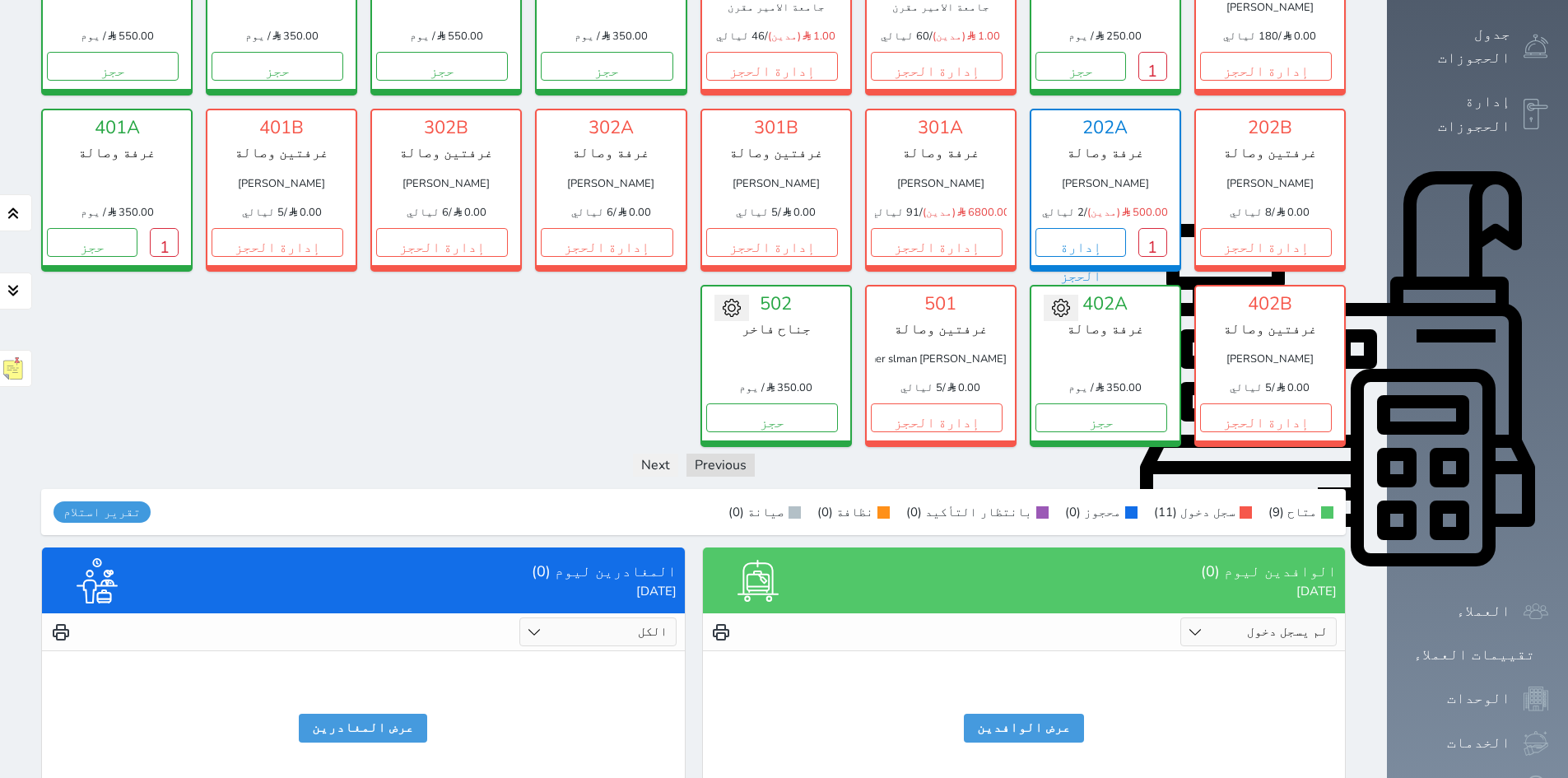 click on "الكل   لم يسجل دخول   تم الدخول" at bounding box center (1259, 631) 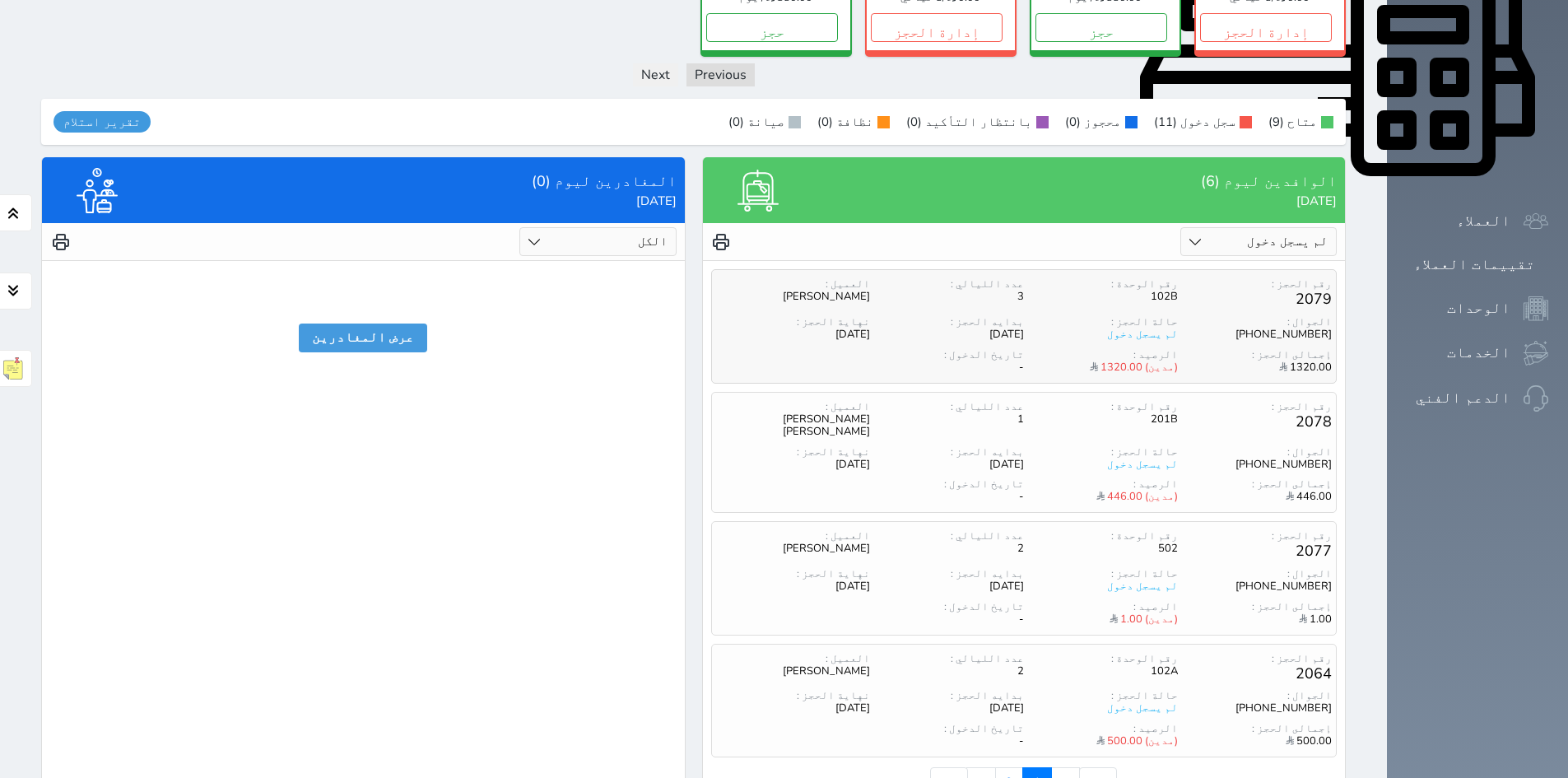 scroll, scrollTop: 770, scrollLeft: 0, axis: vertical 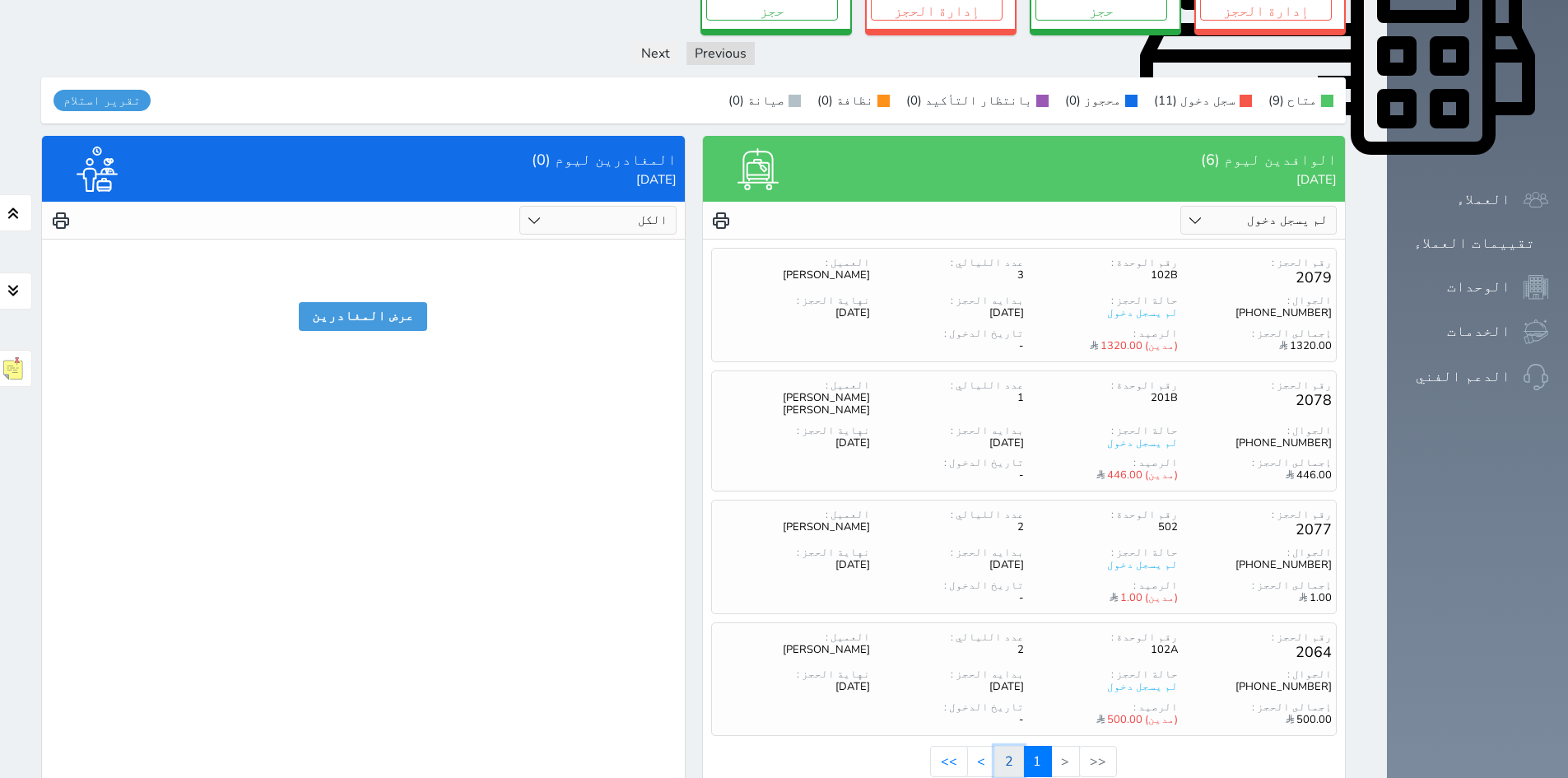 click on "2" at bounding box center [1009, 762] 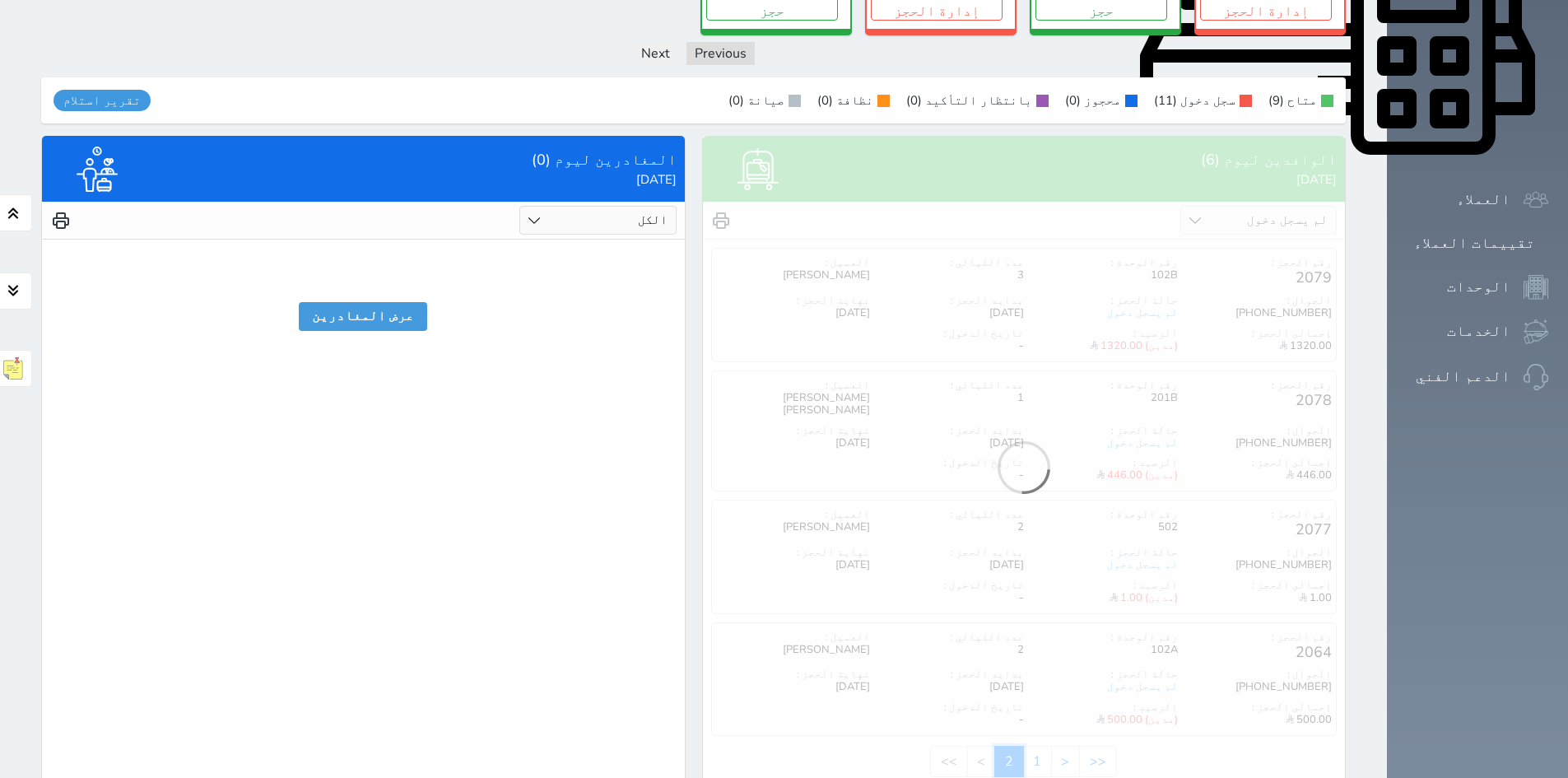 scroll, scrollTop: 525, scrollLeft: 0, axis: vertical 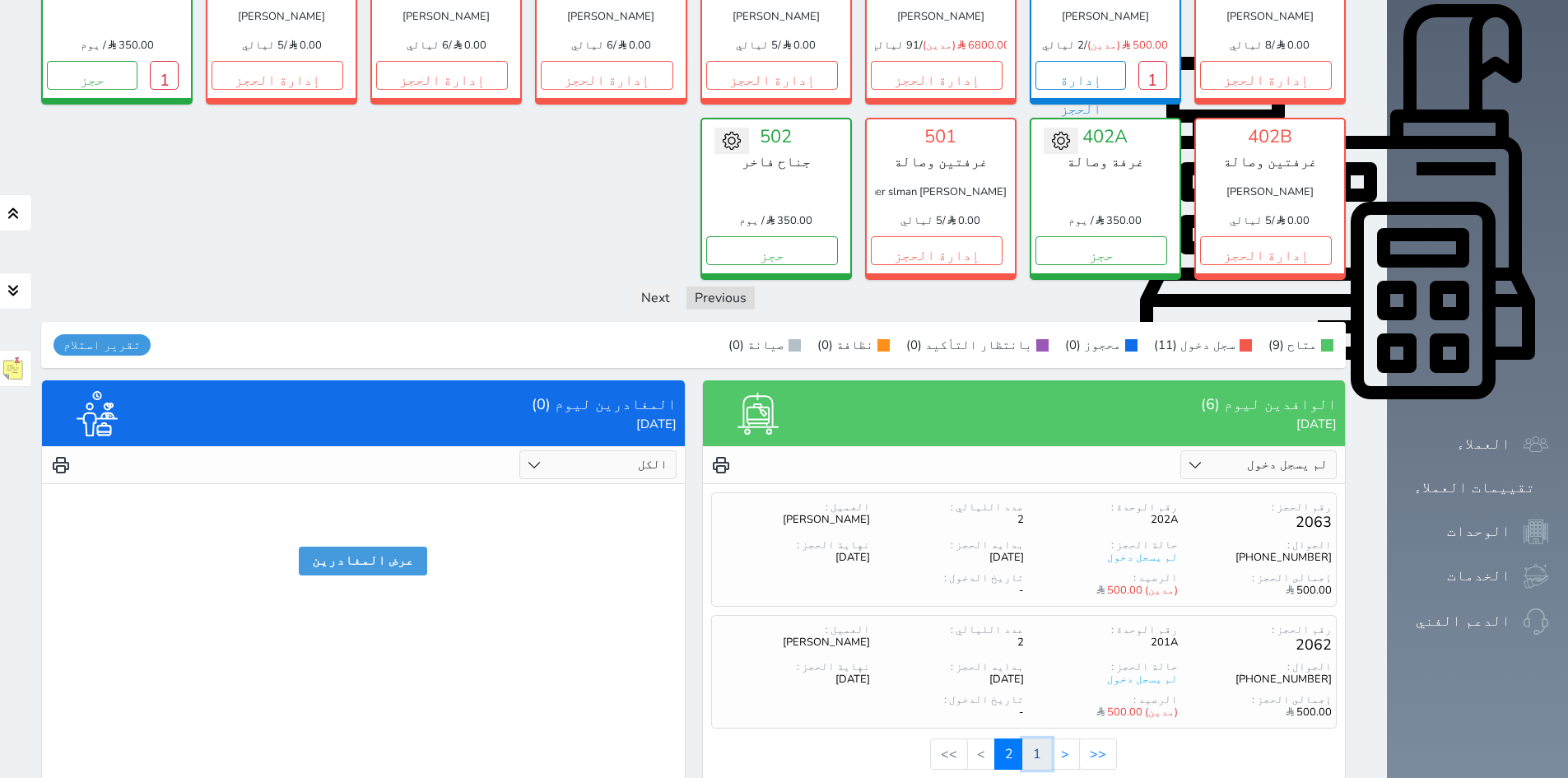click on "1" at bounding box center (1037, 754) 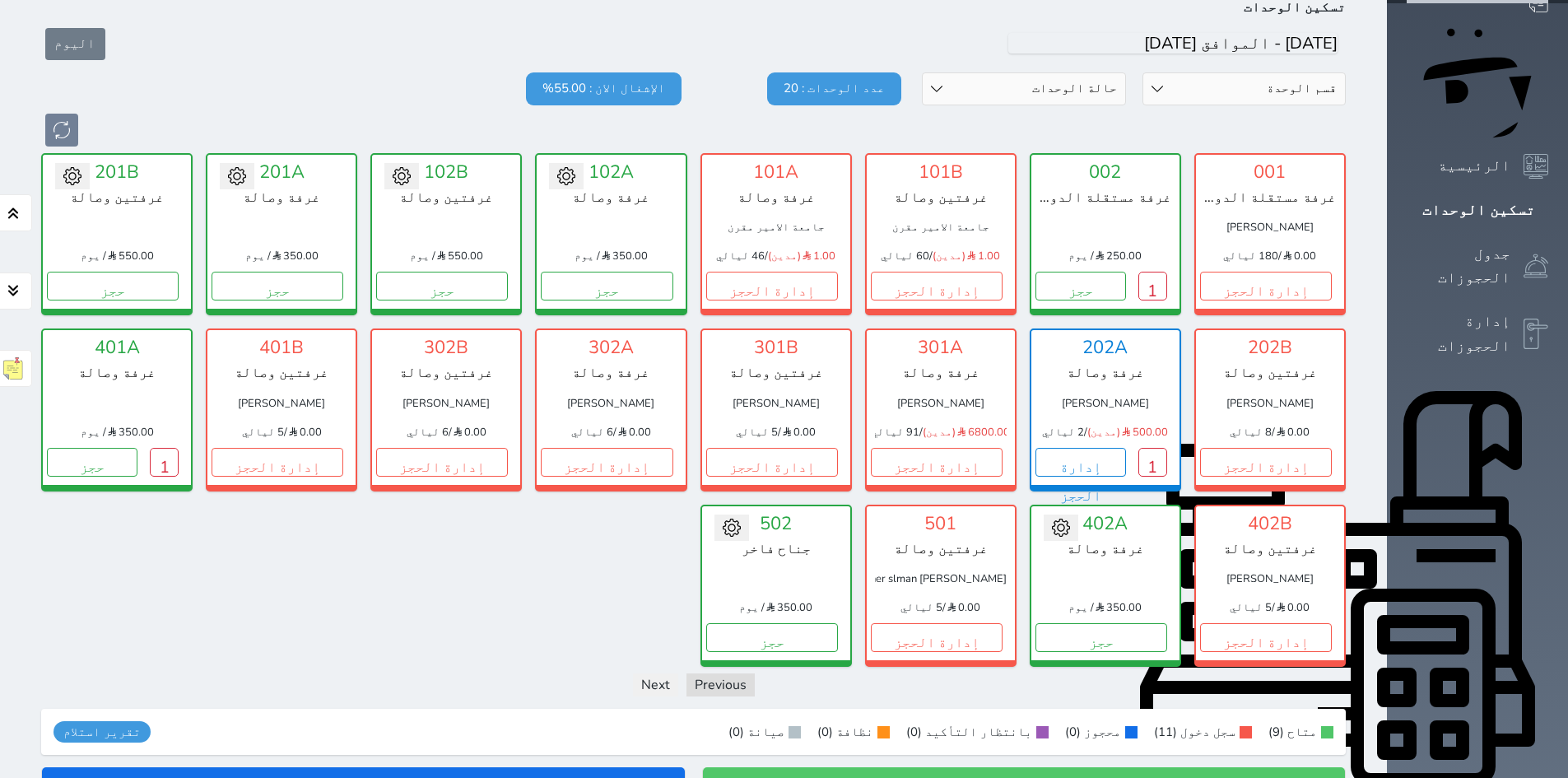 scroll, scrollTop: 0, scrollLeft: 0, axis: both 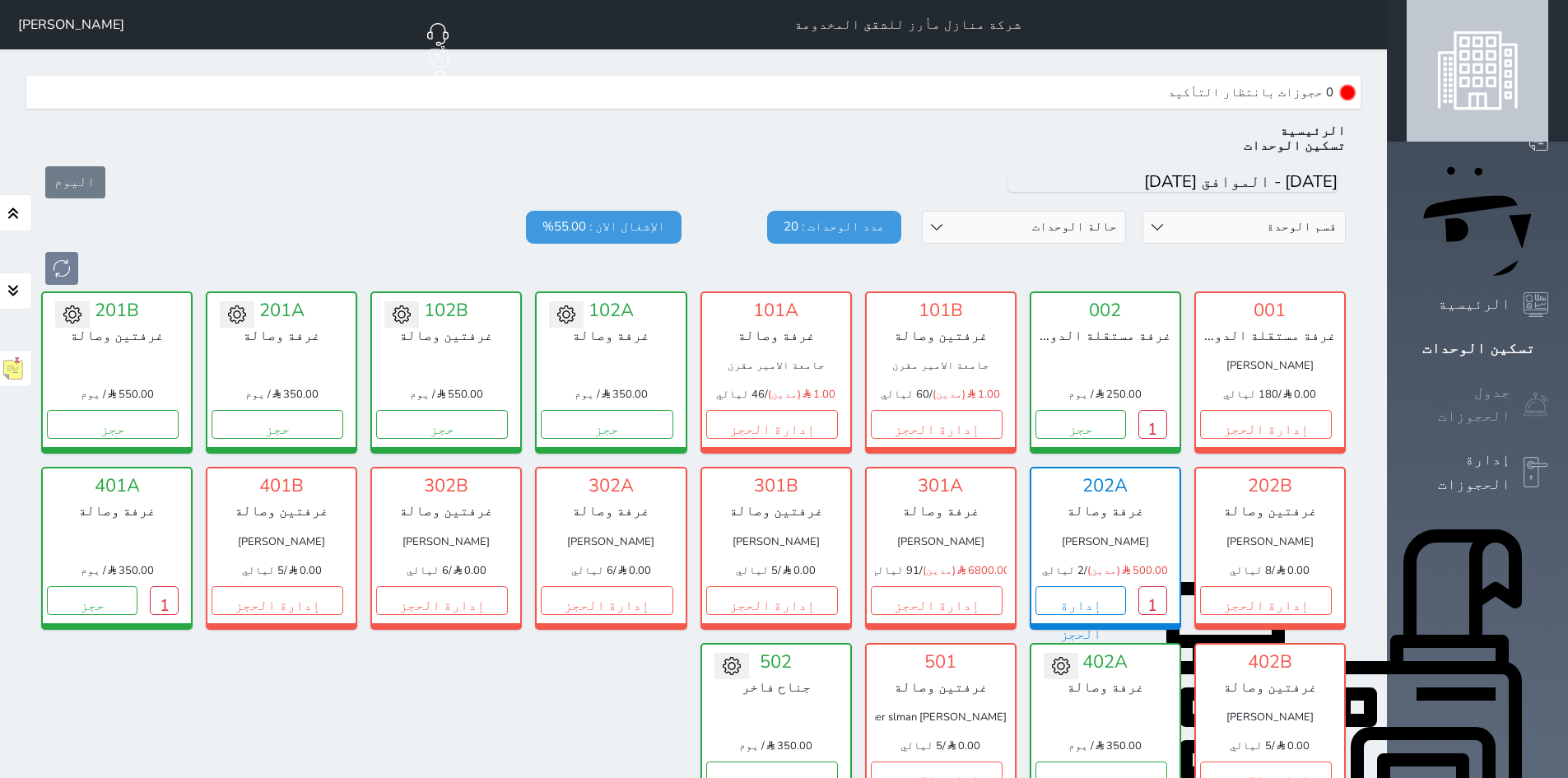 click on "جدول الحجوزات" at bounding box center (1459, 404) 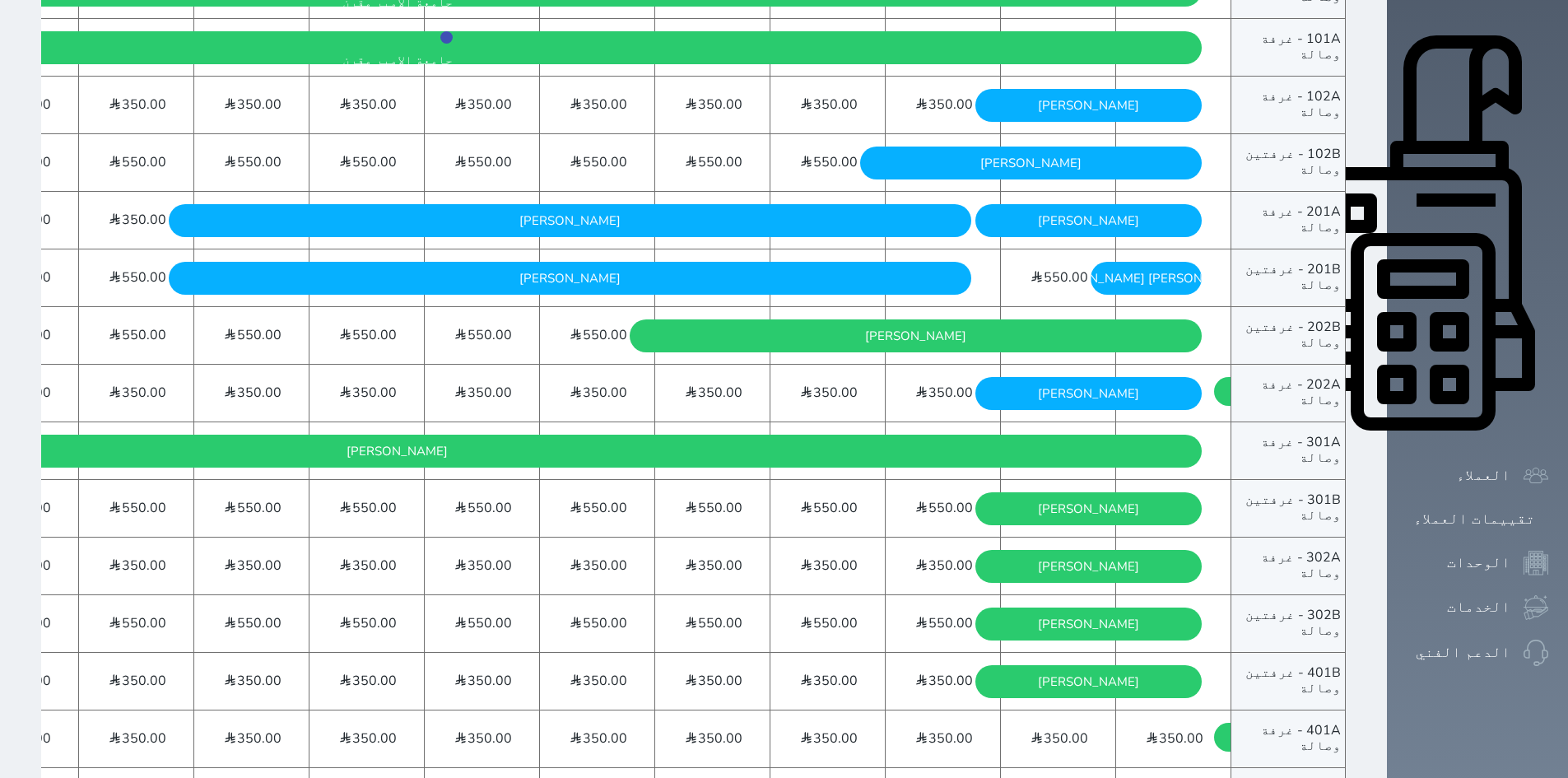 scroll, scrollTop: 576, scrollLeft: 0, axis: vertical 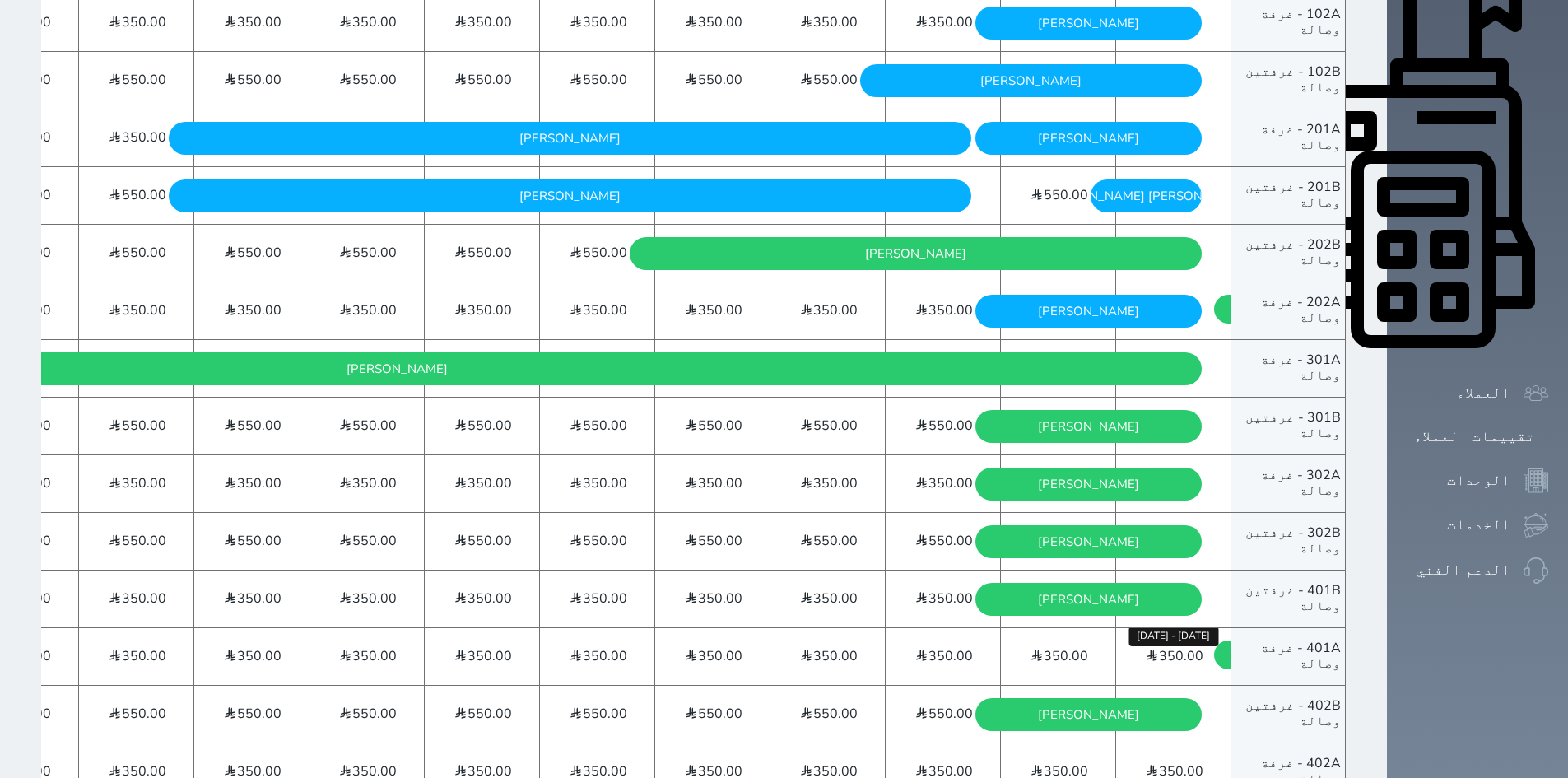 click on "350.00     [DATE] - [DATE]" at bounding box center (1173, 656) 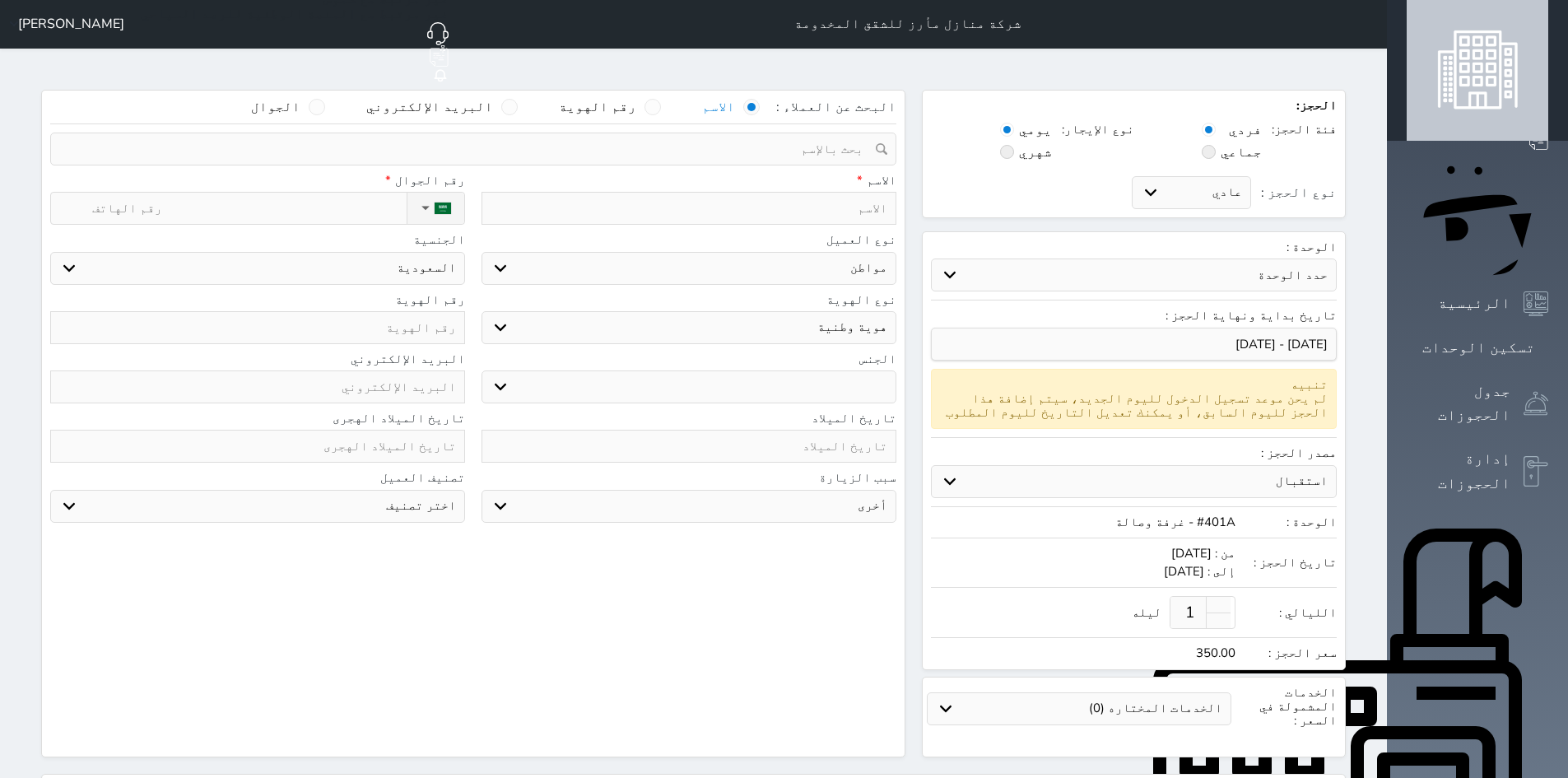 scroll, scrollTop: 0, scrollLeft: 0, axis: both 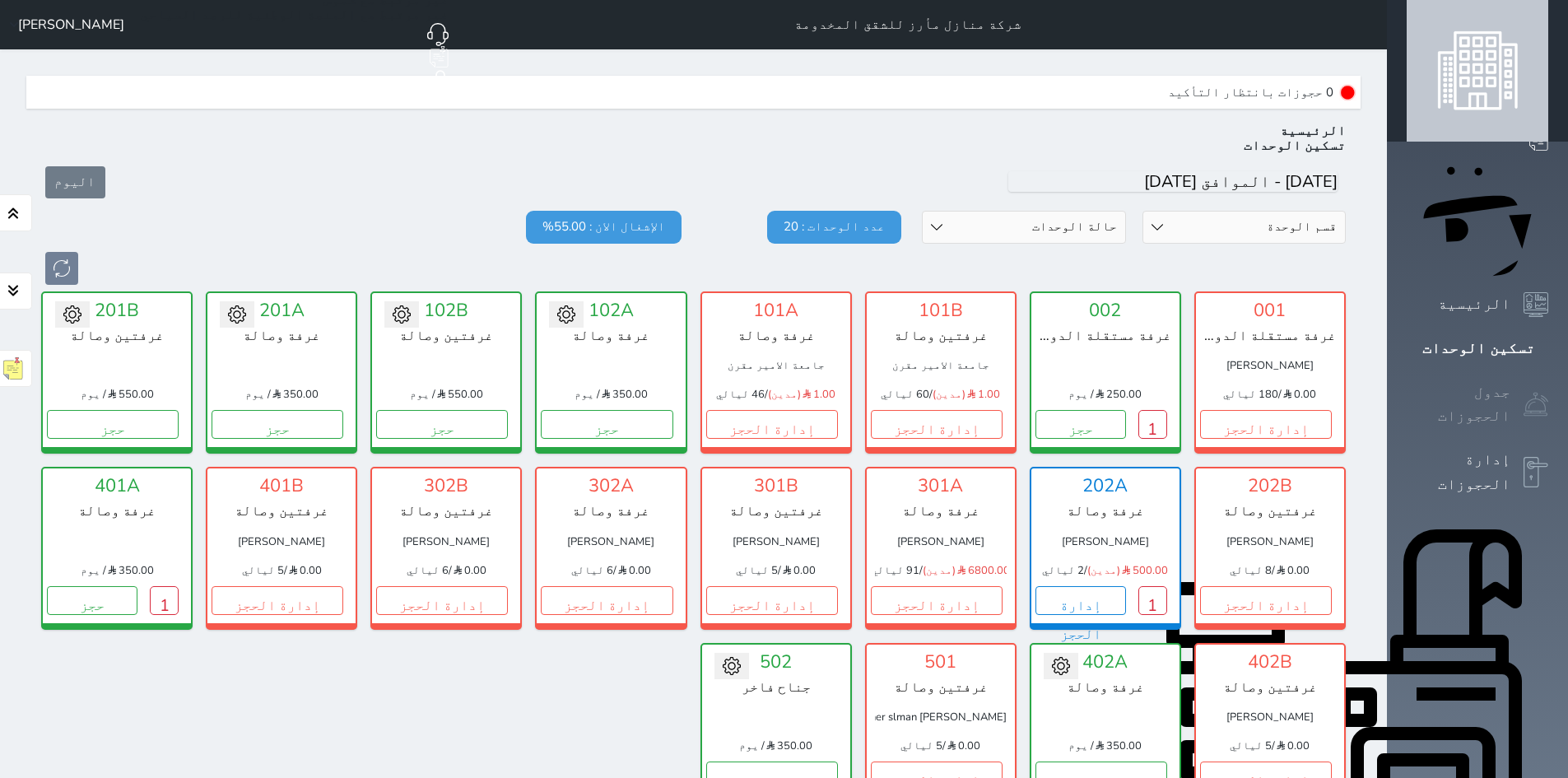 click on "جدول الحجوزات" at bounding box center (1459, 404) 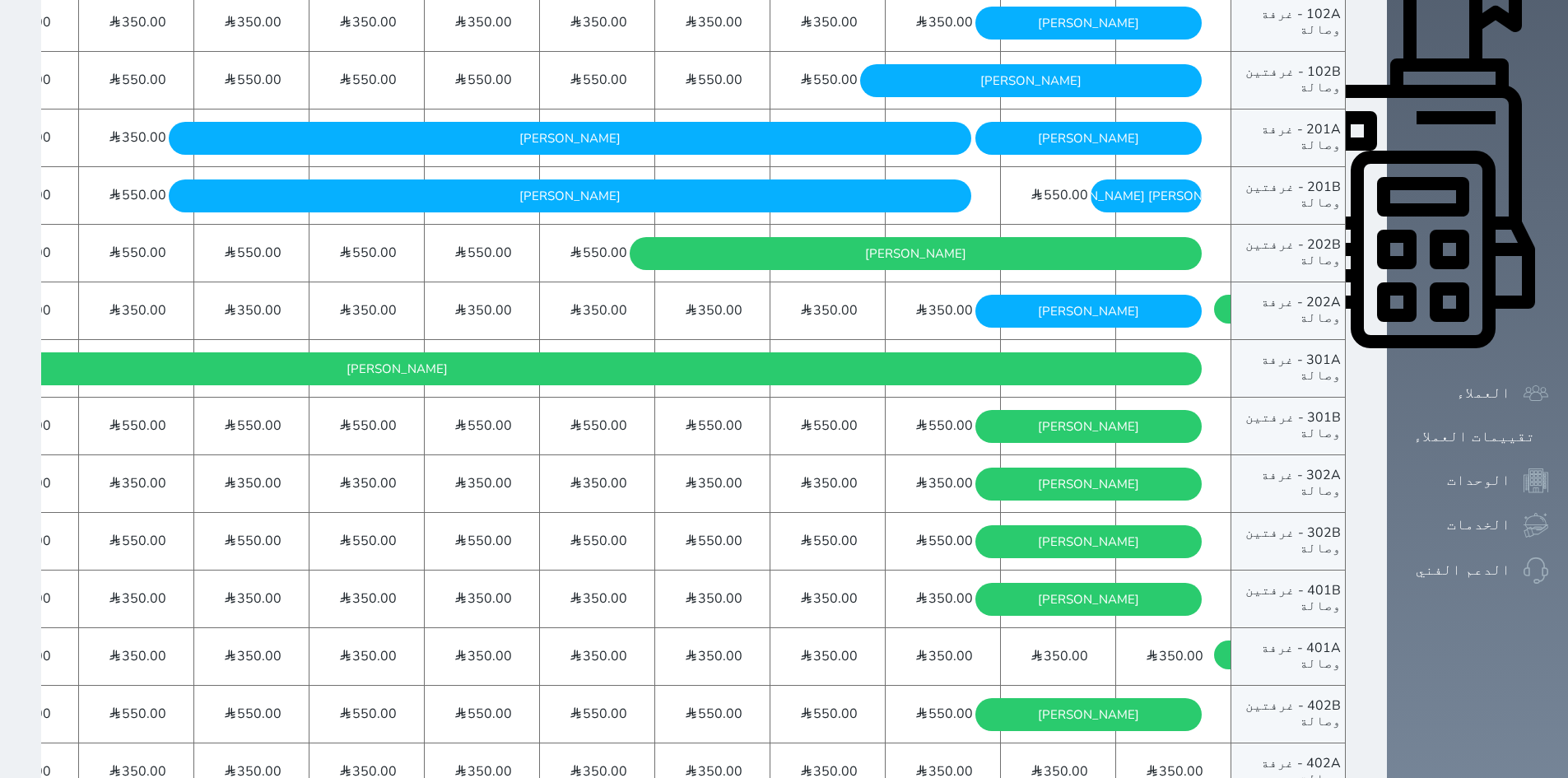 scroll, scrollTop: 659, scrollLeft: 0, axis: vertical 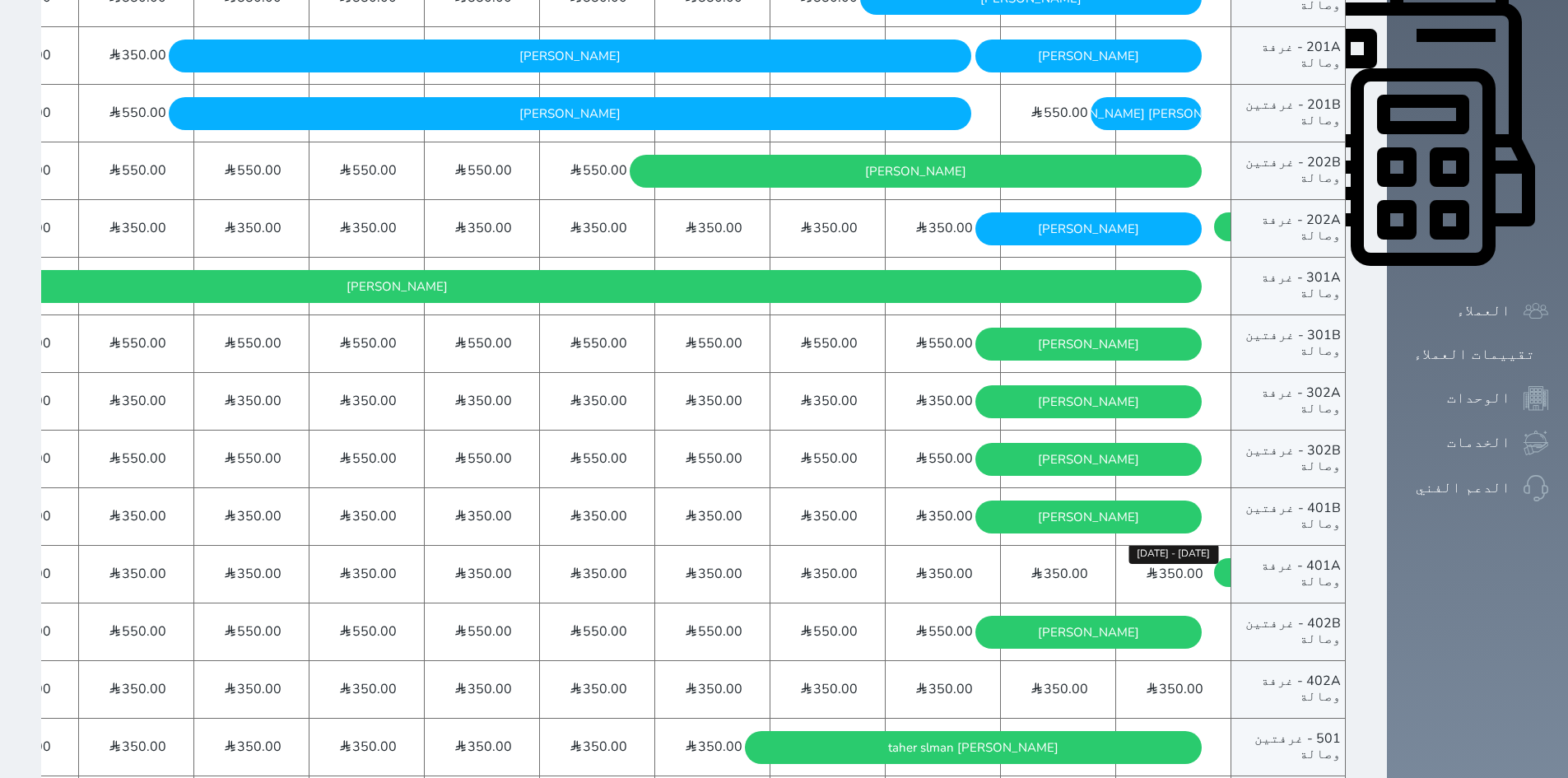 click on "350.00     [DATE] - [DATE]" at bounding box center [1173, 574] 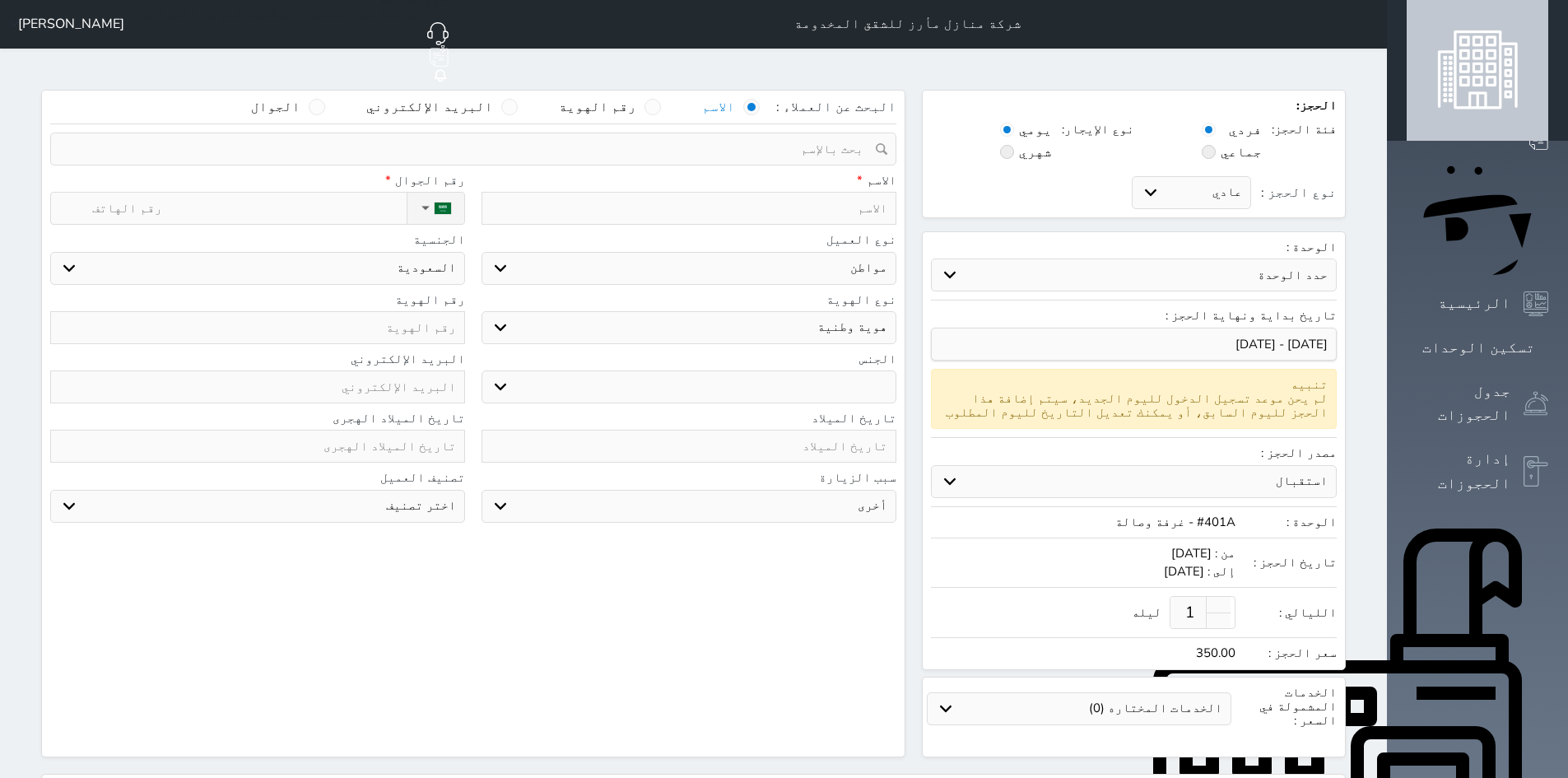 scroll, scrollTop: 0, scrollLeft: 0, axis: both 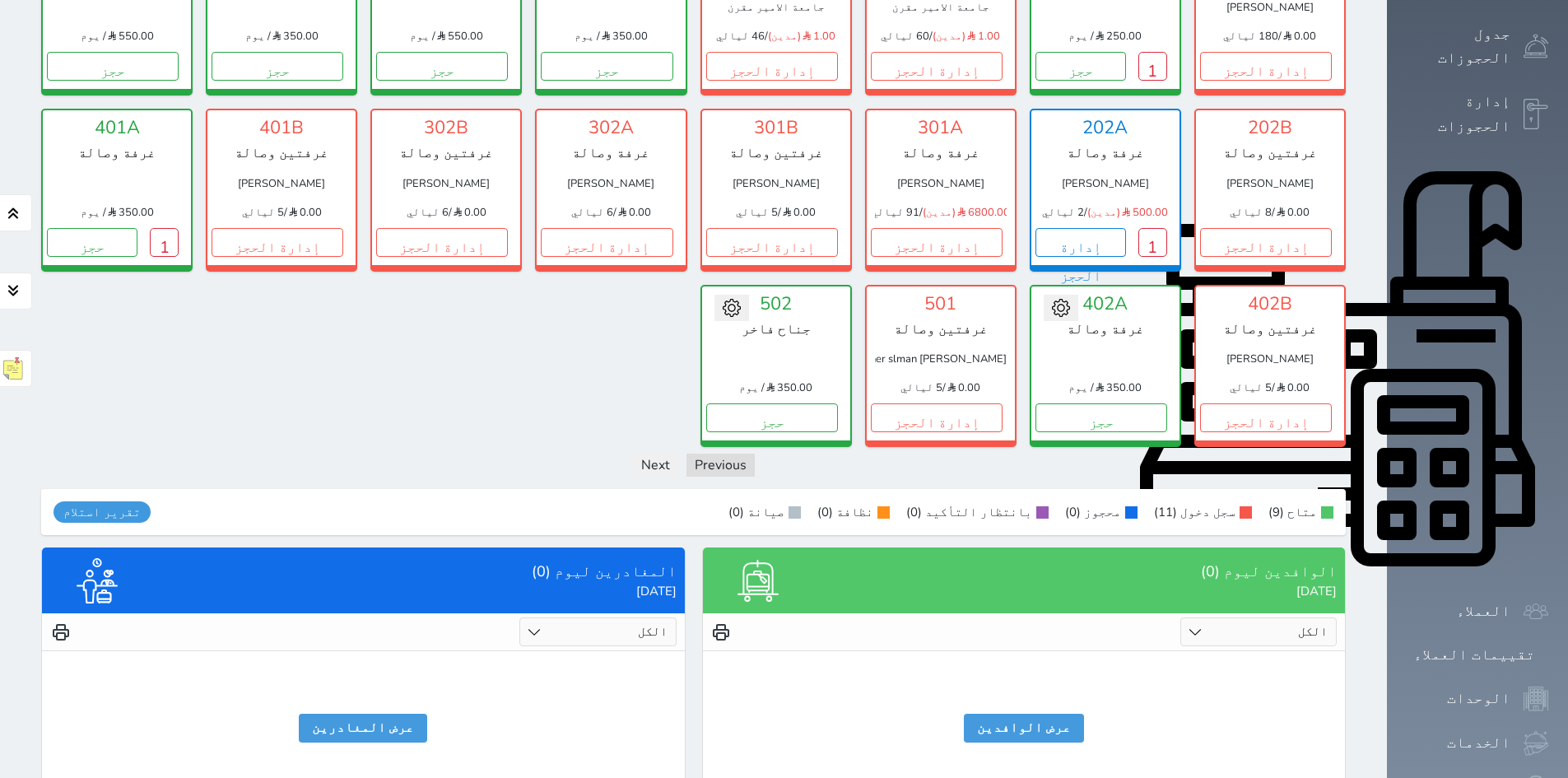 click on "الكل   تم الدخول   تم المغادرة" at bounding box center (598, 631) 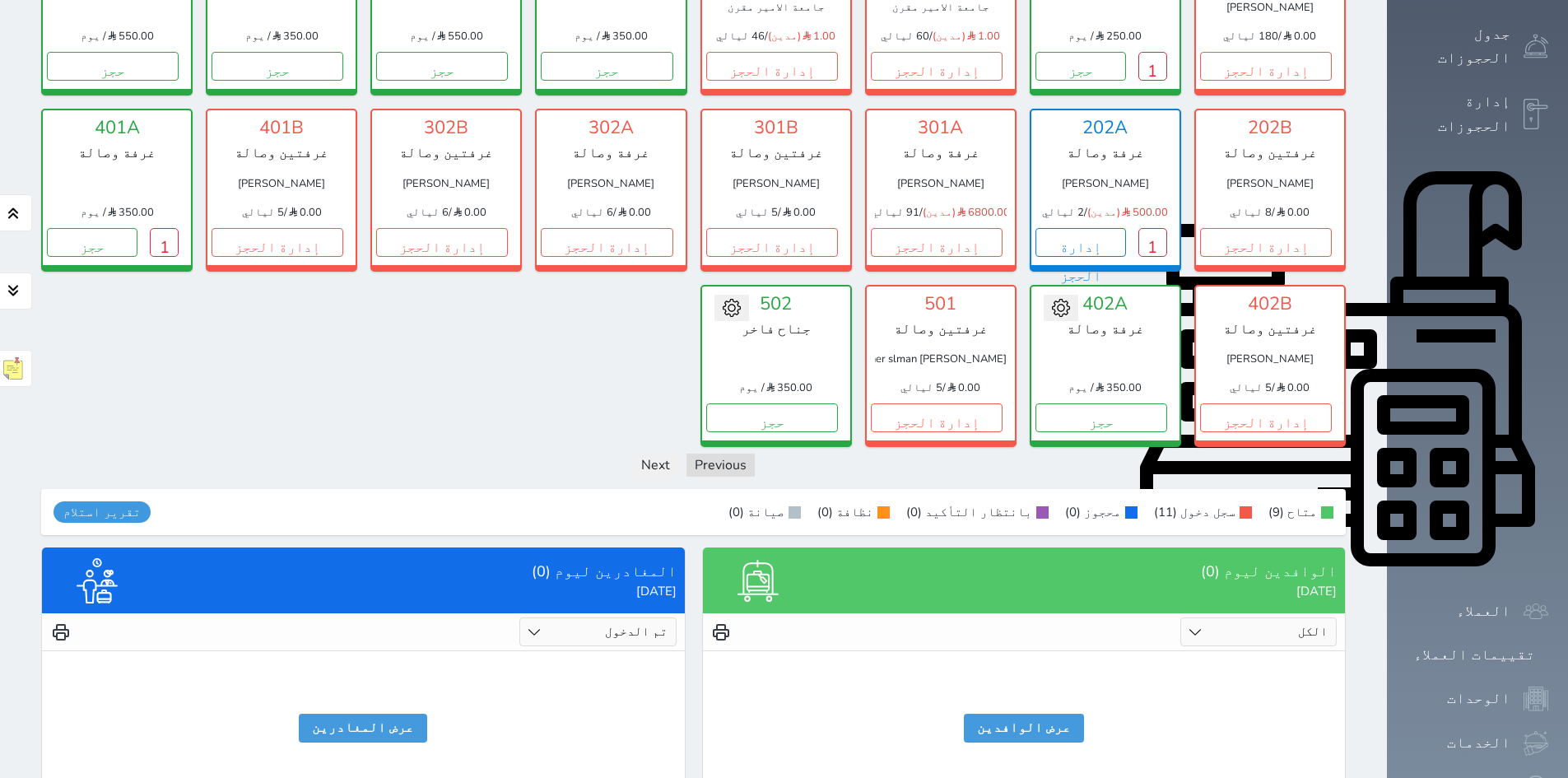 click on "الكل   تم الدخول   تم المغادرة" at bounding box center (598, 631) 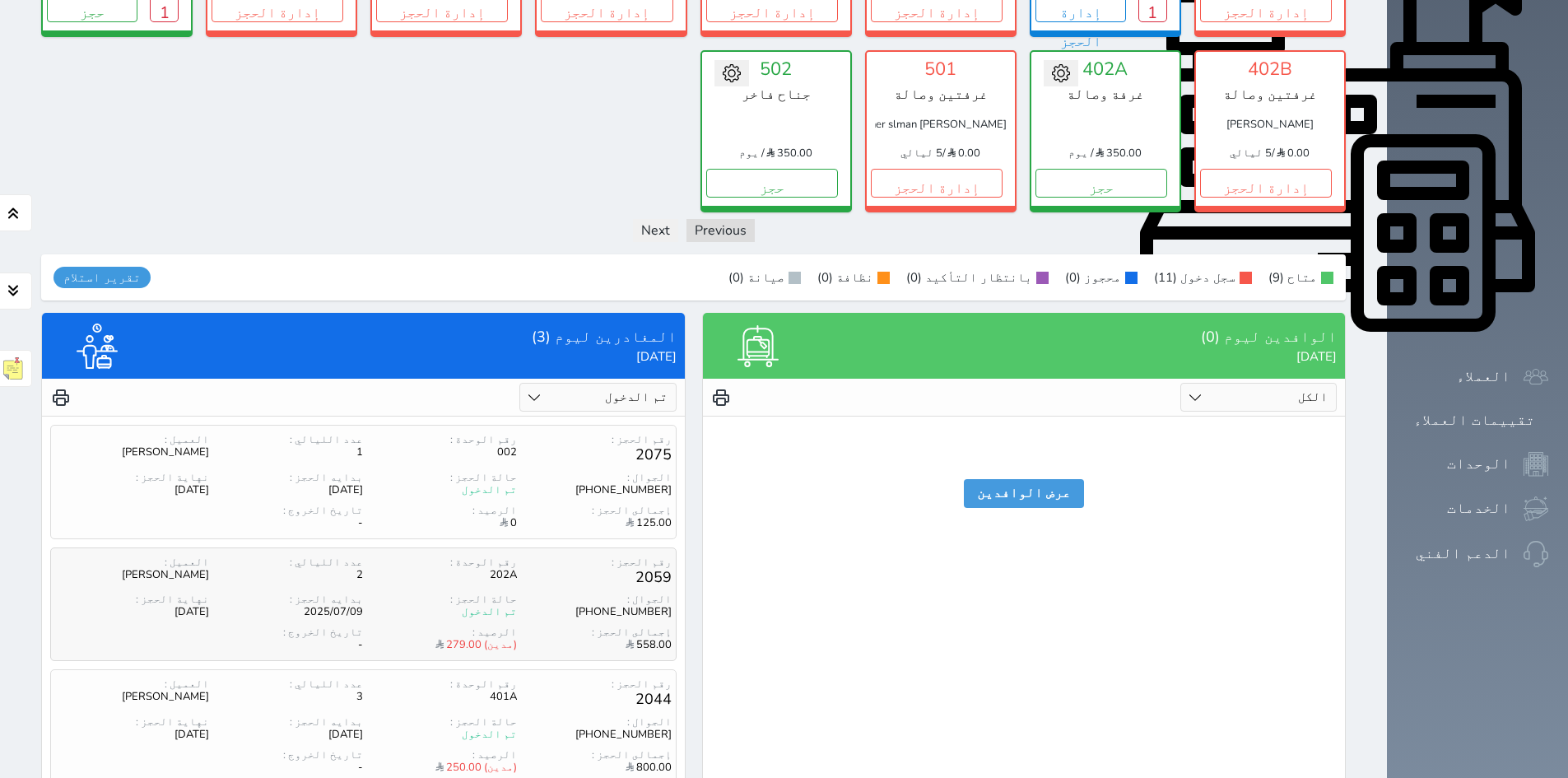 scroll, scrollTop: 601, scrollLeft: 0, axis: vertical 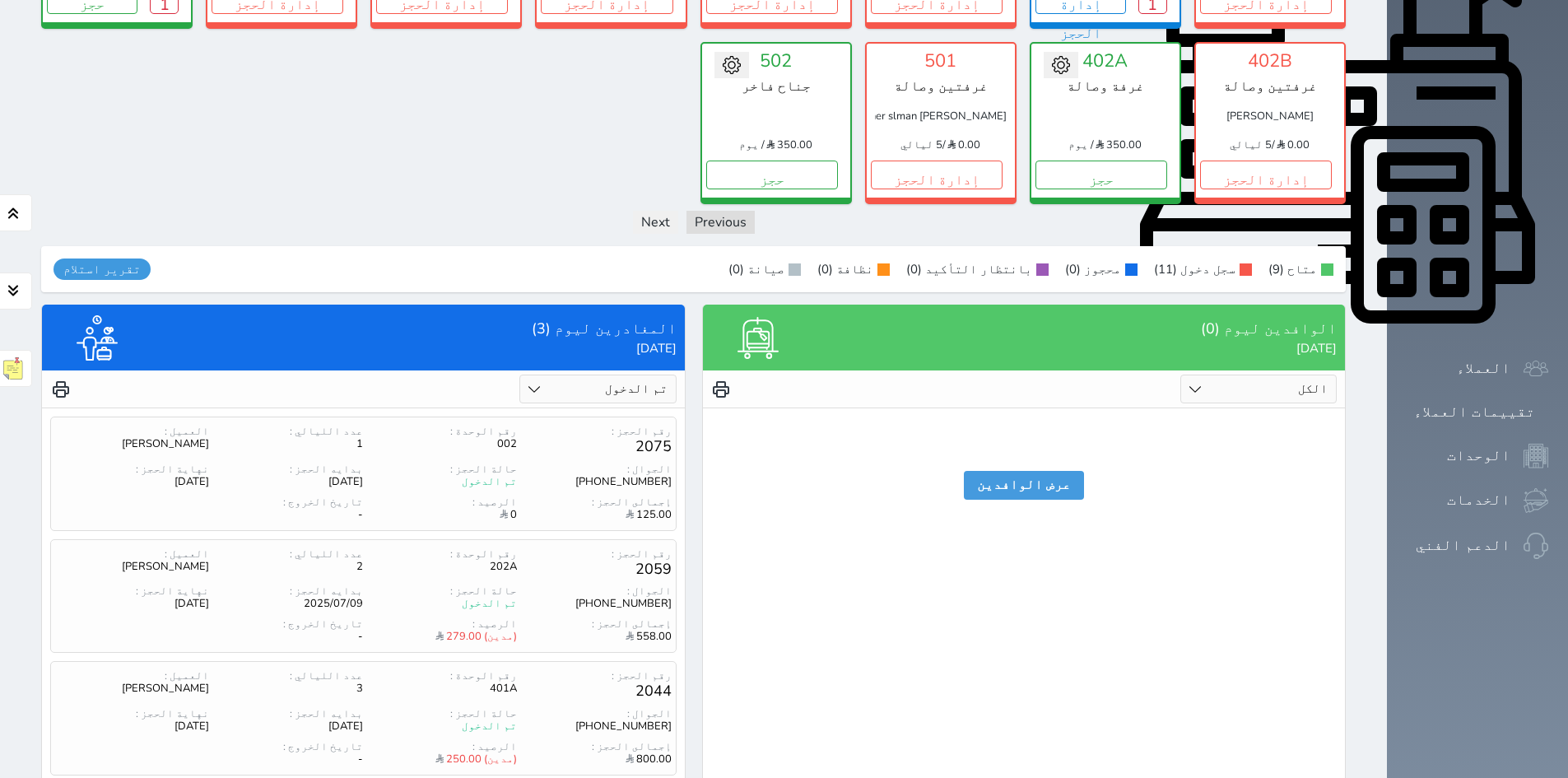 click on "الكل   لم يسجل دخول   تم الدخول" at bounding box center [1259, 389] 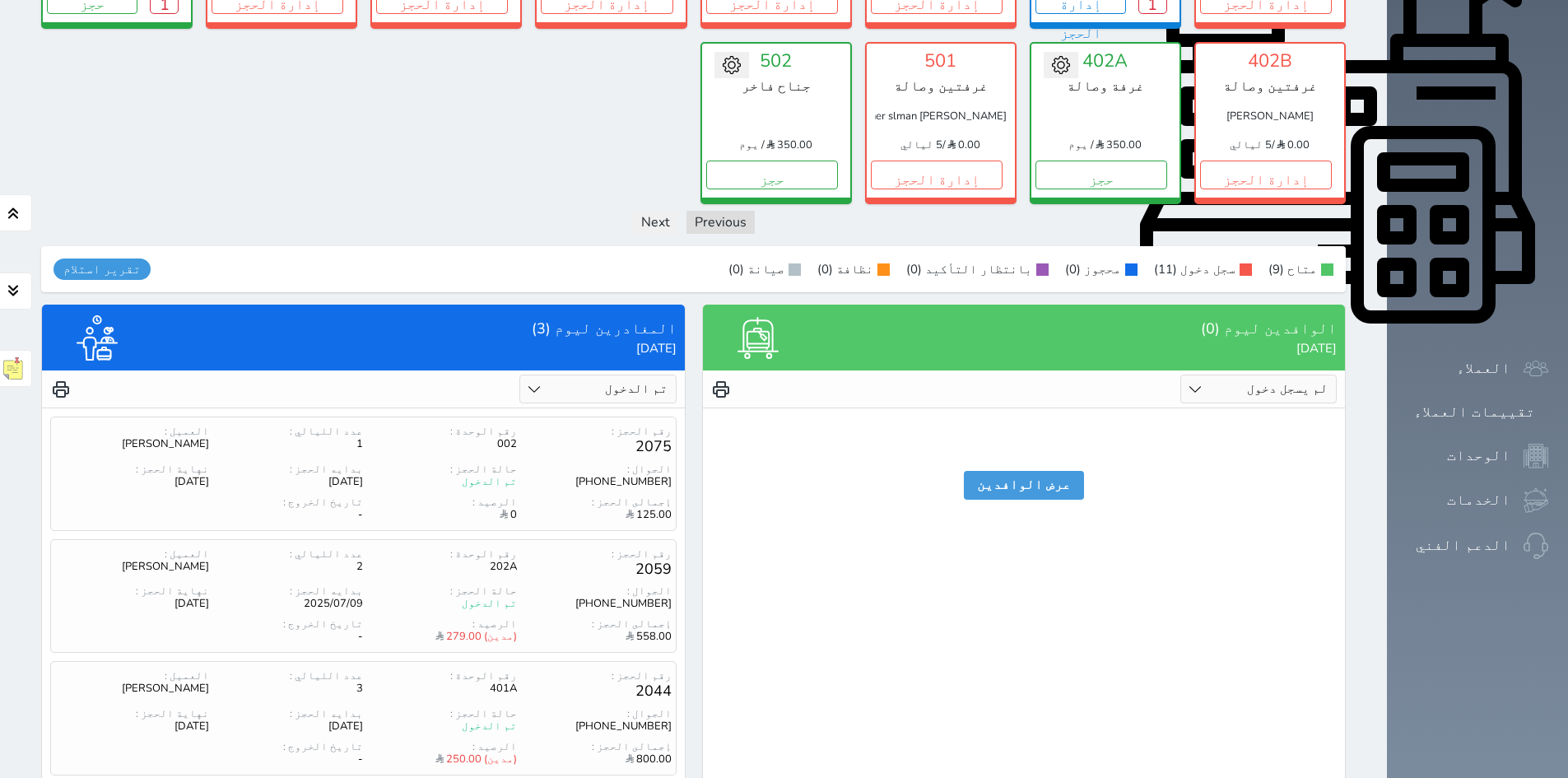 click on "الكل   لم يسجل دخول   تم الدخول" at bounding box center [1259, 389] 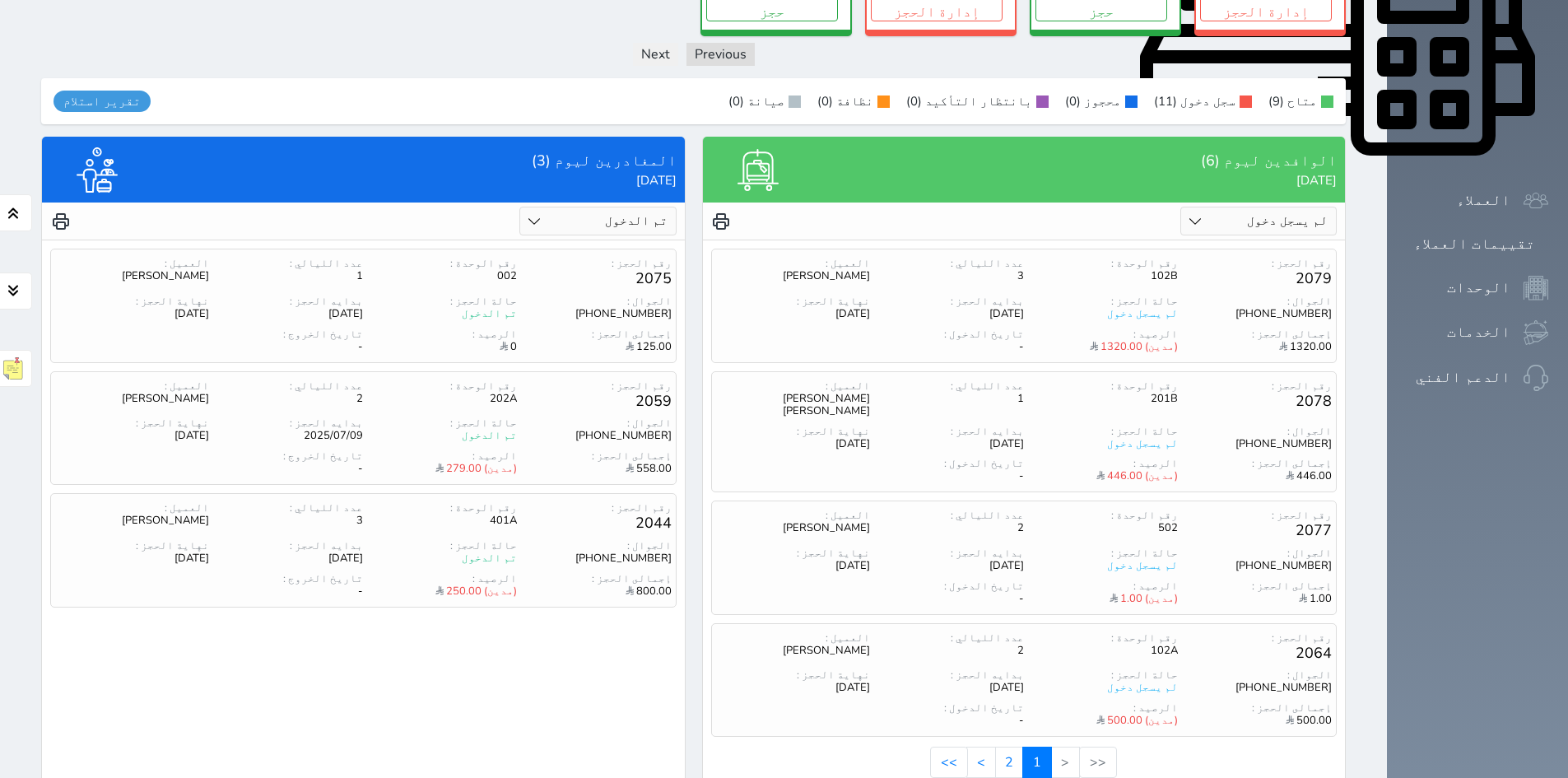 scroll, scrollTop: 770, scrollLeft: 0, axis: vertical 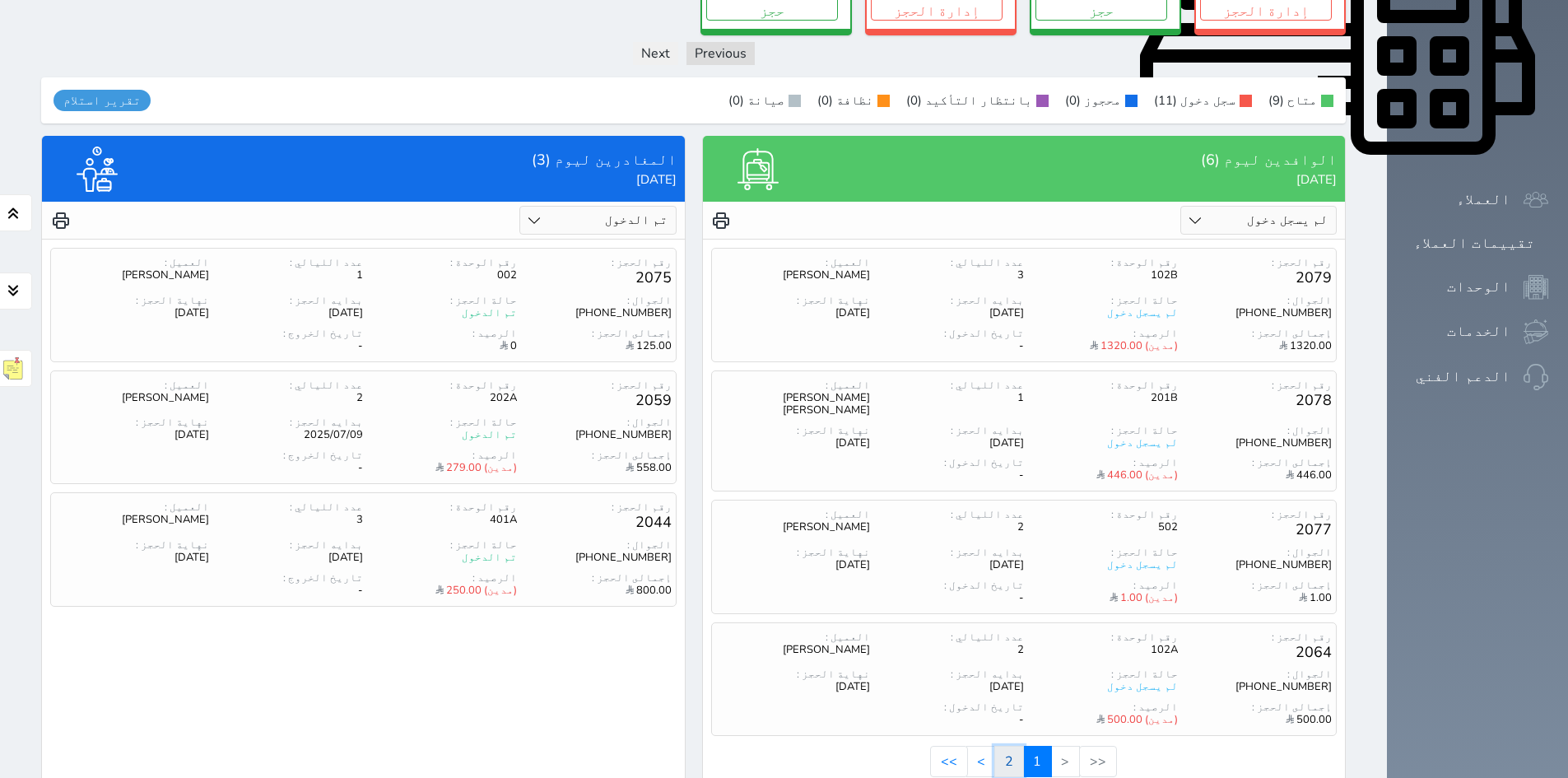 click on "2" at bounding box center (1009, 762) 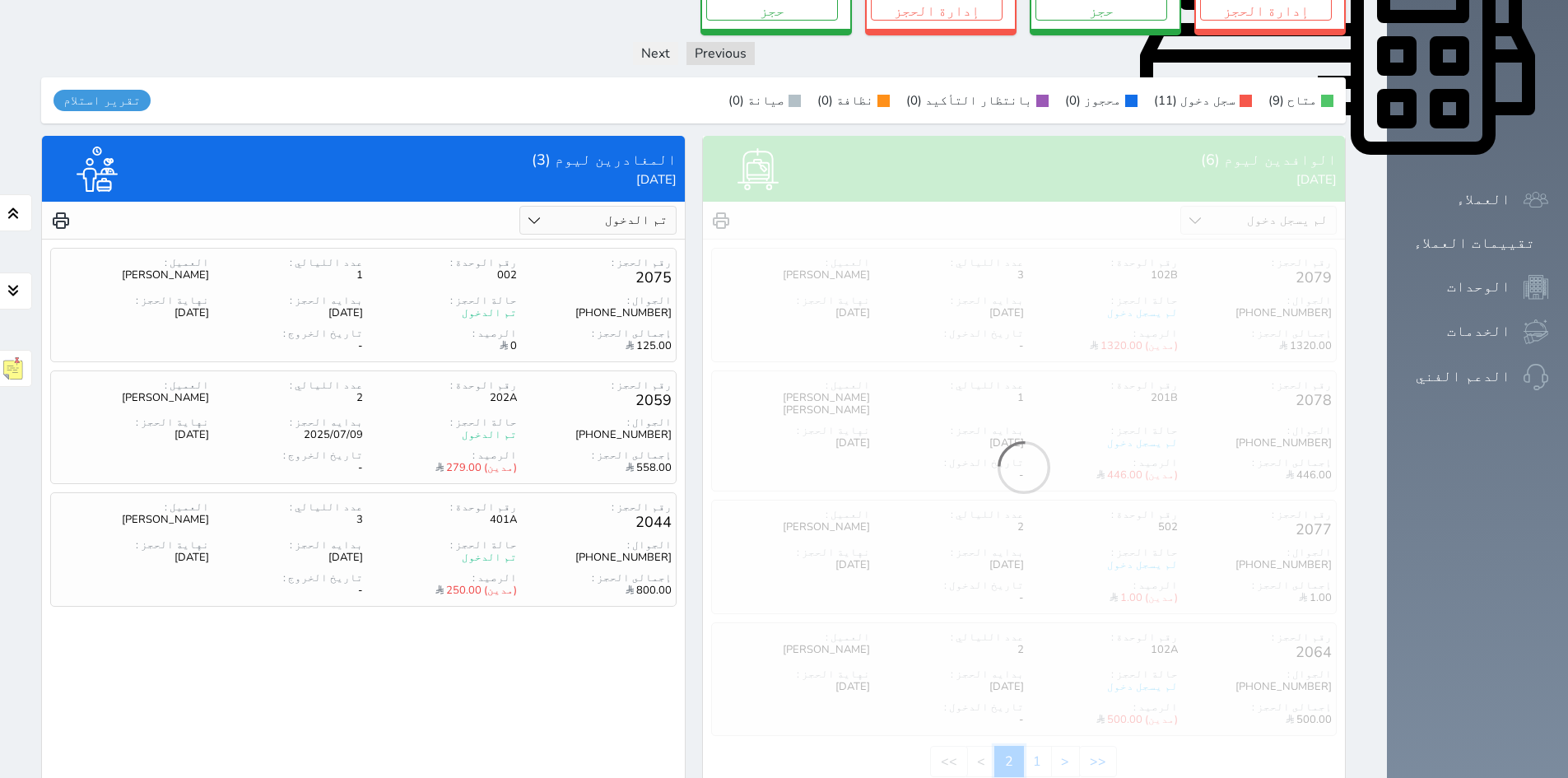scroll, scrollTop: 601, scrollLeft: 0, axis: vertical 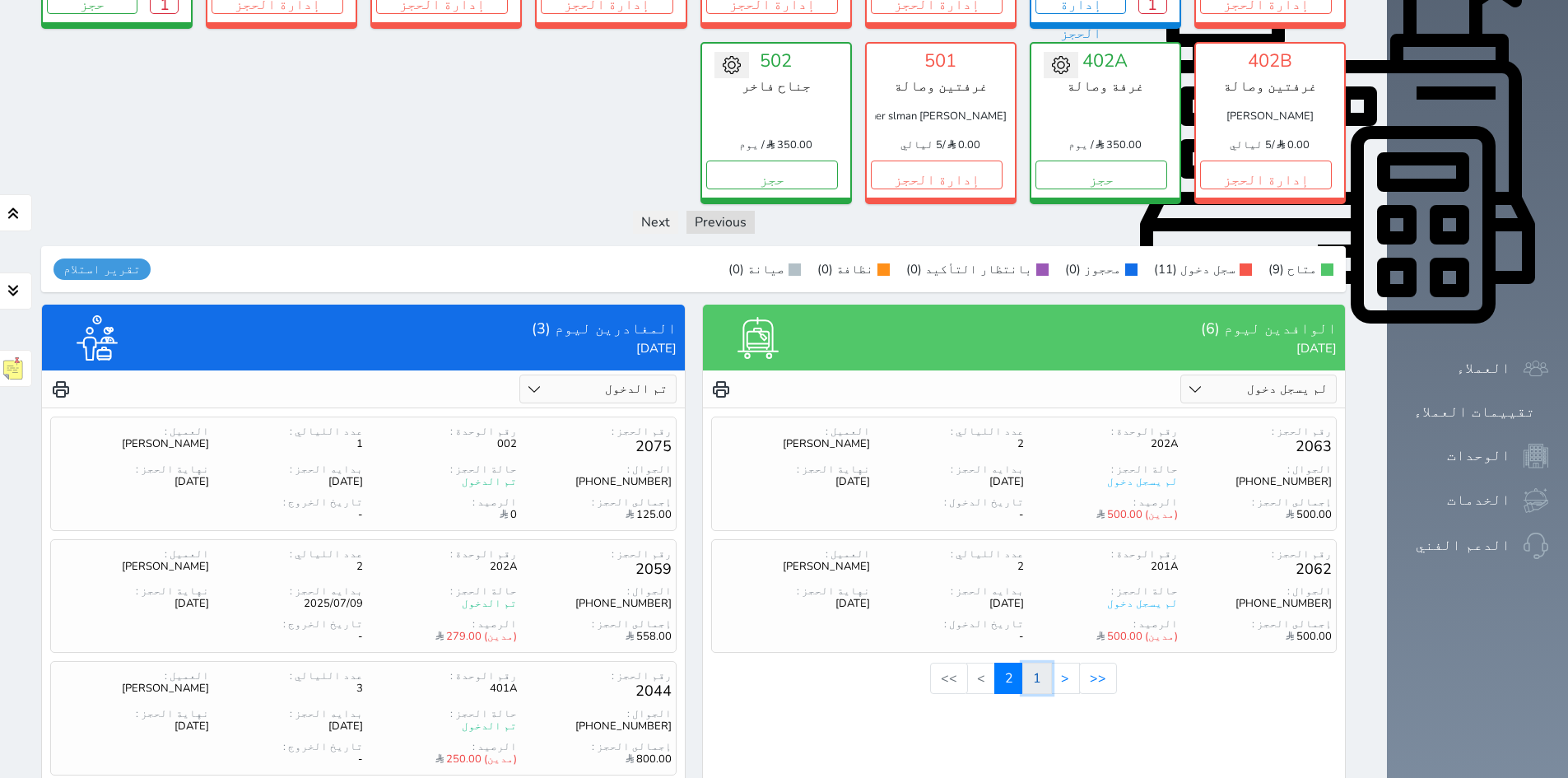 click on "1" at bounding box center [1037, 678] 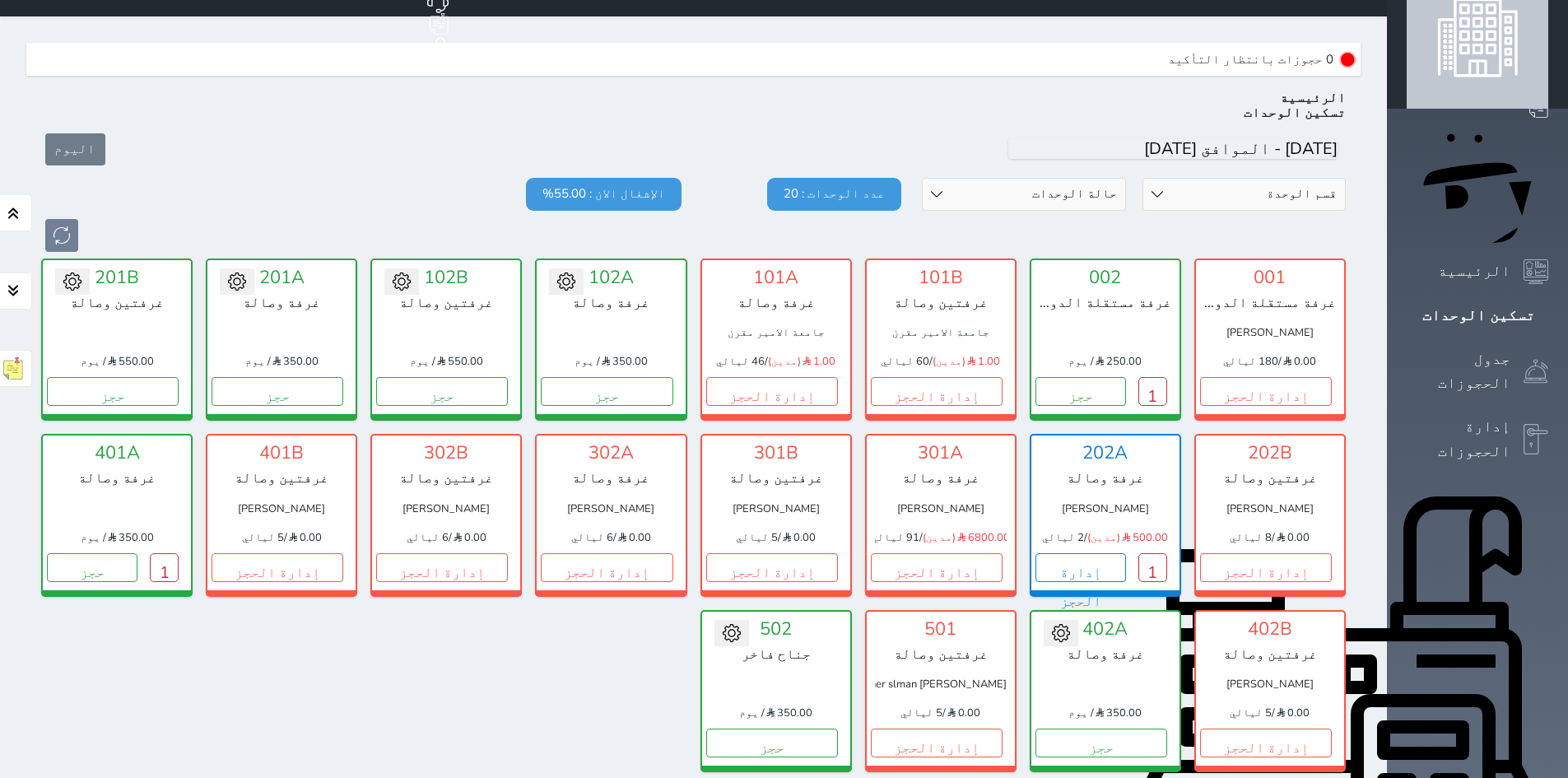 scroll, scrollTop: 25, scrollLeft: 0, axis: vertical 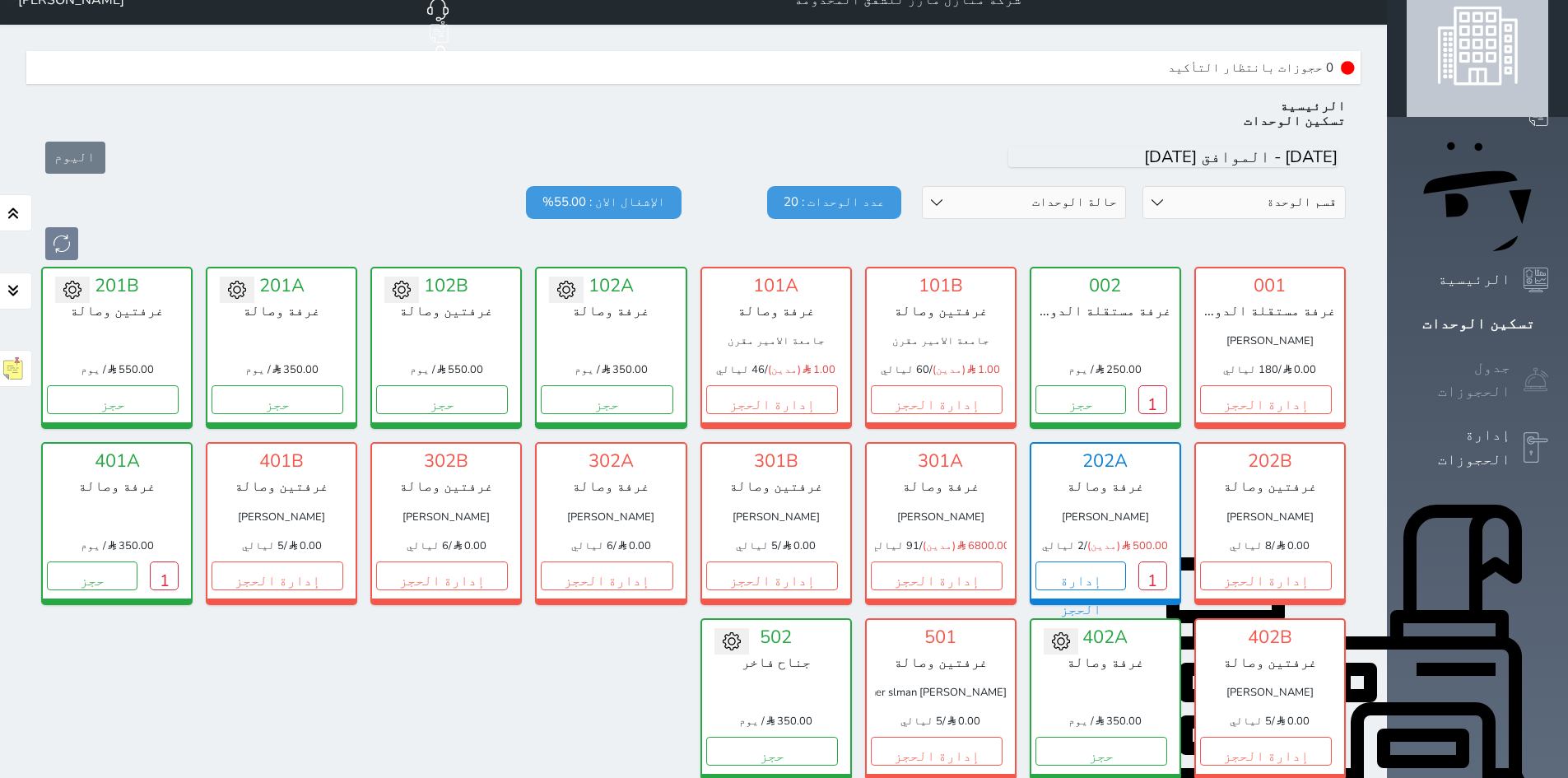 click on "جدول الحجوزات" at bounding box center (1459, 380) 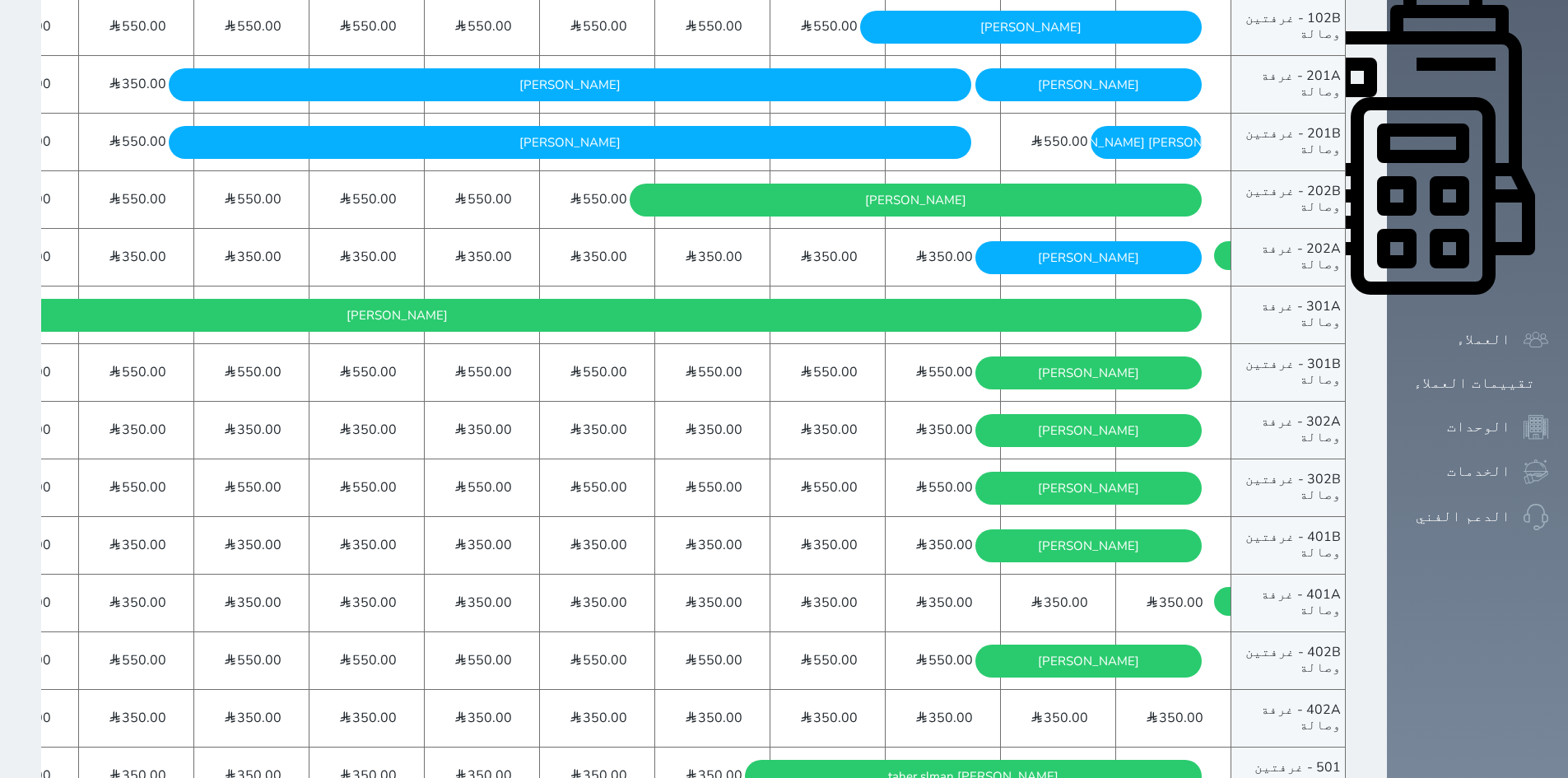 scroll, scrollTop: 659, scrollLeft: 0, axis: vertical 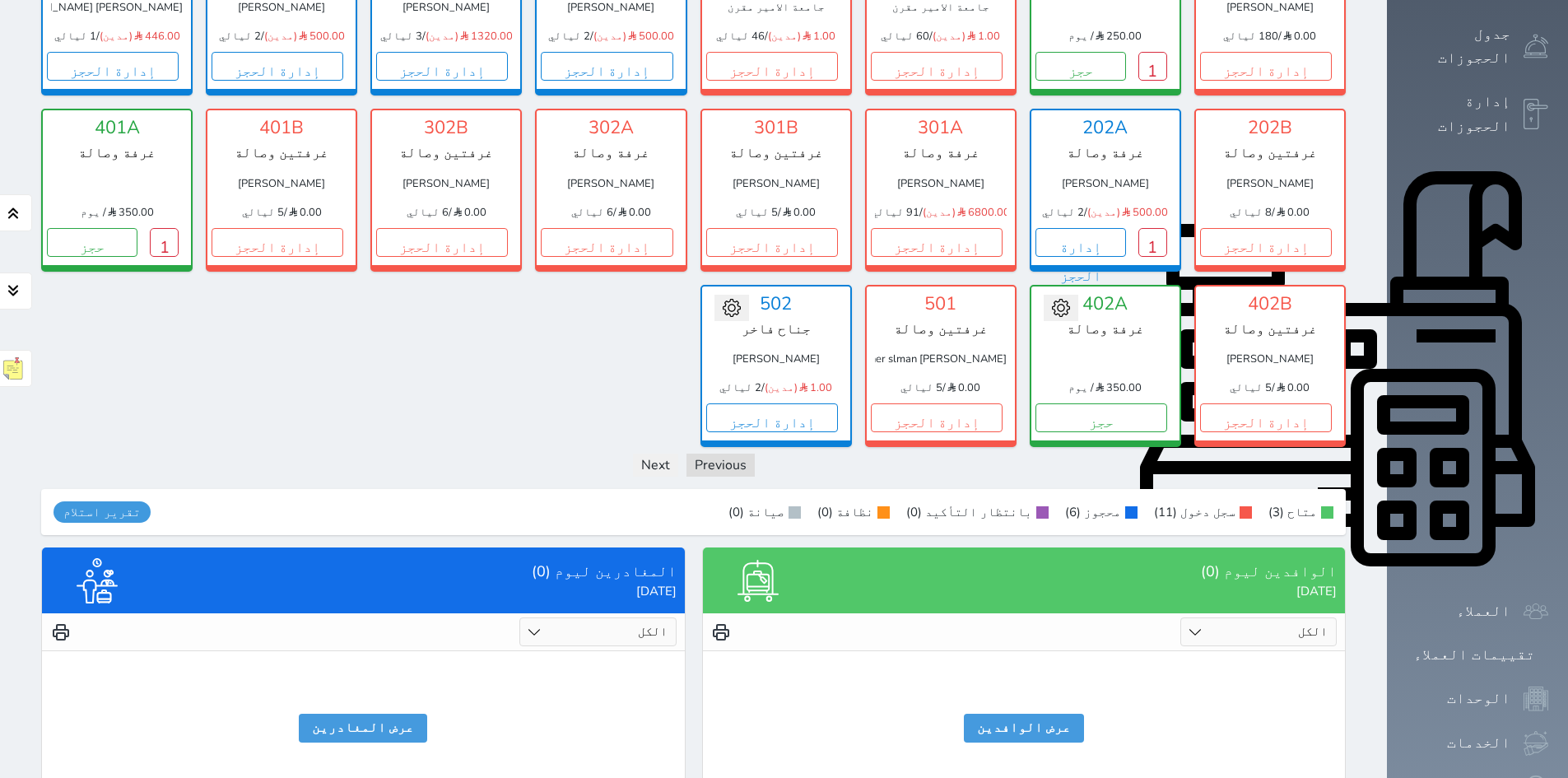click on "الكل   لم يسجل دخول   تم الدخول" at bounding box center [1259, 631] 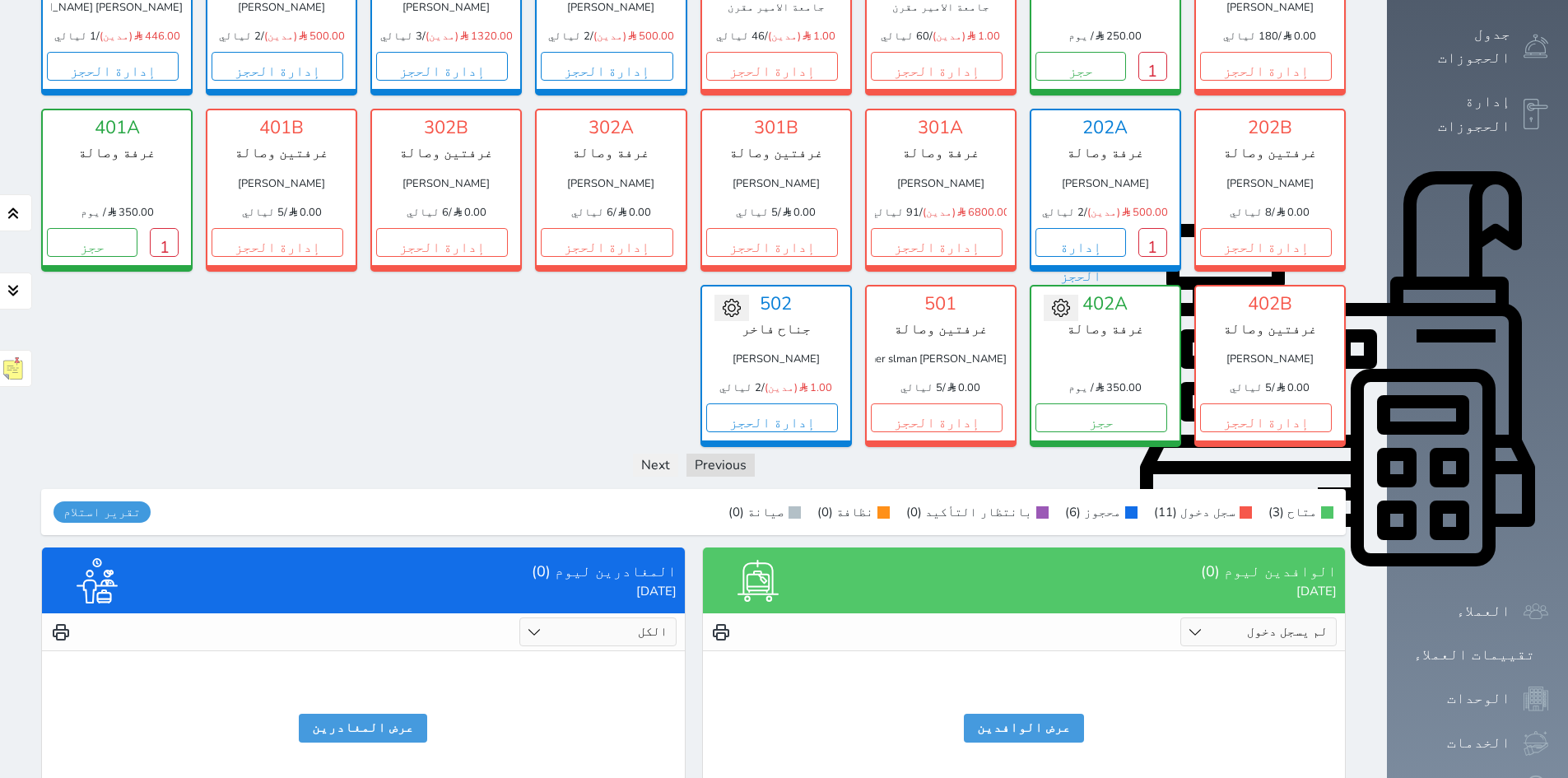 click on "الكل   لم يسجل دخول   تم الدخول" at bounding box center [1259, 631] 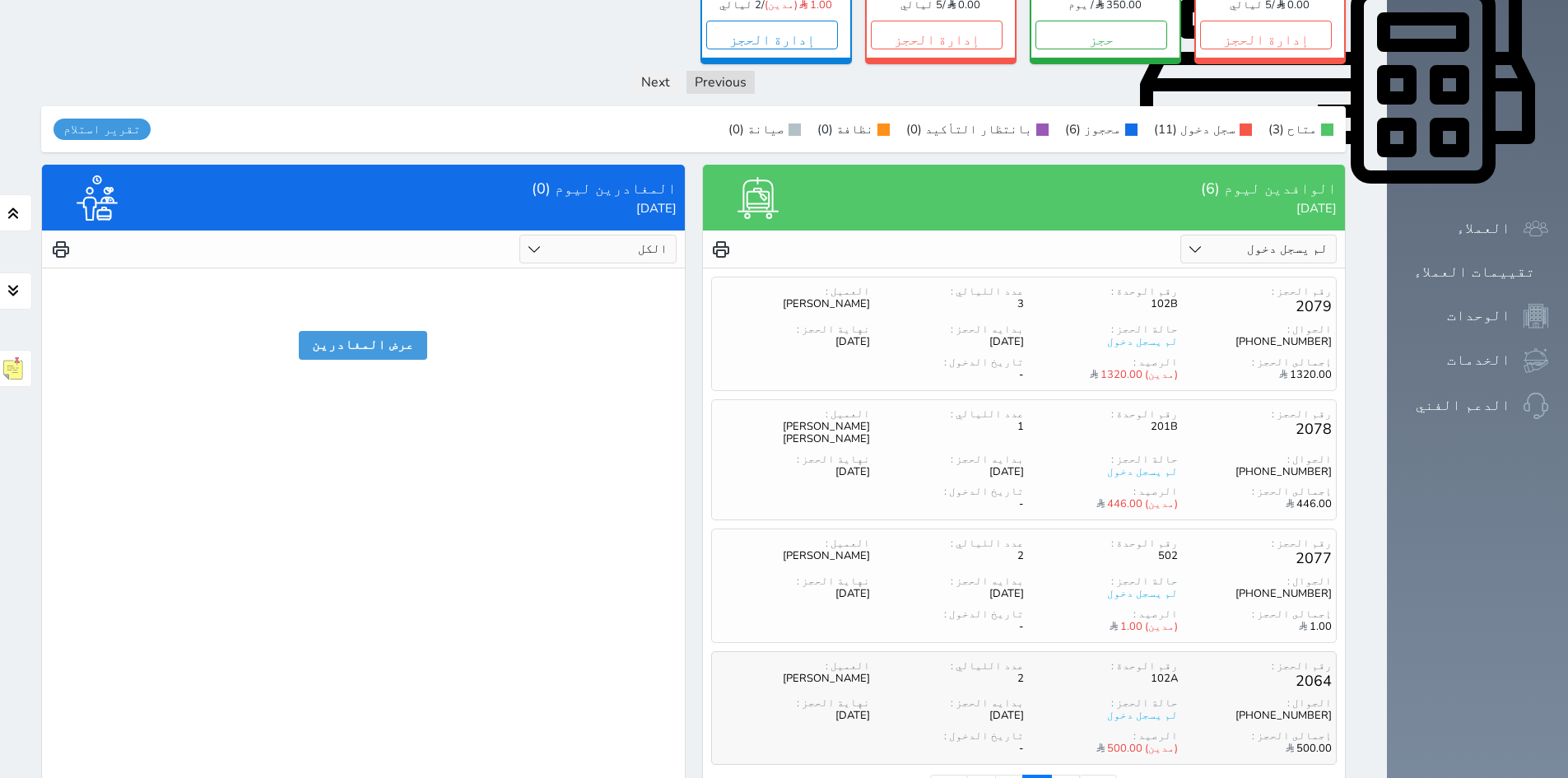 scroll, scrollTop: 770, scrollLeft: 0, axis: vertical 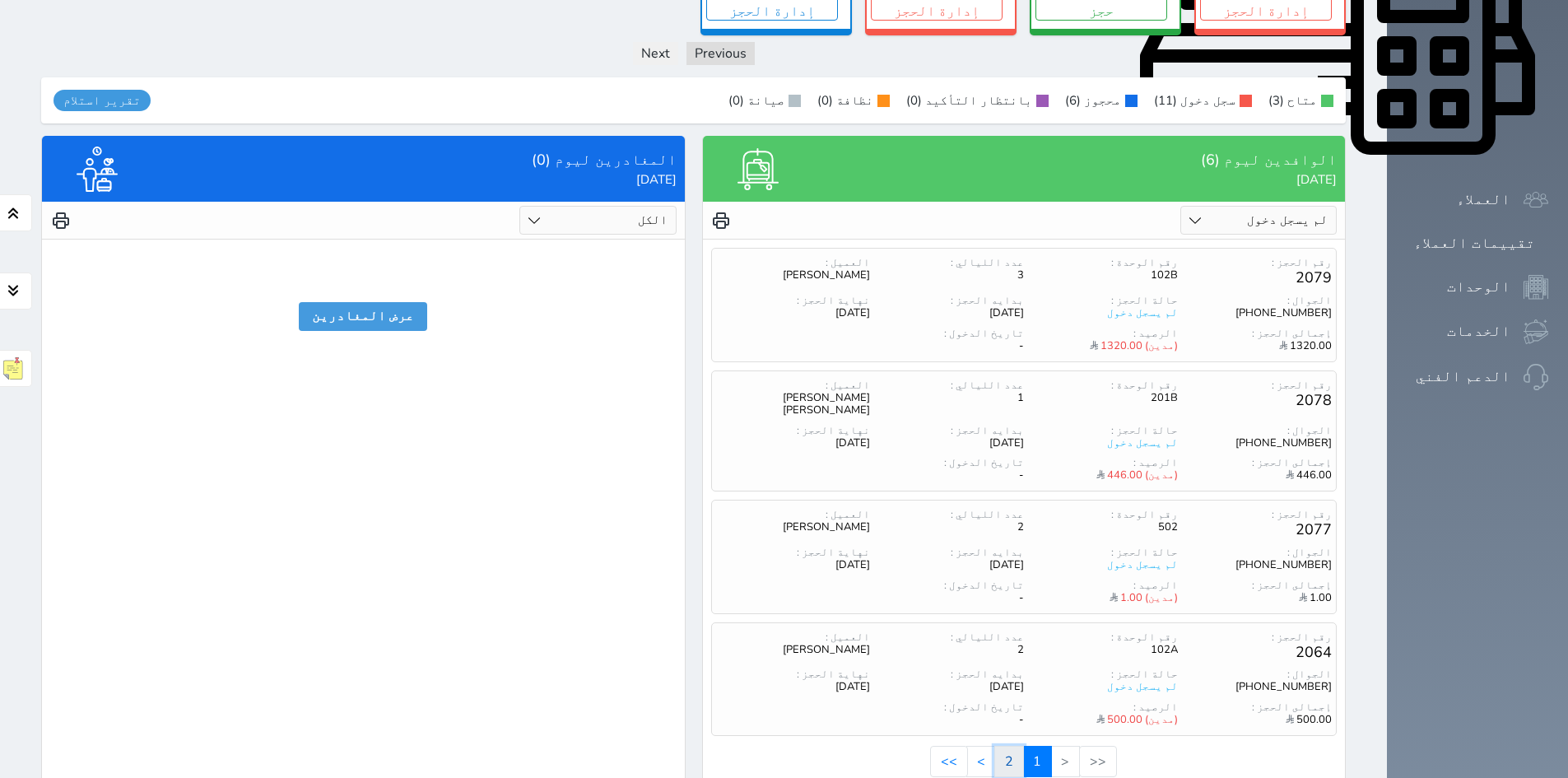 click on "2" at bounding box center [1009, 762] 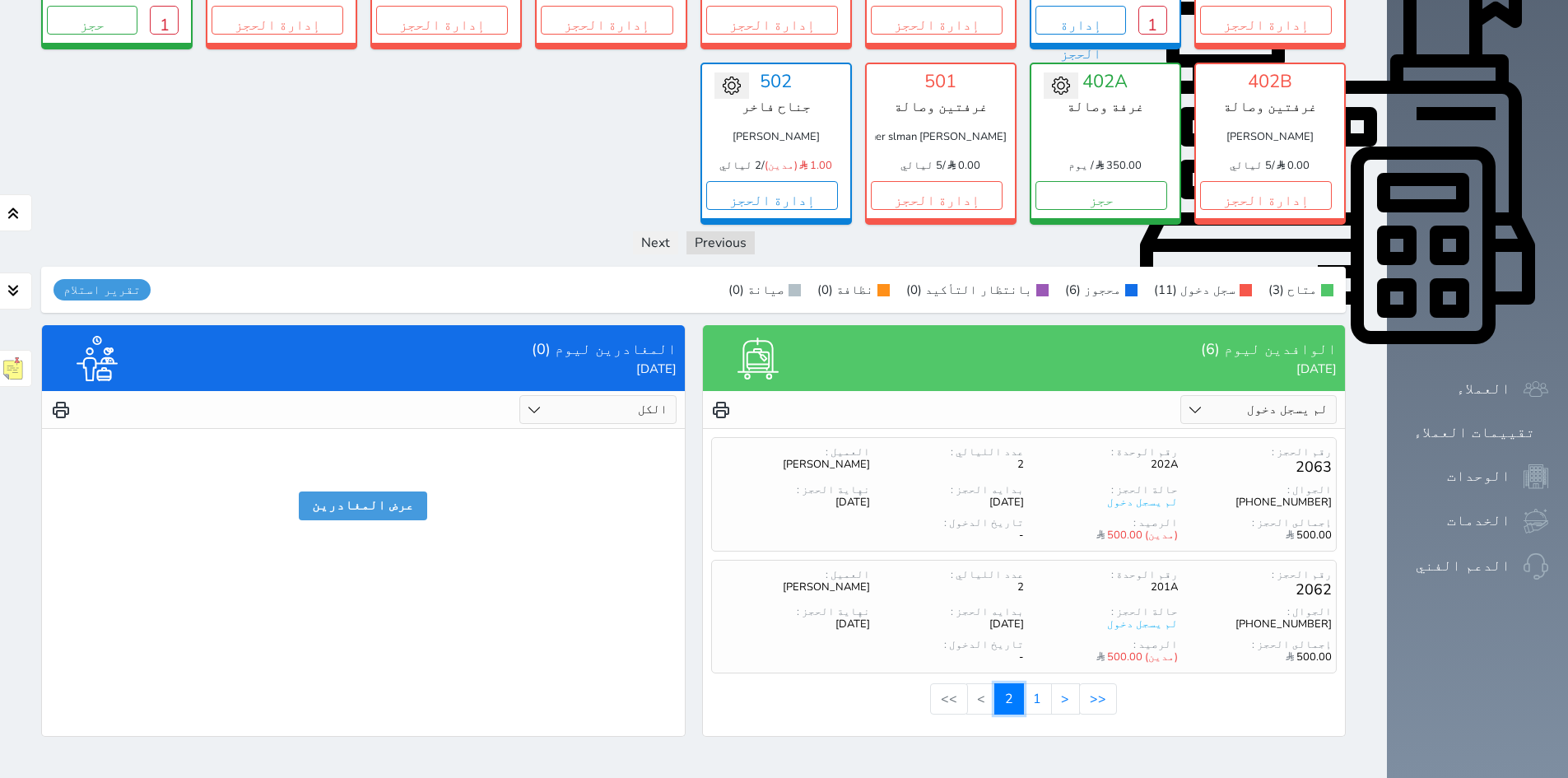 scroll, scrollTop: 525, scrollLeft: 0, axis: vertical 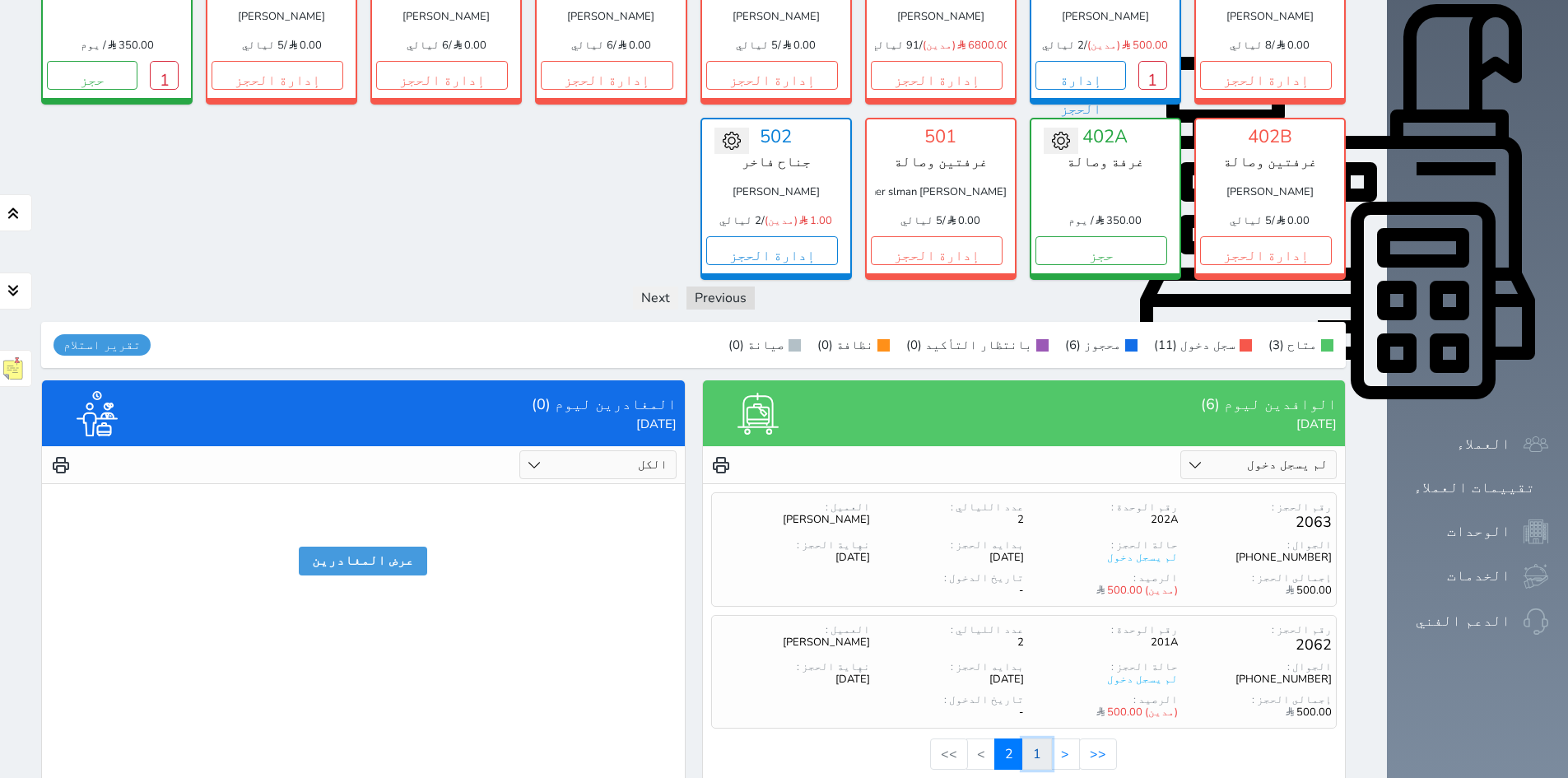 click on "1" at bounding box center [1037, 754] 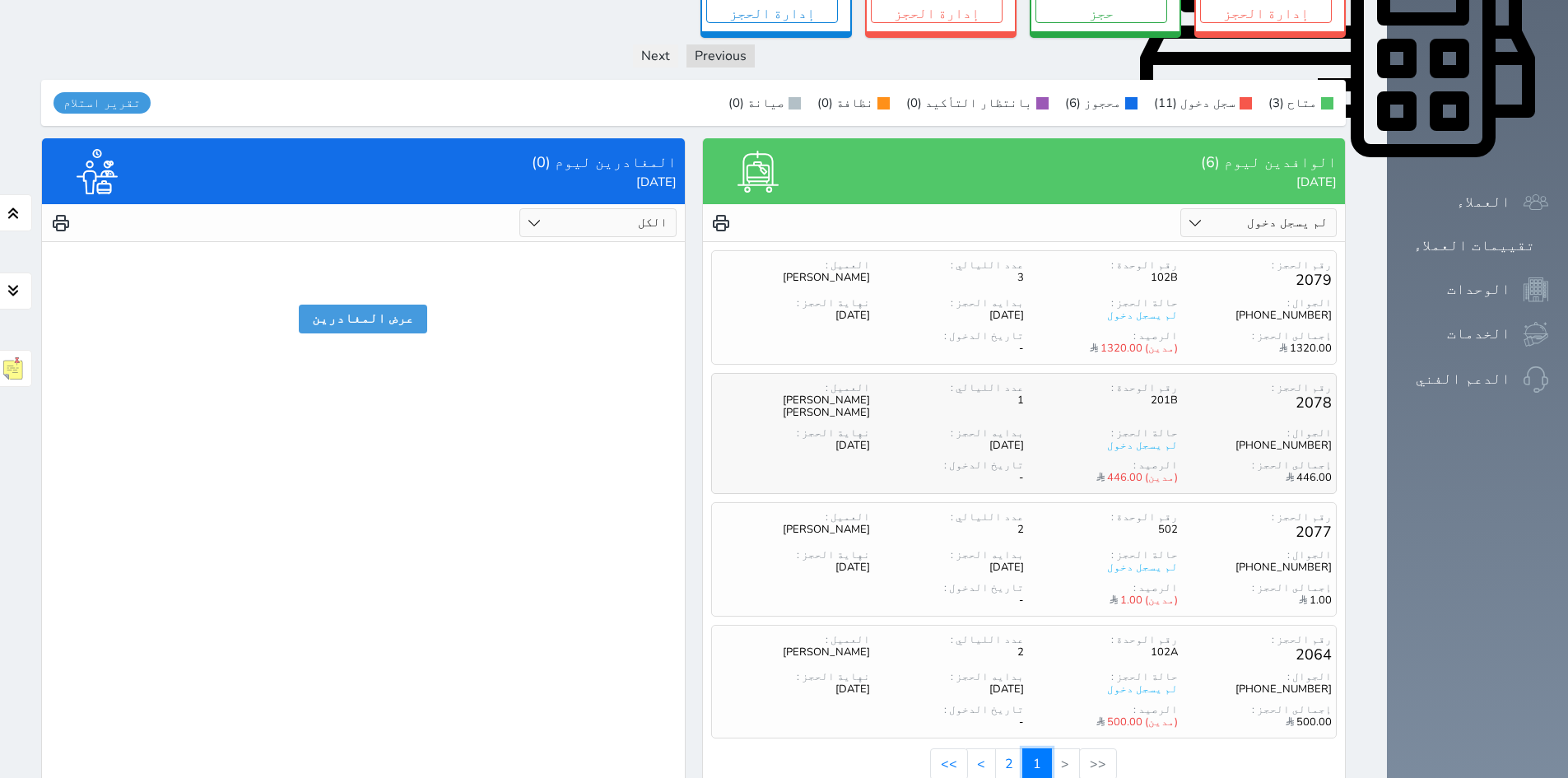 scroll, scrollTop: 770, scrollLeft: 0, axis: vertical 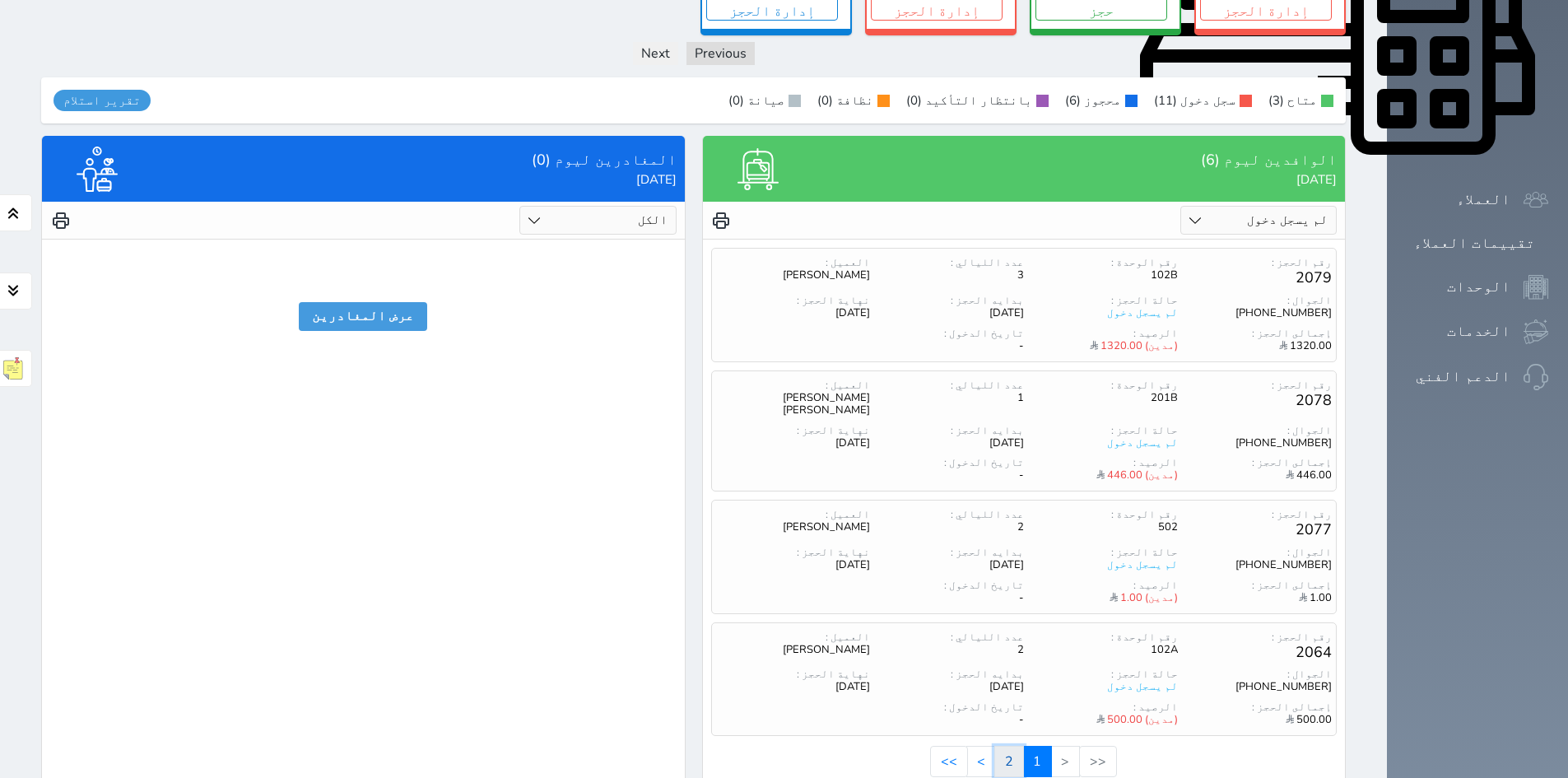 click on "2" at bounding box center (1009, 762) 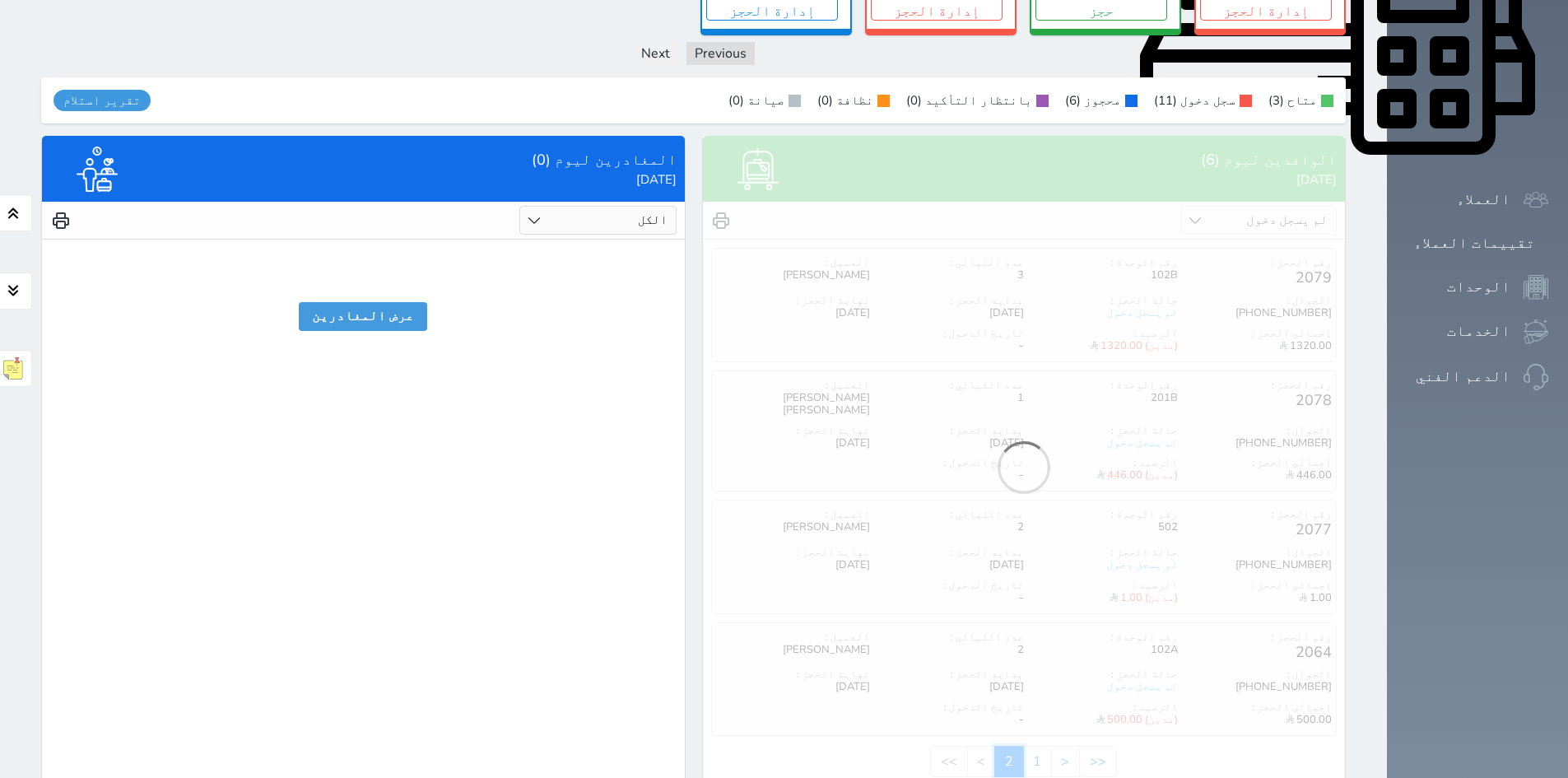 scroll, scrollTop: 525, scrollLeft: 0, axis: vertical 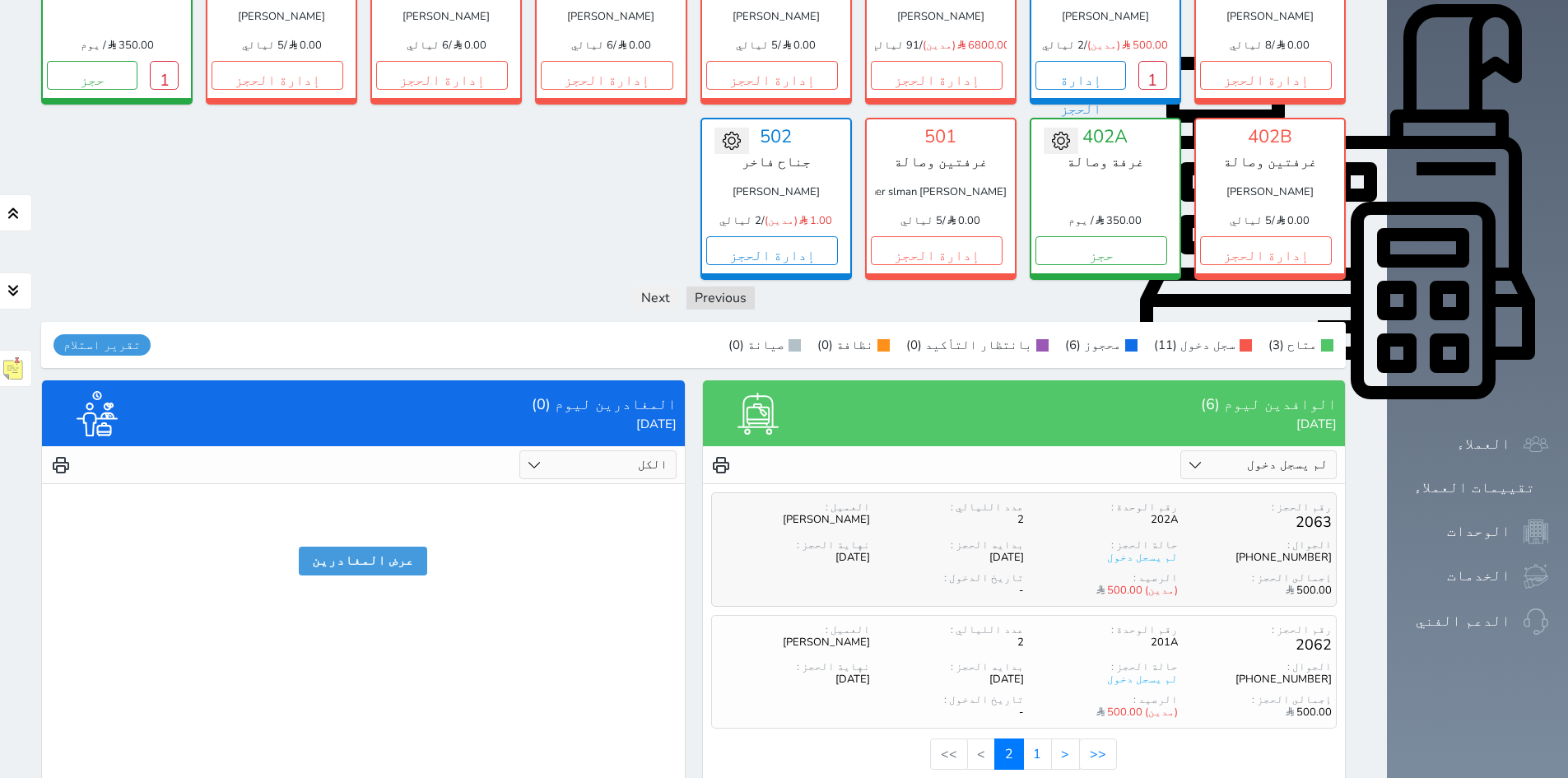 click on "حالة الحجز :" at bounding box center (1100, 545) 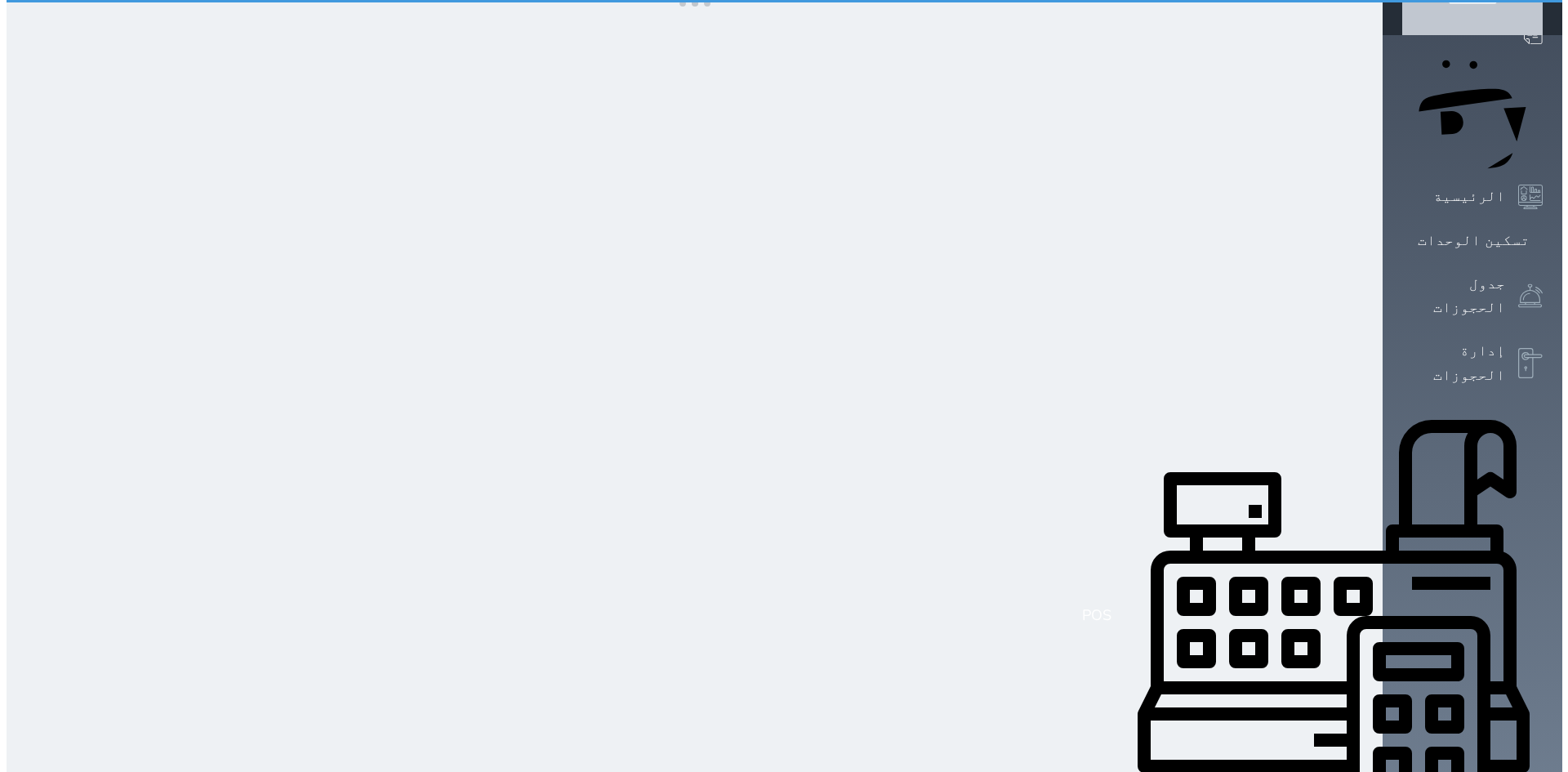 scroll, scrollTop: 0, scrollLeft: 0, axis: both 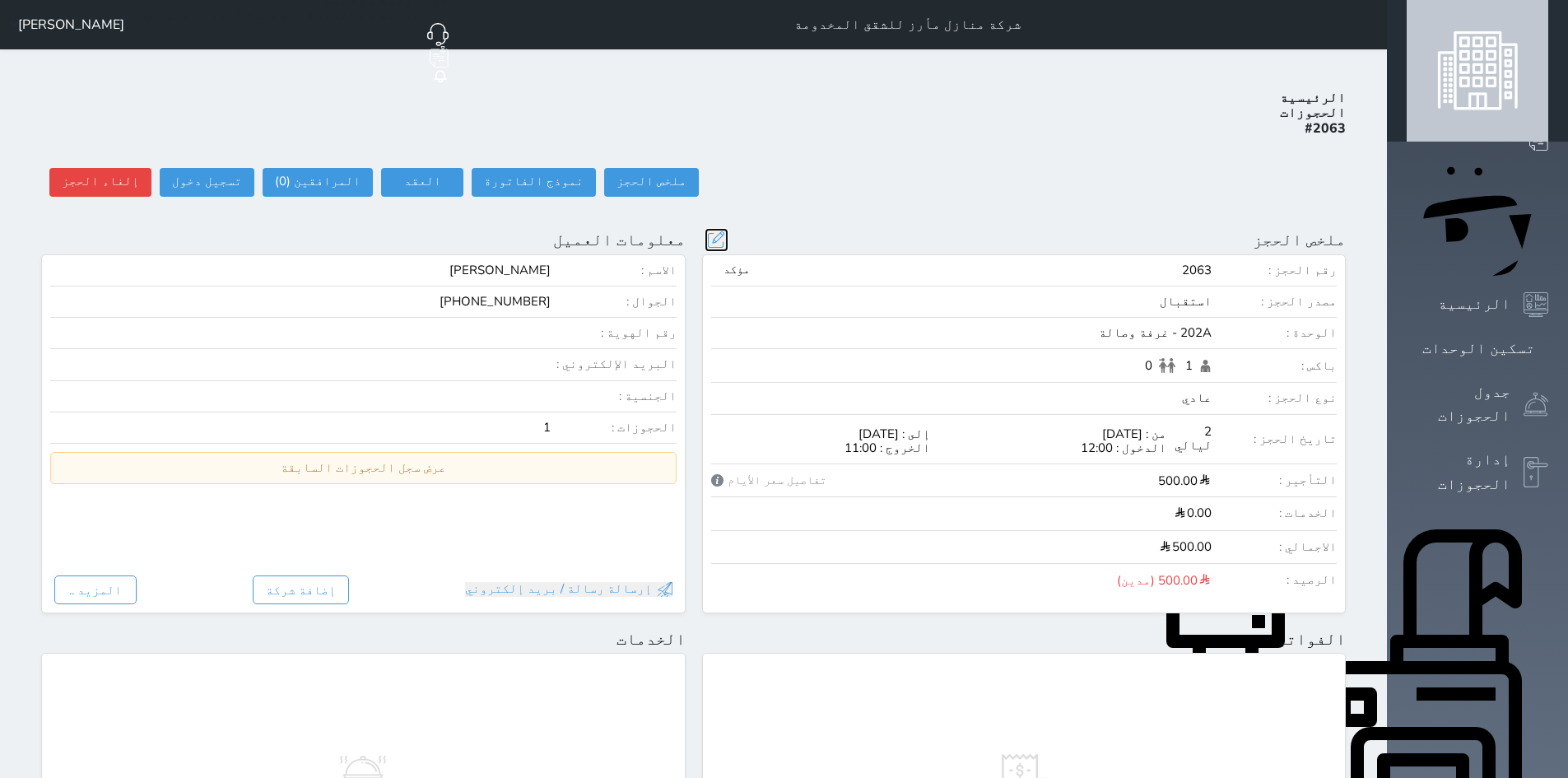click at bounding box center (716, 240) 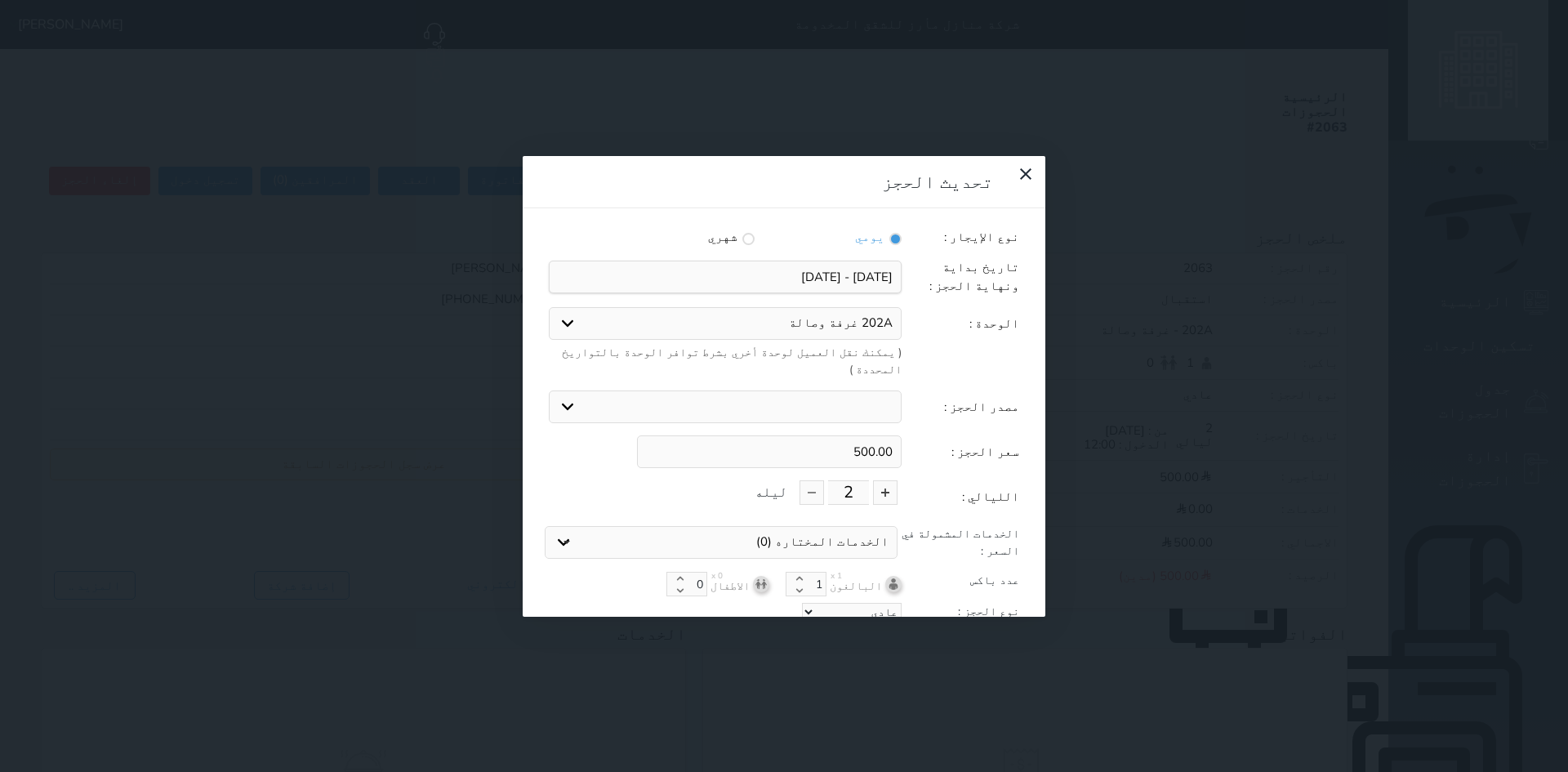 click on "202A غرفة وصالة   002 غرفة مستقلة الدور الارضي 402A غرفة وصالة 401A غرفة وصالة" at bounding box center [725, 324] 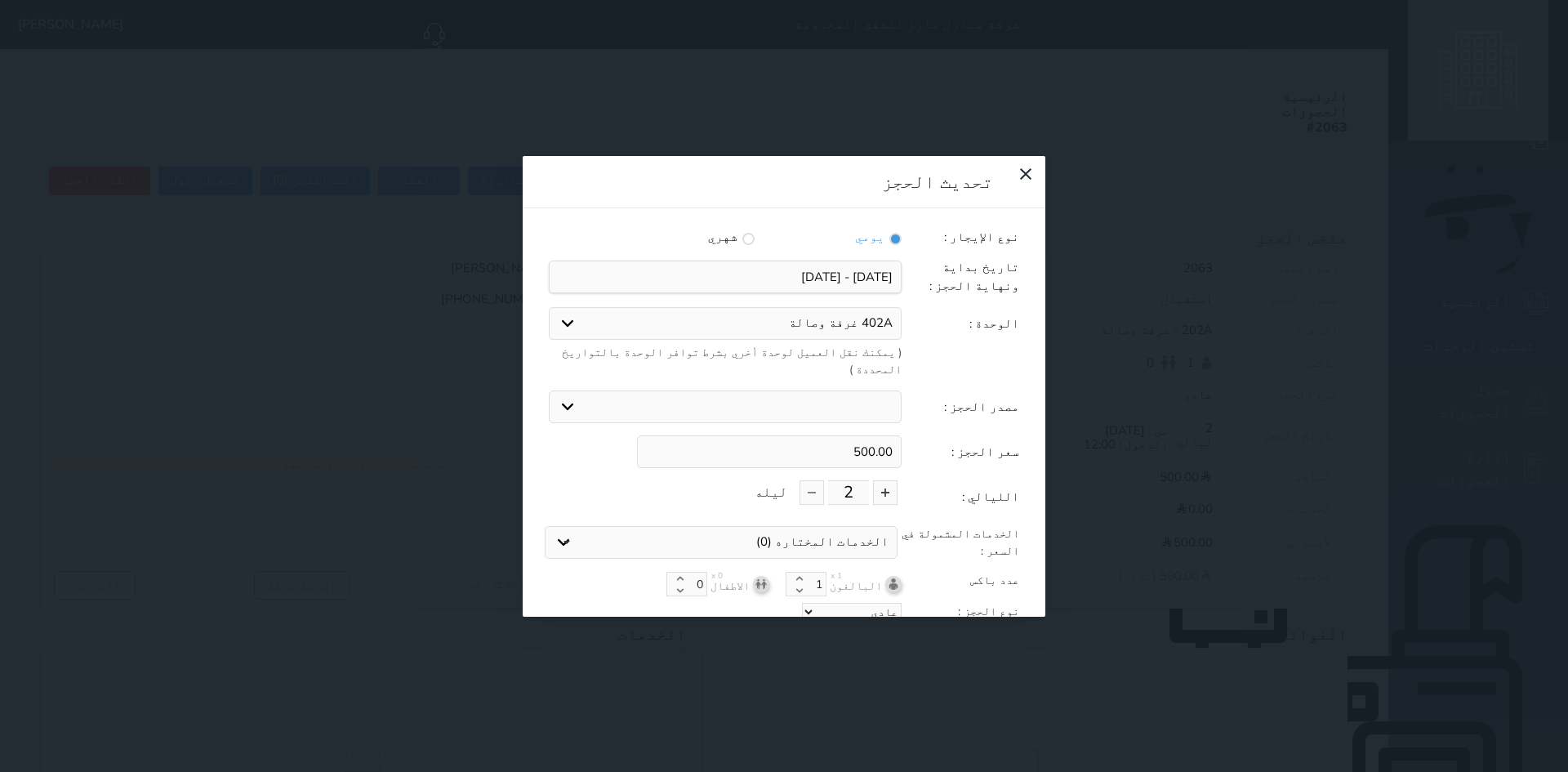click on "202A غرفة وصالة   002 غرفة مستقلة الدور الارضي 402A غرفة وصالة 401A غرفة وصالة" at bounding box center [725, 324] 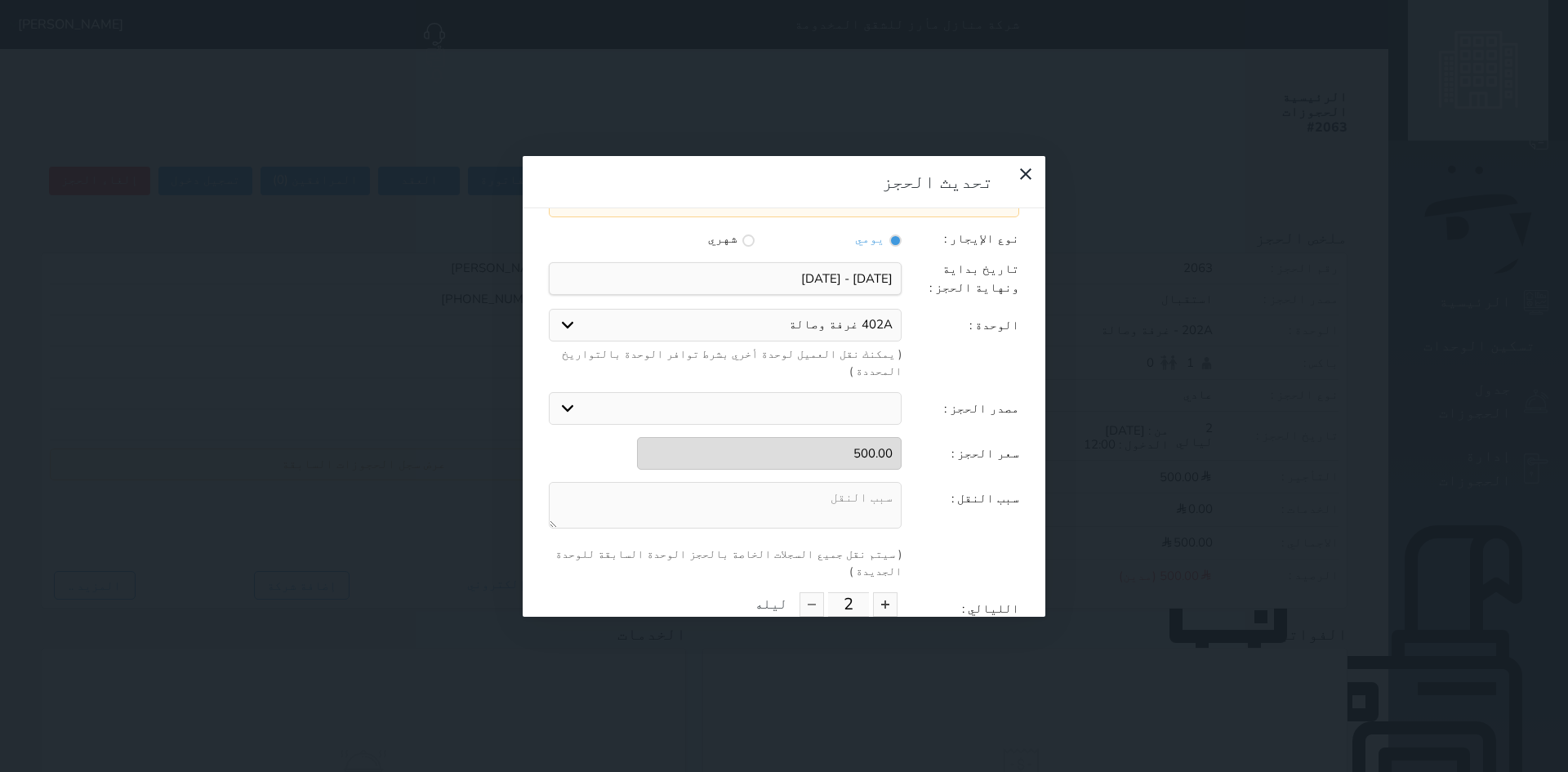 scroll, scrollTop: 163, scrollLeft: 0, axis: vertical 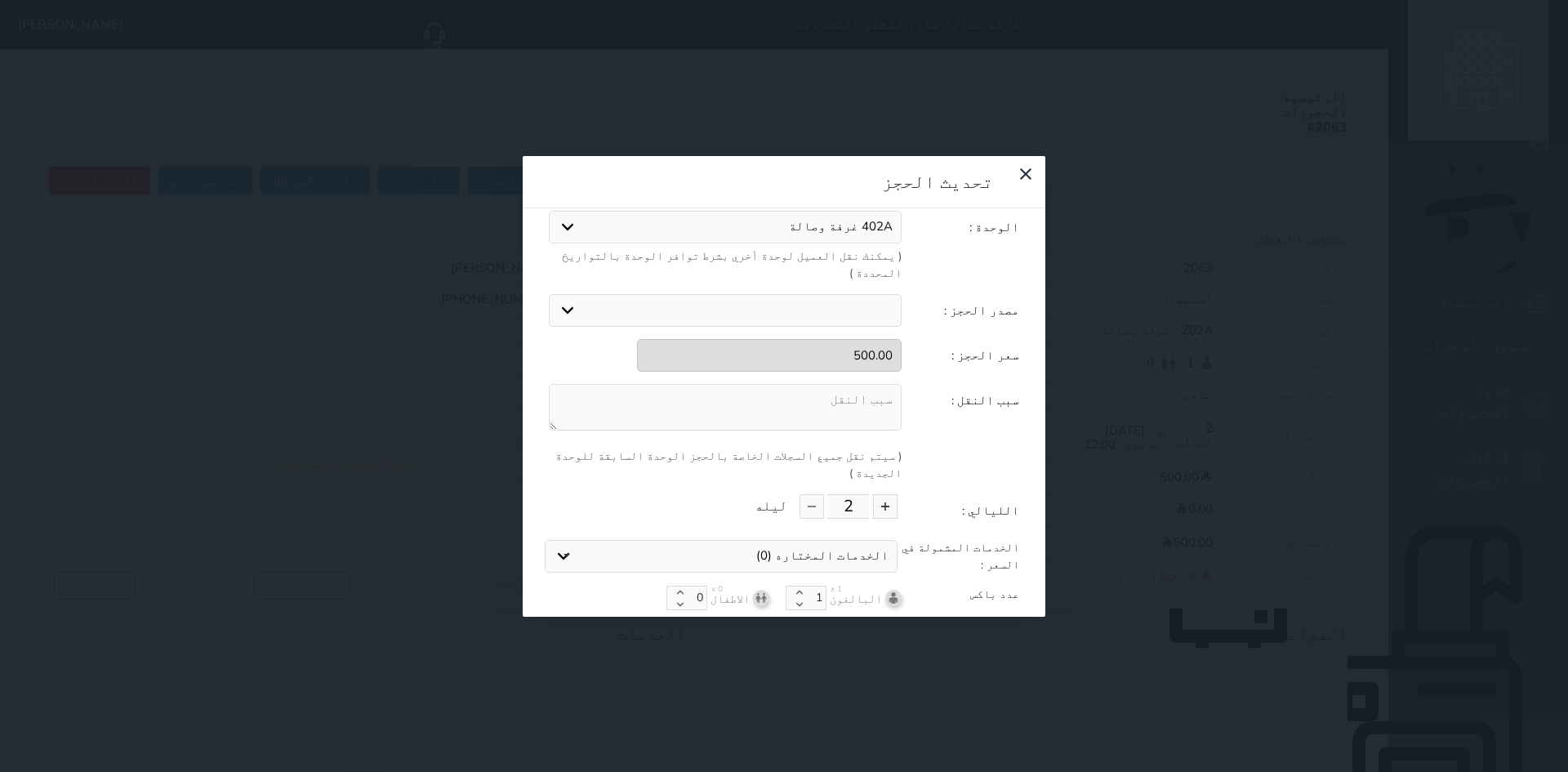 click at bounding box center (725, 407) 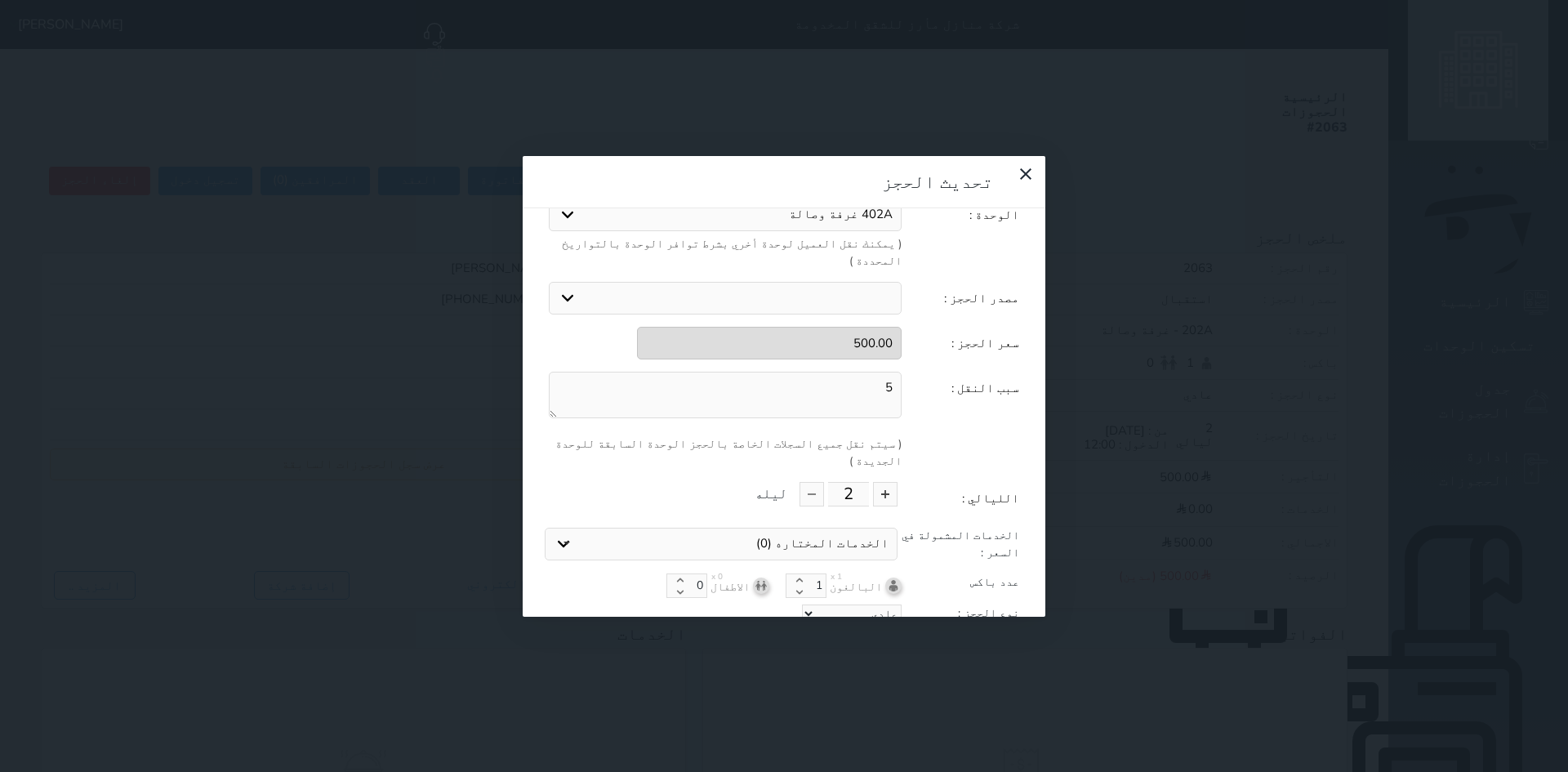 scroll, scrollTop: 179, scrollLeft: 0, axis: vertical 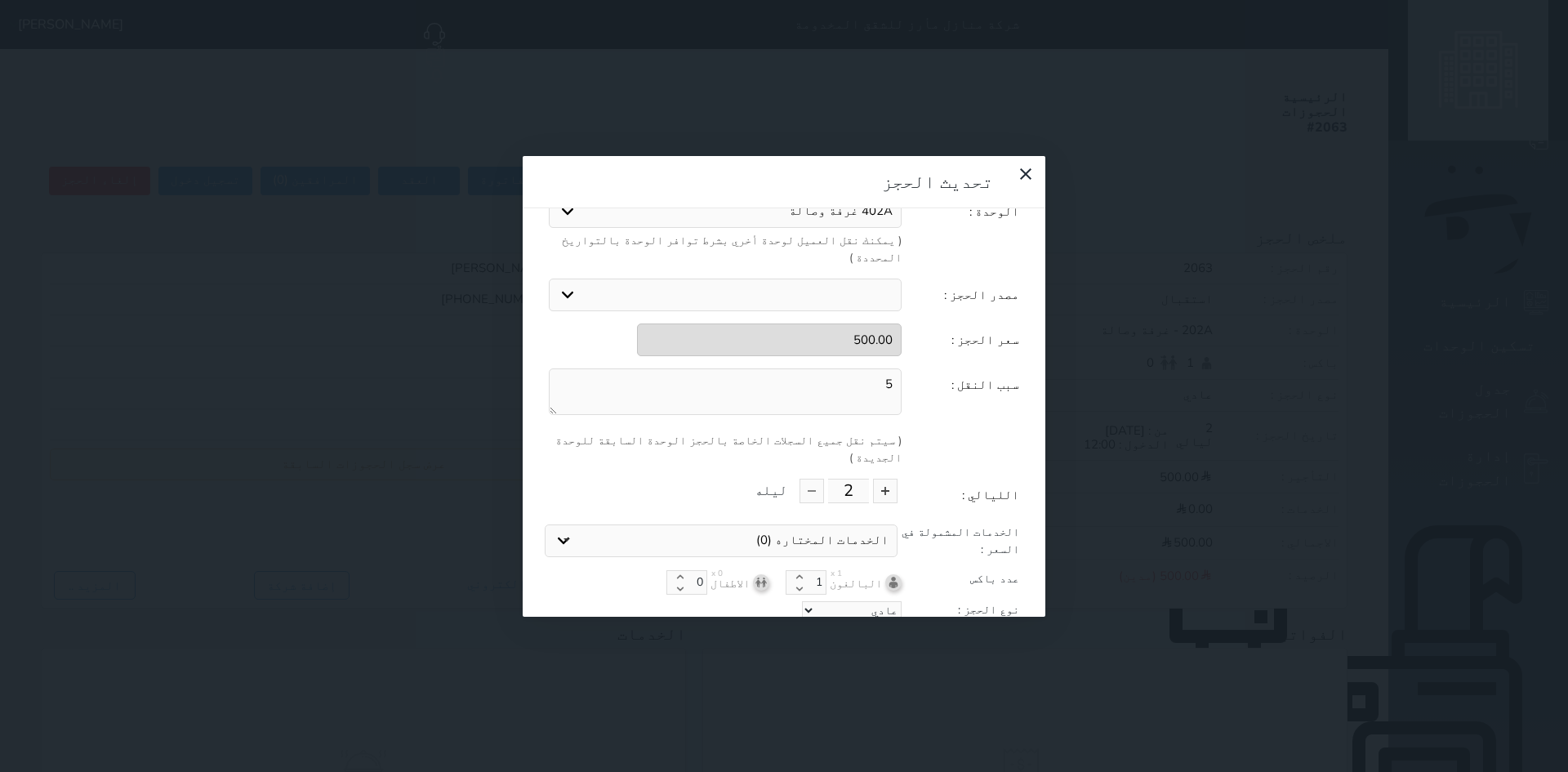 click on "تحديث الحجز" at bounding box center [784, 640] 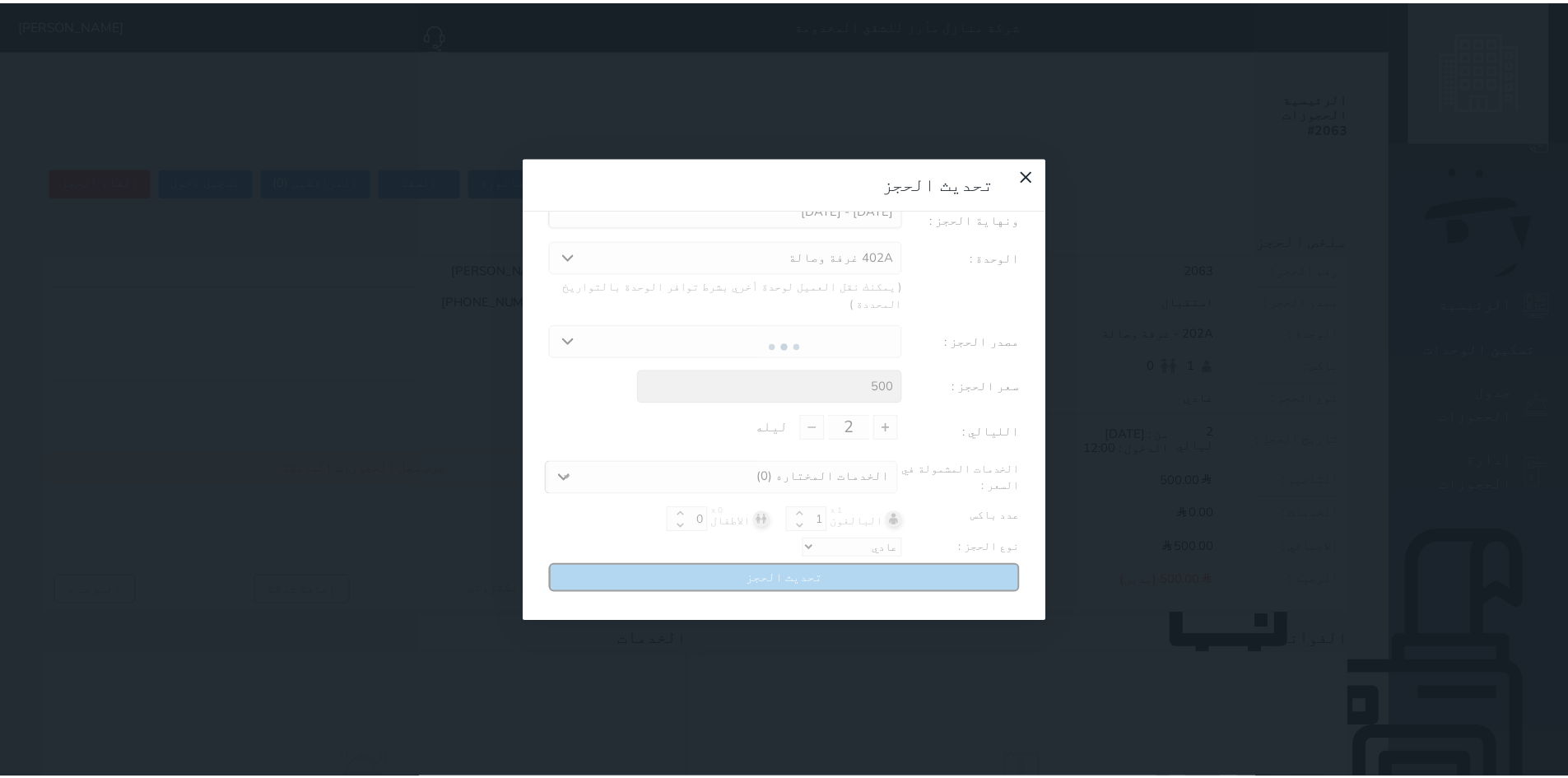 scroll, scrollTop: 86, scrollLeft: 0, axis: vertical 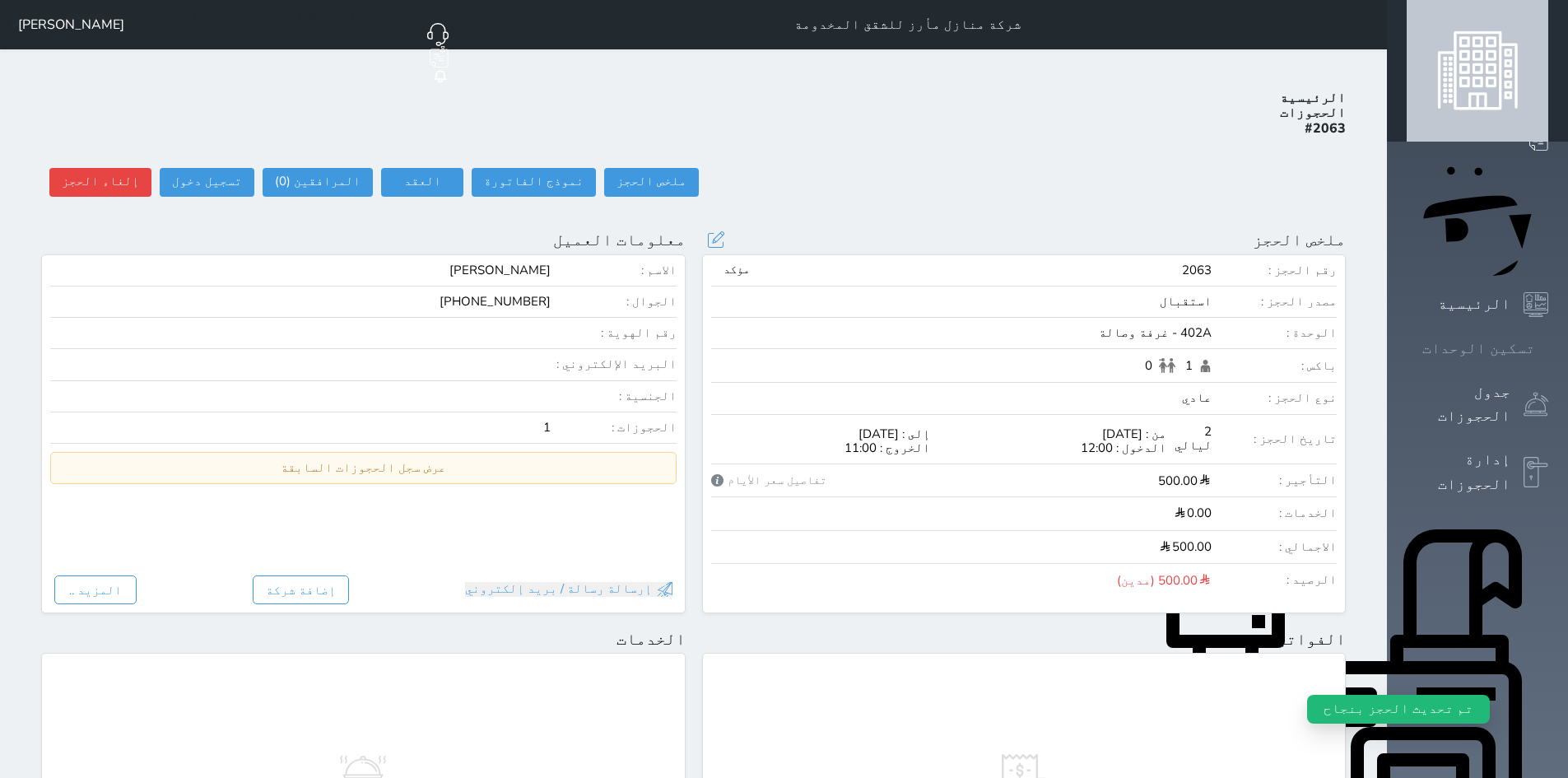 click on "تسكين الوحدات" at bounding box center [1478, 348] 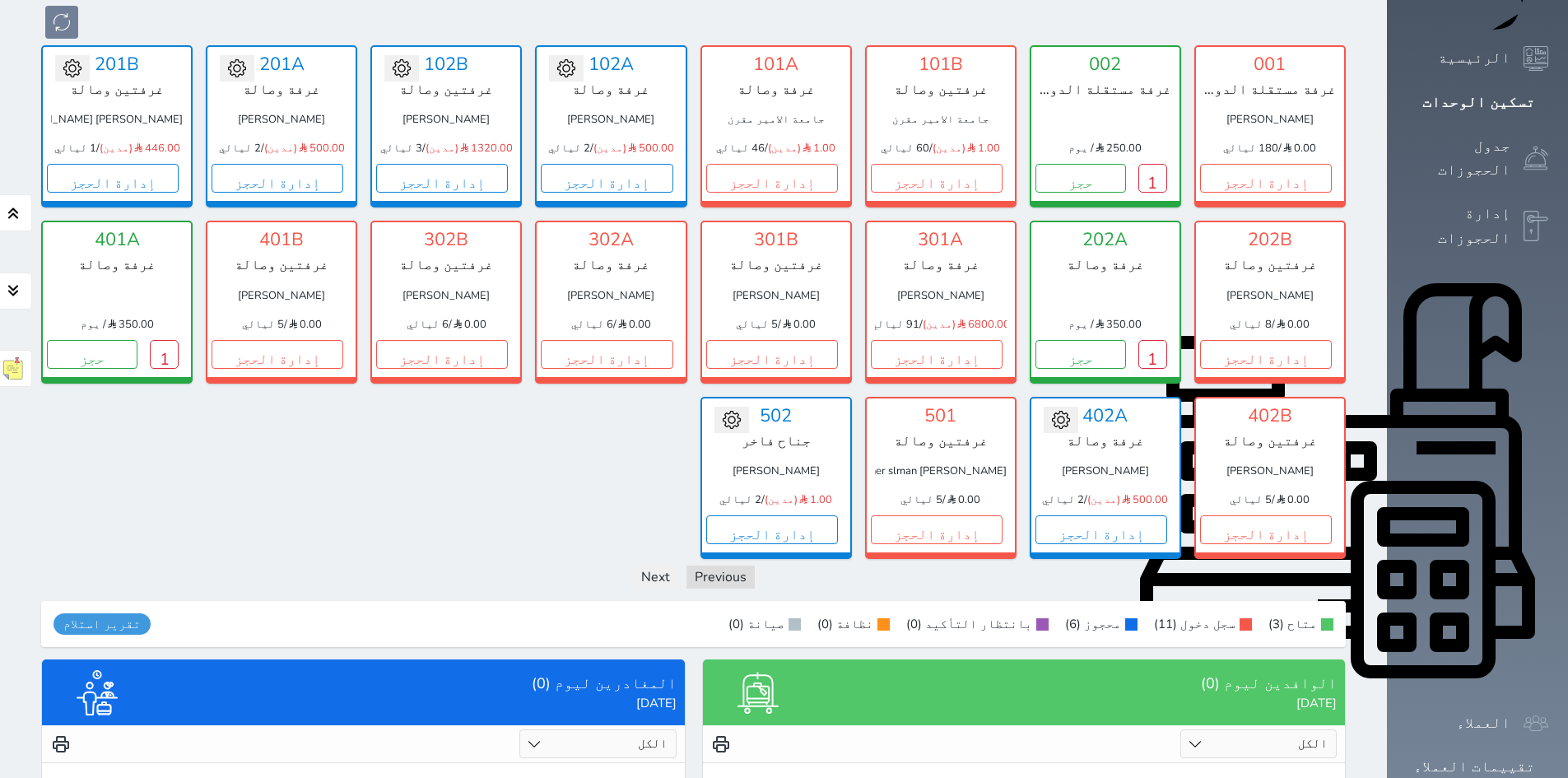 scroll, scrollTop: 247, scrollLeft: 0, axis: vertical 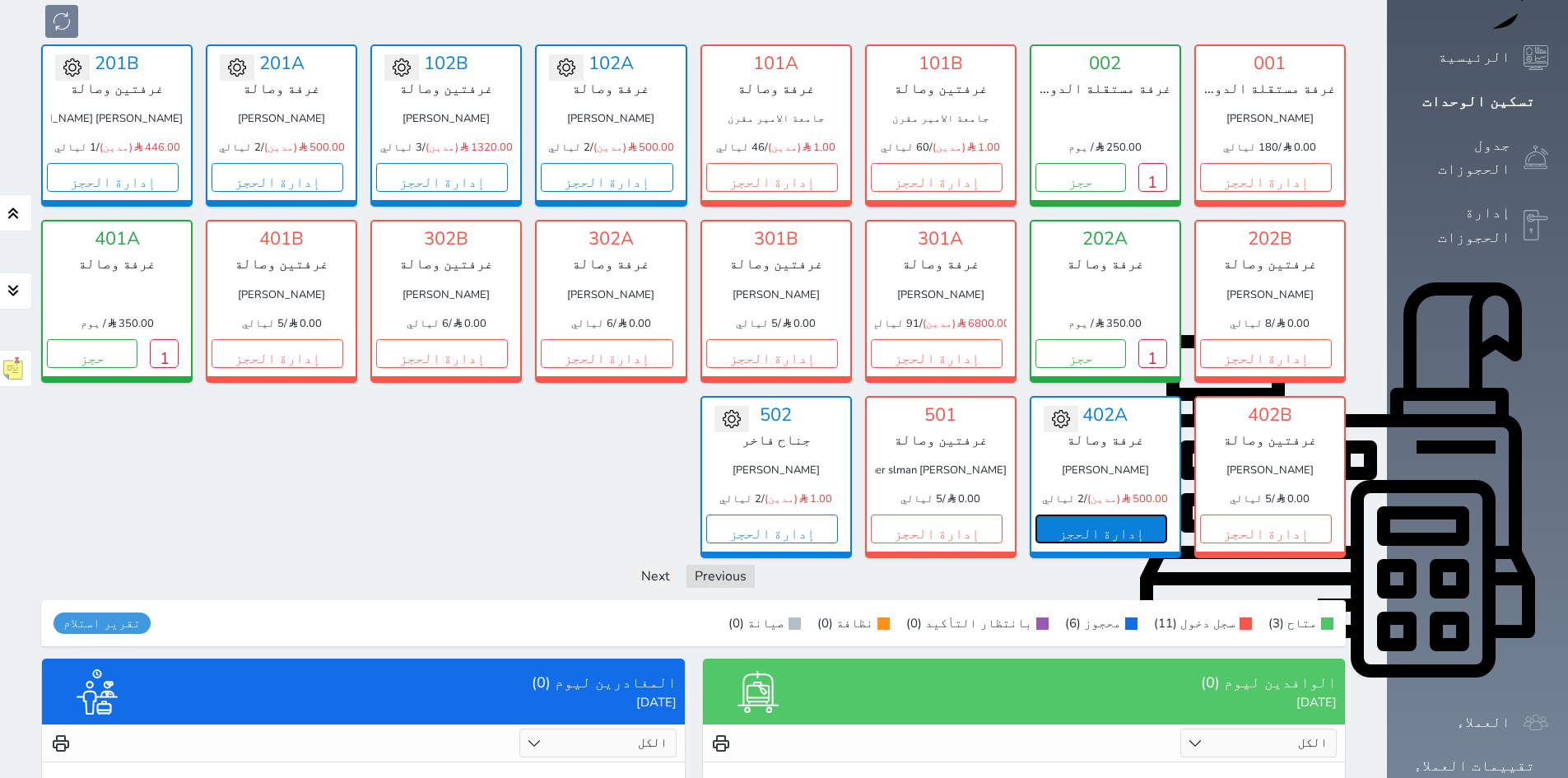 click on "إدارة الحجز" at bounding box center [1101, 529] 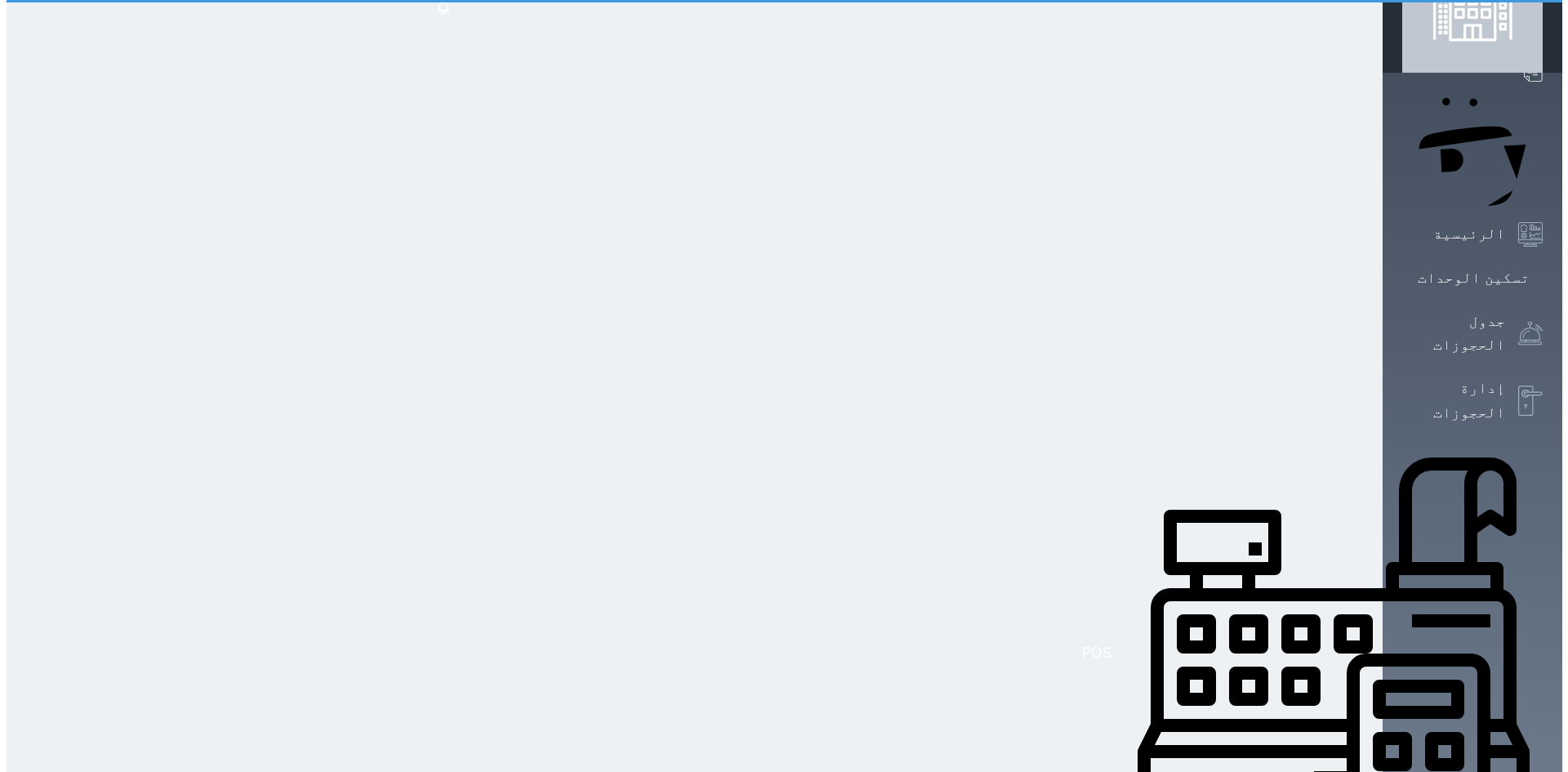 scroll, scrollTop: 0, scrollLeft: 0, axis: both 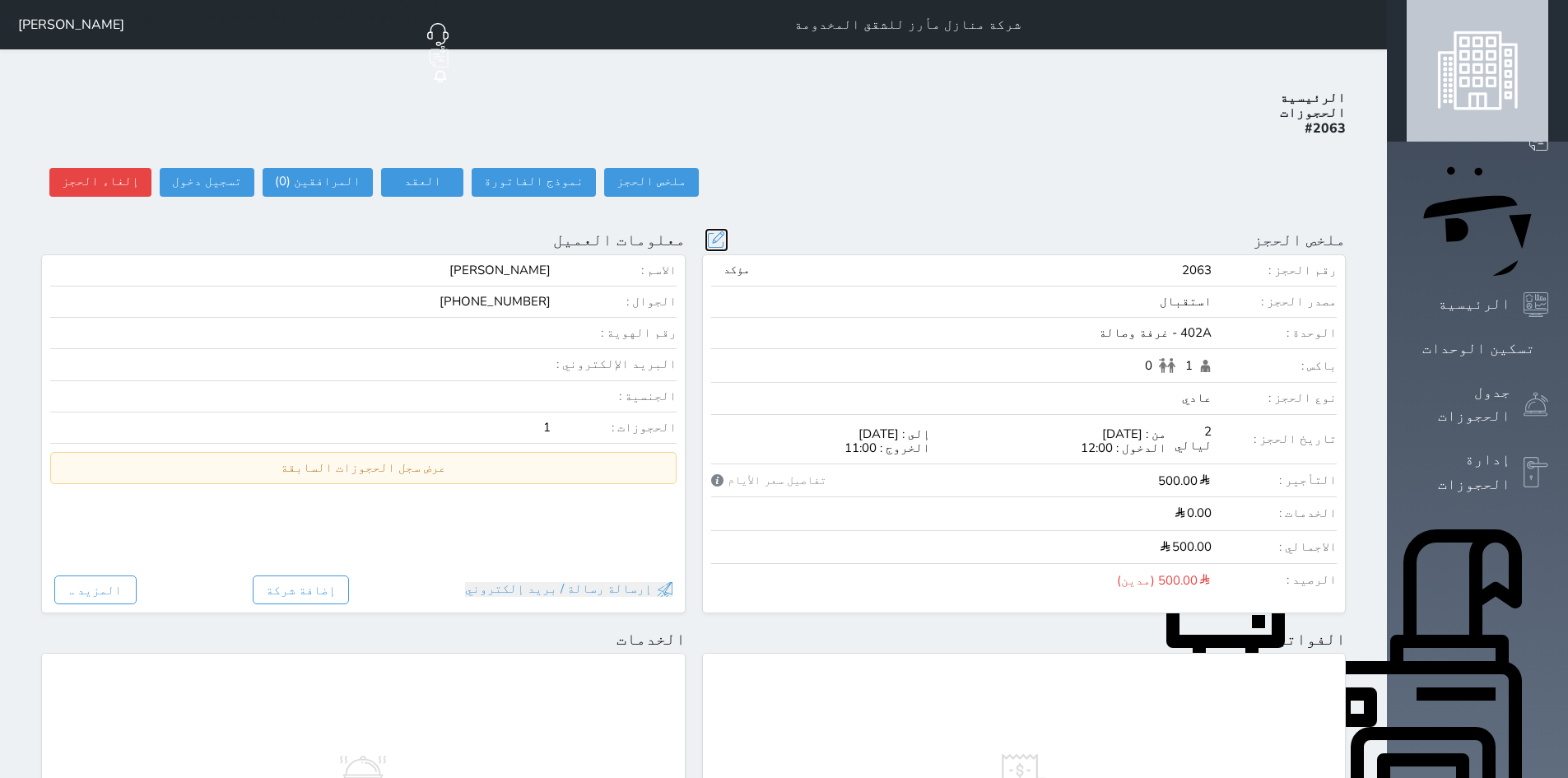 click at bounding box center [716, 240] 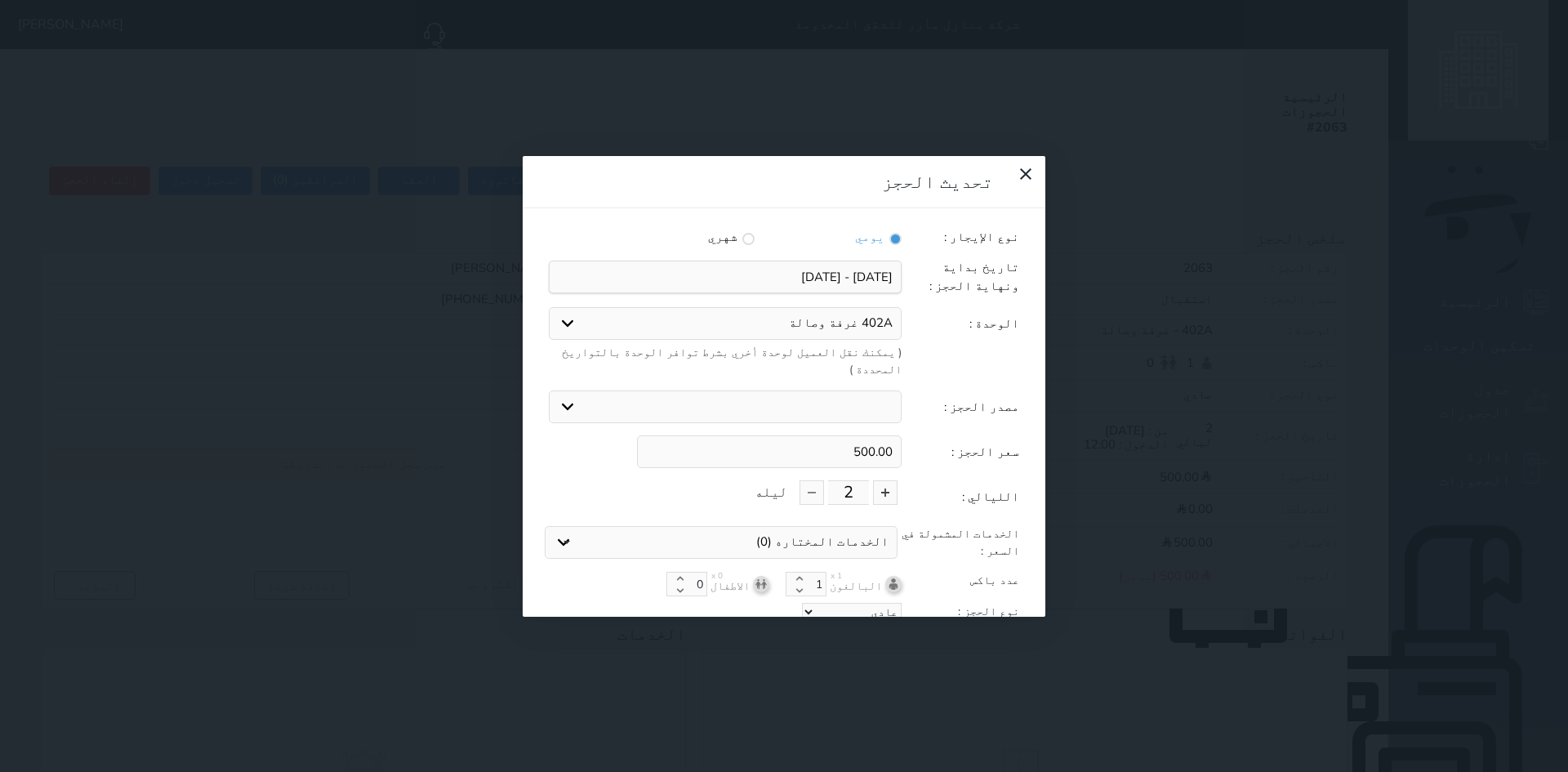click on "402A غرفة وصالة   002 غرفة مستقلة الدور الارضي 401A غرفة وصالة 202A غرفة وصالة" at bounding box center (725, 324) 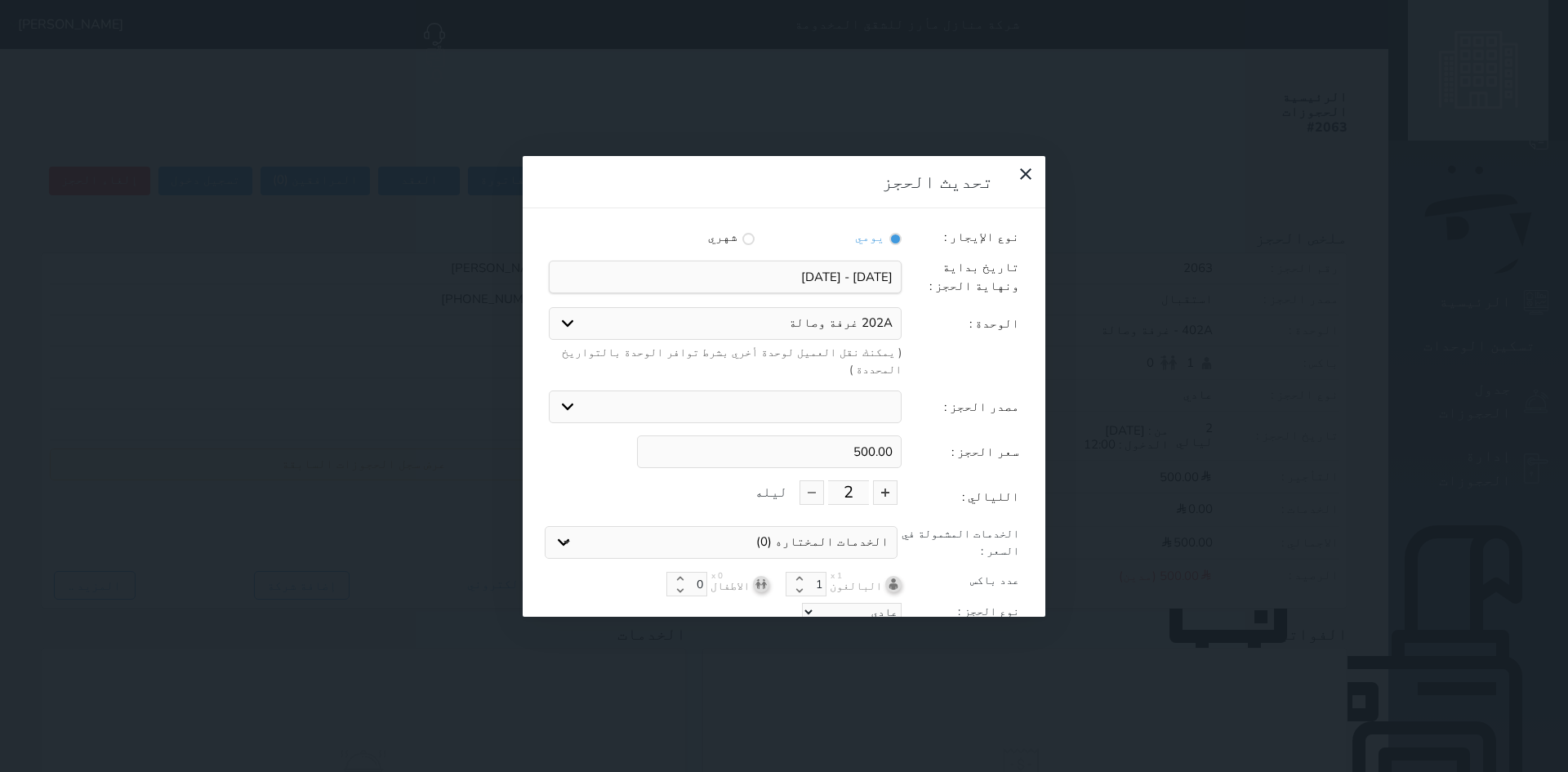 click on "402A غرفة وصالة   002 غرفة مستقلة الدور الارضي 401A غرفة وصالة 202A غرفة وصالة" at bounding box center (725, 324) 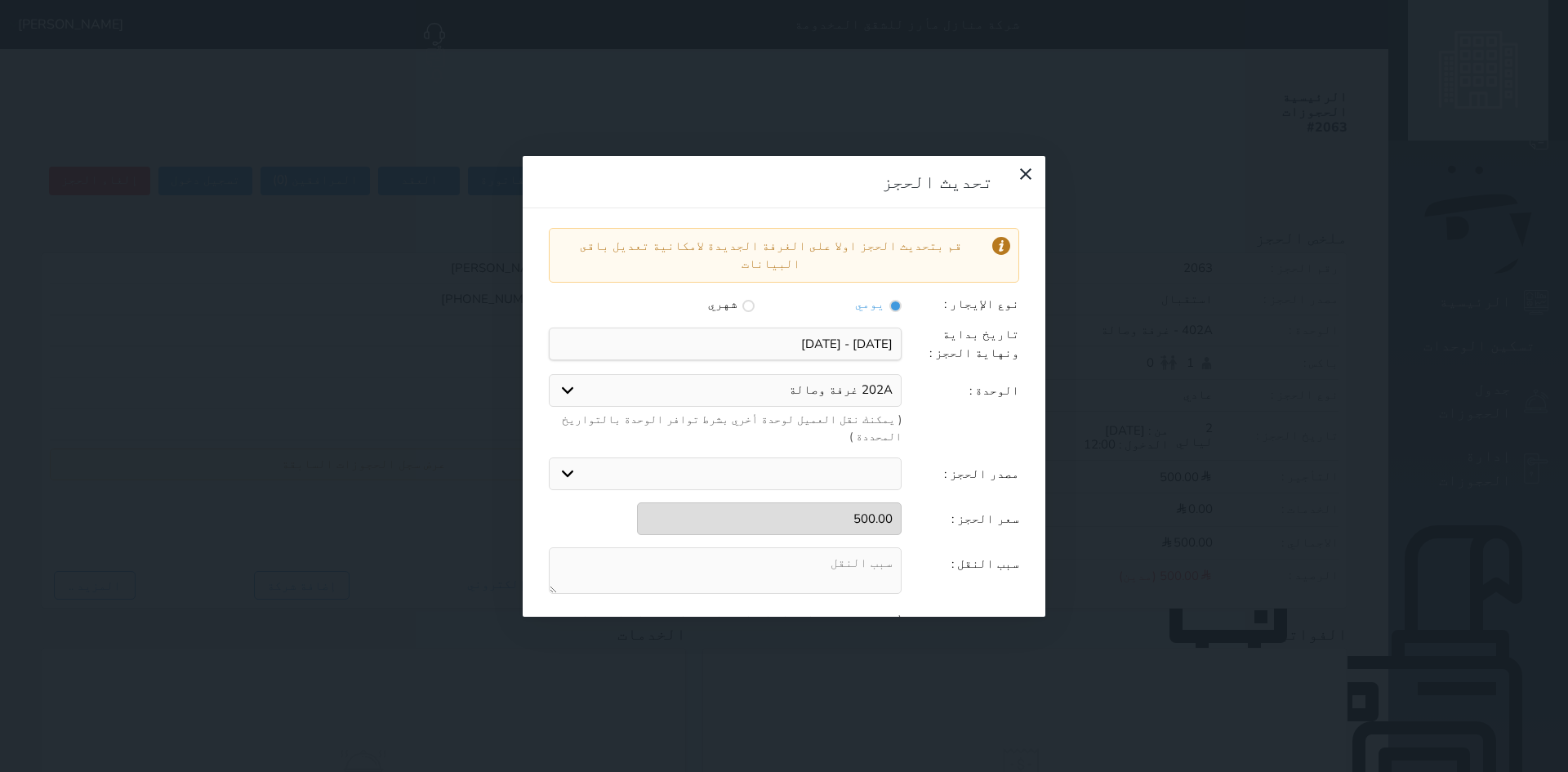 click at bounding box center (725, 570) 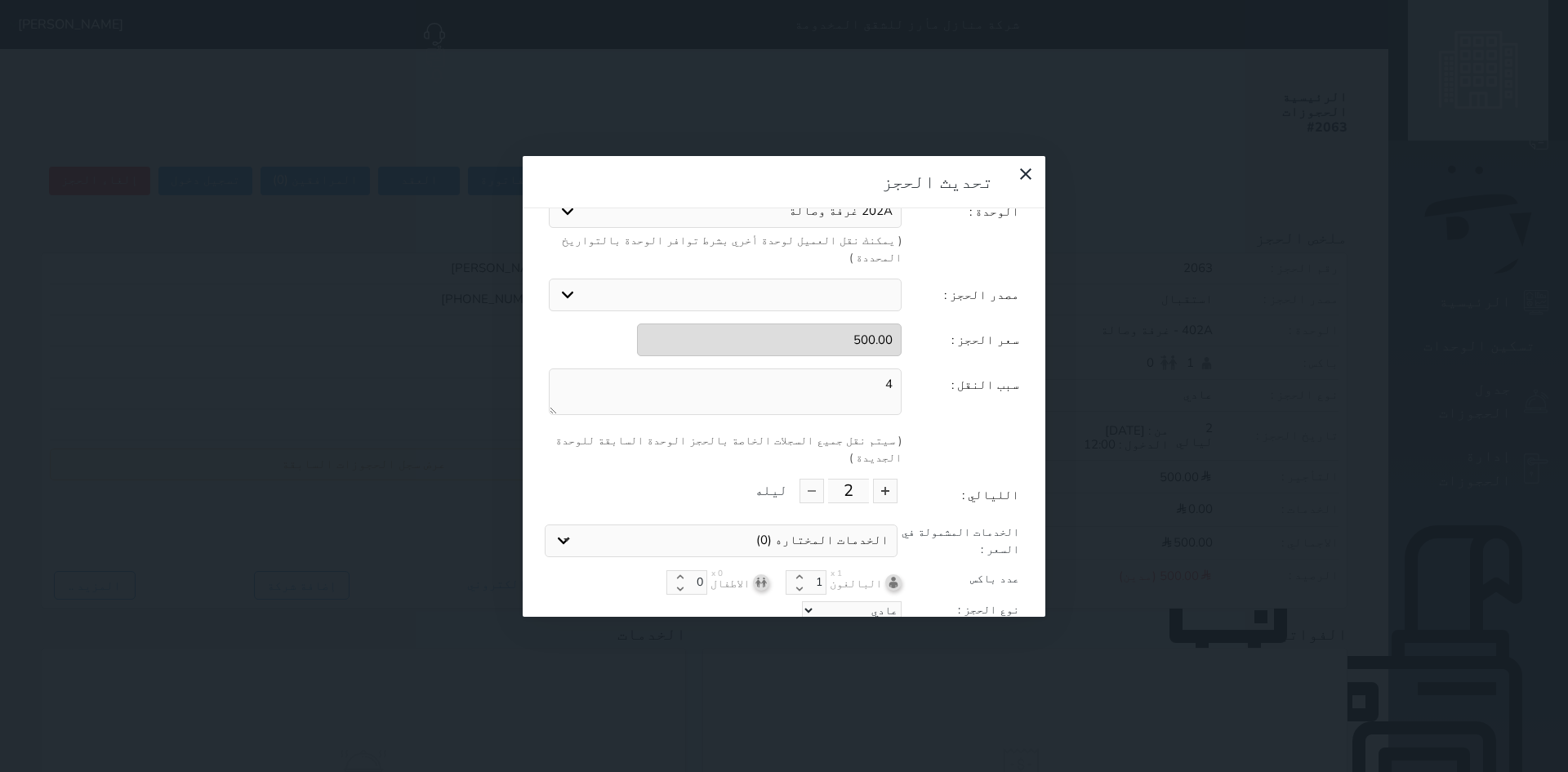 click on "تحديث الحجز" at bounding box center (784, 640) 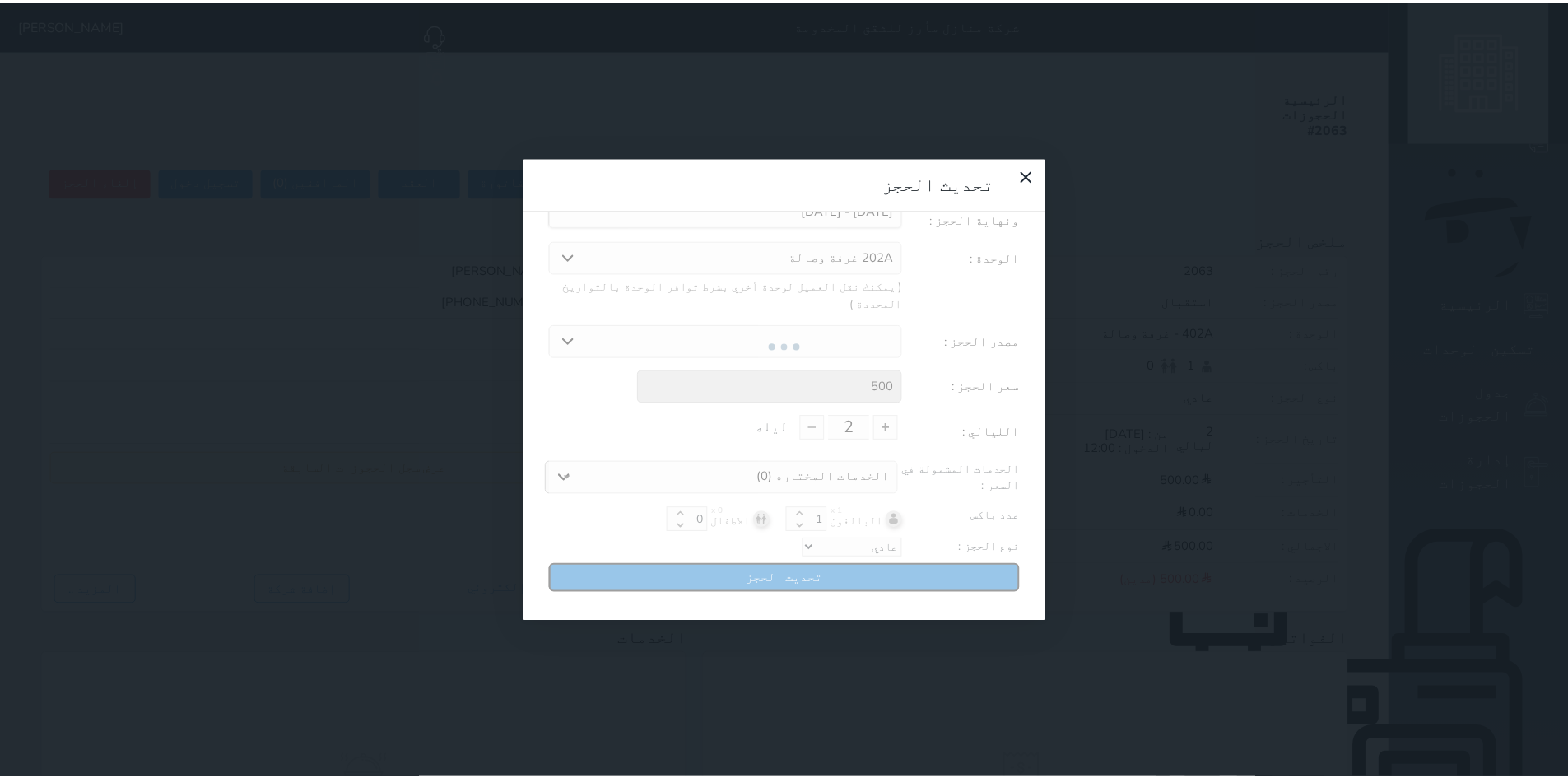 scroll, scrollTop: 86, scrollLeft: 0, axis: vertical 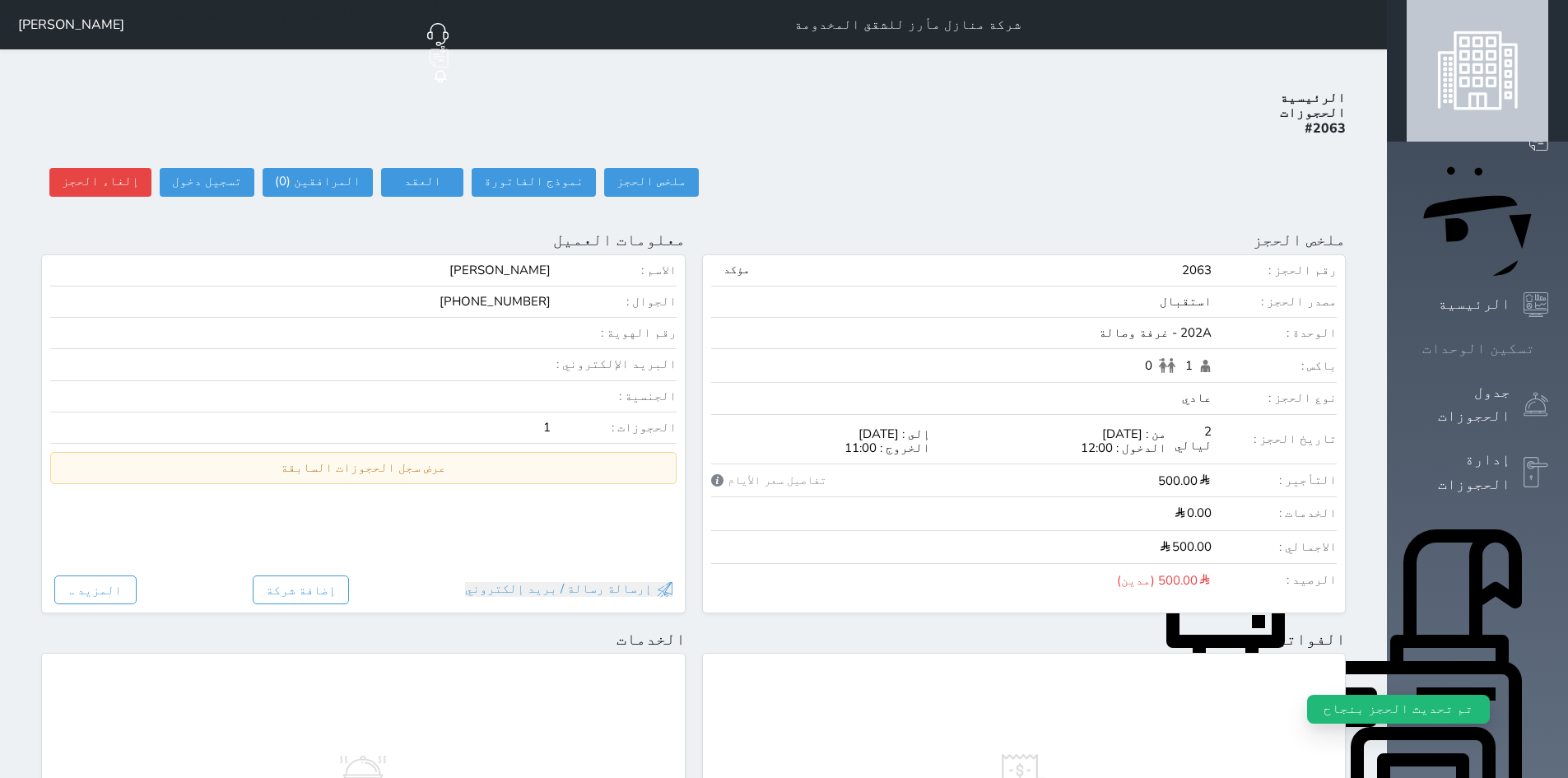click on "تسكين الوحدات" at bounding box center [1478, 348] 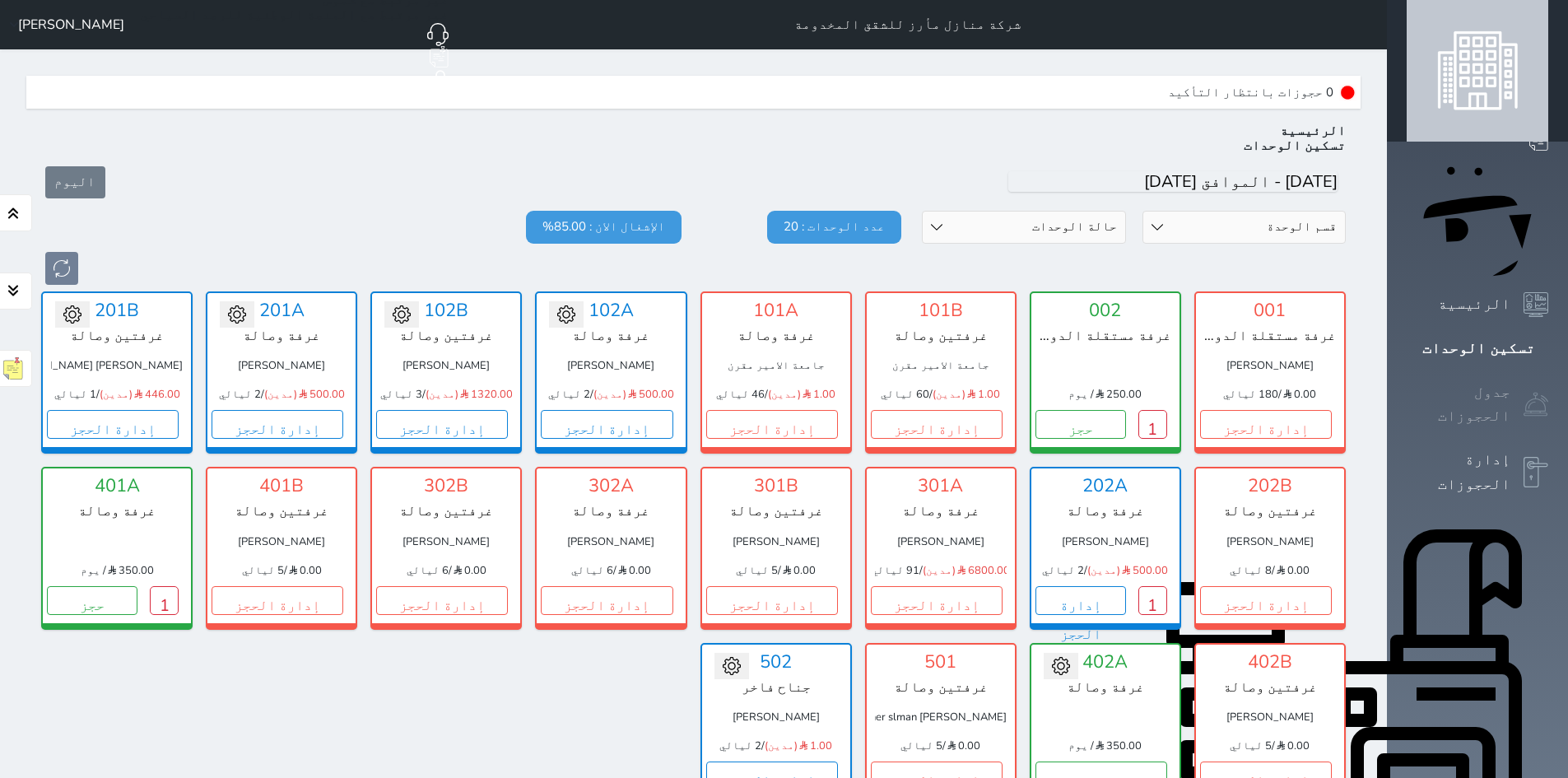 click on "جدول الحجوزات" at bounding box center (1459, 404) 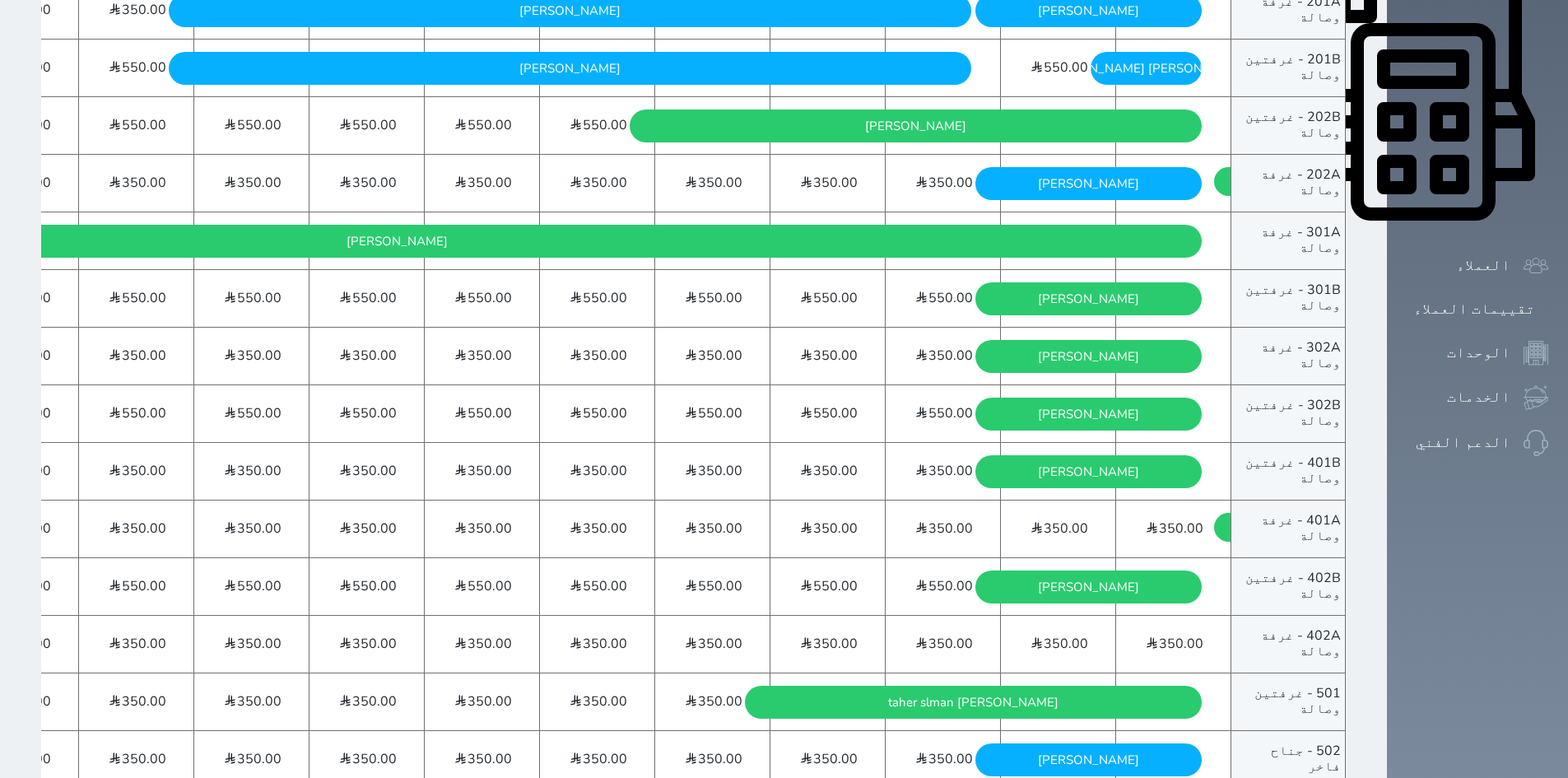 scroll, scrollTop: 728, scrollLeft: 0, axis: vertical 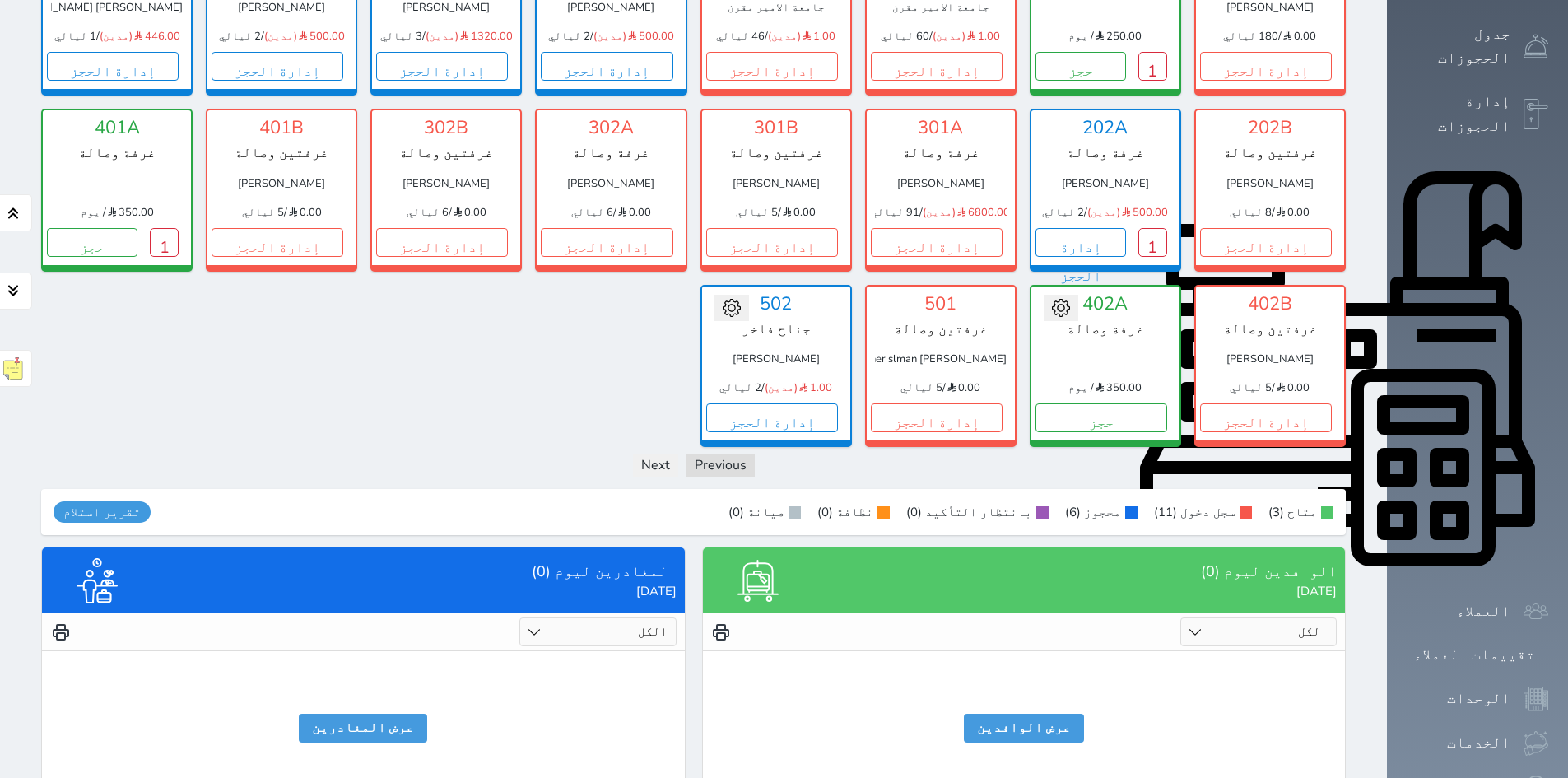 click on "الكل   لم يسجل دخول   تم الدخول" at bounding box center (1259, 631) 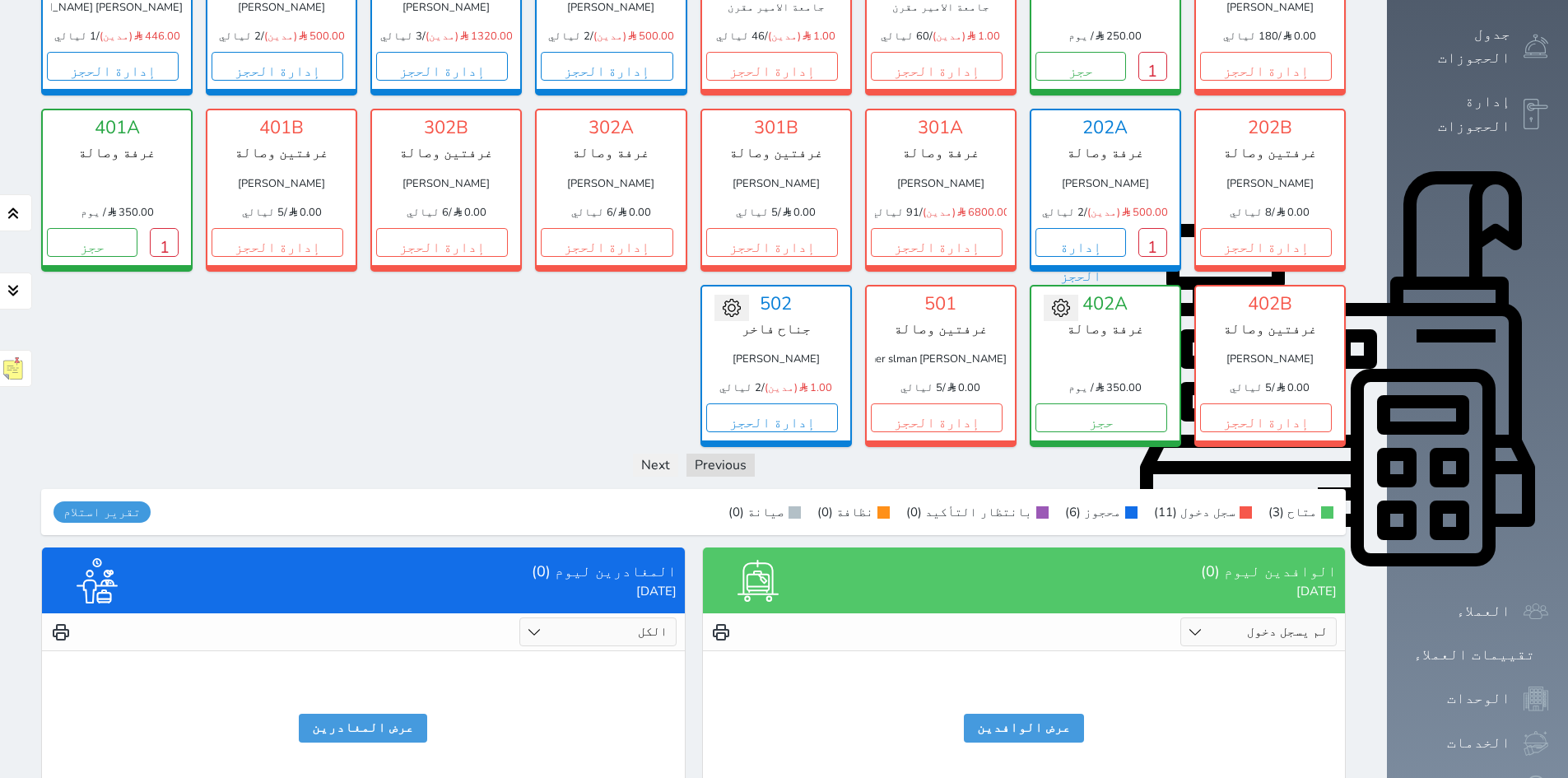 click on "الكل   لم يسجل دخول   تم الدخول" at bounding box center (1259, 631) 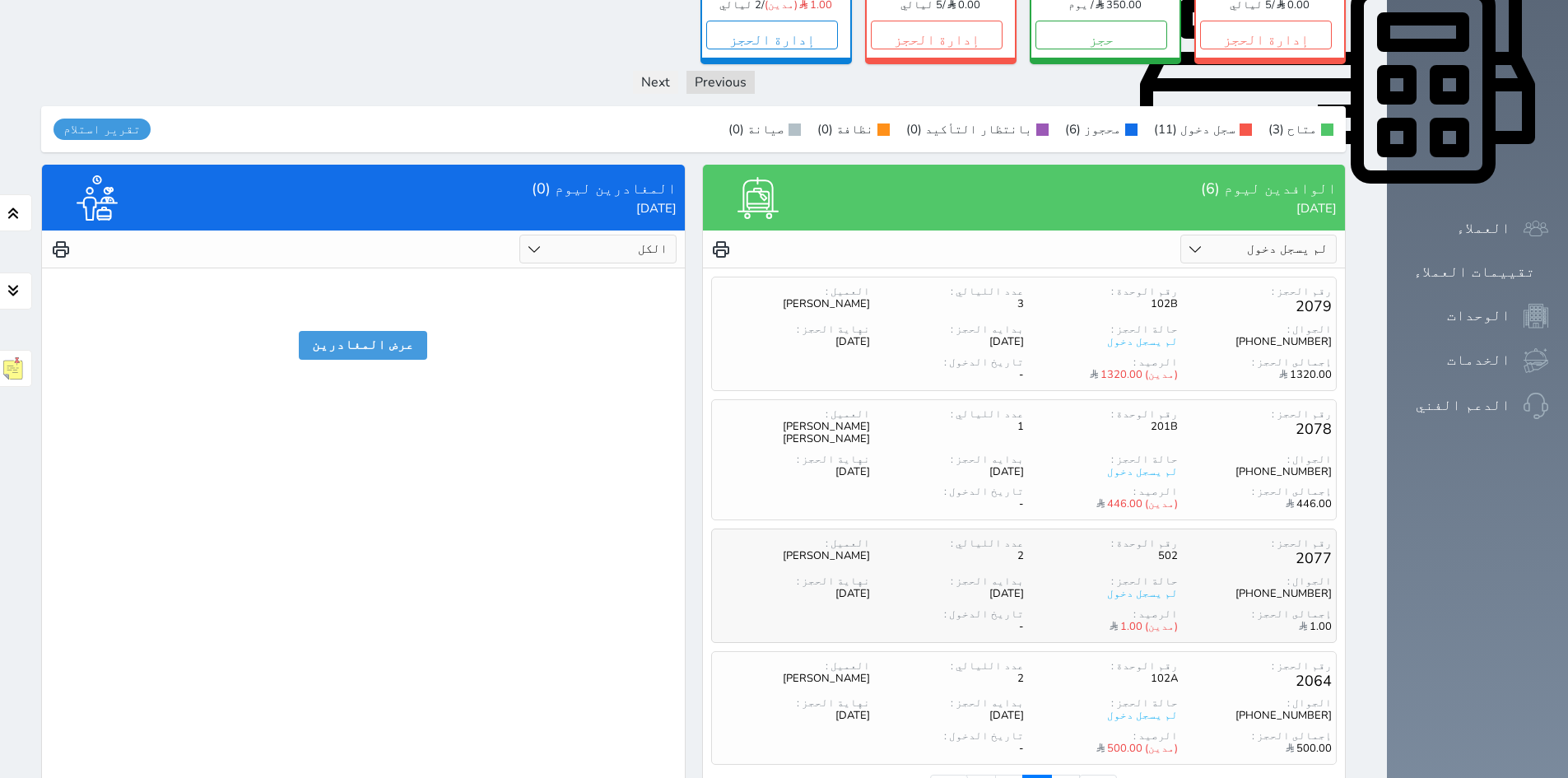 scroll, scrollTop: 770, scrollLeft: 0, axis: vertical 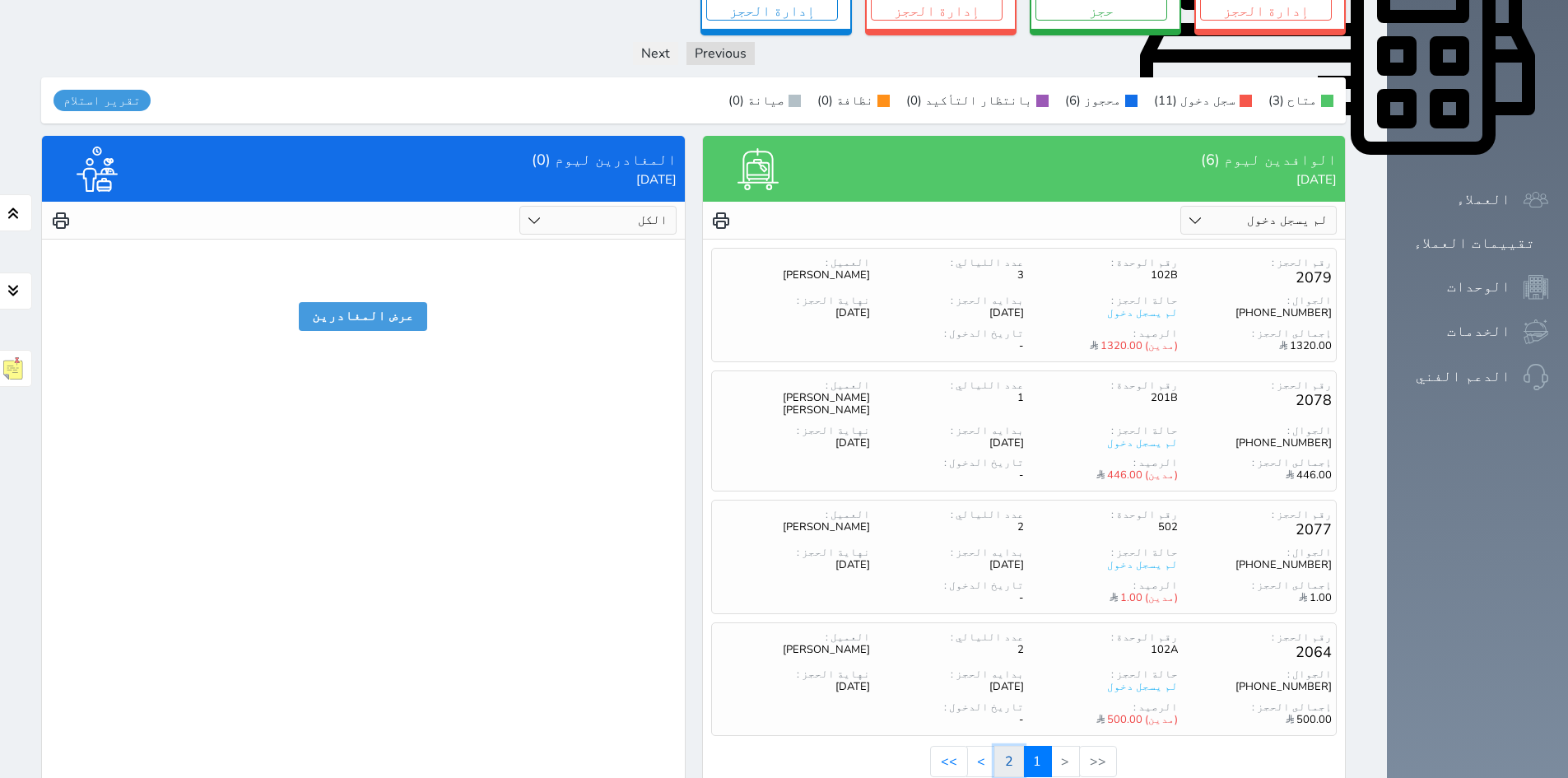 click on "2" at bounding box center [1009, 762] 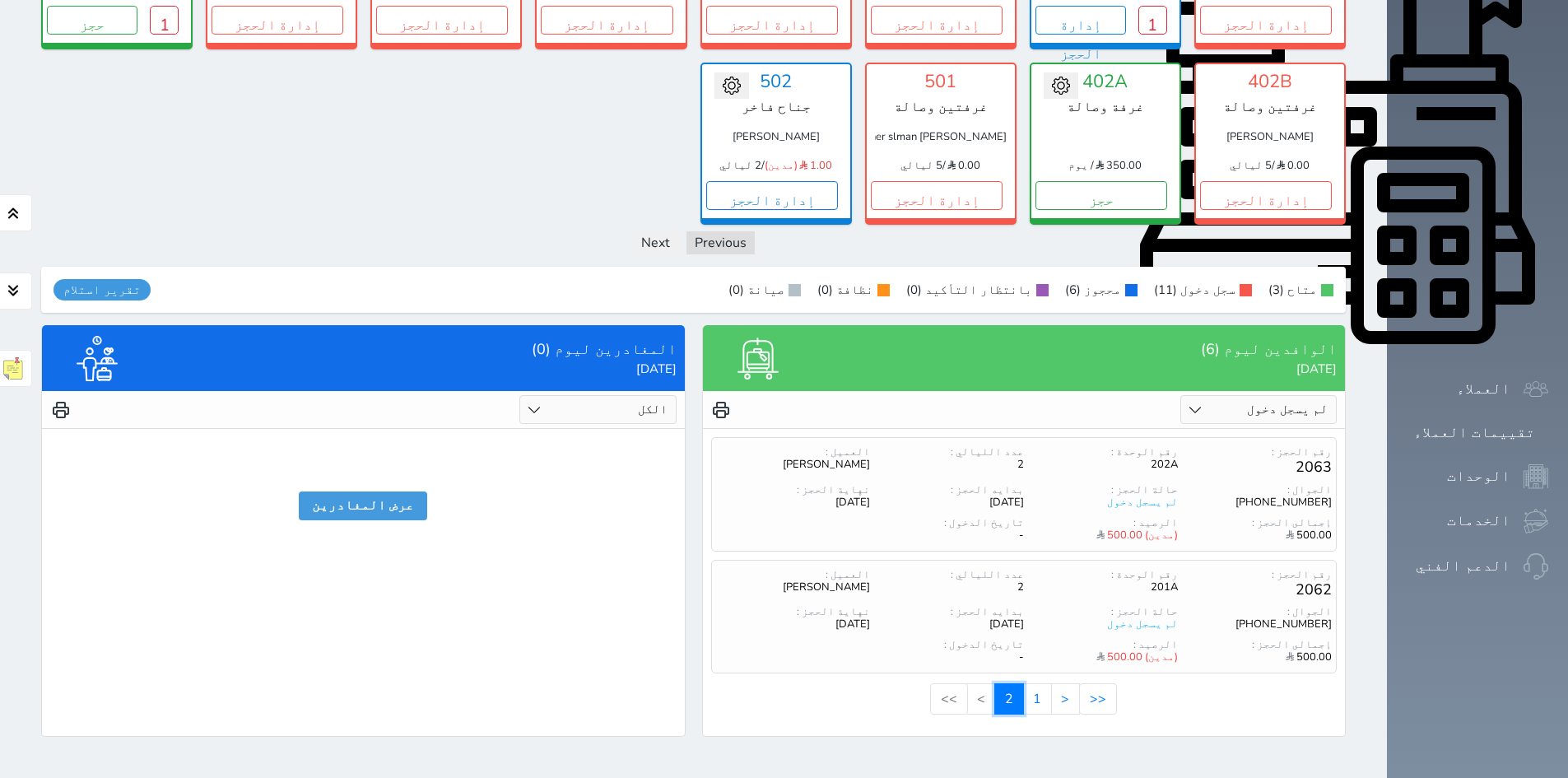 scroll, scrollTop: 525, scrollLeft: 0, axis: vertical 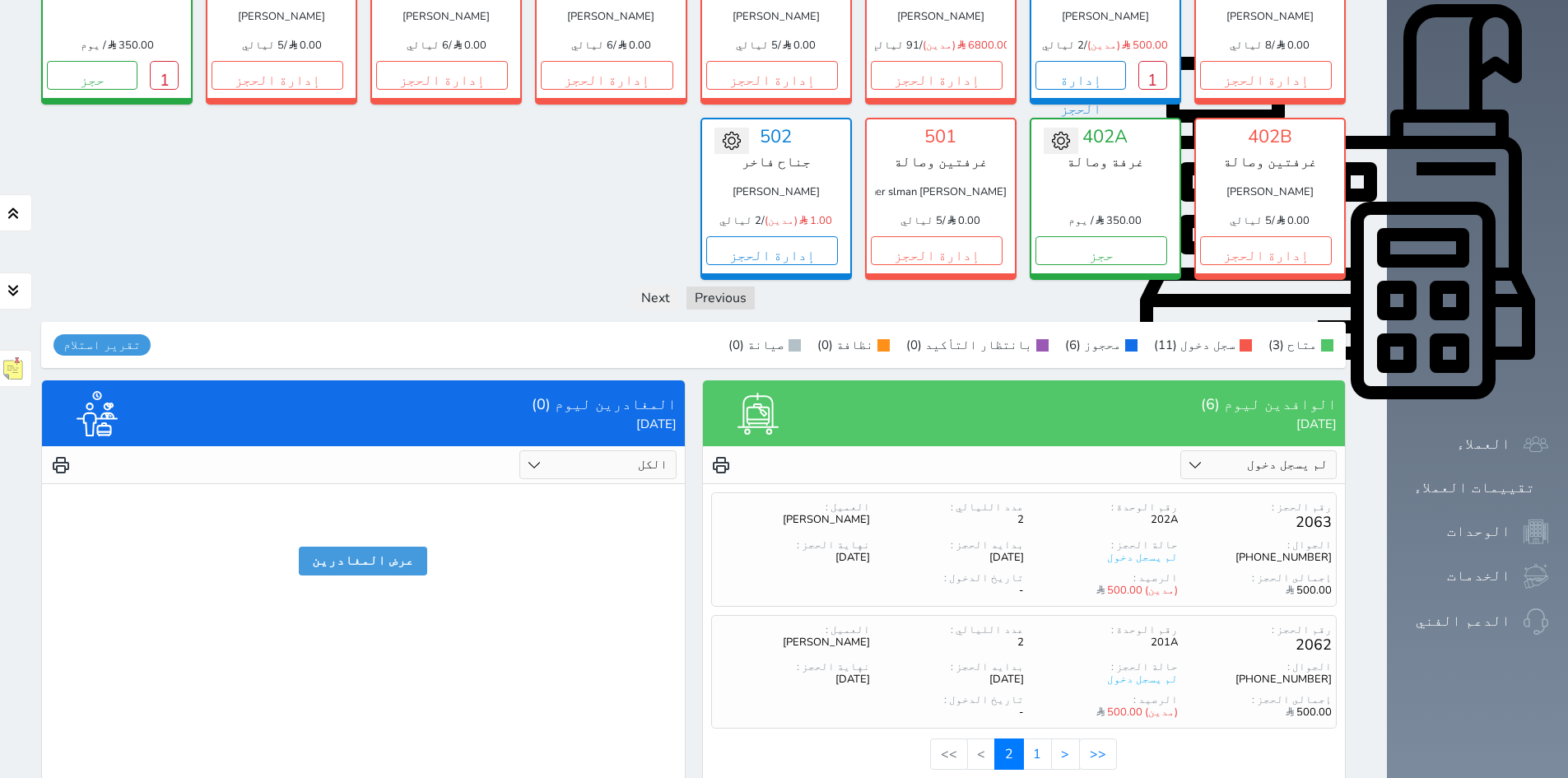 click on "الكل   تم الدخول   تم المغادرة" at bounding box center (598, 464) 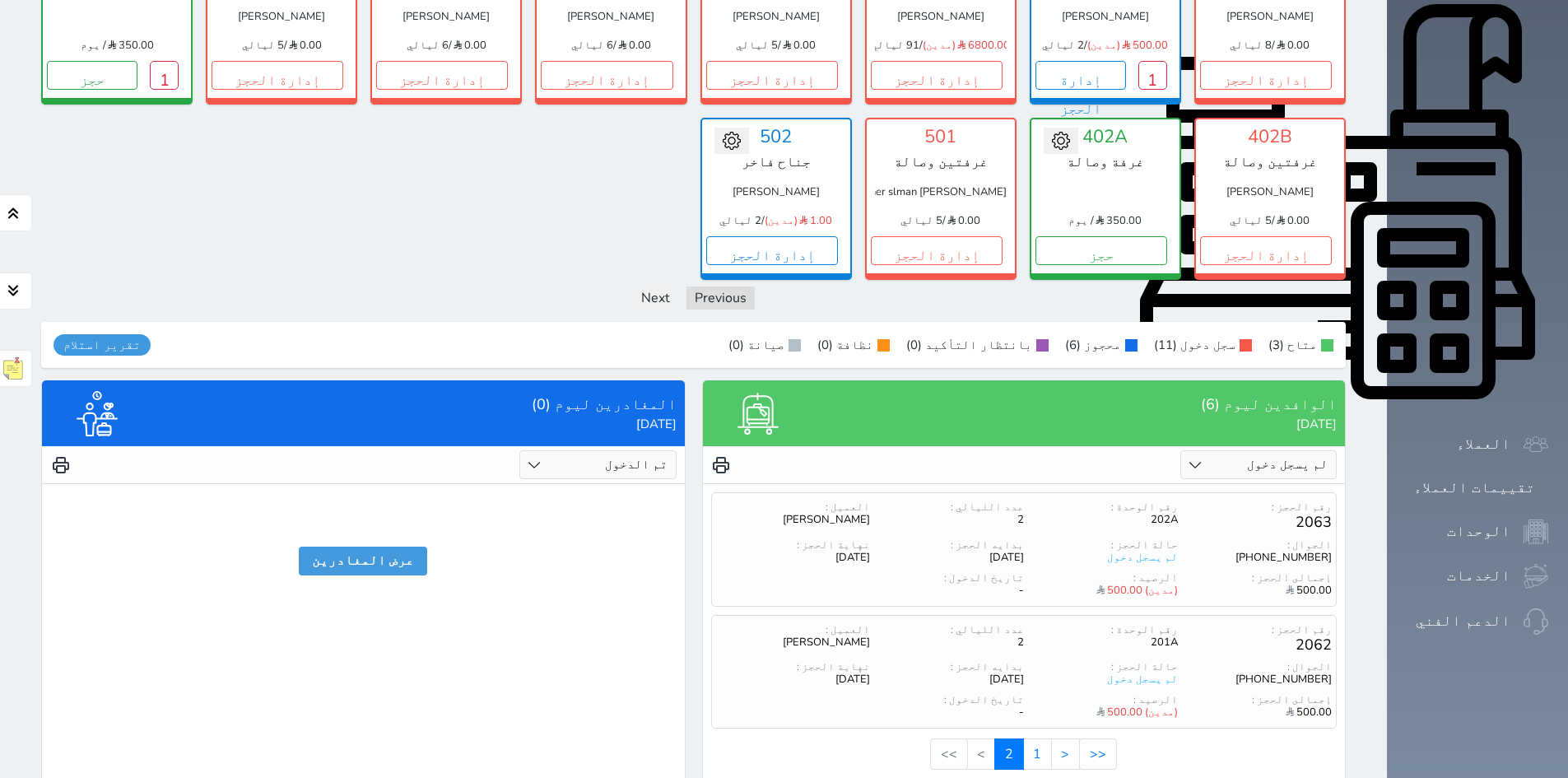click on "الكل   تم الدخول   تم المغادرة" at bounding box center [598, 464] 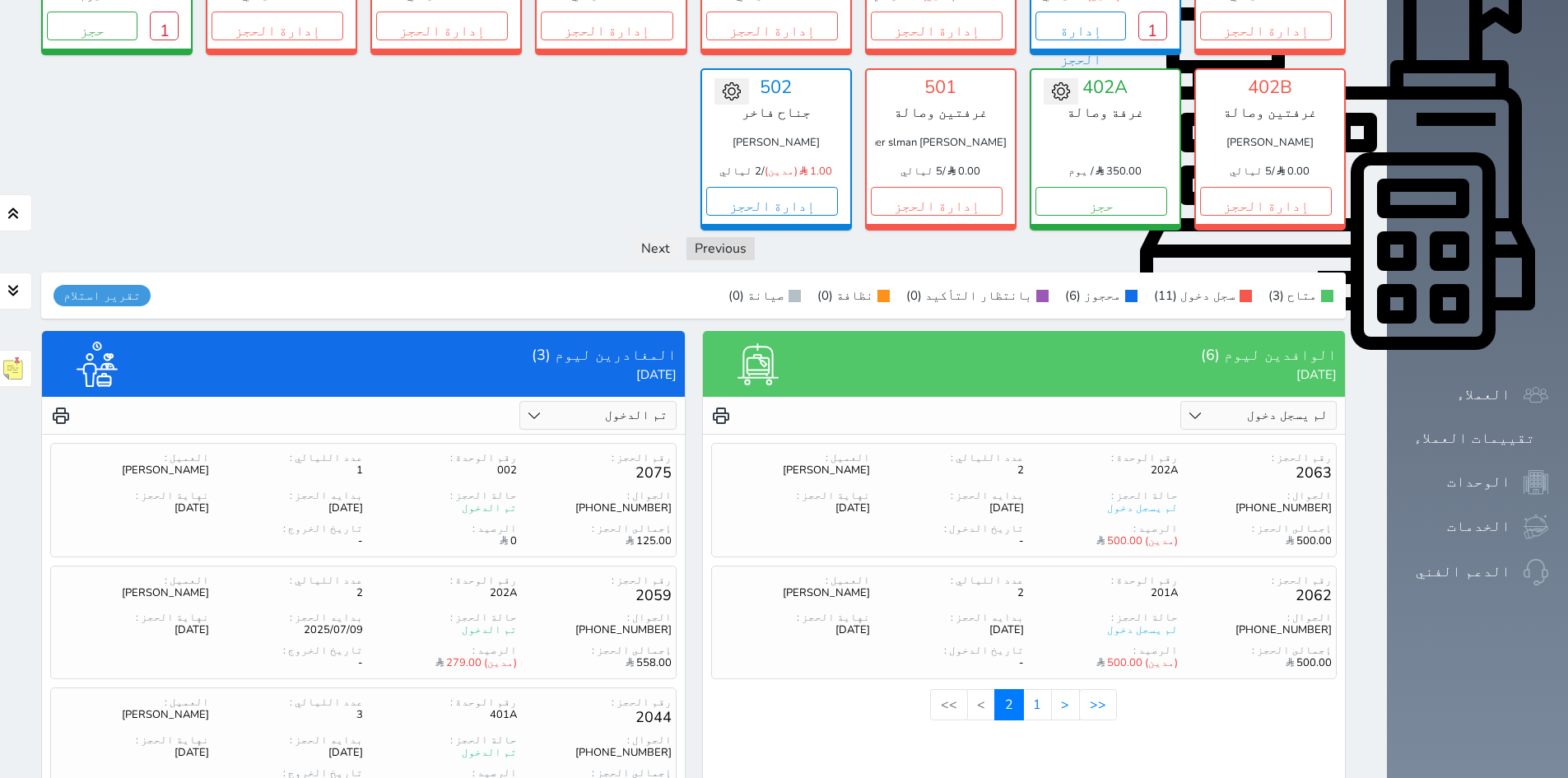 scroll, scrollTop: 601, scrollLeft: 0, axis: vertical 